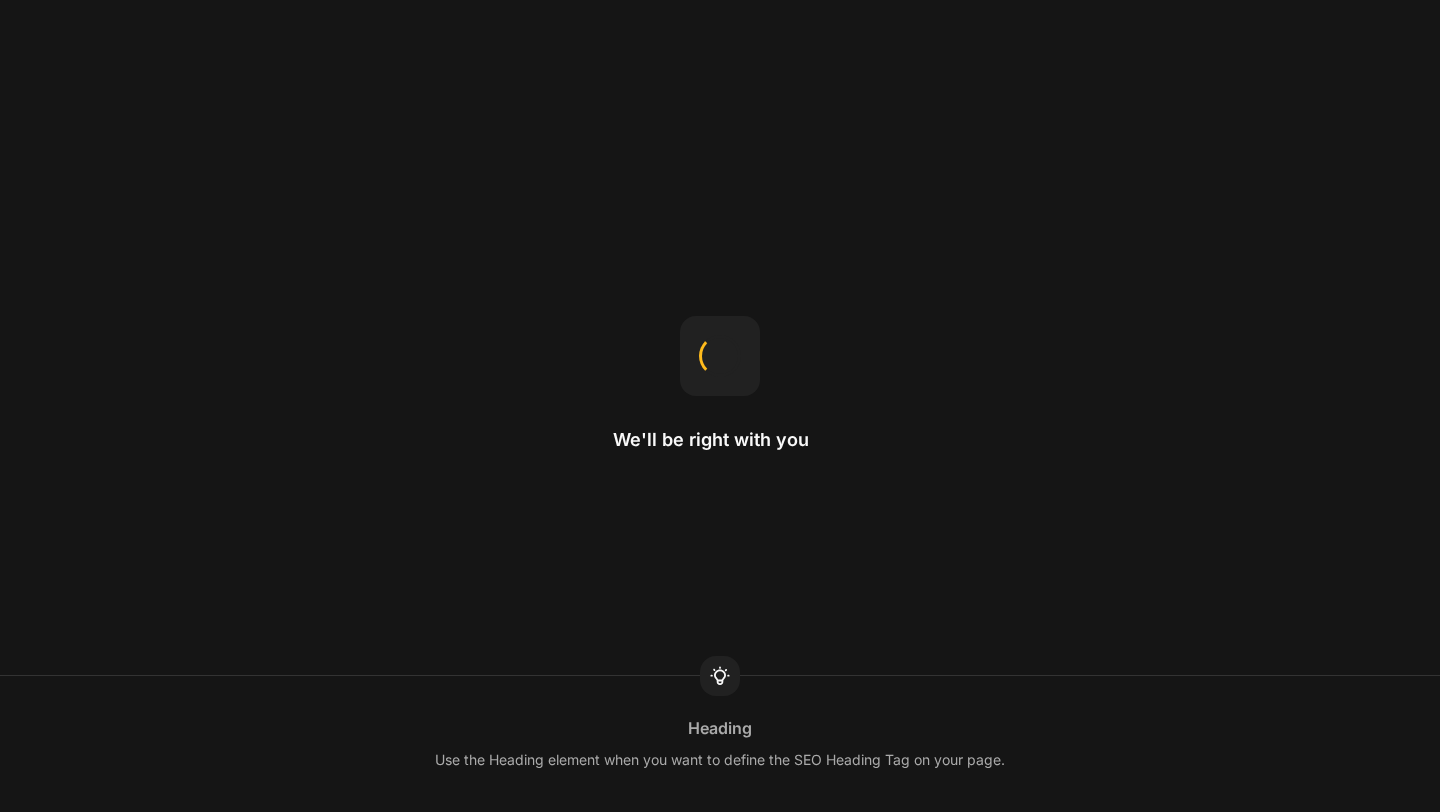 scroll, scrollTop: 0, scrollLeft: 0, axis: both 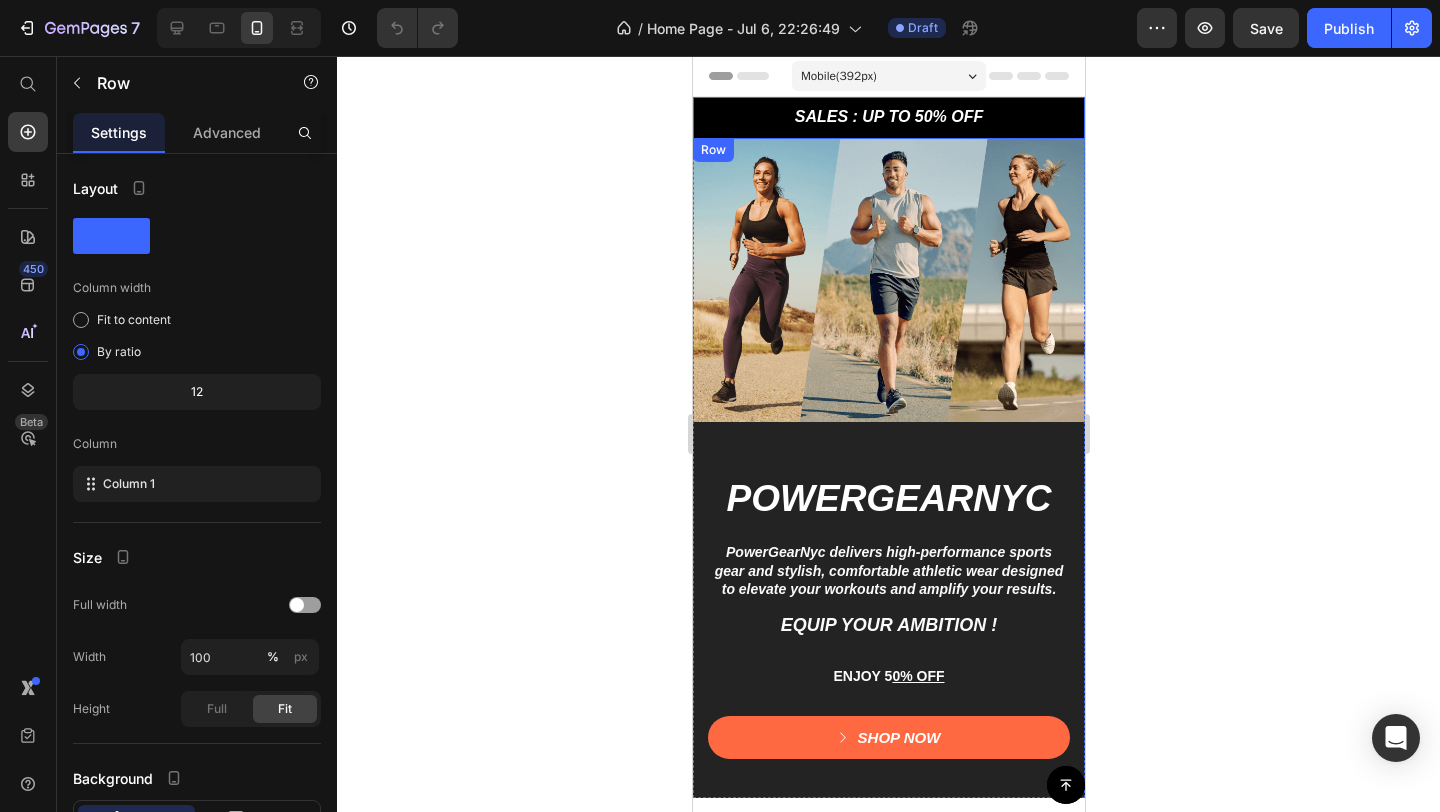 click on "SALES : UP TO 50% OFF Text Block Row SALES : UP TO 50% OFF Text Block Row 5000+ Text Block Icon Icon Icon Icon Icon Icon List REVIEWS Text Block Row Row 60-DAY FREE RETURNS Text Block Row FREE Shipping On All U.S. Orders Over $150 Text Block Row 5000+ Text Block Icon Icon Icon Icon Icon Icon List REVIEWS Text Block Row Row Carousel Row" at bounding box center (888, 118) 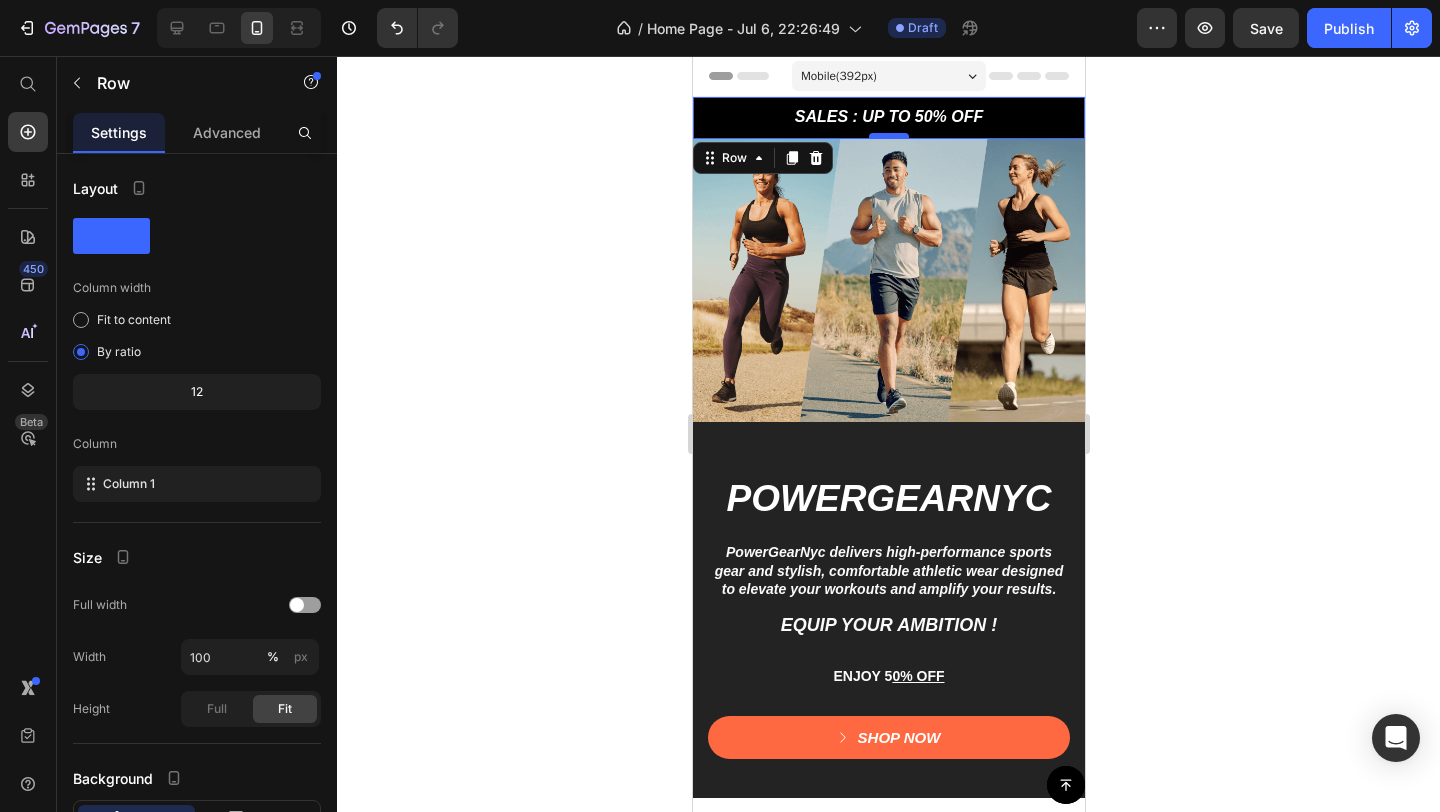 click at bounding box center (888, 136) 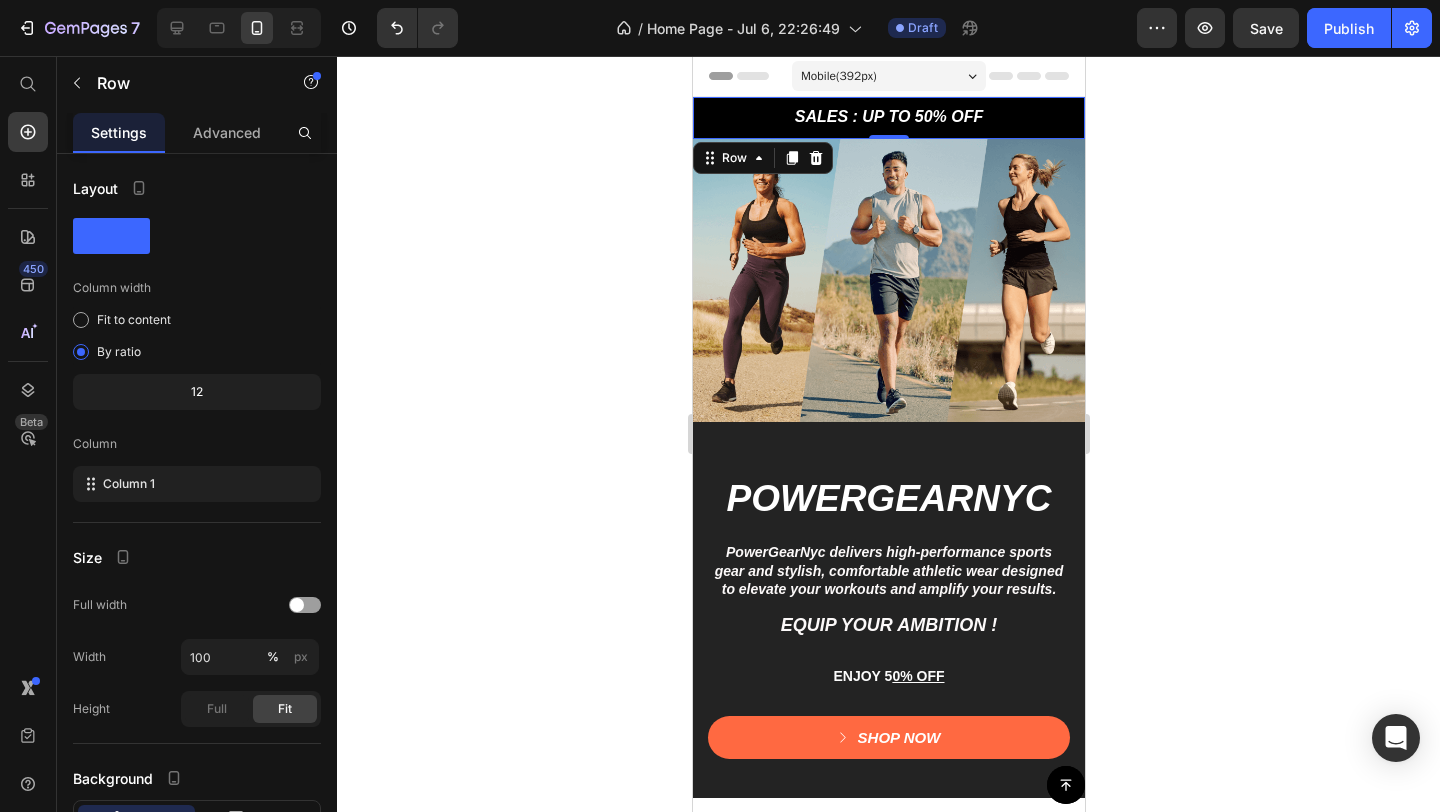 click on "SALES : UP TO 50% OFF Text Block Row SALES : UP TO 50% OFF Text Block Row 5000+ Text Block Icon Icon Icon Icon Icon Icon List REVIEWS Text Block Row Row 60-DAY FREE RETURNS Text Block Row FREE Shipping On All U.S. Orders Over $150 Text Block Row 5000+ Text Block Icon Icon Icon Icon Icon Icon List REVIEWS Text Block Row Row Carousel Row   0" at bounding box center (888, 118) 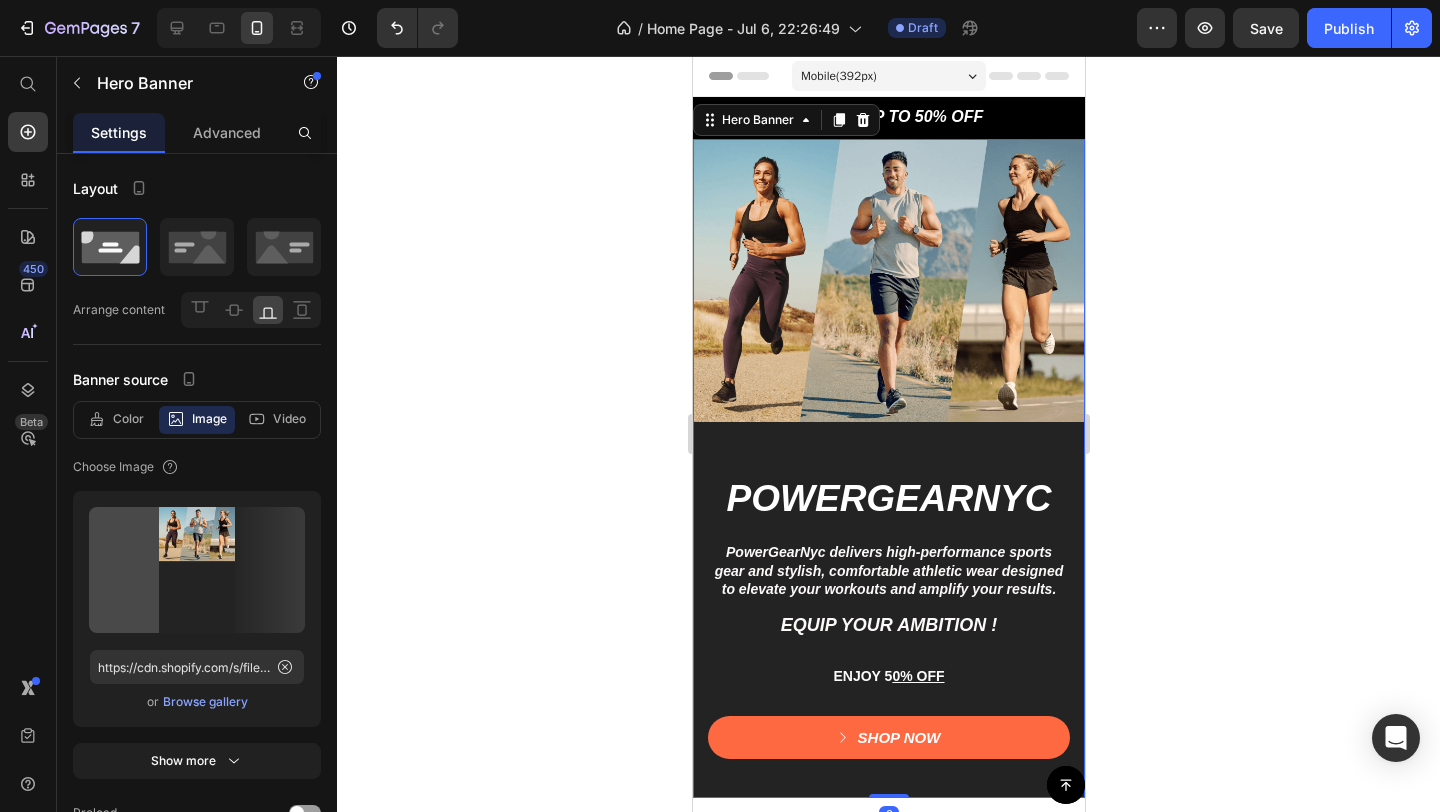 click at bounding box center [888, 469] 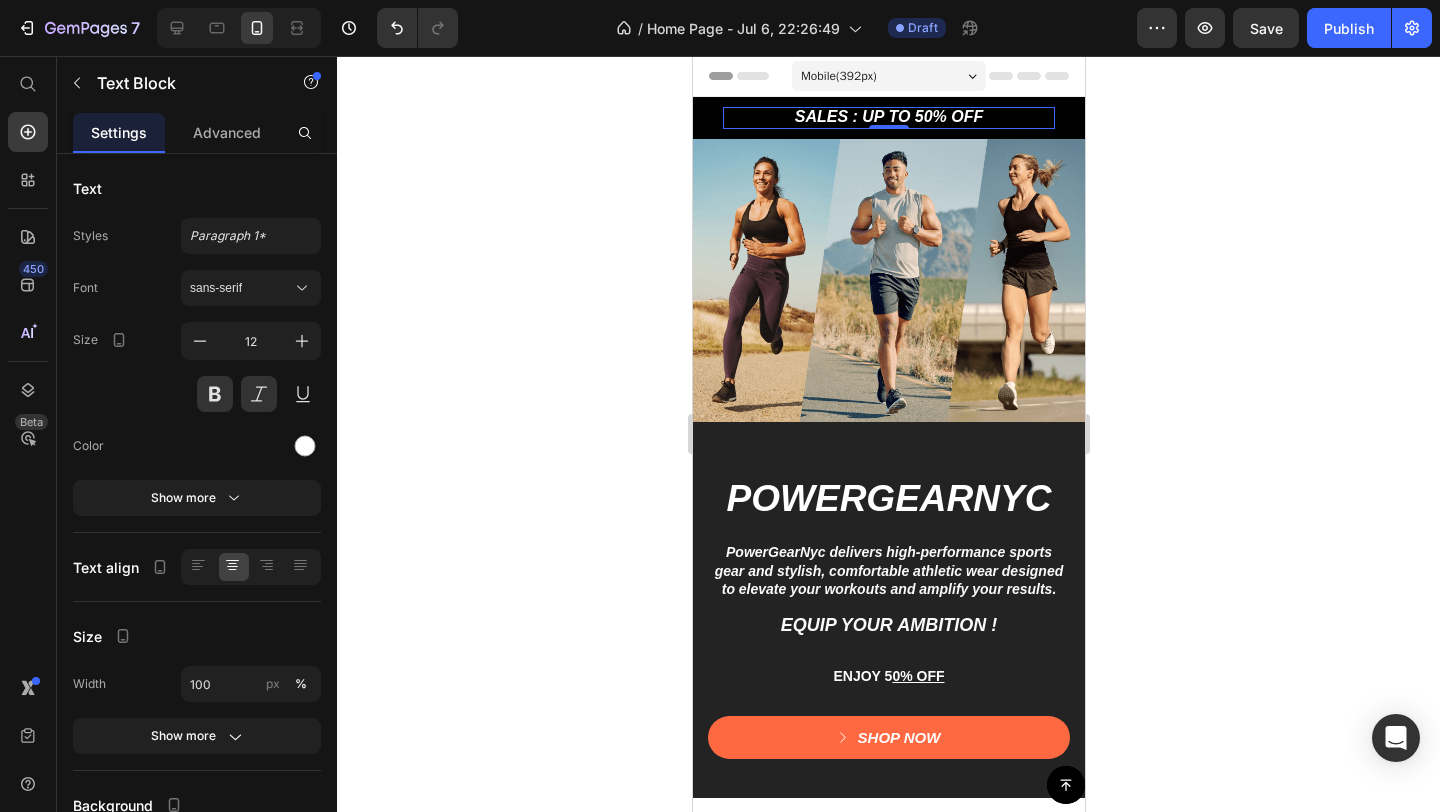 click on "SALES : UP TO 50% OFF Text Block   0" at bounding box center (888, 118) 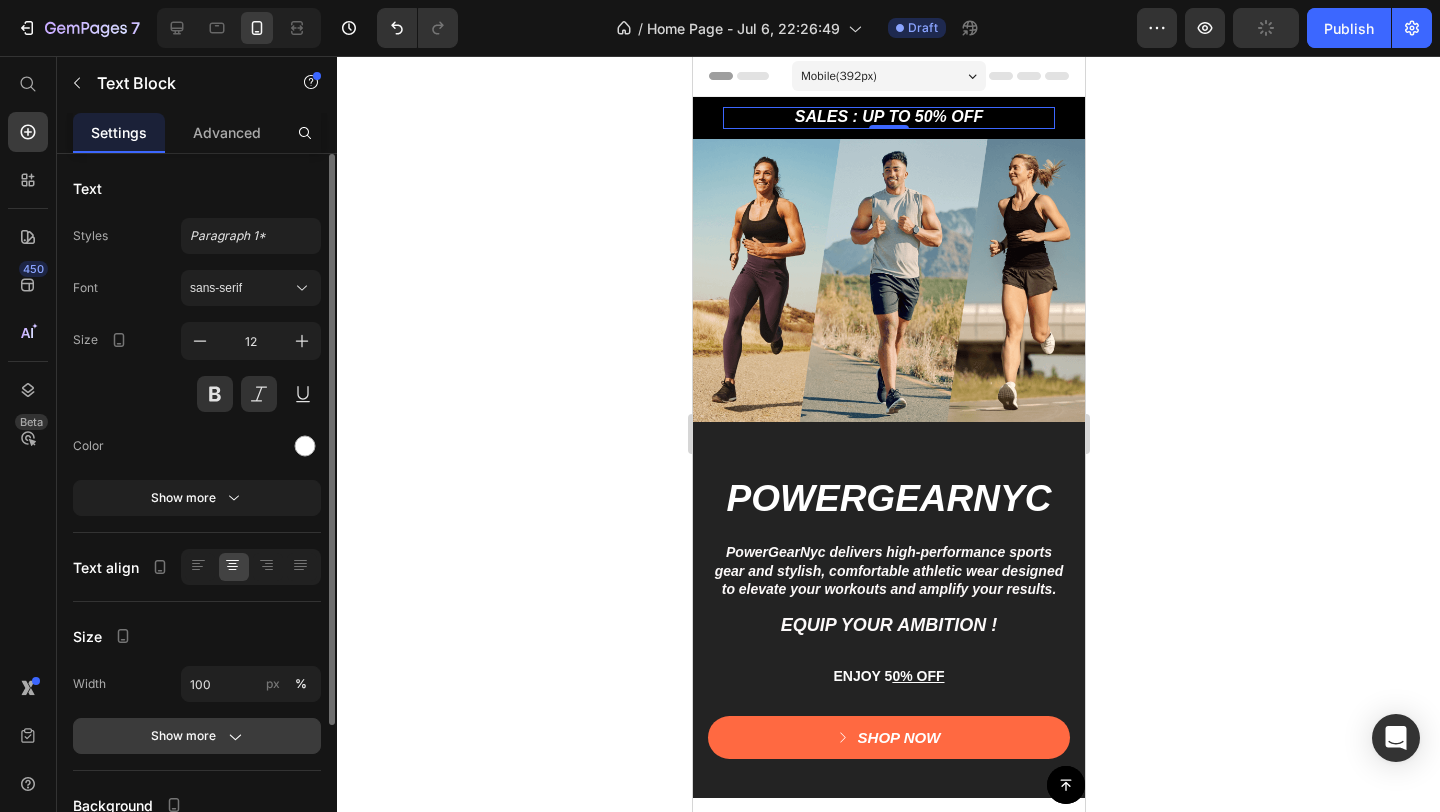 scroll, scrollTop: 180, scrollLeft: 0, axis: vertical 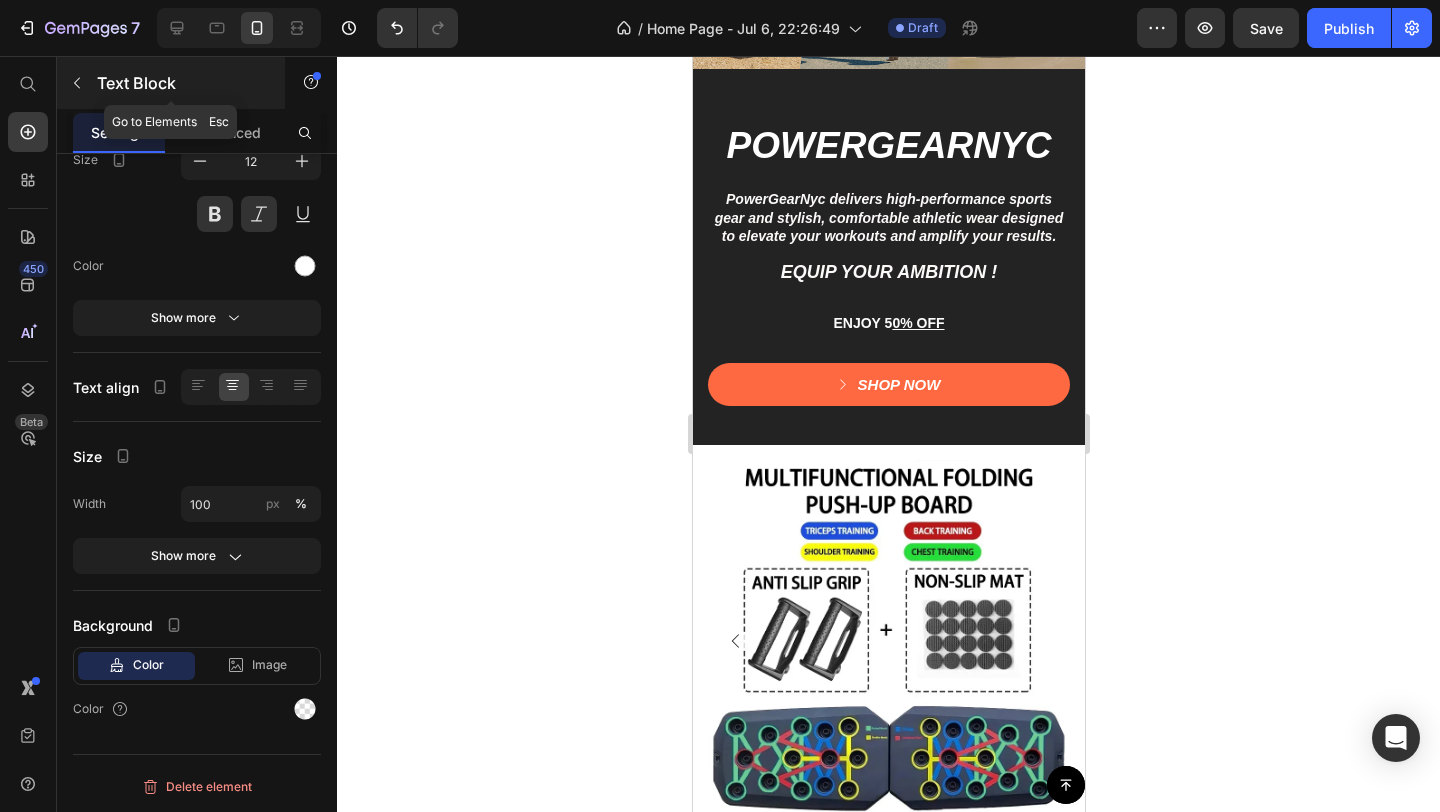 click at bounding box center [77, 83] 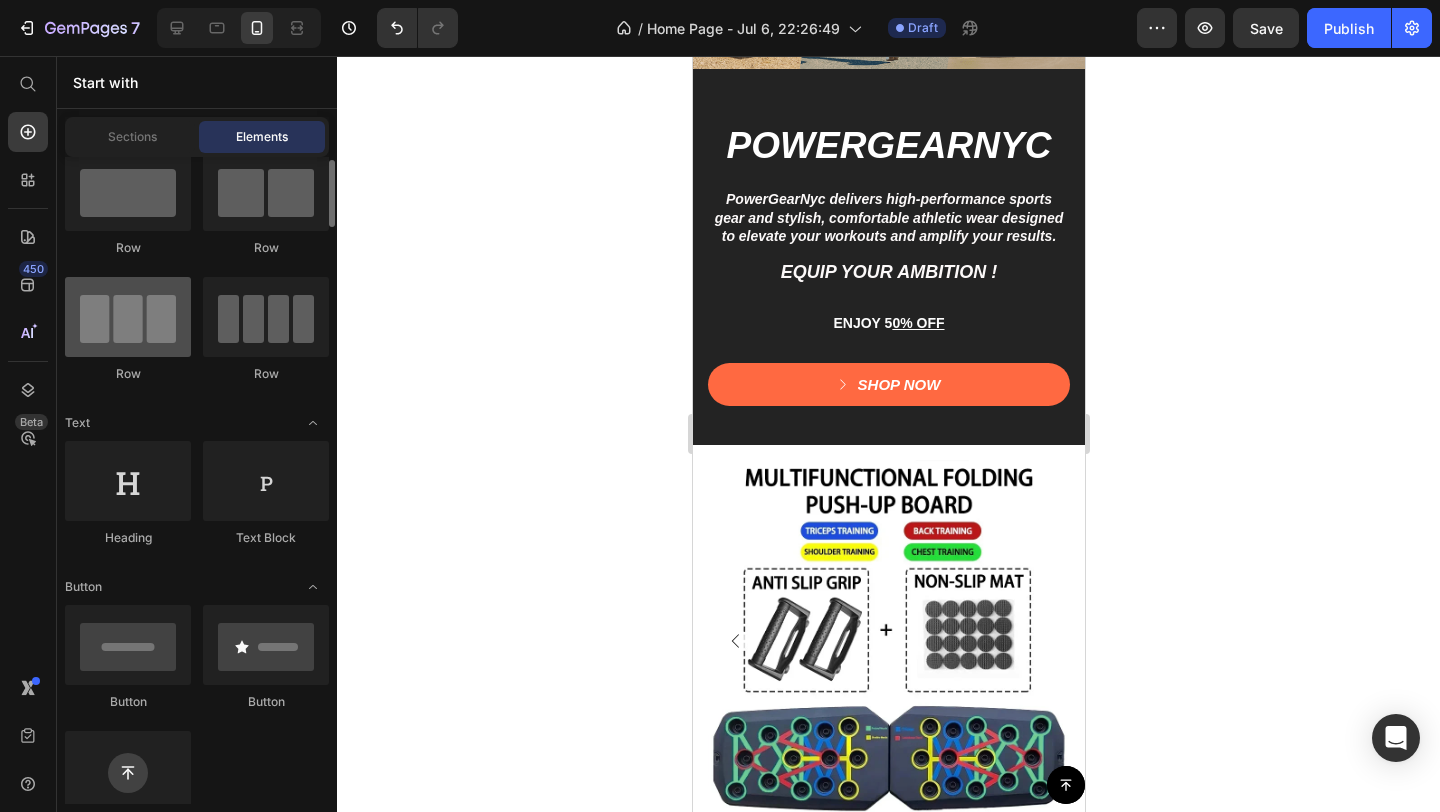 scroll, scrollTop: 54, scrollLeft: 0, axis: vertical 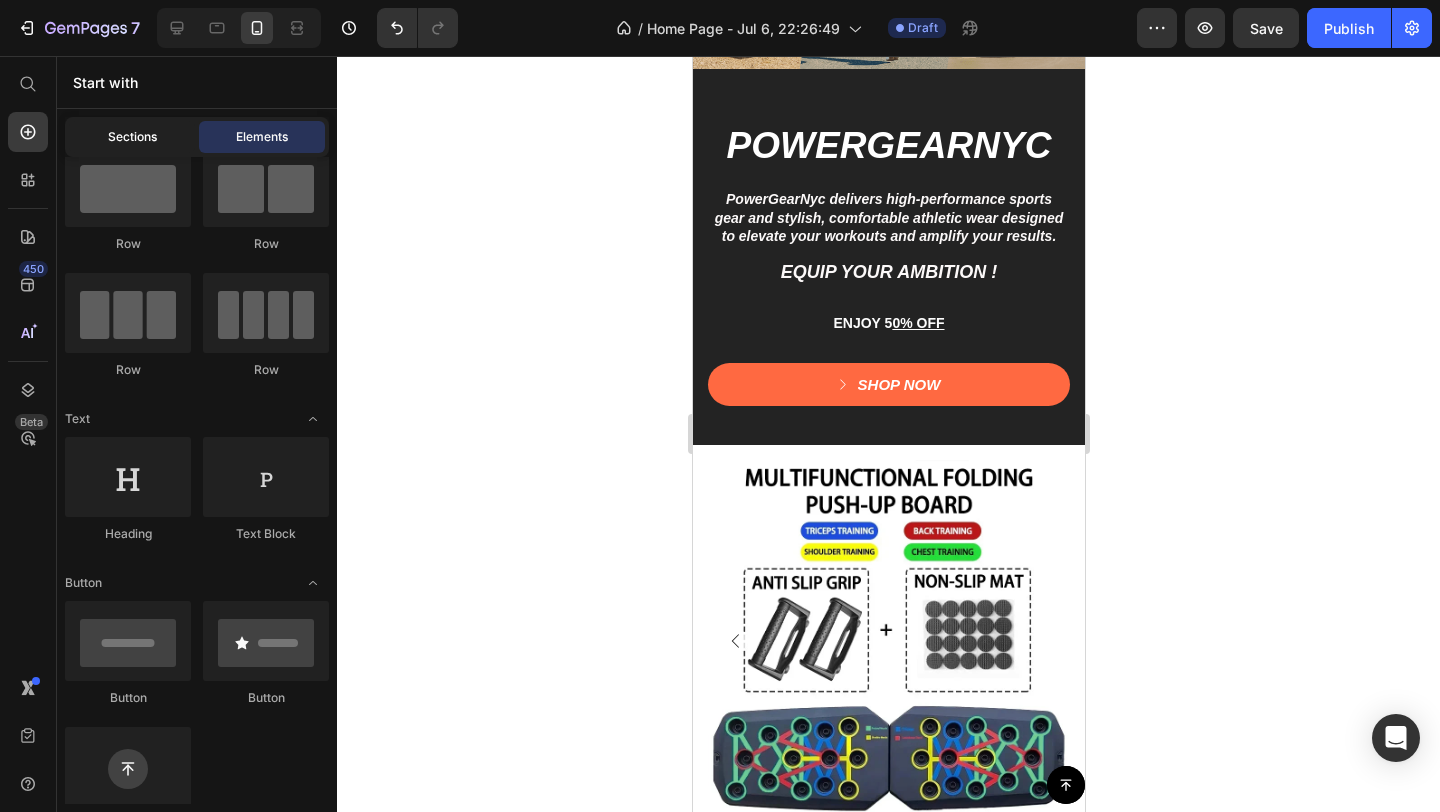 click on "Sections" 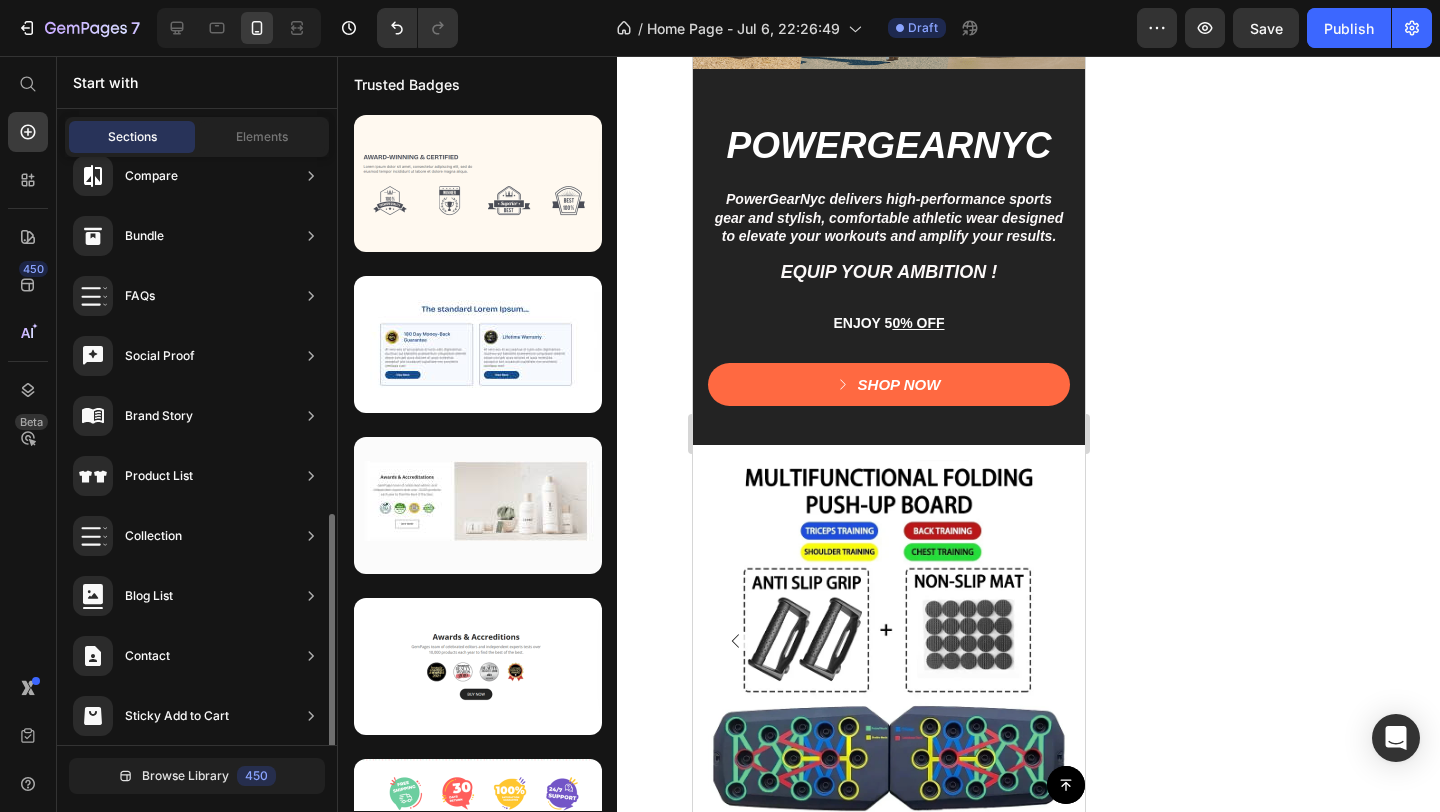 scroll, scrollTop: 572, scrollLeft: 0, axis: vertical 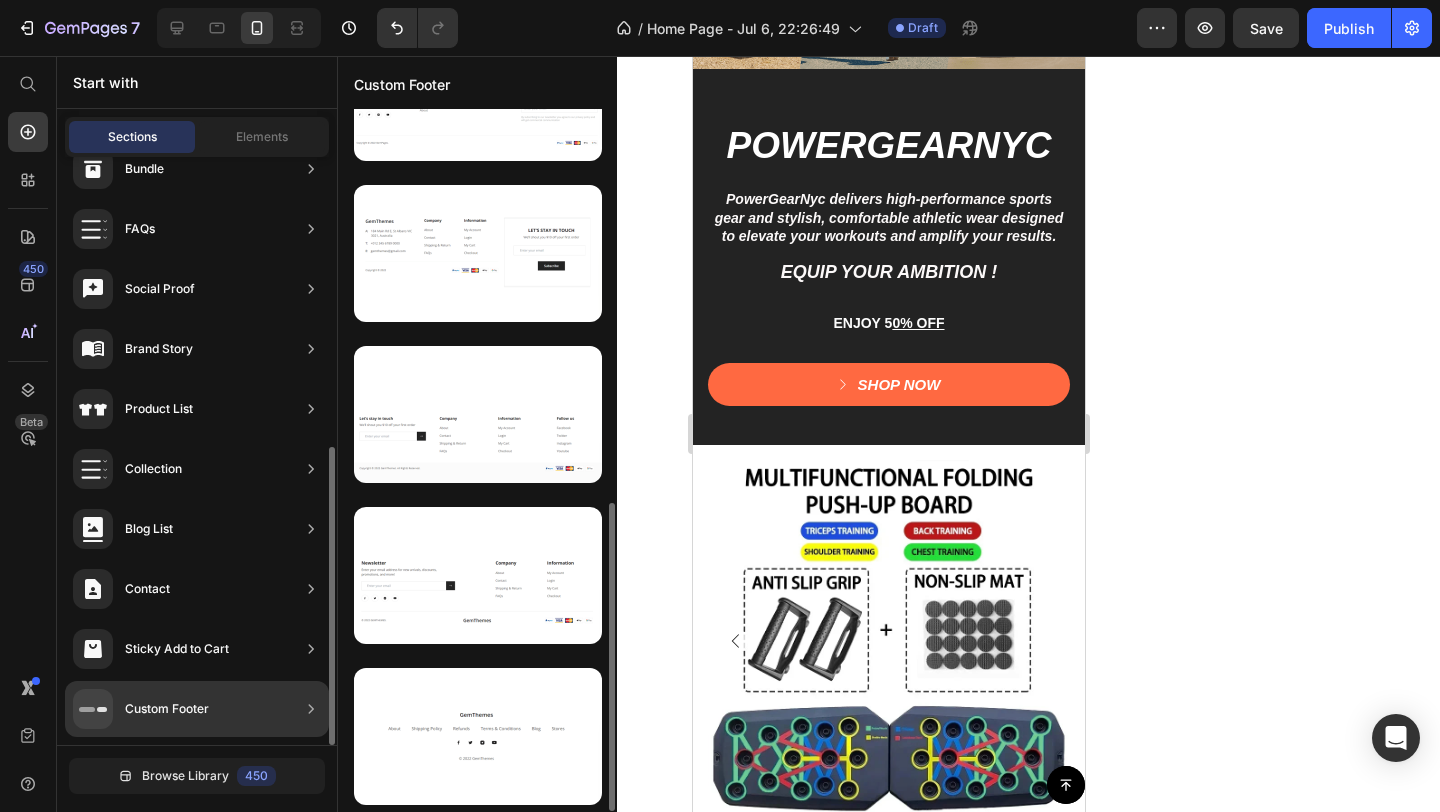 click on "Custom Footer" 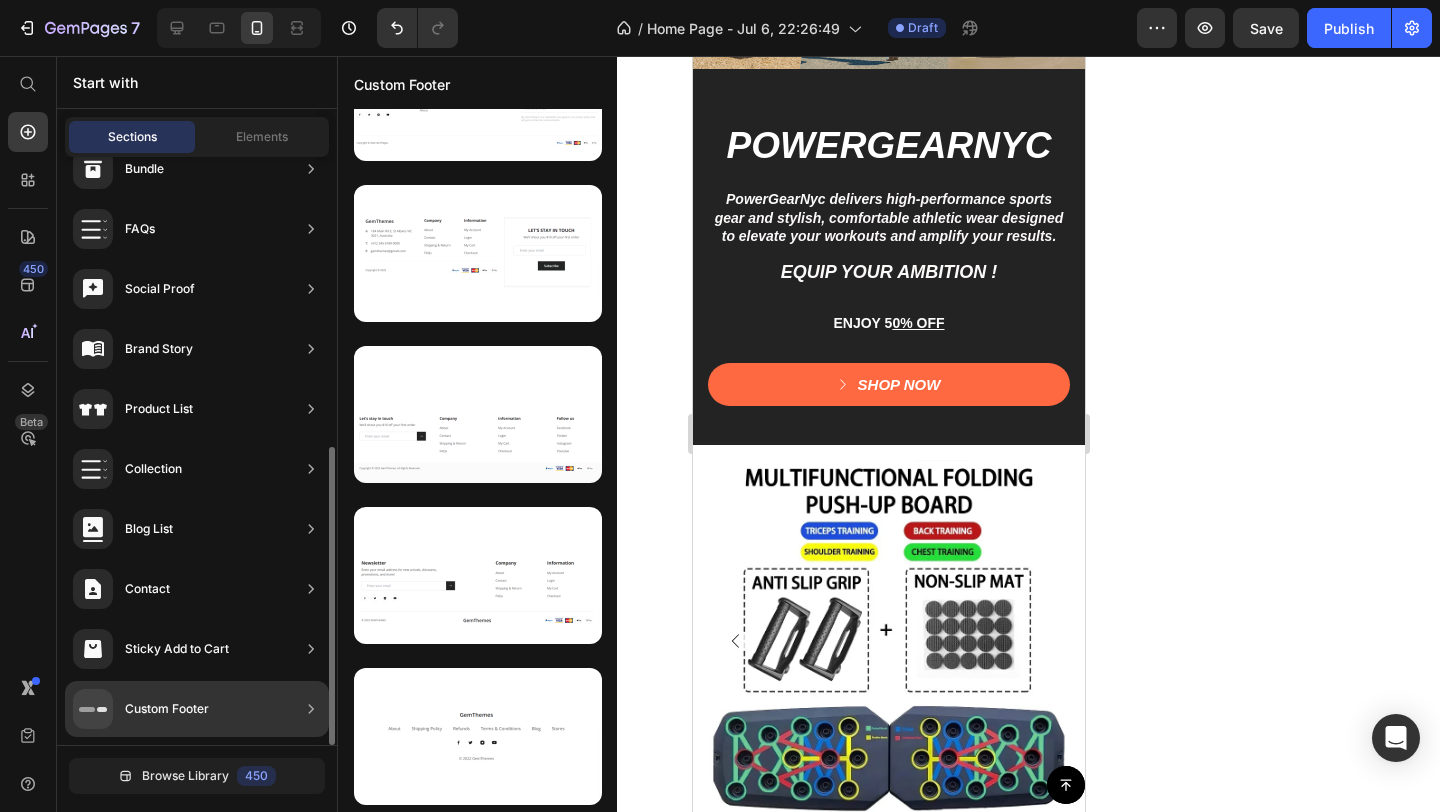click on "Custom Footer" 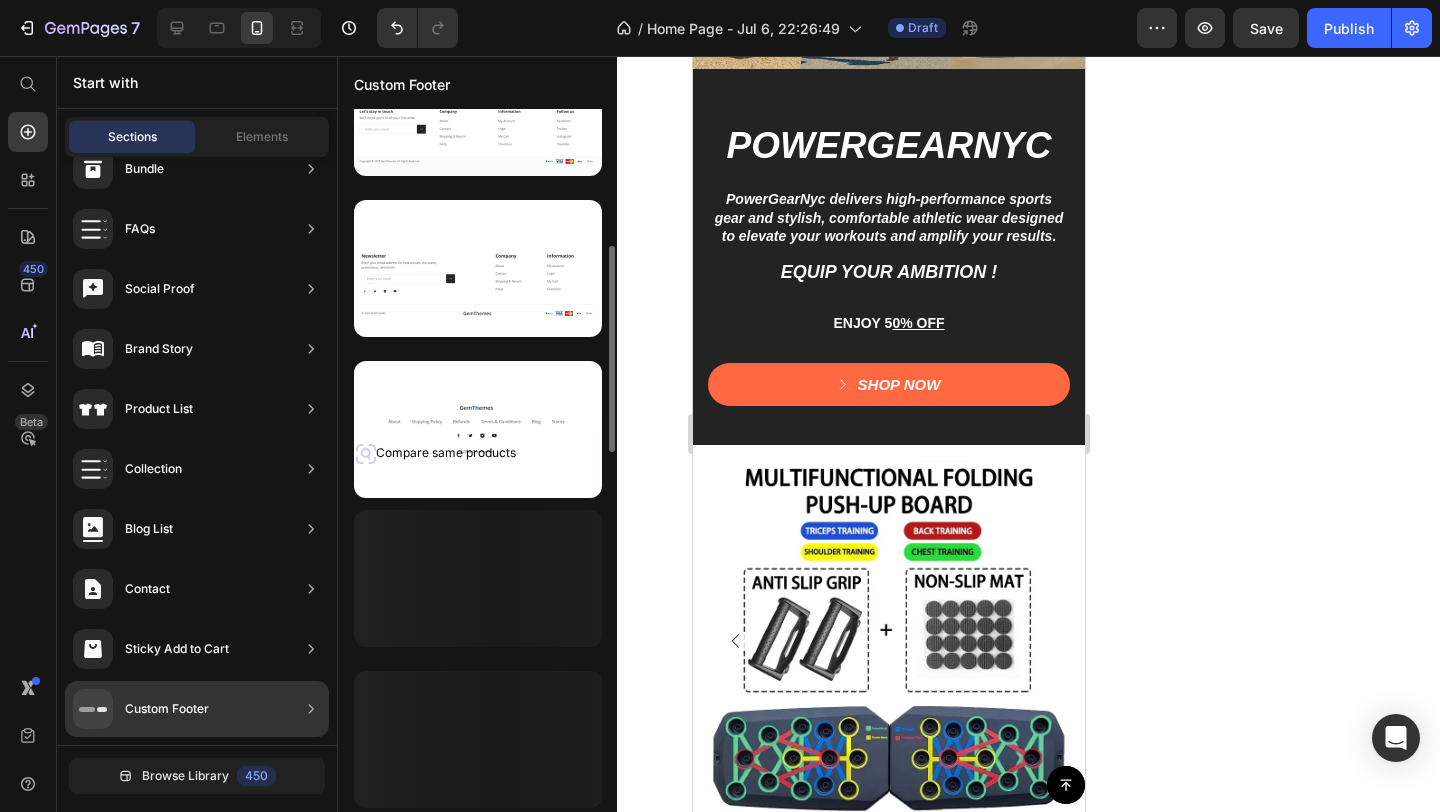 scroll, scrollTop: 1252, scrollLeft: 0, axis: vertical 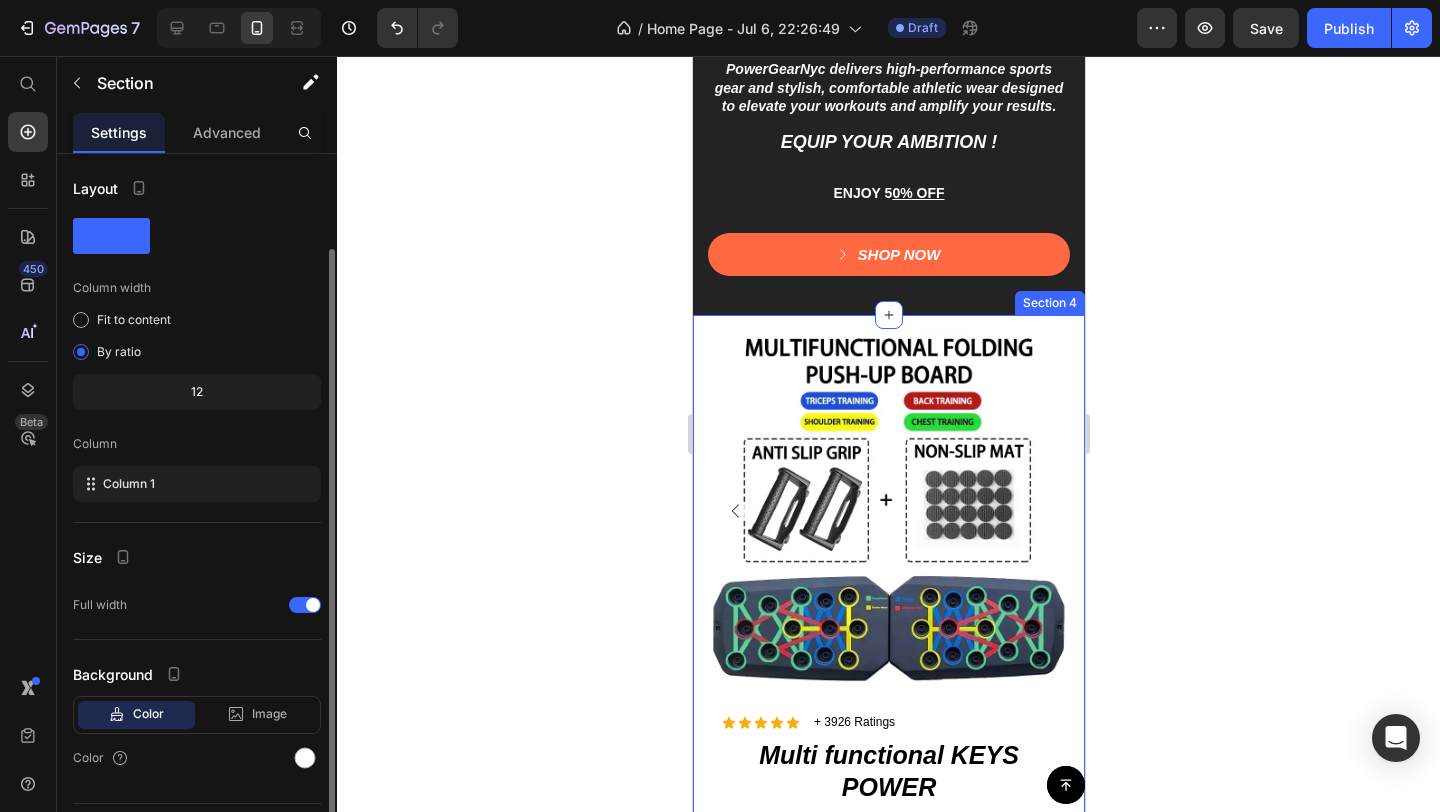 click on "Product Images
Product Overview
How to Use
Skin Type & Concern Accordion Icon Icon Icon Icon Icon Icon List + 3926 Ratings Text Block Row Multi functional KEYS POWER Product Title Soften shine—not your glow. This loose-setting powder blurs the look of pores and sweeps away excess oil, leaving skin with a soft-focus finish.  Text Block $59.99 Product Price $120.99 Product Price 50% OFF Discount Tag Row Almost sold out! Text Block Select option: Text Block Board Board Board Product Variants & Swatches Quantity: Text Block 1 Product Quantity
Add to cart Add to Cart Row Row Row Product Section 4" at bounding box center [888, 702] 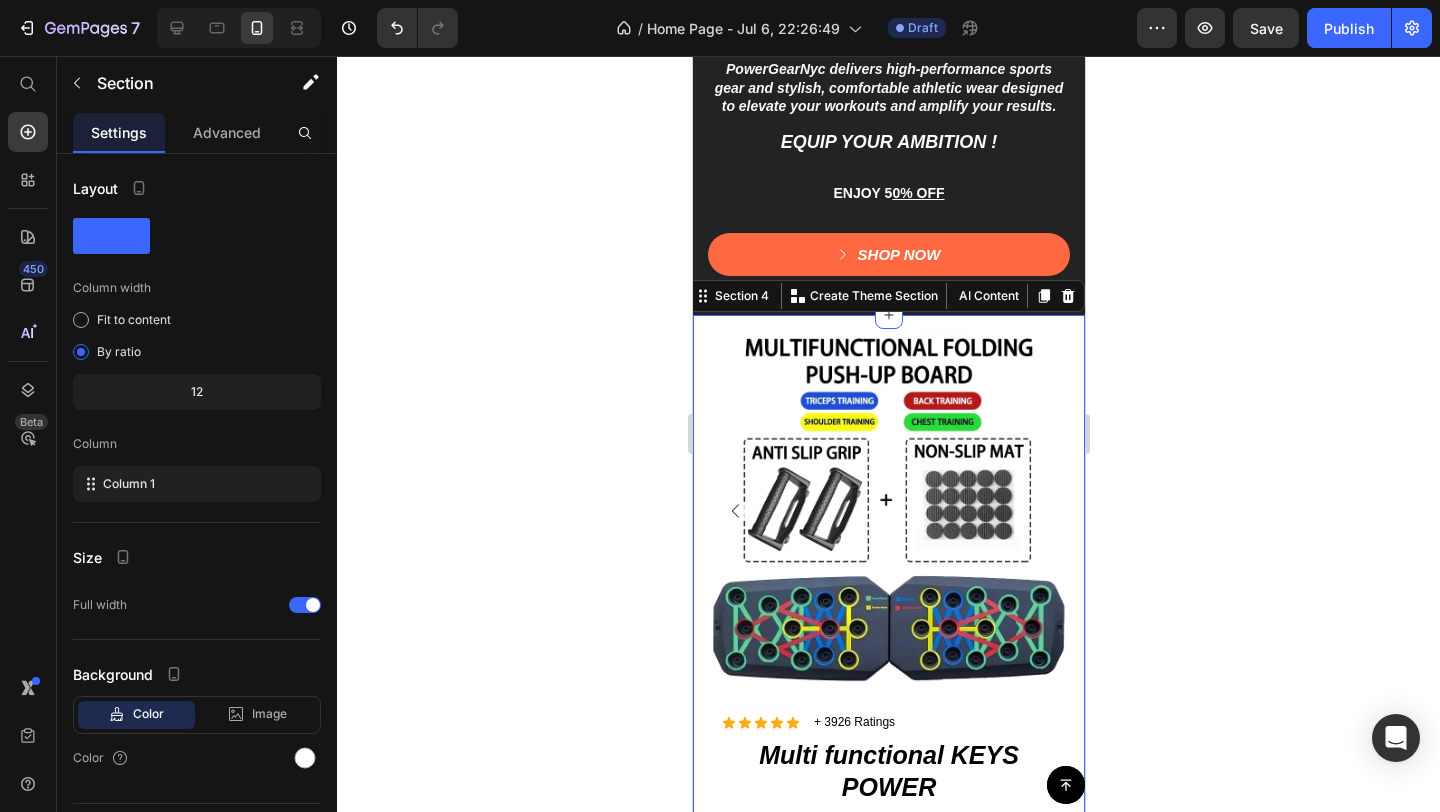 click 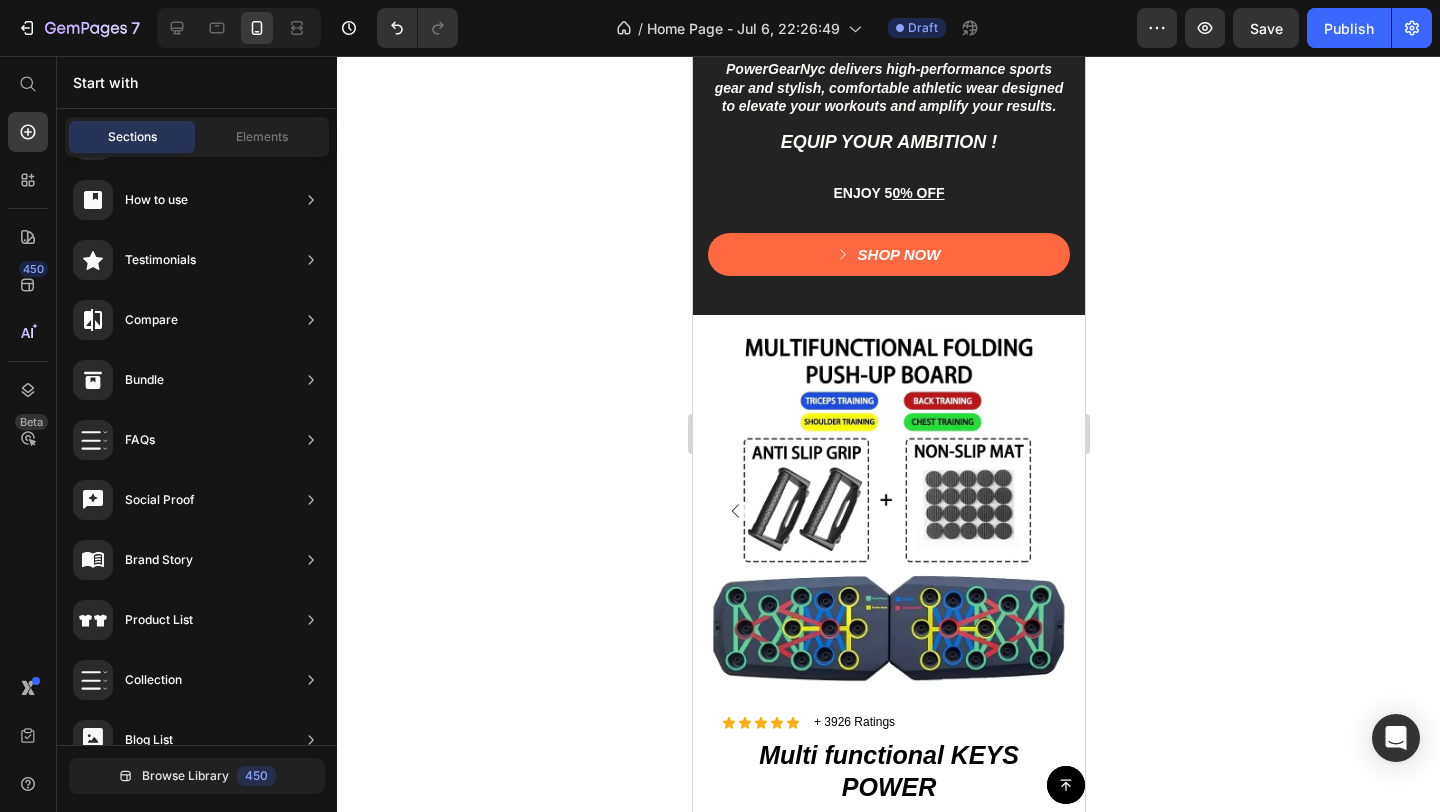 scroll, scrollTop: 0, scrollLeft: 0, axis: both 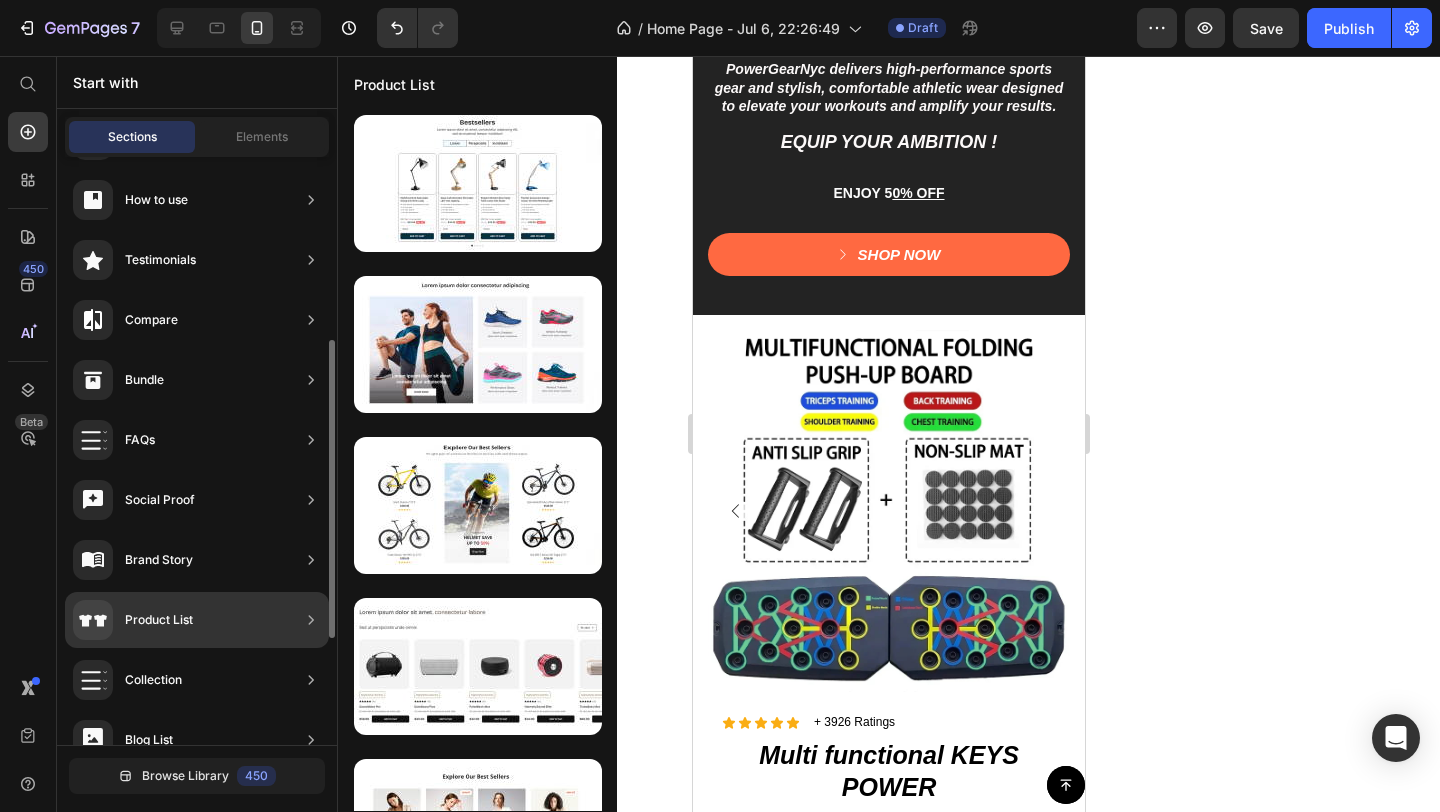 click on "Product List" 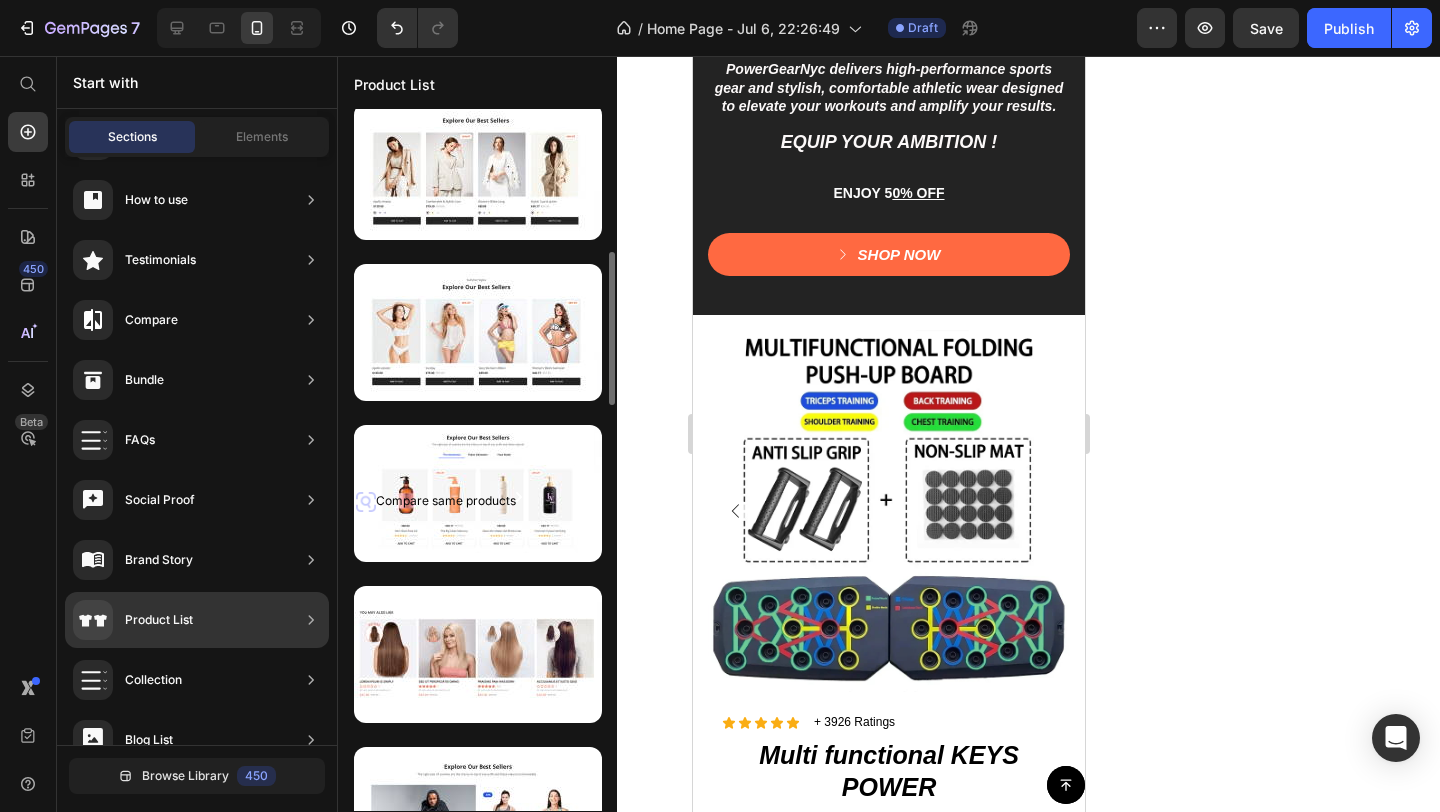 scroll, scrollTop: 652, scrollLeft: 0, axis: vertical 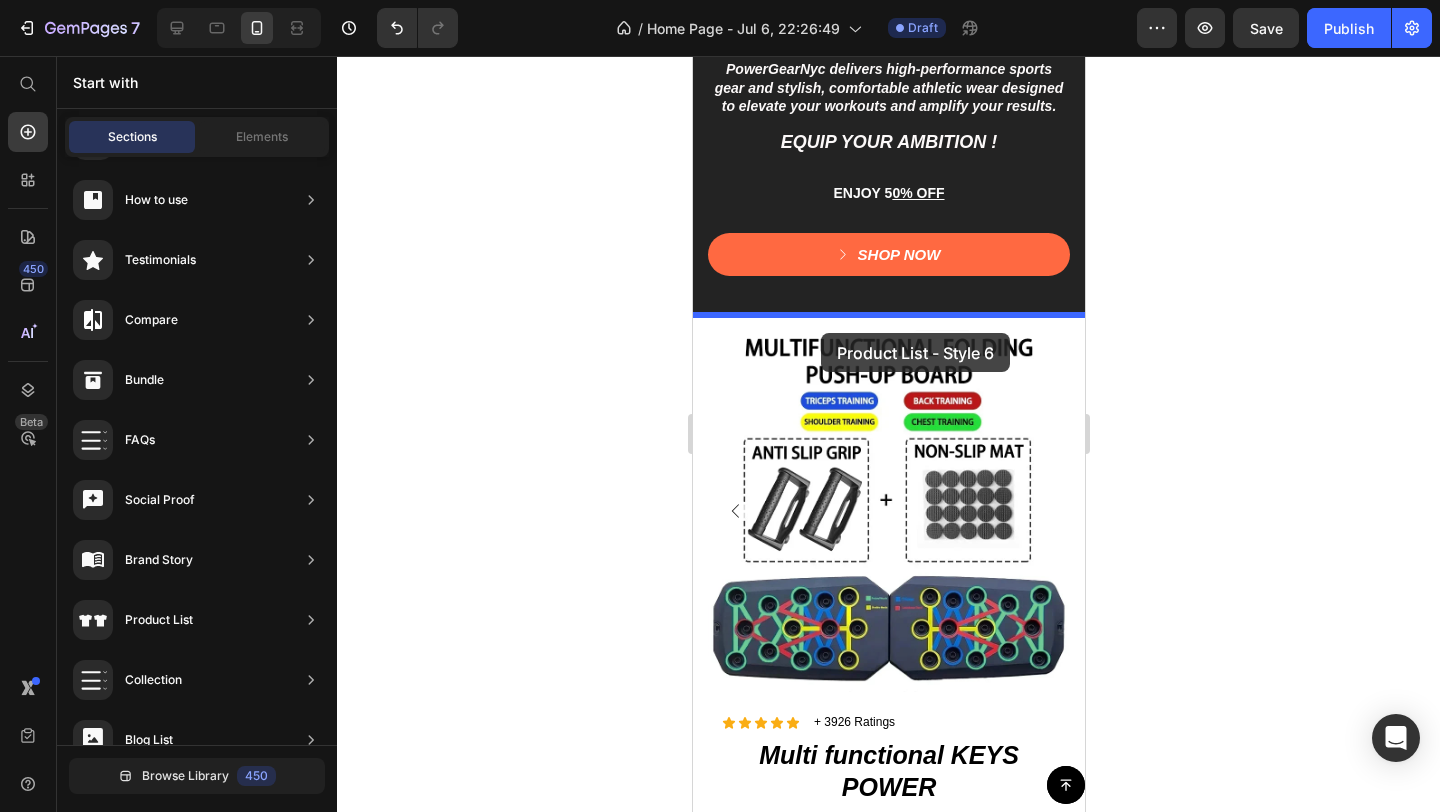 drag, startPoint x: 1212, startPoint y: 581, endPoint x: 820, endPoint y: 333, distance: 463.86206 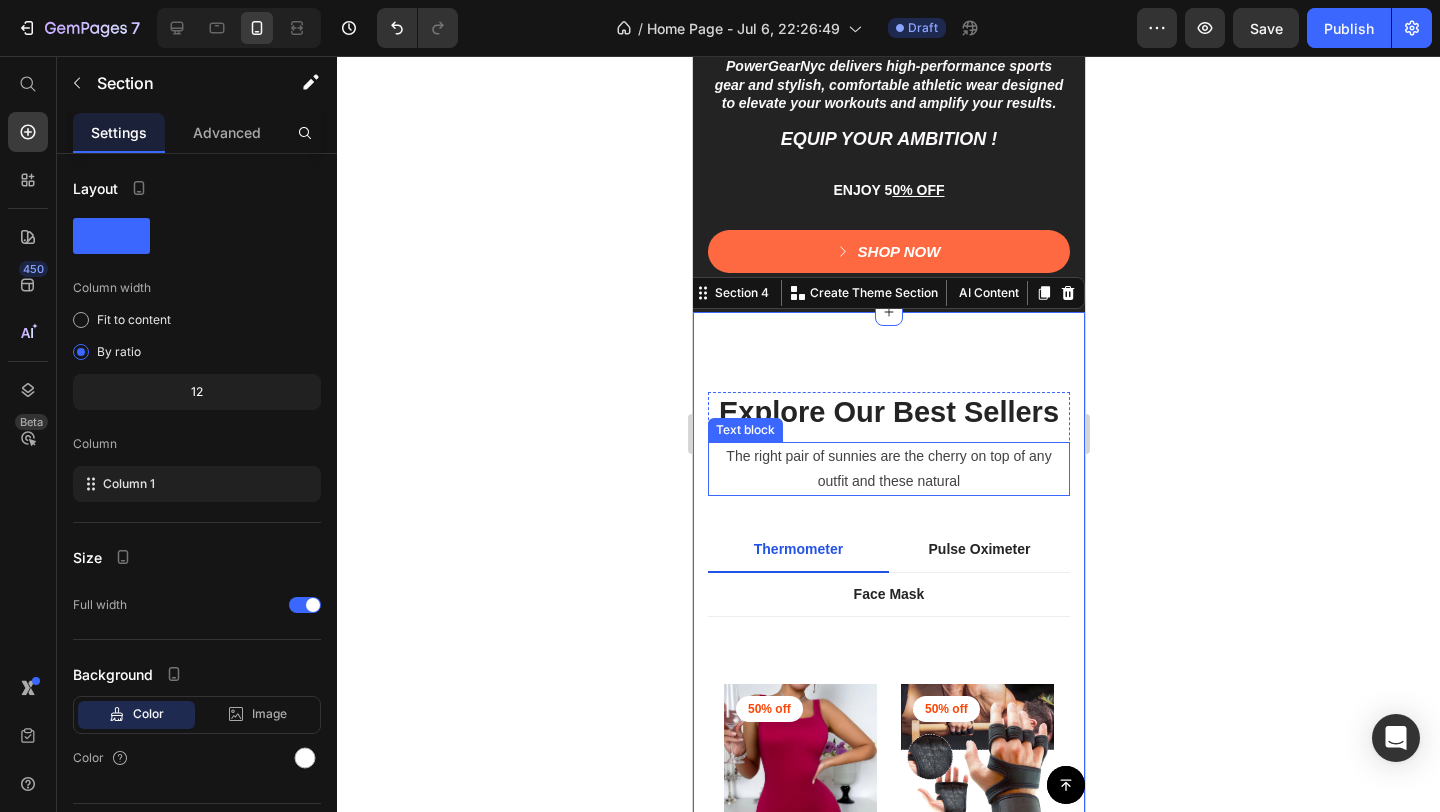 scroll, scrollTop: 526, scrollLeft: 0, axis: vertical 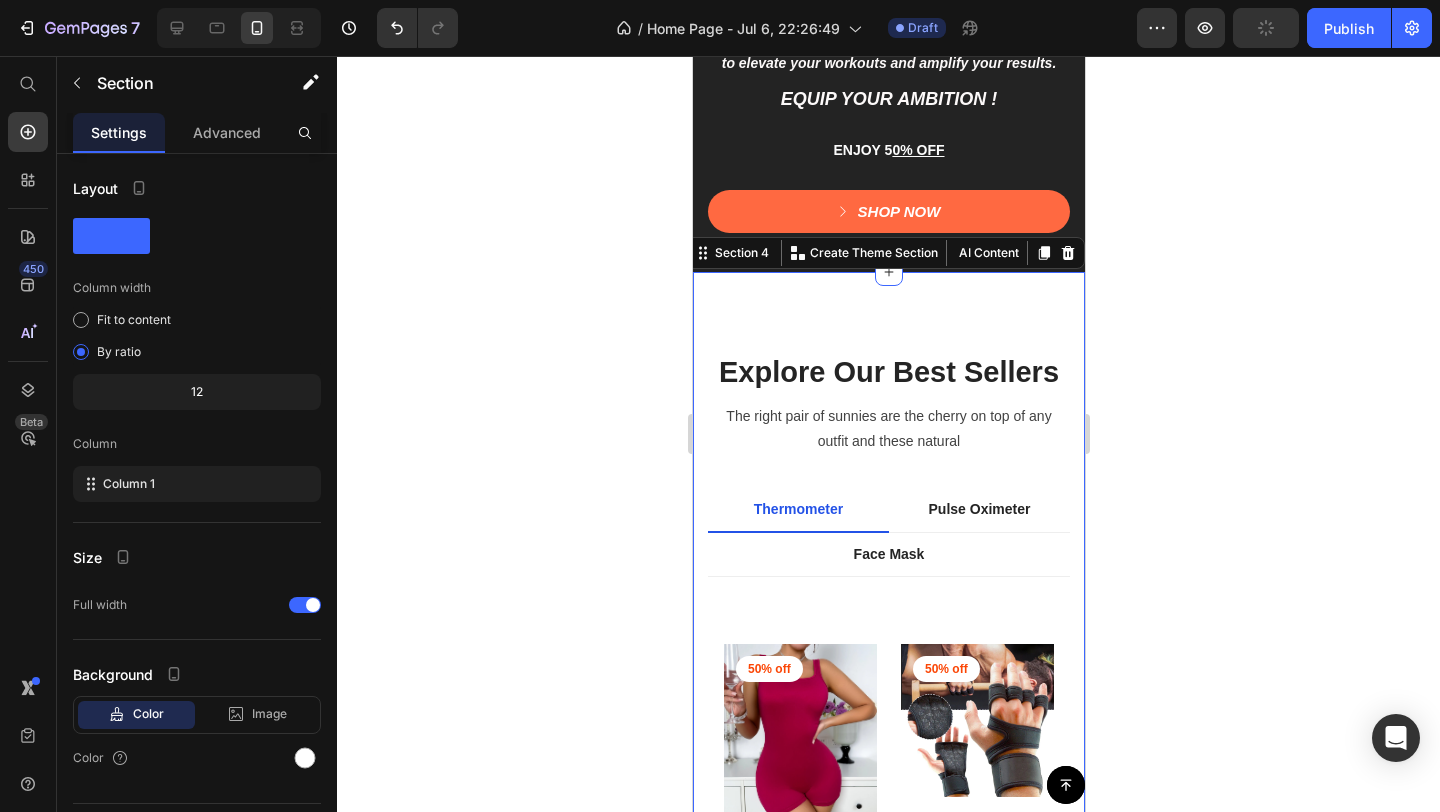 click 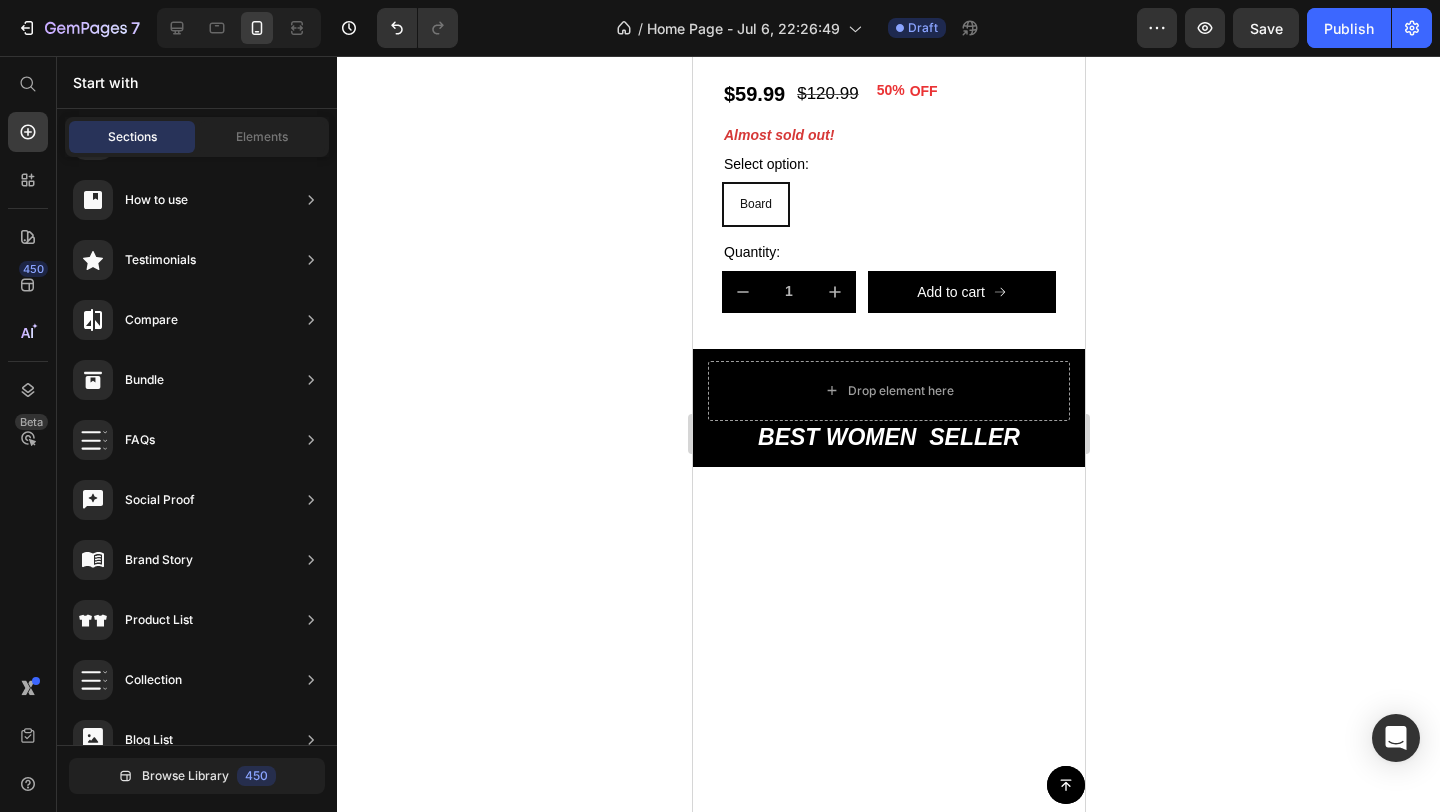 scroll, scrollTop: 2522, scrollLeft: 0, axis: vertical 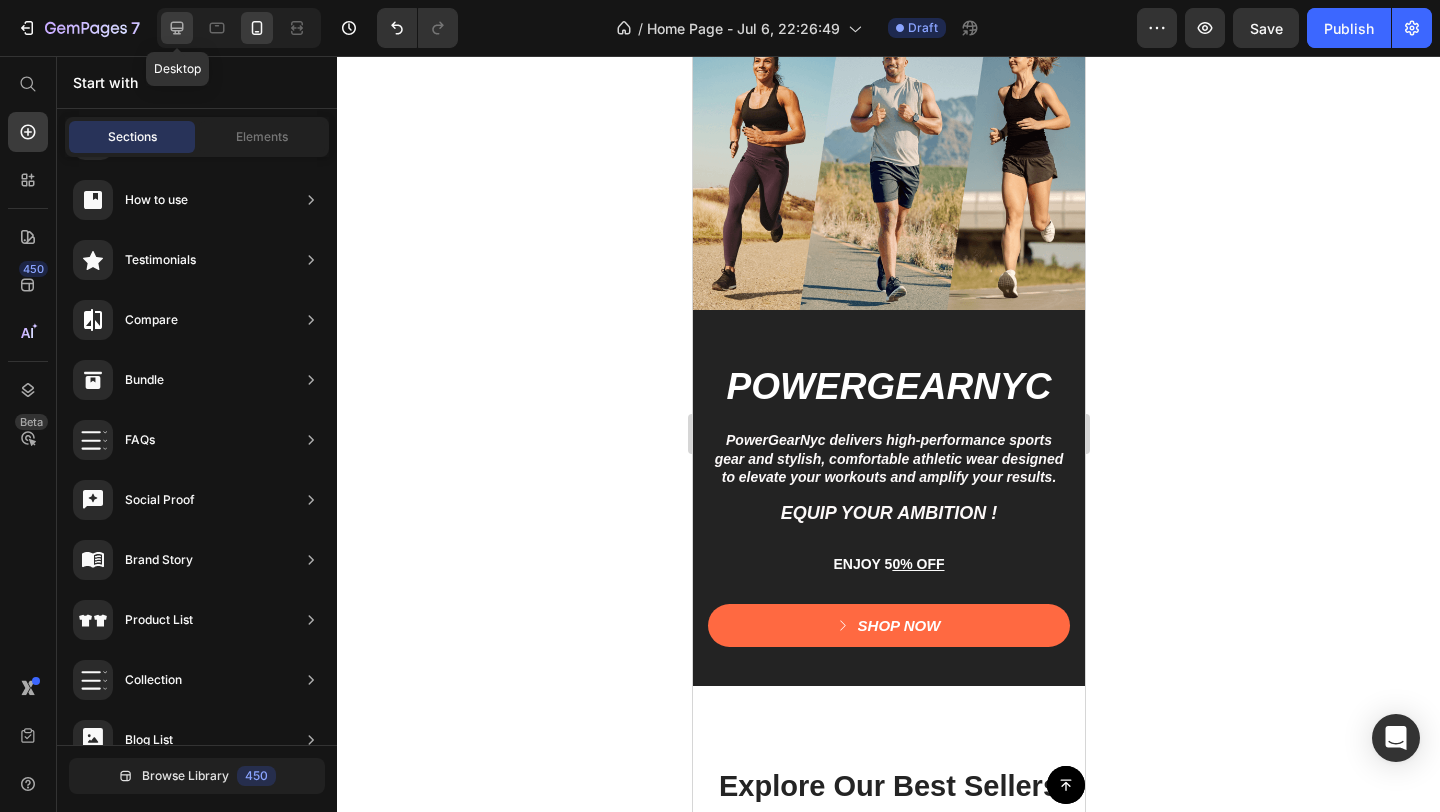 click 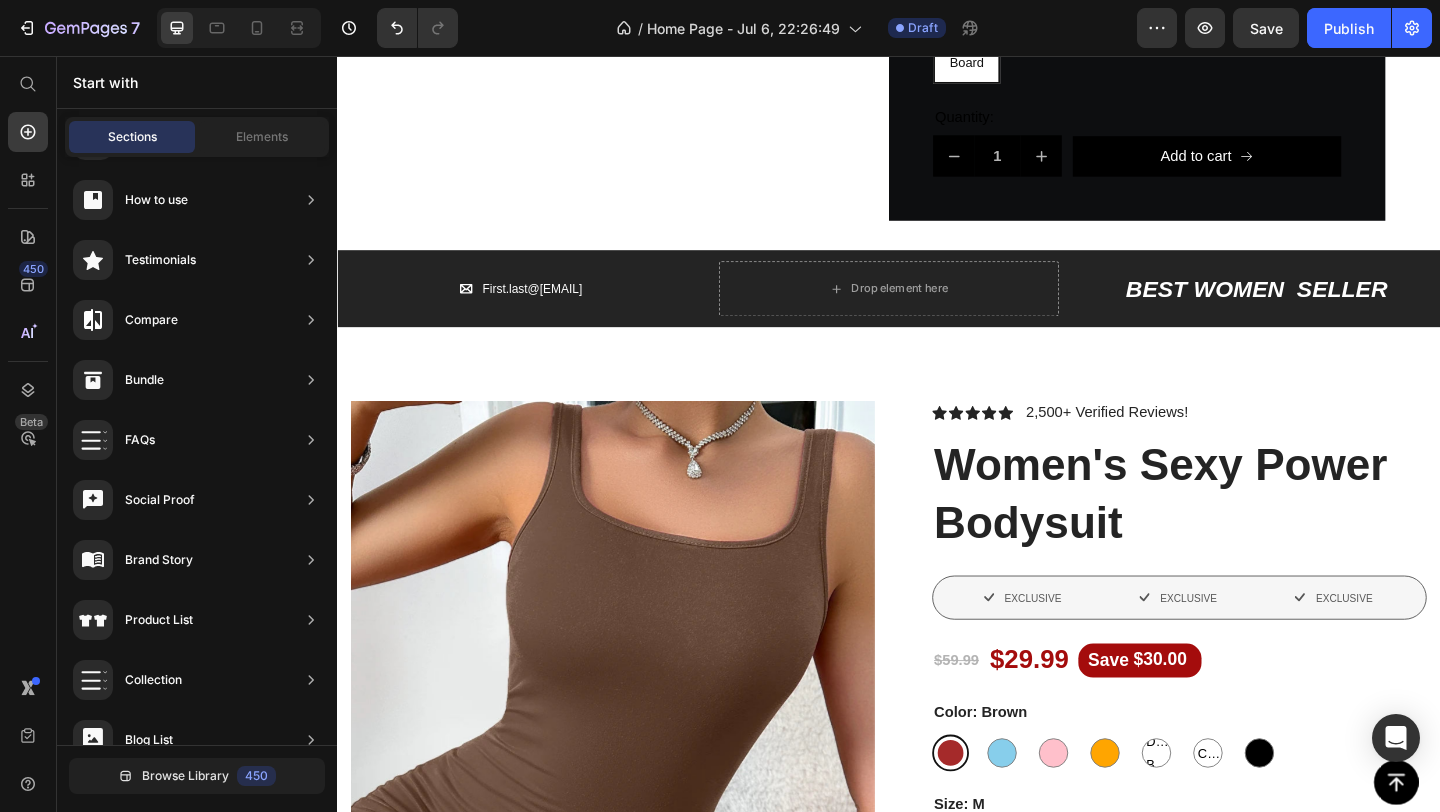 scroll, scrollTop: 2718, scrollLeft: 0, axis: vertical 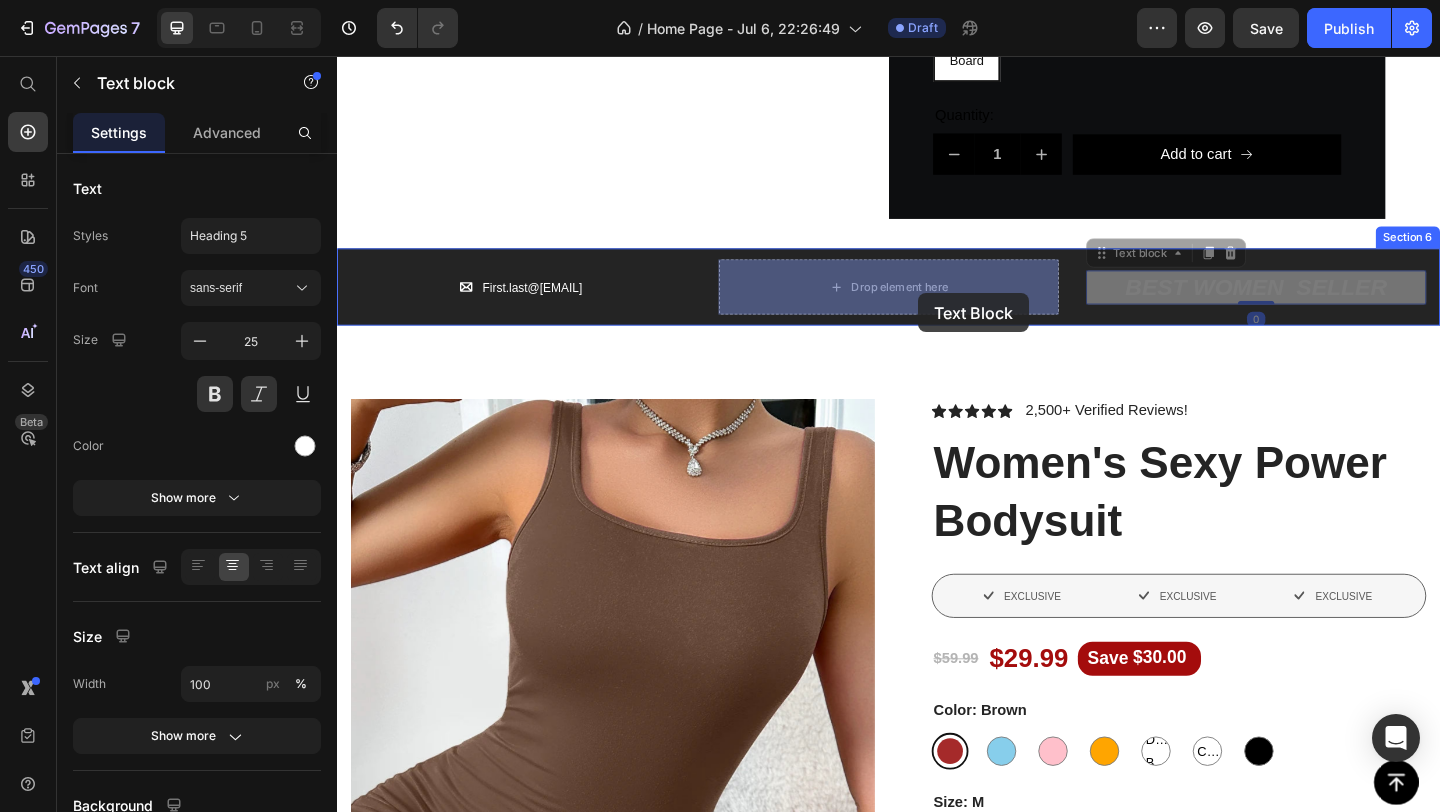 drag, startPoint x: 1345, startPoint y: 311, endPoint x: 969, endPoint y: 314, distance: 376.01196 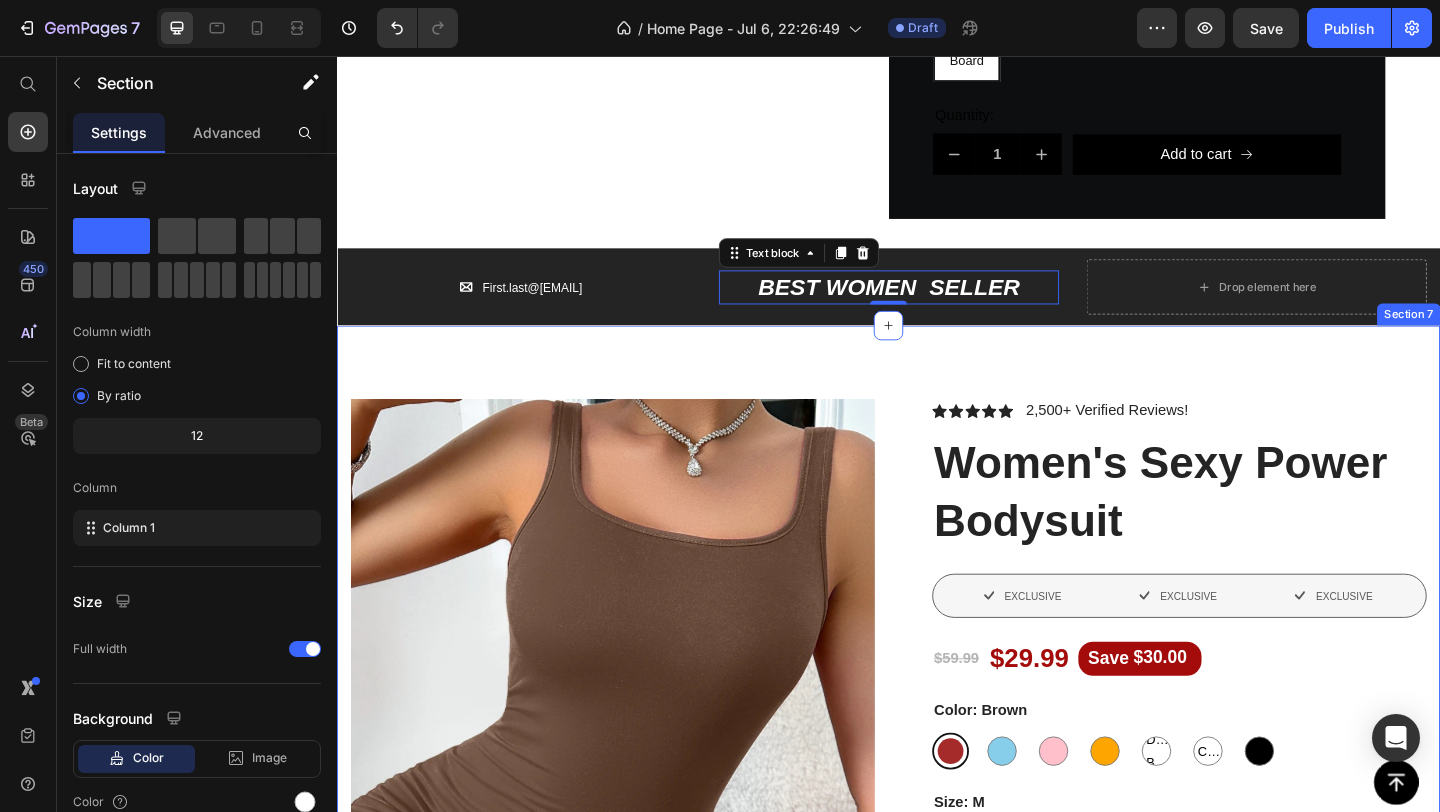 click on "Product Images Icon Icon Icon Icon Icon Icon List 2,500+ Verified Reviews! Text Block Row Women's Sexy Power Bodysuit Product Title
EXCLUSIVE Item List
EXCLUSIVE Item List
EXCLUSIVE Item List Row $59.99 Product Price $29.99 Product Price Save $30.00 Discount Tag Row Color: Brown Brown Brown SKY BLUE SKY BLUE Pink Pink Orange Orange DEEP BLUE DEEP BLUE DEEP BLUE Claret Claret Claret black black Size: M M M M XS XS XS L L L S S S XL XL XL Product Variants & Swatches SALE 50% OFF Discount Tag
ALMOST SOLD OUT Stock Counter Add to cart Add to Cart or 4 interest-free payments of $15.00 with Text Block Image Row Image Image Image Image Image Row Image Free shipping  Text Block Image Easy Returns Text Block Image Support 24/7 Text Block Row Row Product Section 7" at bounding box center (937, 911) 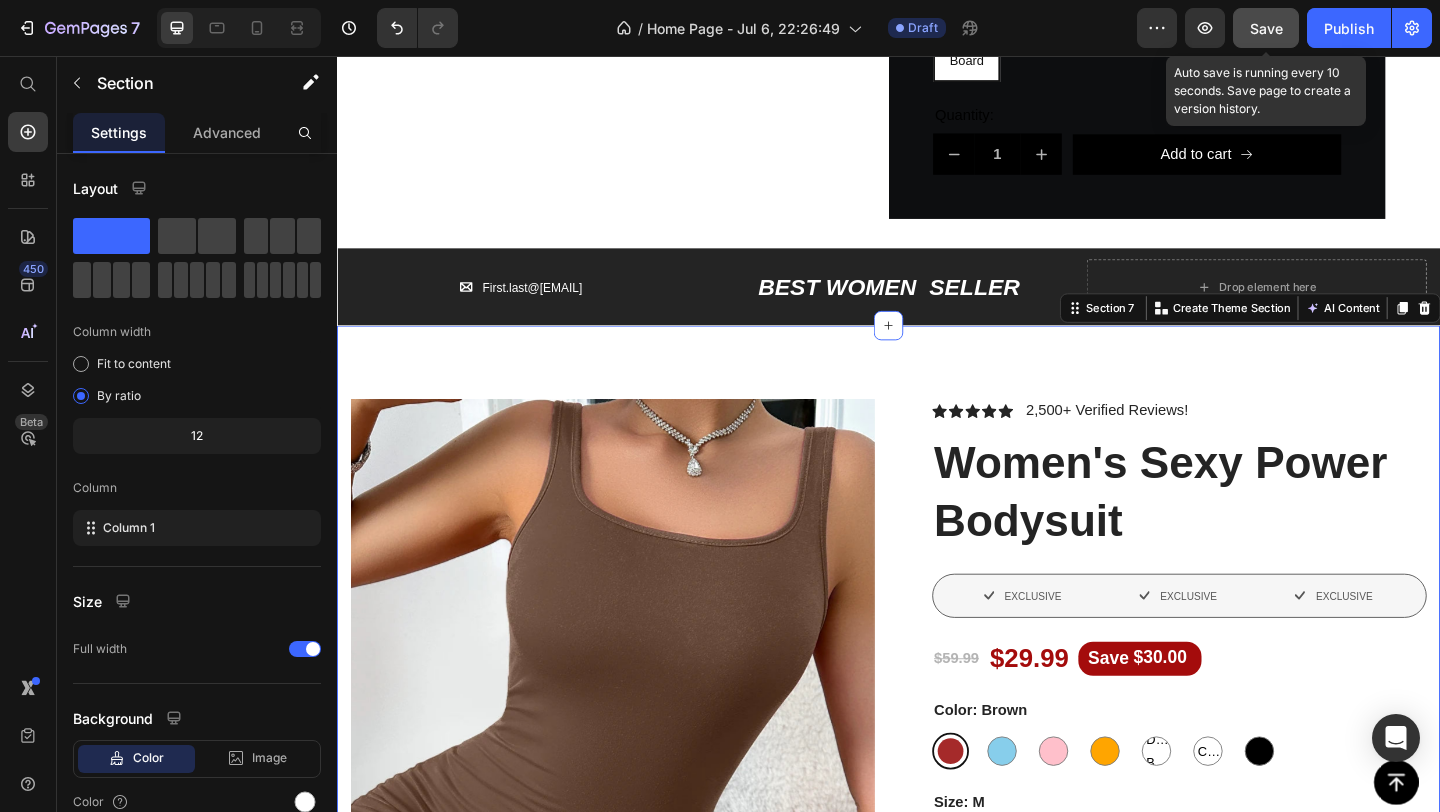 click on "Save" 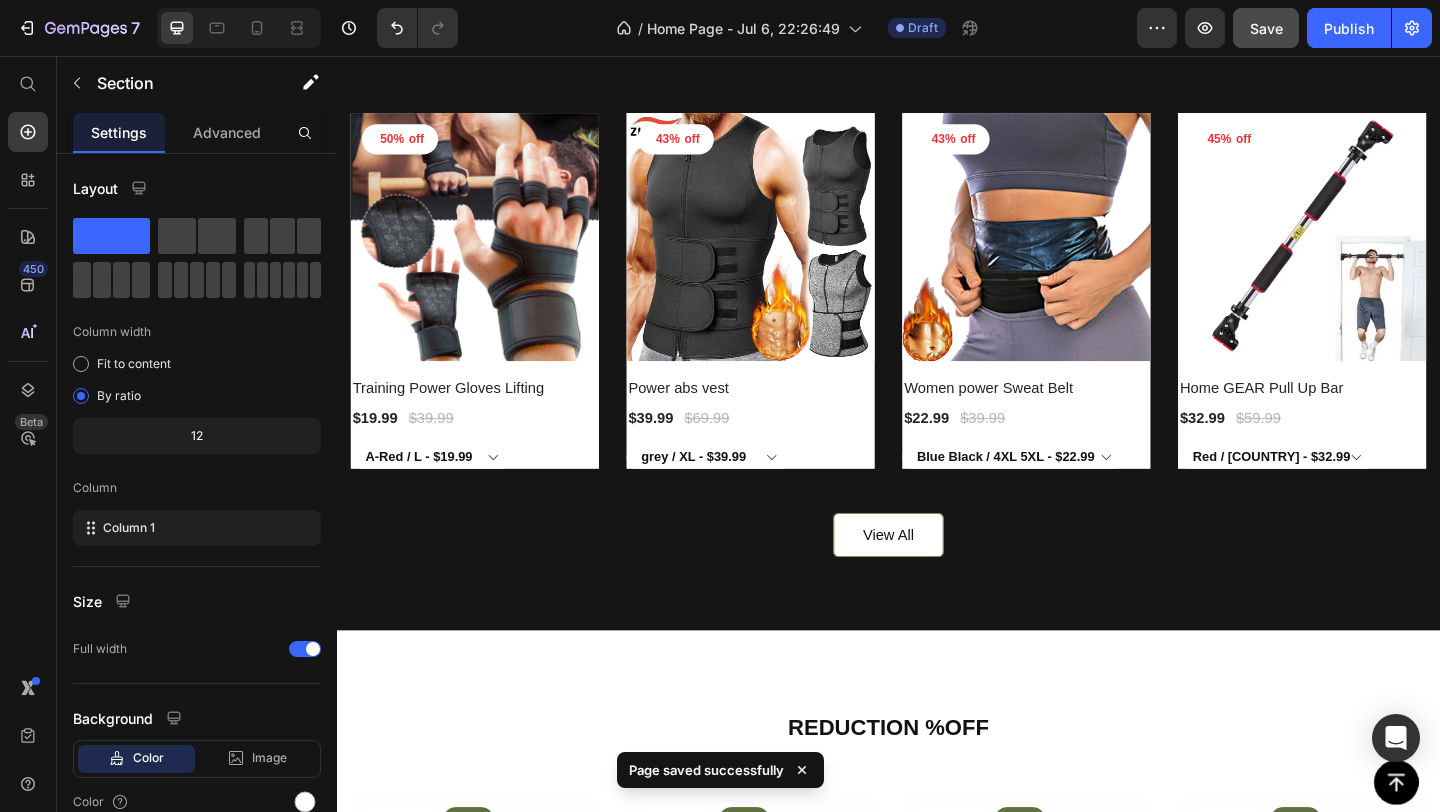 scroll, scrollTop: 4221, scrollLeft: 0, axis: vertical 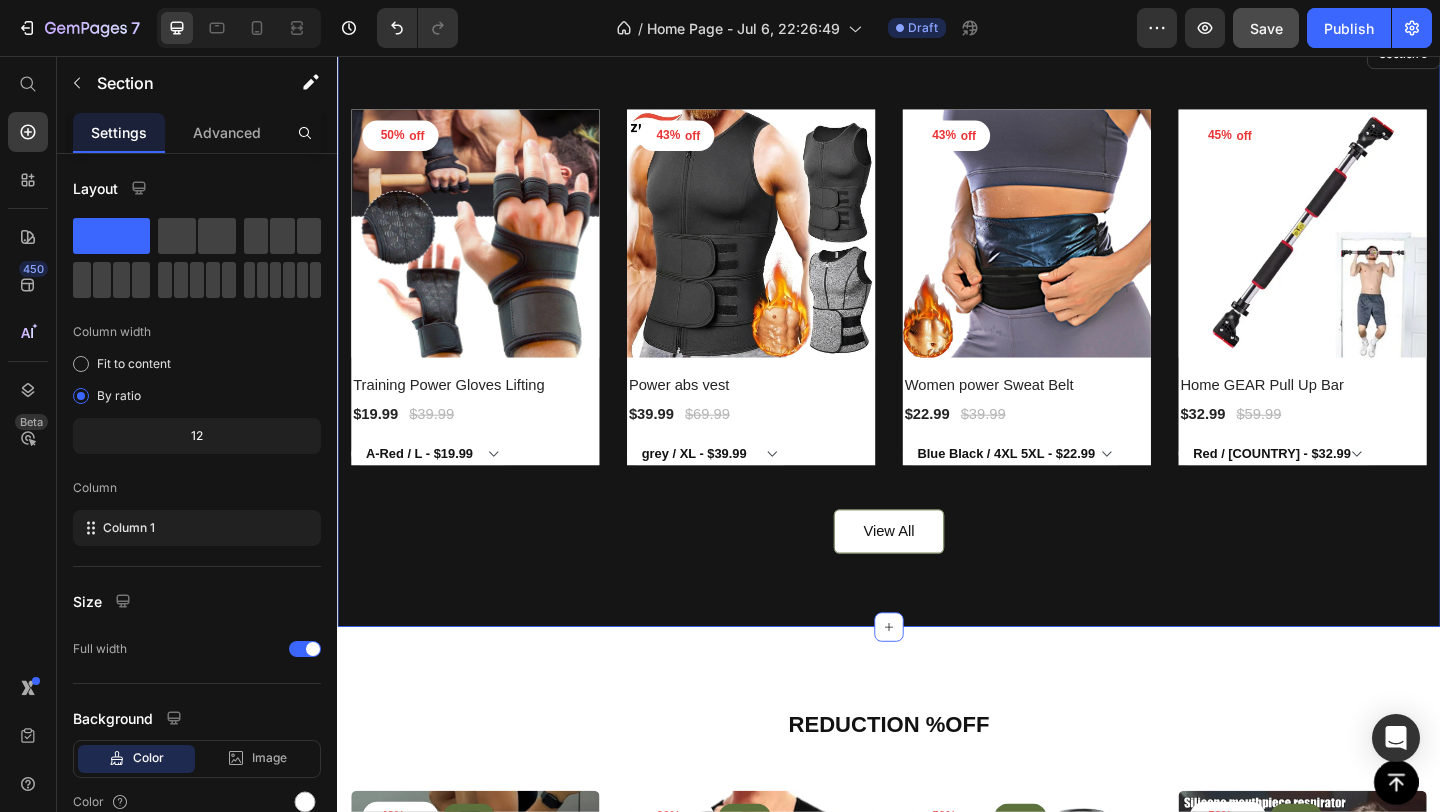 click on "50% off Product Tag Product Images Row Training Power Gloves Lifting Product Title $19.99 Product Price $39.99 Product Price Row A-Red / L - $19.99  A-Red / M - $19.99  B-Black / M - $19.99  B-Black / XL - $19.99  A-Black / M - $19.99  A-Black / XL - $19.99  A-Red / XL - $19.99  A-Black / L - $19.99  B-Red / XL - $22.99  B-Black / L - $19.99  B-Red / L - $22.99  B-Red / M - $19.99  Product Variants & Swatches Row 43% off Product Tag Product Images Row Power abs vest Product Title $39.99 Product Price $69.99 Product Price Row grey / XL - $39.99  black / L - $39.99  black / M - $39.99  black / S - $39.99  black / XXXL - $49.99  black / XXL - $49.99  black / XL - $10.17  grey / L - $39.99  grey / M - $49.99  grey / S - $39.99  grey / XXXL - $39.99  grey / XXL - $39.99  Product Variants & Swatches Row 43% off Product Tag Product Images Row Women power Sweat Belt Product Title $22.99 Product Price $39.99 Product Price Row Blue Black / 4XL 5XL - $22.99  Silver Black / 4XL 5XL - $22.99  Silver Black / S M - $26.99" at bounding box center (937, 355) 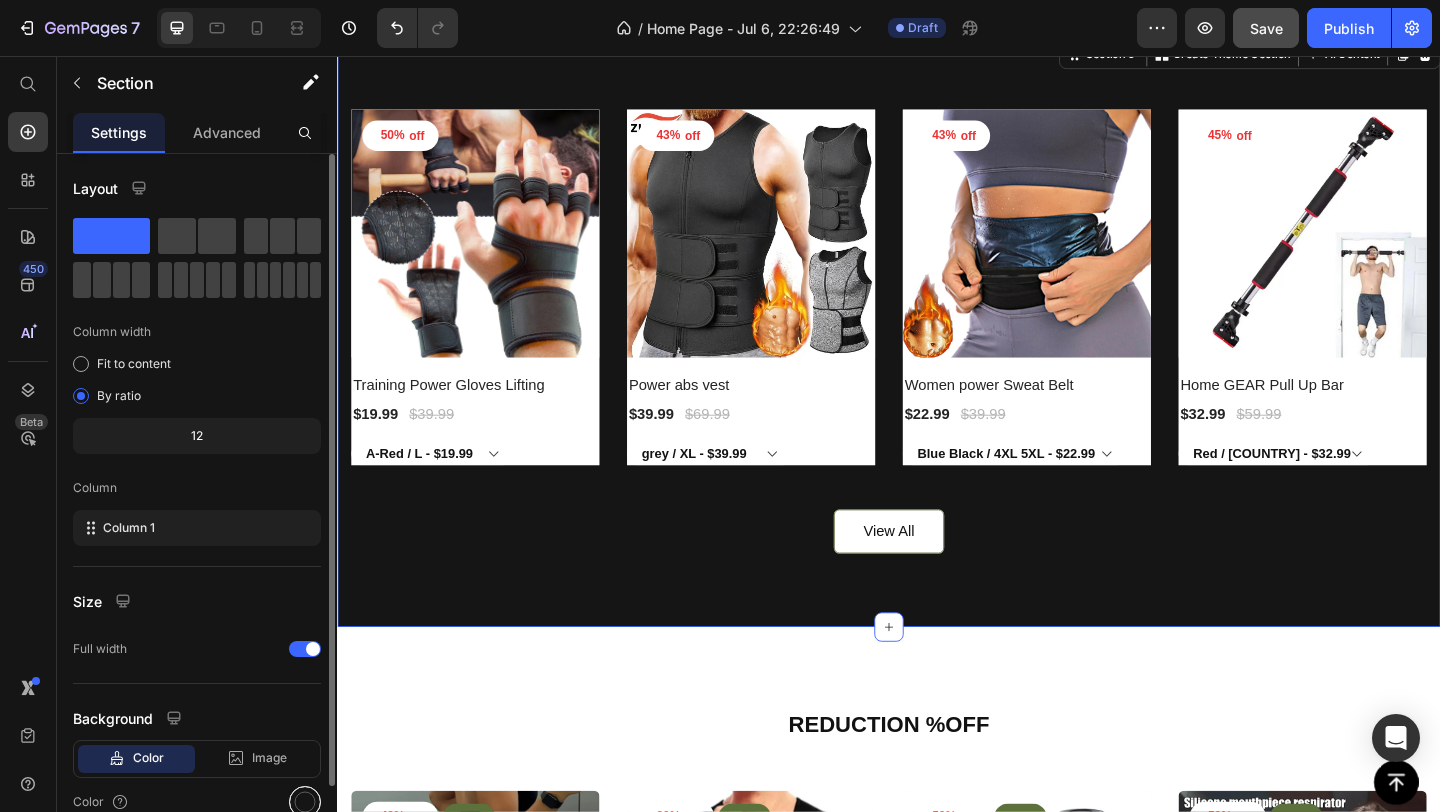 click at bounding box center [305, 802] 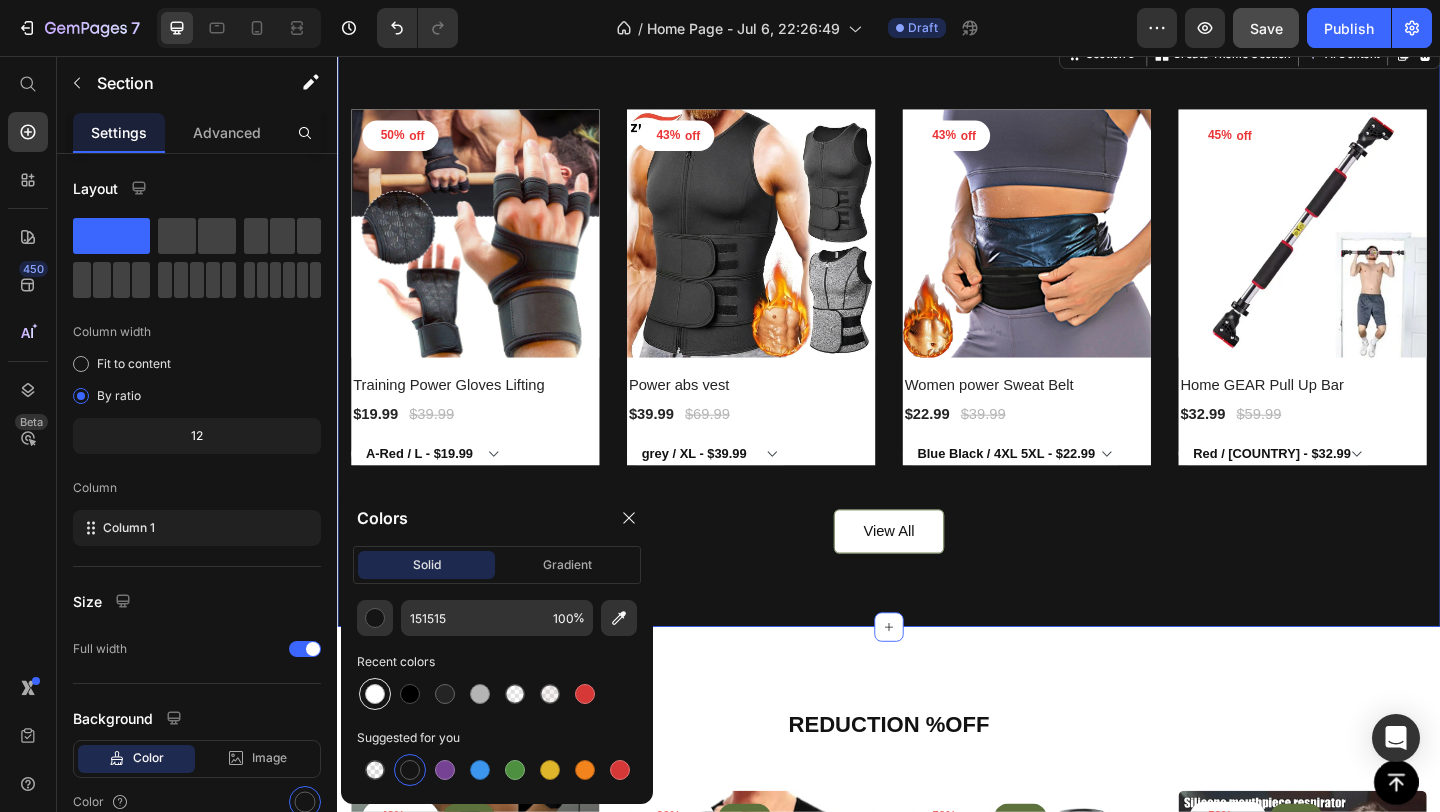 click at bounding box center [375, 694] 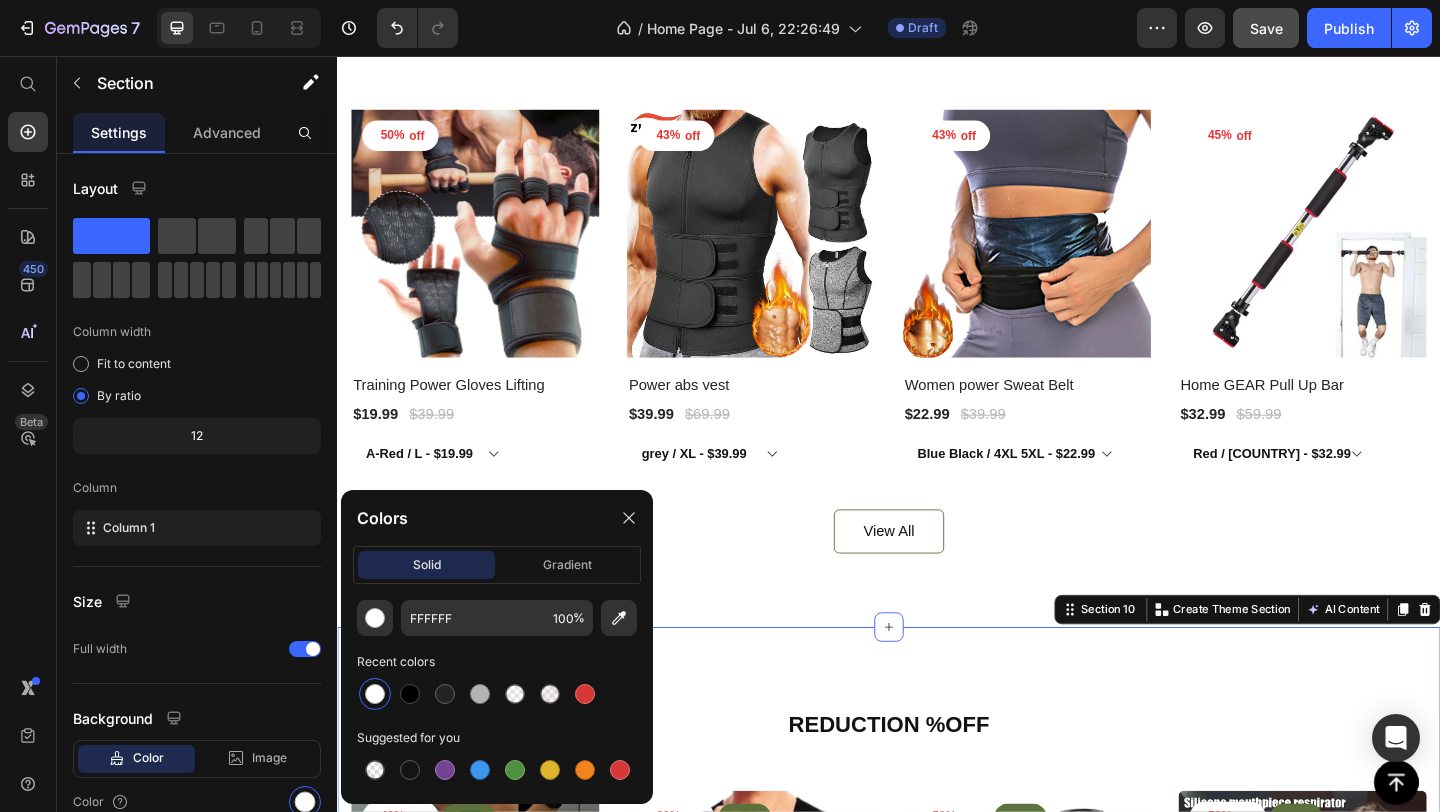 click on "REDUCTION %OFF Heading 48% off Product Tag New Text block Row Row Product Images Row Gear Shorts Women Fitness Product Title $25.99 Product Price $49.99 Product Price Row Dark Grey Dark Grey Dark Grey Pink Pink Black Black White White Ice blue Ice blue Ice blue Light Yellow Light Yellow Light Yellow S M XL XS L Product Variants & Swatches Row 39% off Product Tag New Text block Row Row Product Images Row POWER Sweat Vest Heat Product Title $19.99 Product Price $32.99 Product Price Row Inner Blue Inner Blue Inner Blue LXL SM XXL3XL Product Variants & Swatches Row 50% off Product Tag New Text block Row Row Product Images Row Power Massage Gun Product Title $39.99 Product Price $79.99 Product Price Row Black Black Type C Charge Product Variants & Swatches Row 50% off Product Tag New Text block Row Row Product Images Row Power Breathing Trainer Product Title $19.99 Product Price $39.99 Product Price Row White White Blue Blue Black Black Red Red Product Variants & Swatches Row Product List View All Button Row" at bounding box center [937, 1077] 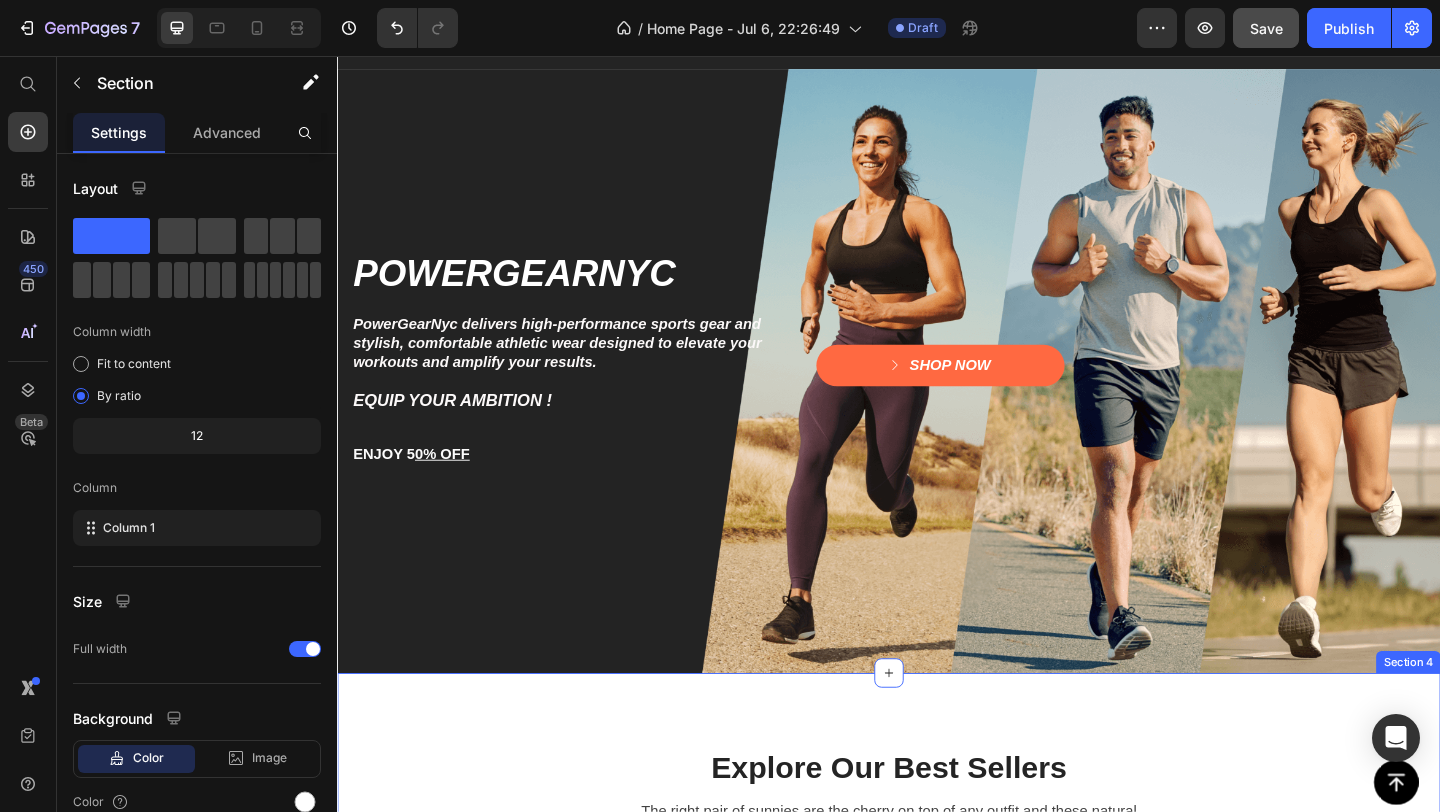 scroll, scrollTop: 81, scrollLeft: 0, axis: vertical 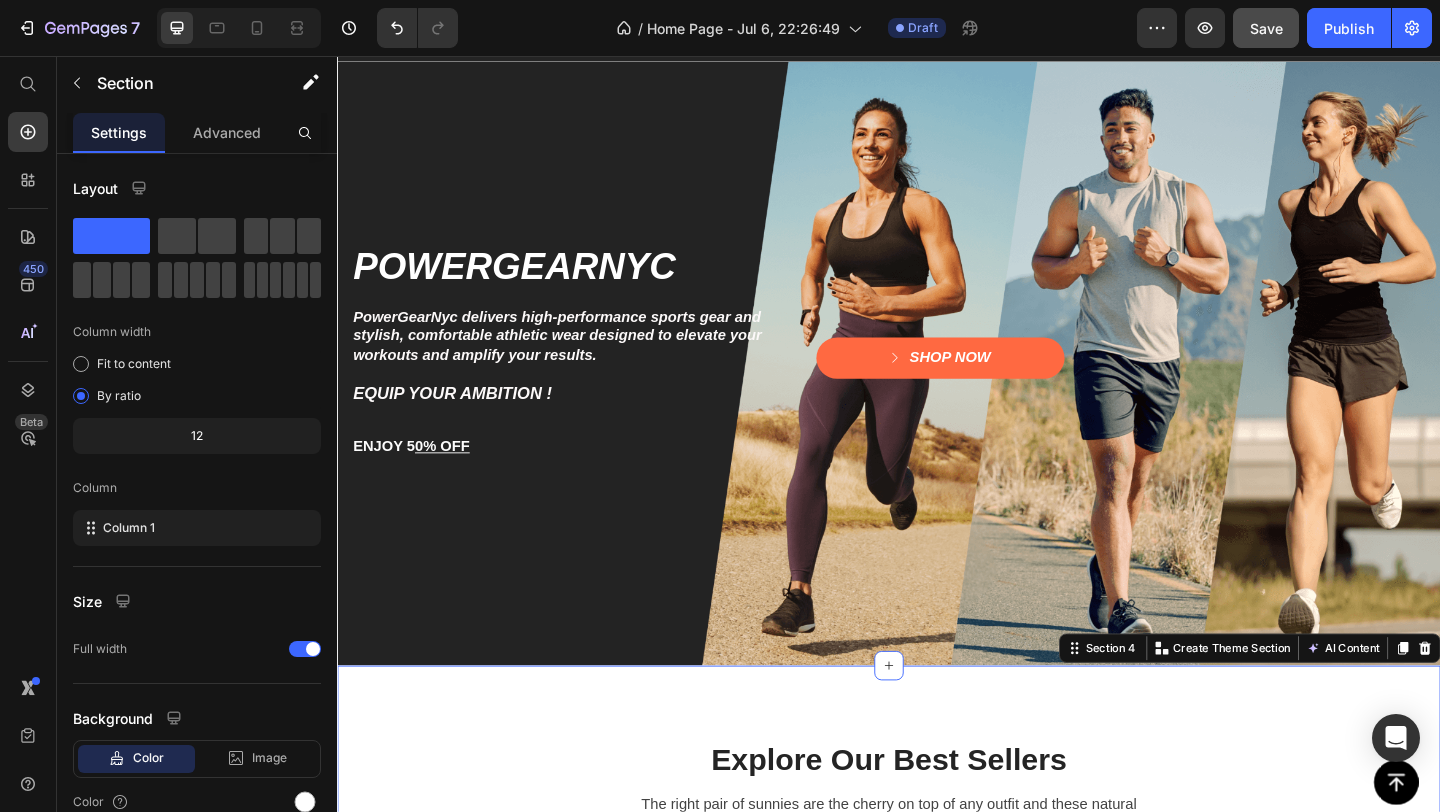 click on "Explore Our Best Sellers Heading The right pair of sunnies are the cherry on top of any outfit and these natural Text block Row Thermometer Pulse Oximeter Face Mask                Title Line 50% off Product Badge (P) Images $29.99 (P) Price $59.99 (P) Price Row Women's Sexy Power Bodysuit (P) Title                Icon                Icon                Icon                Icon
Icon Icon List Hoz 3 reviews Text block Row ADD TO CART (P) Cart Button Row 50% off Product Badge (P) Images $19.99 (P) Price $39.99 (P) Price Row Training Power Gloves Lifting (P) Title                Icon                Icon                Icon                Icon
Icon Icon List Hoz 3 reviews Text block Row ADD TO CART (P) Cart Button Row 43% off Product Badge (P) Images $39.99 (P) Price $69.99 (P) Price Row Power abs vest (P) Title                Icon                Icon                Icon                Icon
Icon Icon List Hoz 3 reviews Text block Row ADD TO CART (P) Cart Button Row" at bounding box center (937, 1193) 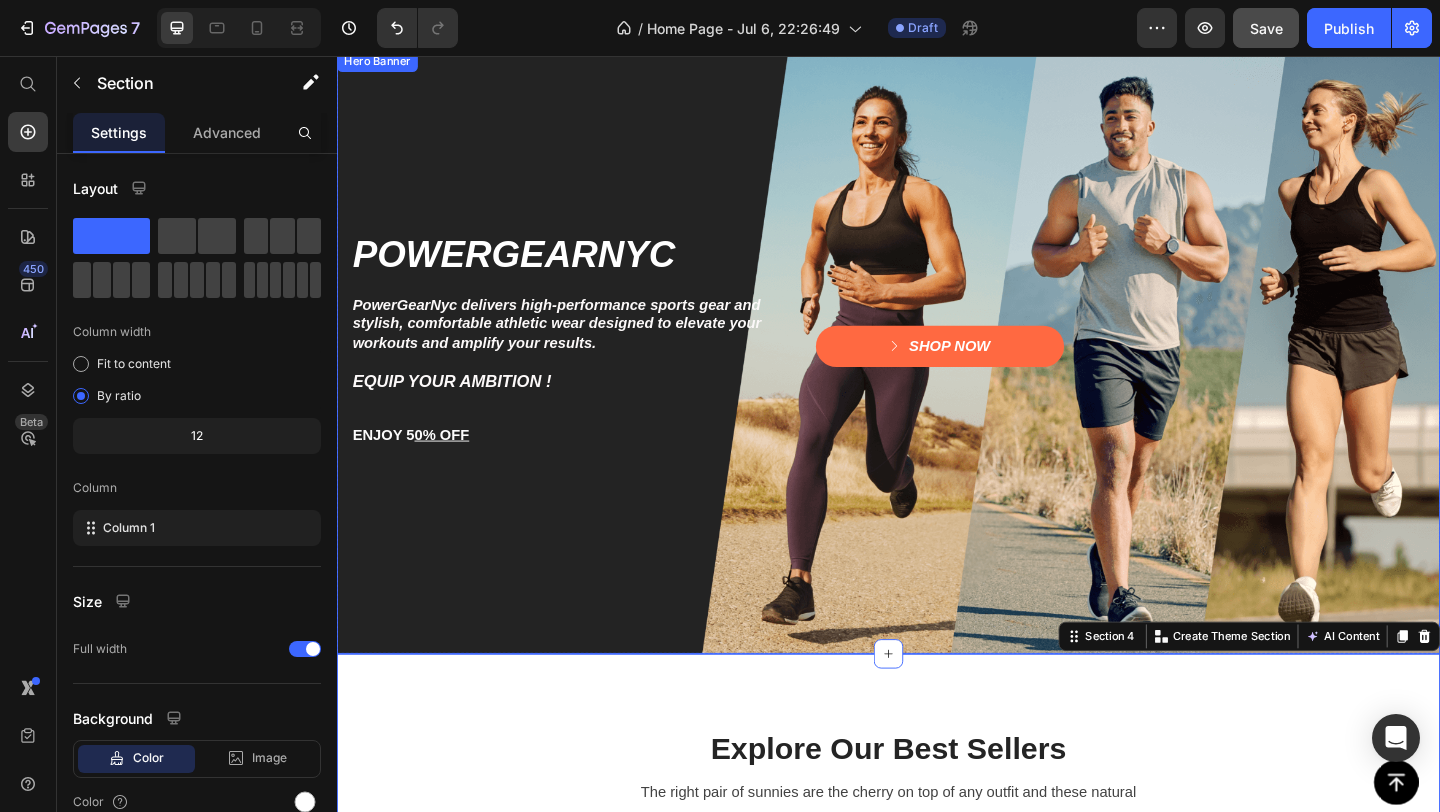 scroll, scrollTop: 92, scrollLeft: 0, axis: vertical 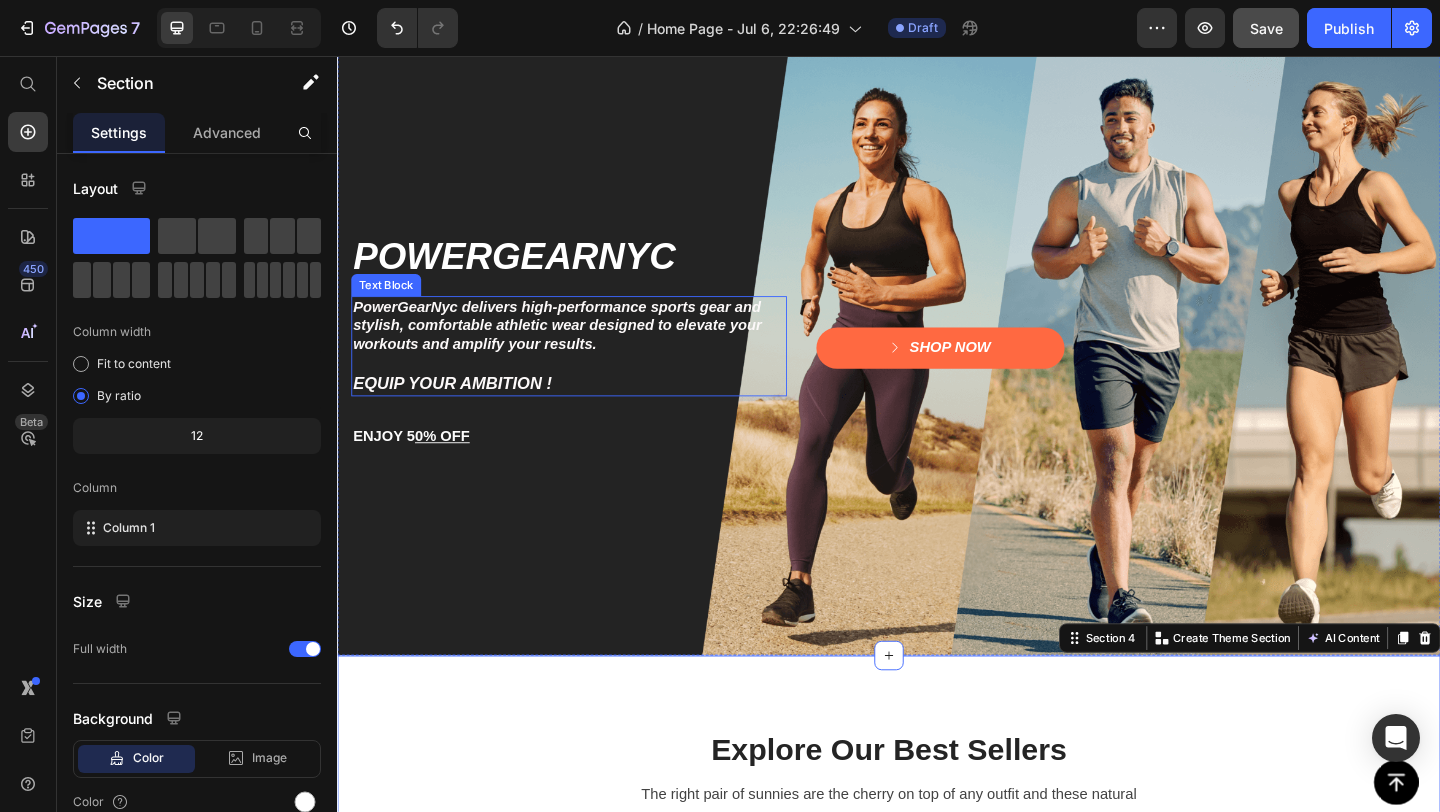 click on "PowerGearNyc delivers high-performance sports gear and stylish, comfortable athletic wear designed to elevate your workouts and amplify your results." at bounding box center [576, 349] 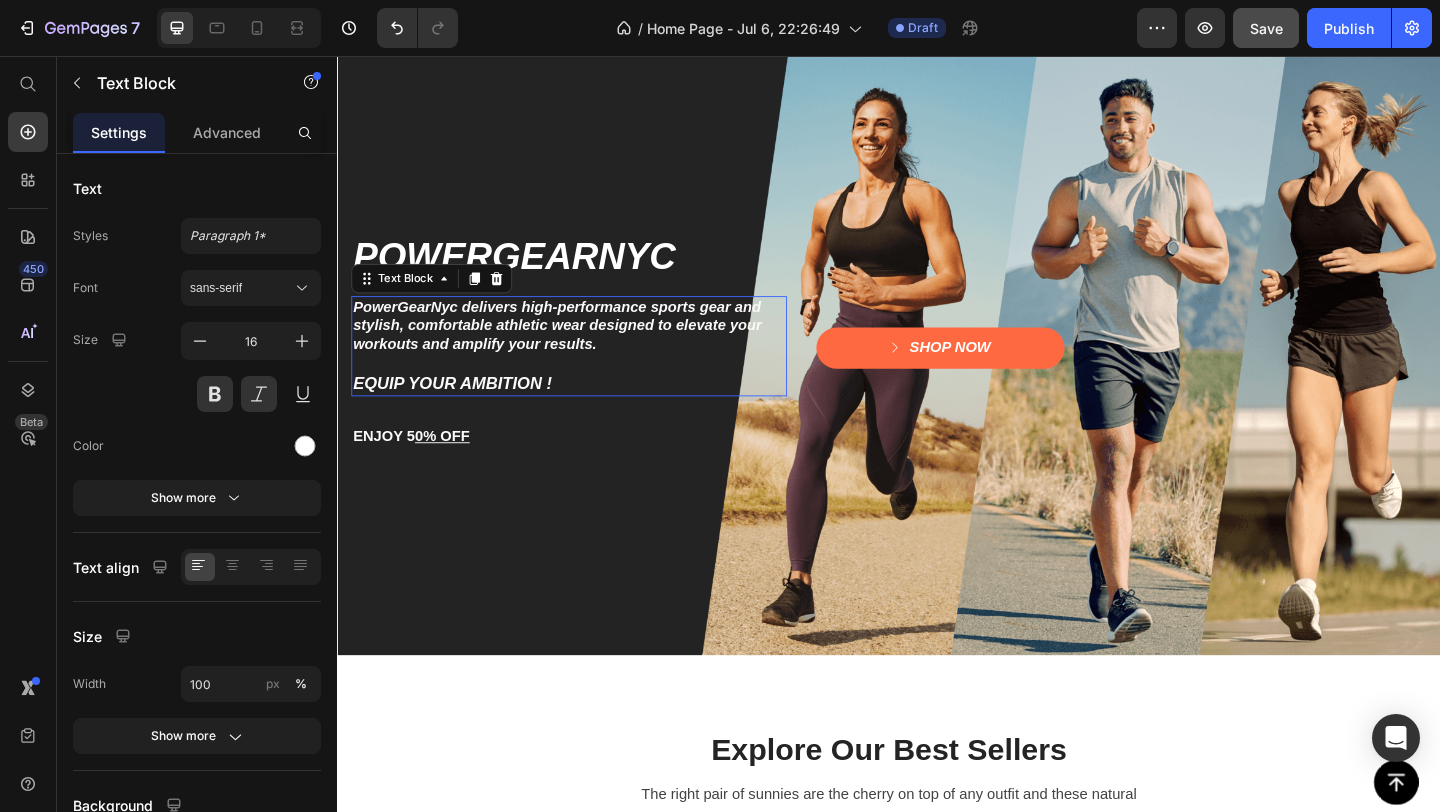 click on "PowerGearNyc delivers high-performance sports gear and stylish, comfortable athletic wear designed to elevate your workouts and amplify your results." at bounding box center [576, 349] 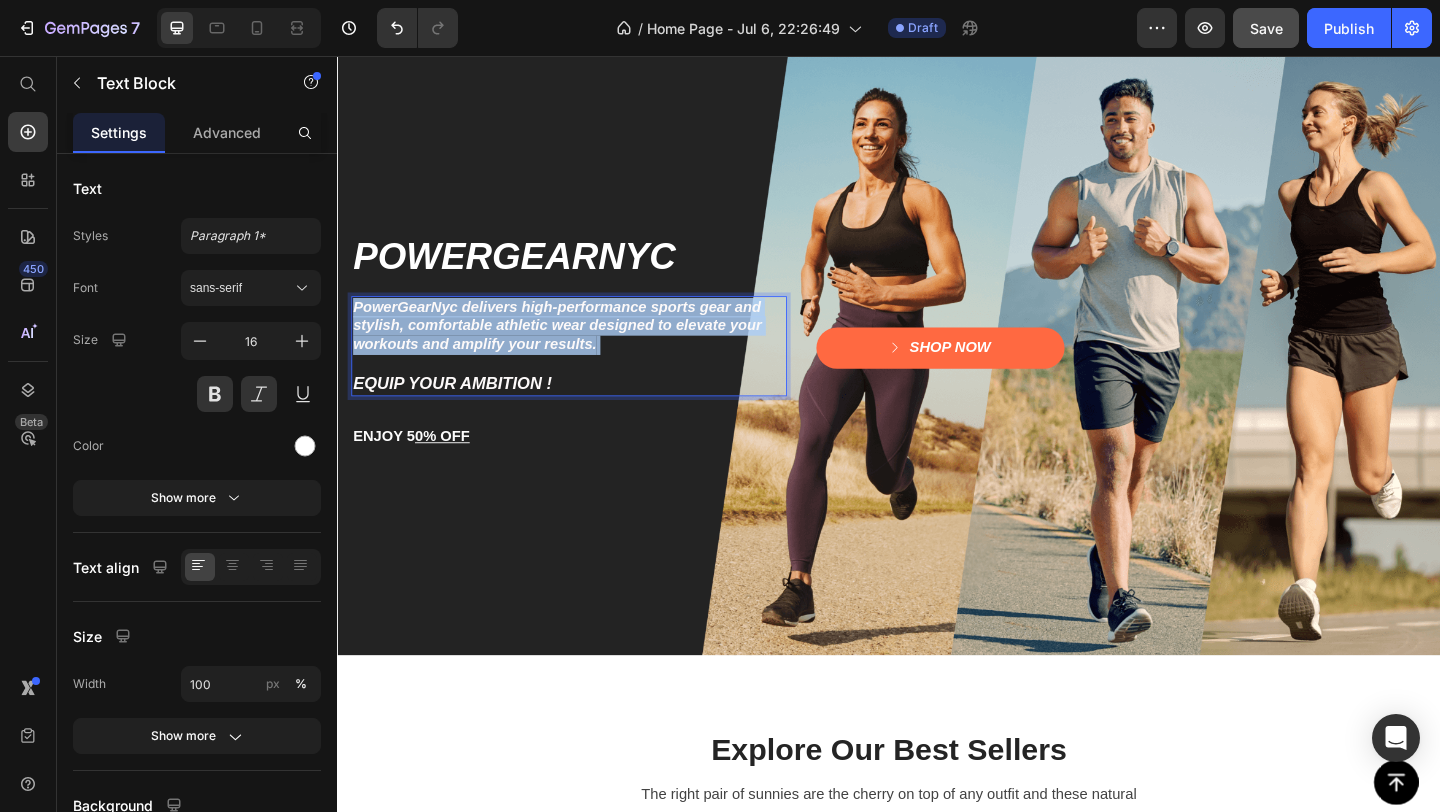 click on "PowerGearNyc delivers high-performance sports gear and stylish, comfortable athletic wear designed to elevate your workouts and amplify your results." at bounding box center (576, 349) 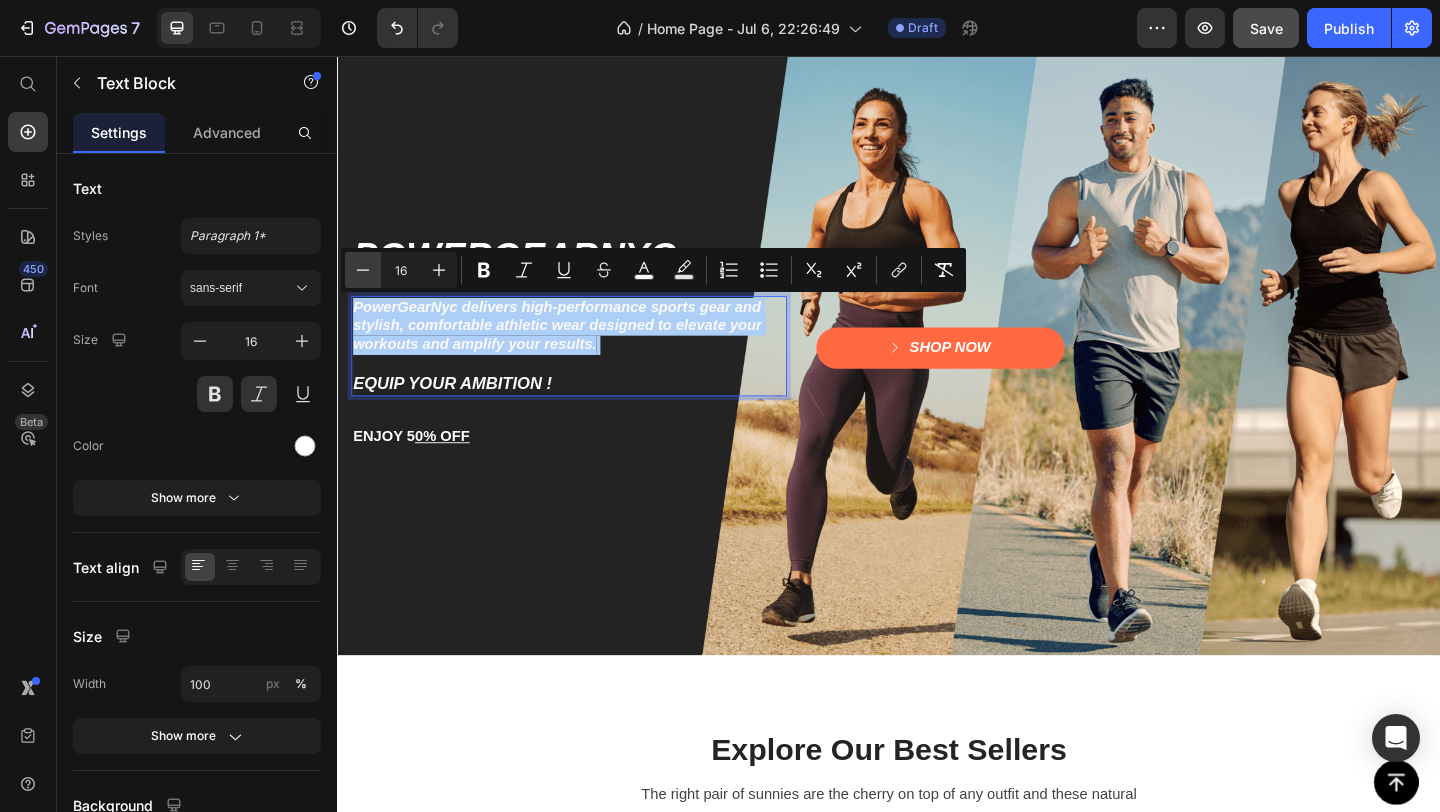 click on "Minus" at bounding box center (363, 270) 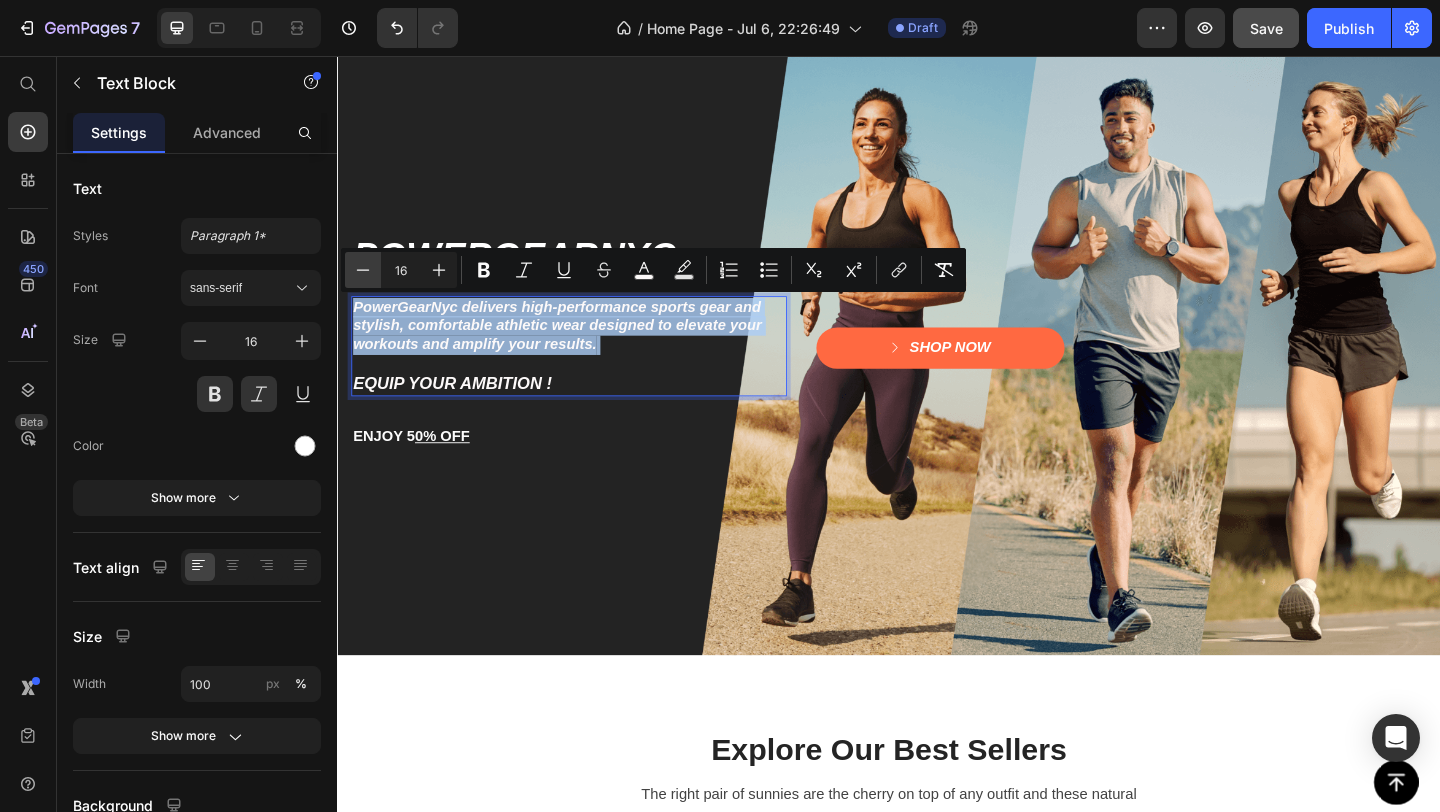 type on "15" 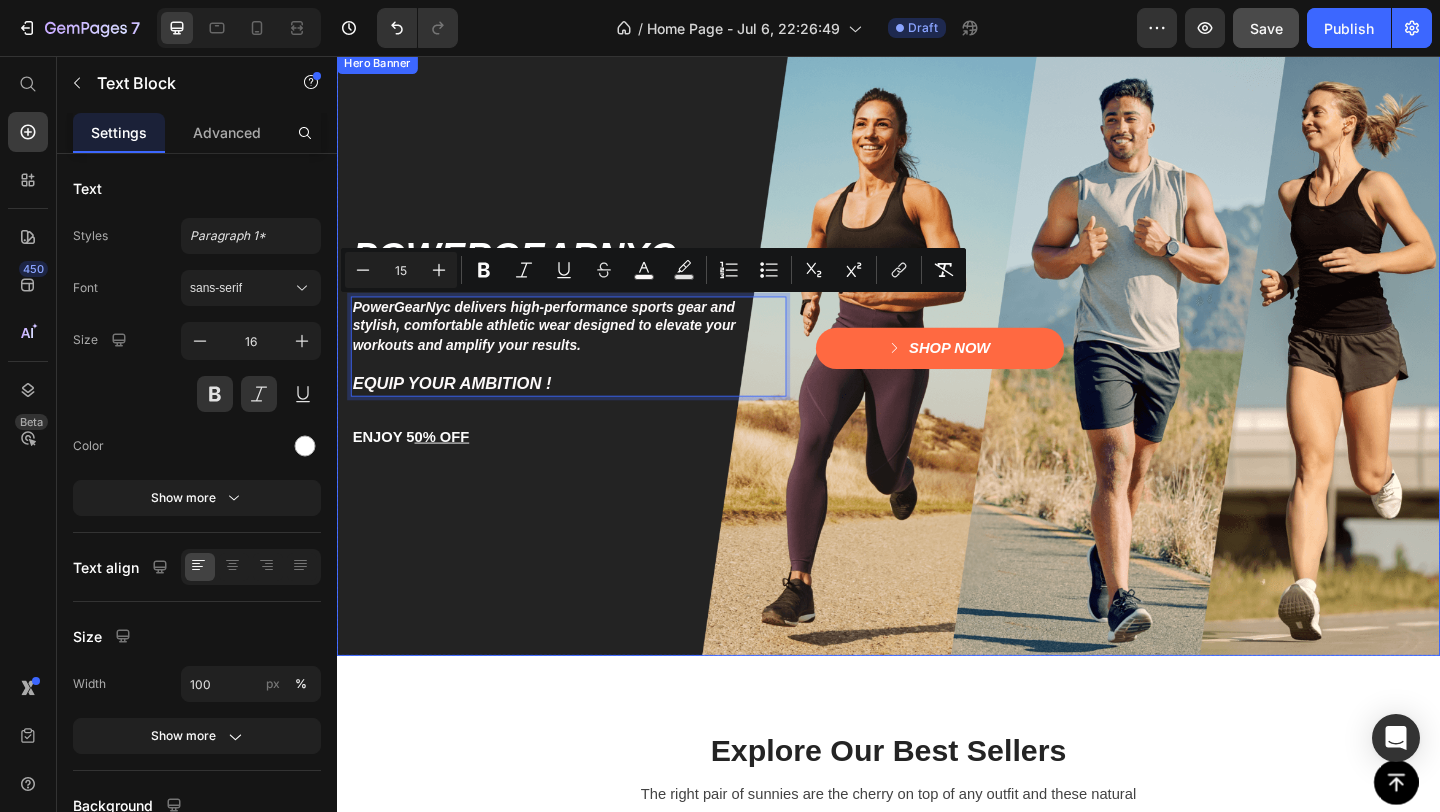 click at bounding box center [937, 379] 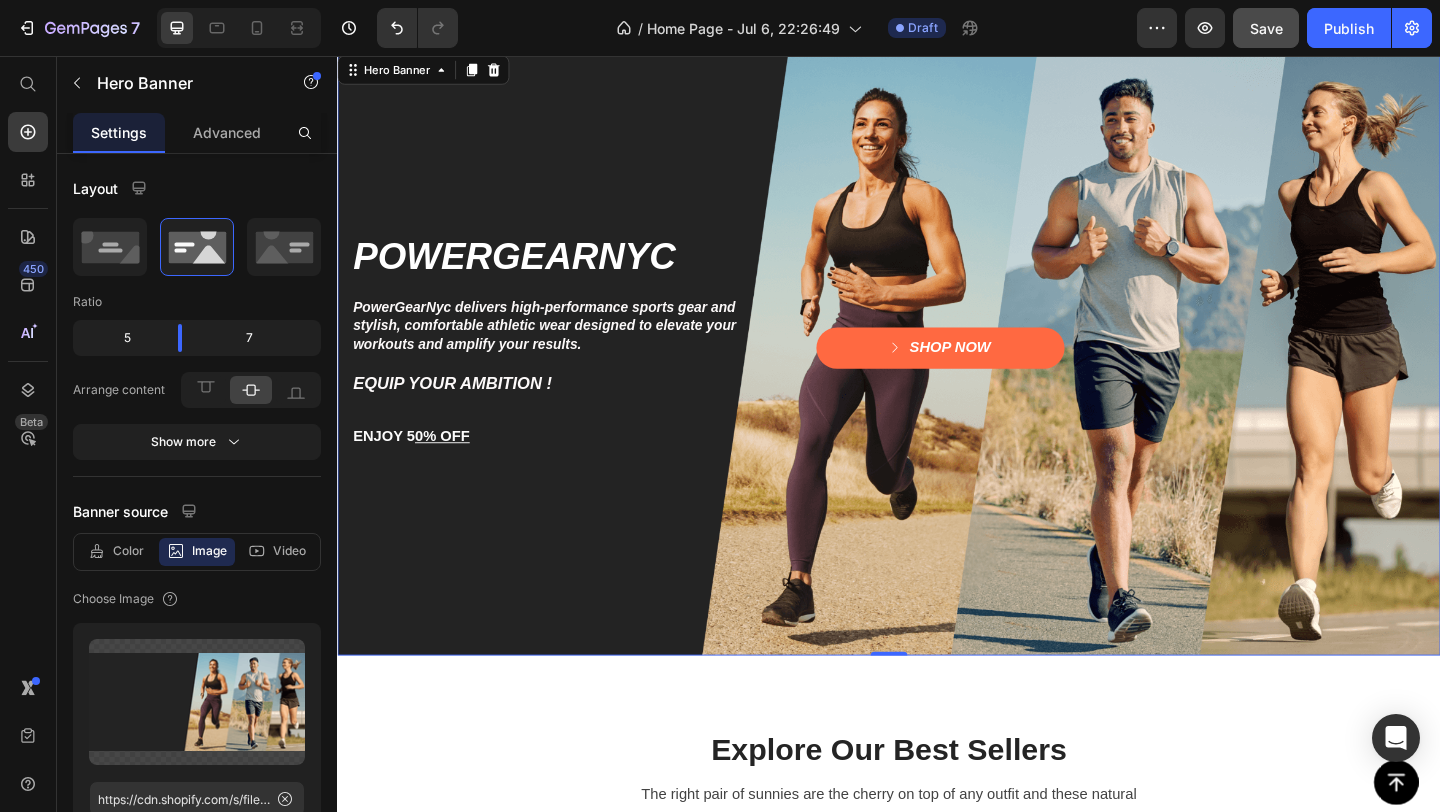 click at bounding box center [937, 379] 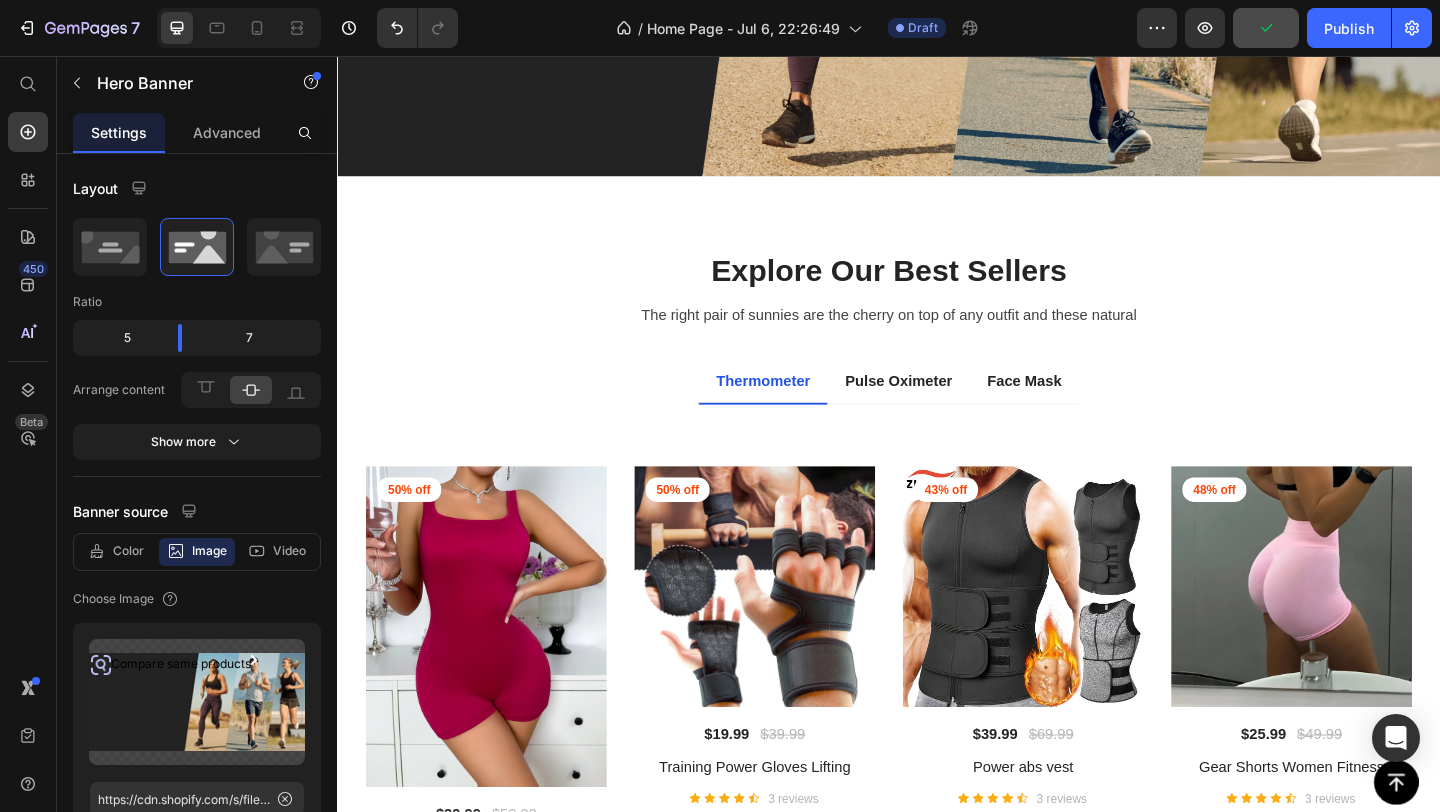 scroll, scrollTop: 0, scrollLeft: 0, axis: both 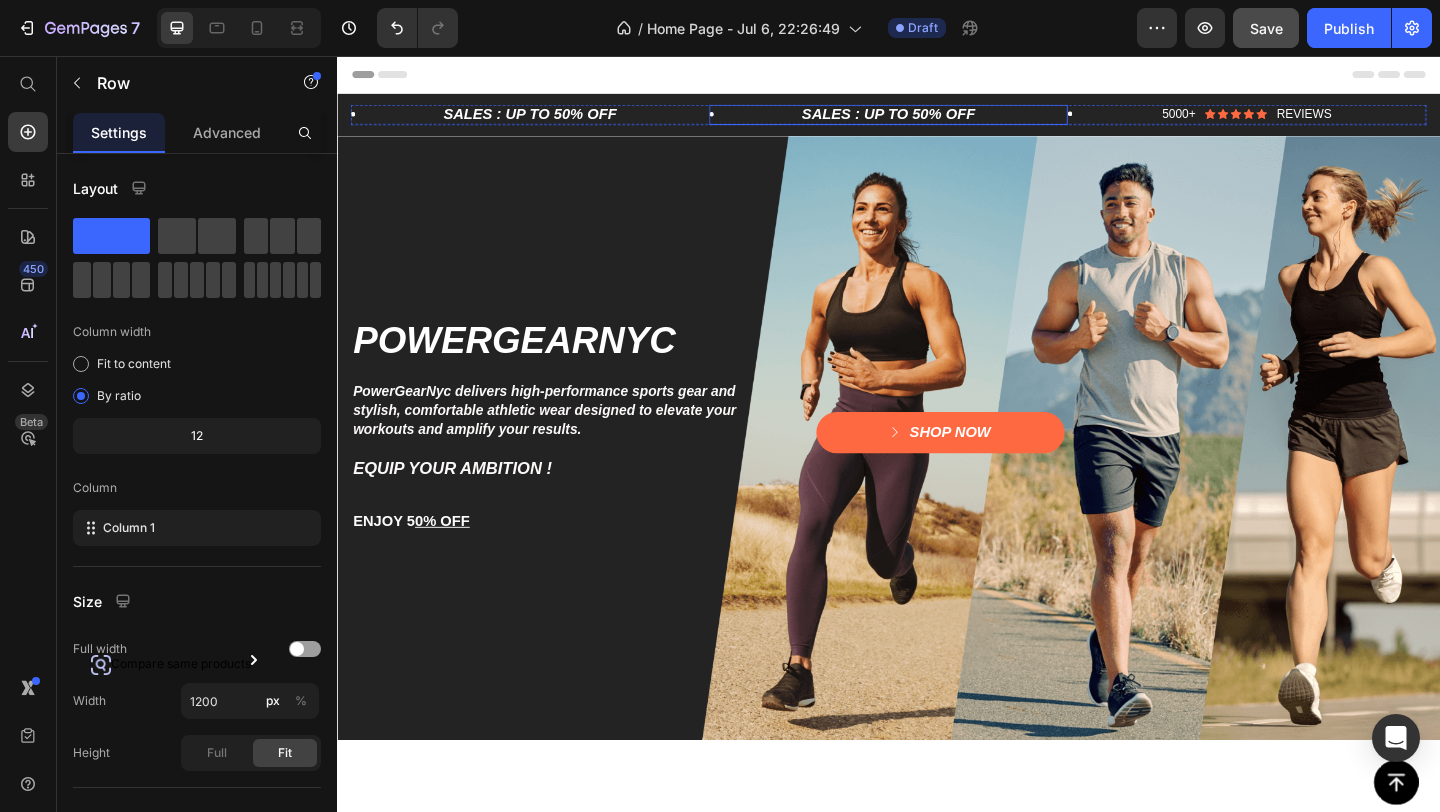 click on "SALES : UP TO 50% OFF Text Block Row" at bounding box center (937, 120) 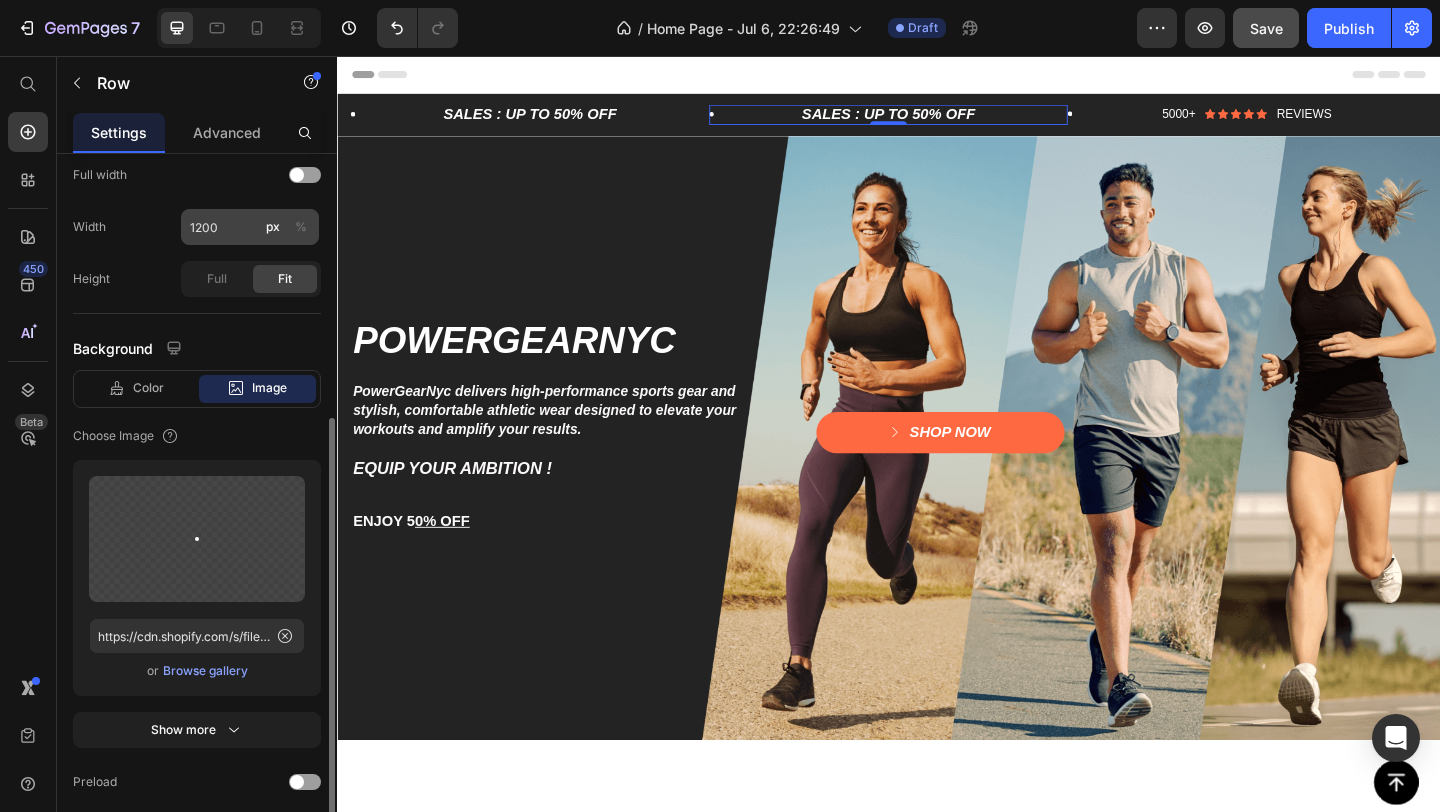 scroll, scrollTop: 472, scrollLeft: 0, axis: vertical 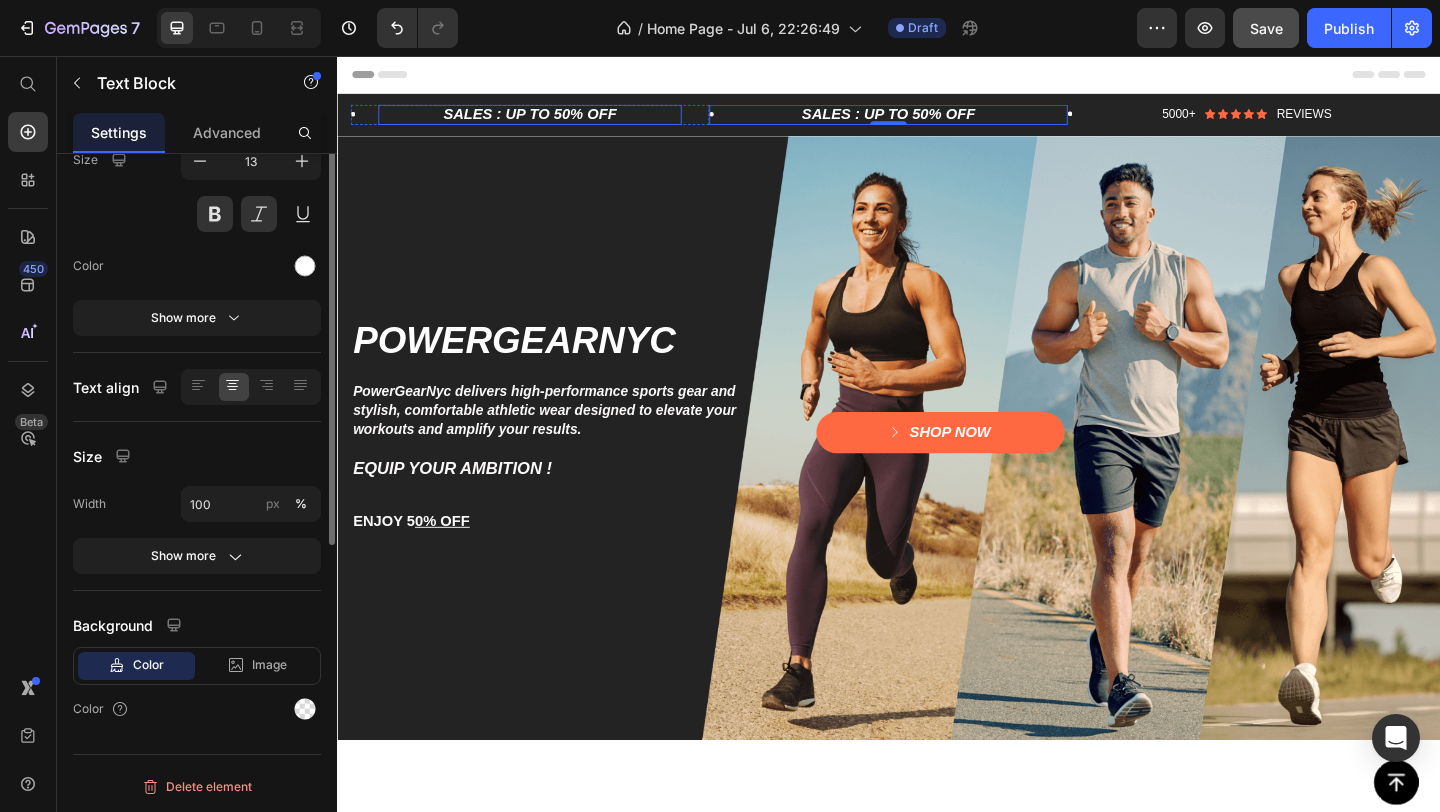 click on "SALES : UP TO 50% OFF" at bounding box center (547, 120) 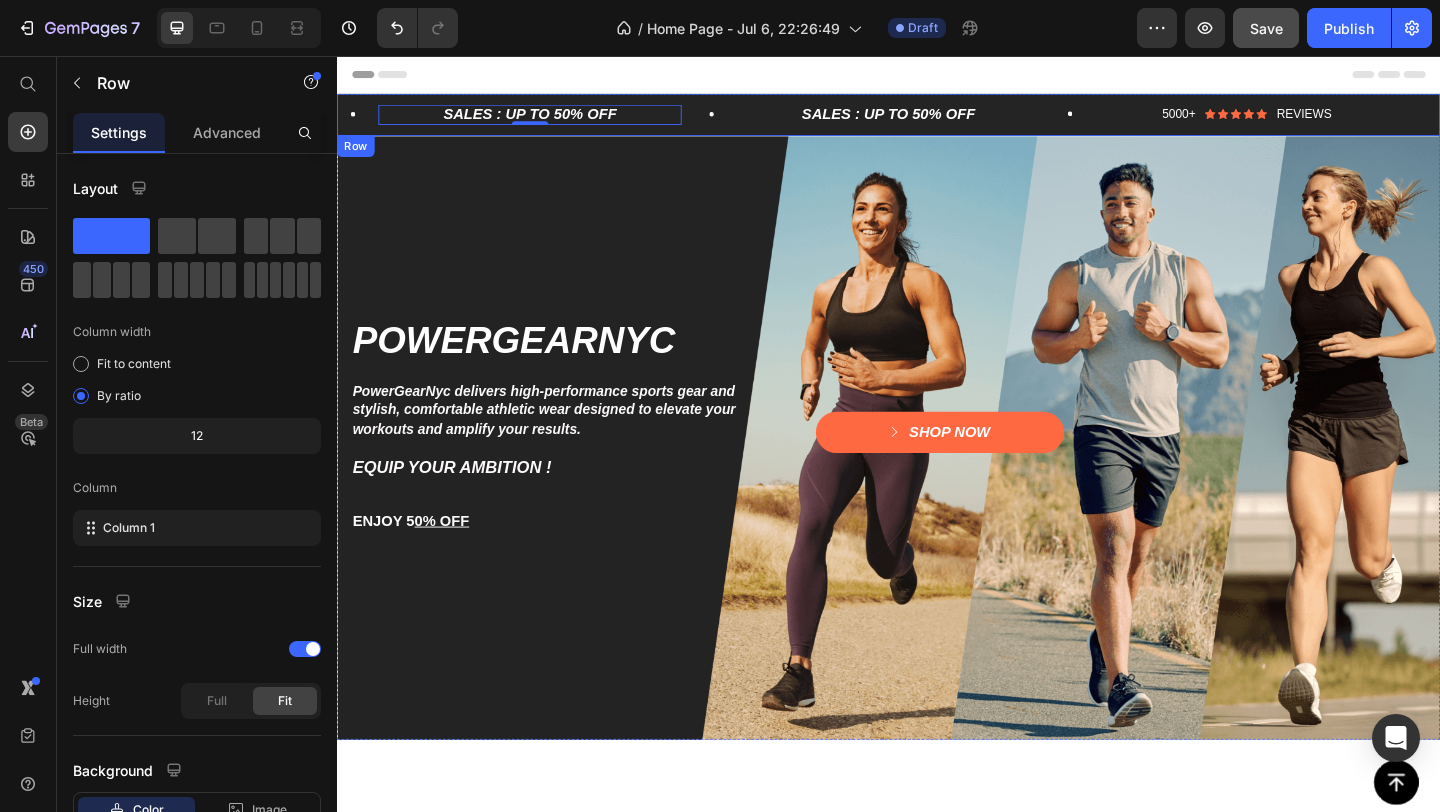 click on "SALES : UP TO 50% OFF Text Block   0 Row SALES : UP TO 50% OFF Text Block Row 5000+ Text Block Icon Icon Icon Icon Icon Icon List REVIEWS Text Block Row Row 60-DAY FREE RETURNS Text Block Row FREE Shipping On All U.S. Orders Over $150 Text Block Row 5000+ Text Block Icon Icon Icon Icon Icon Icon List REVIEWS Text Block Row Row Carousel Row" at bounding box center (937, 120) 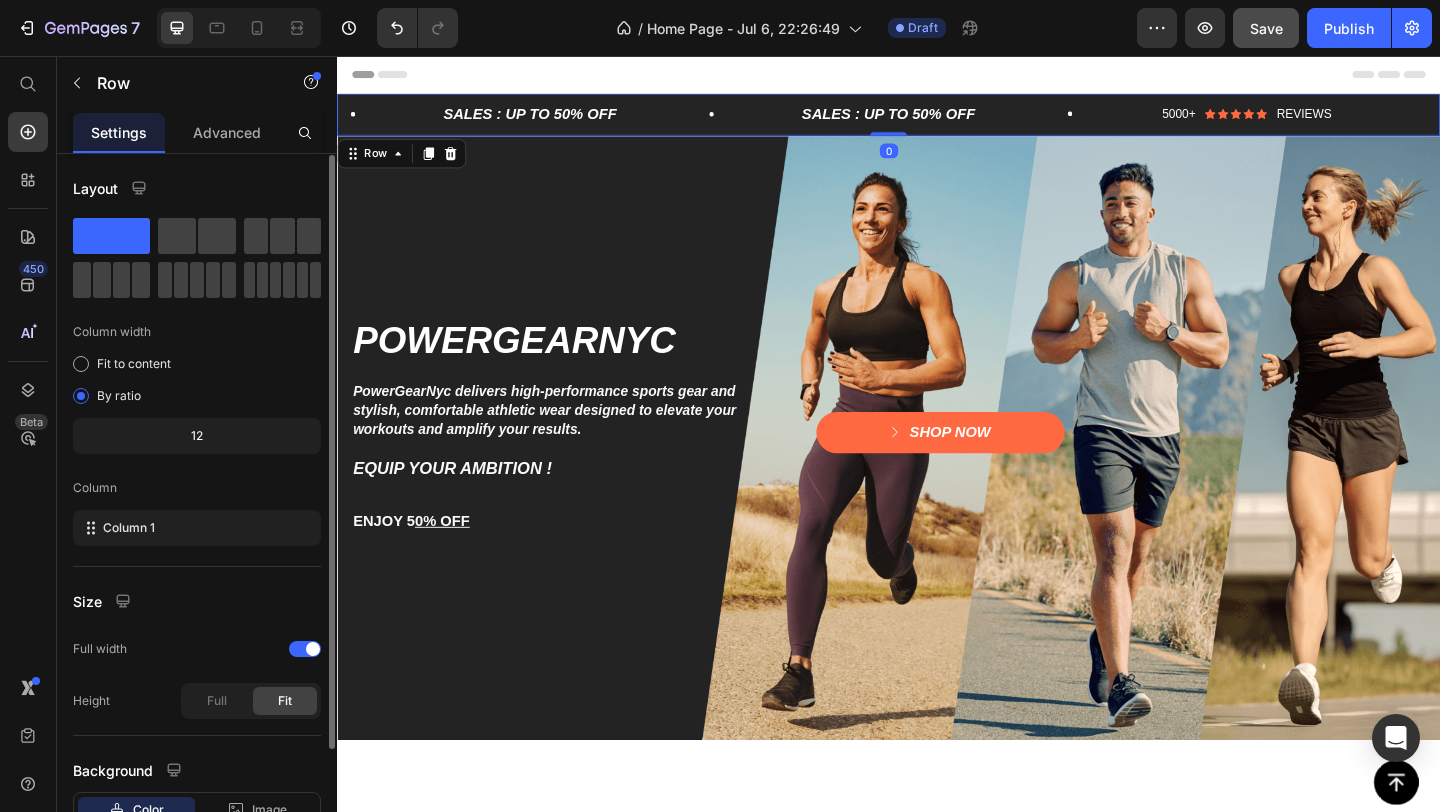 scroll, scrollTop: 145, scrollLeft: 0, axis: vertical 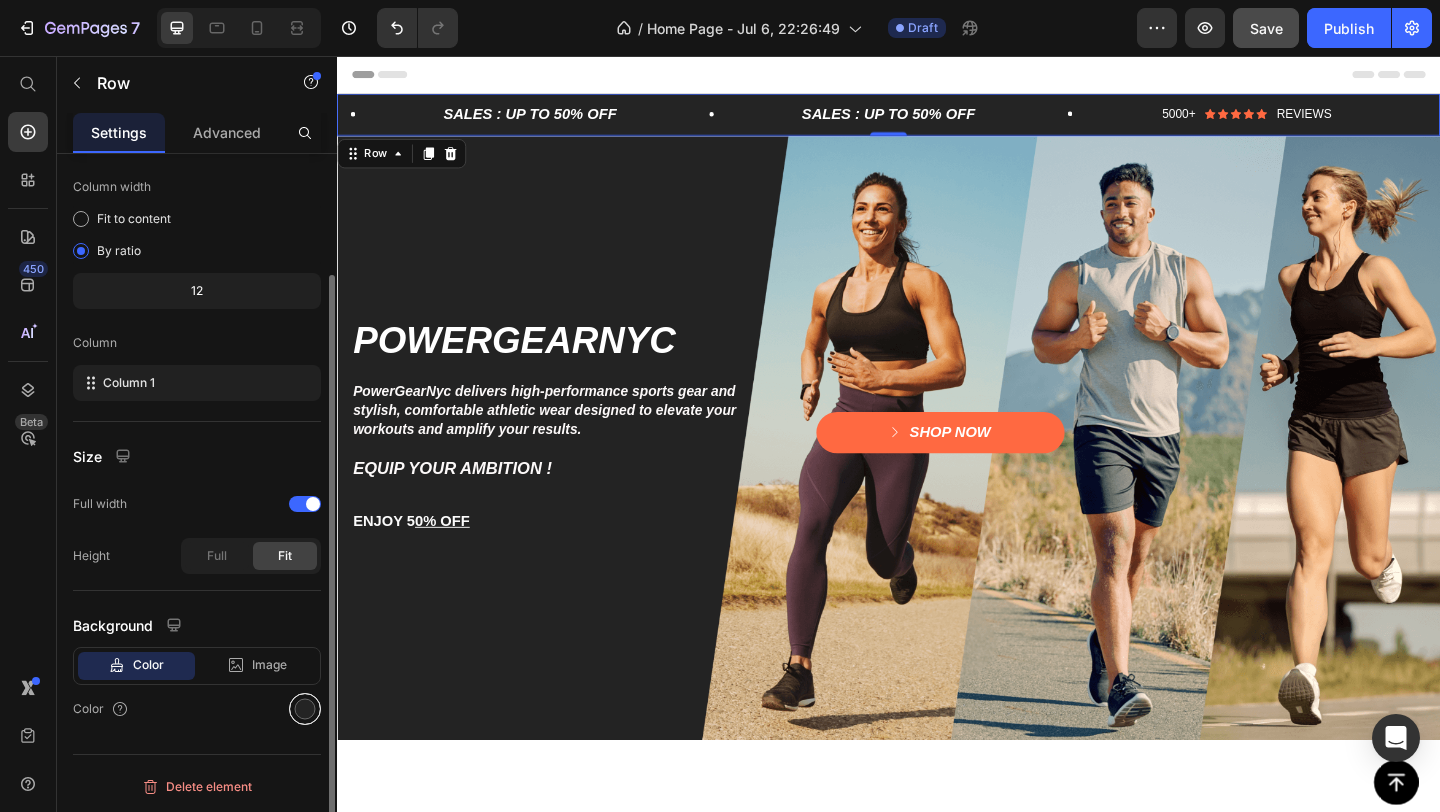 click at bounding box center [305, 709] 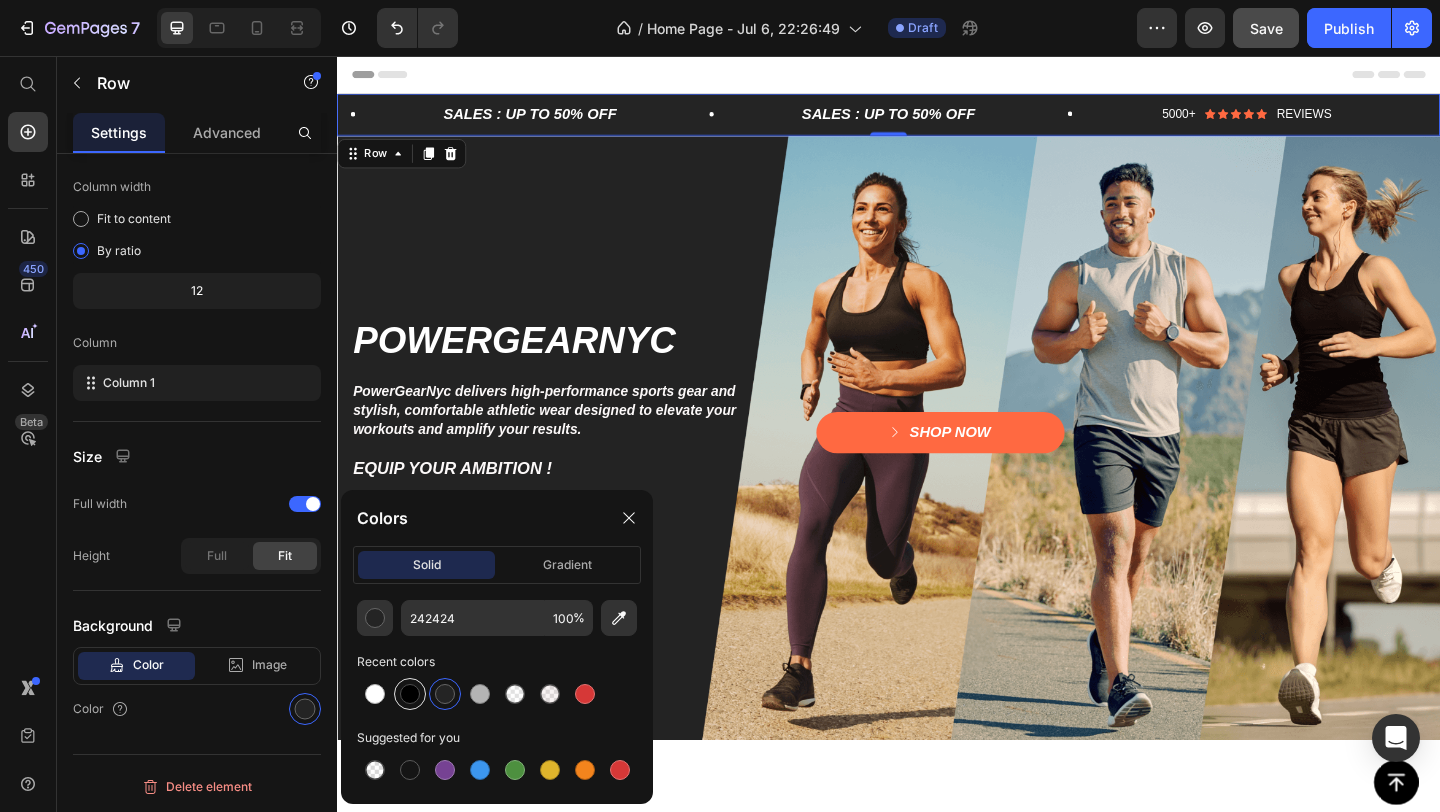 click at bounding box center (410, 694) 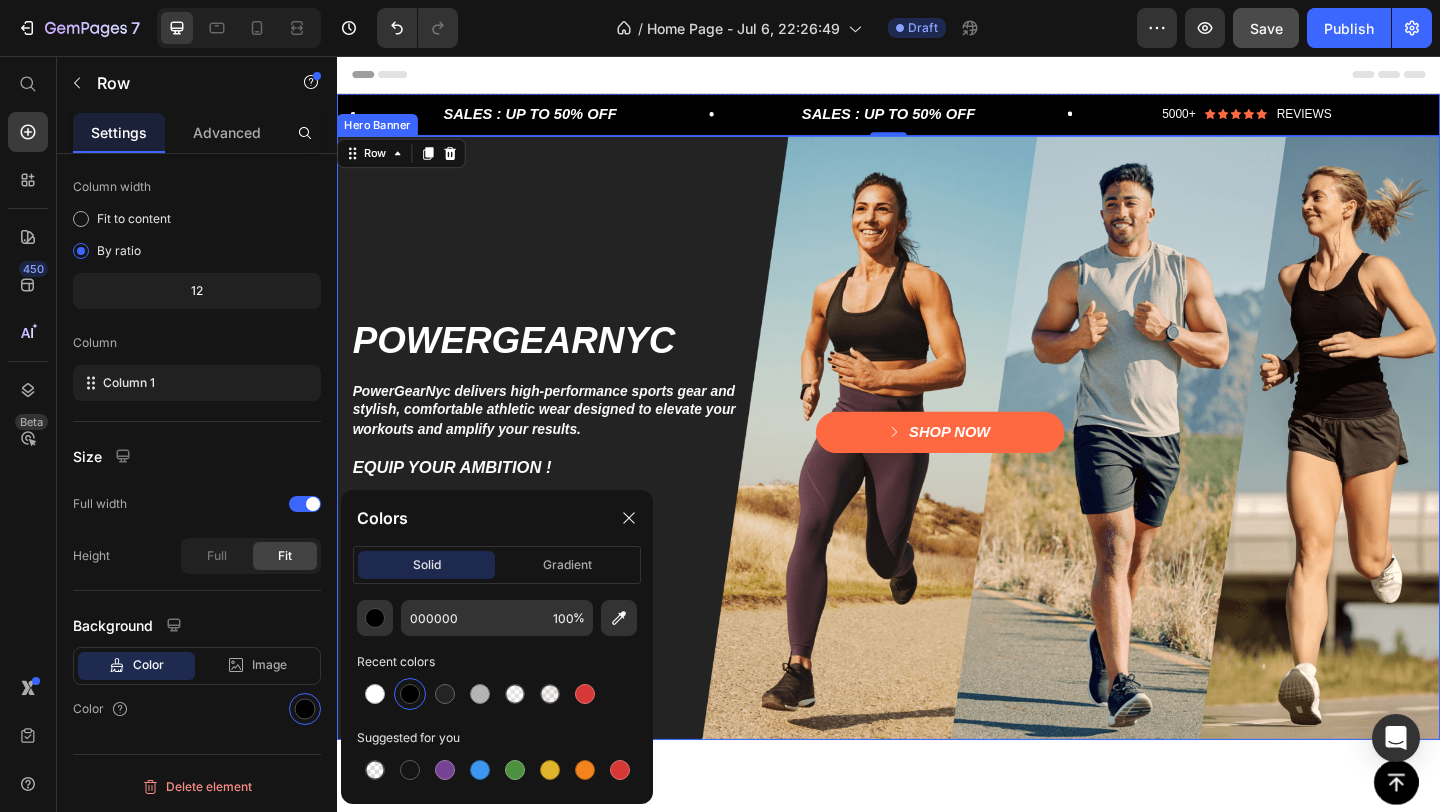 click at bounding box center (937, 471) 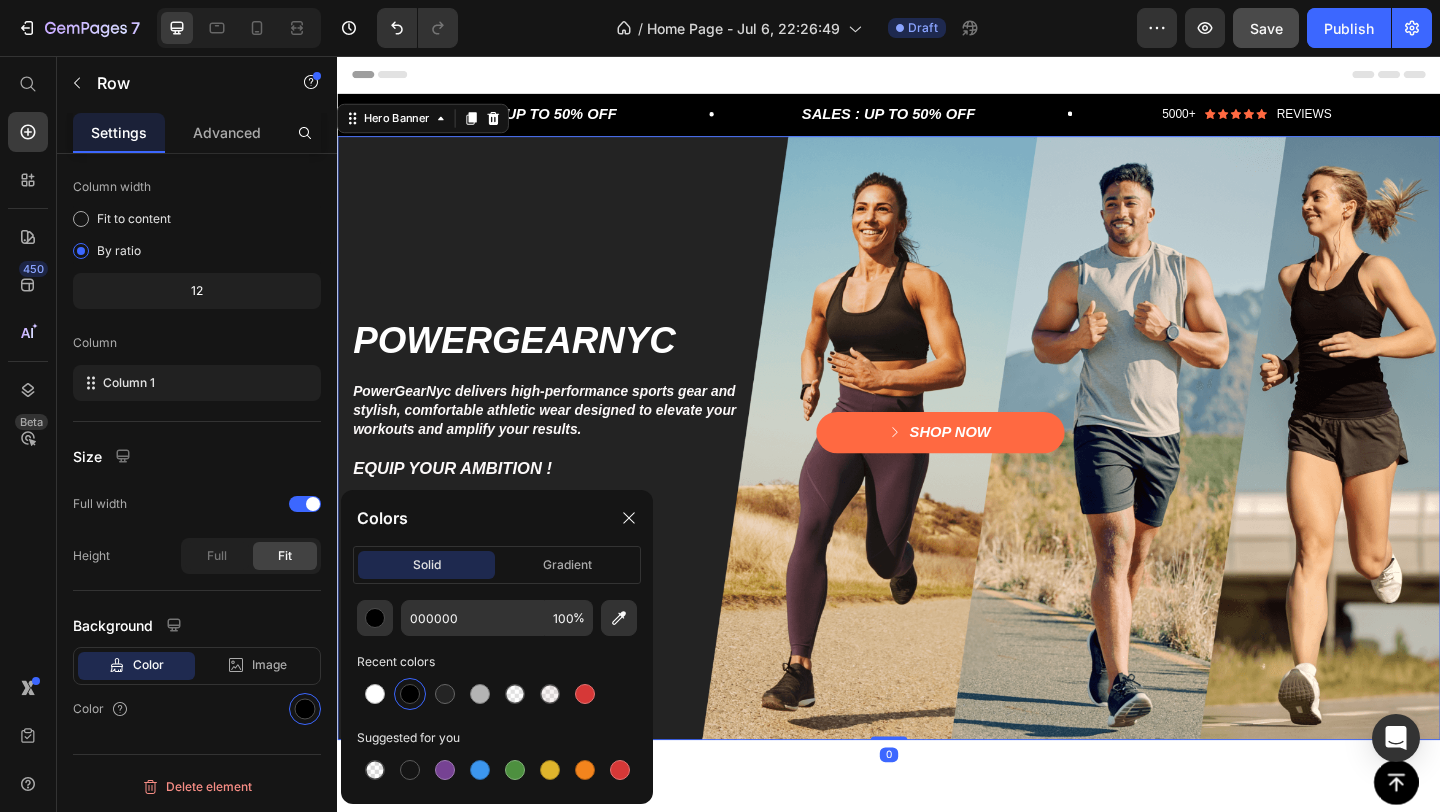 scroll, scrollTop: 0, scrollLeft: 0, axis: both 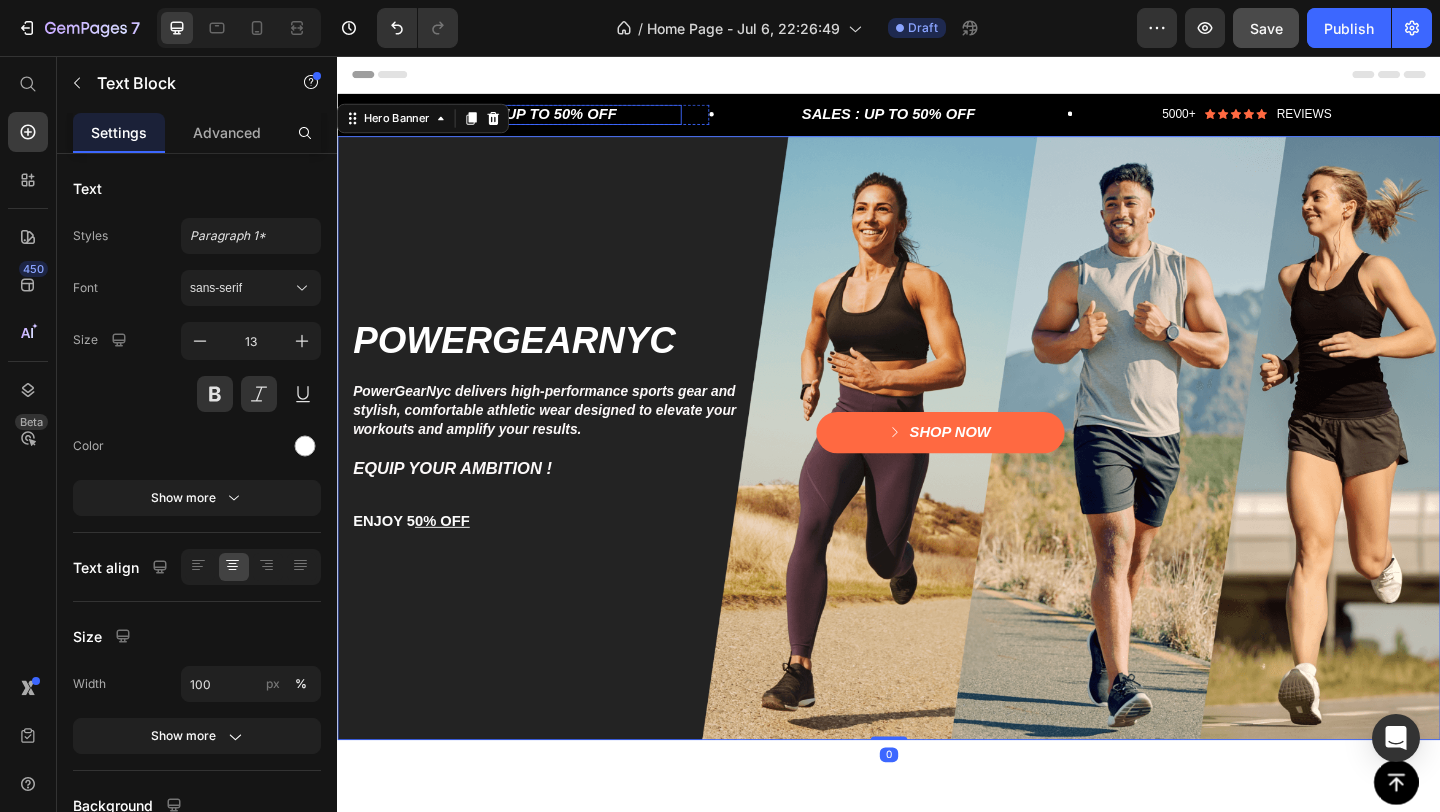 click on "SALES : UP TO 50% OFF" at bounding box center (547, 120) 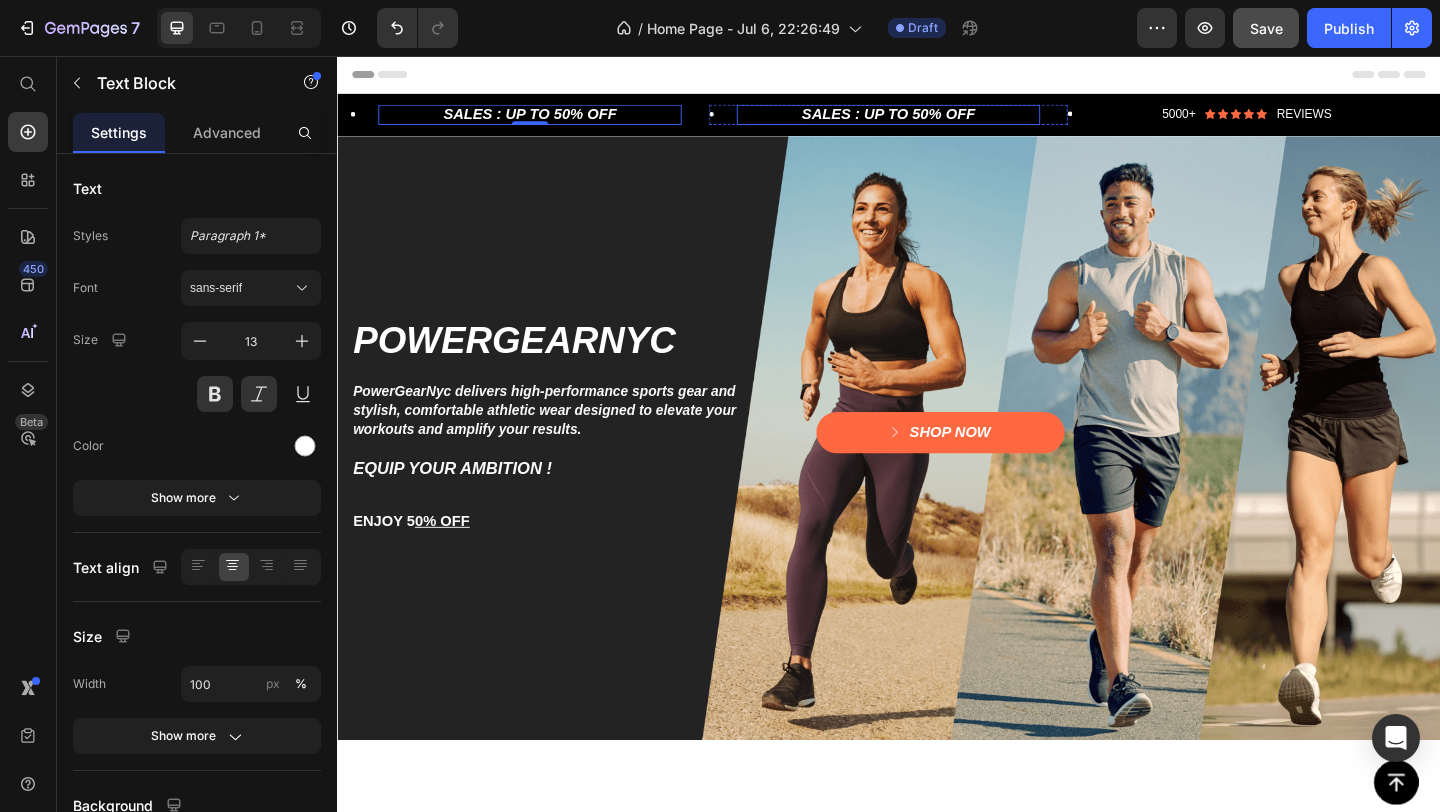click on "SALES : UP TO 50% OFF" at bounding box center (937, 120) 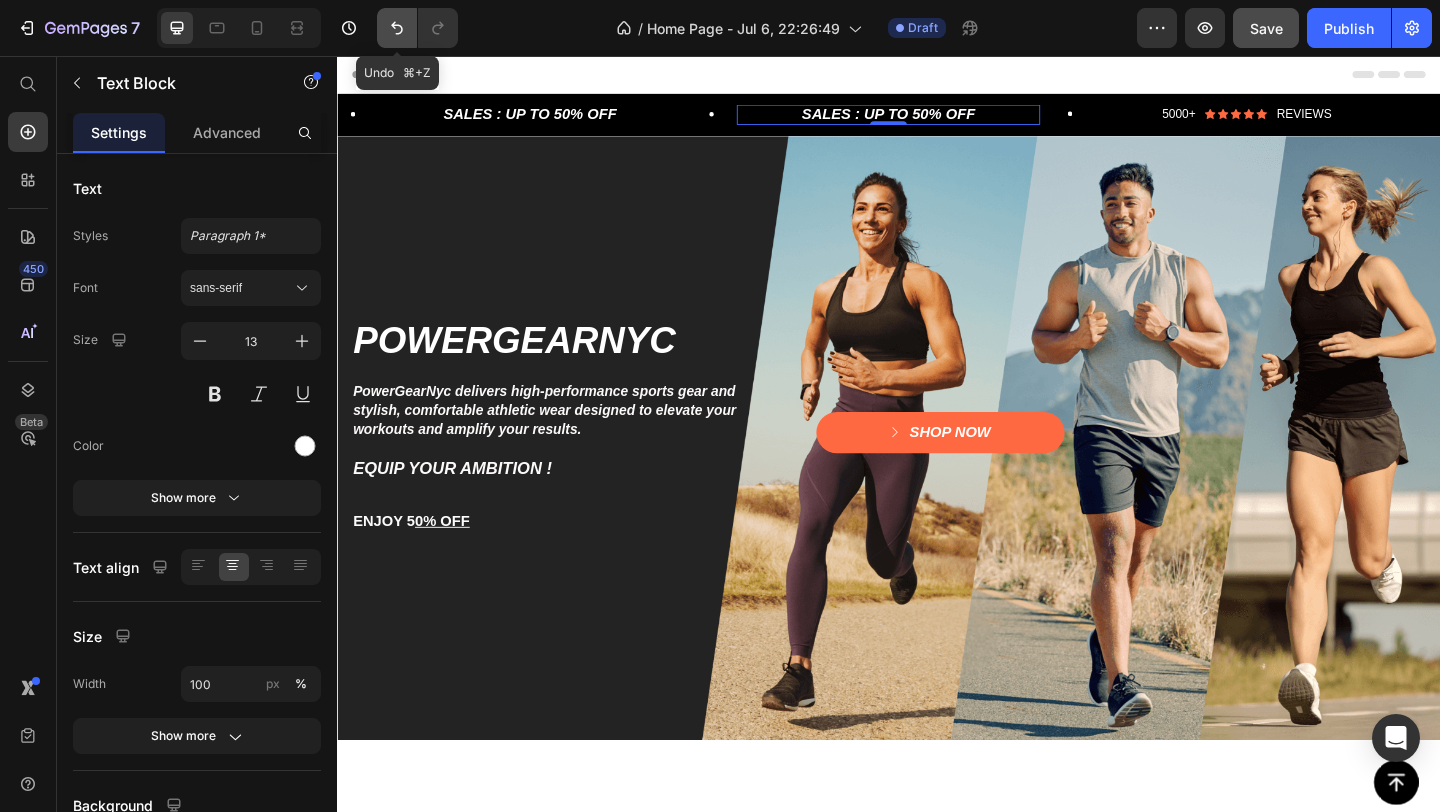 click 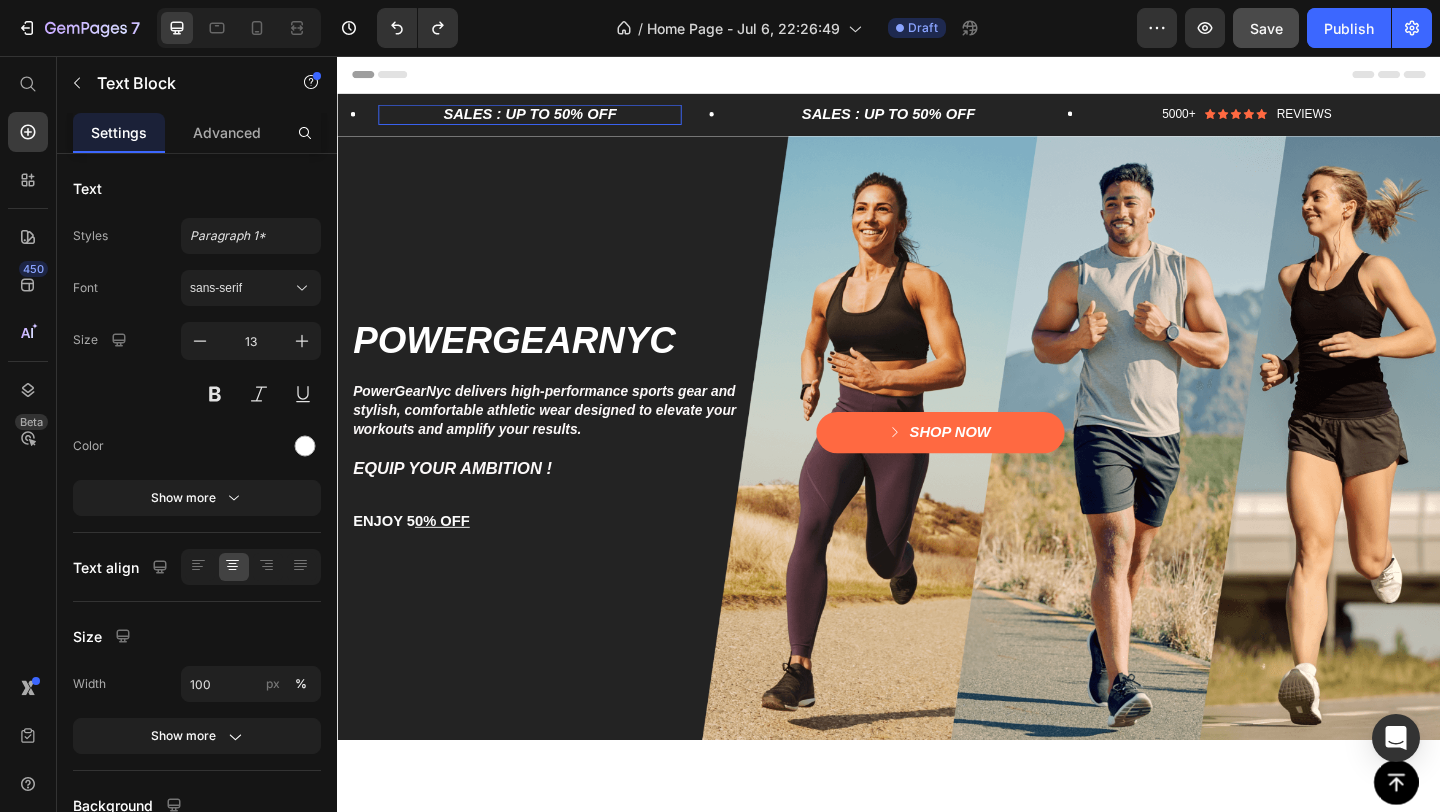 click on "SALES : UP TO 50% OFF" at bounding box center (547, 120) 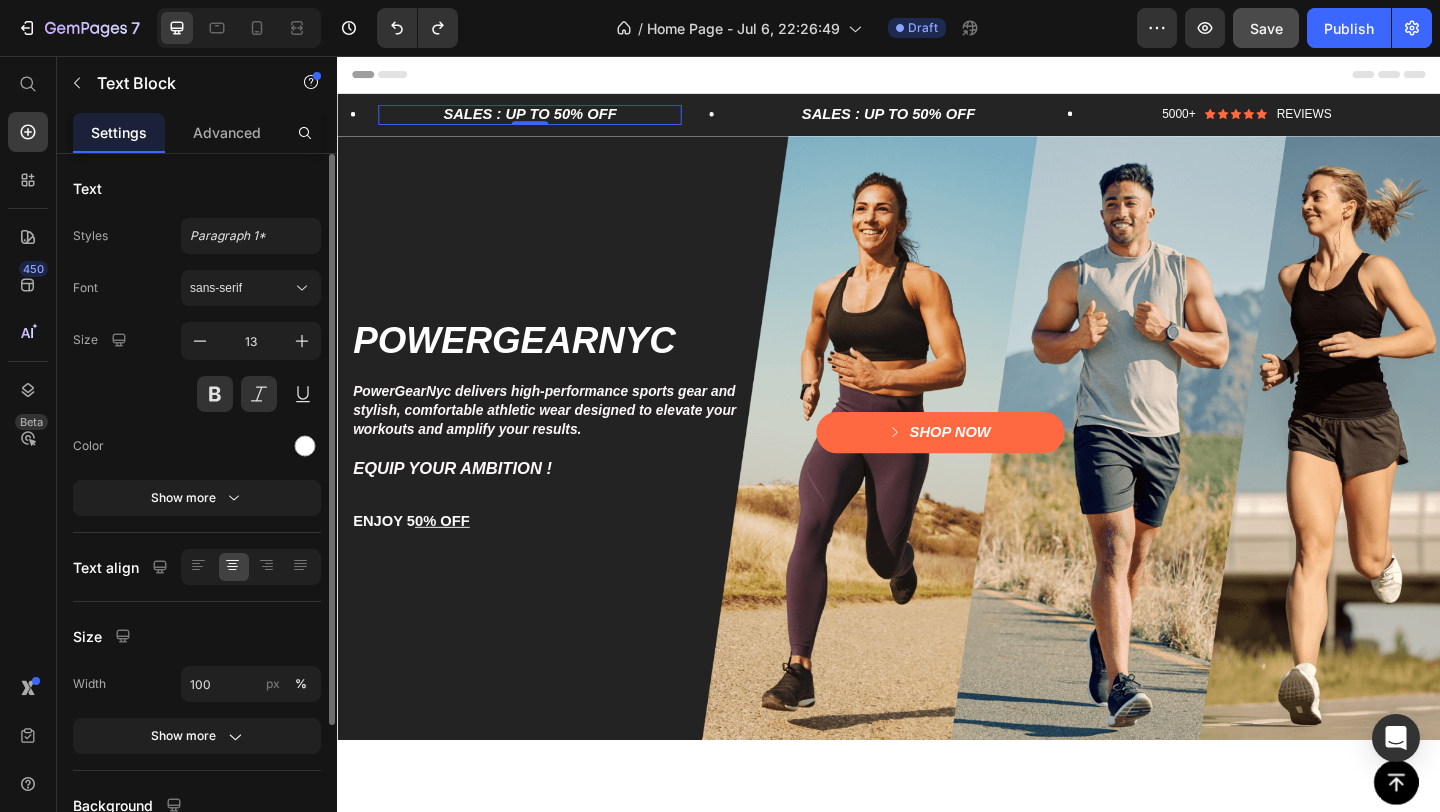 scroll, scrollTop: 180, scrollLeft: 0, axis: vertical 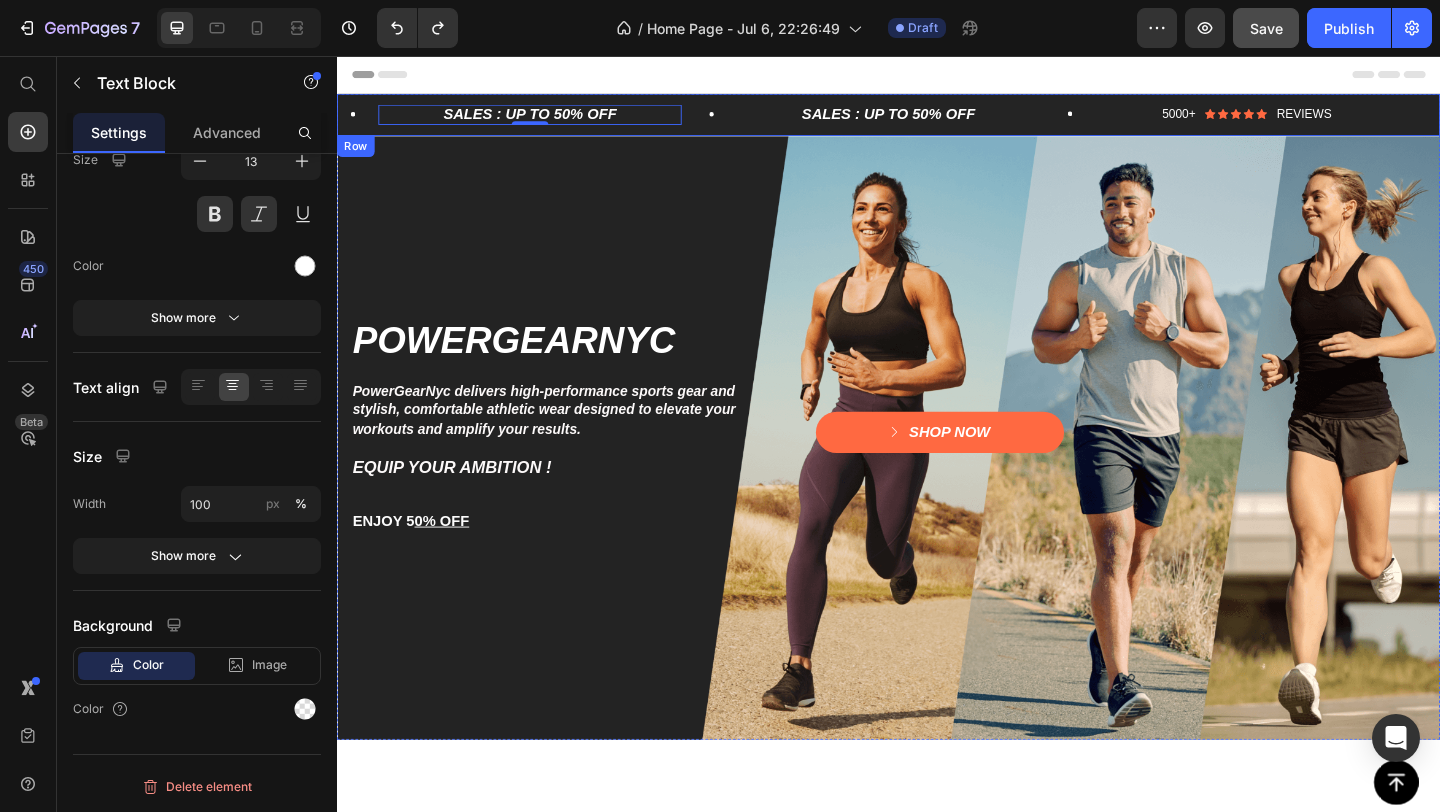 click on "SALES : UP TO 50% OFF Text Block   0 Row SALES : UP TO 50% OFF Text Block Row 5000+ Text Block Icon Icon Icon Icon Icon Icon List REVIEWS Text Block Row Row 60-DAY FREE RETURNS Text Block Row FREE Shipping On All U.S. Orders Over $150 Text Block Row 5000+ Text Block Icon Icon Icon Icon Icon Icon List REVIEWS Text Block Row Row Carousel Row" at bounding box center (937, 120) 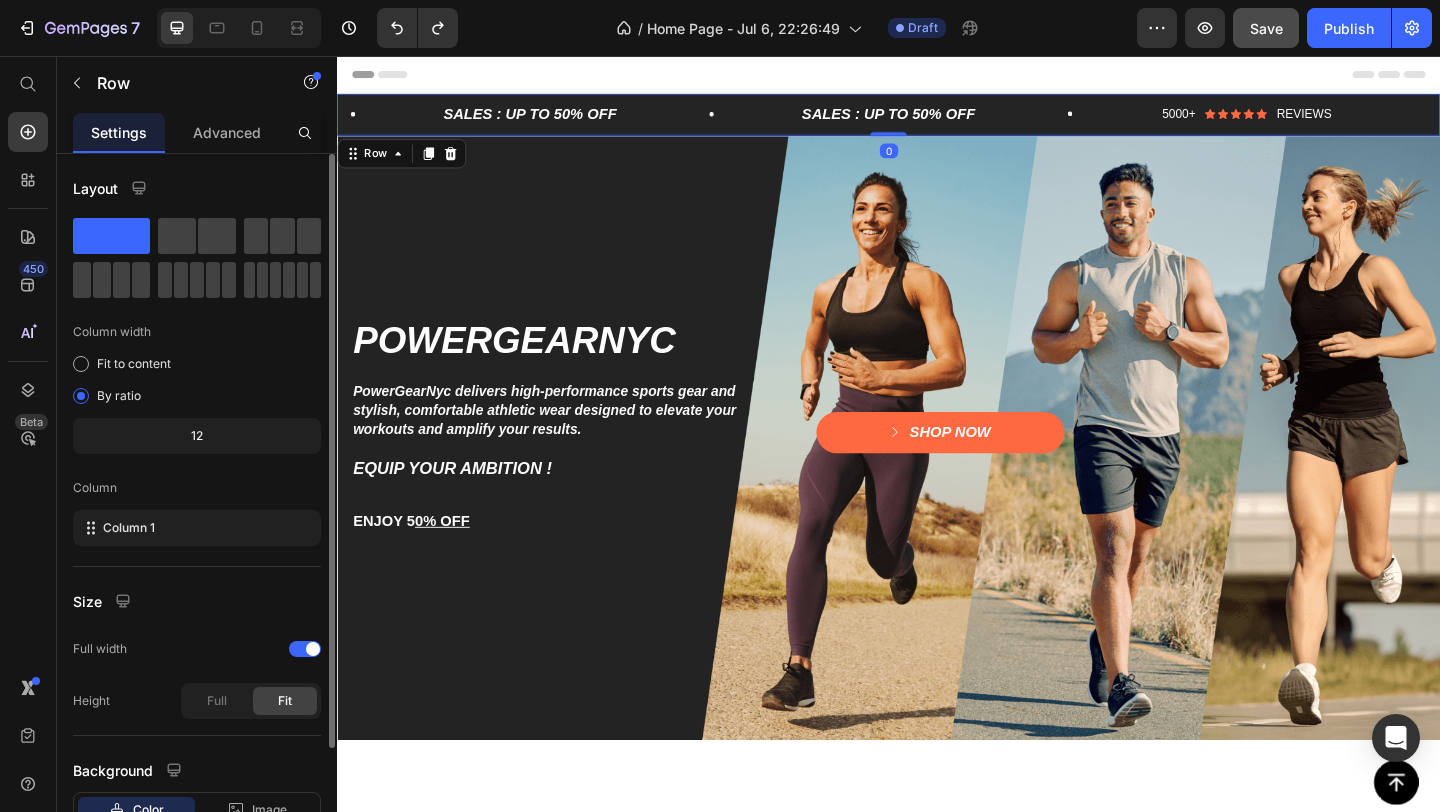 scroll, scrollTop: 145, scrollLeft: 0, axis: vertical 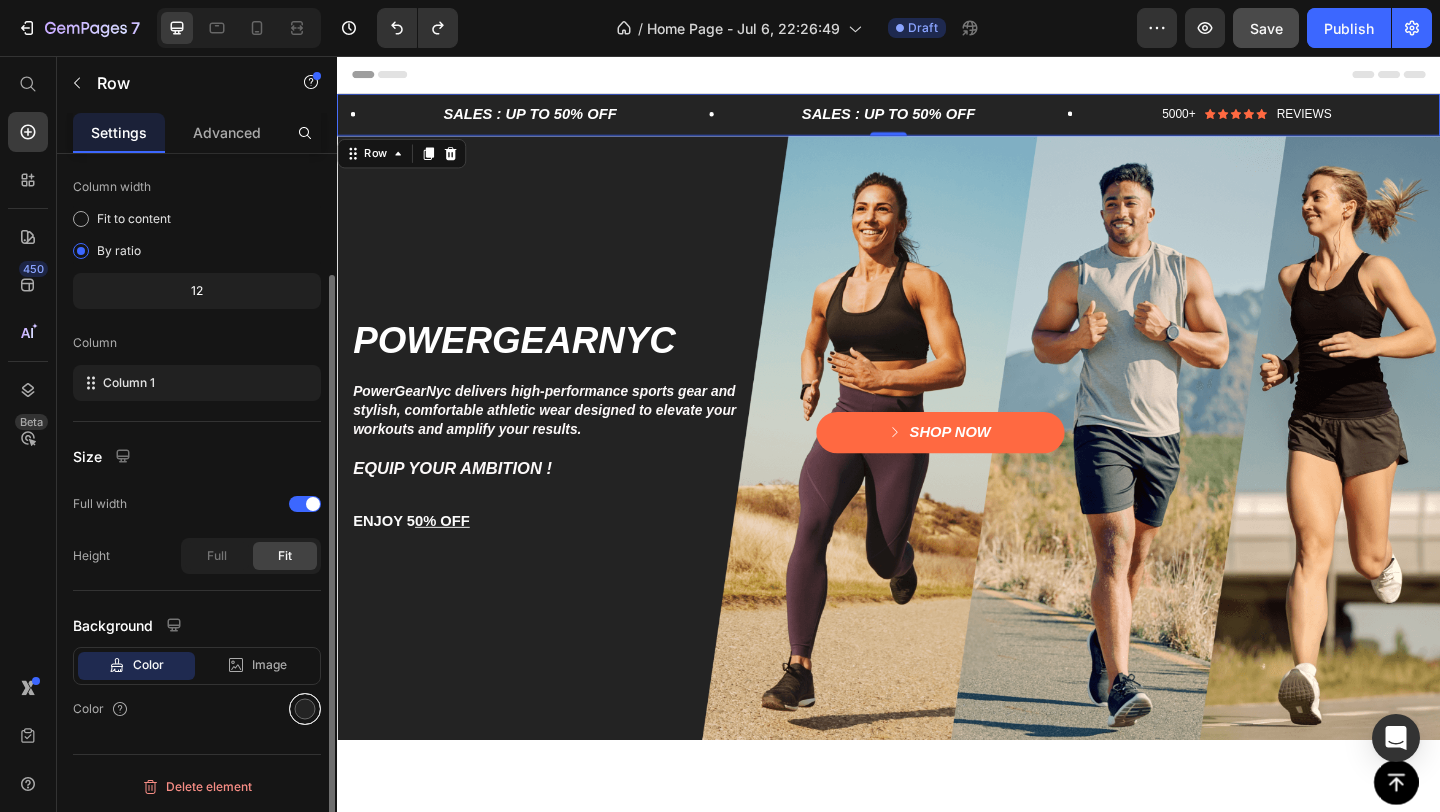 click at bounding box center [305, 709] 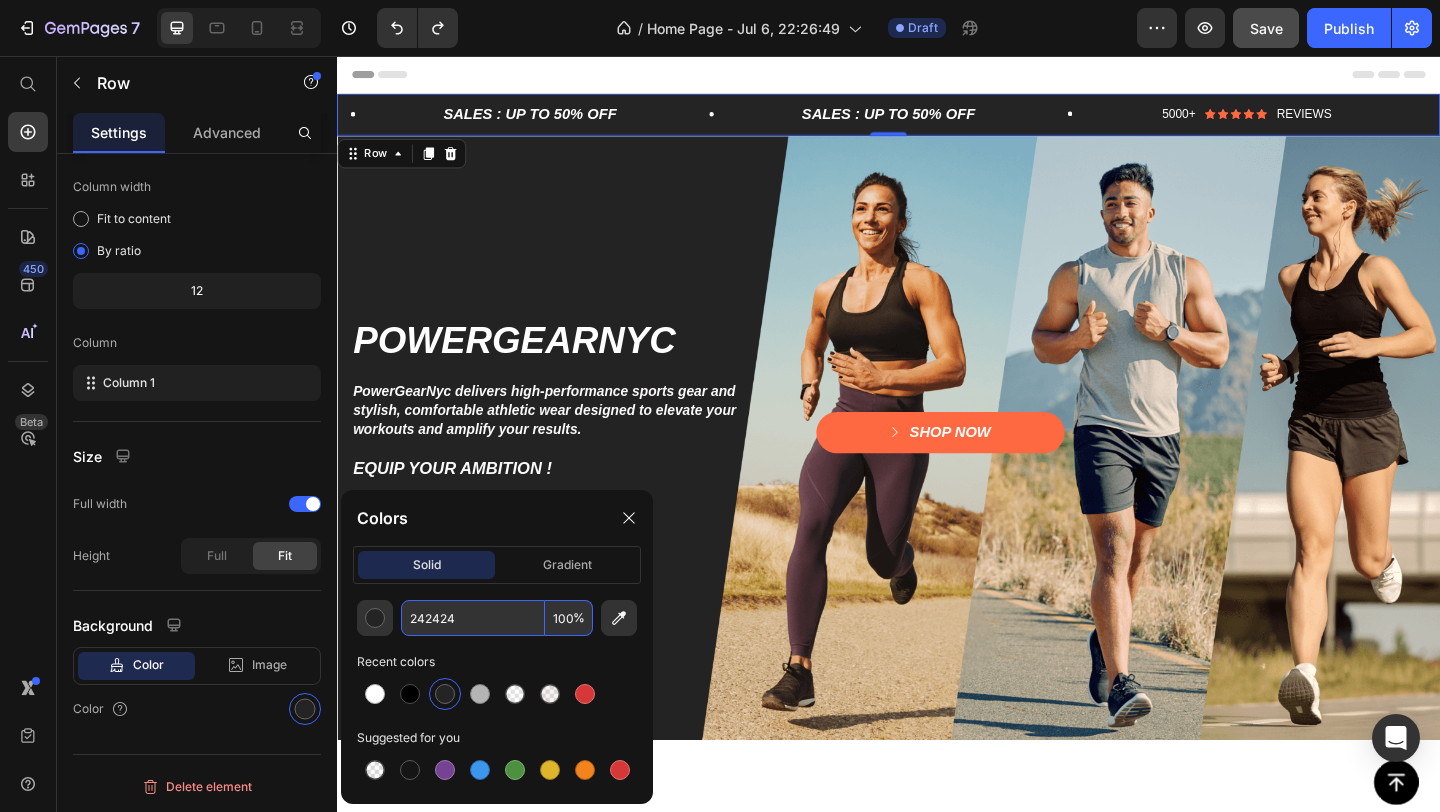click on "242424" at bounding box center (473, 618) 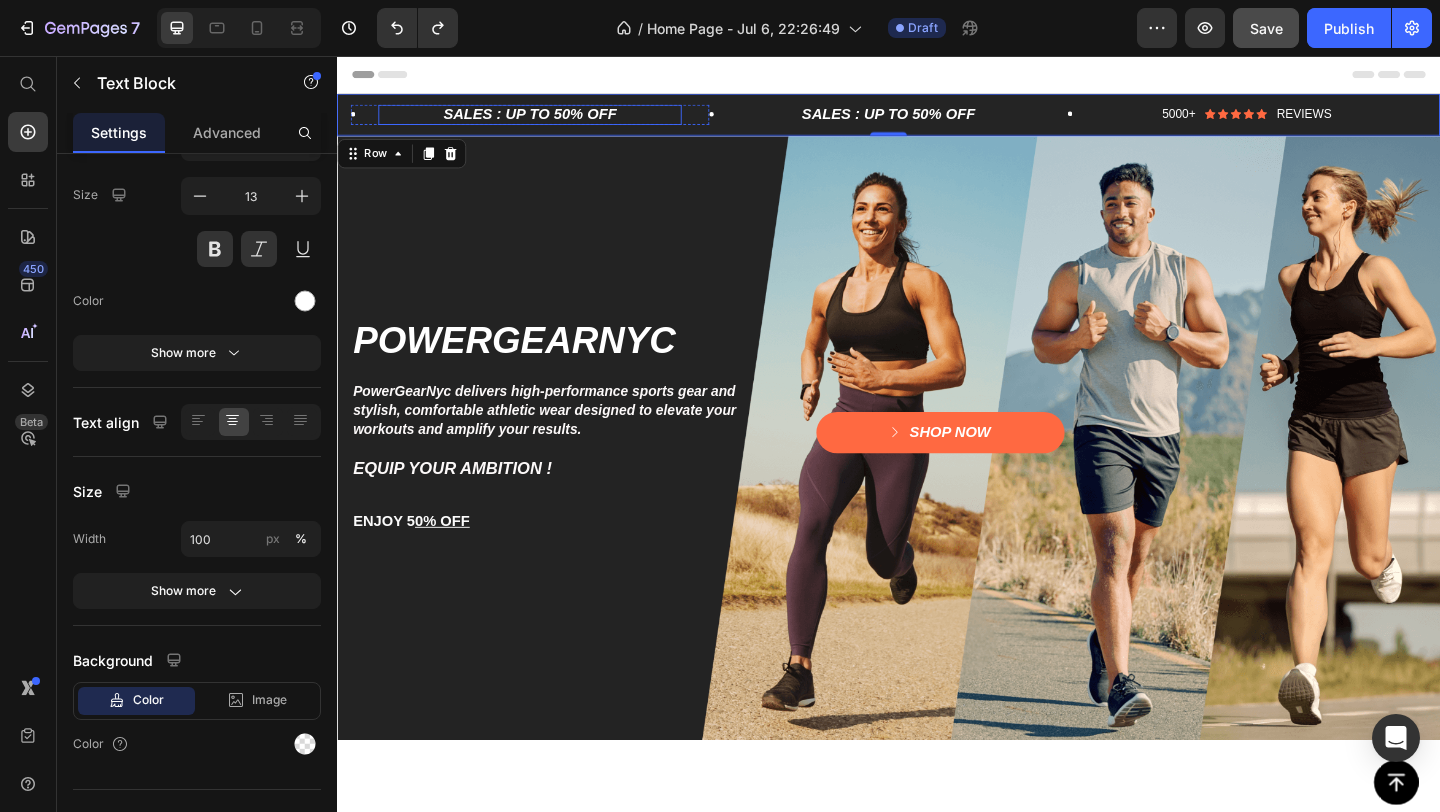 click on "SALES : UP TO 50% OFF" at bounding box center (547, 120) 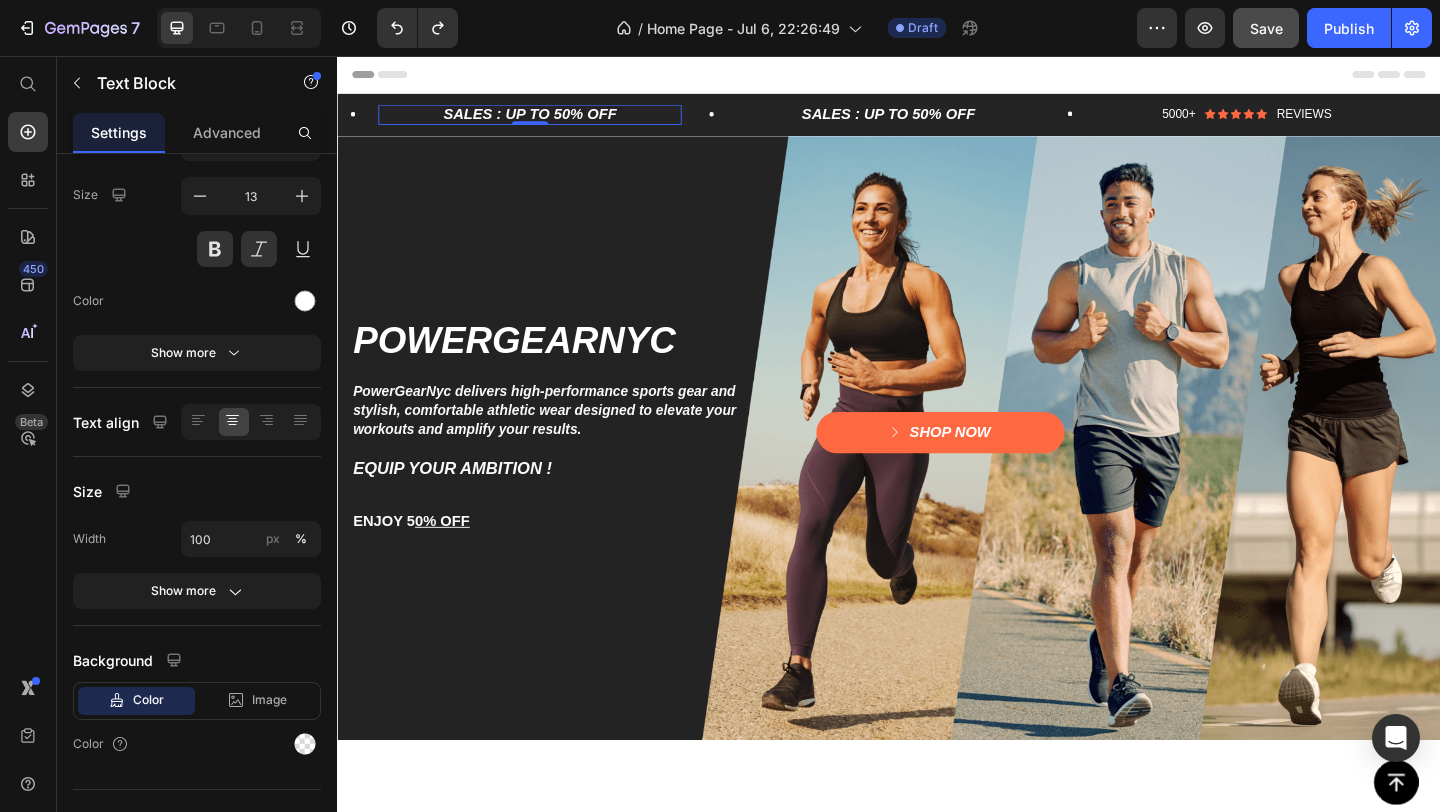 scroll, scrollTop: 0, scrollLeft: 0, axis: both 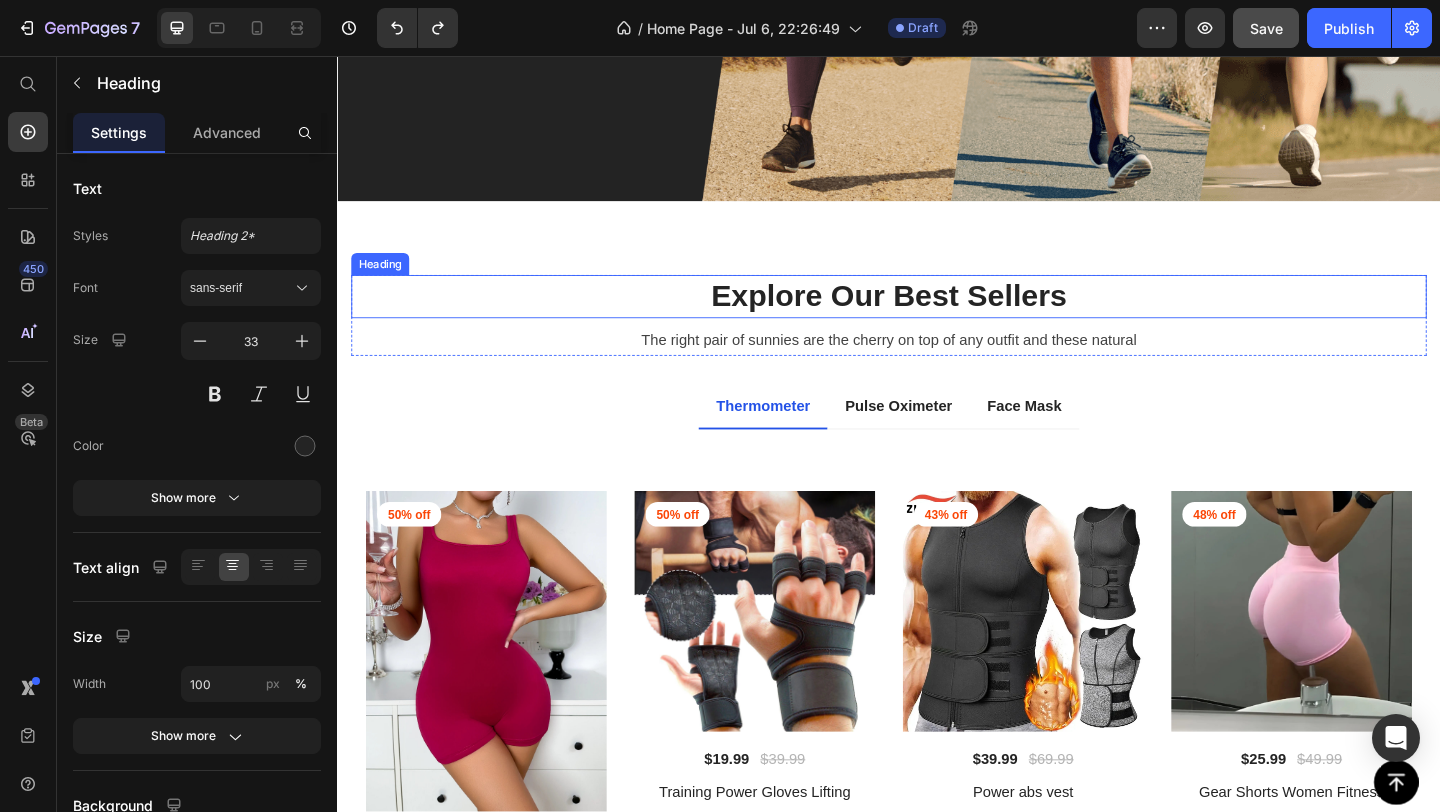 click on "Explore Our Best Sellers" at bounding box center (937, 317) 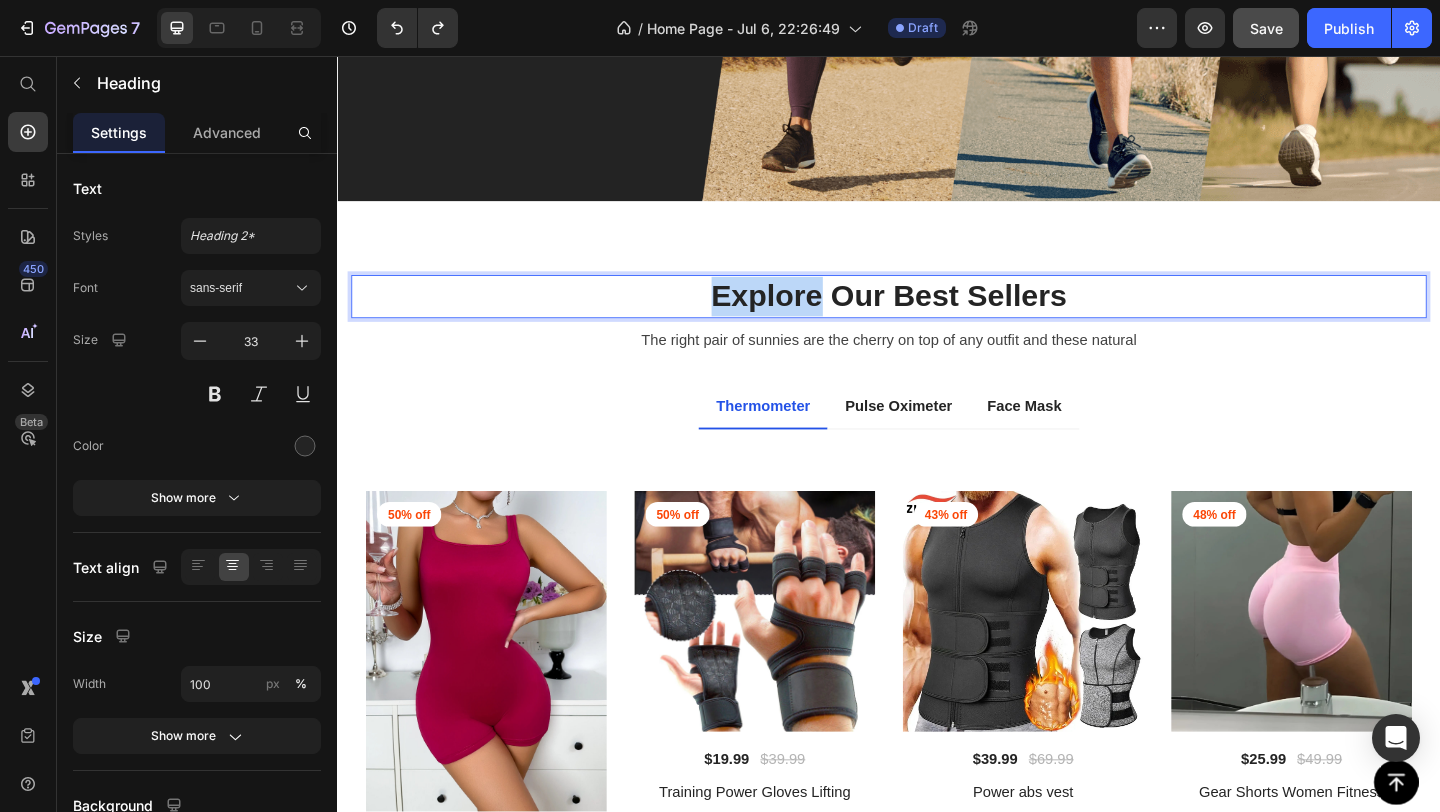 click on "Explore Our Best Sellers" at bounding box center (937, 317) 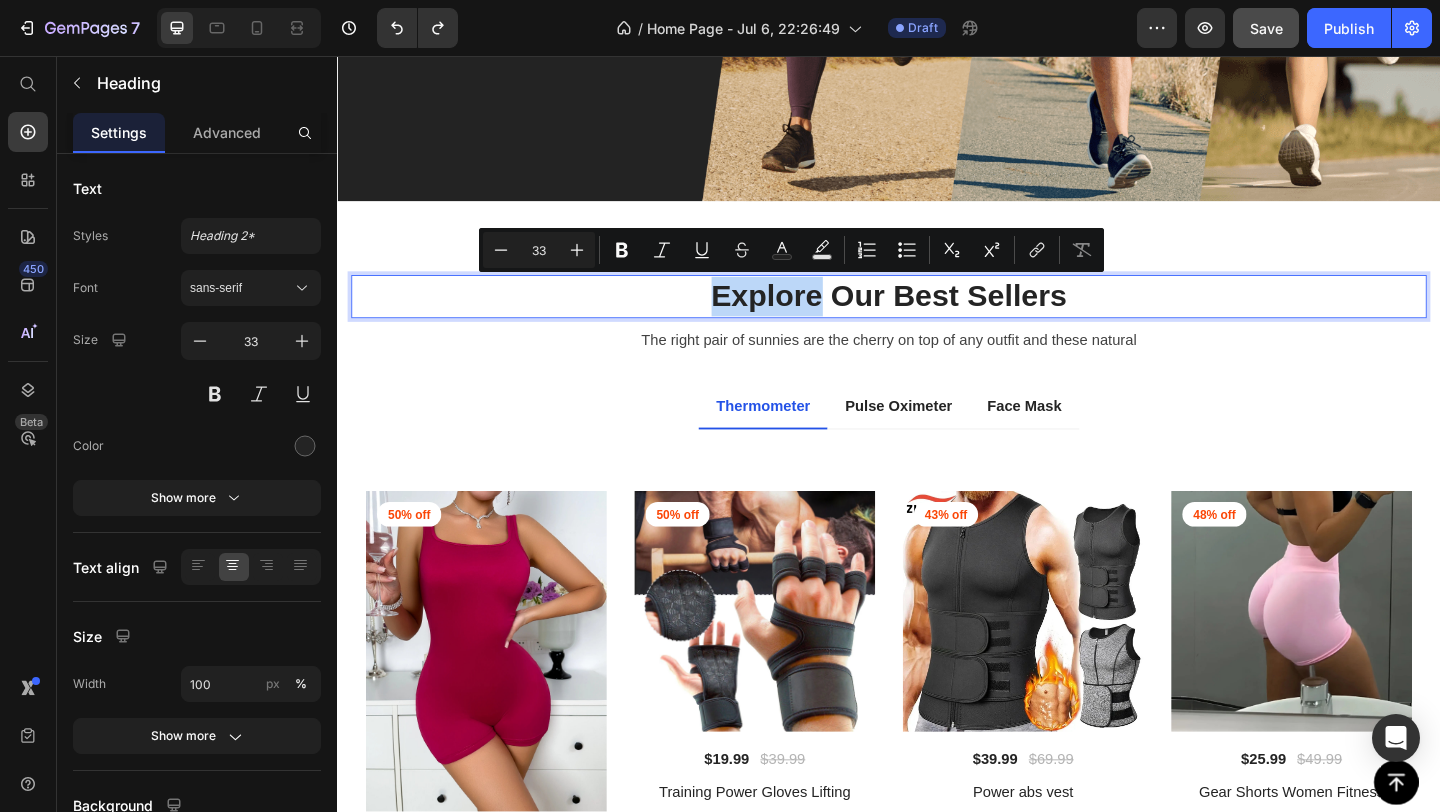 click on "Explore Our Best Sellers" at bounding box center [937, 317] 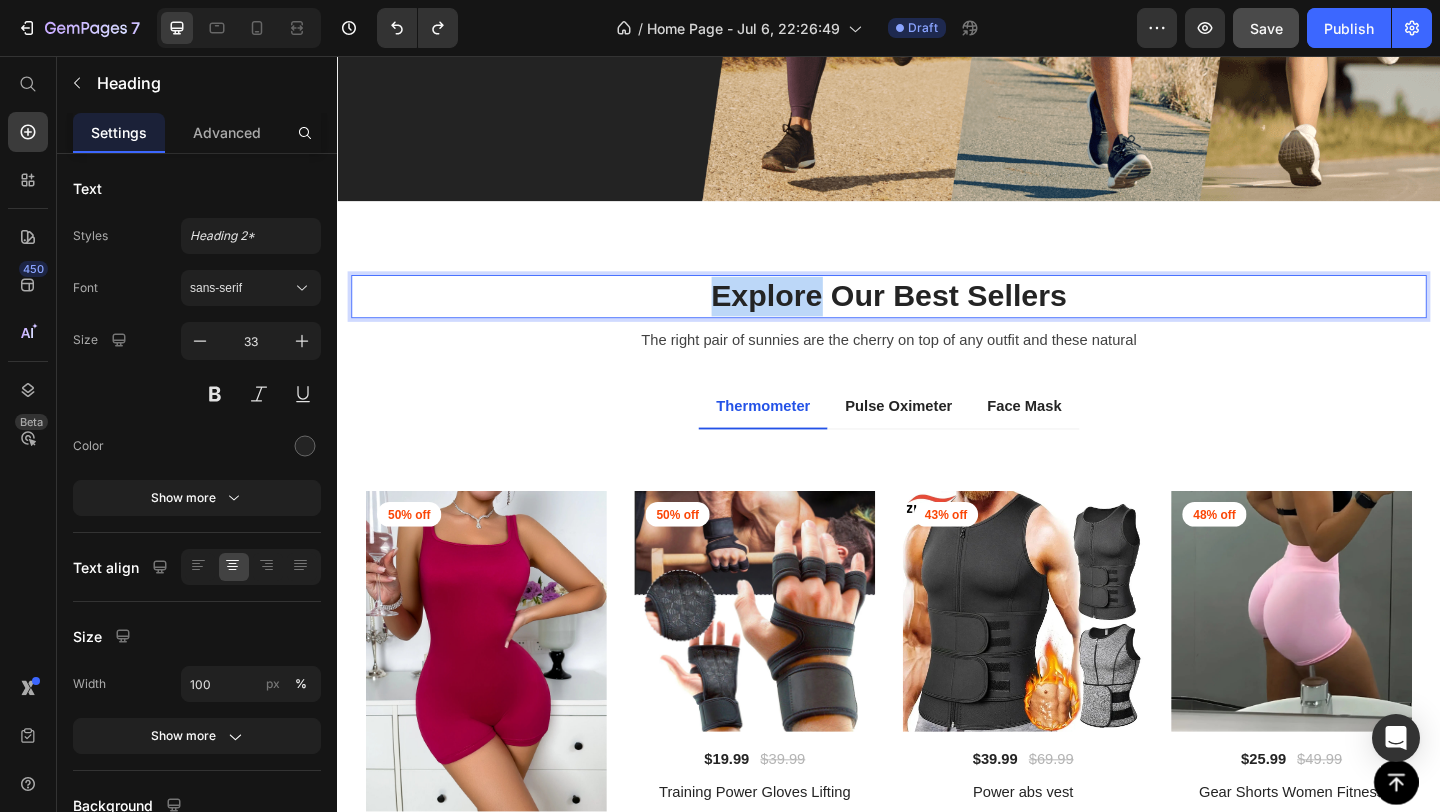 click on "Explore Our Best Sellers" at bounding box center (937, 317) 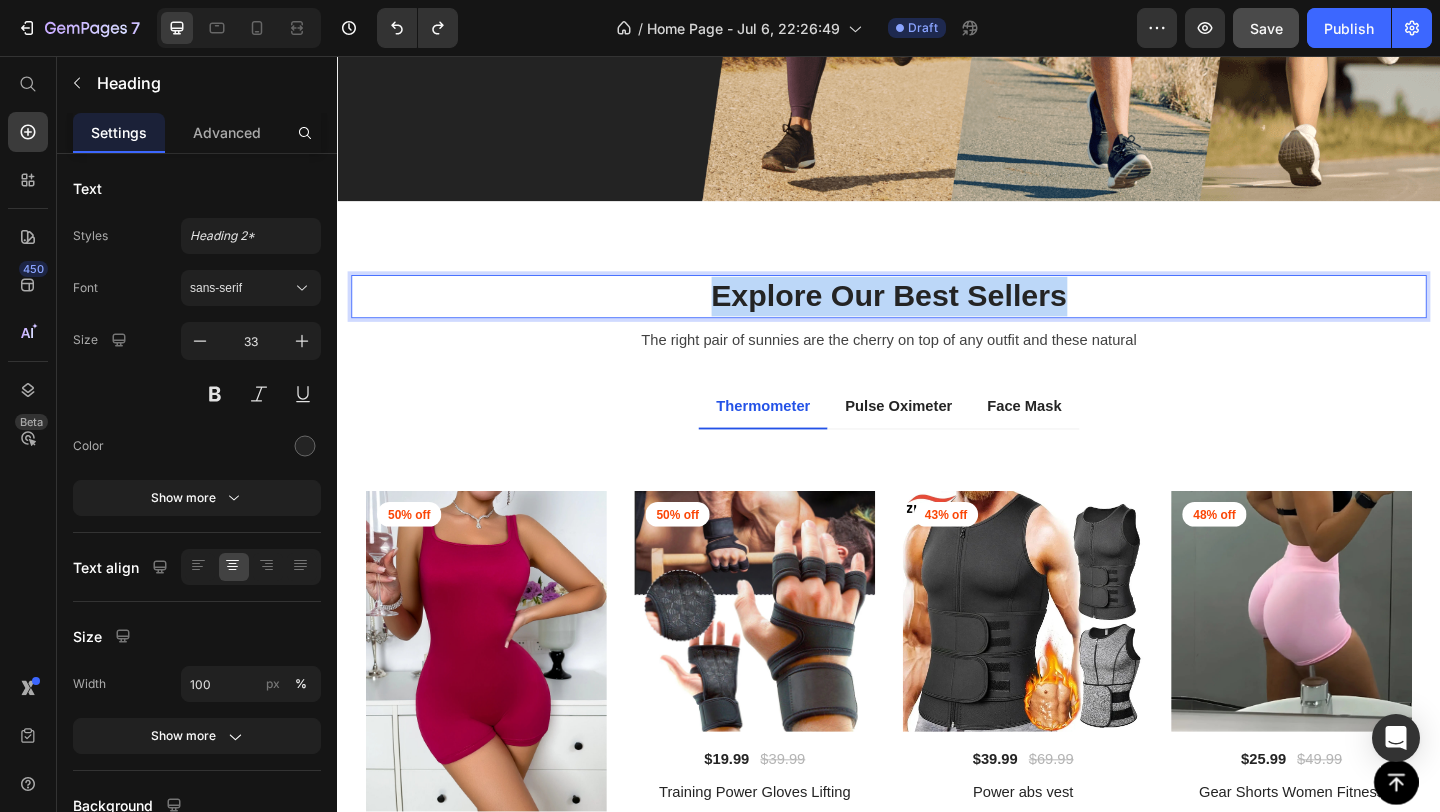 click on "Explore Our Best Sellers" at bounding box center [937, 317] 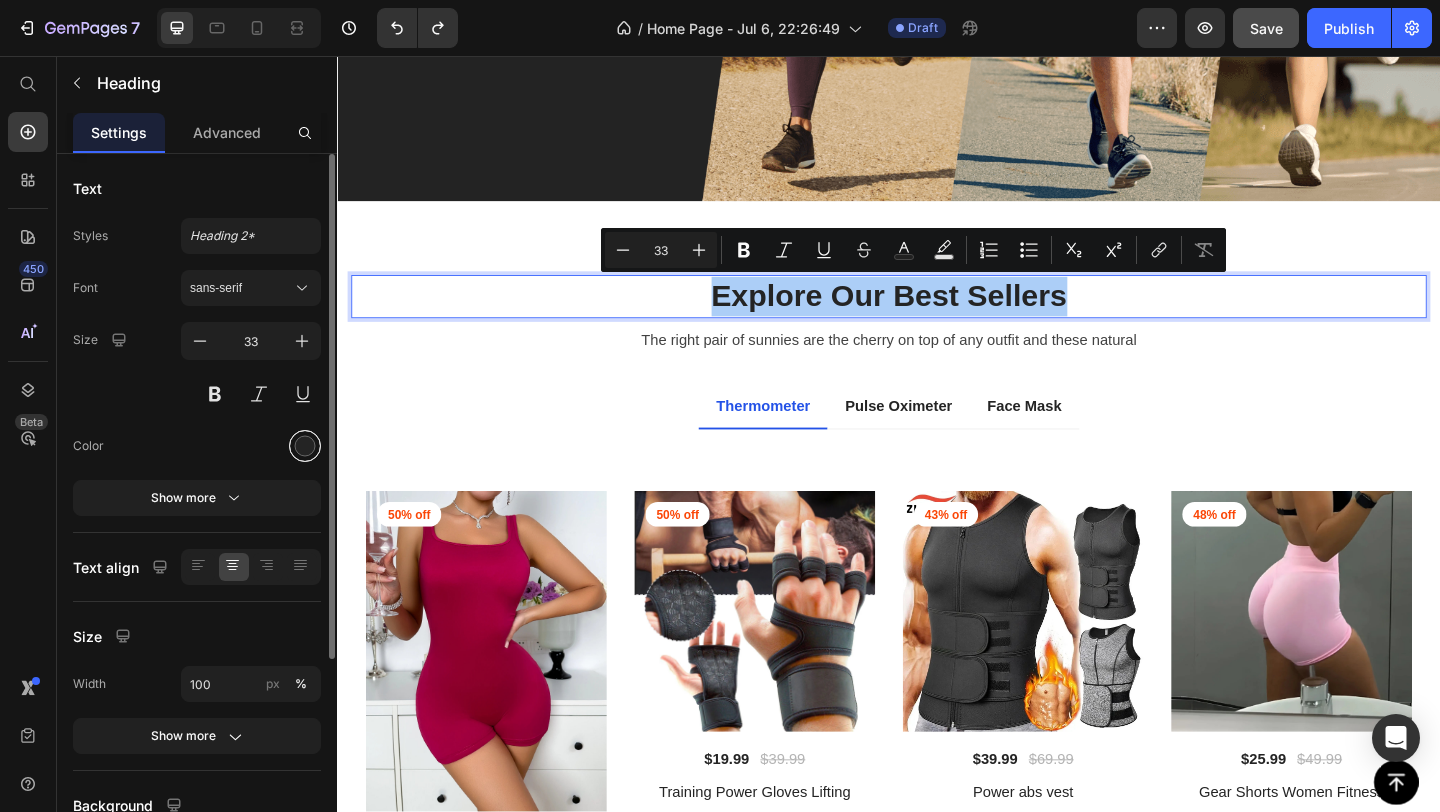 click at bounding box center (305, 446) 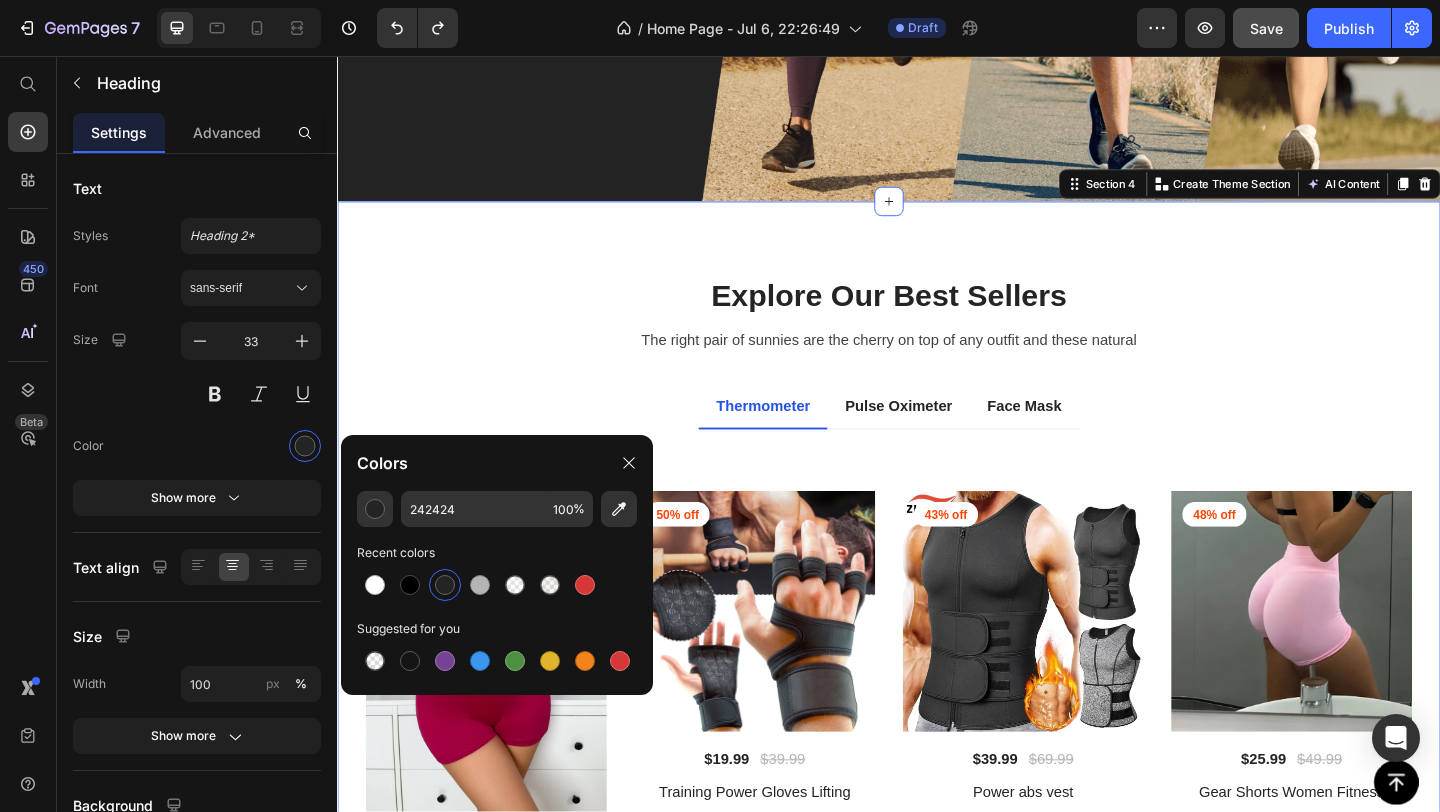 click on "Explore Our Best Sellers Heading The right pair of sunnies are the cherry on top of any outfit and these natural Text block Row Thermometer Pulse Oximeter Face Mask                Title Line 50% off Product Badge (P) Images $29.99 (P) Price $59.99 (P) Price Row Women's Sexy Power Bodysuit (P) Title                Icon                Icon                Icon                Icon
Icon Icon List Hoz 3 reviews Text block Row ADD TO CART (P) Cart Button Row 50% off Product Badge (P) Images $19.99 (P) Price $39.99 (P) Price Row Training Power Gloves Lifting (P) Title                Icon                Icon                Icon                Icon
Icon Icon List Hoz 3 reviews Text block Row ADD TO CART (P) Cart Button Row 43% off Product Badge (P) Images $39.99 (P) Price $69.99 (P) Price Row Power abs vest (P) Title                Icon                Icon                Icon                Icon
Icon Icon List Hoz 3 reviews Text block Row ADD TO CART (P) Cart Button Row" at bounding box center (937, 688) 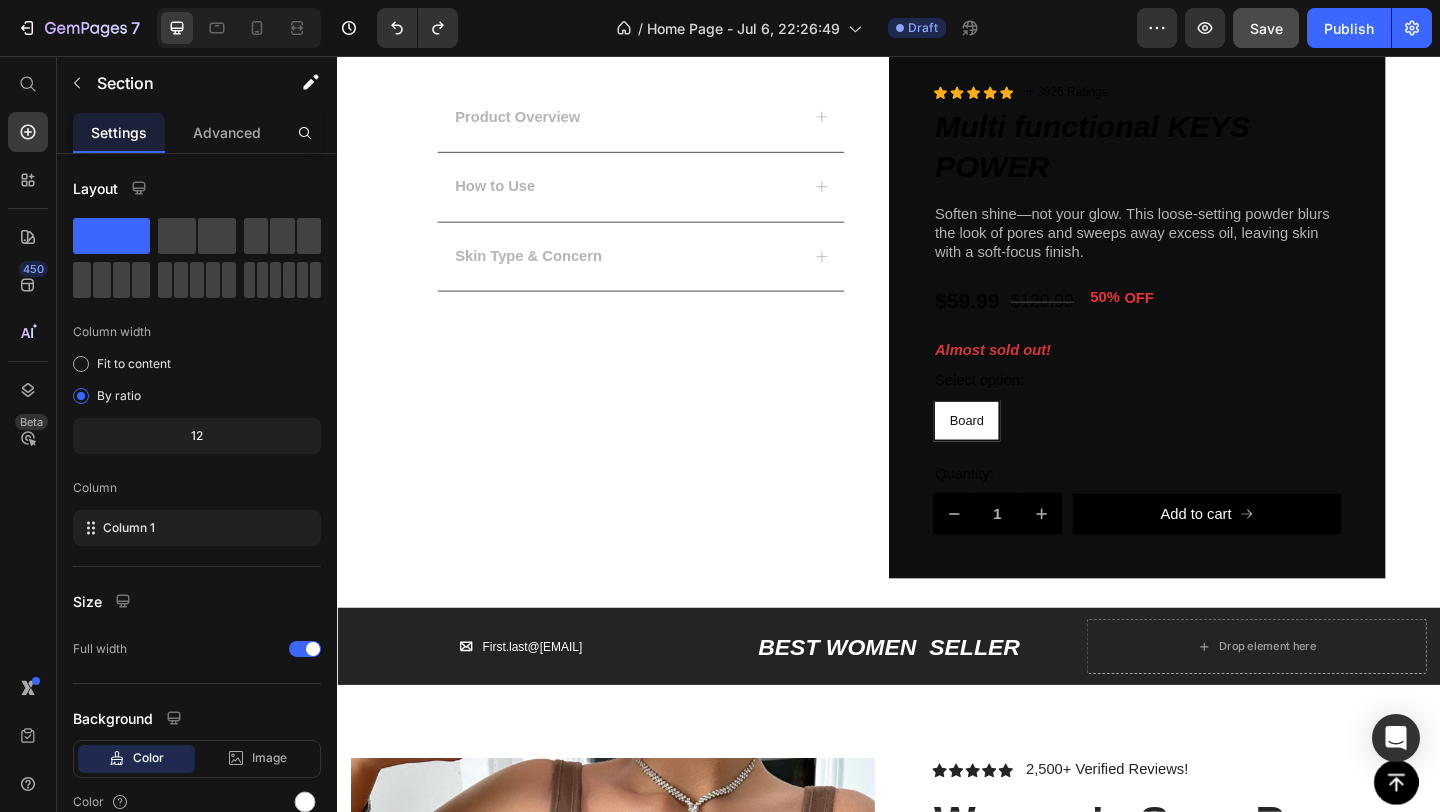 scroll, scrollTop: 2360, scrollLeft: 0, axis: vertical 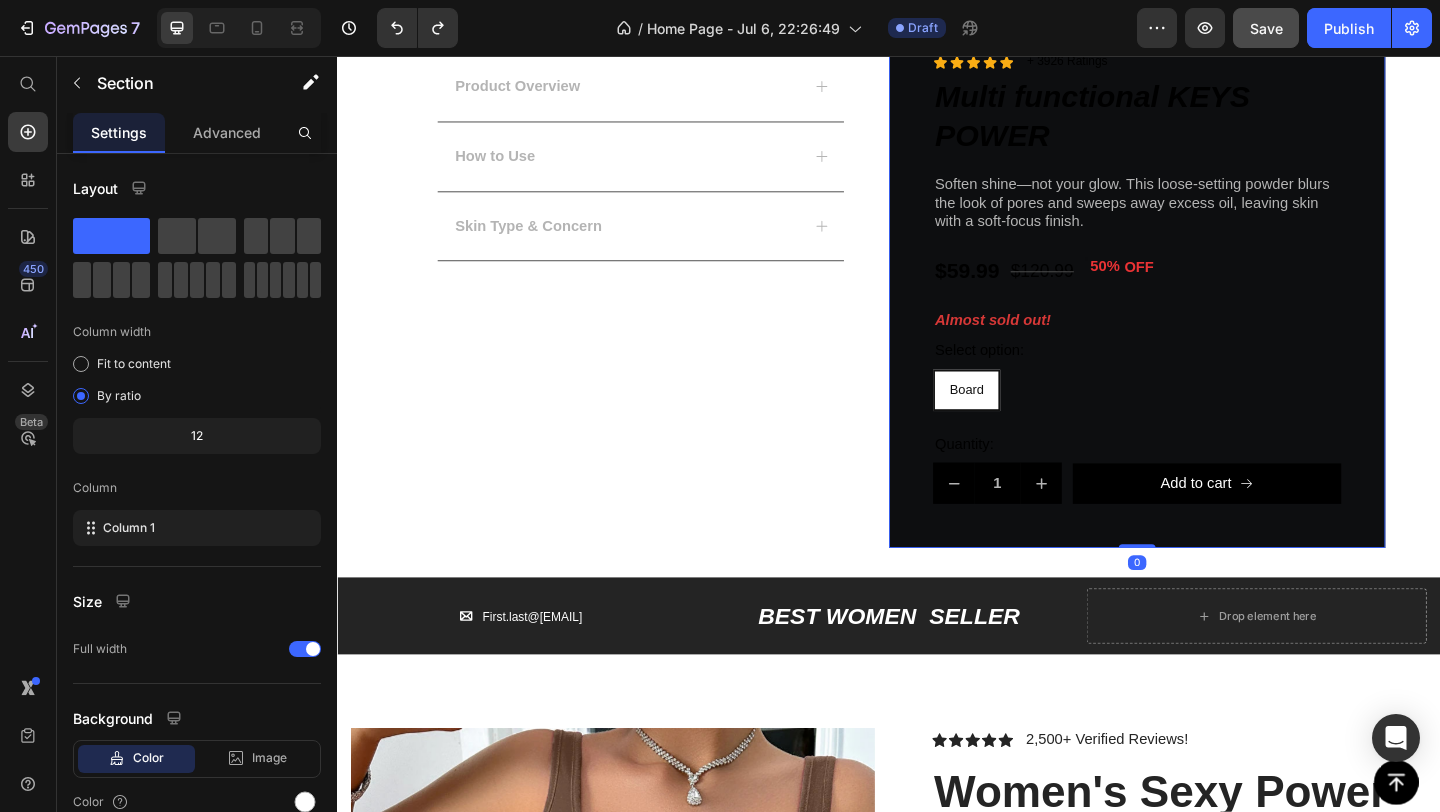 click on "Icon Icon Icon Icon Icon Icon List + 3926 Ratings Text Block Row Multi functional KEYS POWER Product Title Soften shine—not your glow. This loose-setting powder blurs the look of pores and sweeps away excess oil, leaving skin with a soft-focus finish.  Text Block $59.99 Product Price $120.99 Product Price 50% OFF Discount Tag Row Almost sold out! Text Block Select option: Text Block Board Board Board Product Variants & Swatches Quantity: Text Block 1 Product Quantity
Add to cart Add to Cart Row Row   0" at bounding box center [1207, 297] 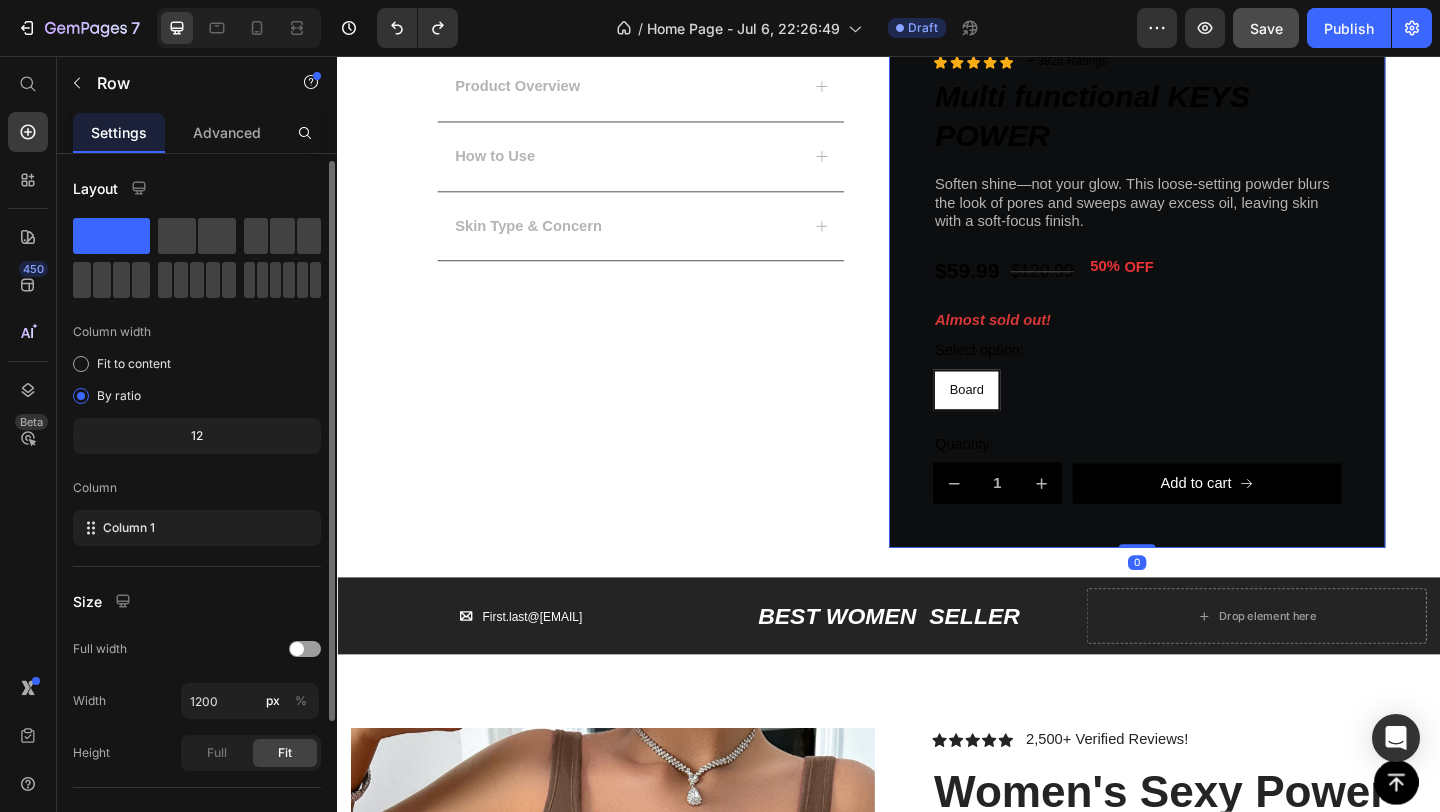 scroll, scrollTop: 197, scrollLeft: 0, axis: vertical 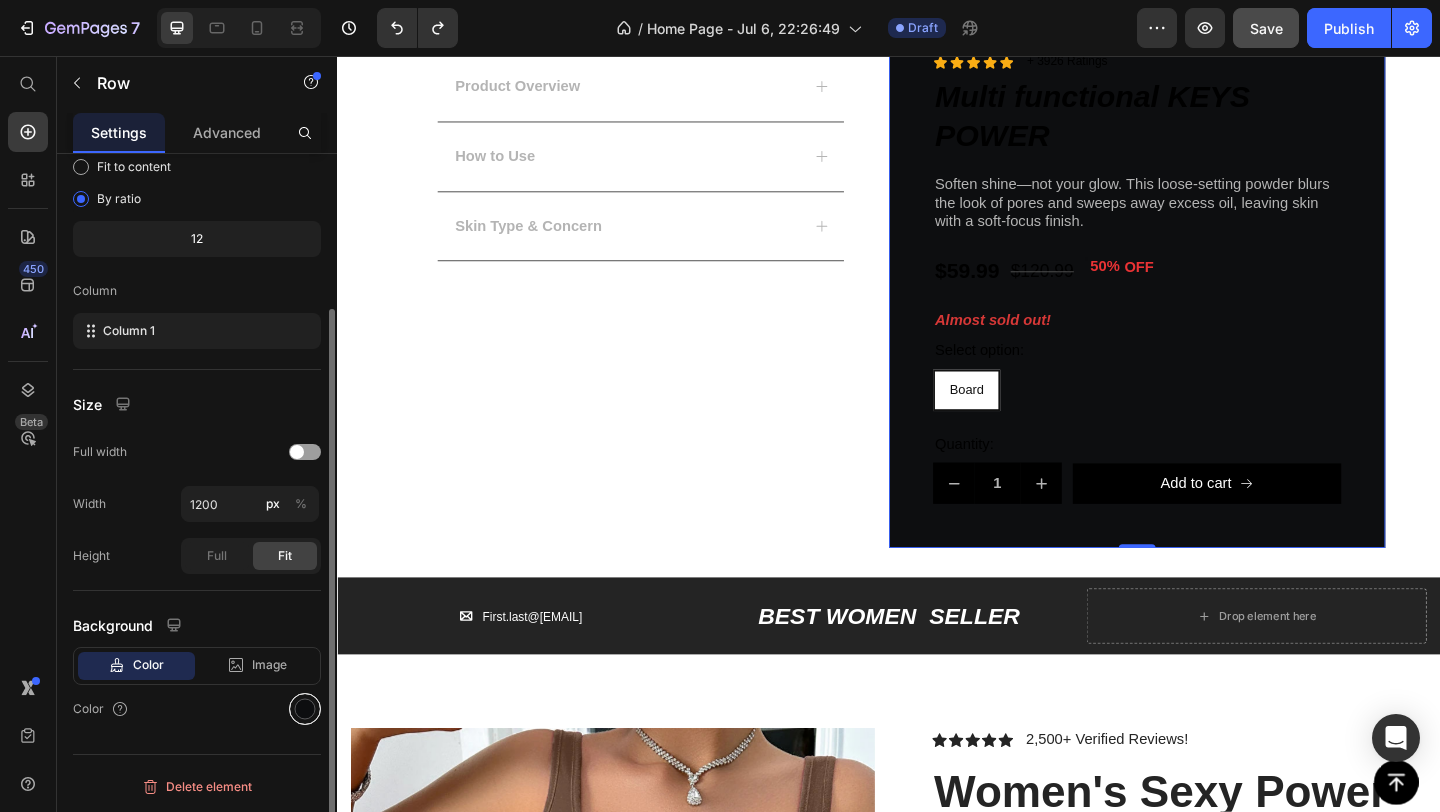 click at bounding box center [305, 709] 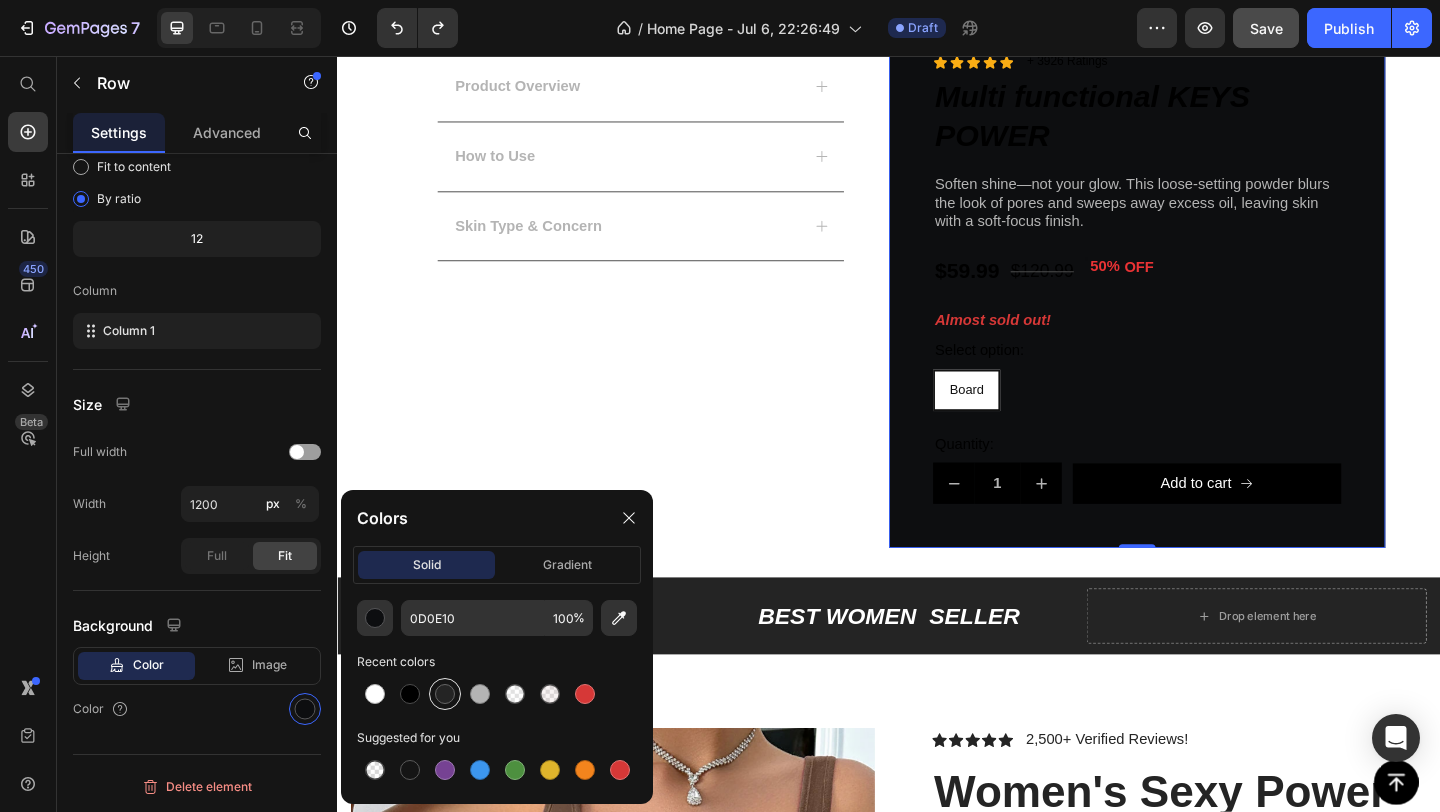 click at bounding box center (445, 694) 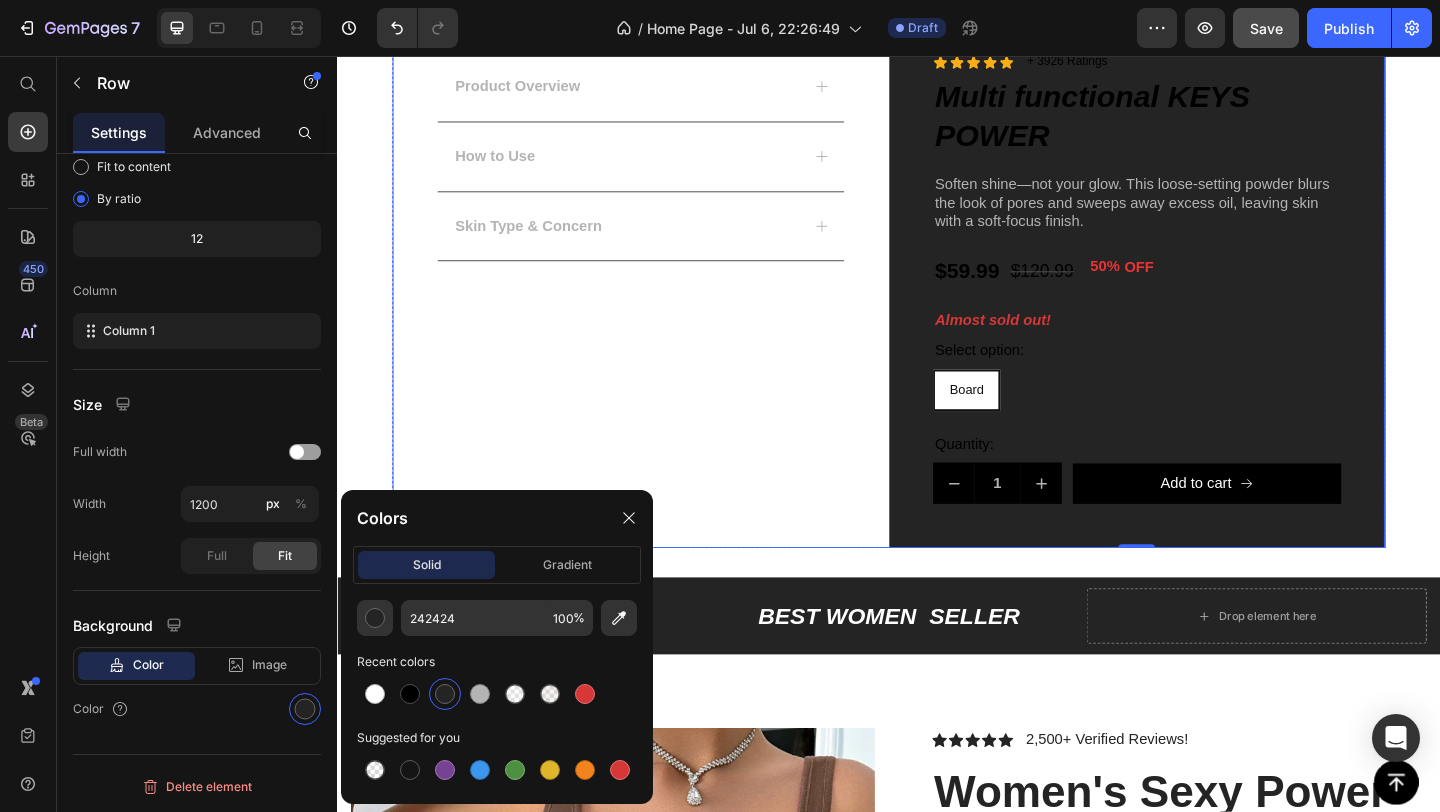 click on "Product Overview
How to Use
Skin Type & Concern Accordion" at bounding box center [667, 297] 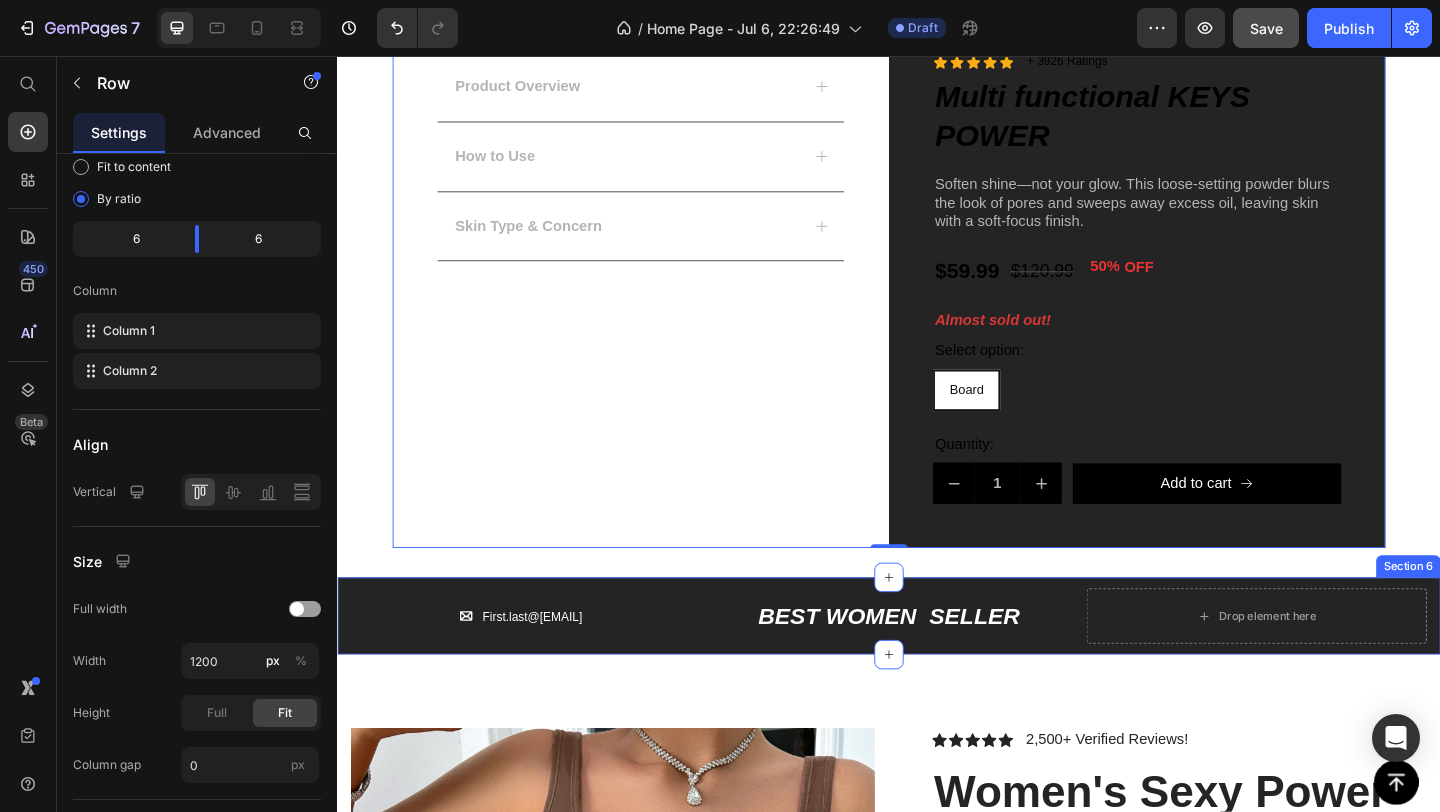 click on "Icon First.last@powergearnyc.com Text block Row" at bounding box center [537, 665] 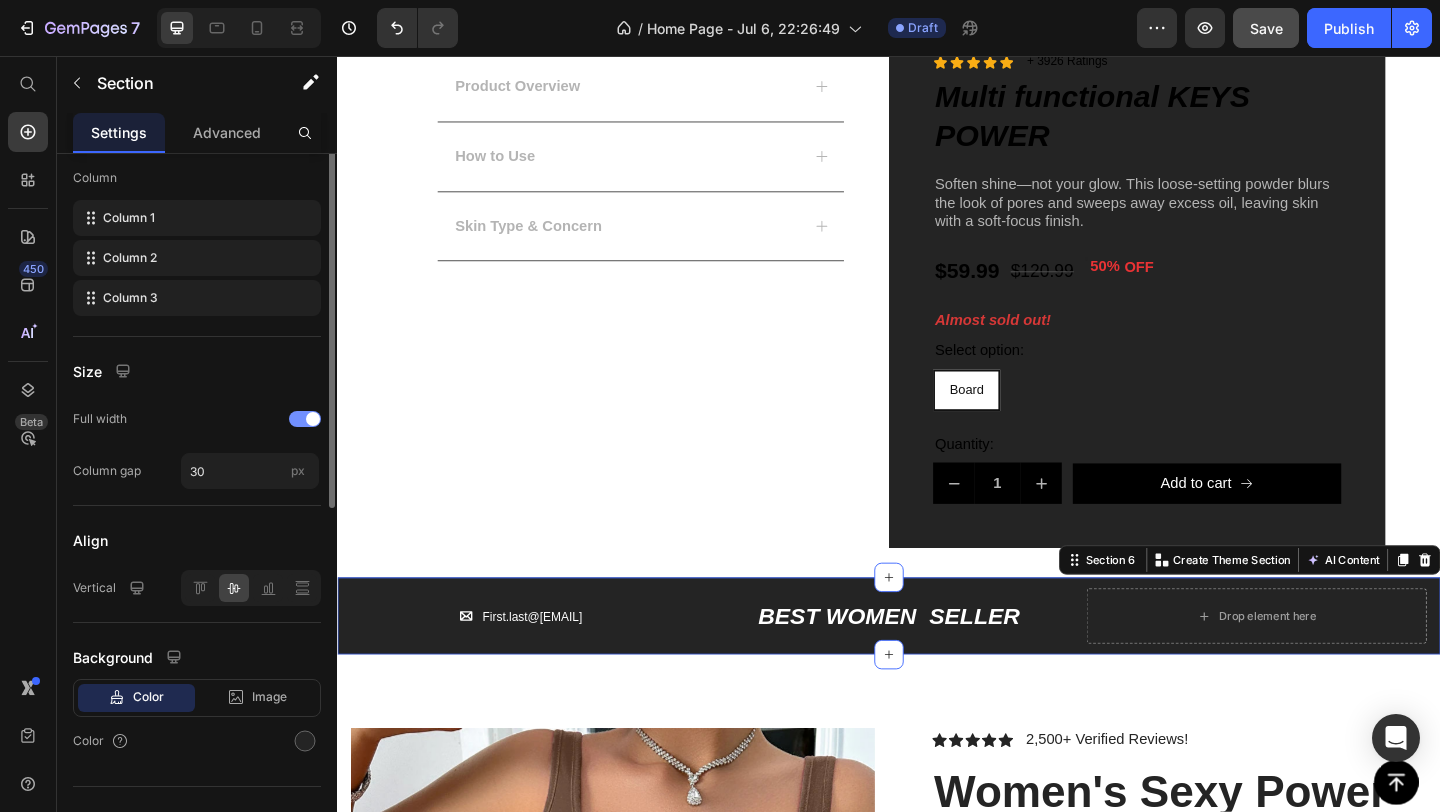 scroll, scrollTop: 342, scrollLeft: 0, axis: vertical 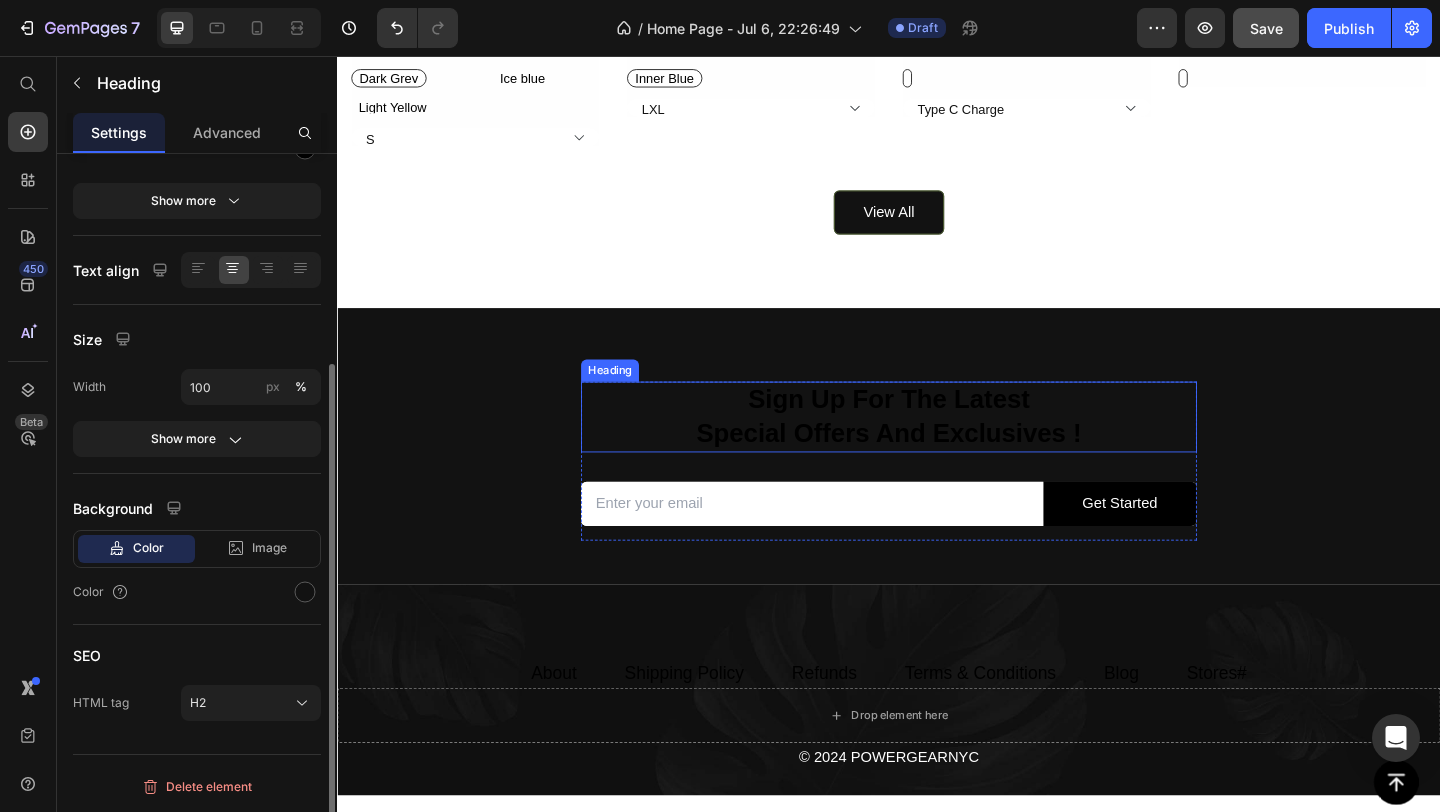 click on "Sign Up For The Latest  Special Offers And Exclusives !" at bounding box center [937, 448] 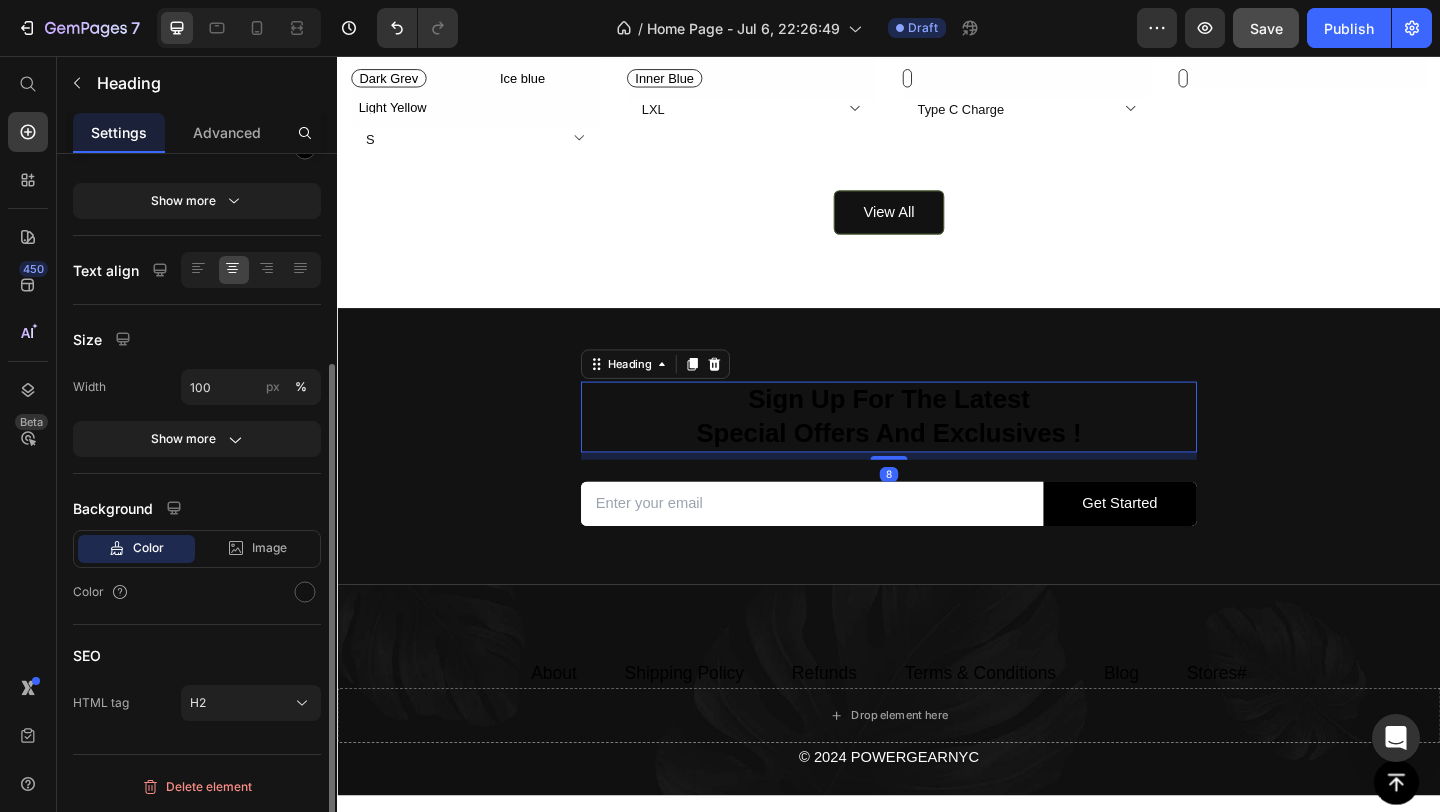 scroll, scrollTop: 0, scrollLeft: 0, axis: both 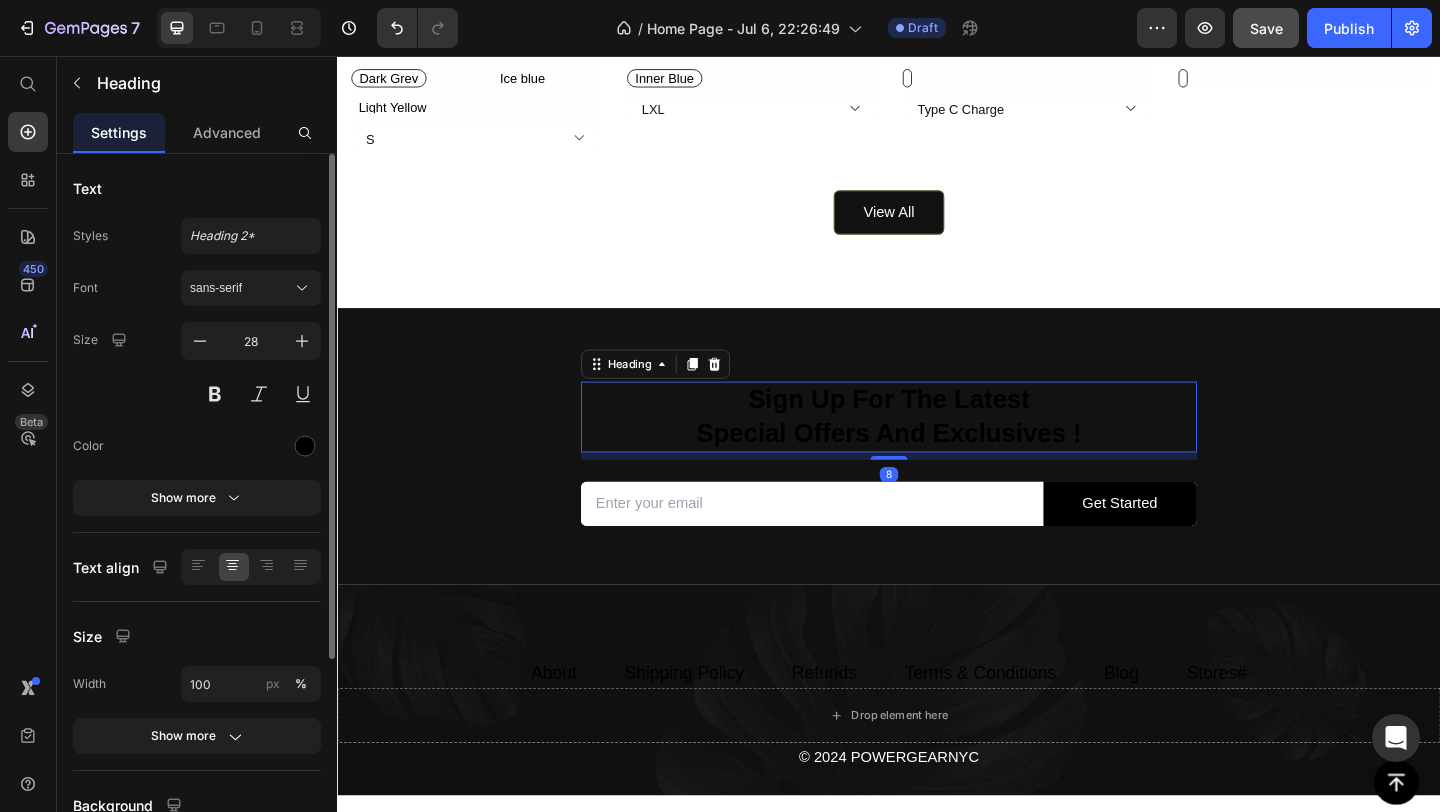click on "Sign Up For The Latest  Special Offers And Exclusives !" at bounding box center [937, 448] 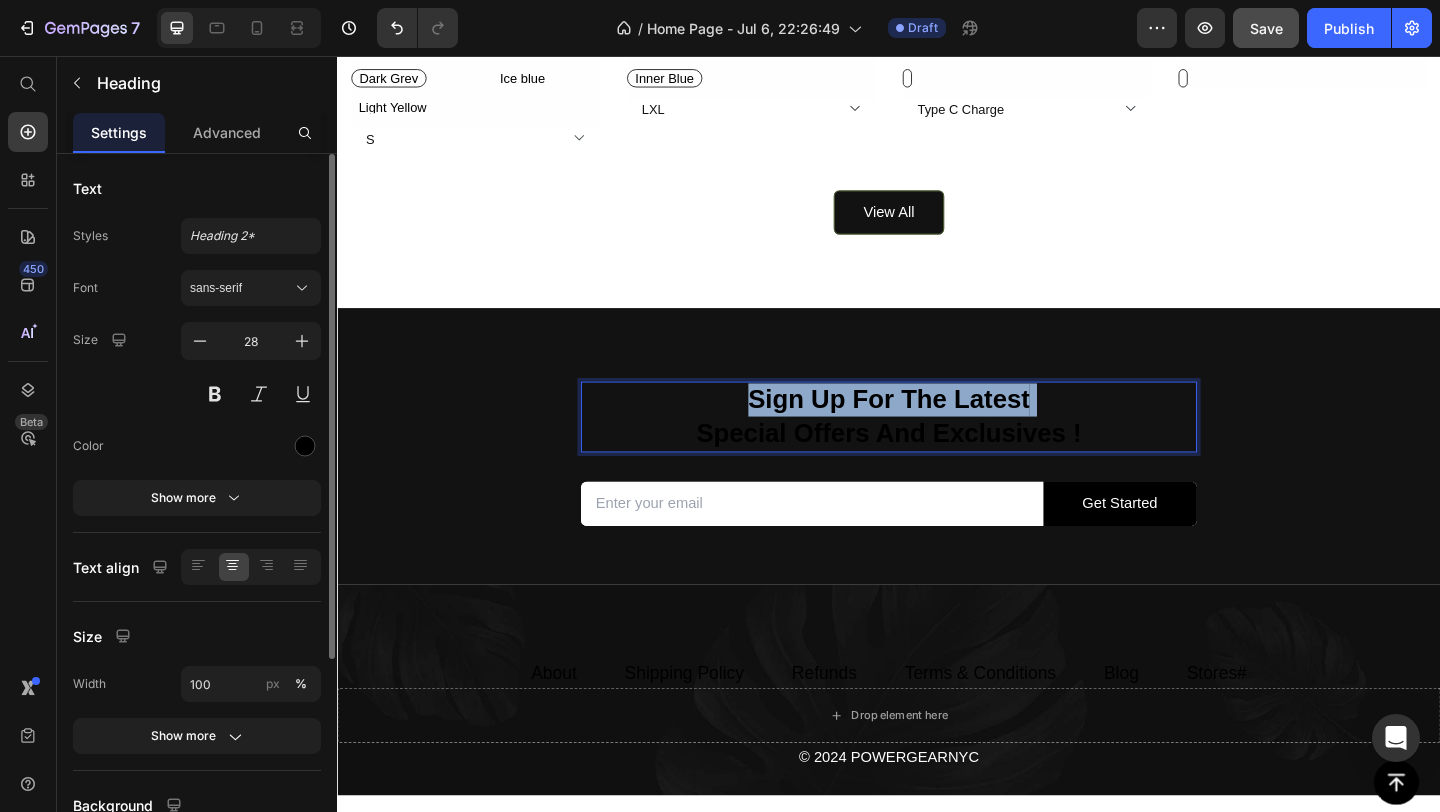 click on "Sign Up For The Latest  Special Offers And Exclusives !" at bounding box center [937, 448] 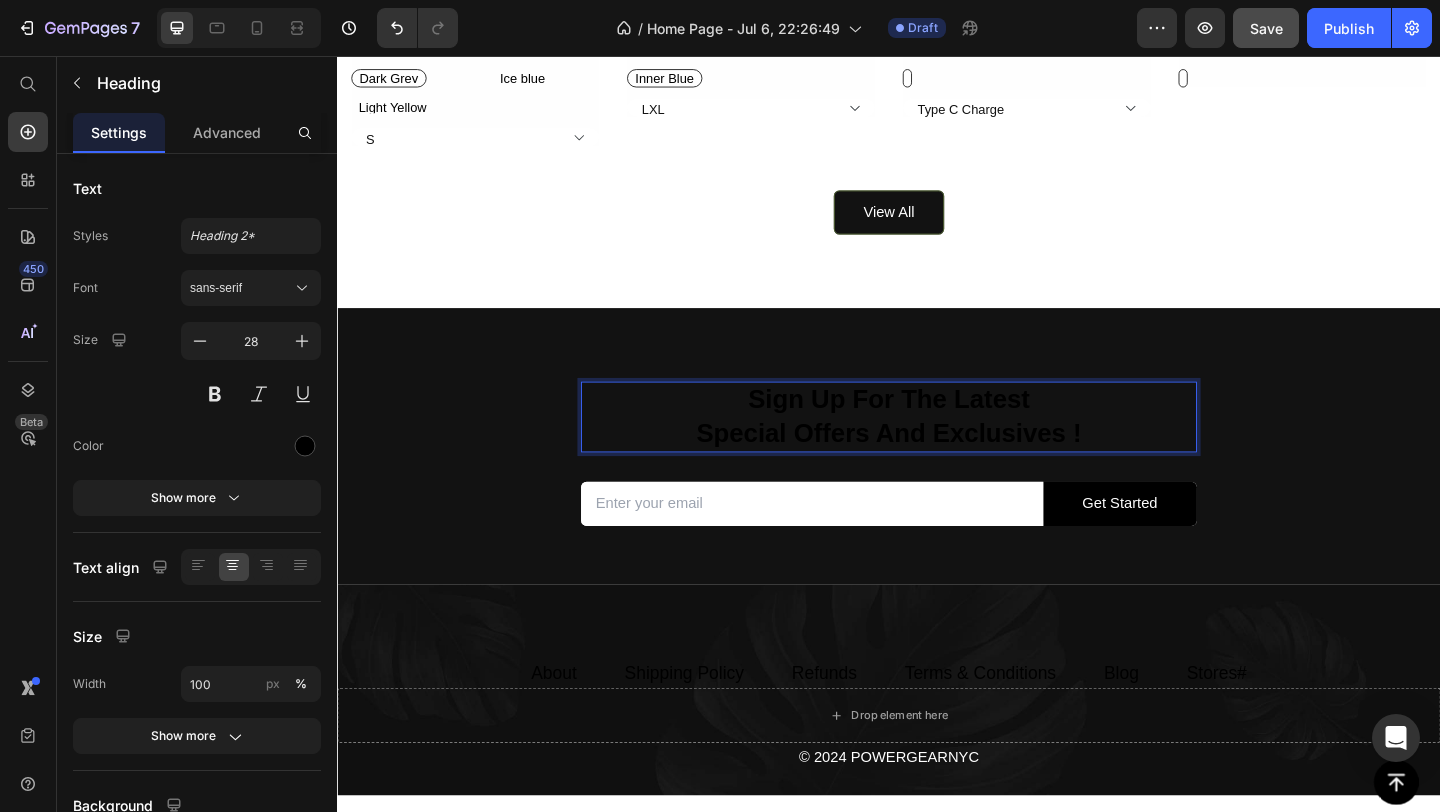 click on "Sign Up For The Latest  Special Offers And Exclusives !" at bounding box center (937, 448) 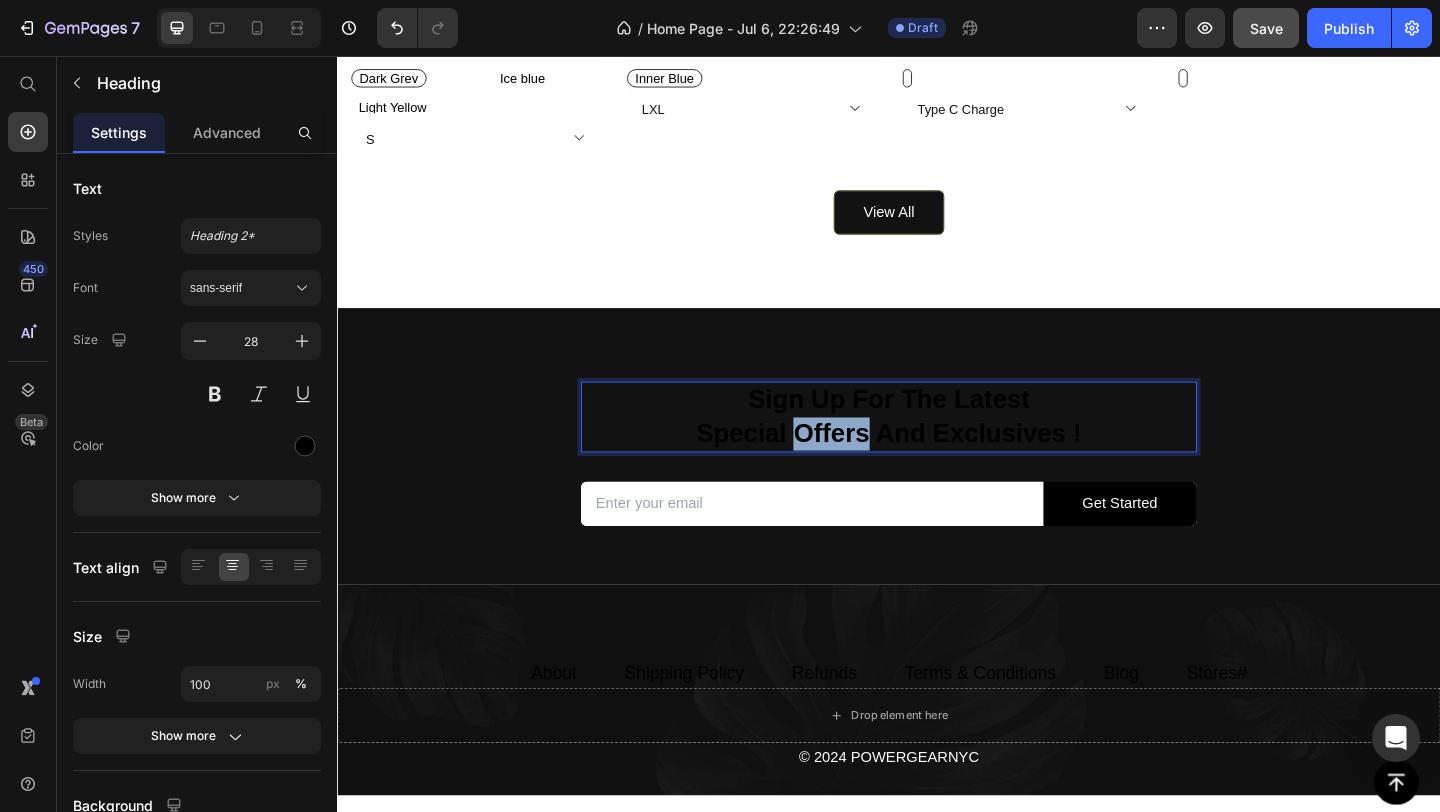 click on "Sign Up For The Latest  Special Offers And Exclusives !" at bounding box center [937, 448] 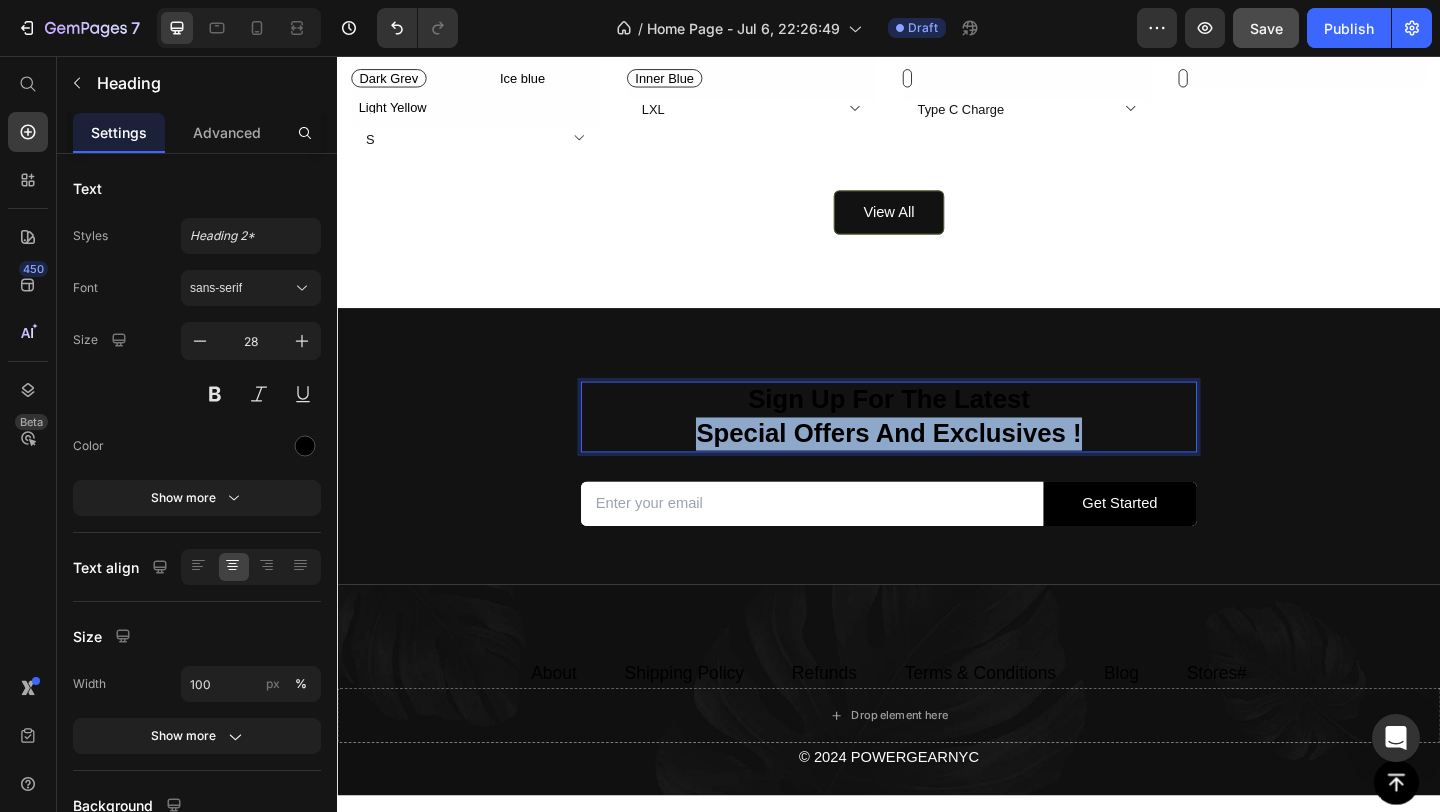 click on "Sign Up For The Latest  Special Offers And Exclusives !" at bounding box center (937, 448) 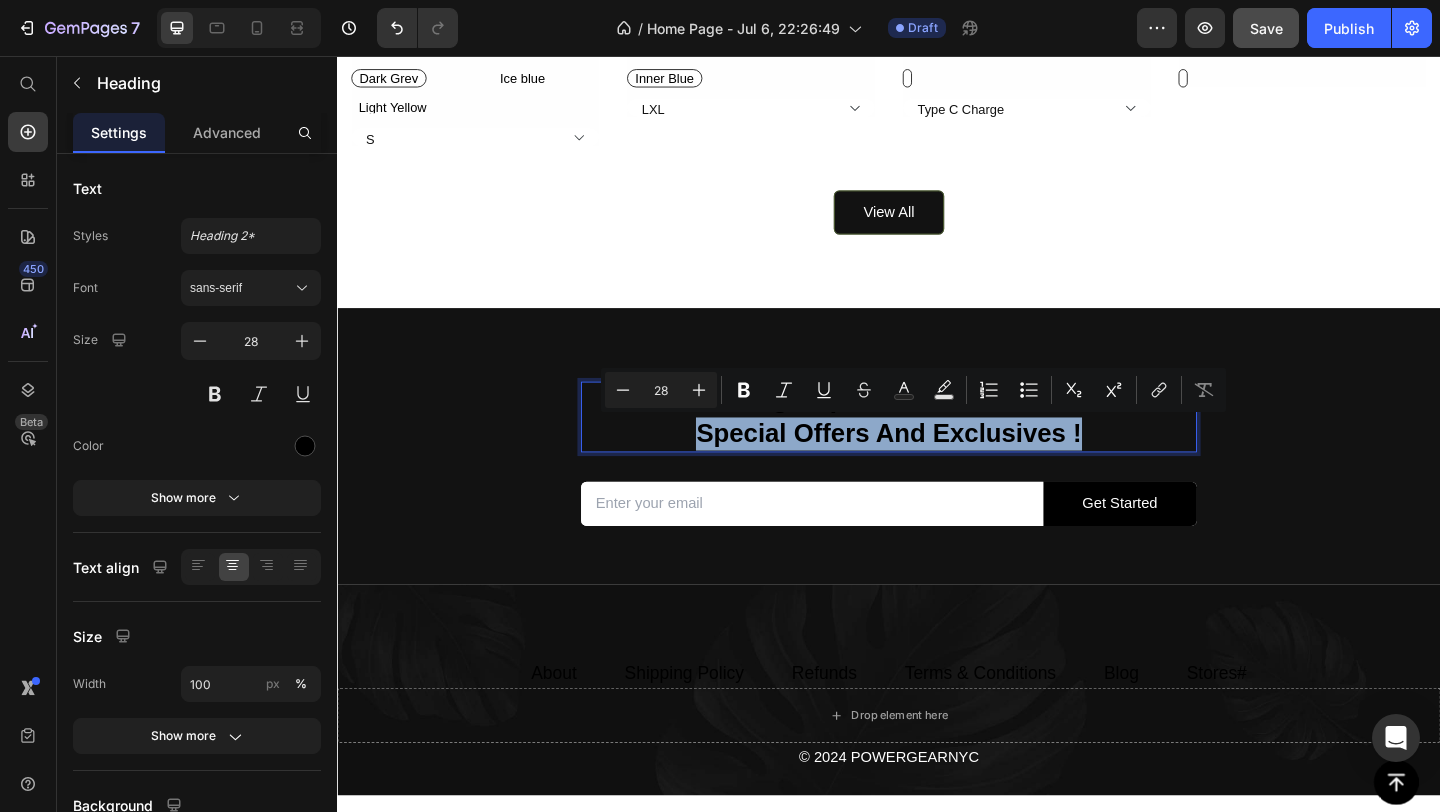 click on "Sign Up For The Latest  Special Offers And Exclusives !" at bounding box center [937, 448] 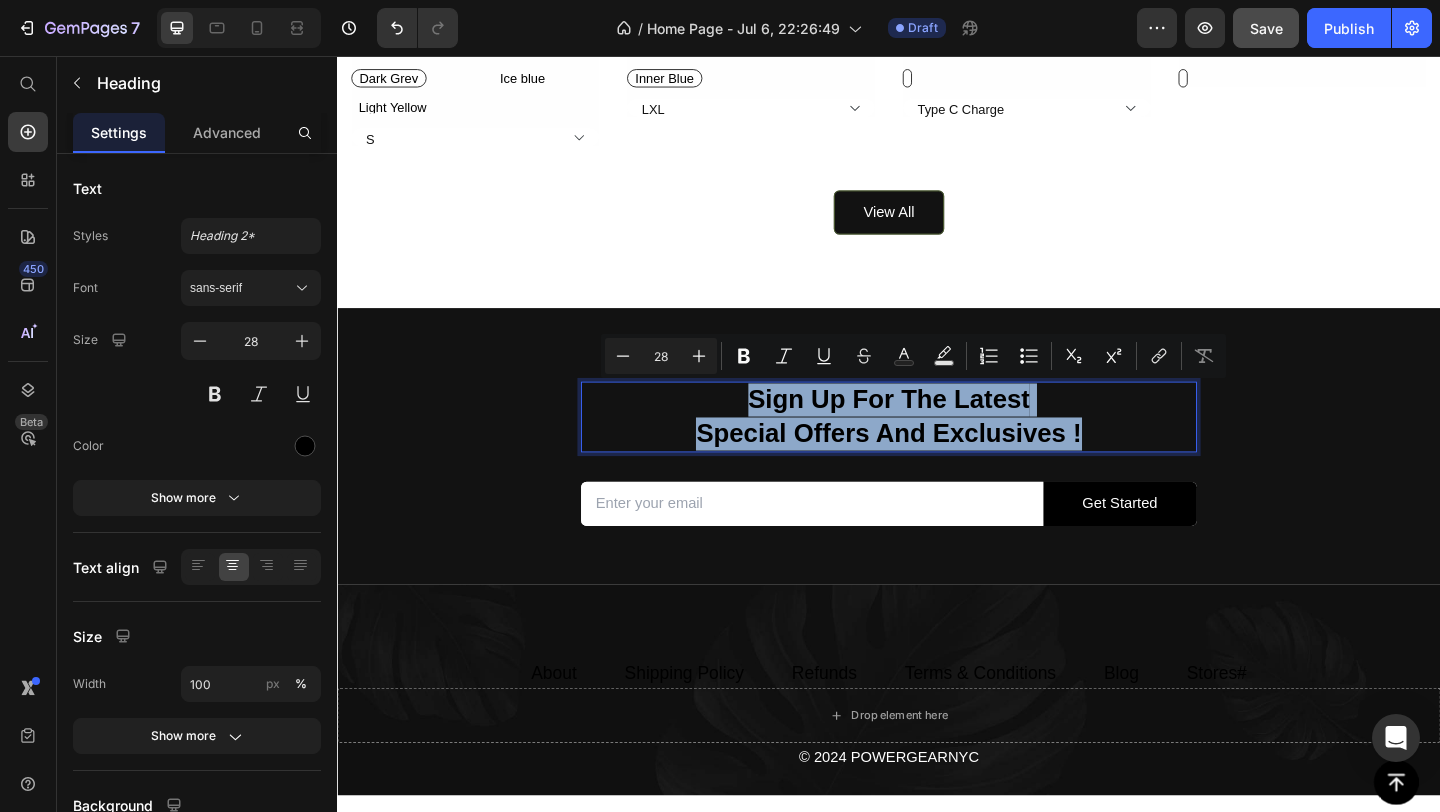 drag, startPoint x: 770, startPoint y: 434, endPoint x: 1150, endPoint y: 470, distance: 381.70145 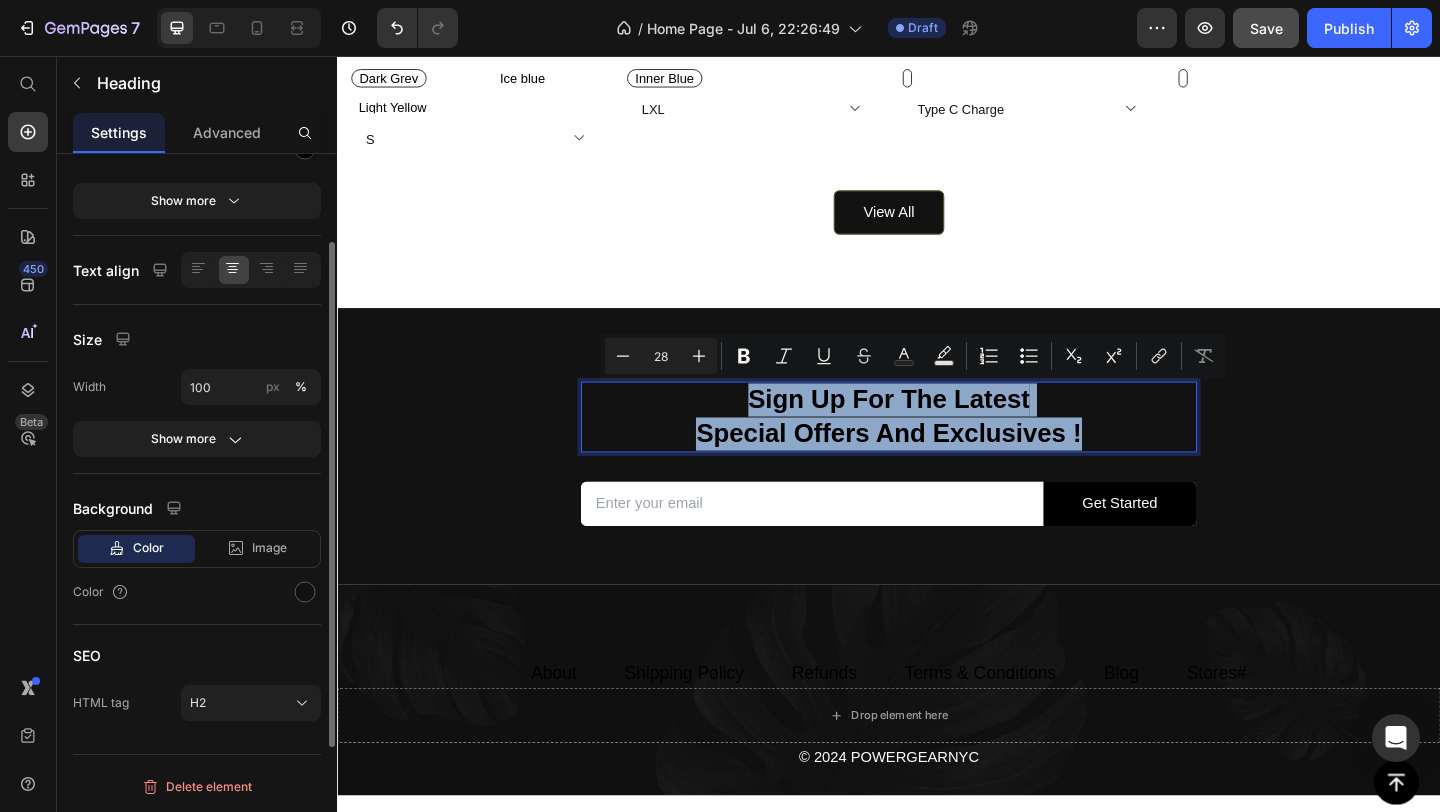 scroll, scrollTop: 0, scrollLeft: 0, axis: both 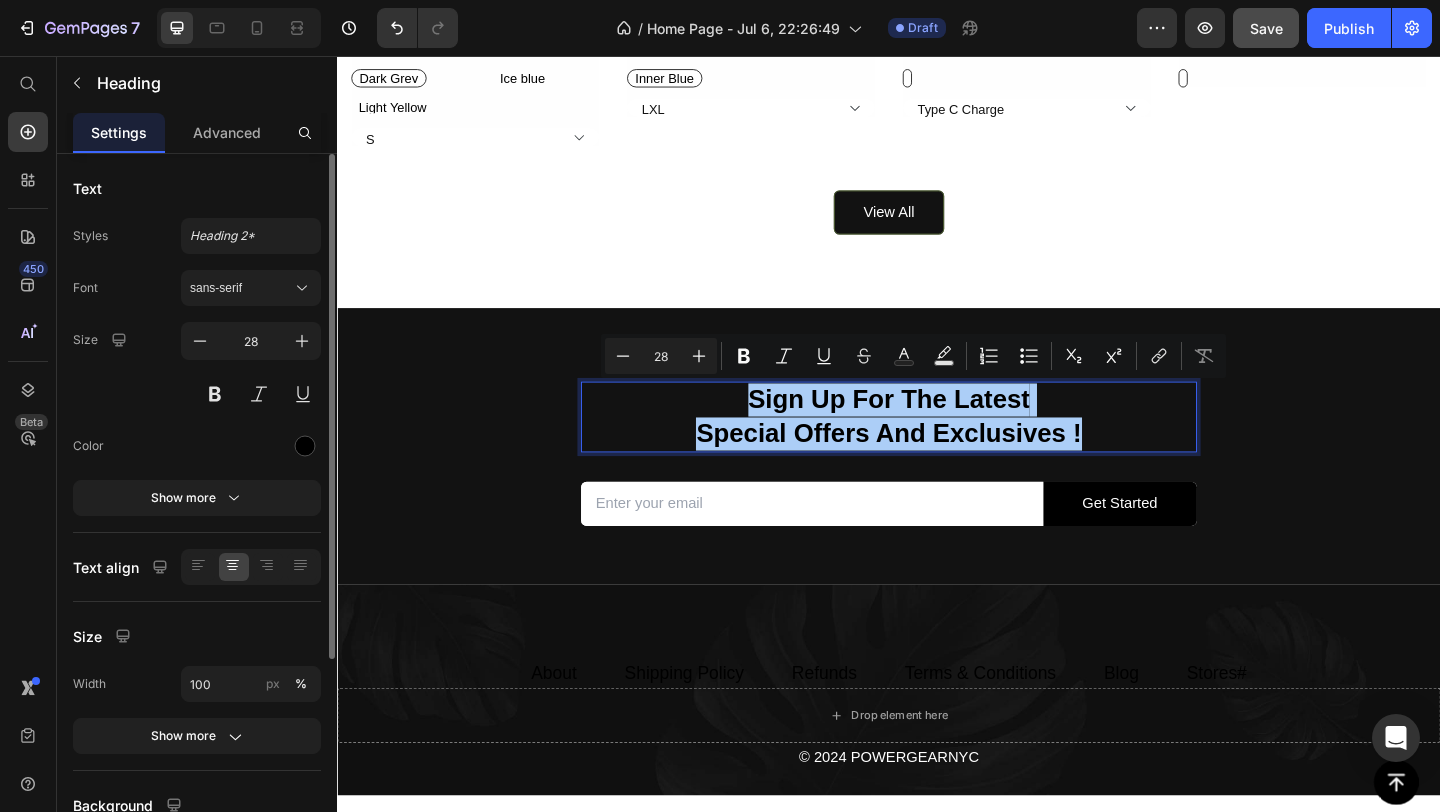 click at bounding box center (251, 394) 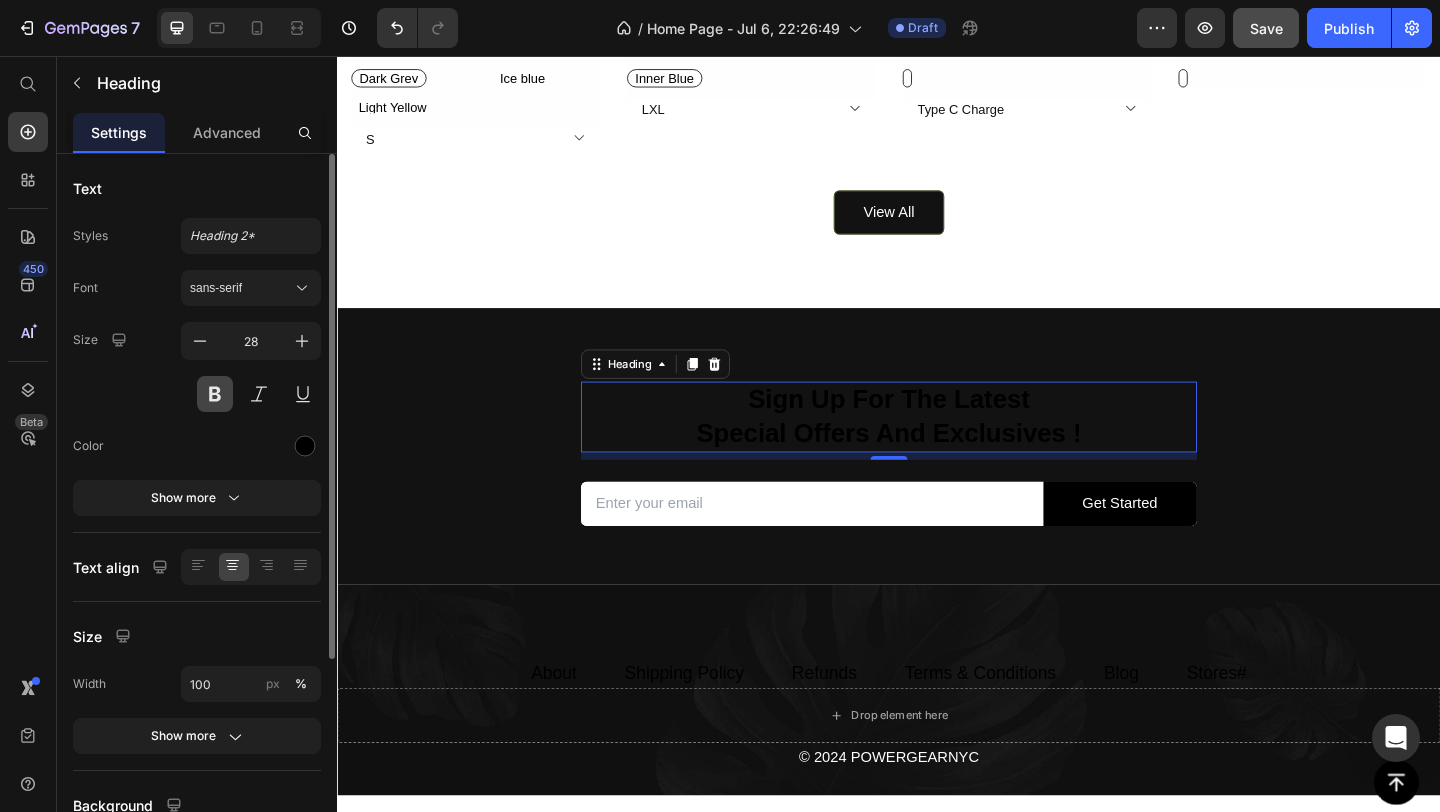 click at bounding box center (215, 394) 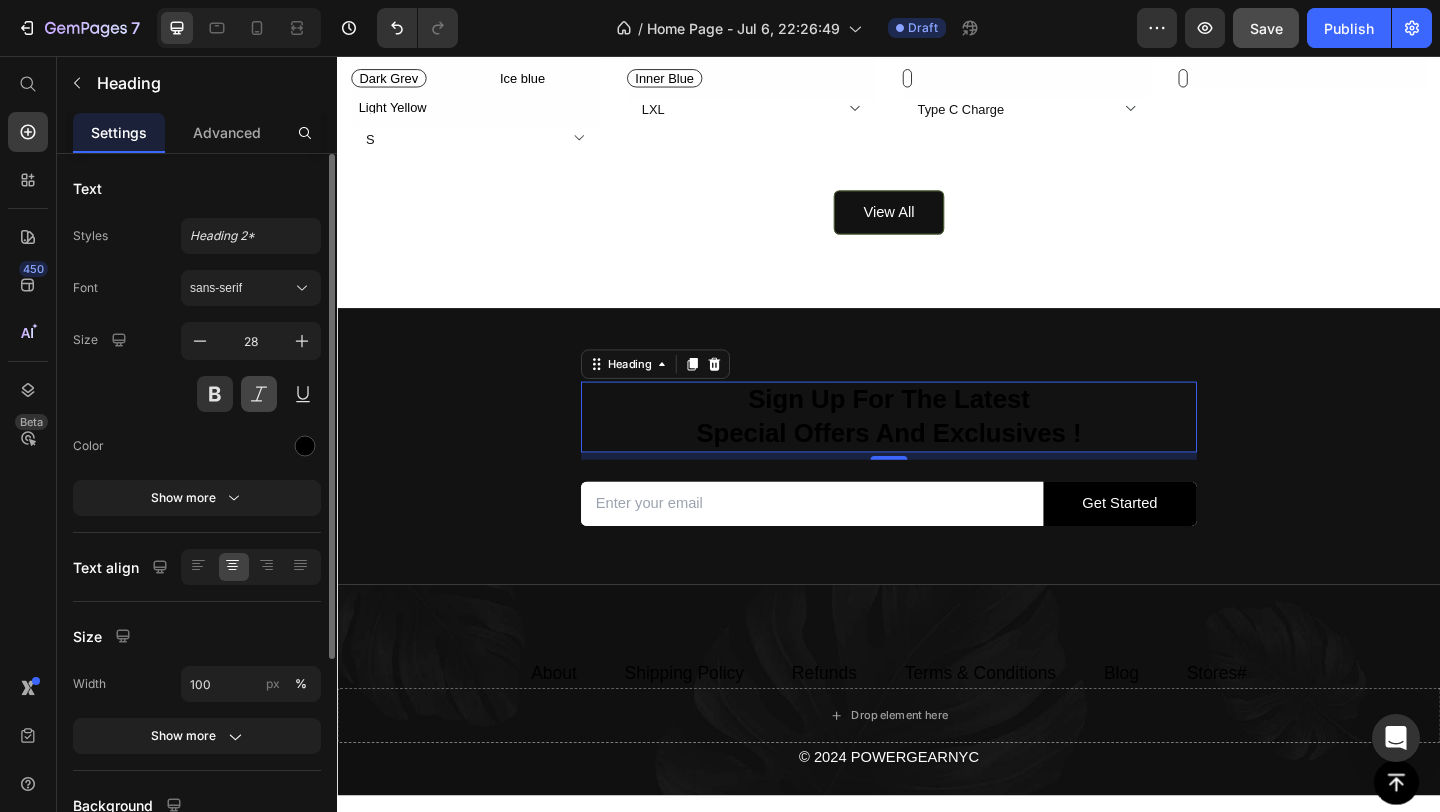 click at bounding box center (259, 394) 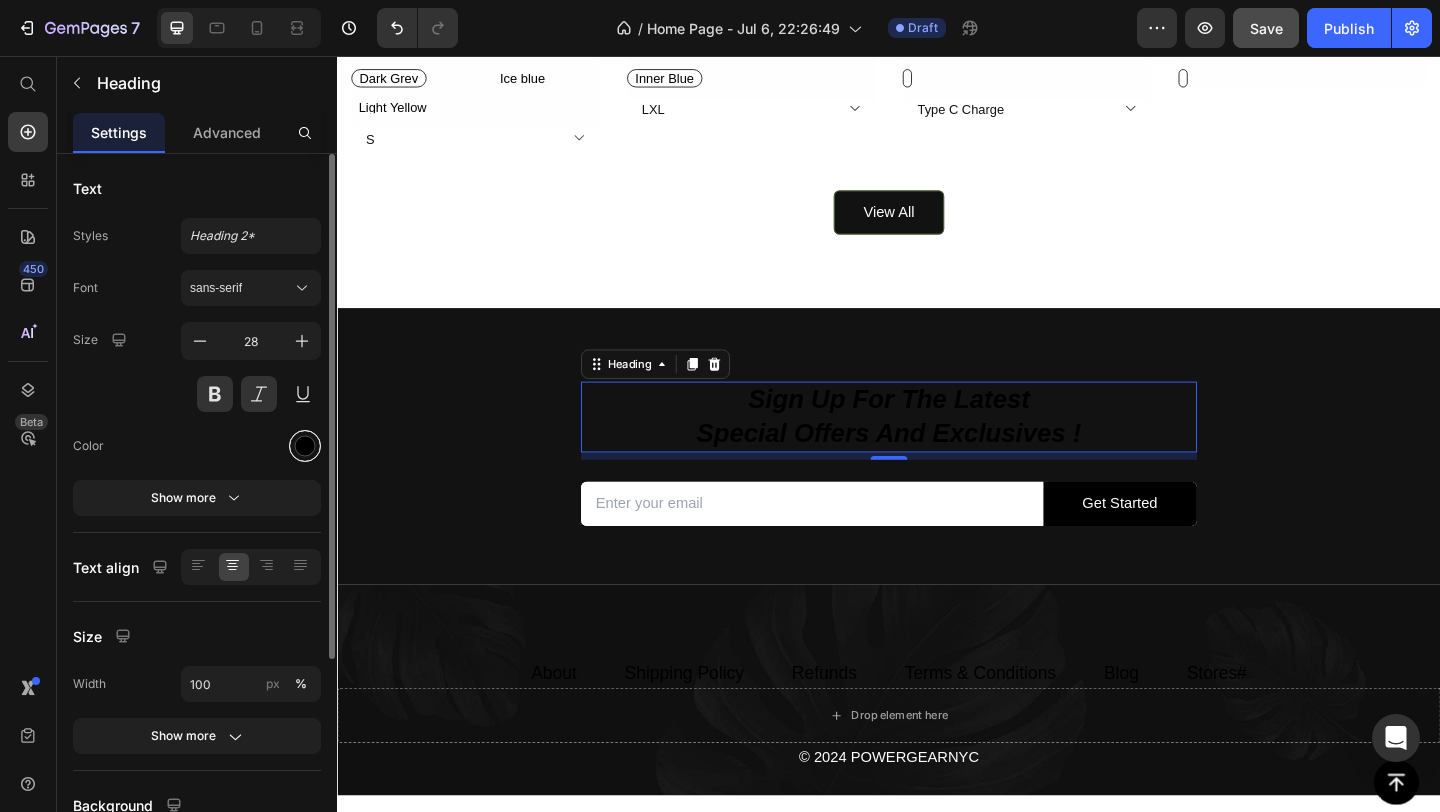 click at bounding box center [305, 446] 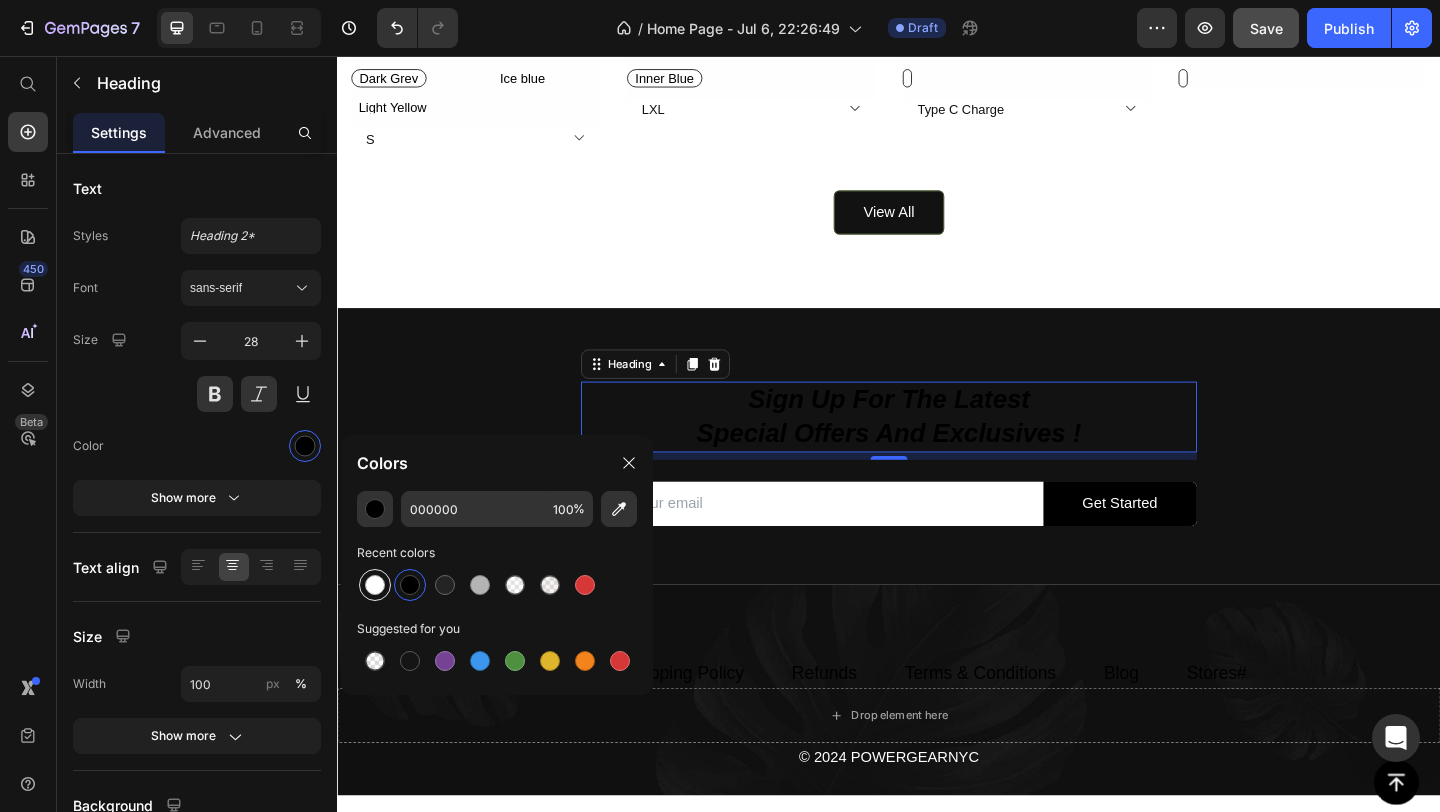 click at bounding box center [375, 585] 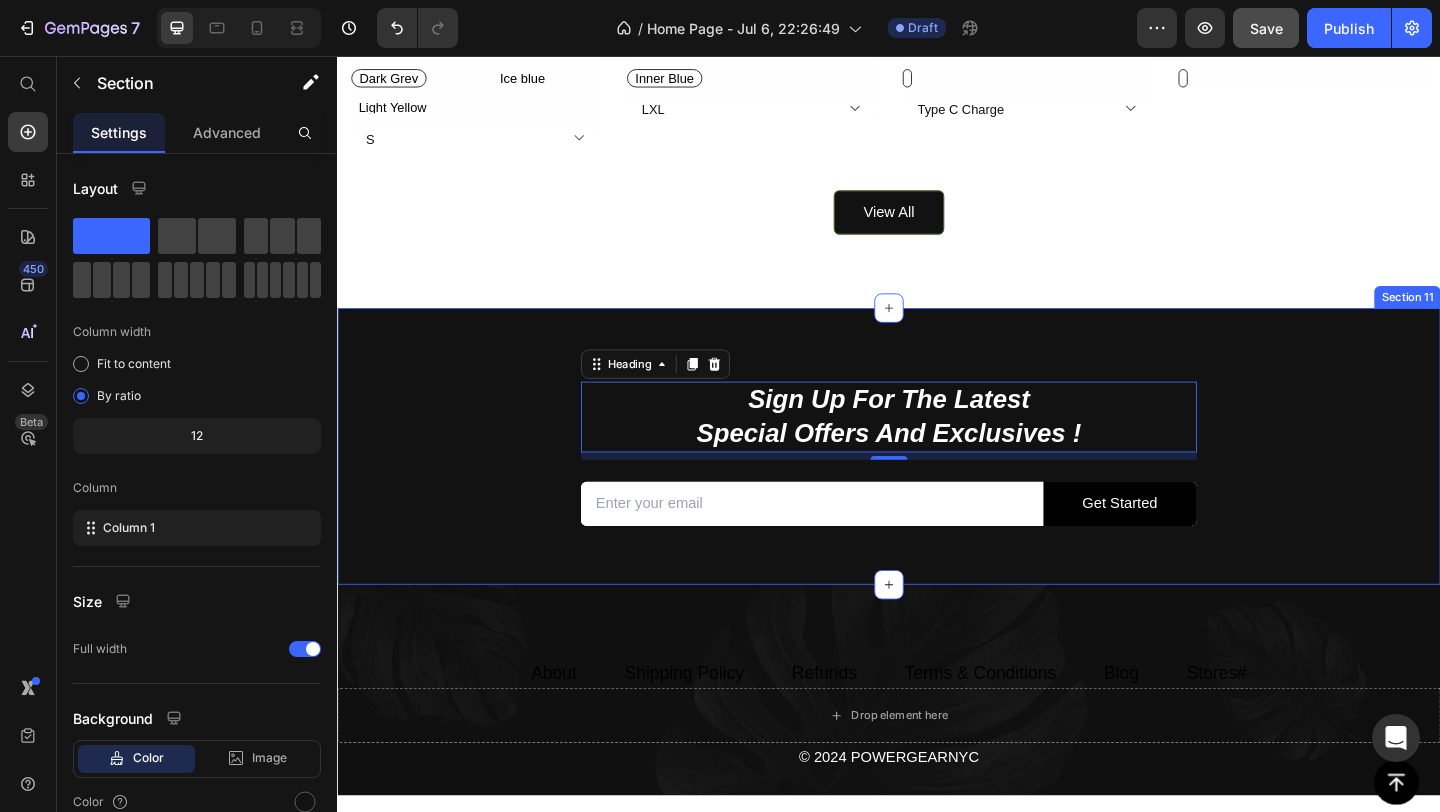 click on "Sign Up For The Latest  Special Offers And Exclusives ! Heading   8 Email Field Get Started Submit Button Row Newsletter Row Section 11" at bounding box center [937, 480] 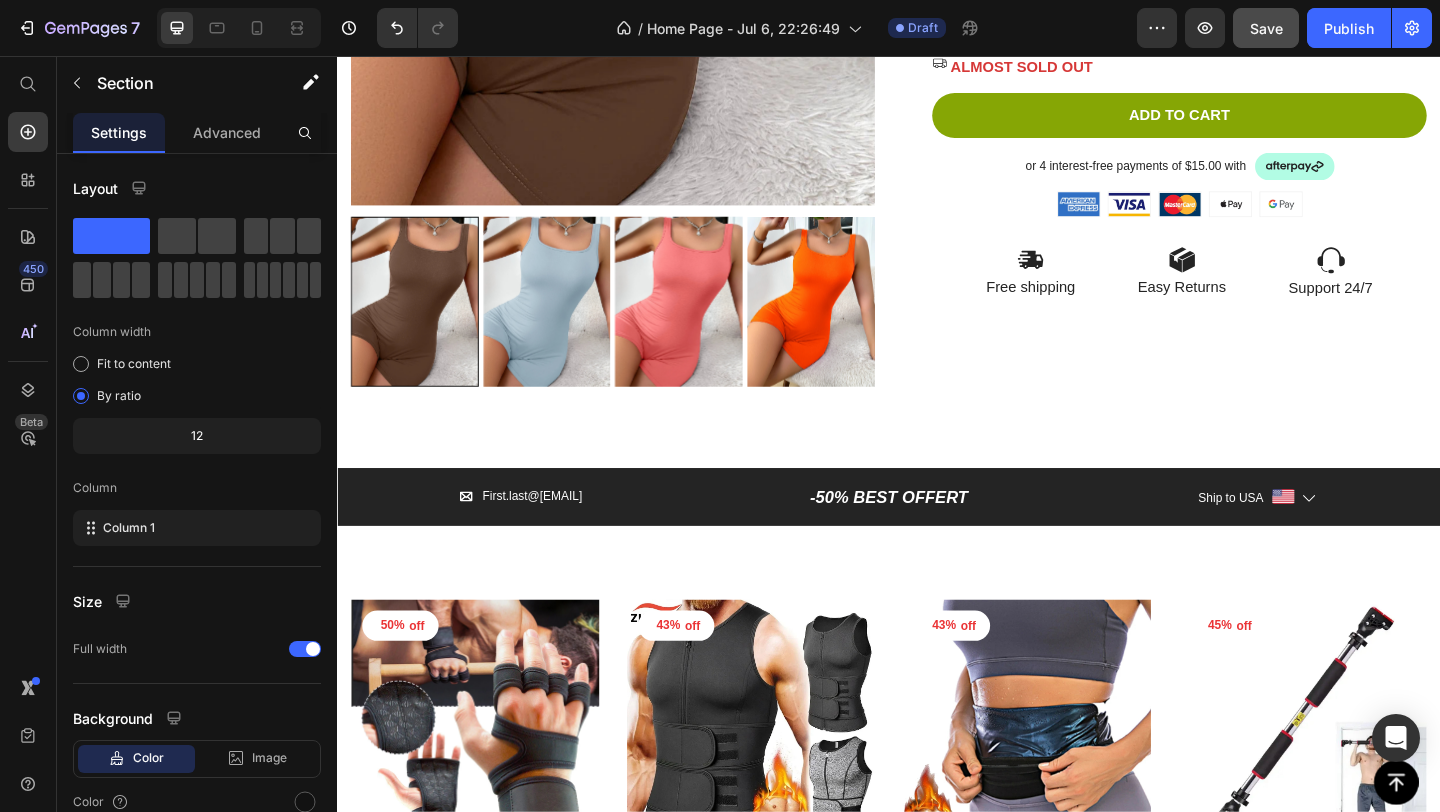 scroll, scrollTop: 3680, scrollLeft: 0, axis: vertical 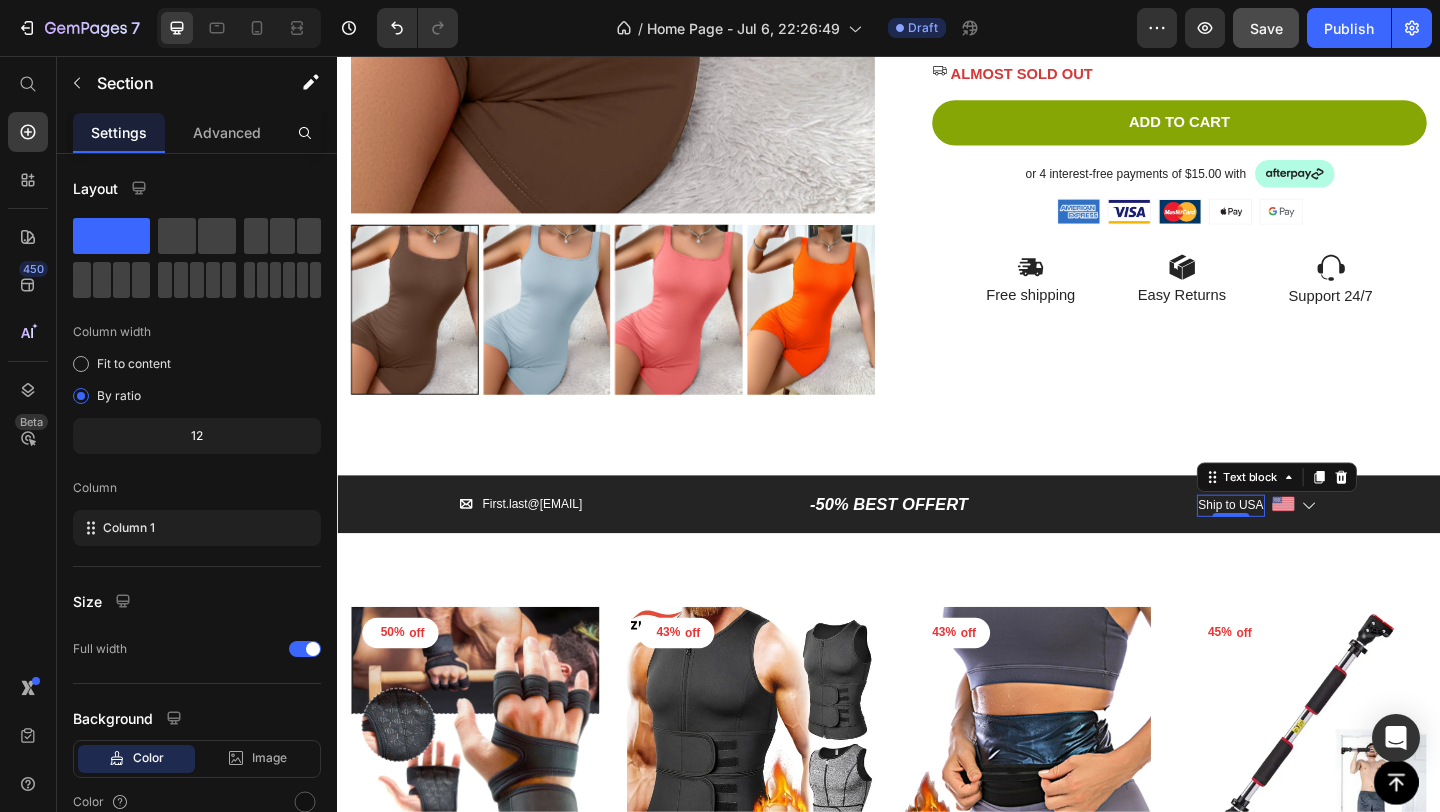 click on "Ship to USA" at bounding box center (1309, 545) 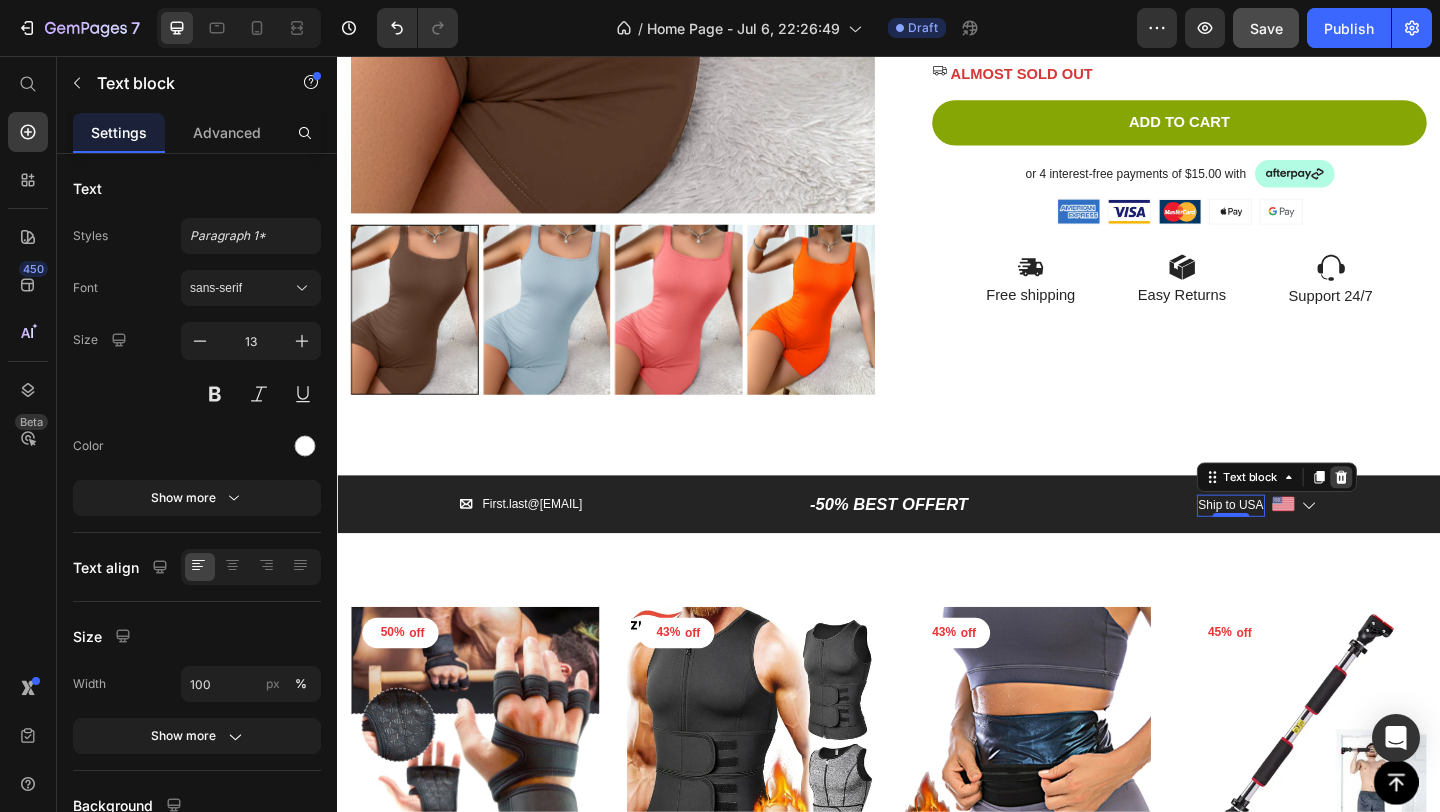 click 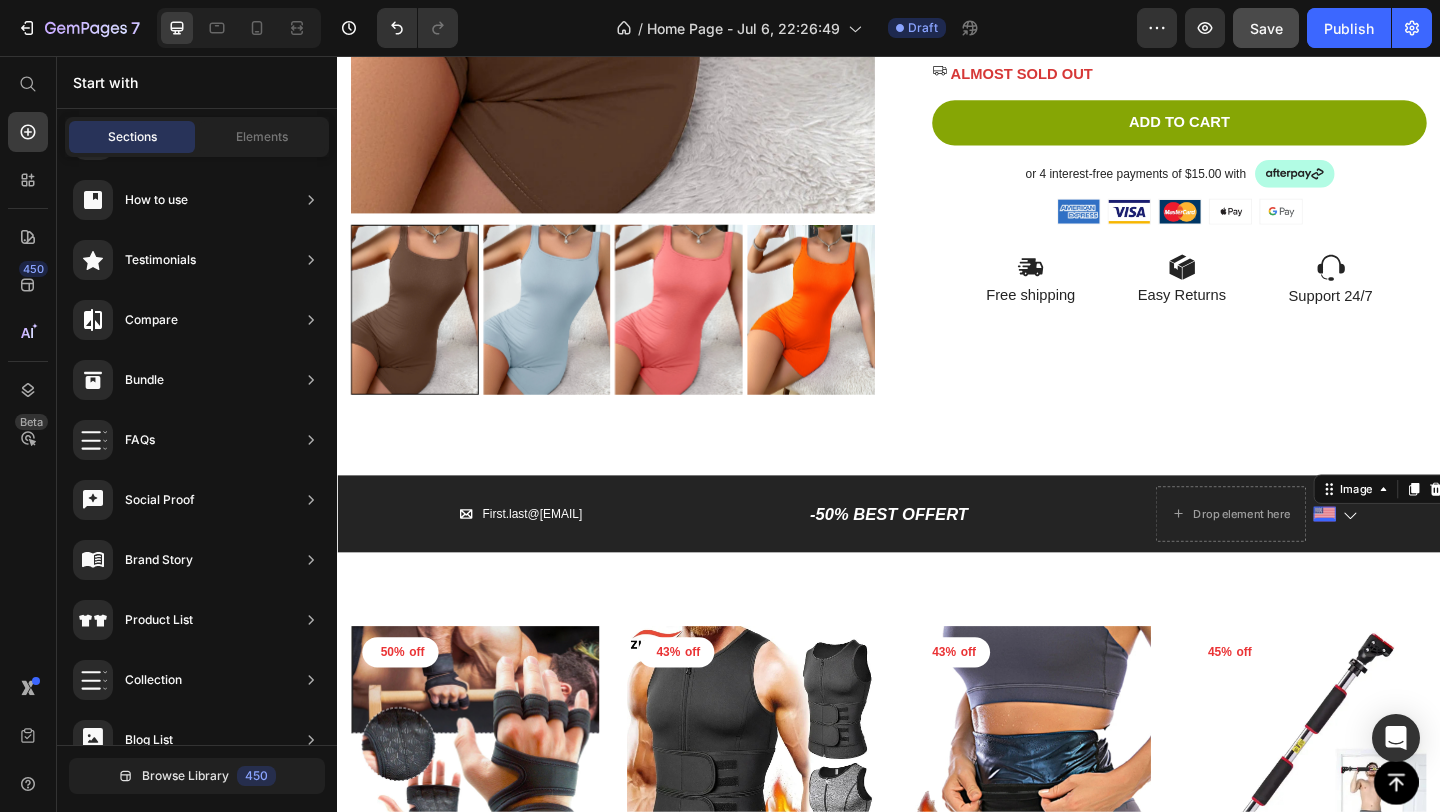 click at bounding box center [1411, 554] 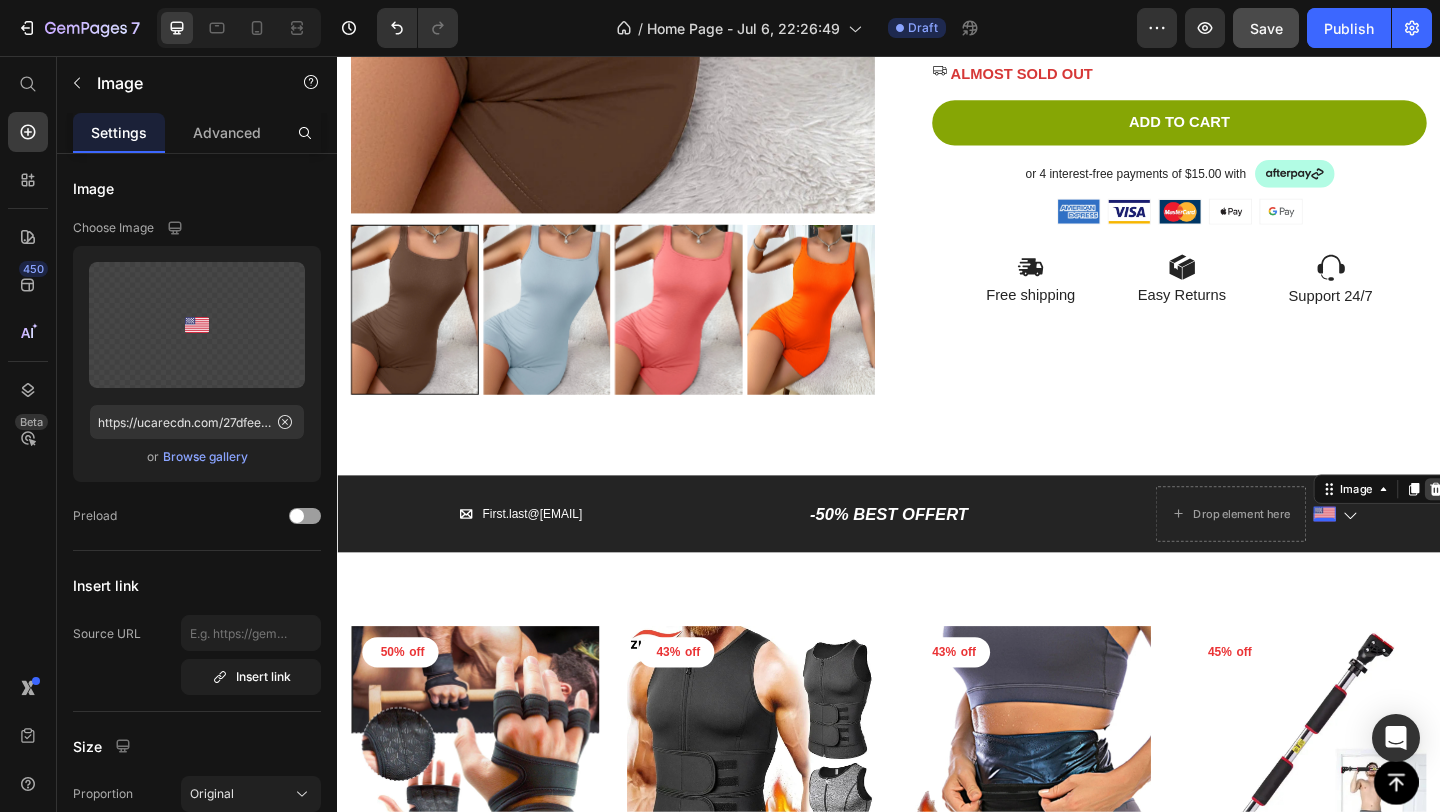 click 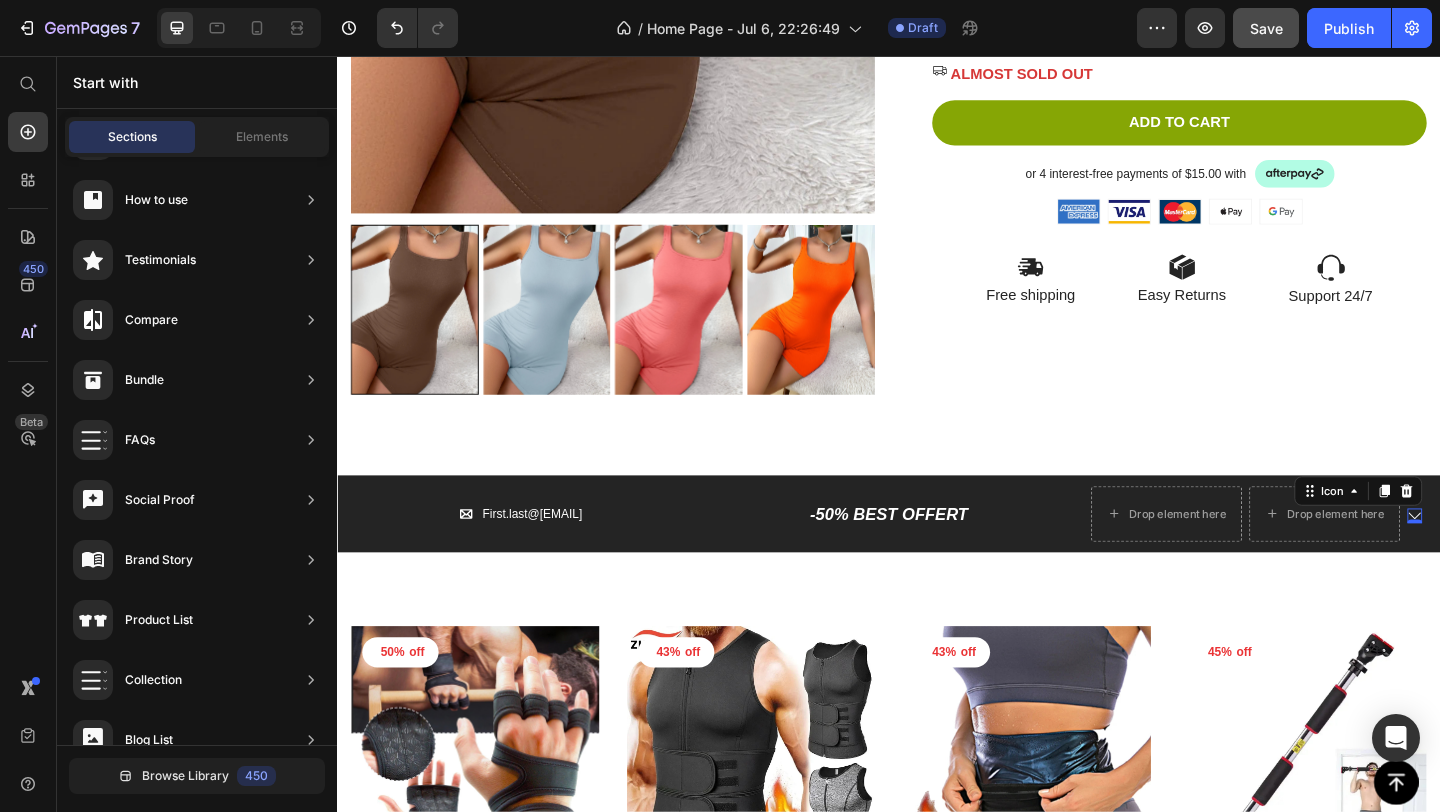 click on "Icon   0" at bounding box center (1509, 556) 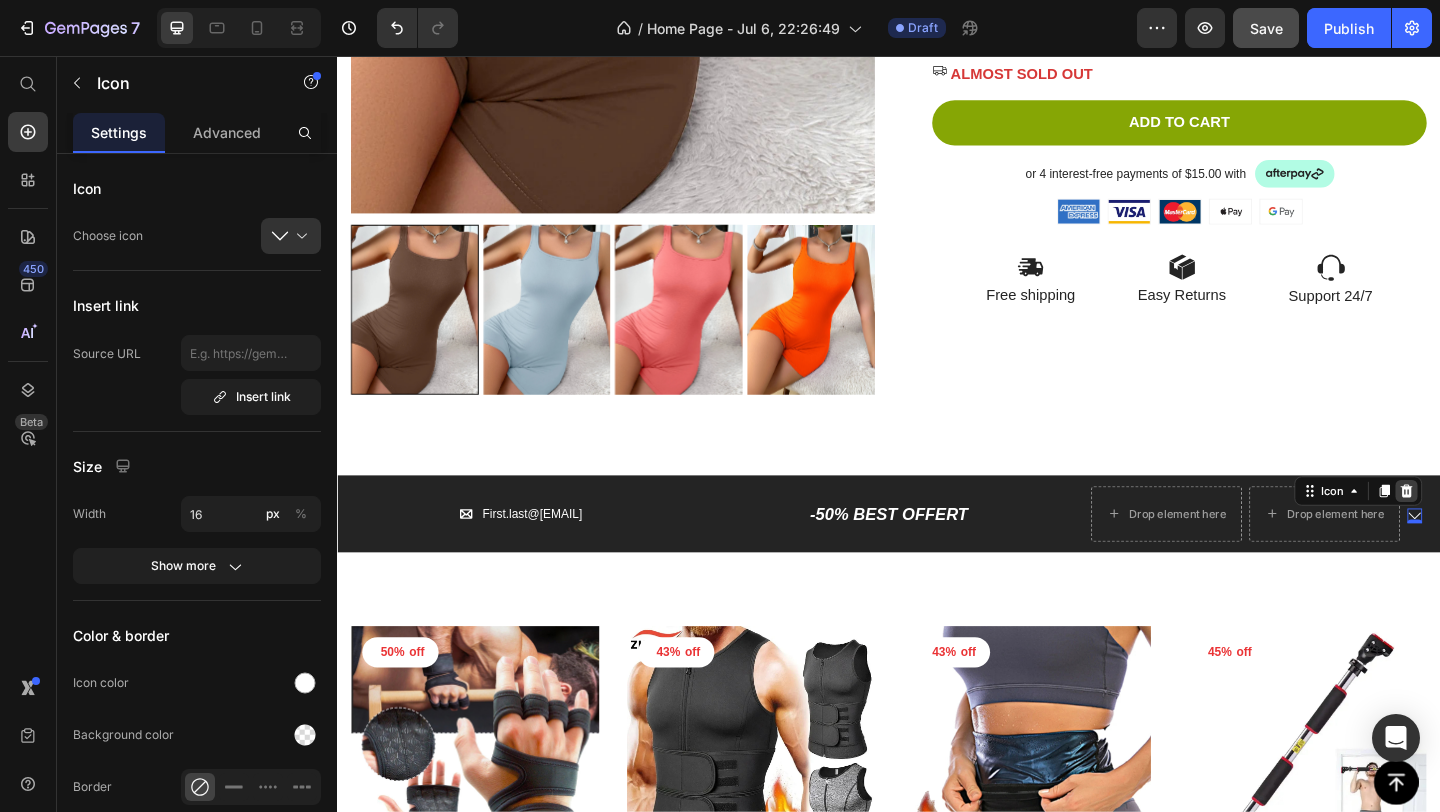 click at bounding box center [1500, 529] 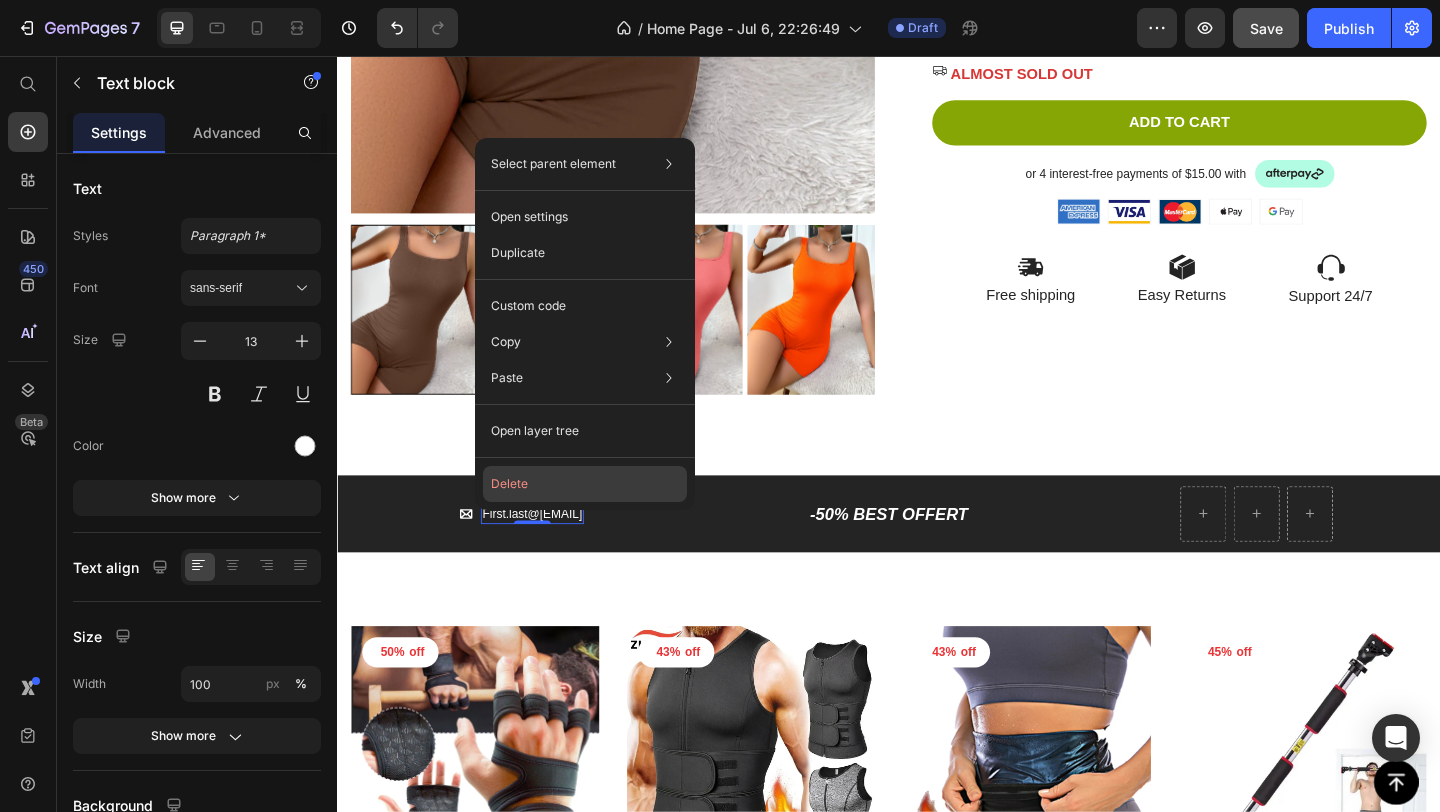 click on "Delete" 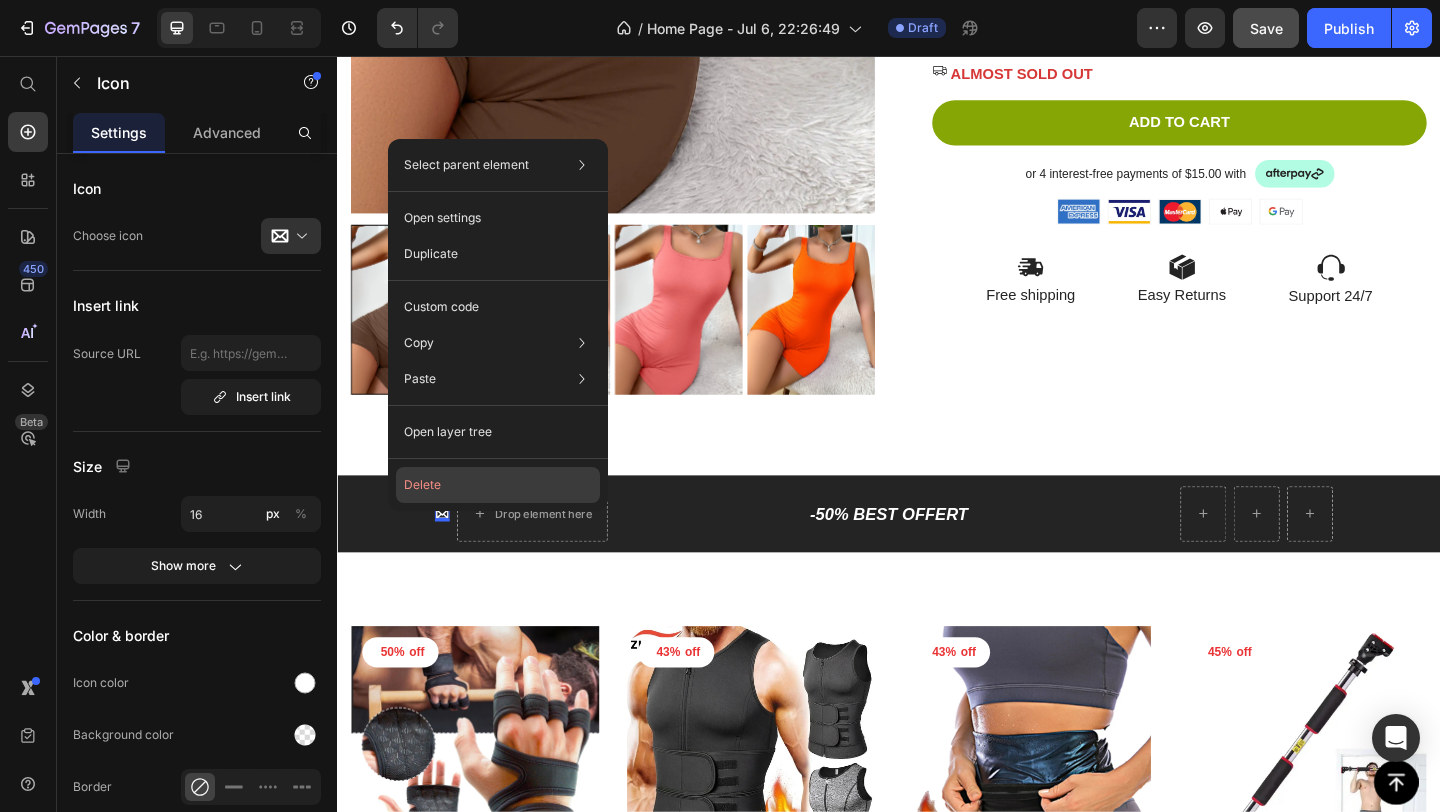 click on "Delete" 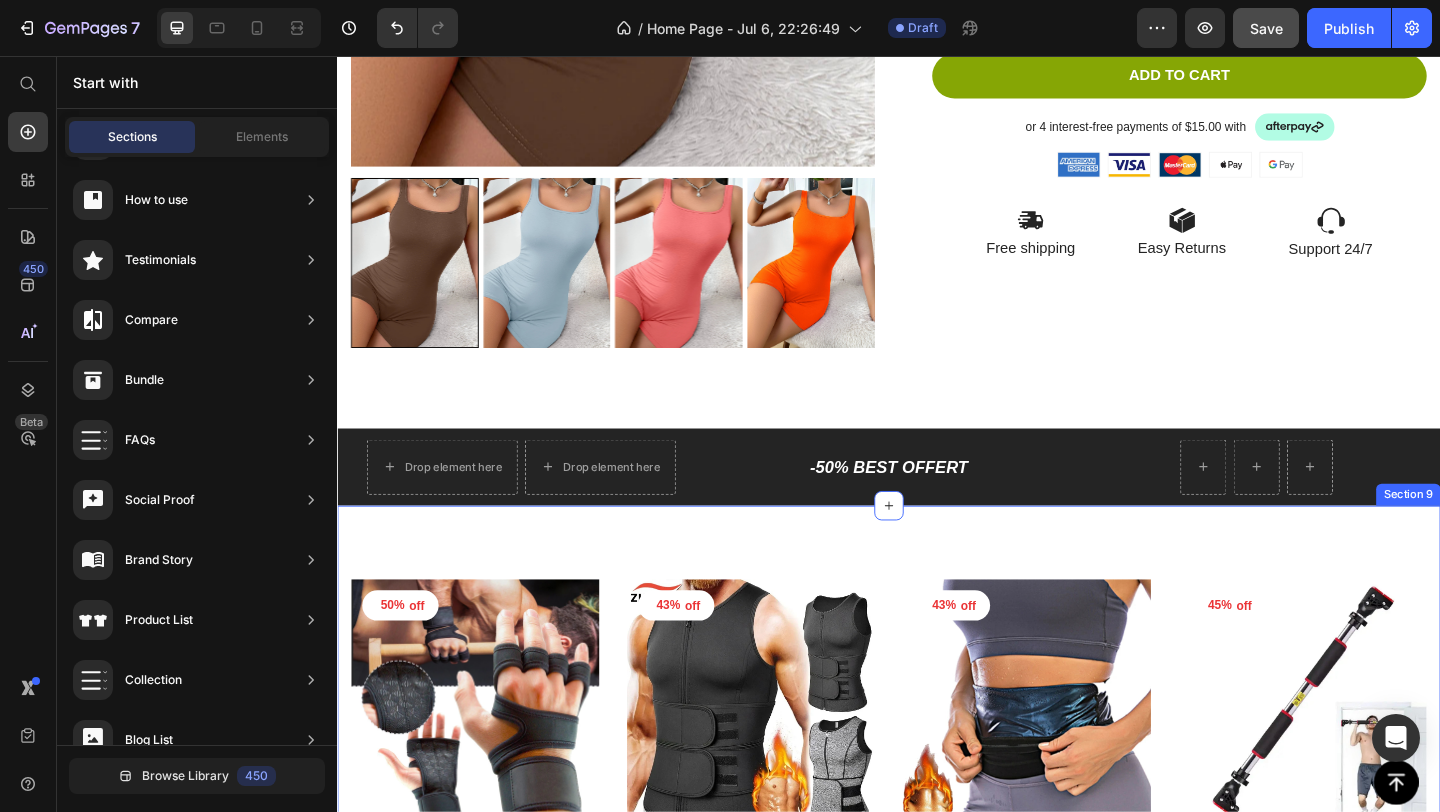 scroll, scrollTop: 3211, scrollLeft: 0, axis: vertical 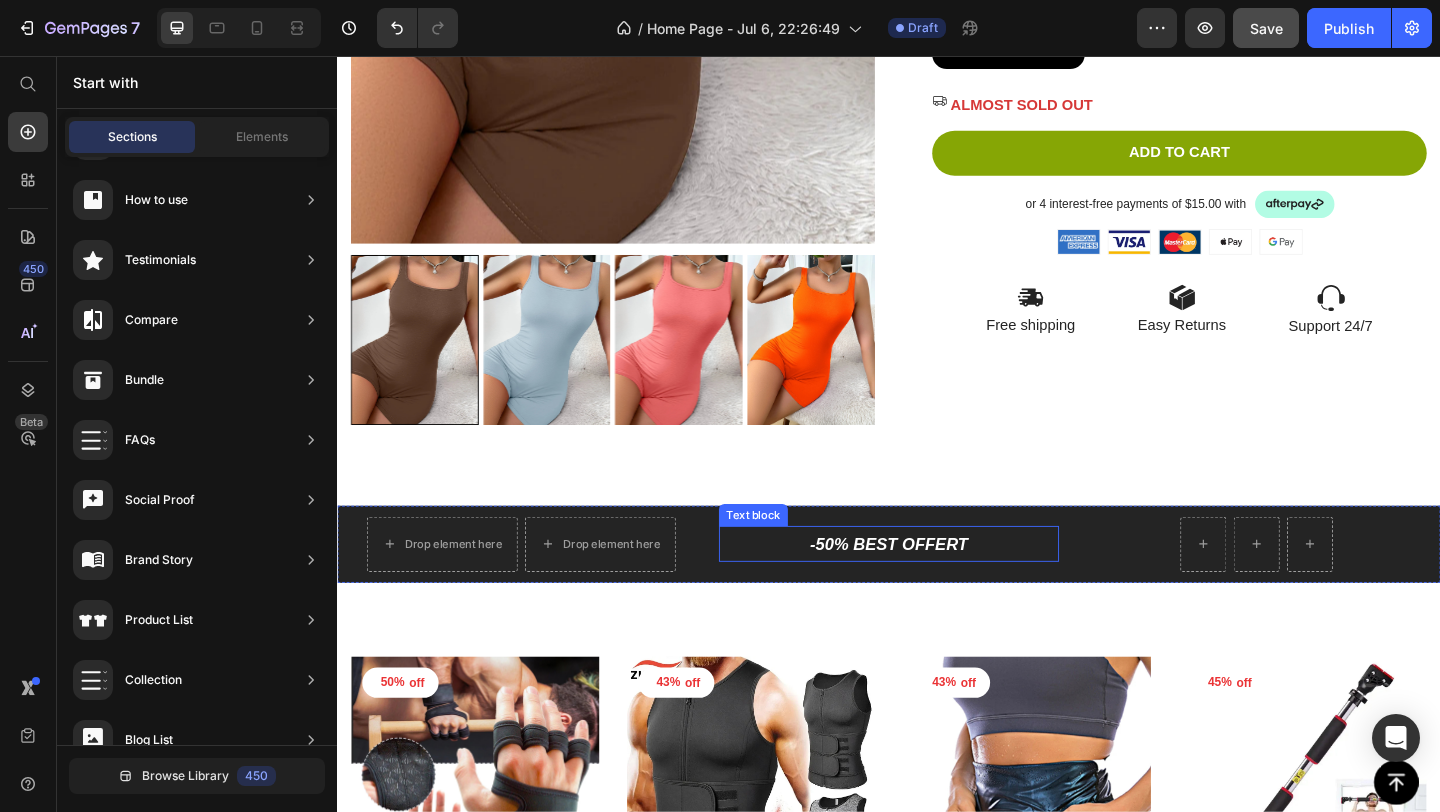 click on "-50% BEST OFFERT" at bounding box center (937, 587) 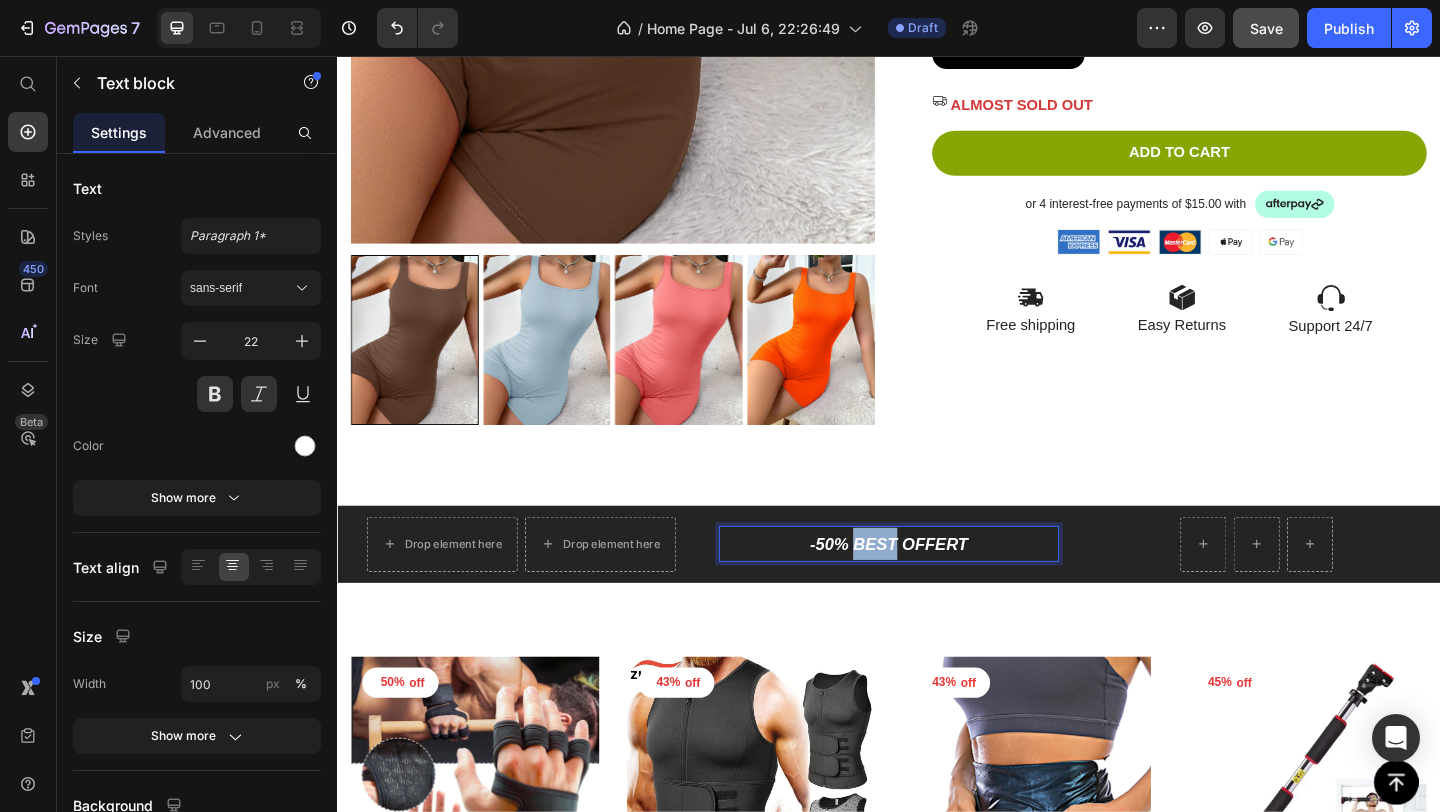 click on "-50% BEST OFFERT" at bounding box center [937, 587] 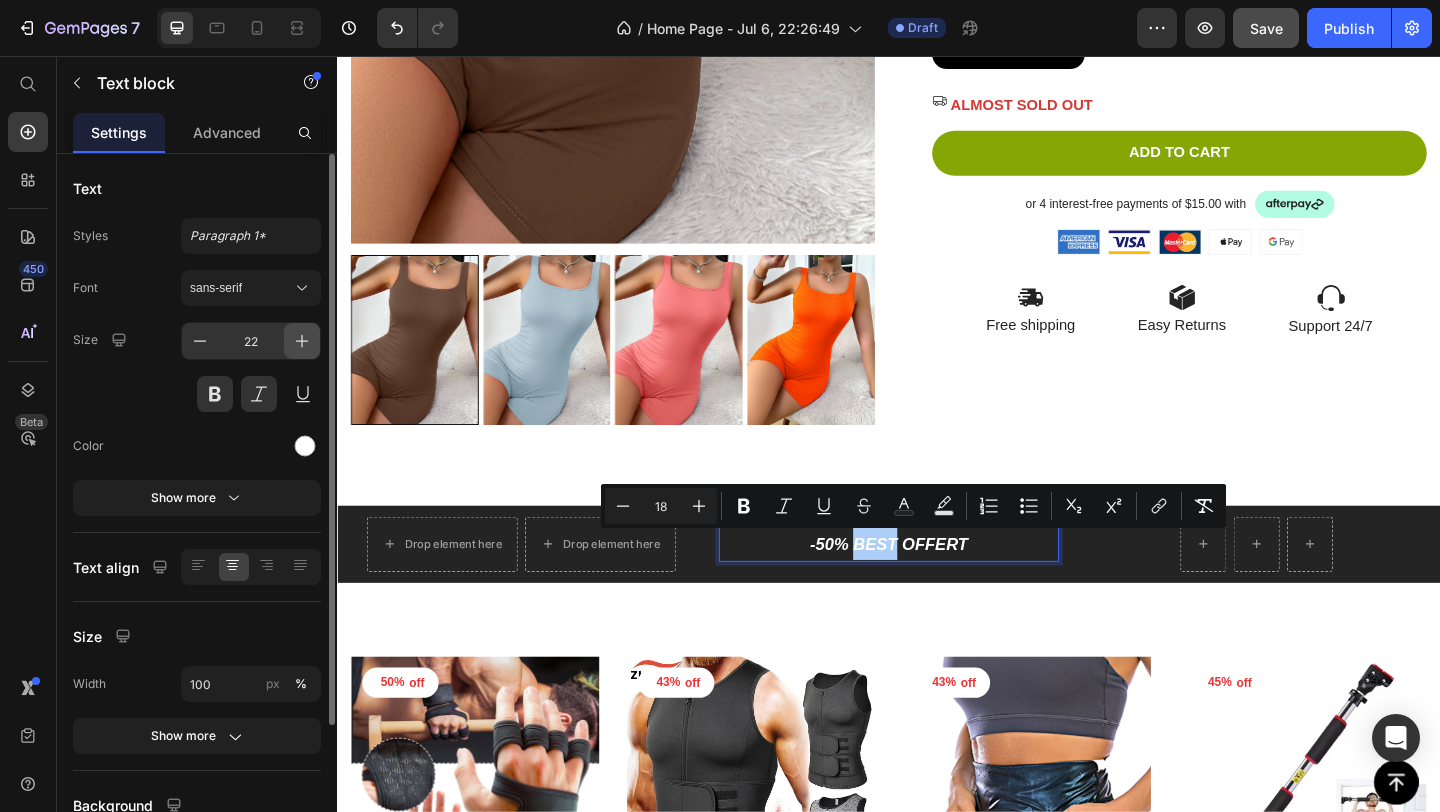 click 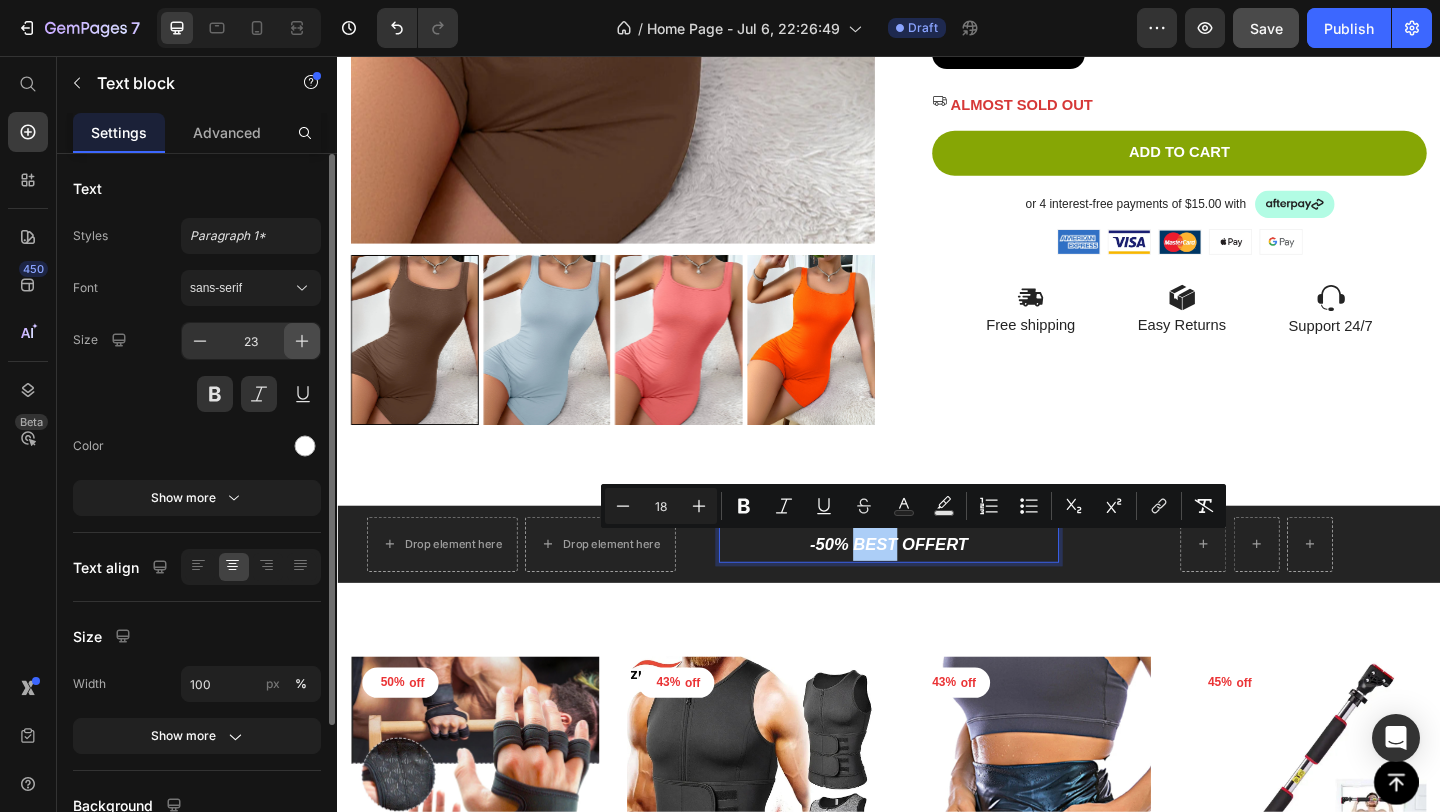 click 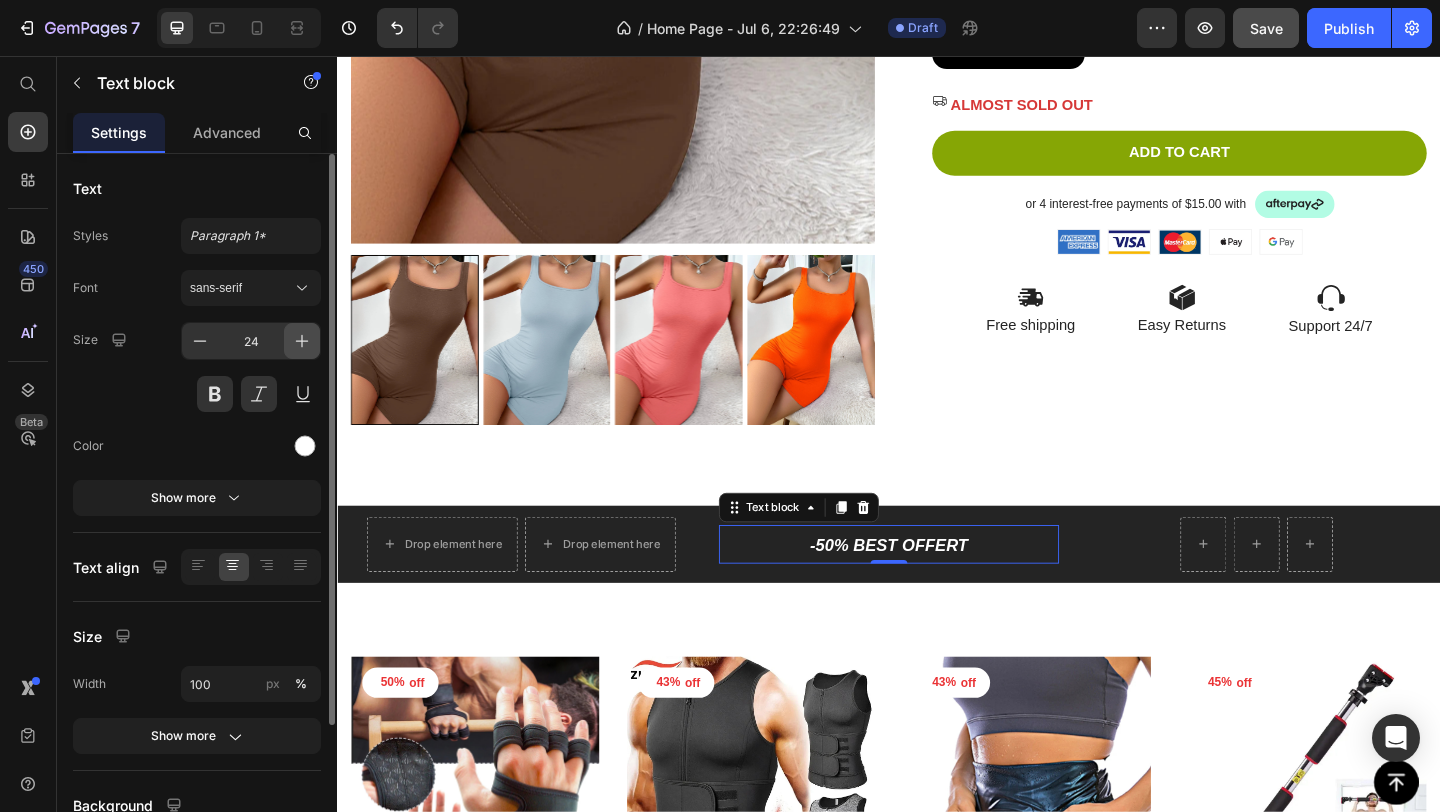click 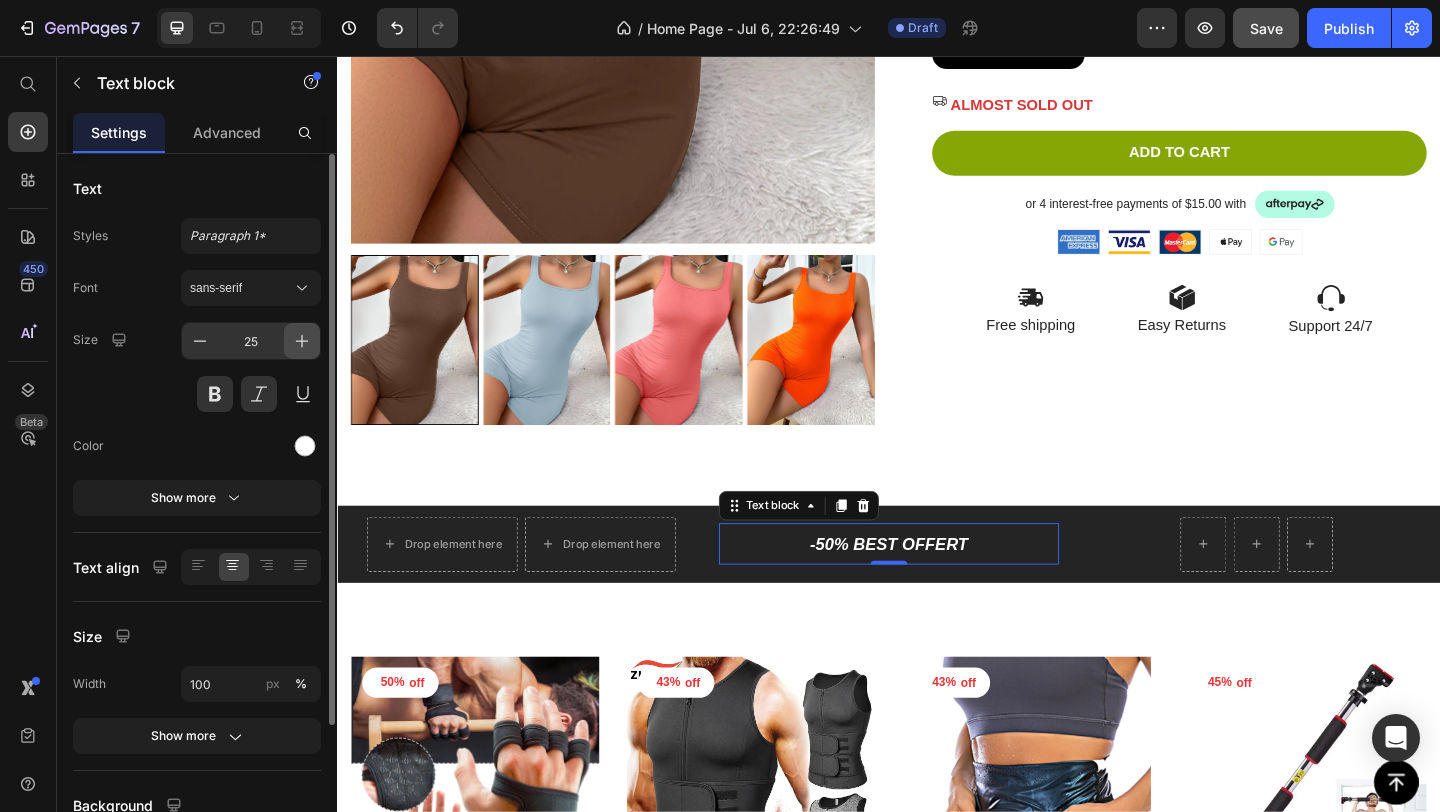 click 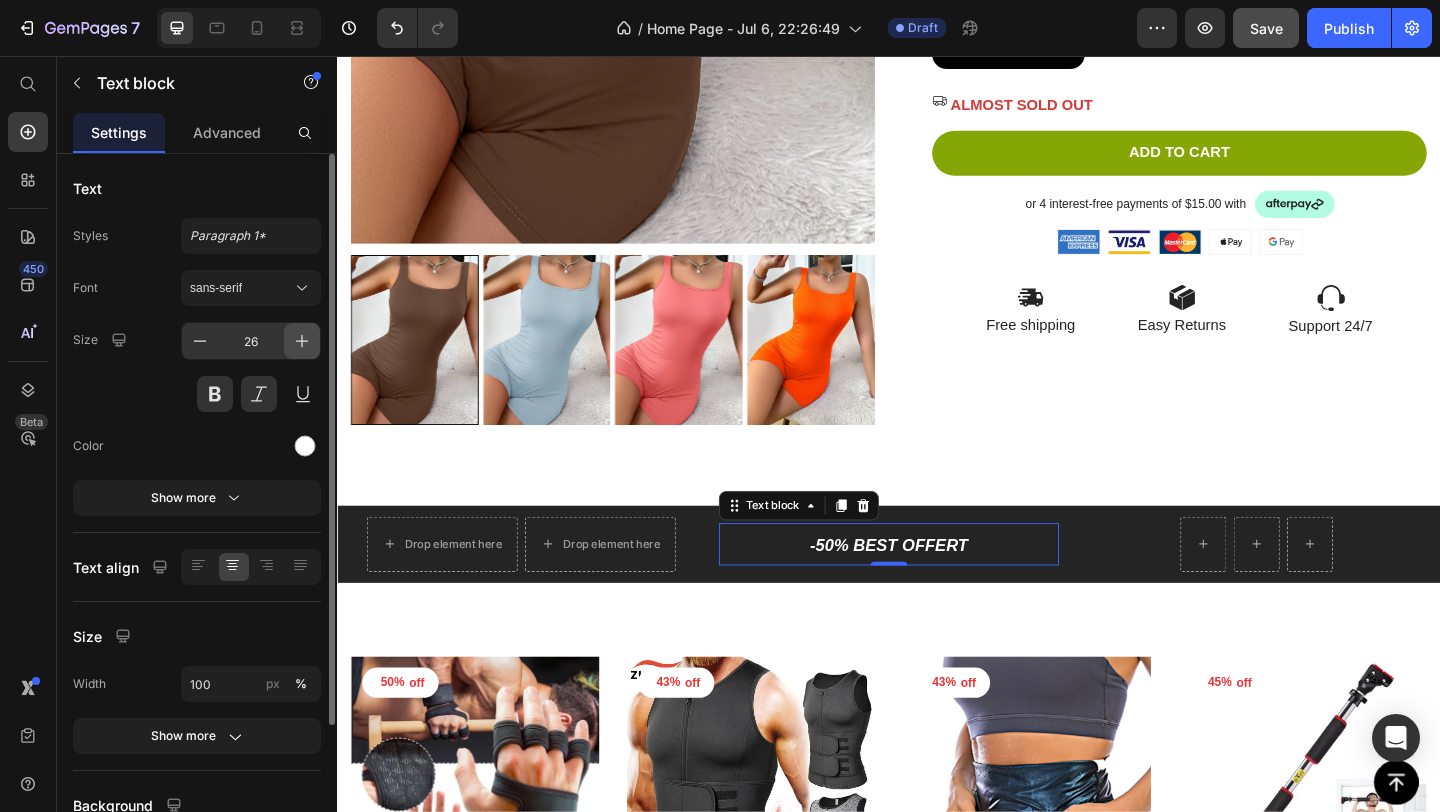 click 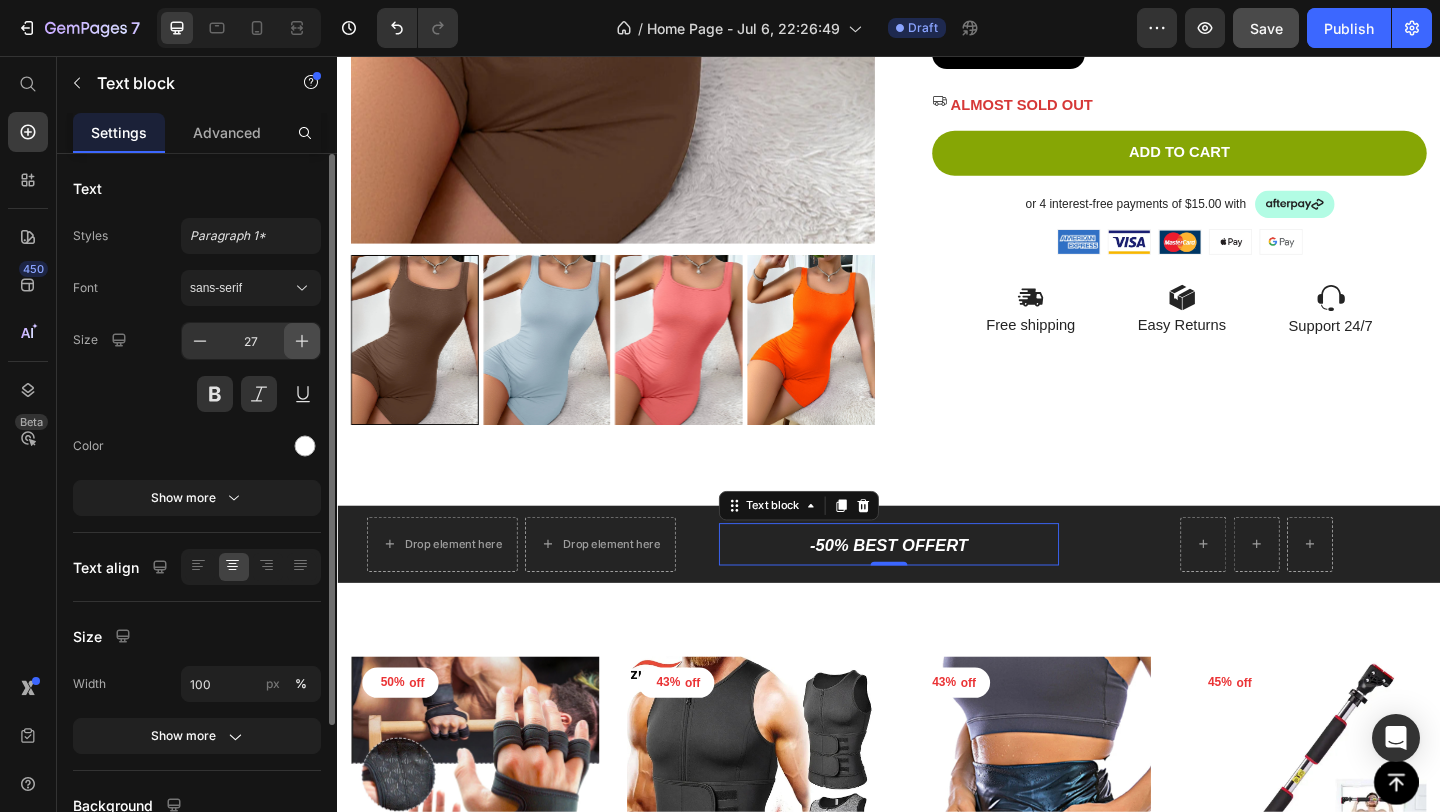 click 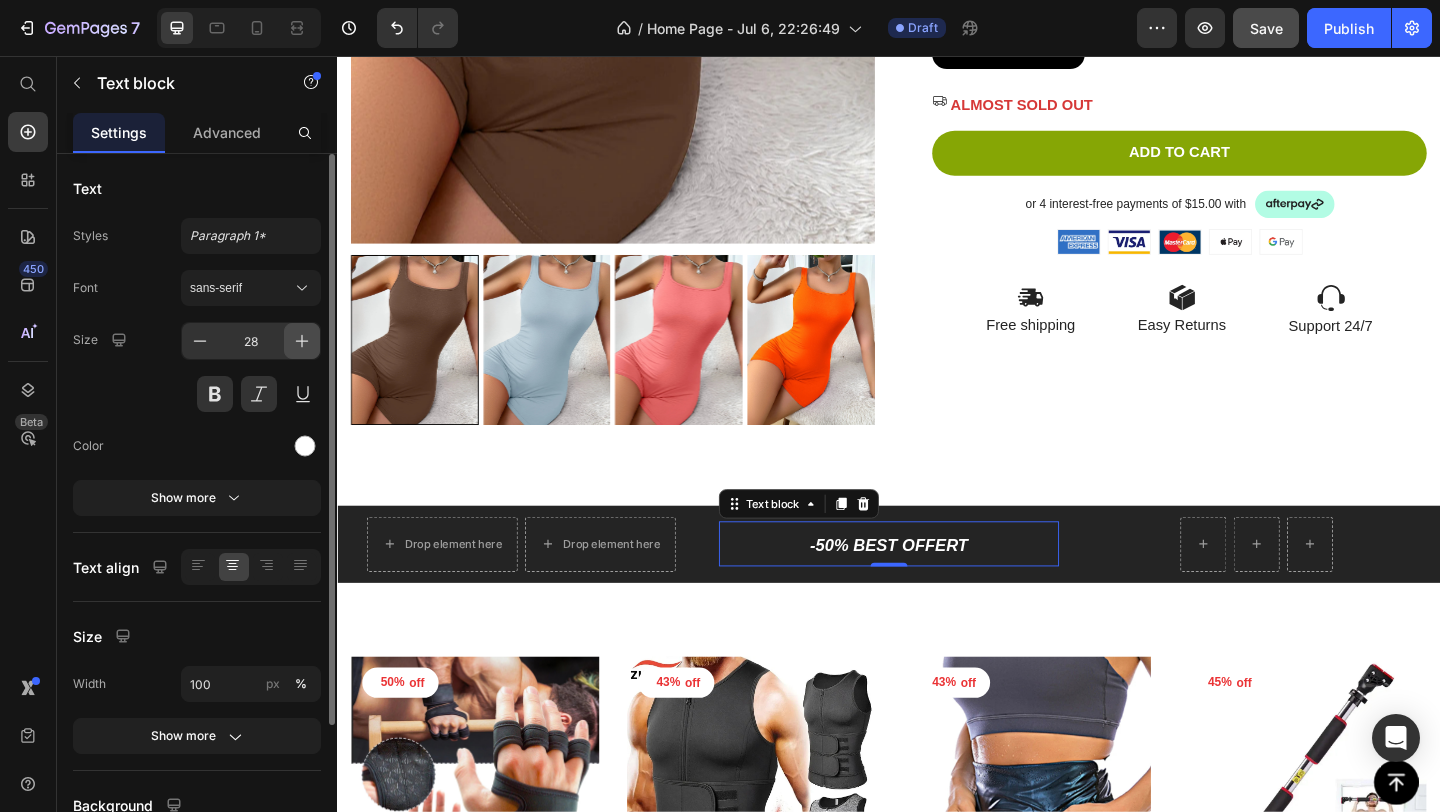 click 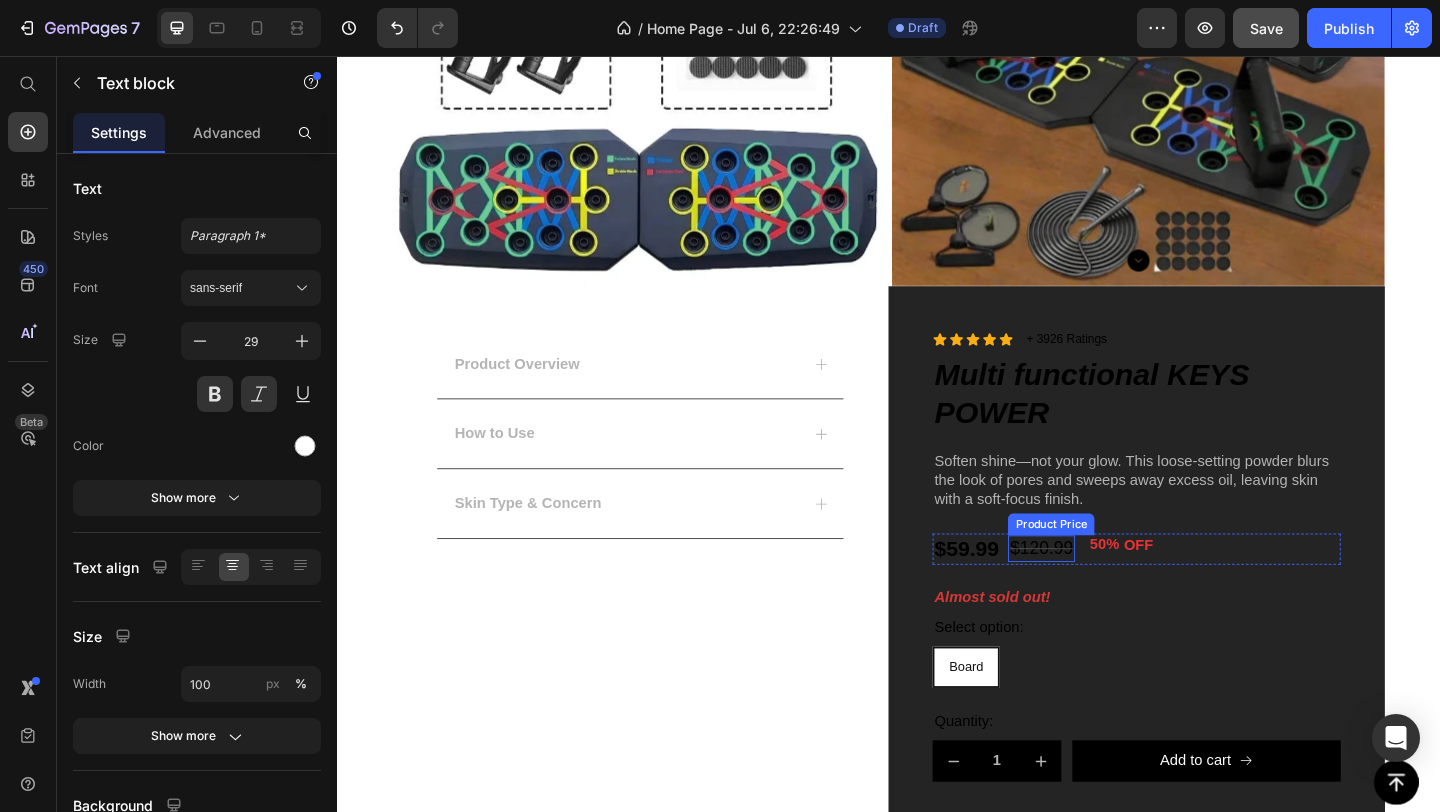 scroll, scrollTop: 2067, scrollLeft: 0, axis: vertical 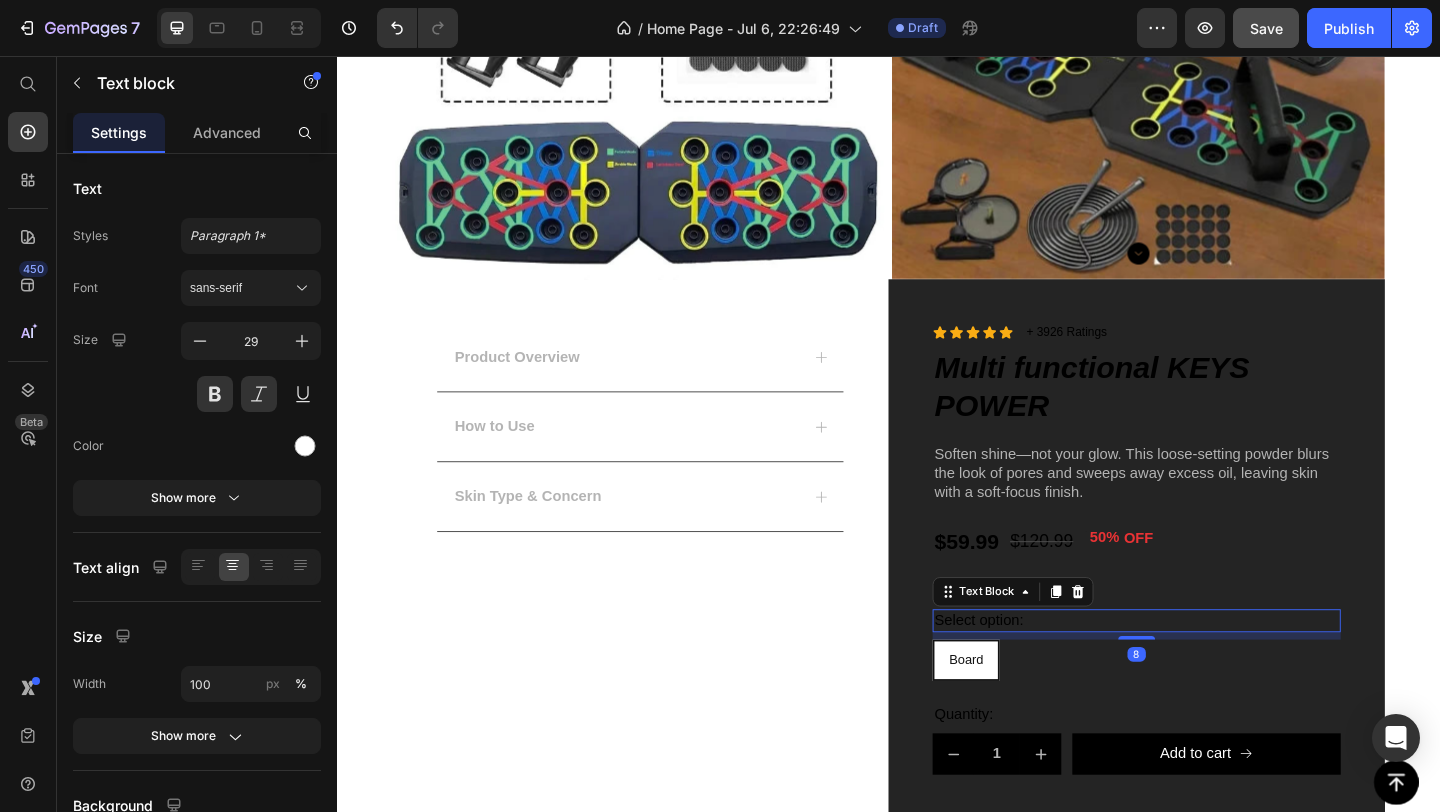 click on "Select option:" at bounding box center (1207, 670) 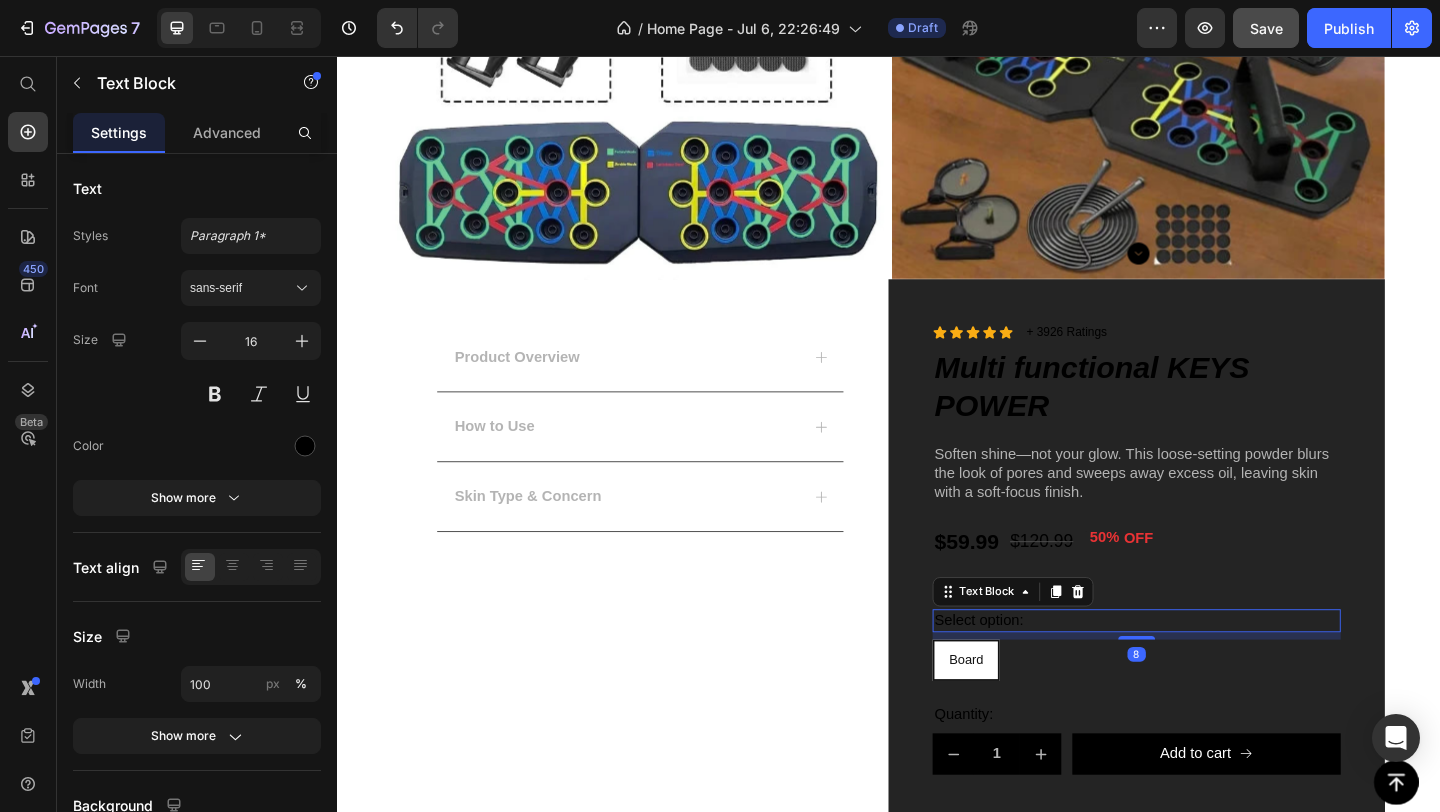 click on "Select option:" at bounding box center [1207, 670] 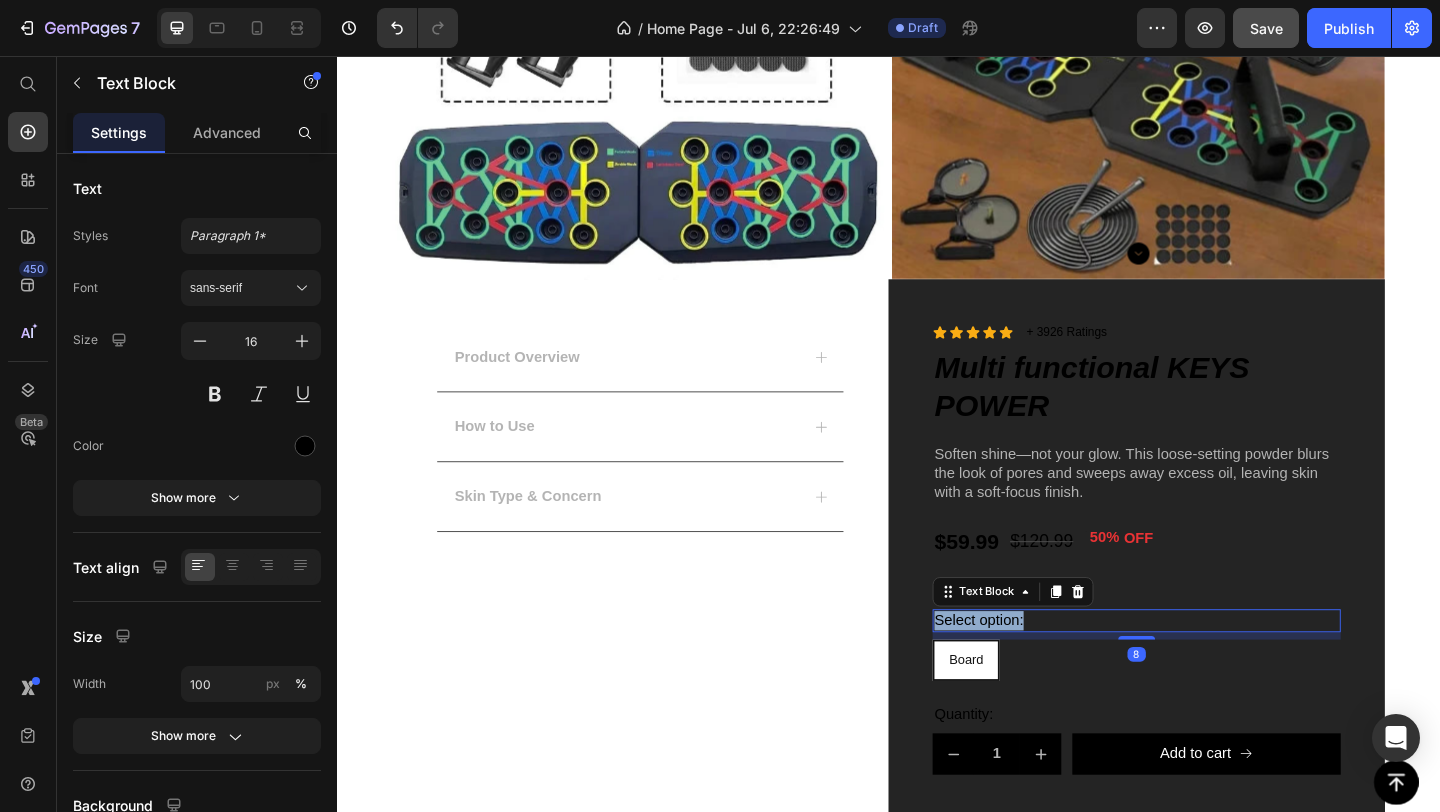 click on "Select option:" at bounding box center [1207, 670] 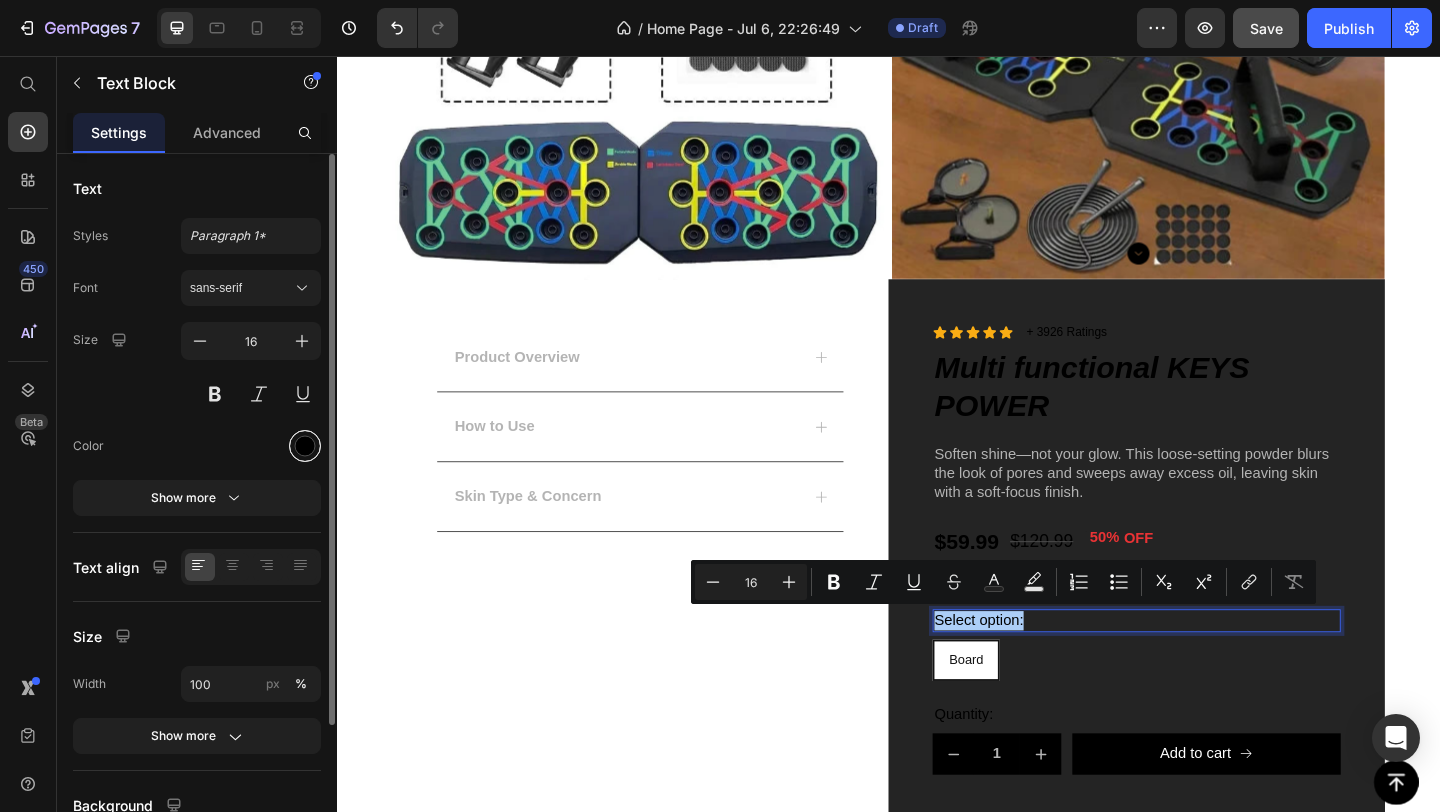click at bounding box center (305, 446) 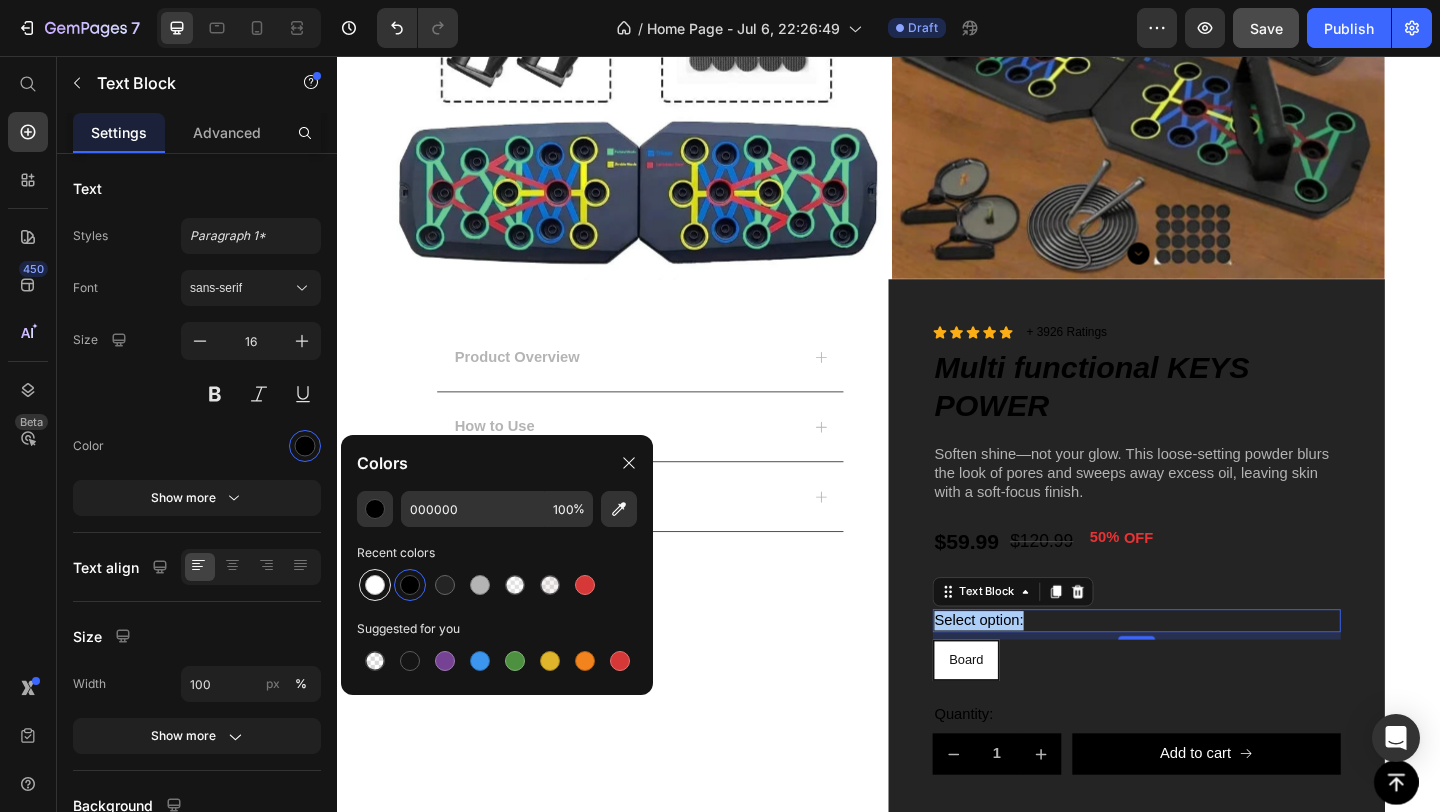 click at bounding box center (375, 585) 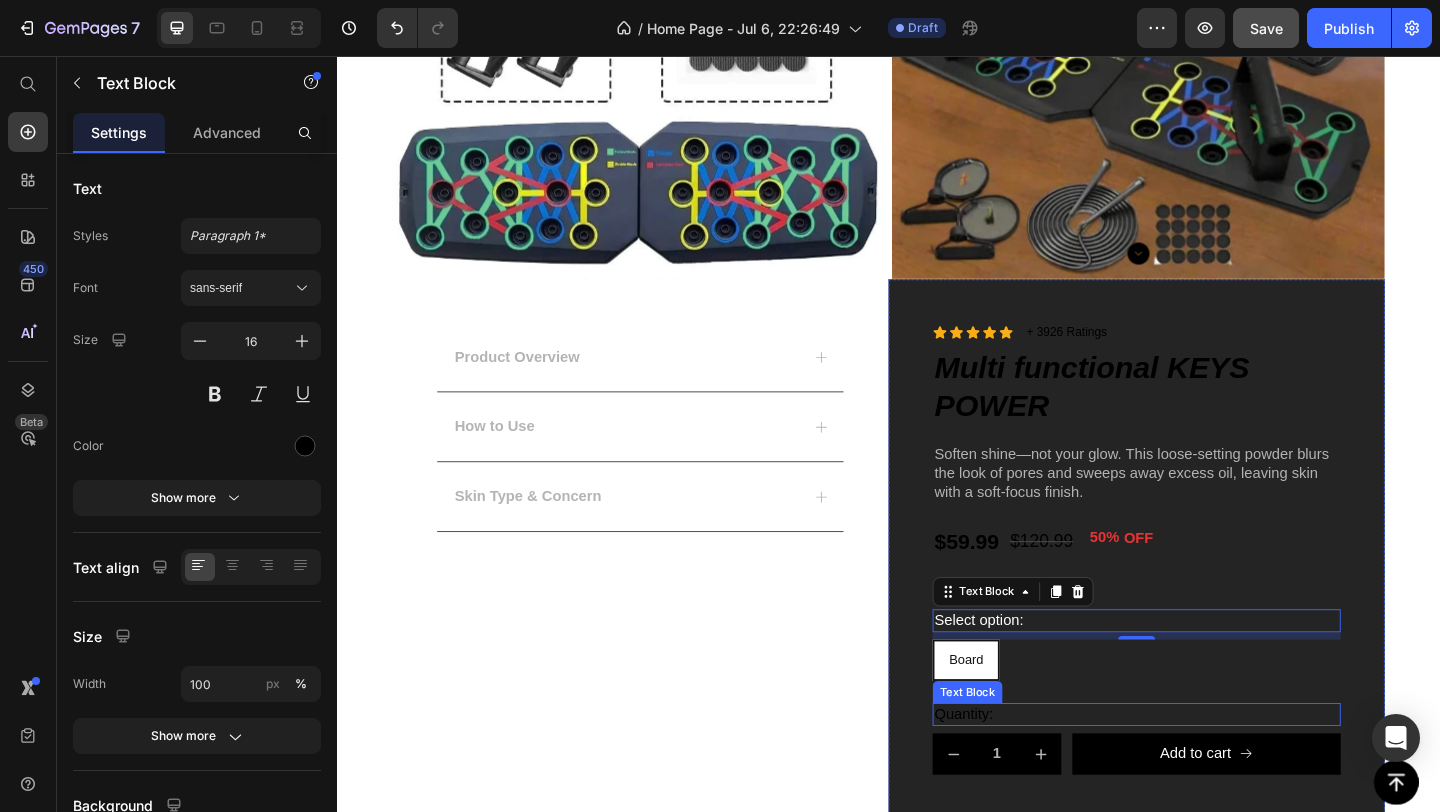 click on "Quantity:" at bounding box center (1207, 772) 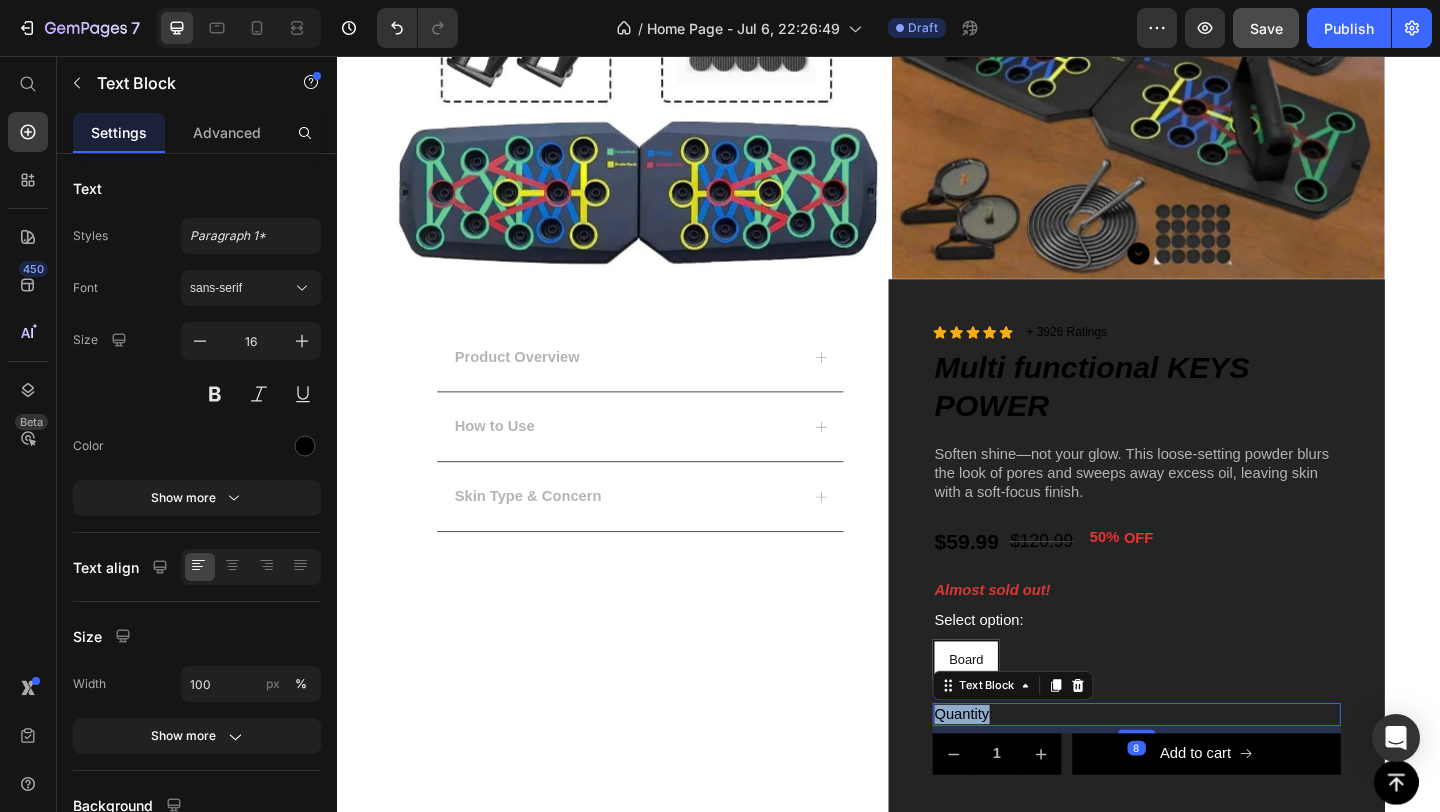 click on "Quantity:" at bounding box center (1207, 772) 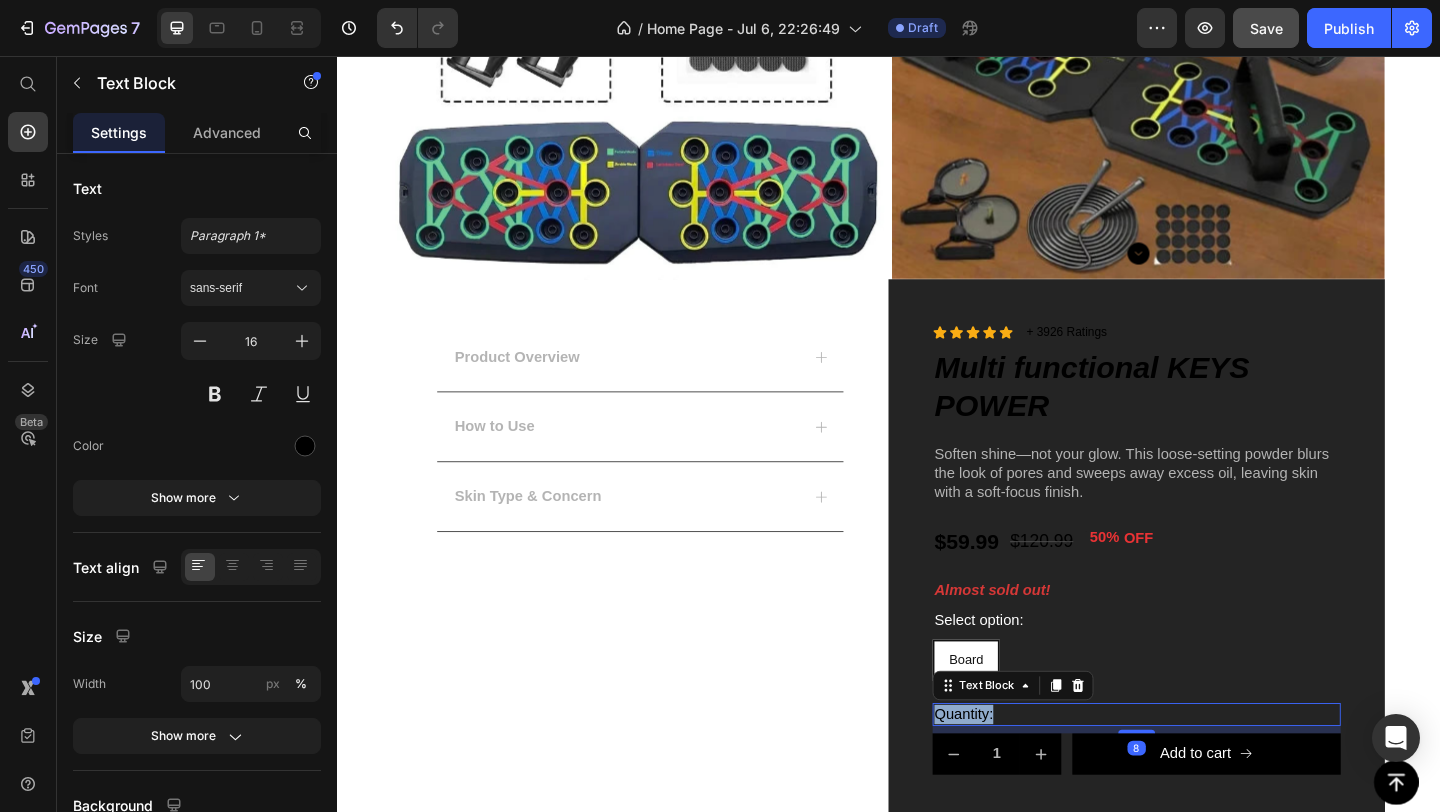 click on "Quantity:" at bounding box center (1207, 772) 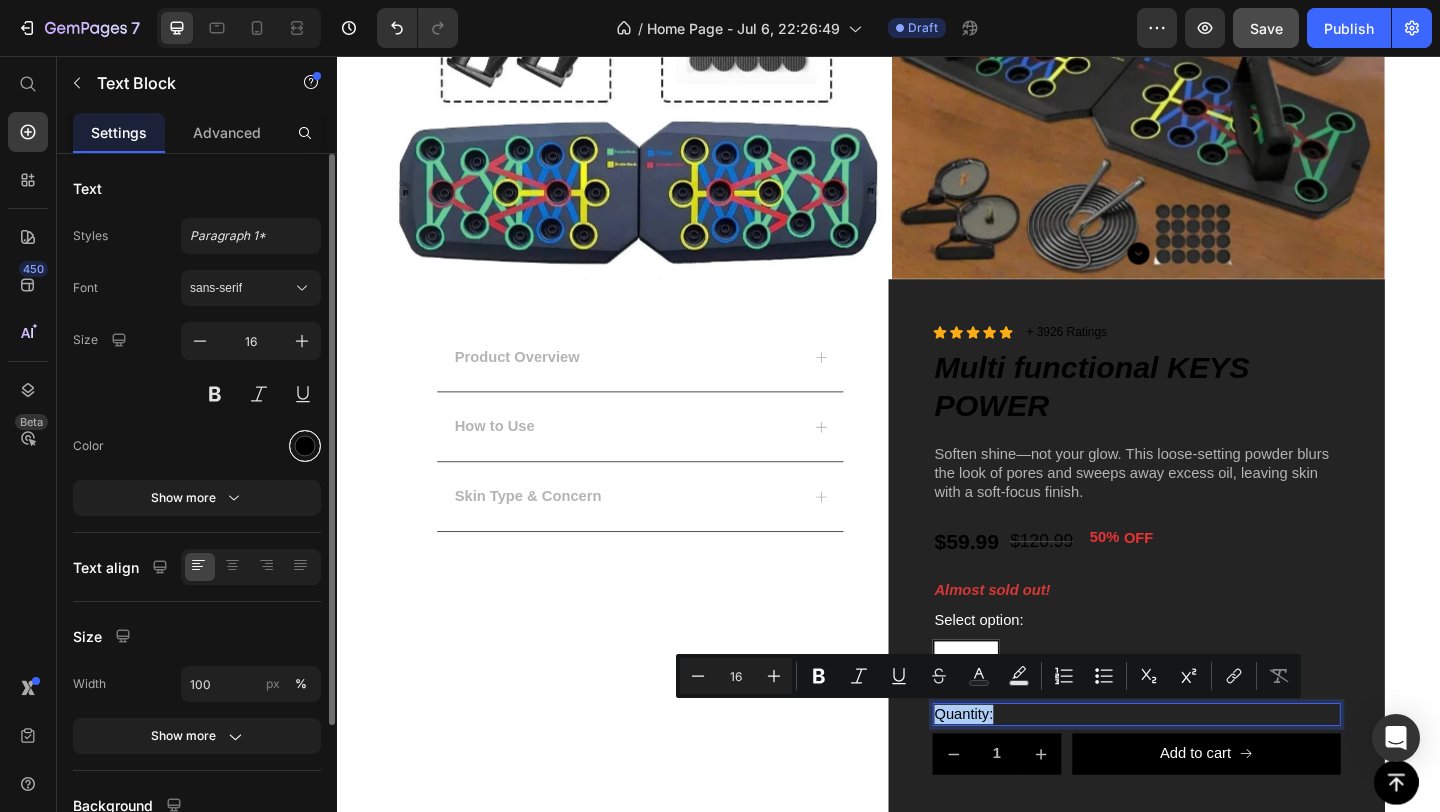 click at bounding box center [305, 446] 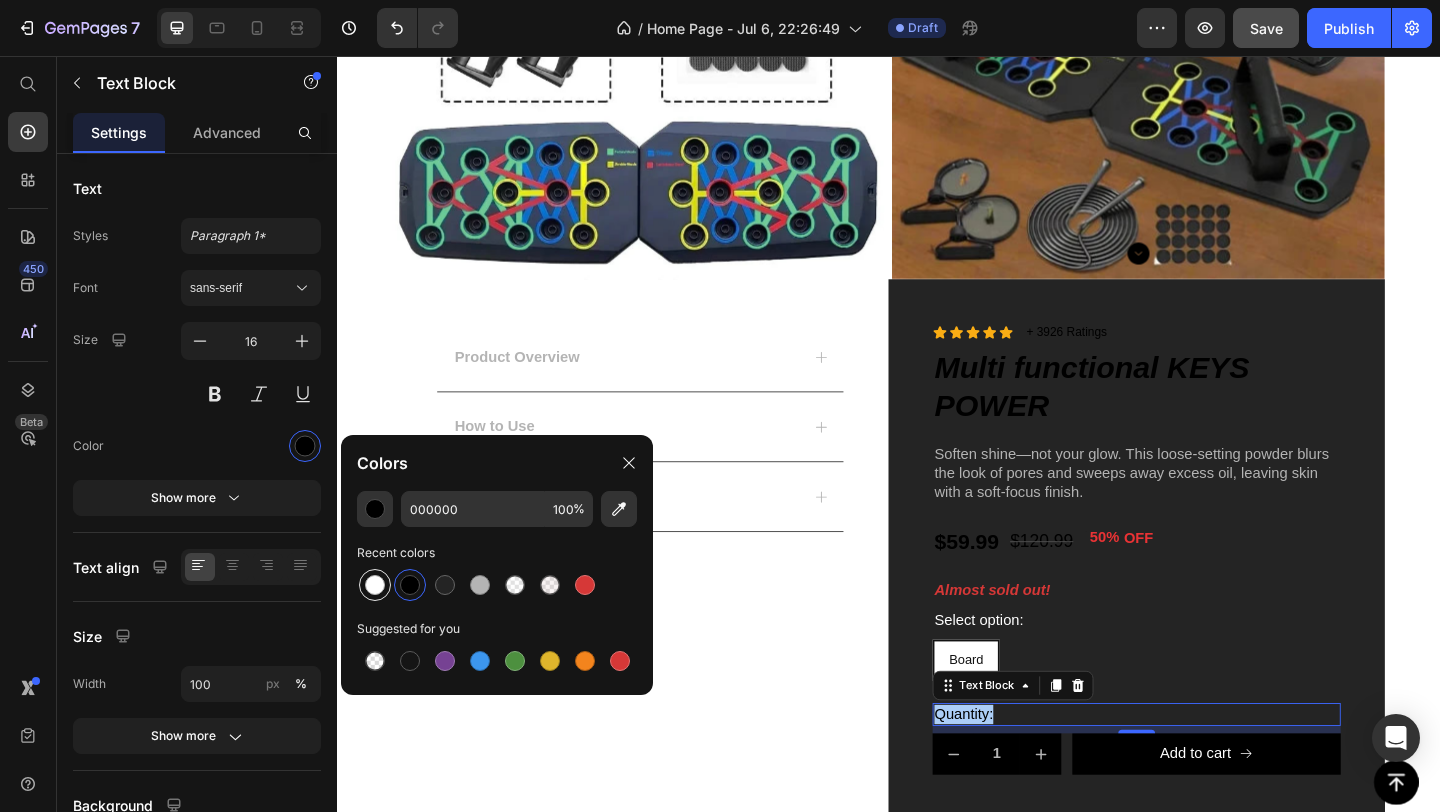 click at bounding box center [375, 585] 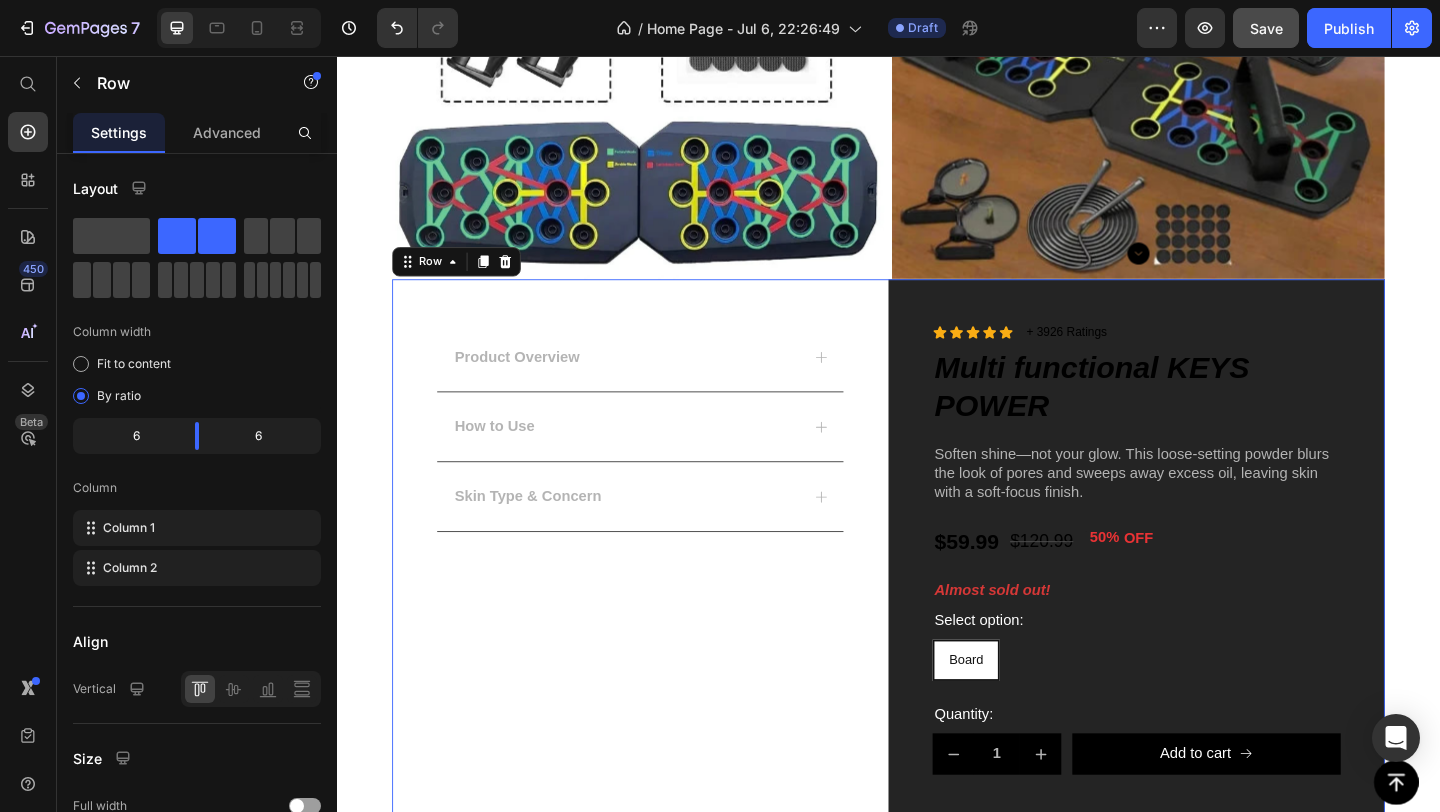 click on "Product Overview
How to Use
Skin Type & Concern Accordion" at bounding box center [667, 592] 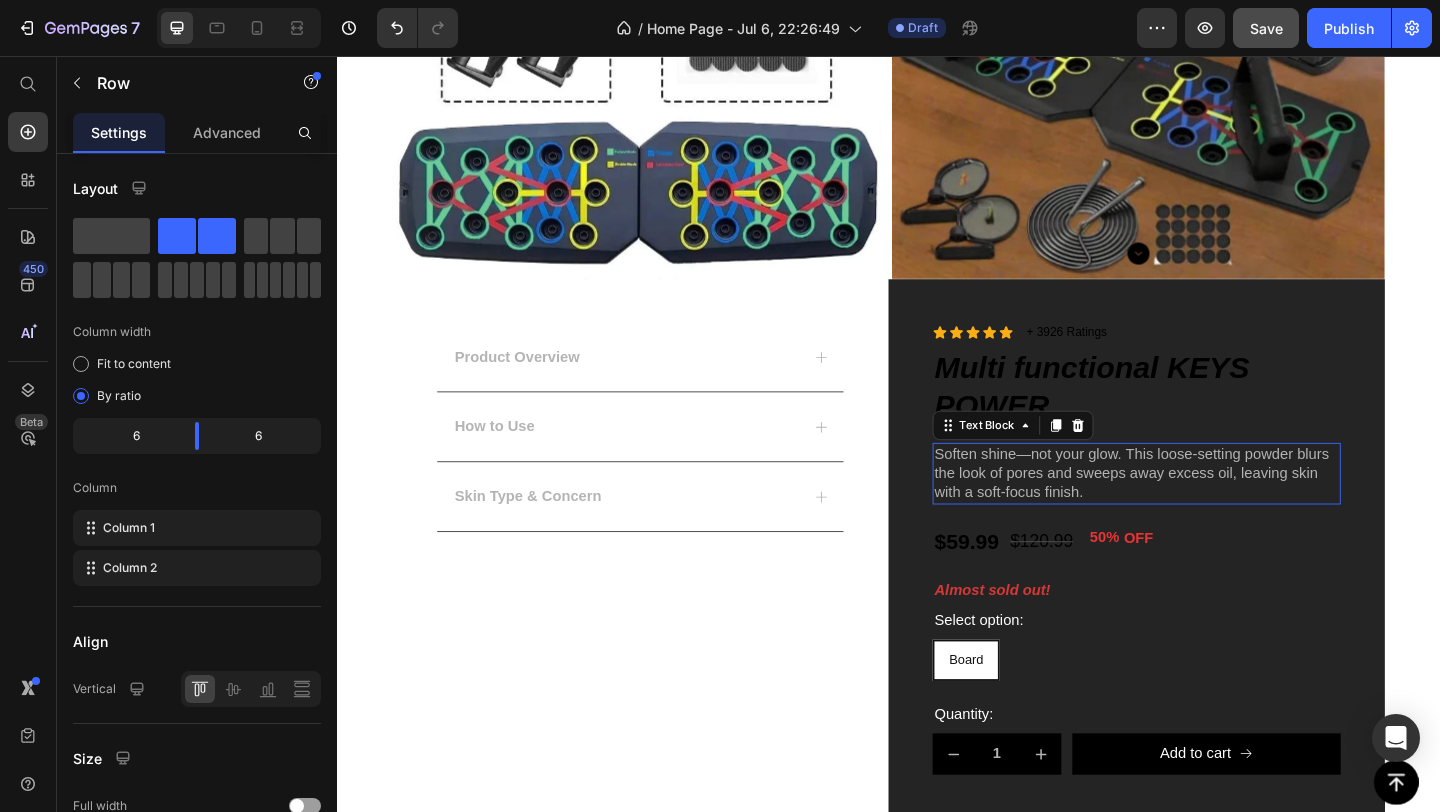 click on "Soften shine—not your glow. This loose-setting powder blurs the look of pores and sweeps away excess oil, leaving skin with a soft-focus finish." at bounding box center (1207, 510) 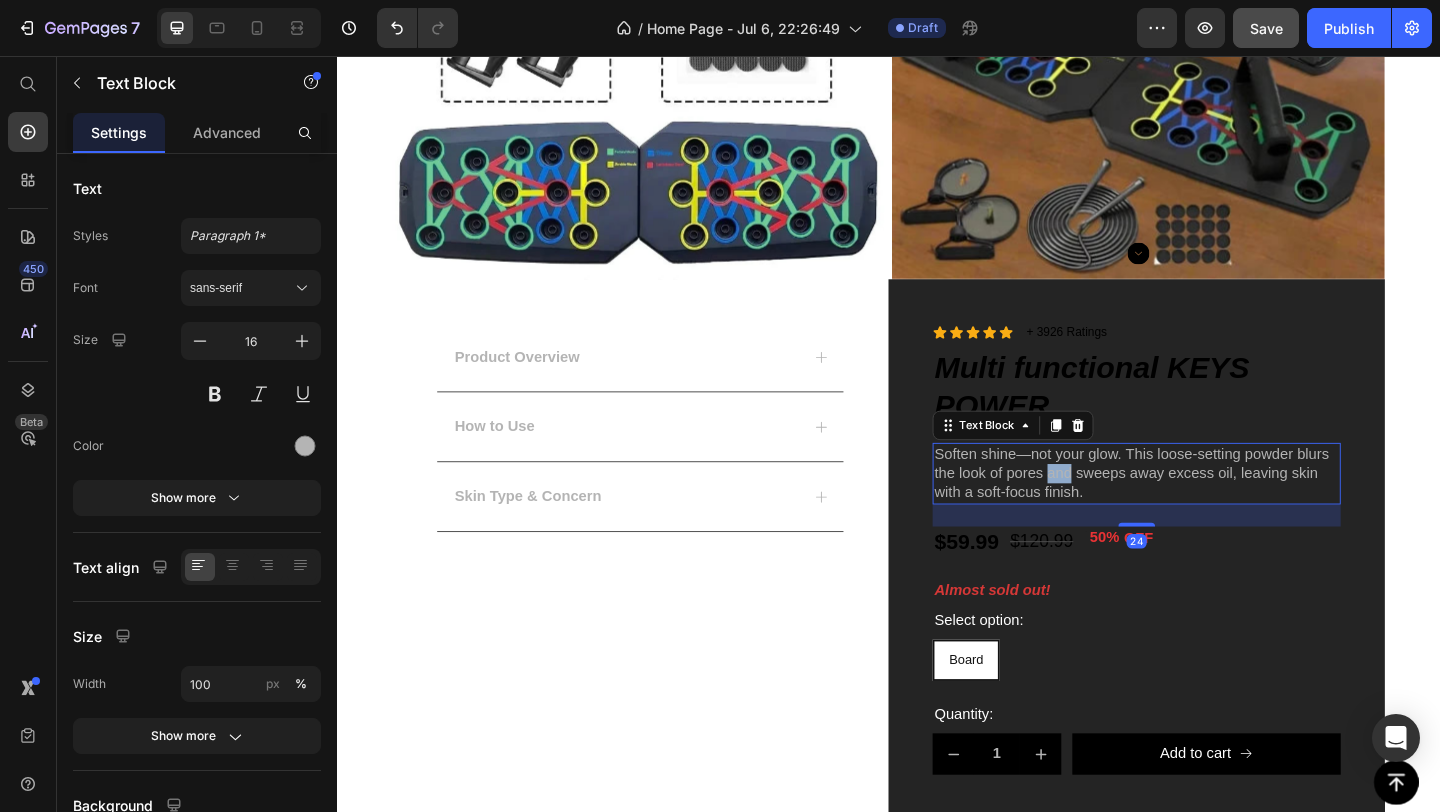 click on "Soften shine—not your glow. This loose-setting powder blurs the look of pores and sweeps away excess oil, leaving skin with a soft-focus finish." at bounding box center [1207, 510] 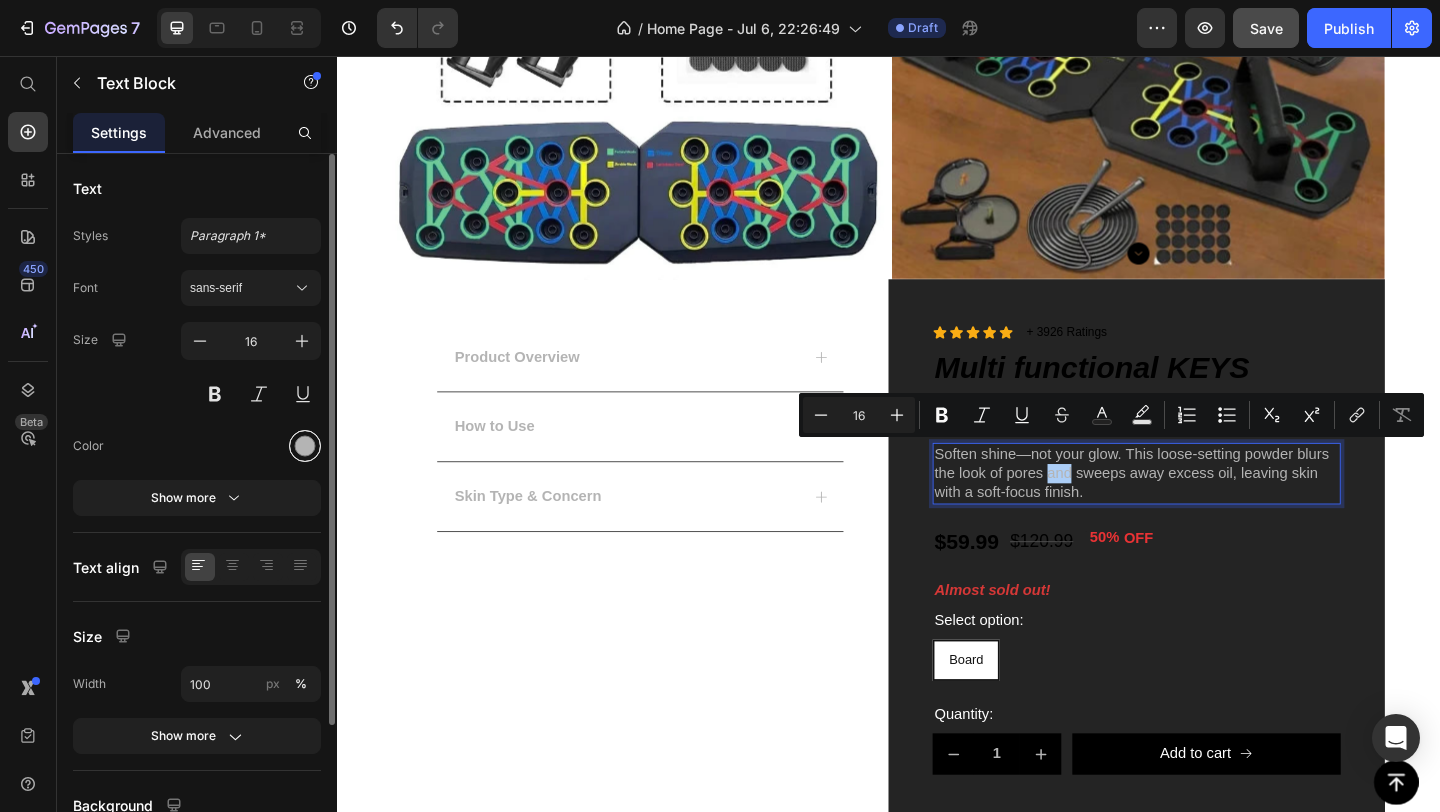 click at bounding box center [305, 446] 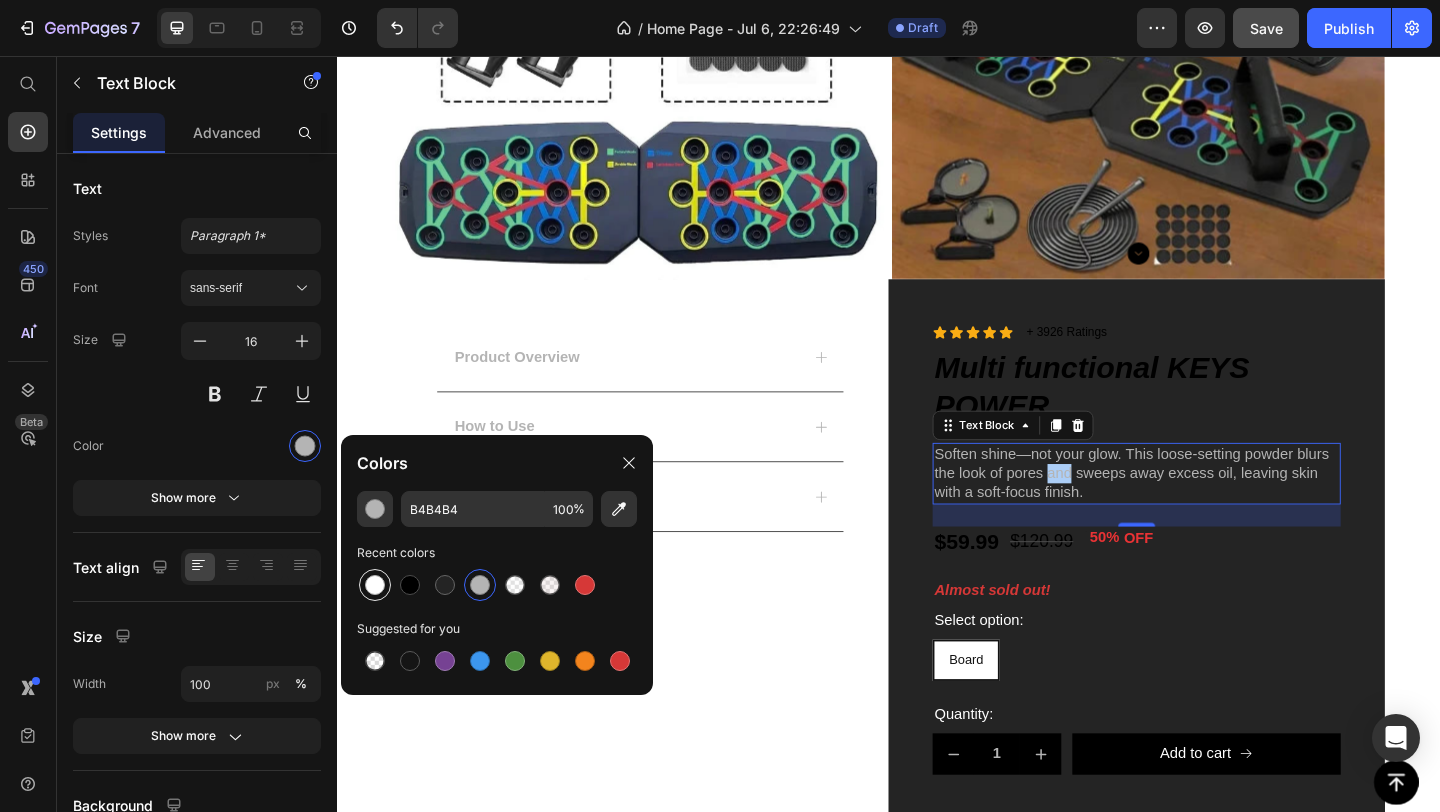 click at bounding box center (375, 585) 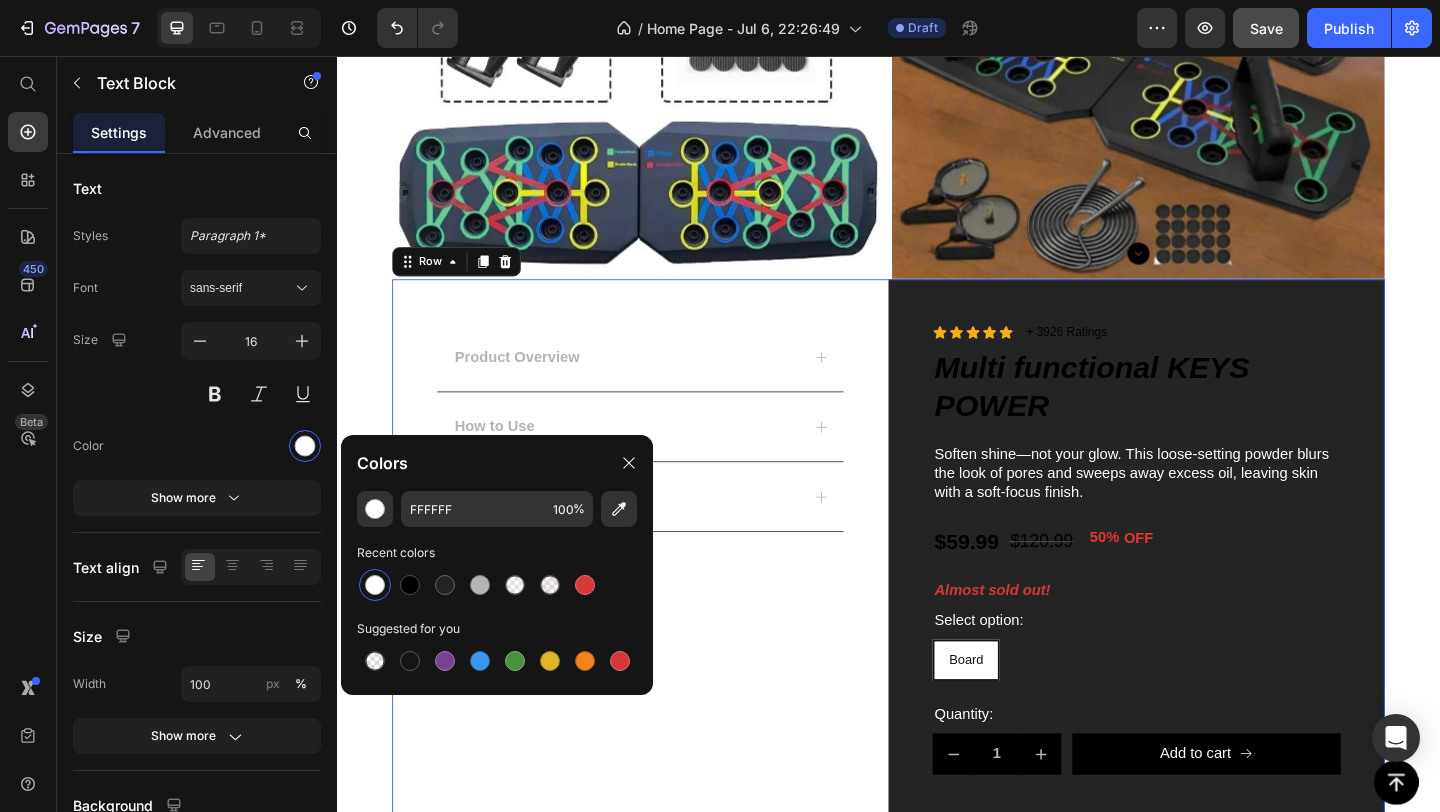click on "Product Overview
How to Use
Skin Type & Concern Accordion" at bounding box center [667, 592] 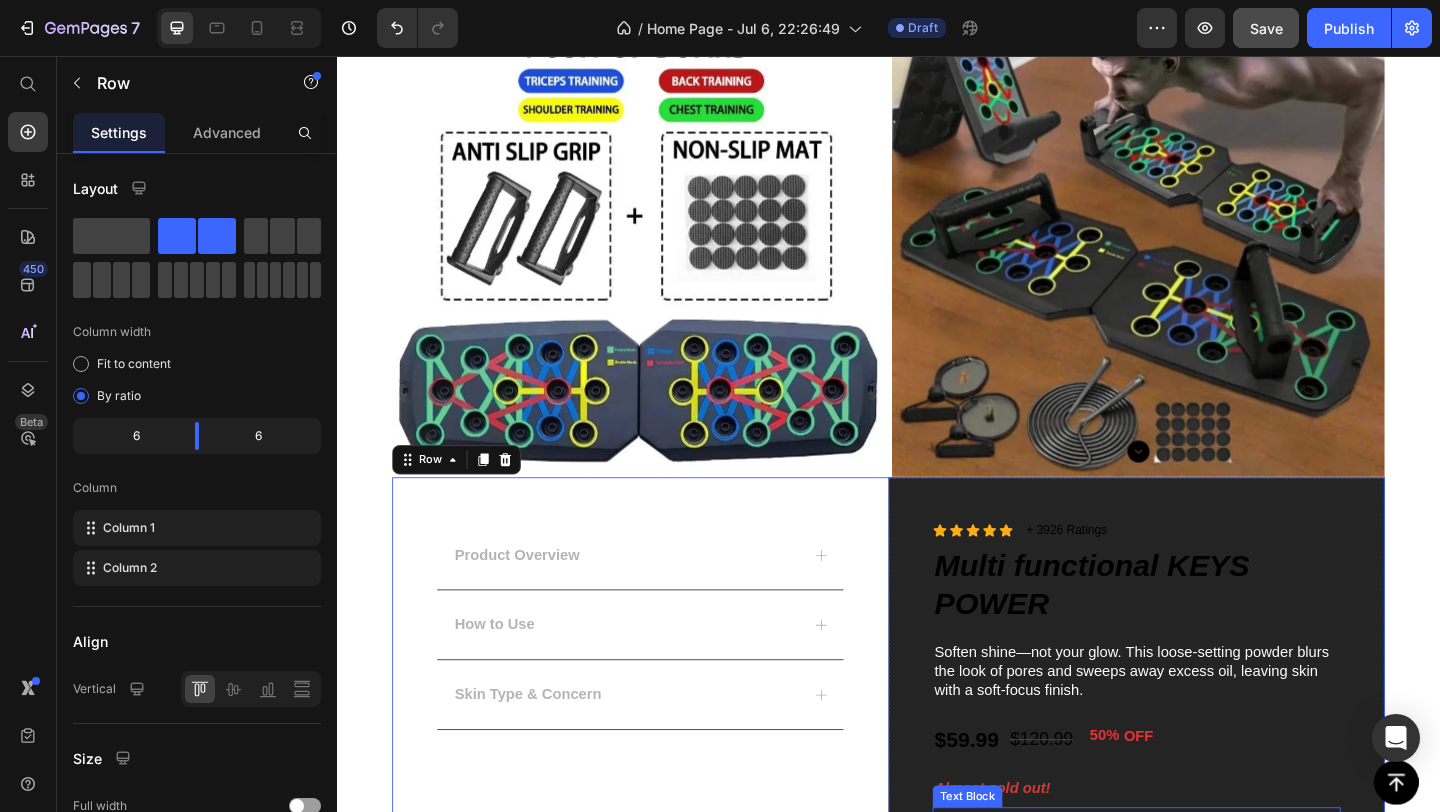 scroll, scrollTop: 1847, scrollLeft: 0, axis: vertical 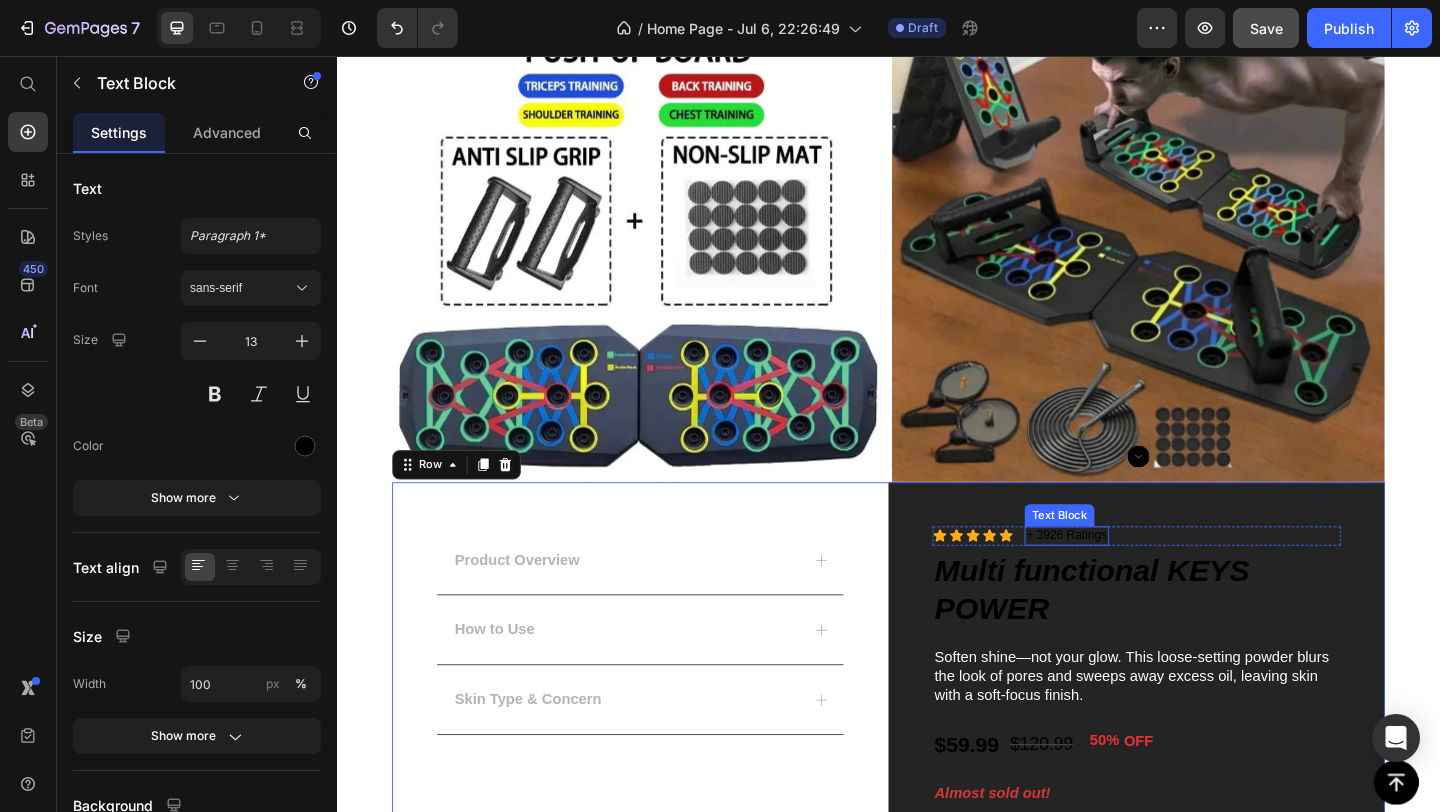click on "+ 3926 Ratings" at bounding box center (1131, 577) 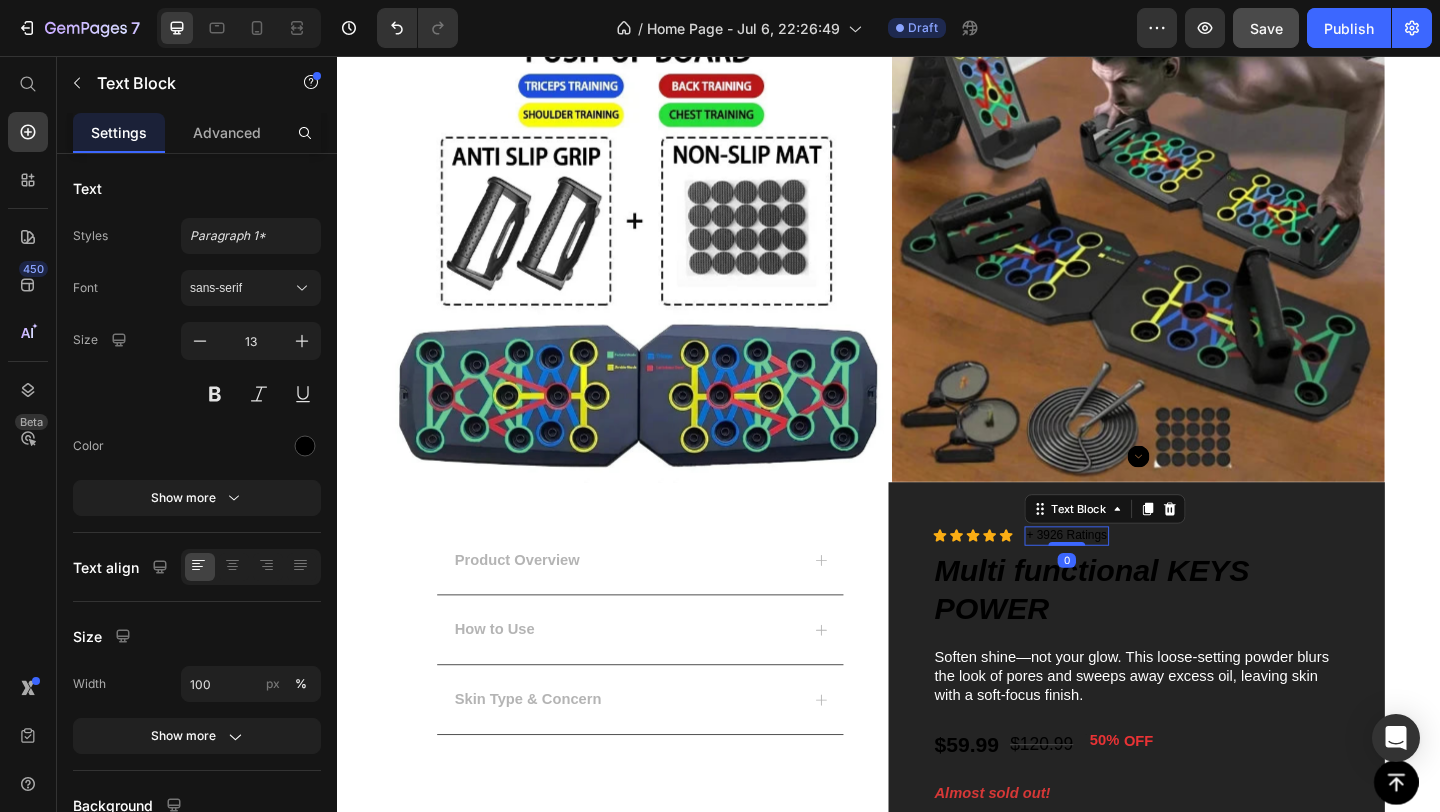 click on "+ 3926 Ratings" at bounding box center (1131, 577) 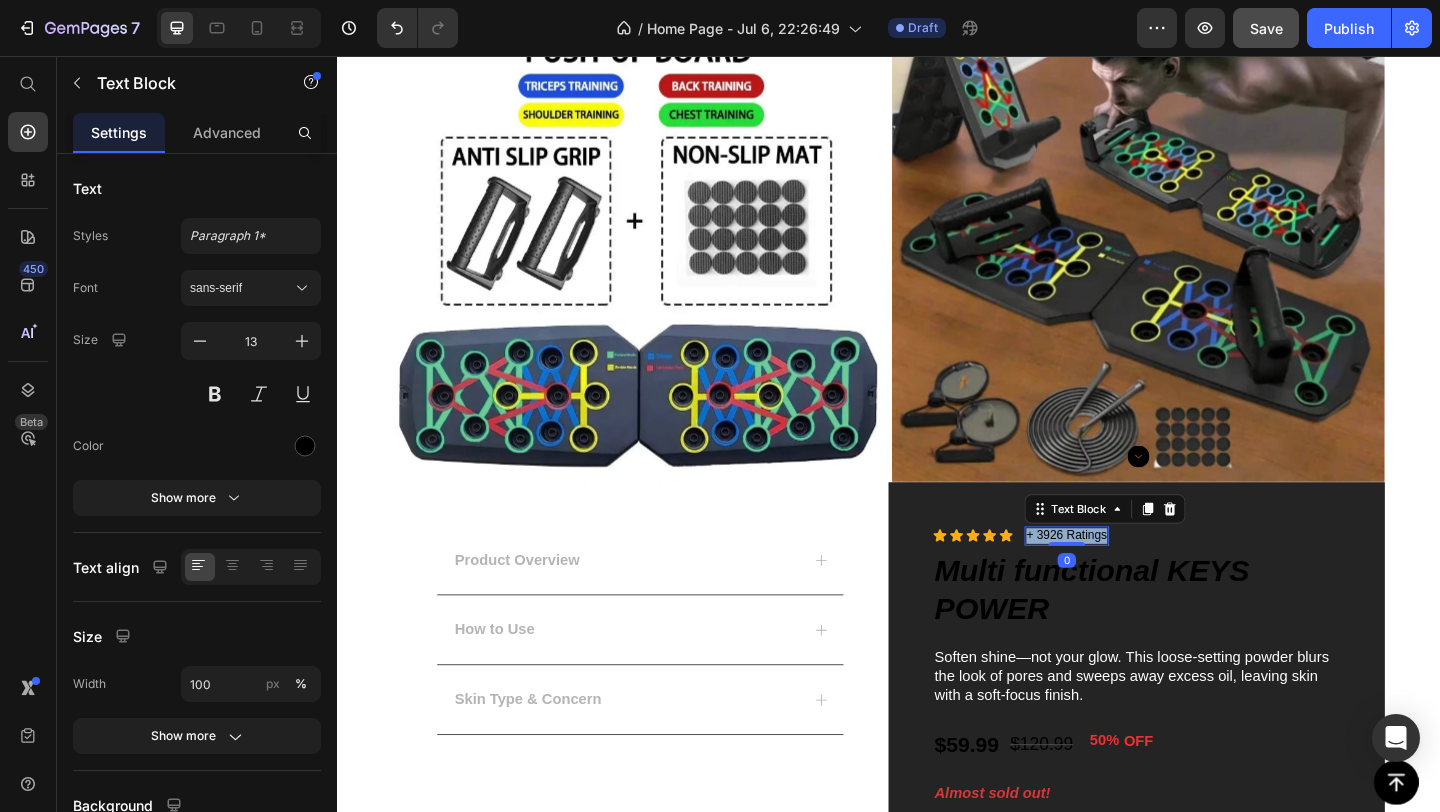 click on "+ 3926 Ratings" at bounding box center (1131, 577) 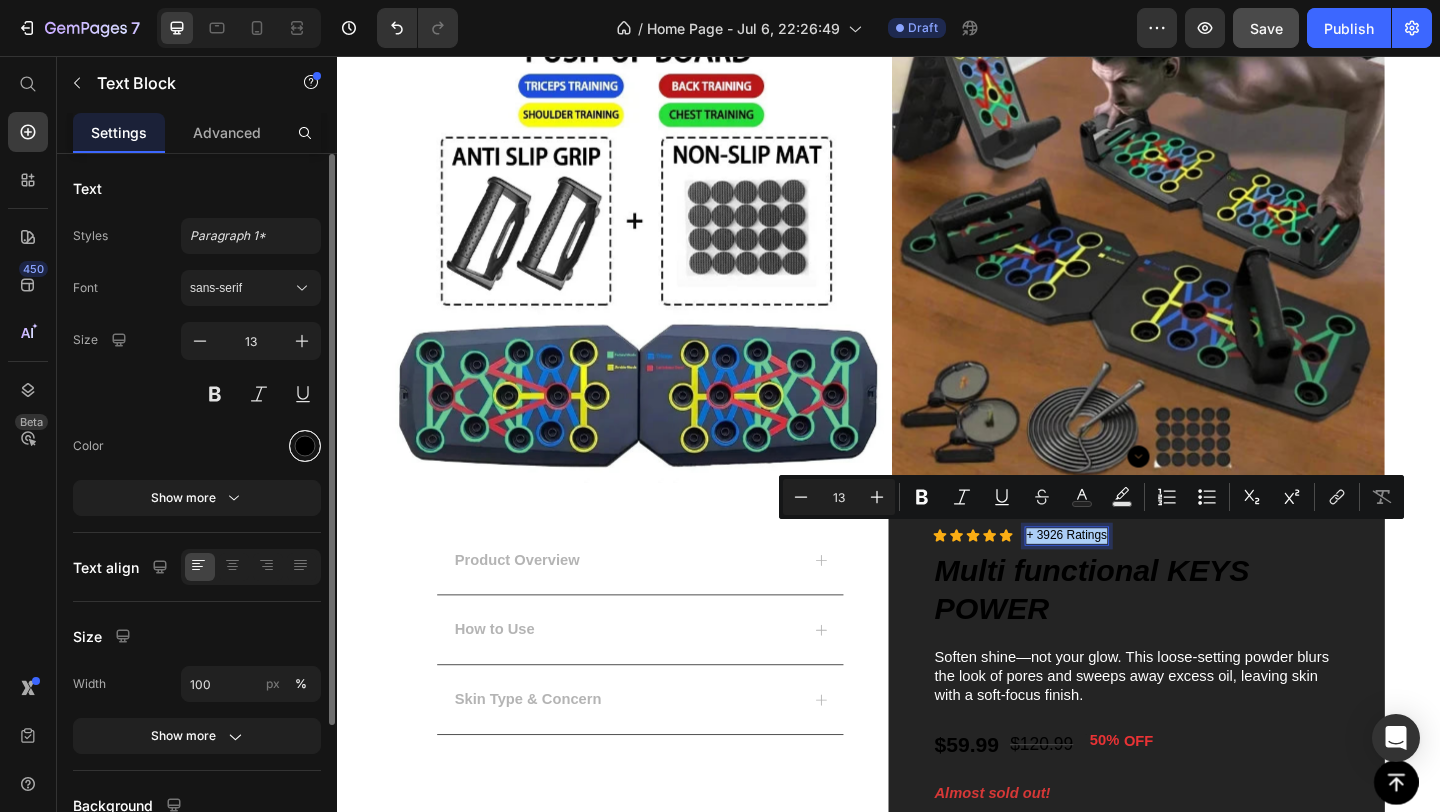 click at bounding box center (305, 446) 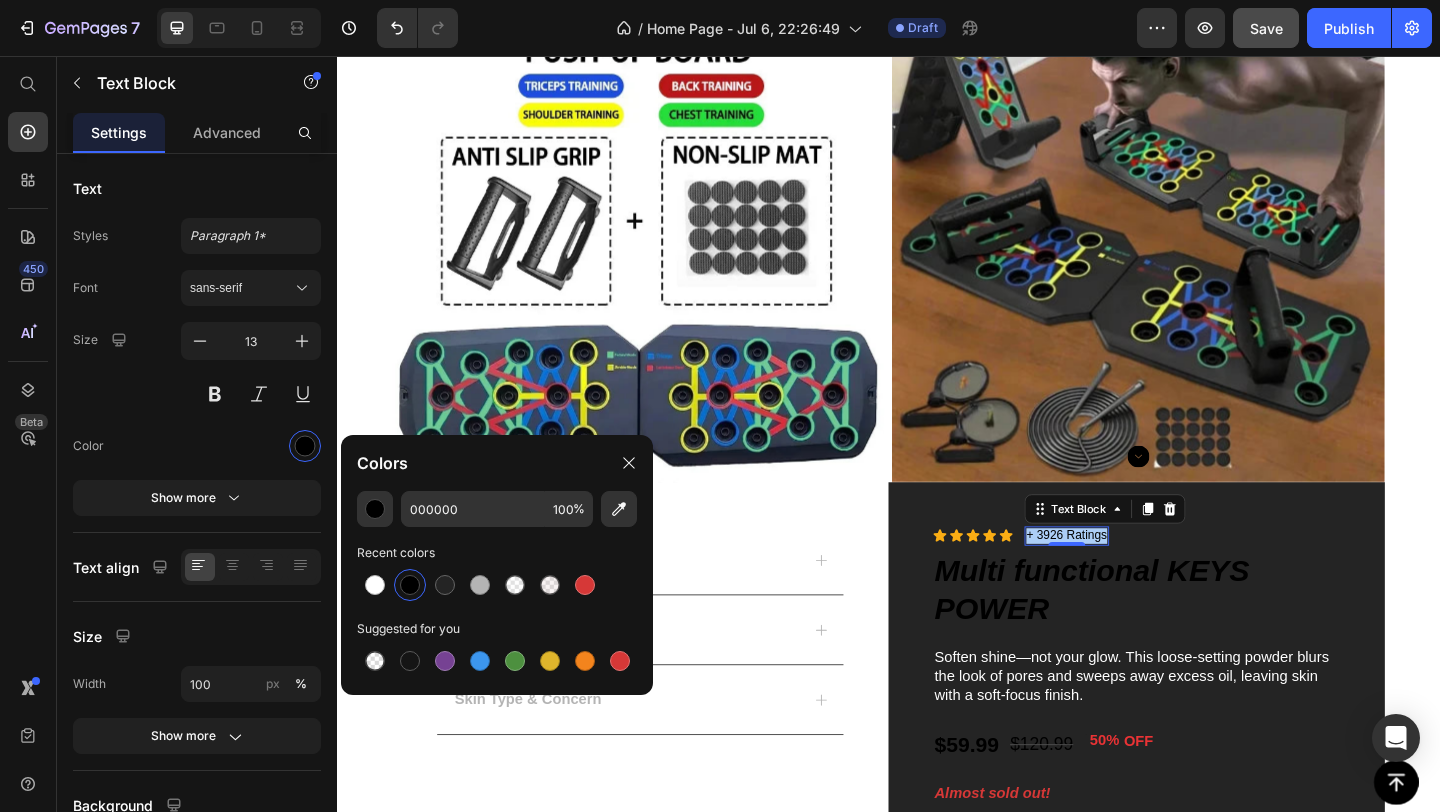 click at bounding box center (410, 585) 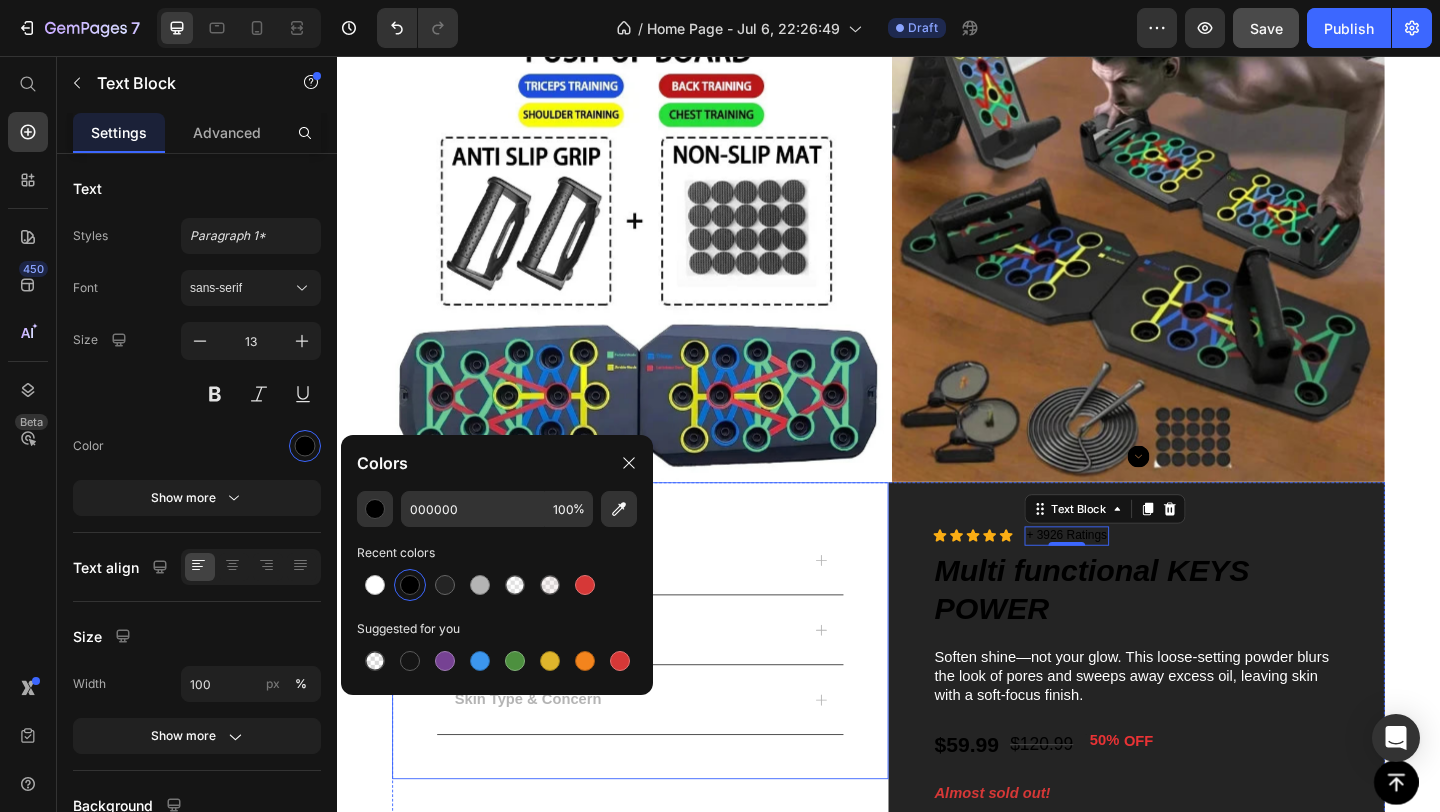 click on "Product Overview" at bounding box center [667, 604] 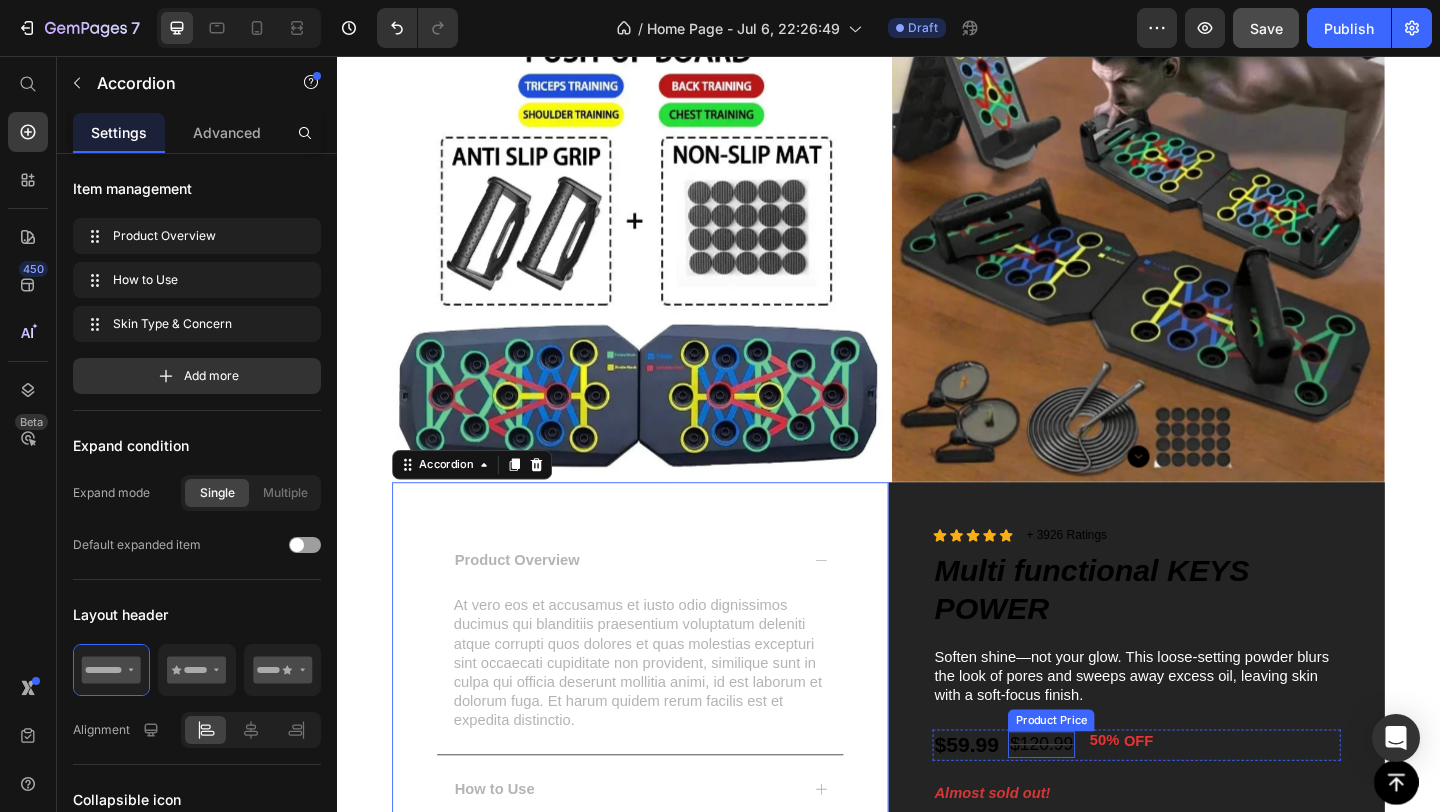 click on "$120.99" at bounding box center [1103, 804] 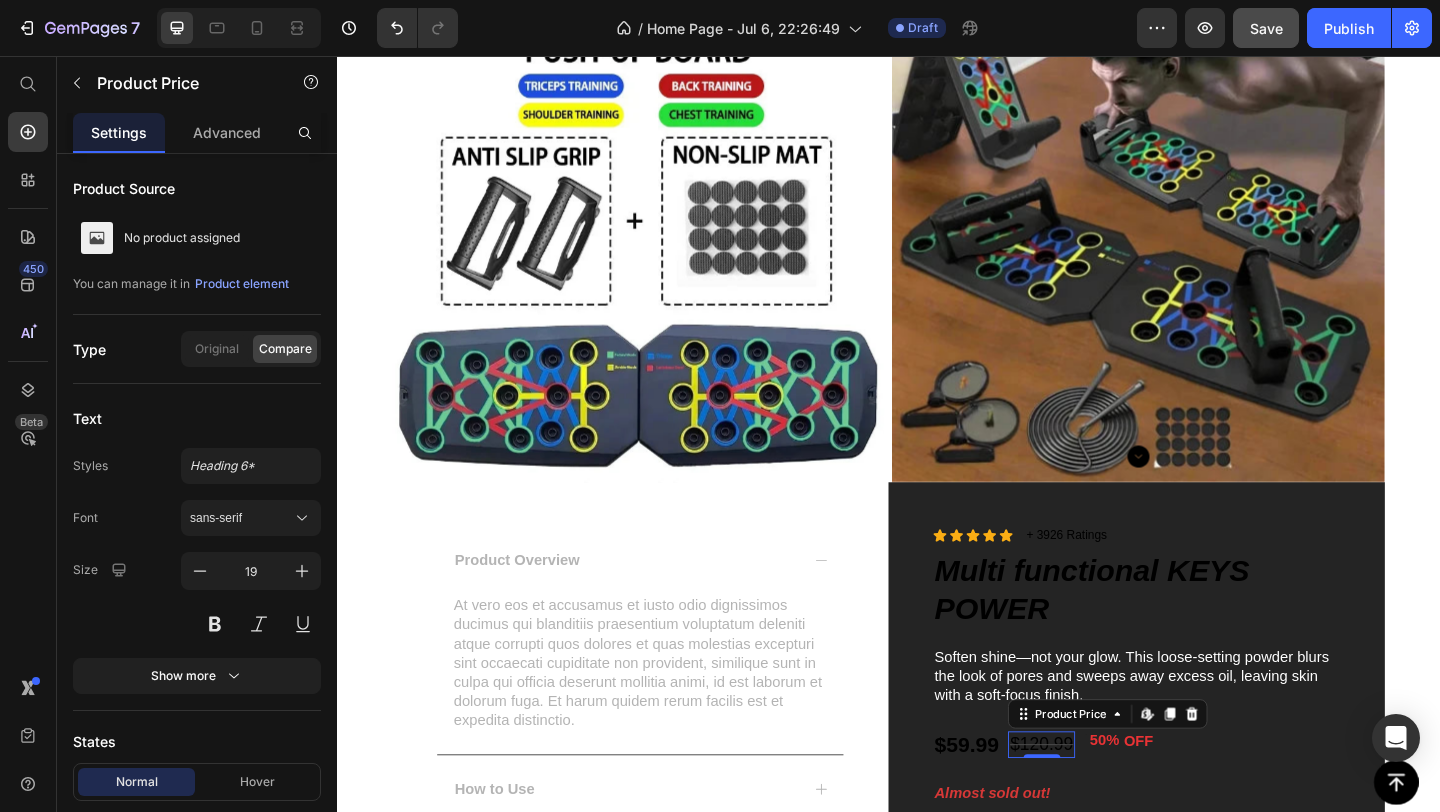 click on "$120.99" at bounding box center (1103, 804) 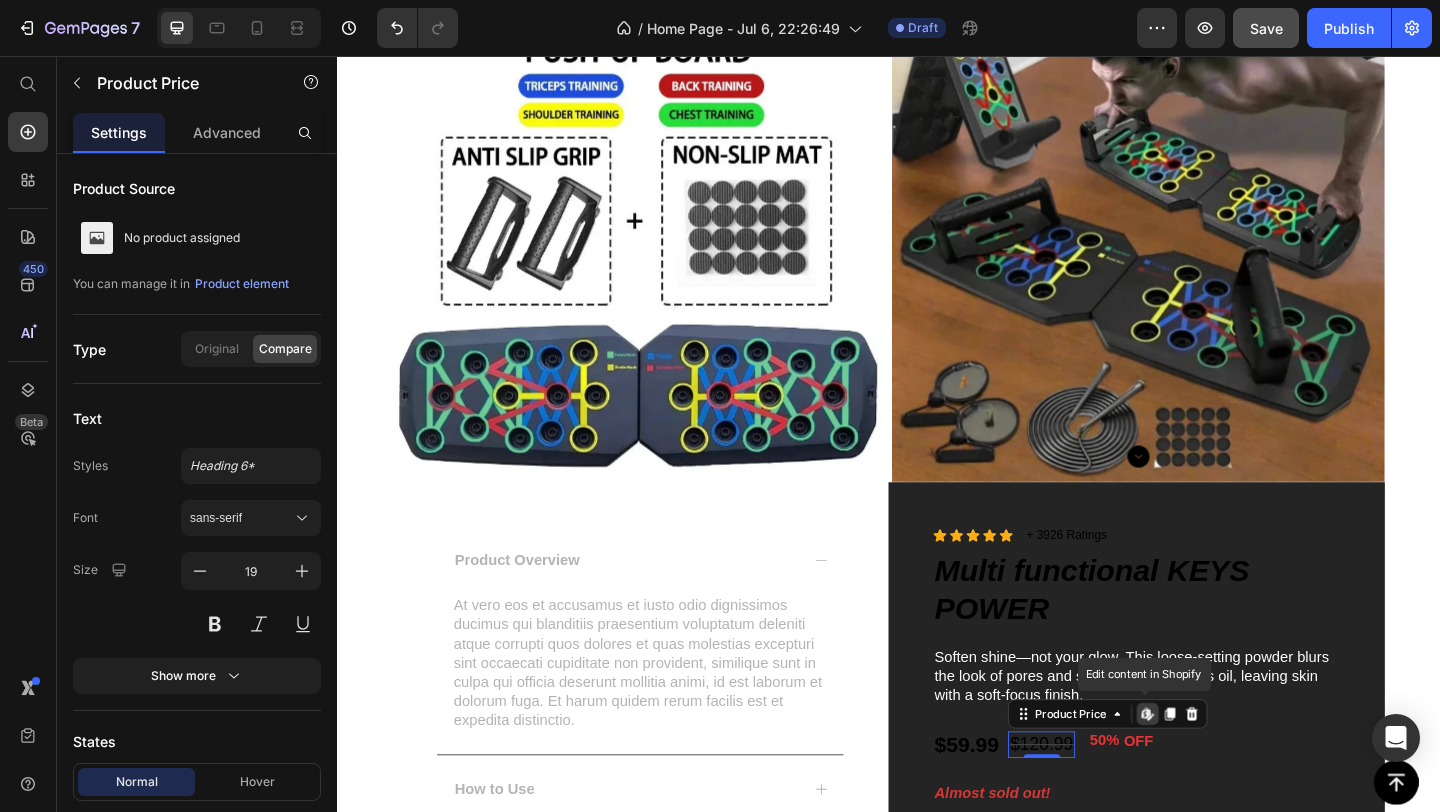 click on "$120.99" at bounding box center [1103, 804] 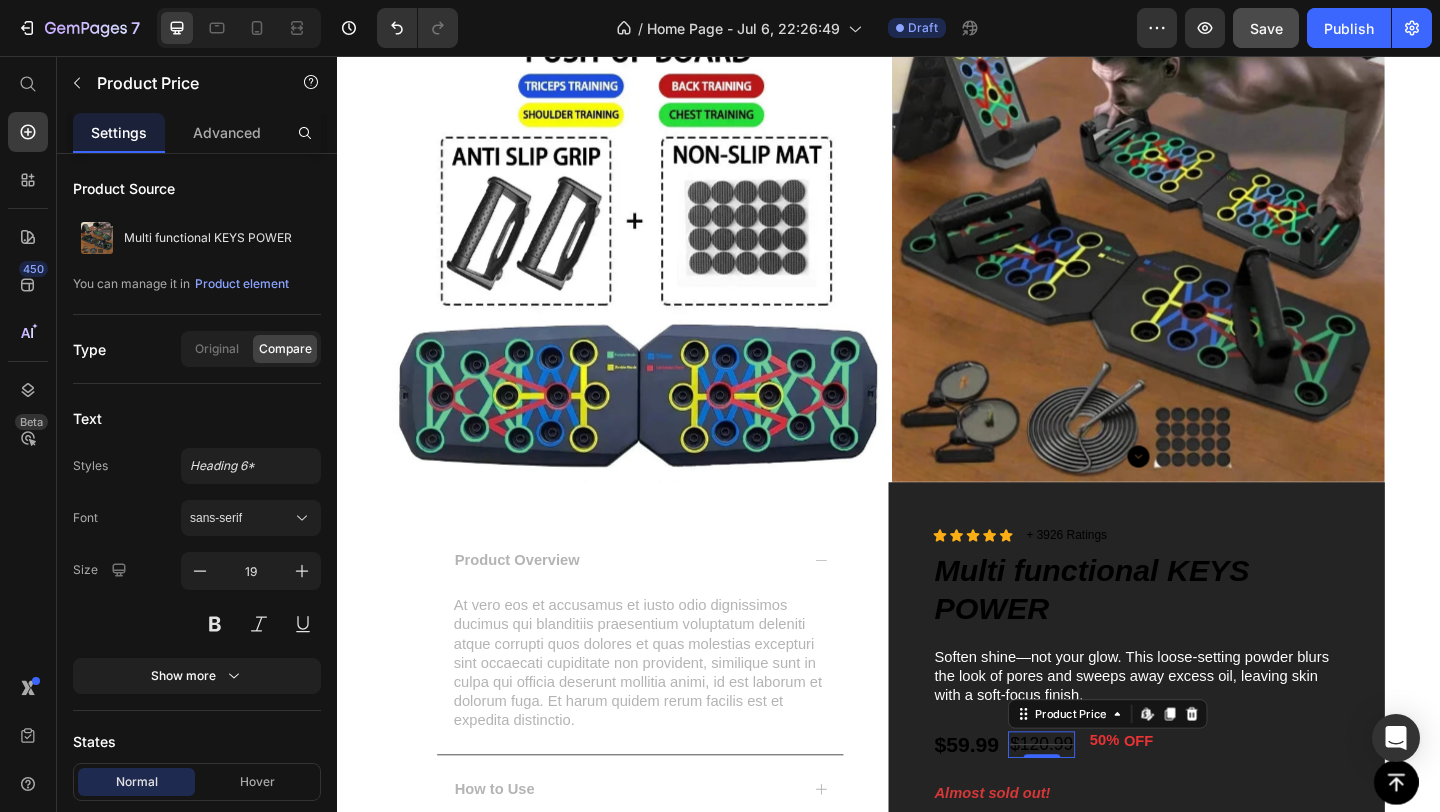 click on "$120.99" at bounding box center [1103, 804] 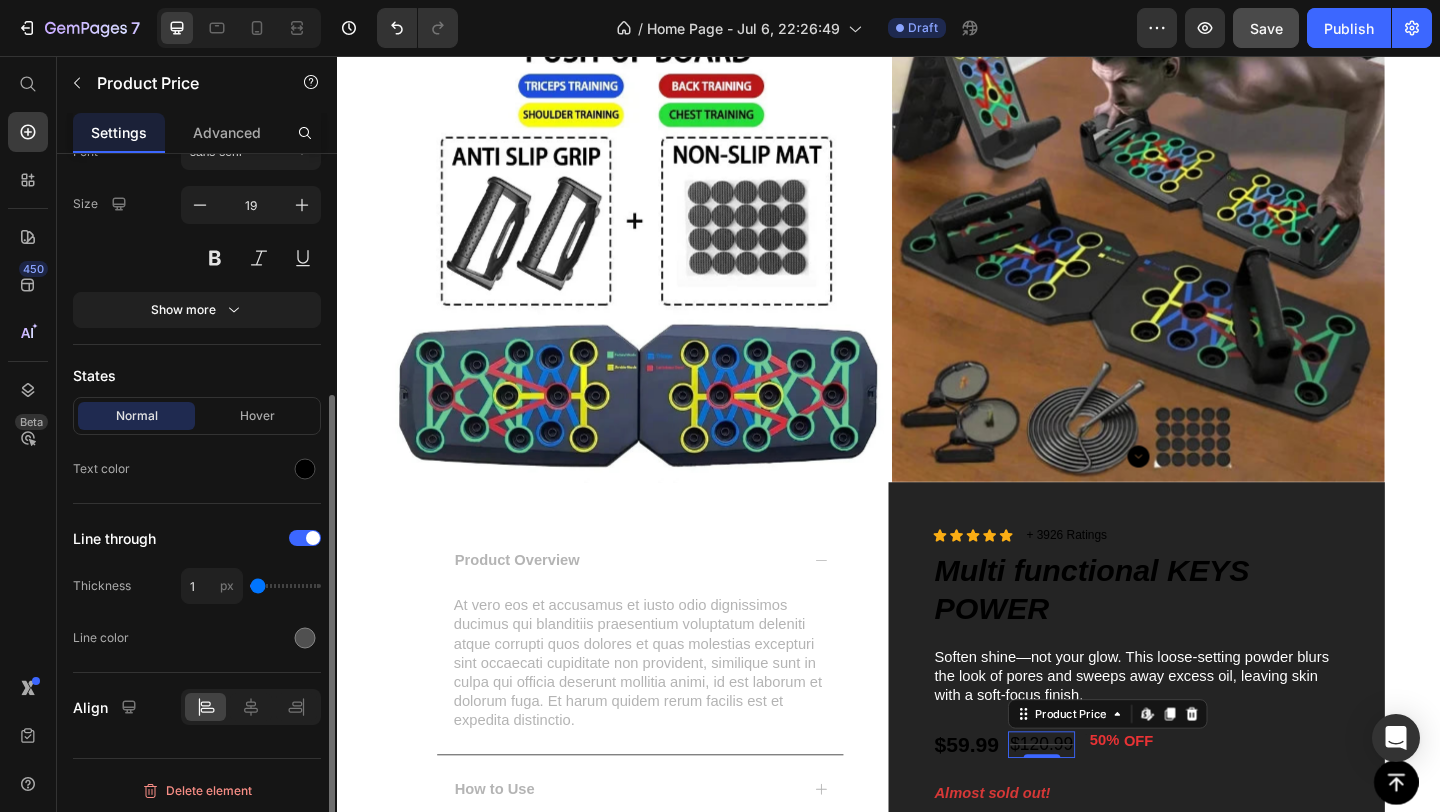 scroll, scrollTop: 370, scrollLeft: 0, axis: vertical 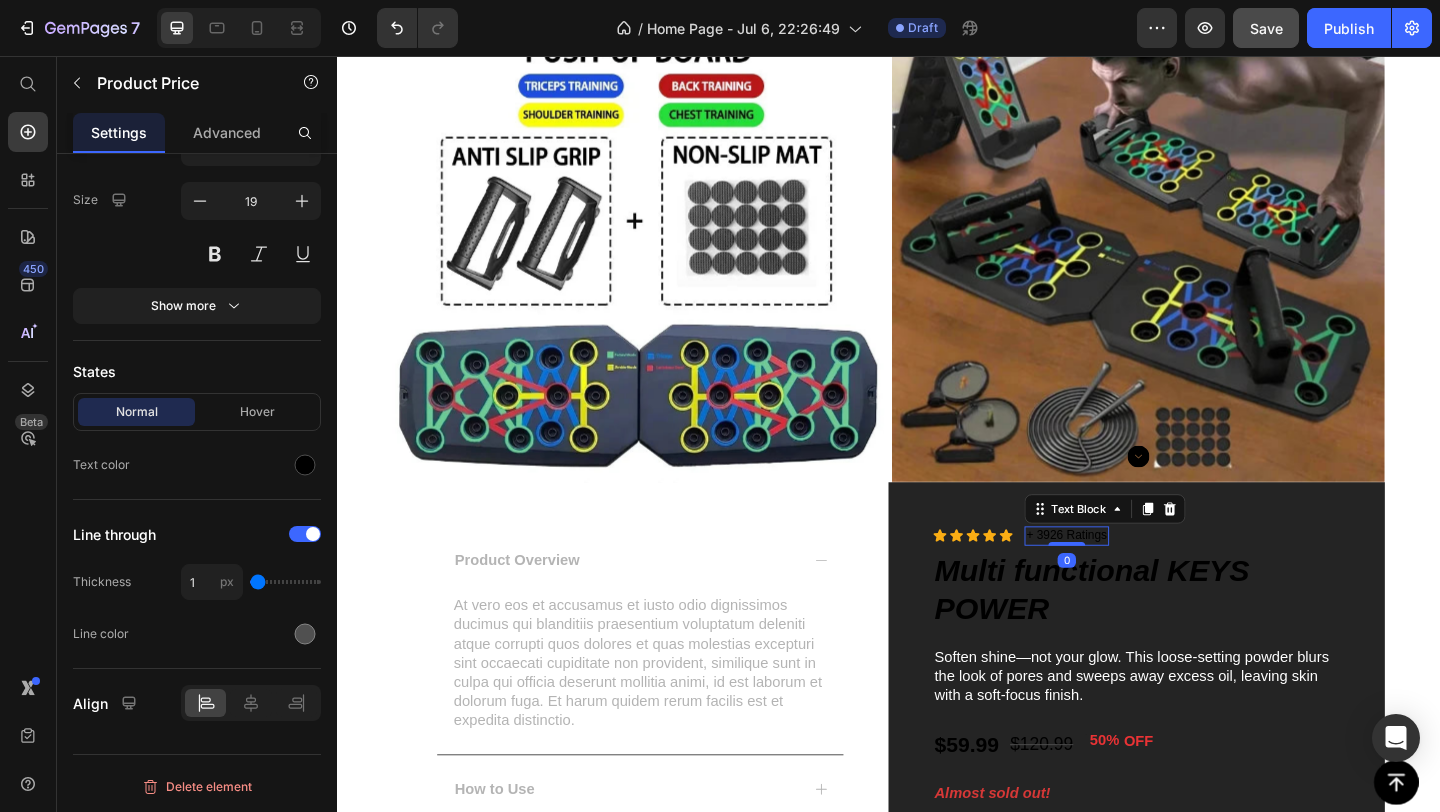 click on "+ 3926 Ratings" at bounding box center [1131, 577] 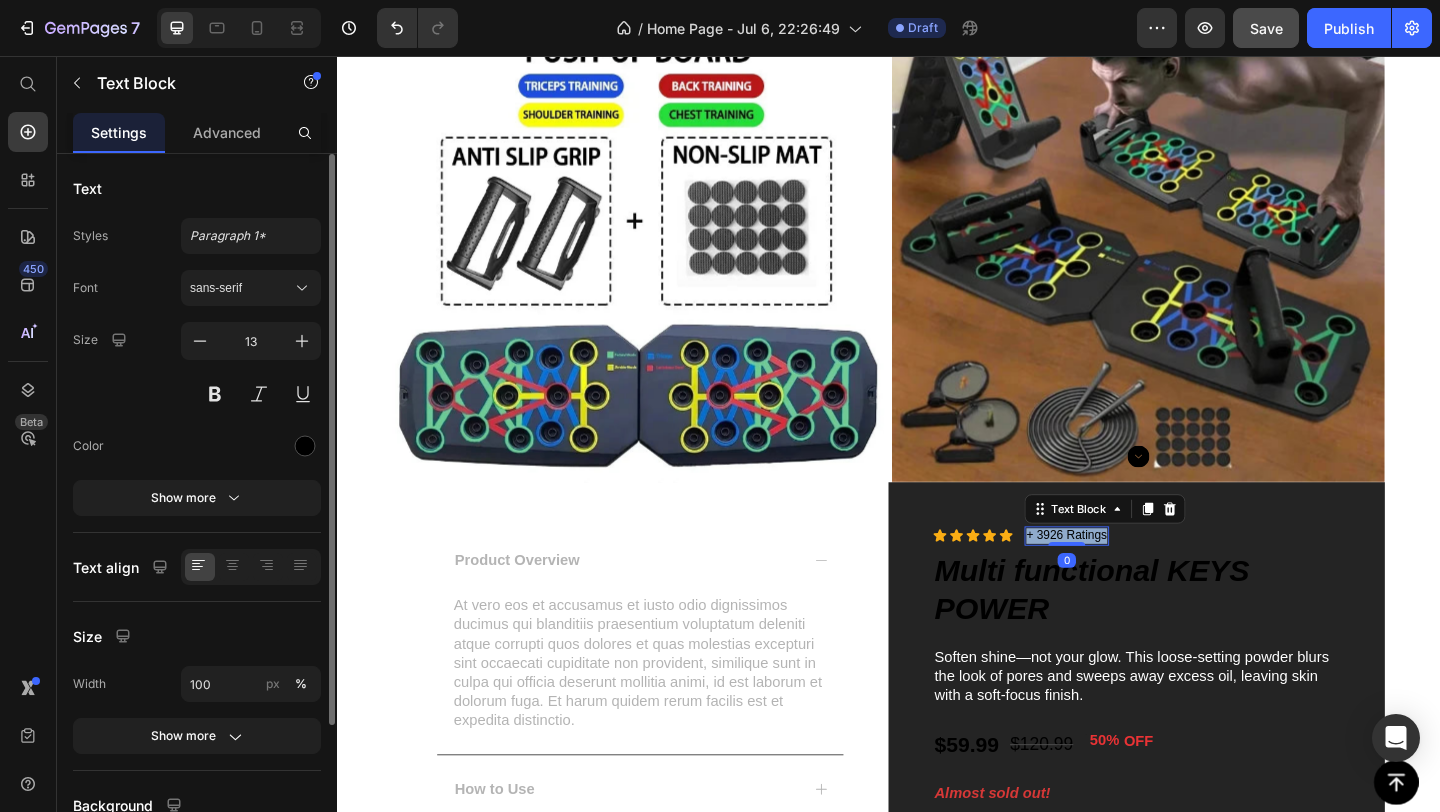click on "+ 3926 Ratings" at bounding box center (1131, 577) 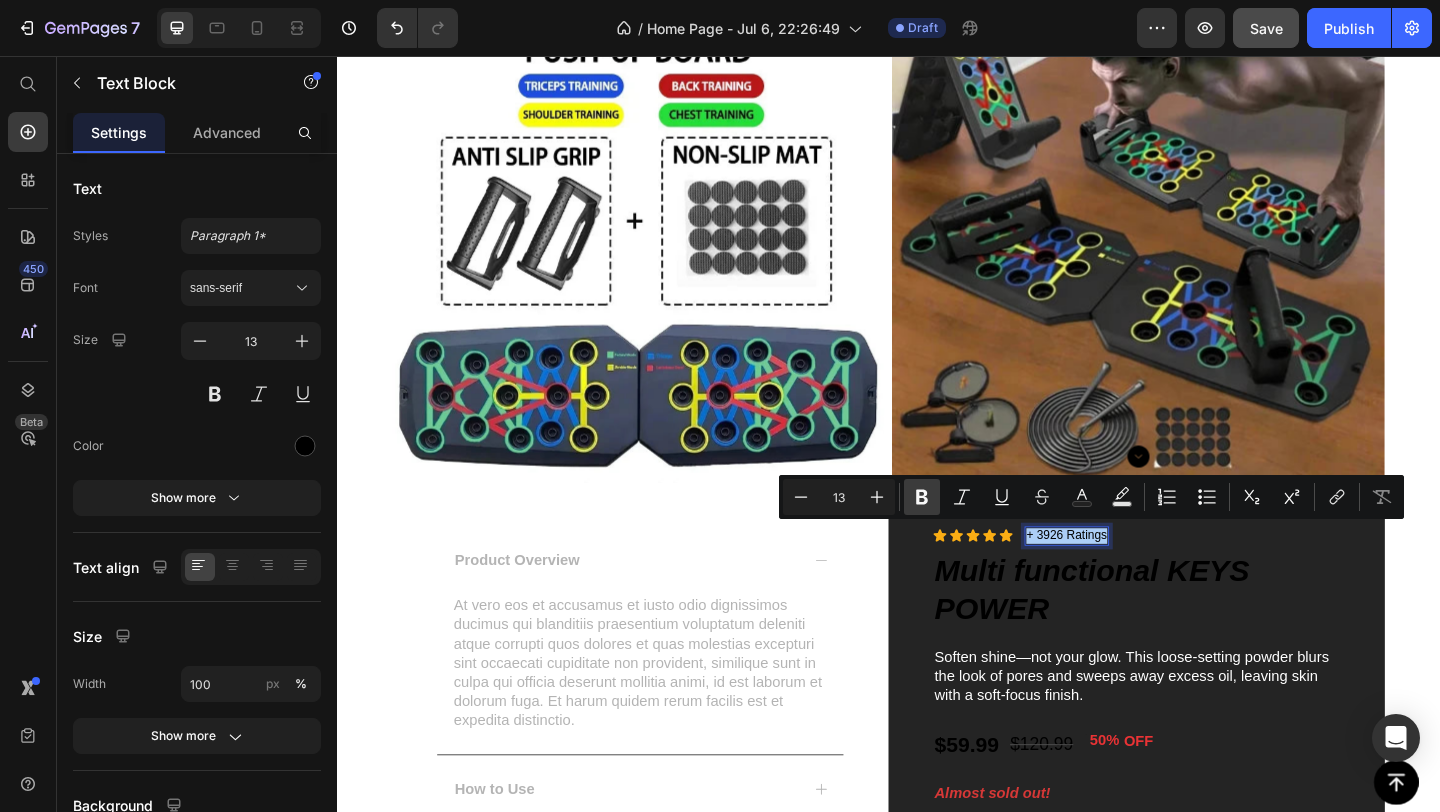 click on "Bold" at bounding box center (922, 497) 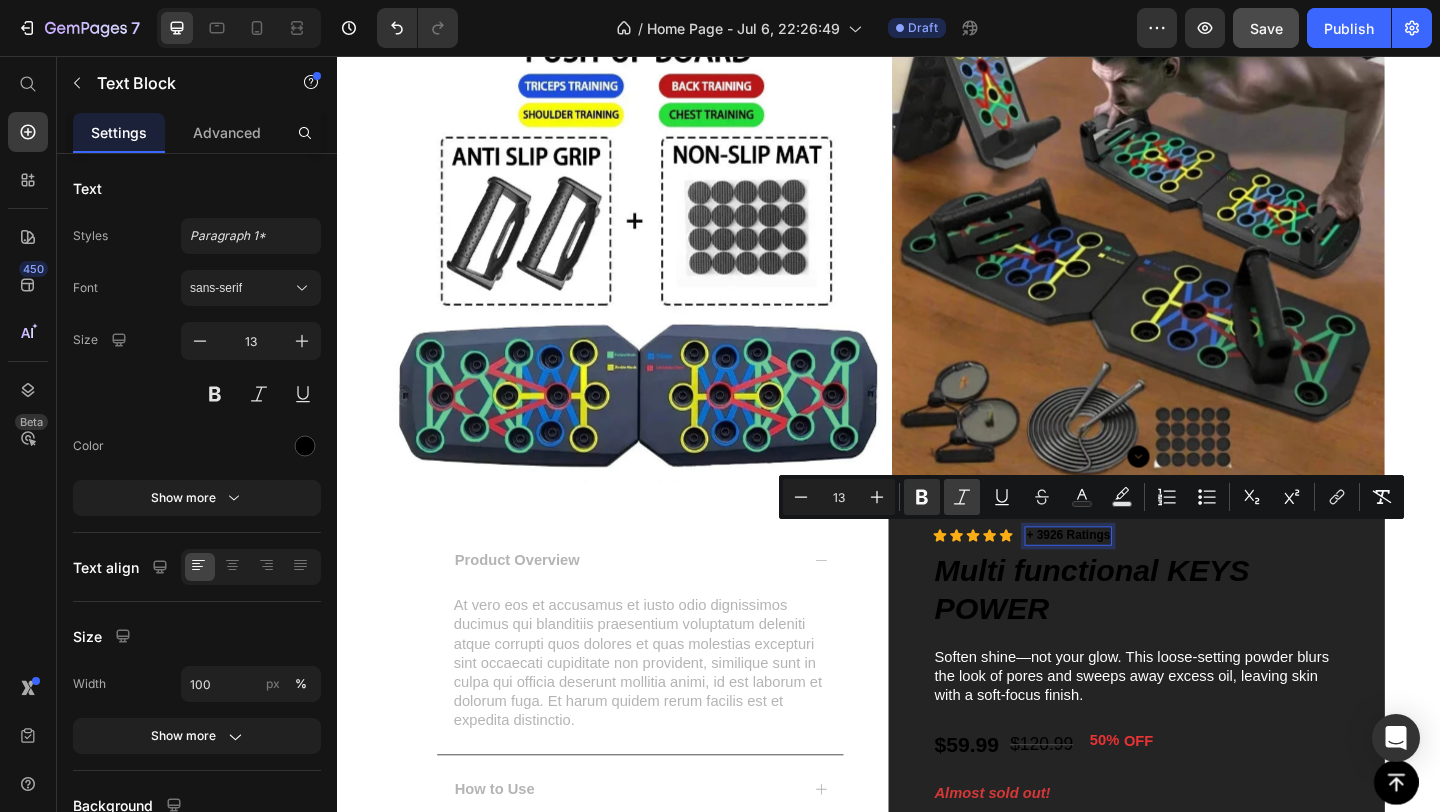 click 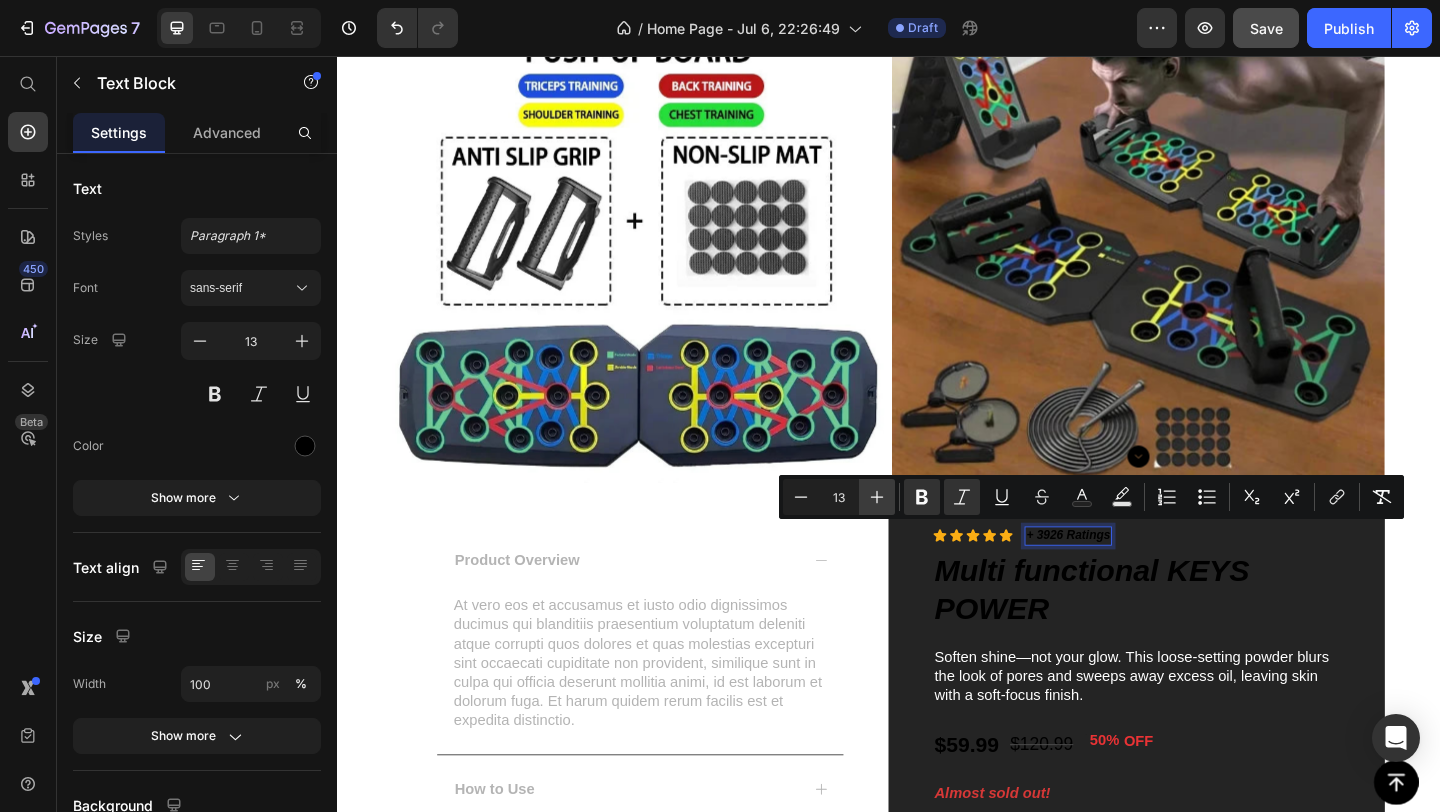 click on "Plus" at bounding box center (877, 497) 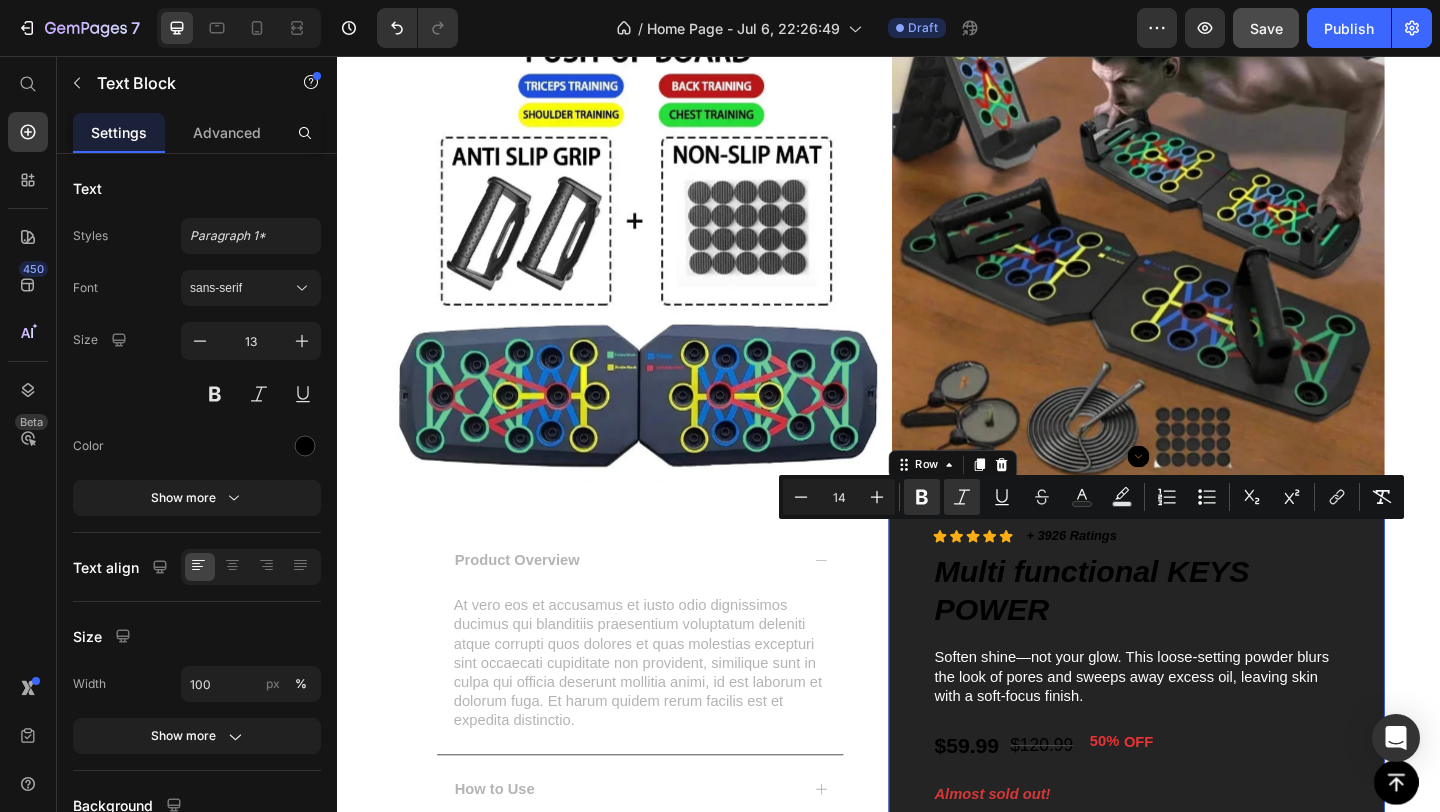 click on "Icon Icon Icon Icon Icon Icon List + 3926 Ratings Text Block Row Multi functional KEYS POWER Product Title Soften shine—not your glow. This loose-setting powder blurs the look of pores and sweeps away excess oil, leaving skin with a soft-focus finish.  Text Block $59.99 Product Price $120.99 Product Price 50% OFF Discount Tag Row Almost sold out! Text Block Select option: Text Block Board Board Board Product Variants & Swatches Quantity: Text Block 1 Product Quantity
Add to cart Add to Cart Row Row   0" at bounding box center [1207, 813] 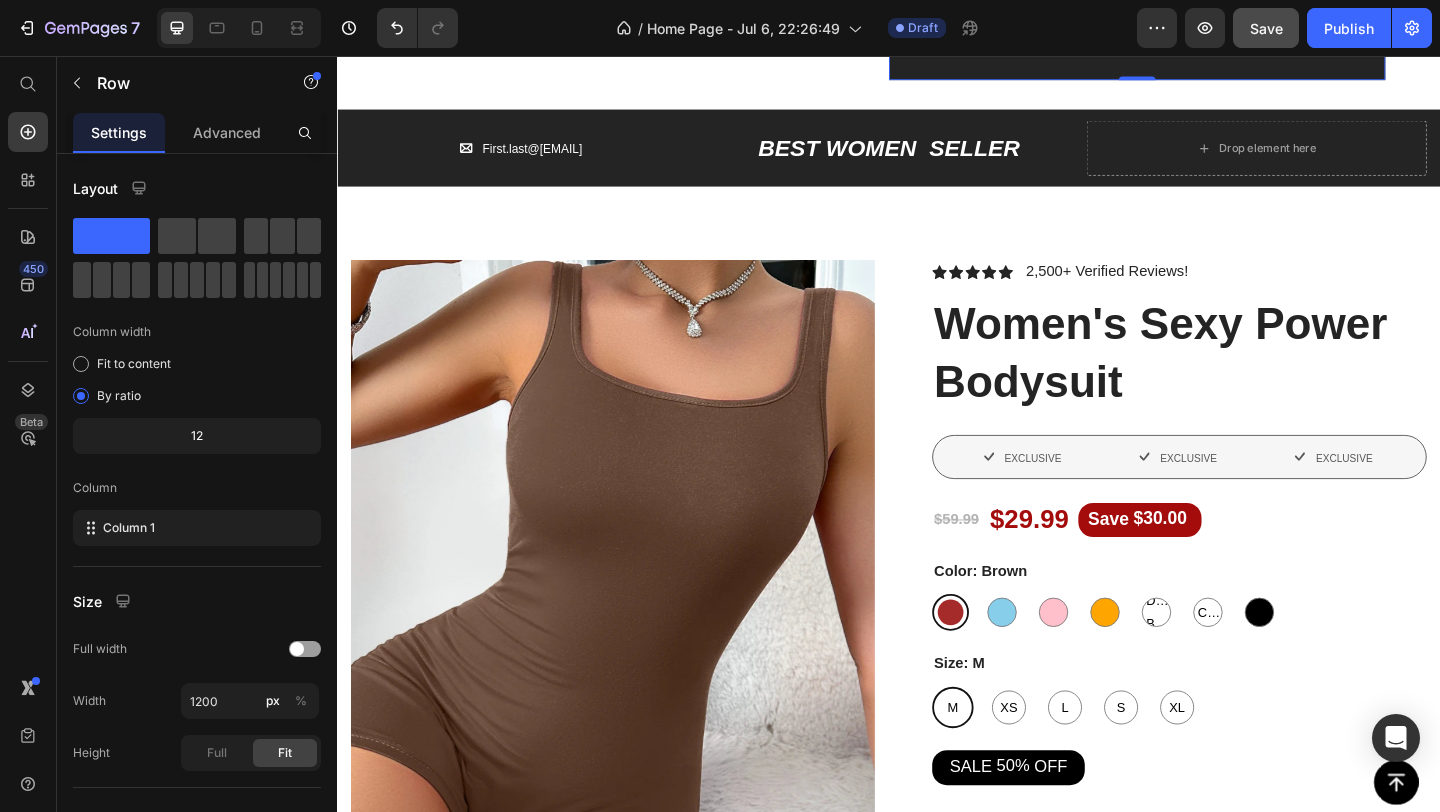 scroll, scrollTop: 2876, scrollLeft: 0, axis: vertical 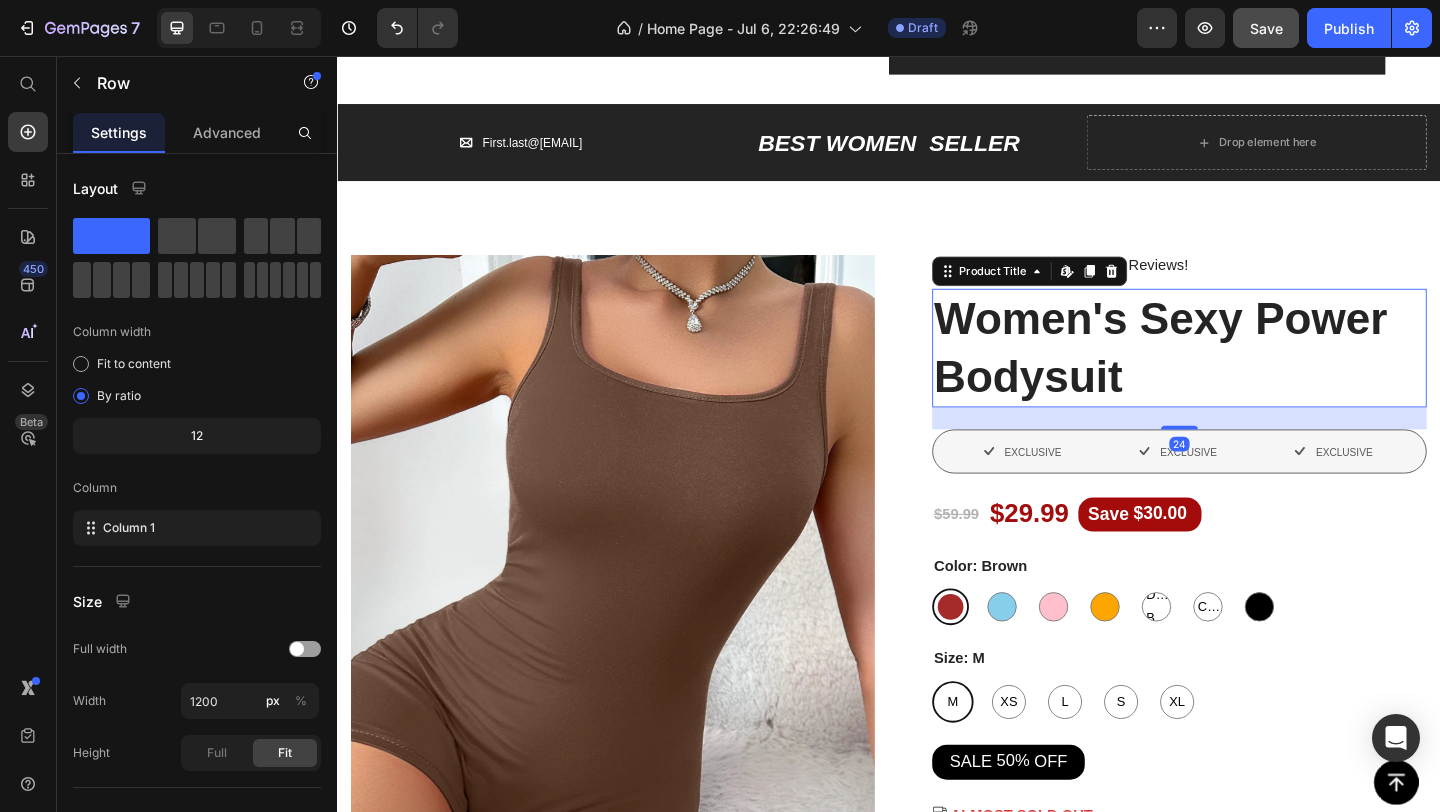click on "Women's Sexy Power Bodysuit" at bounding box center (1253, 373) 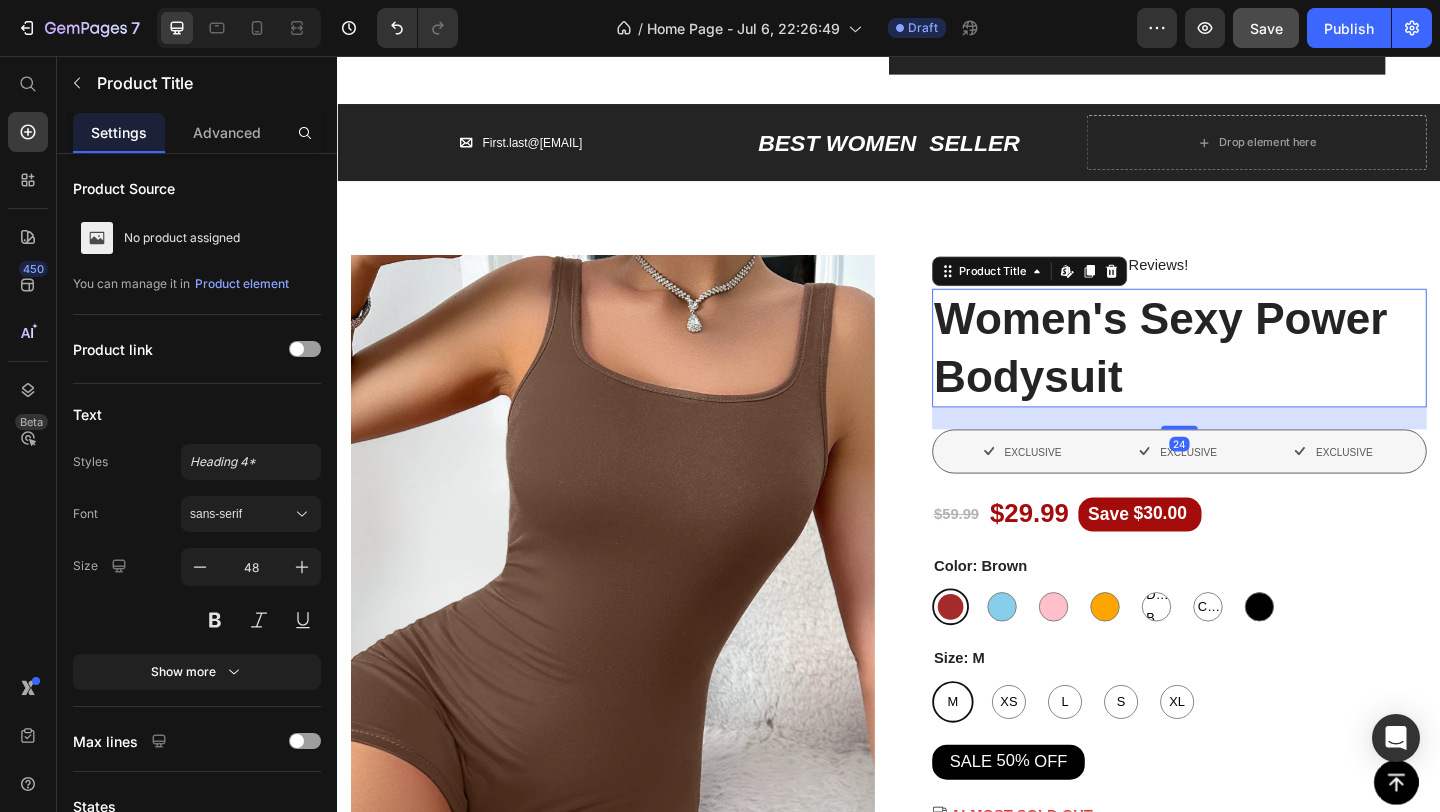 click on "Women's Sexy Power Bodysuit" at bounding box center (1253, 373) 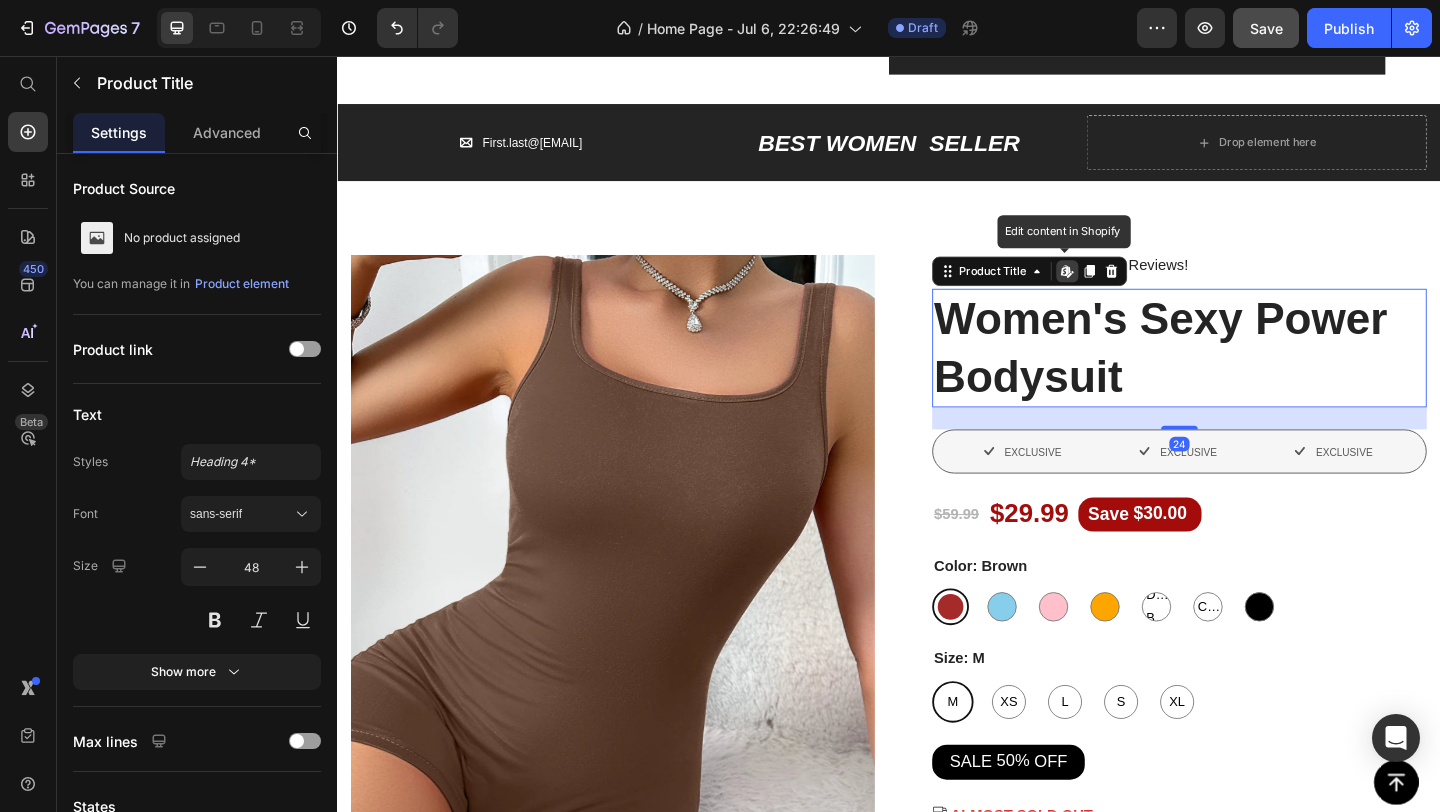 click on "Women's Sexy Power Bodysuit" at bounding box center (1253, 373) 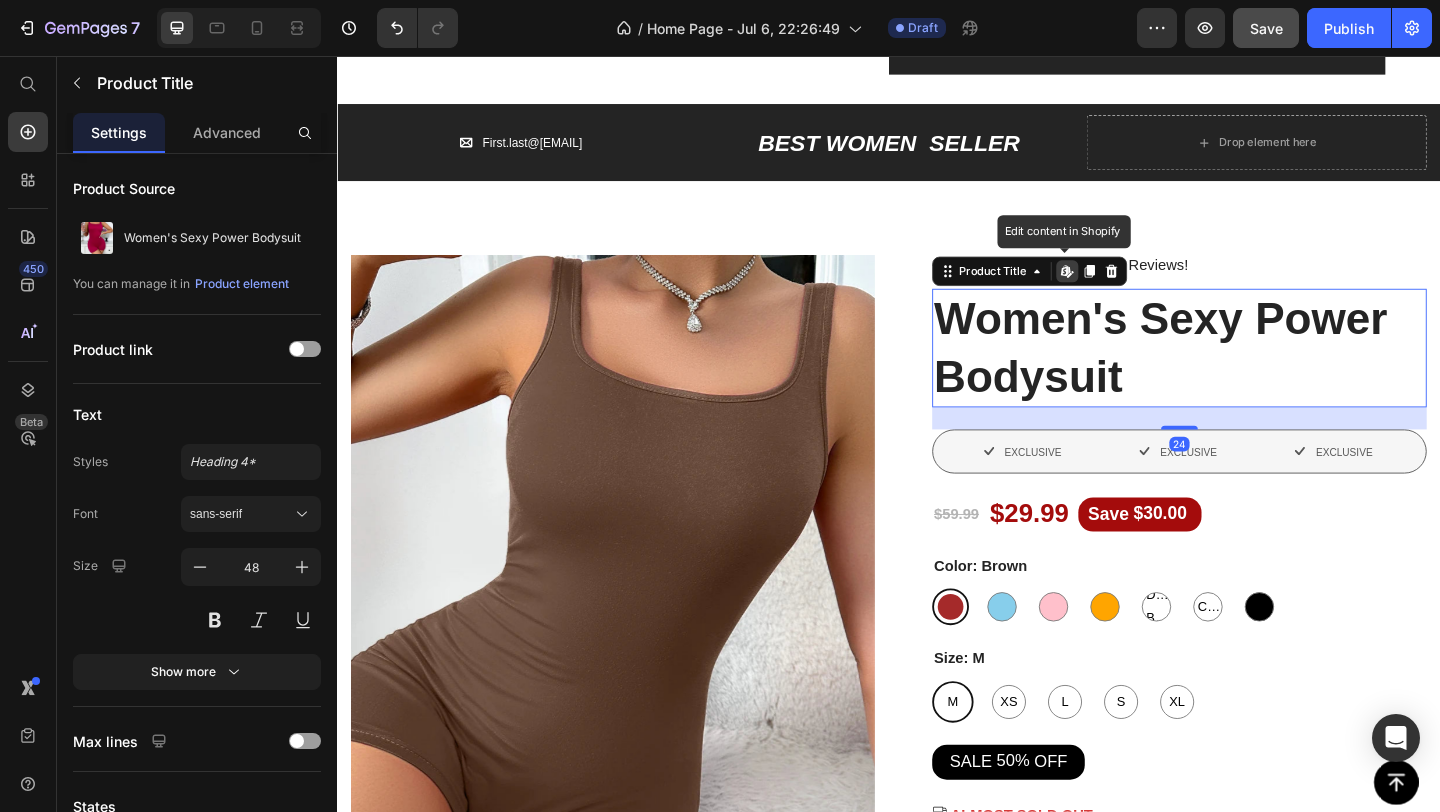 click on "Women's Sexy Power Bodysuit" at bounding box center (1253, 373) 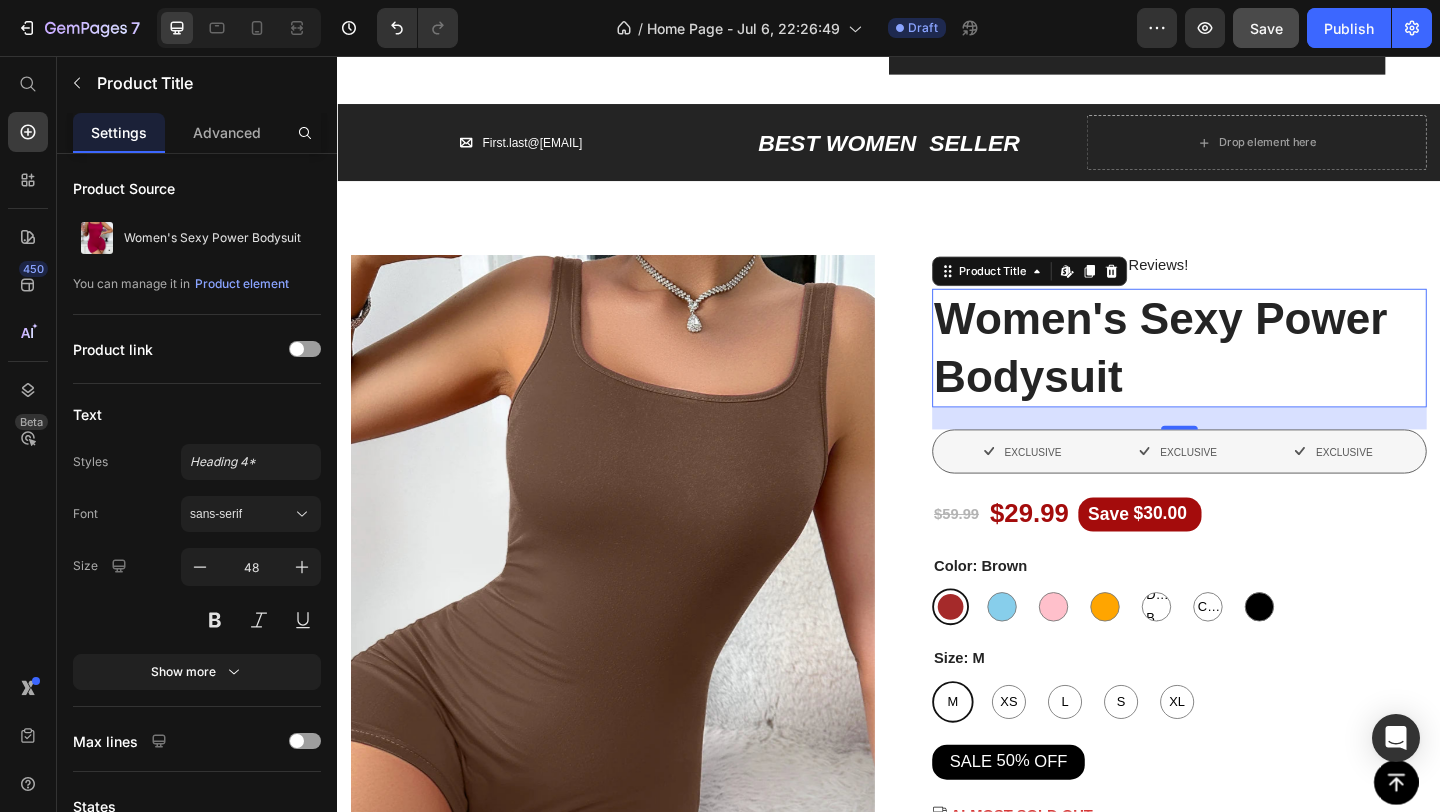 click on "Women's Sexy Power Bodysuit" at bounding box center [1253, 373] 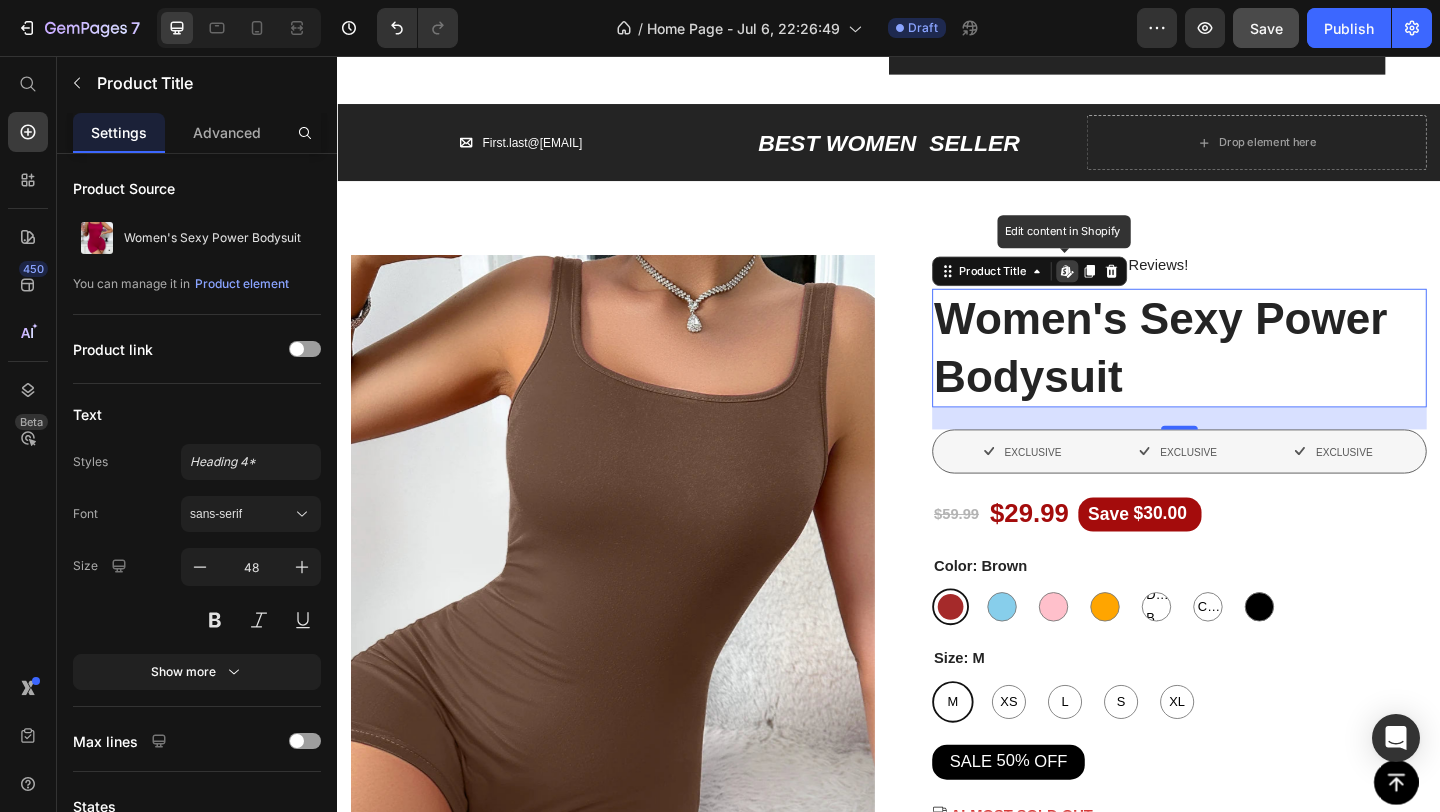 click on "Women's Sexy Power Bodysuit" at bounding box center (1253, 373) 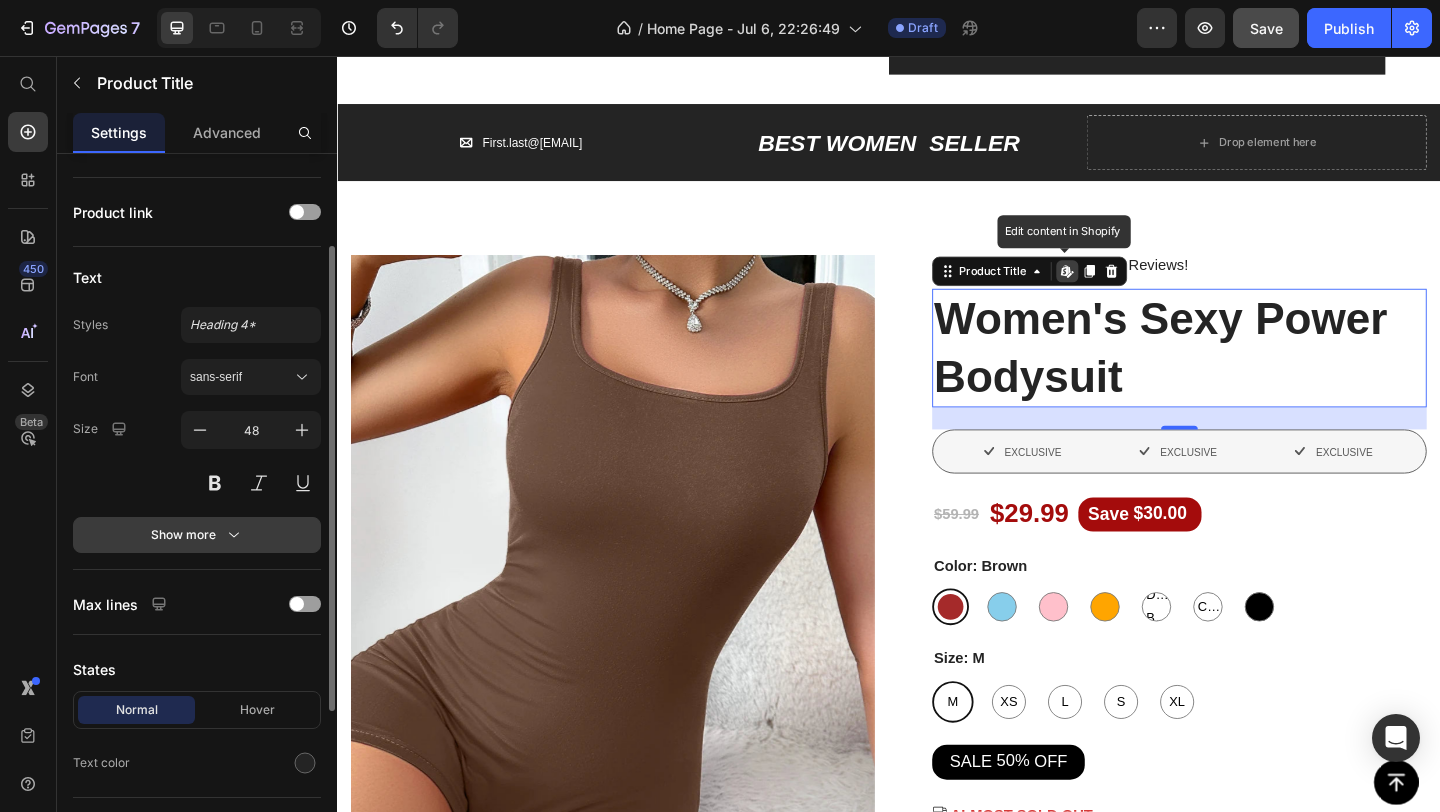 scroll, scrollTop: 163, scrollLeft: 0, axis: vertical 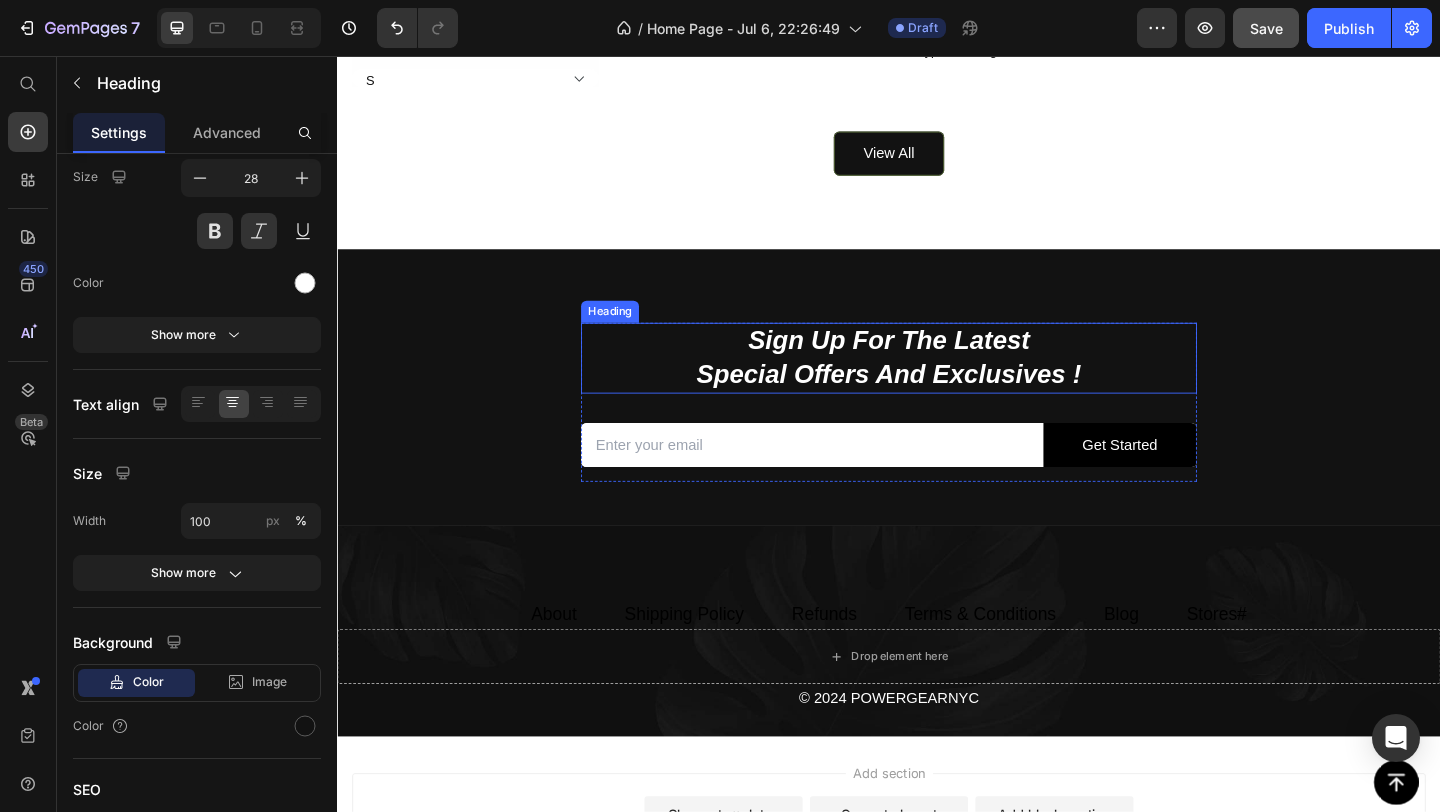 click on "Sign Up For The Latest  Special Offers And Exclusives !" at bounding box center [937, 384] 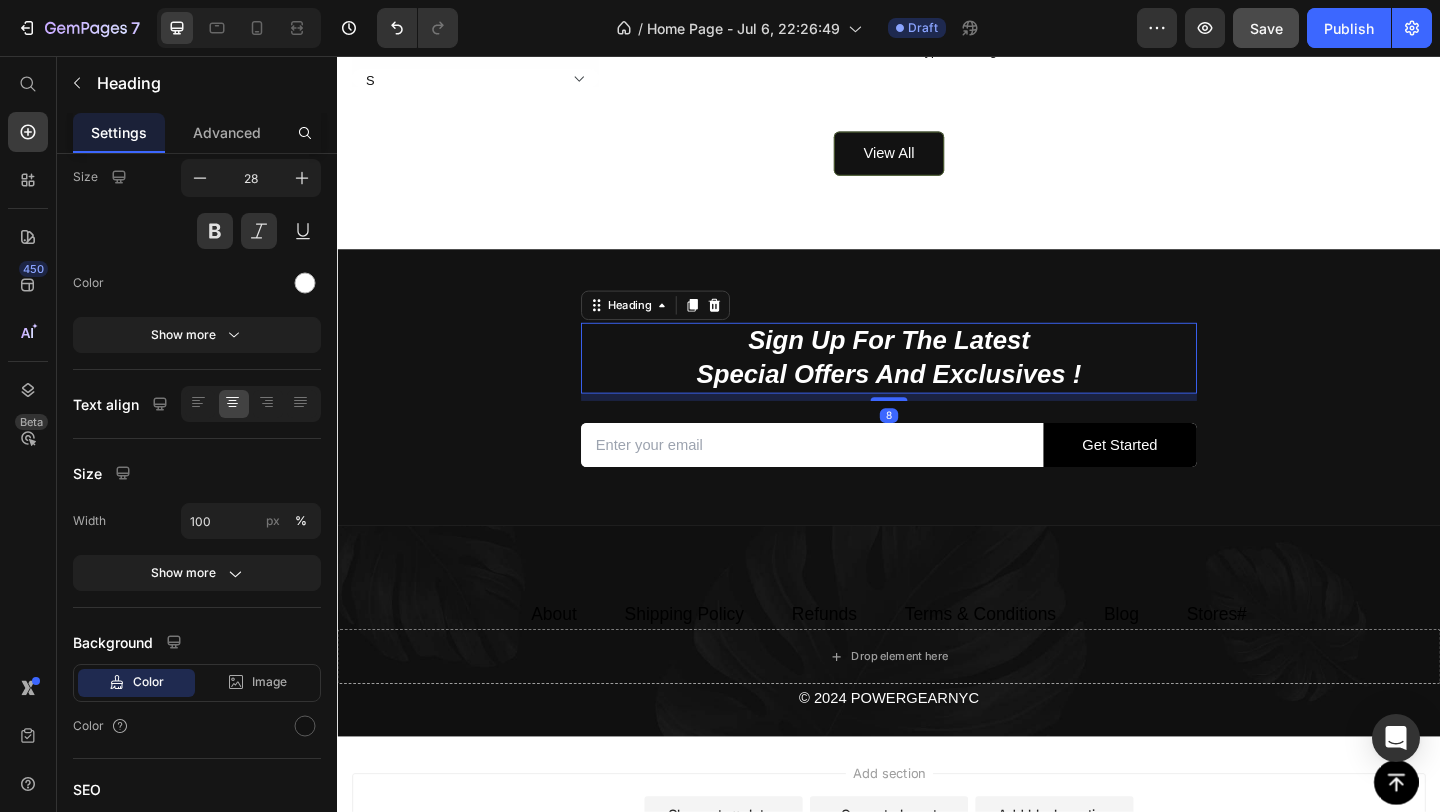 scroll, scrollTop: 0, scrollLeft: 0, axis: both 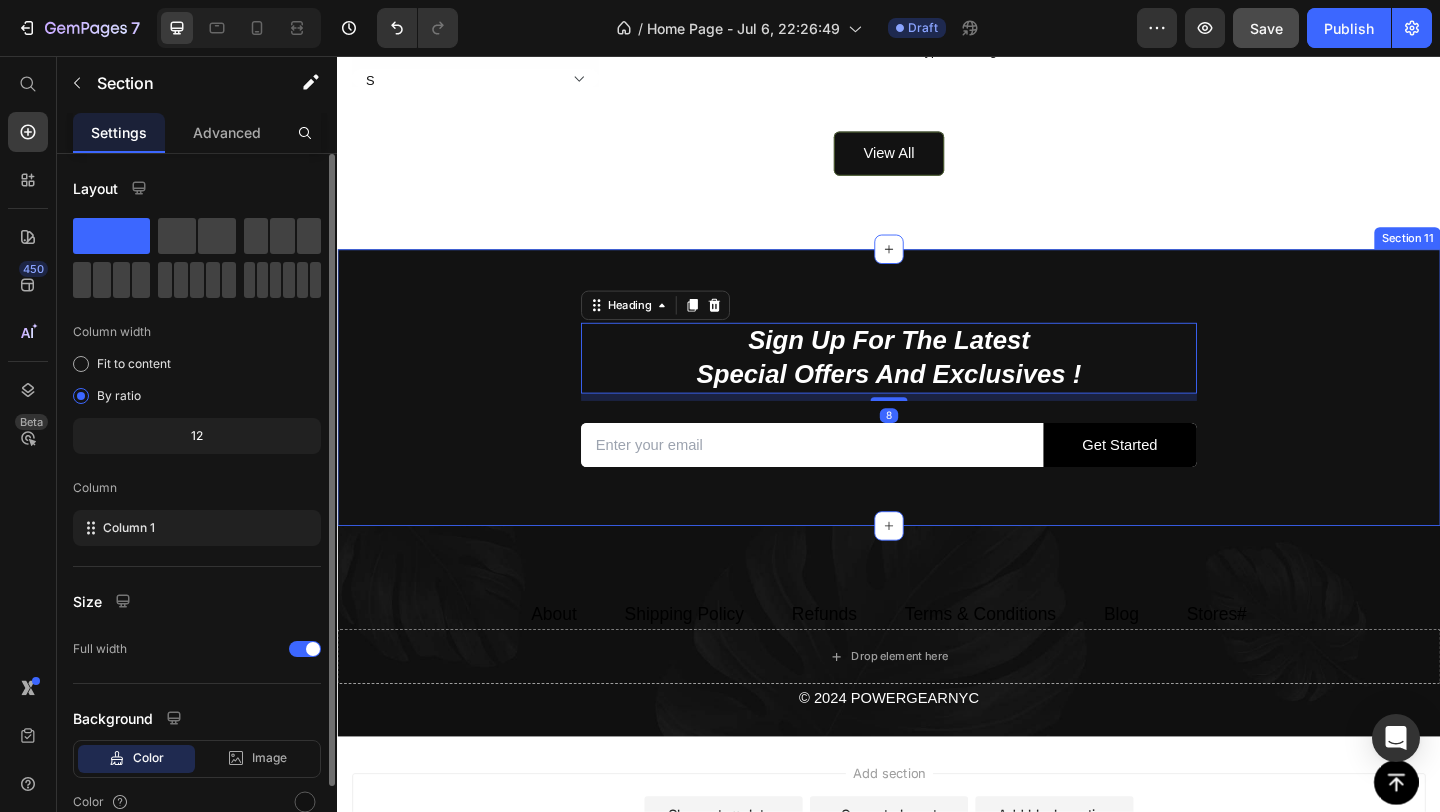 click on "Sign Up For The Latest  Special Offers And Exclusives ! Heading   8 Email Field Get Started Submit Button Row Newsletter Row Section 11" at bounding box center (937, 416) 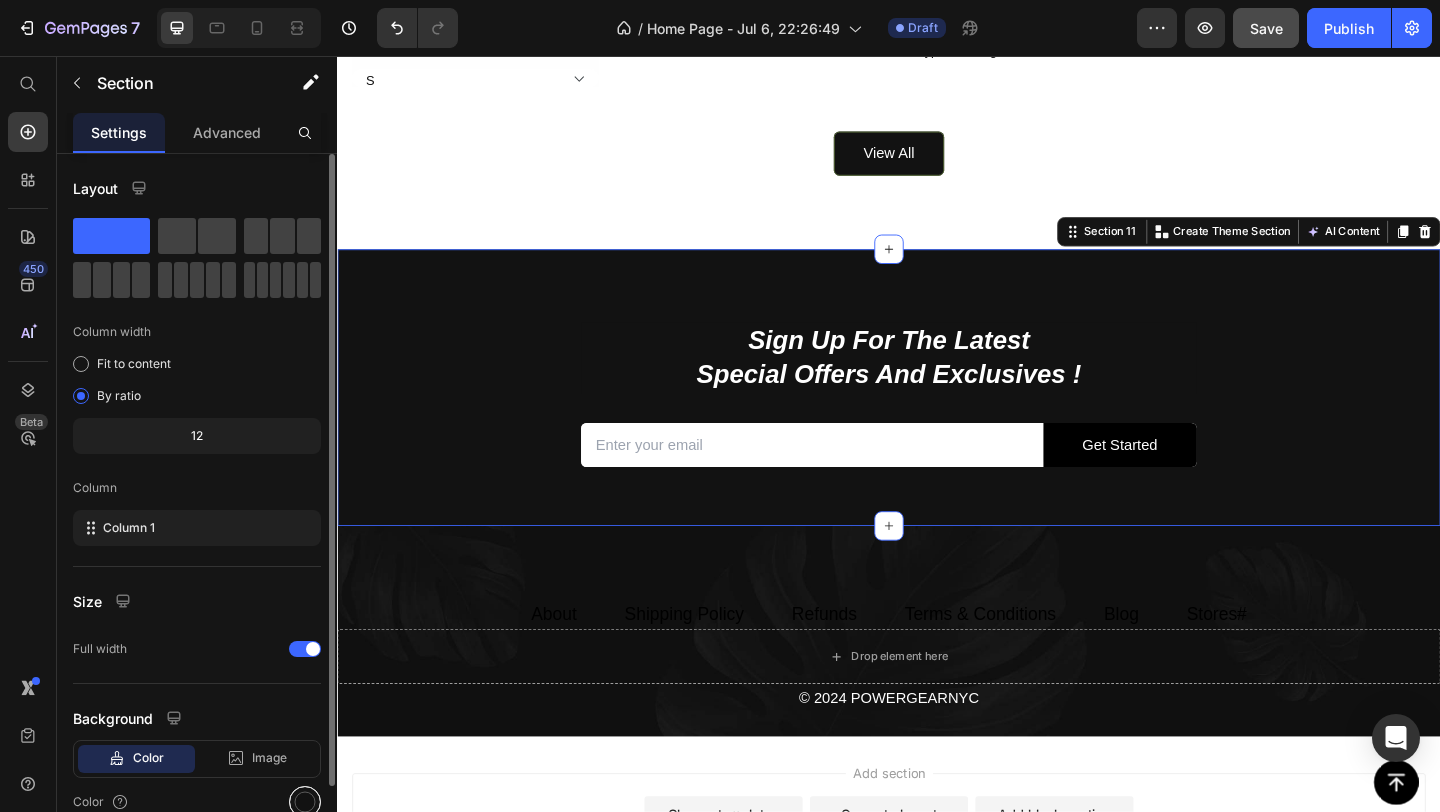 click at bounding box center [305, 802] 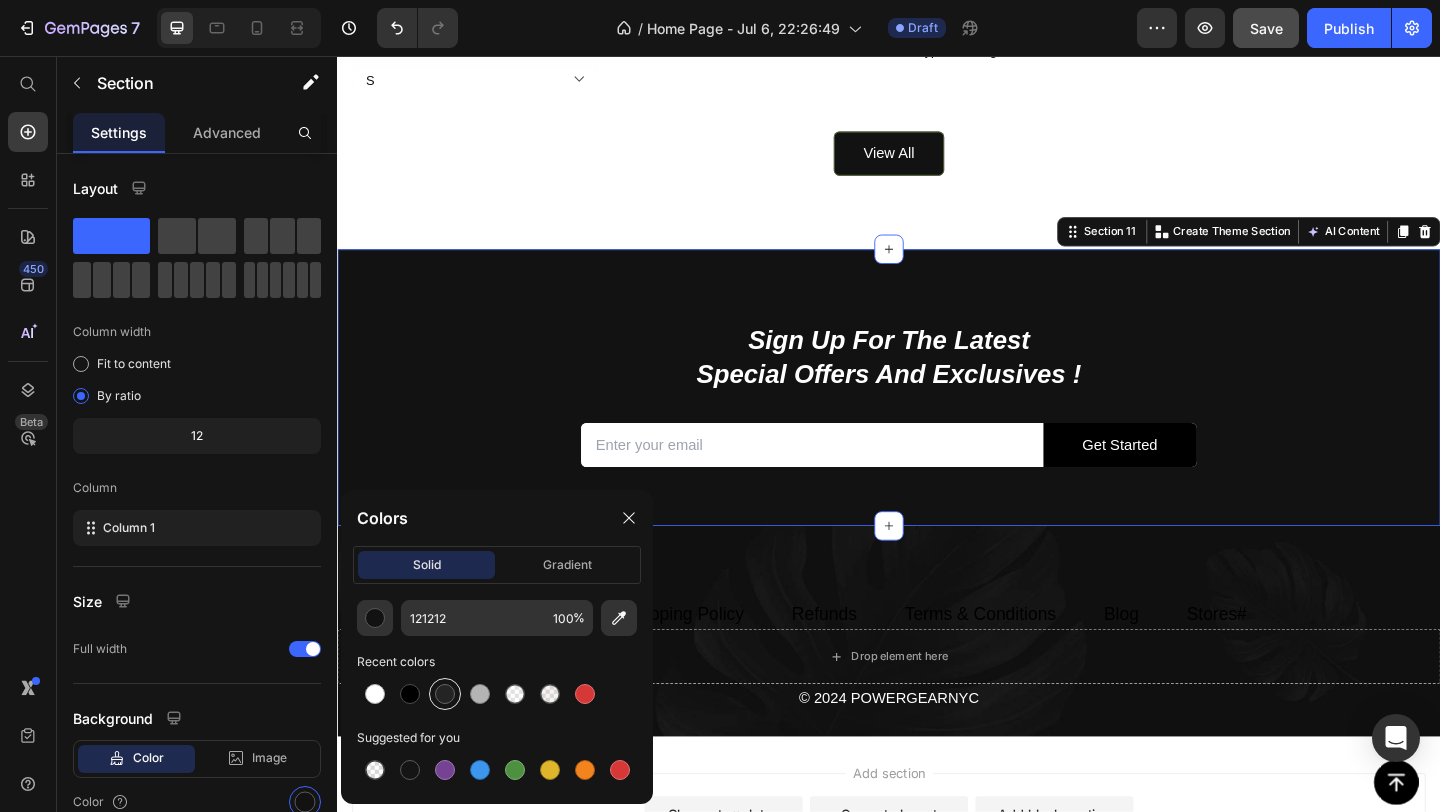 click at bounding box center [445, 694] 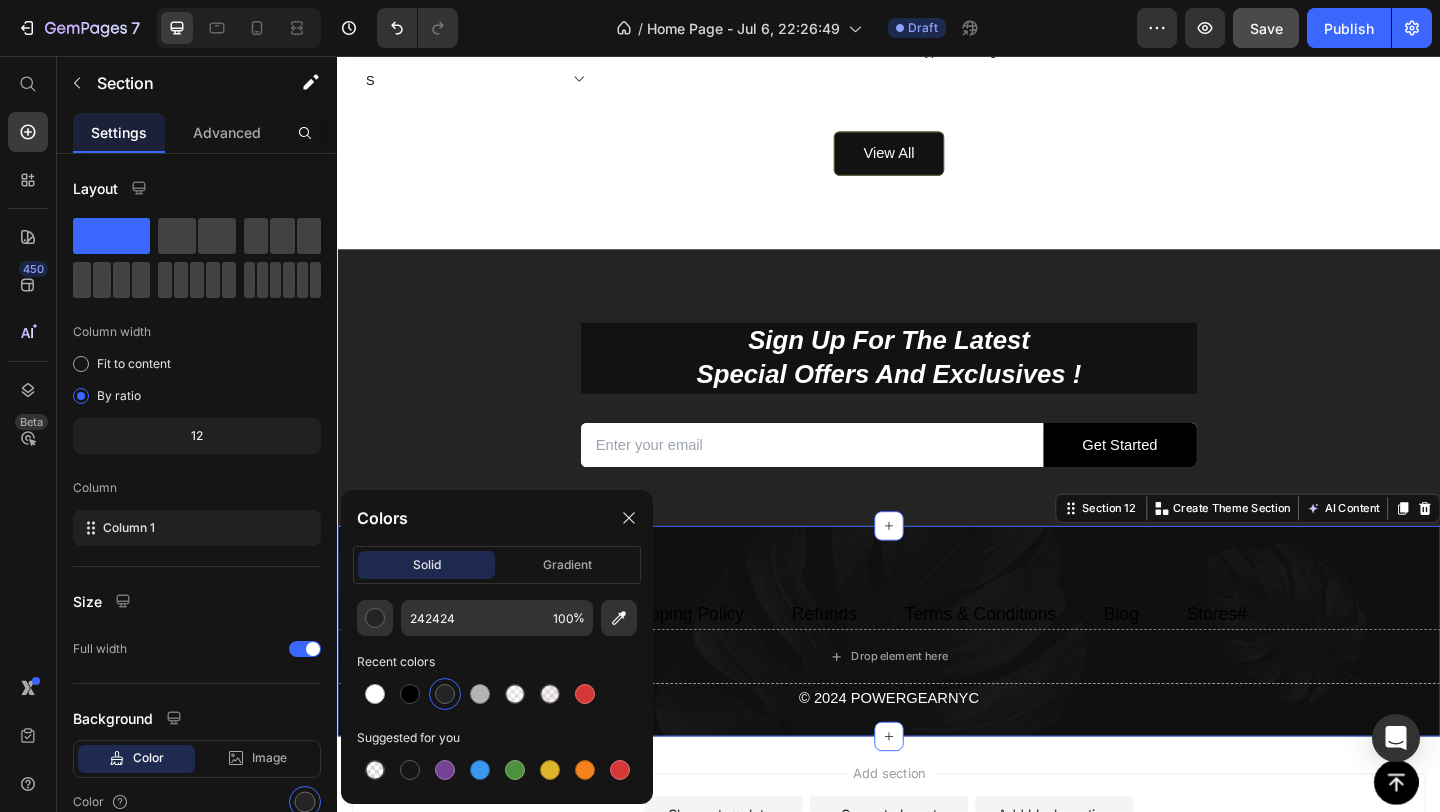 click on "About Text block Shipping Policy Text block Refunds Text block Terms & Conditions Text block Blog Text block Stores# Text block Row
Drop element here Row © 2024 POWERGEARNYC Text block Section 12   You can create reusable sections Create Theme Section AI Content Write with GemAI What would you like to describe here? Tone and Voice Persuasive Product Women's Sexy Power Bodysuit Show more Generate" at bounding box center [937, 681] 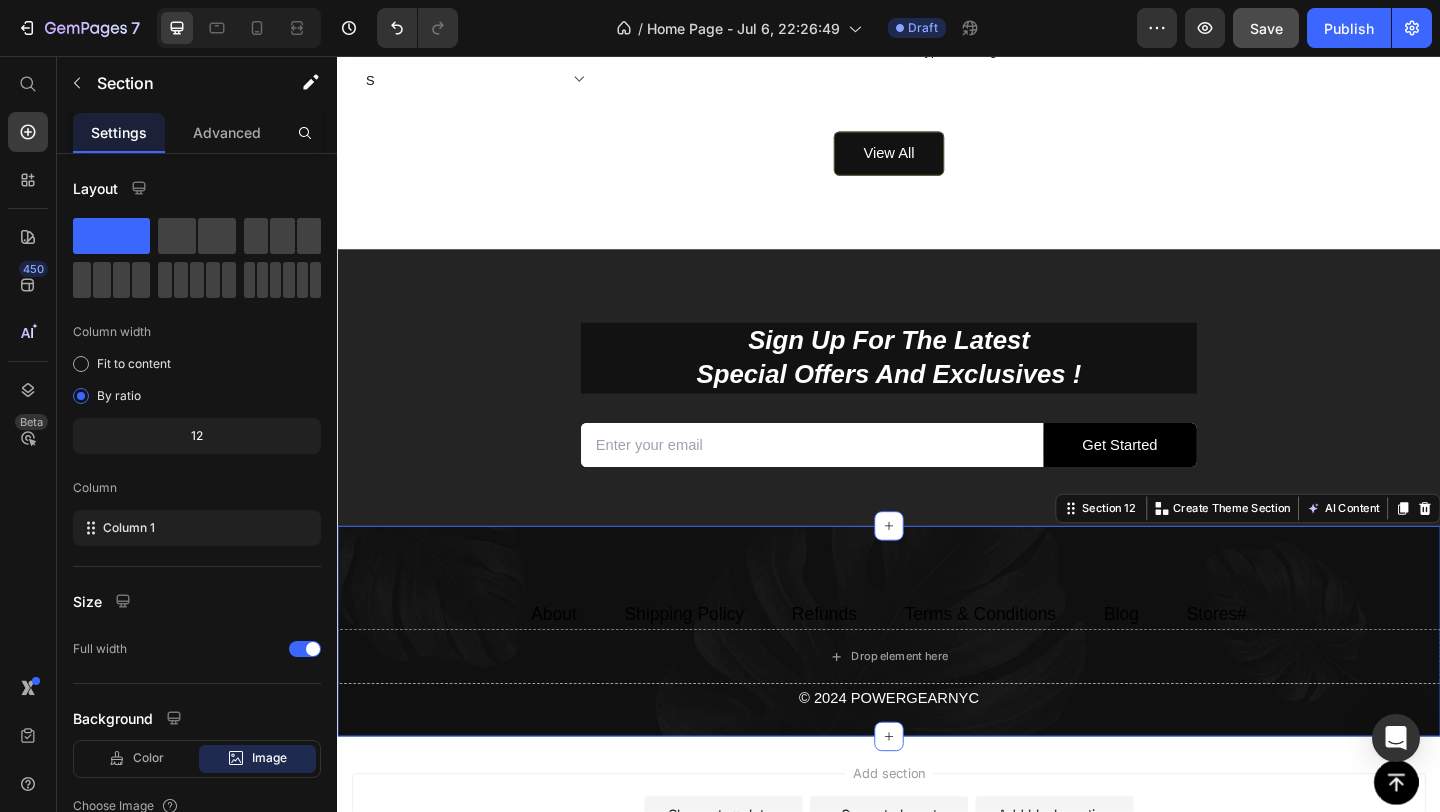 click on "About Text block Shipping Policy Text block Refunds Text block Terms & Conditions Text block Blog Text block Stores# Text block Row
Drop element here Row © 2024 POWERGEARNYC Text block Section 12   You can create reusable sections Create Theme Section AI Content Write with GemAI What would you like to describe here? Tone and Voice Persuasive Product Women's Sexy Power Bodysuit Show more Generate" at bounding box center [937, 681] 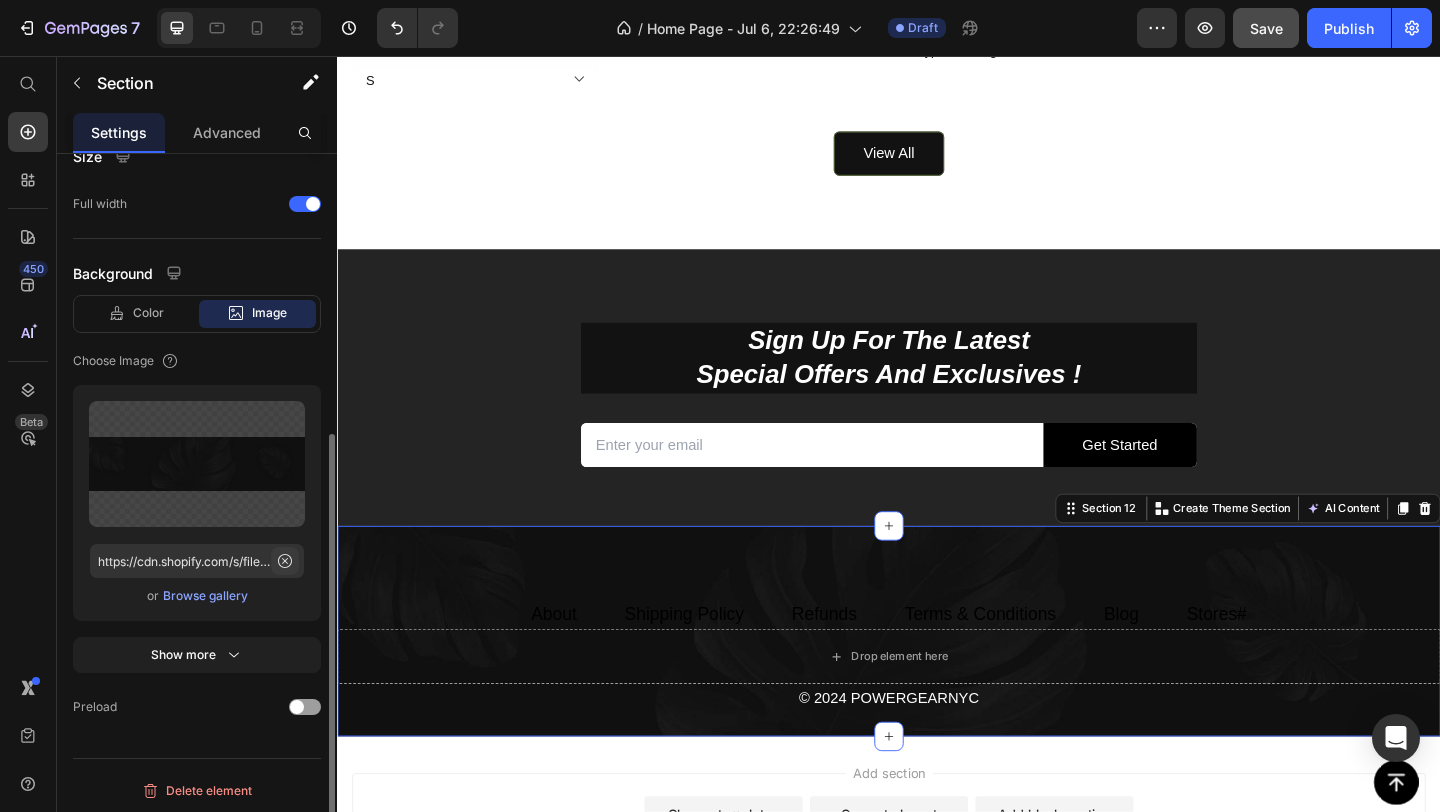 scroll, scrollTop: 449, scrollLeft: 0, axis: vertical 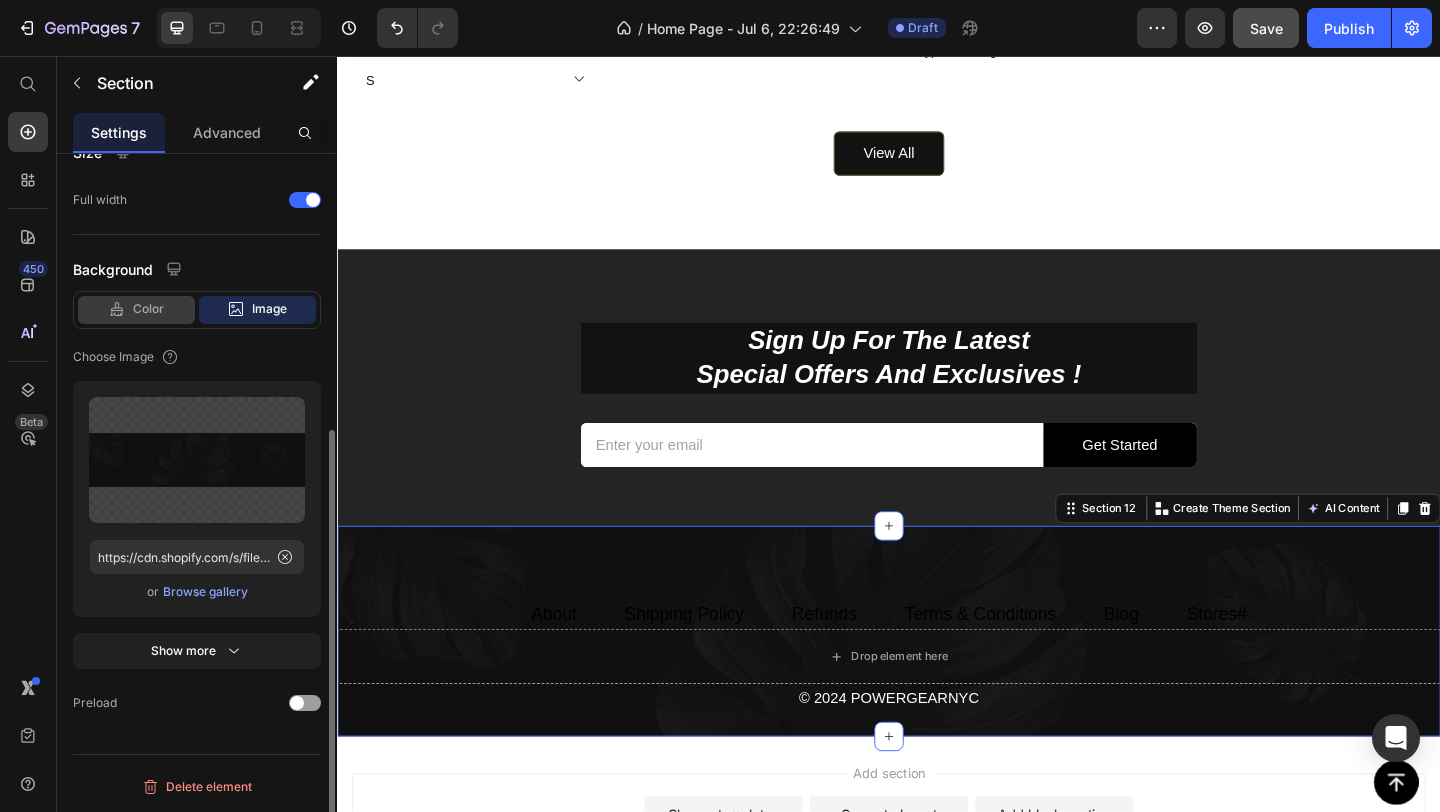 click on "Color" 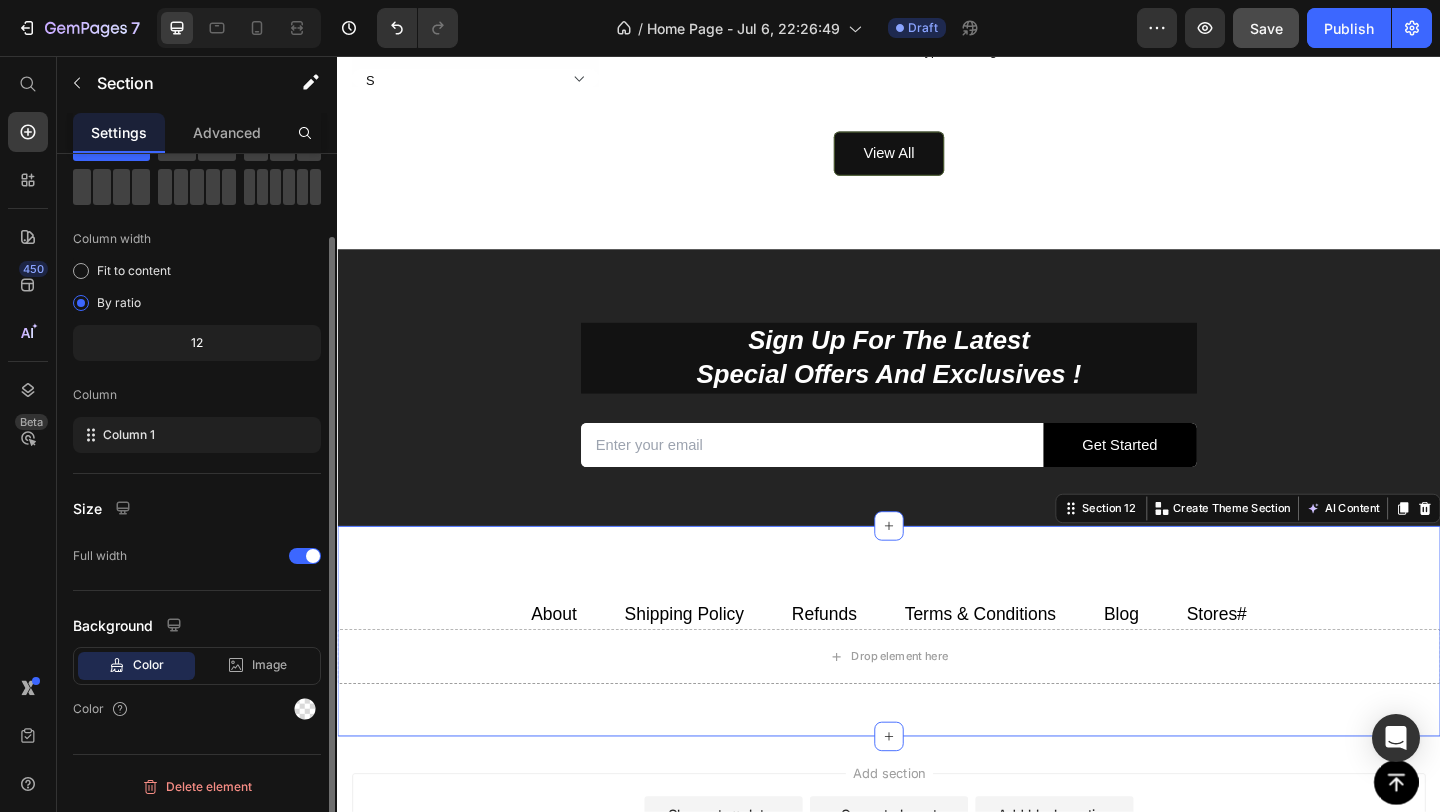 scroll, scrollTop: 93, scrollLeft: 0, axis: vertical 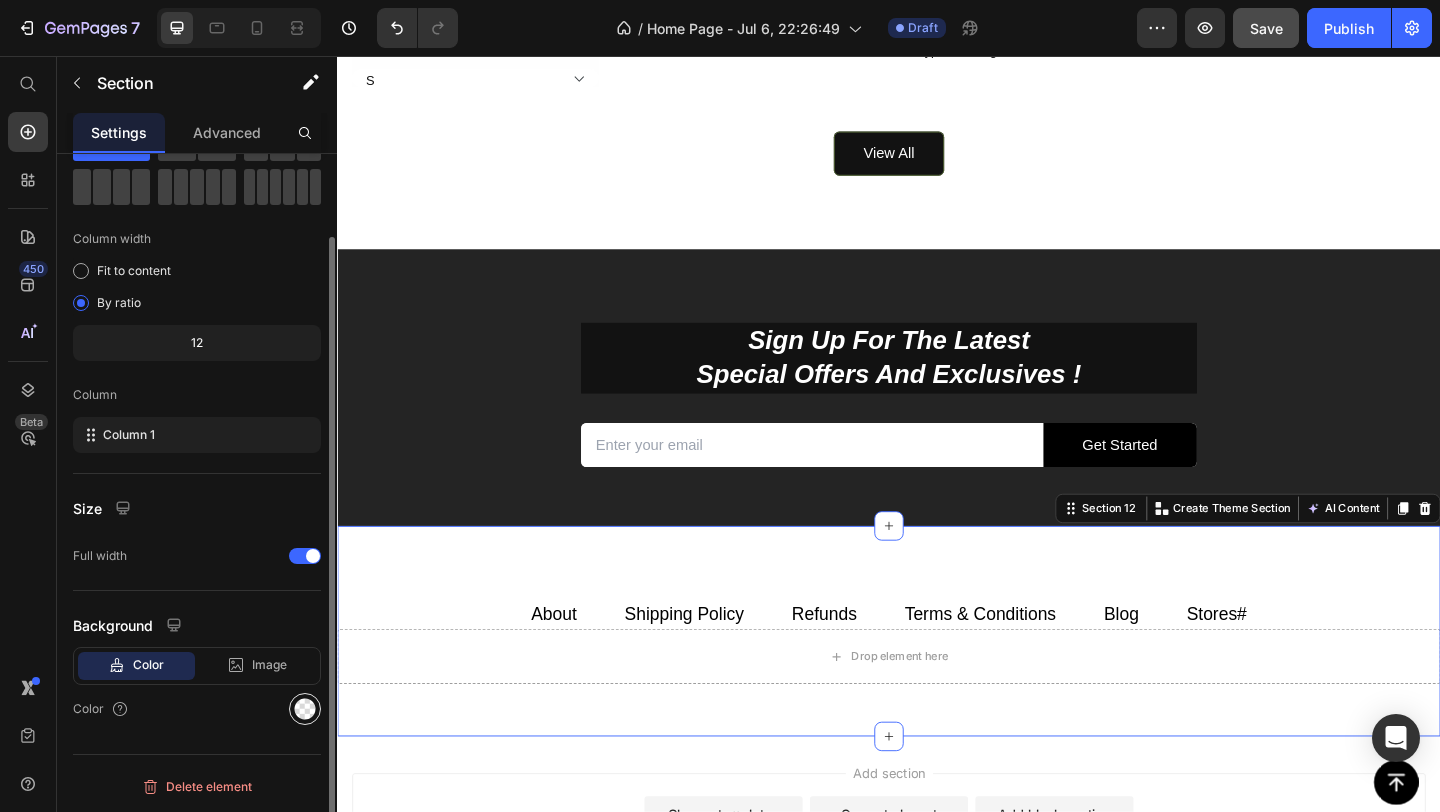 click at bounding box center [305, 709] 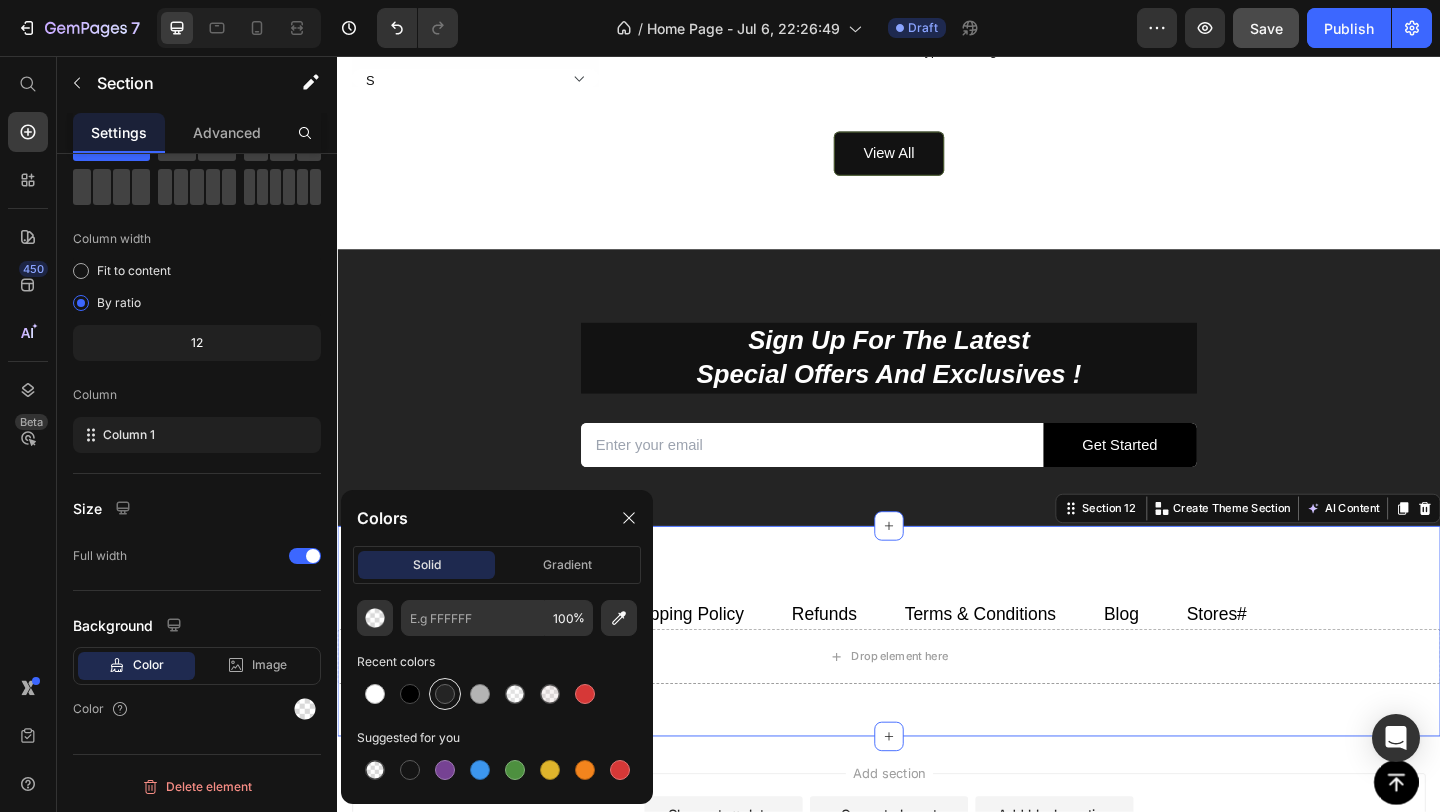 click at bounding box center [445, 694] 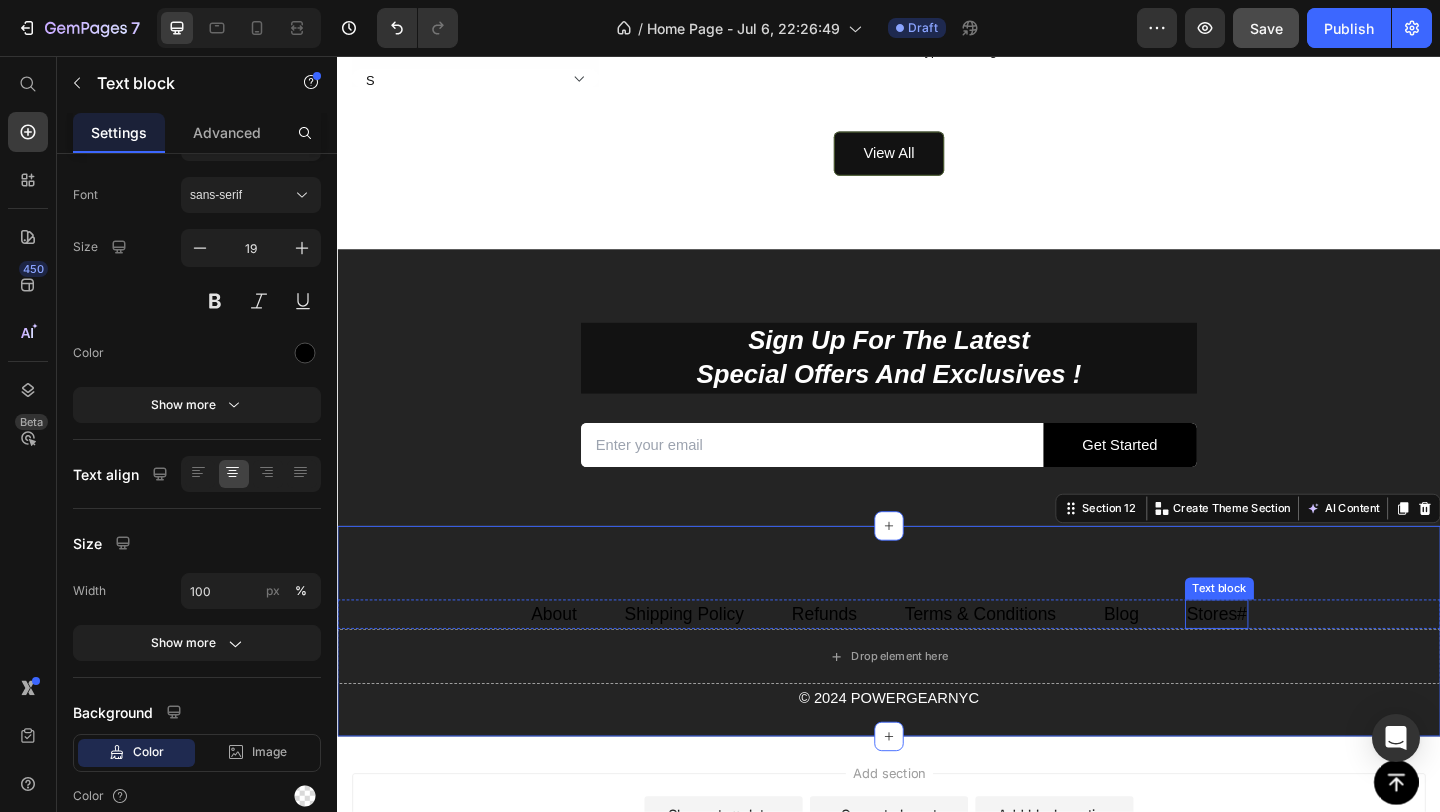 click on "Stores#" at bounding box center [1293, 662] 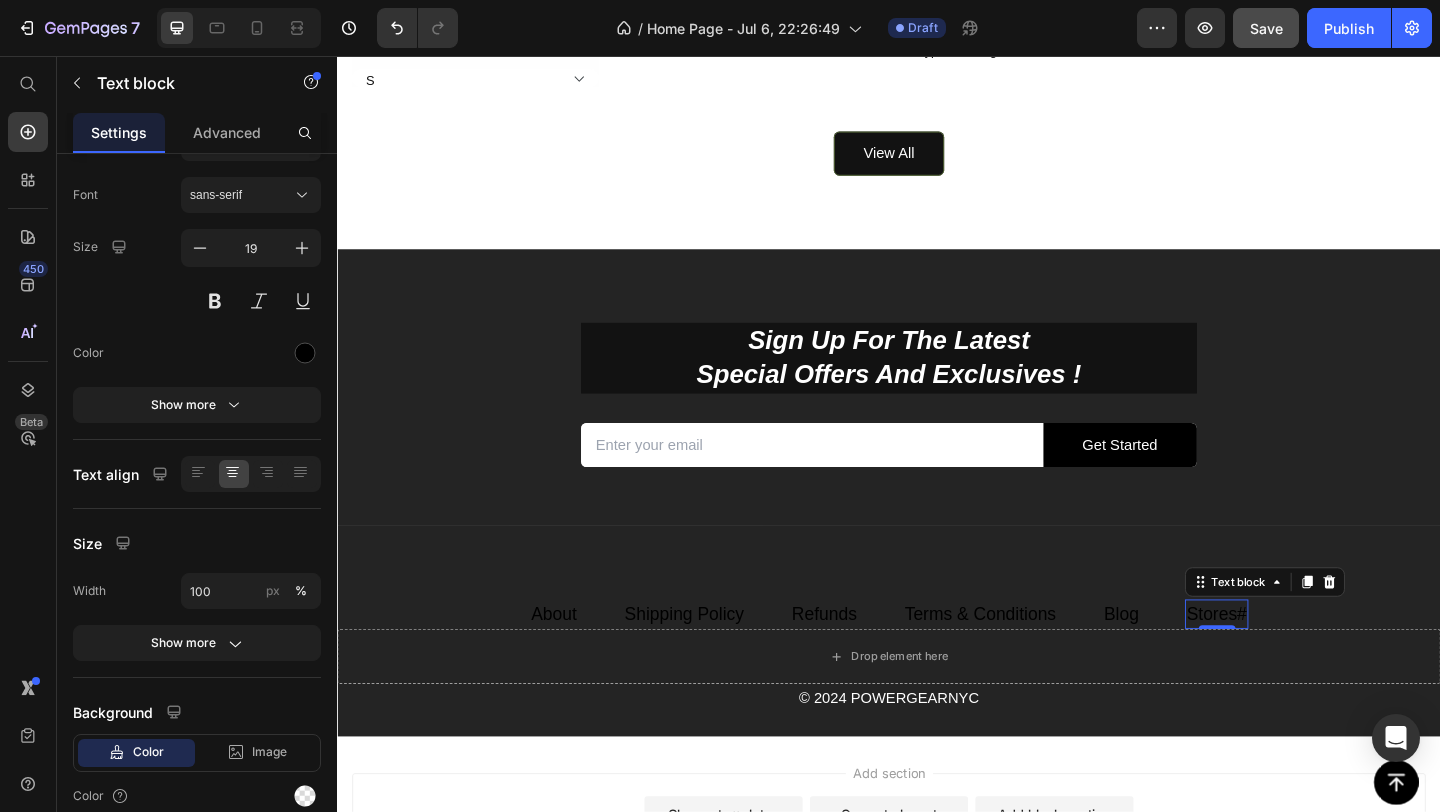 scroll, scrollTop: 0, scrollLeft: 0, axis: both 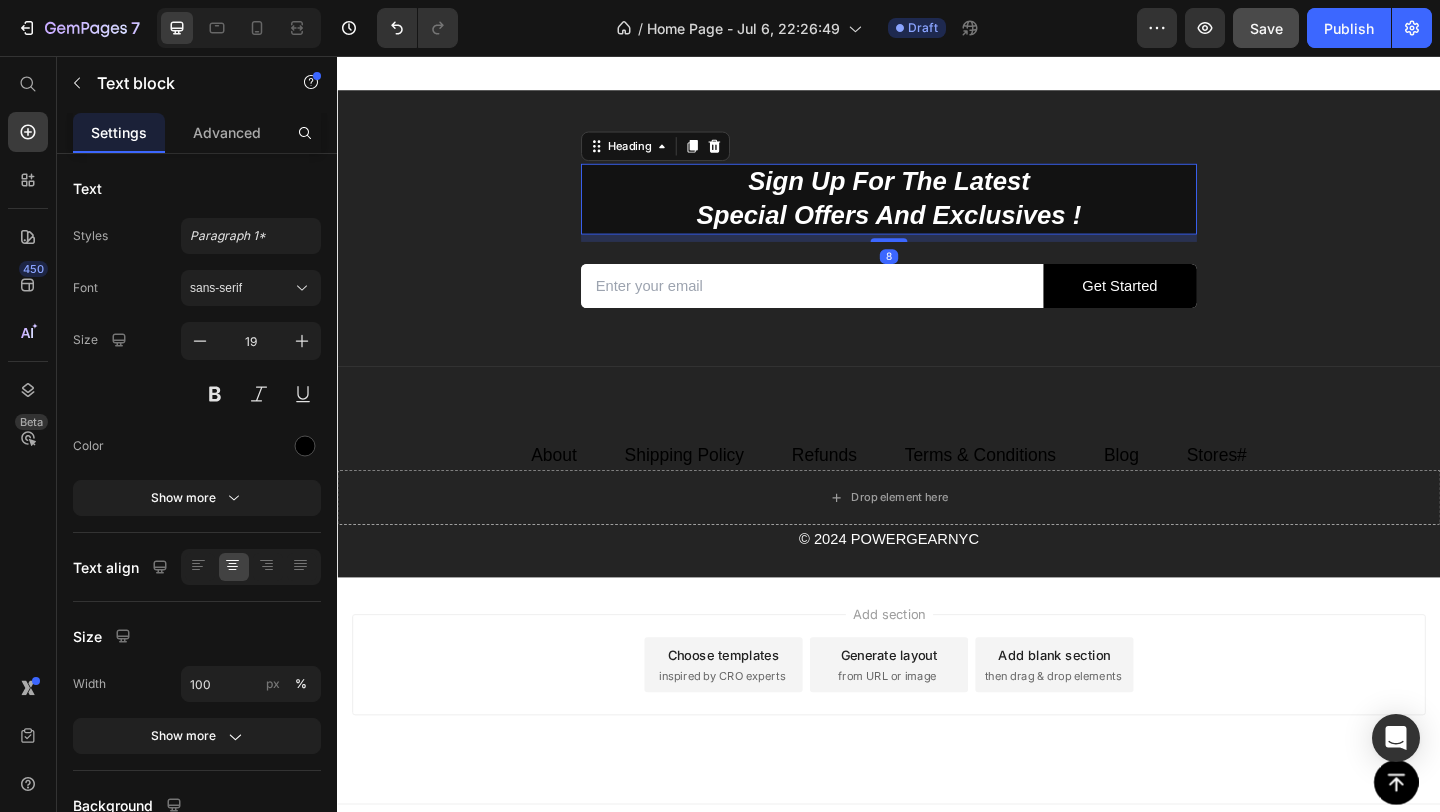 click on "Sign Up For The Latest  Special Offers And Exclusives !" at bounding box center (937, 211) 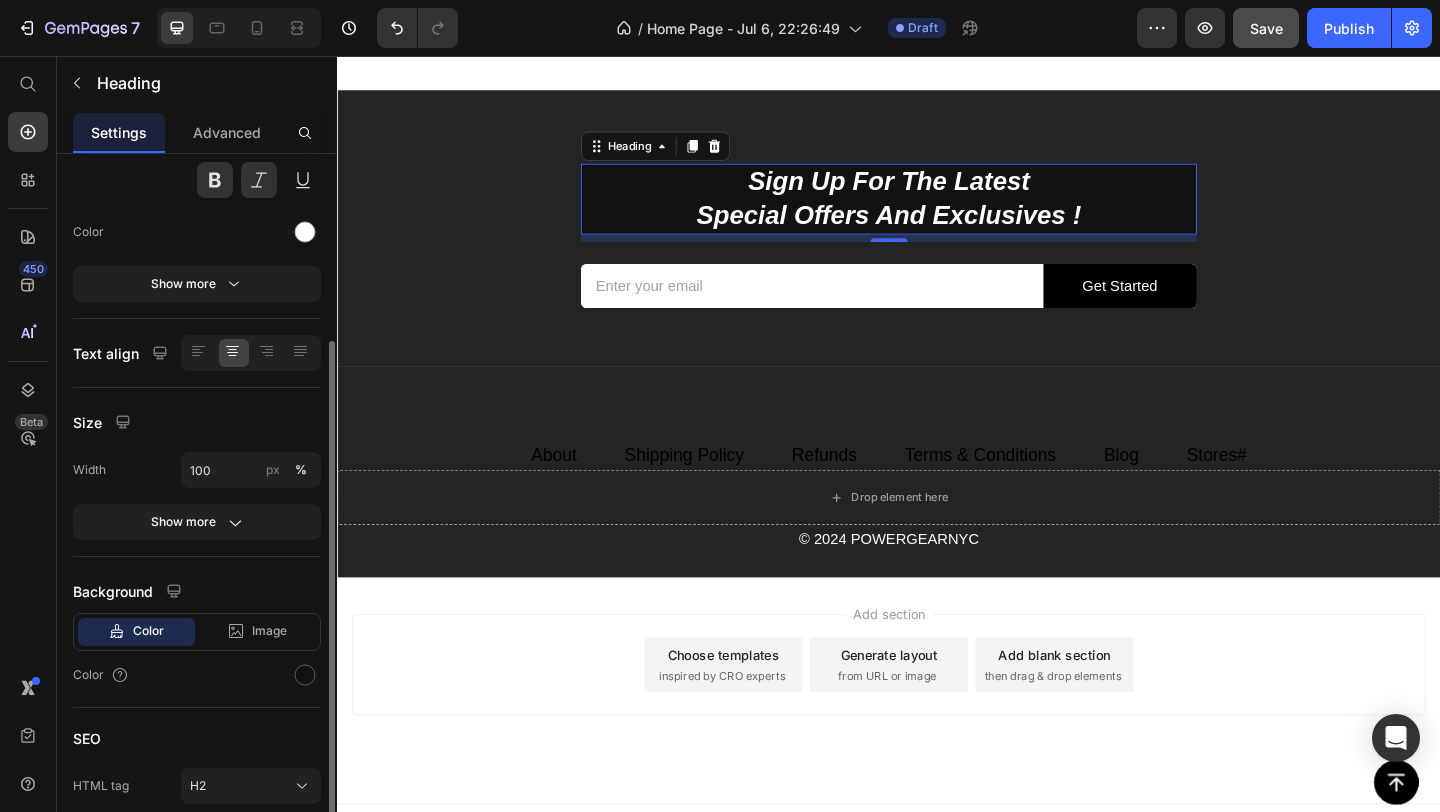 scroll, scrollTop: 297, scrollLeft: 0, axis: vertical 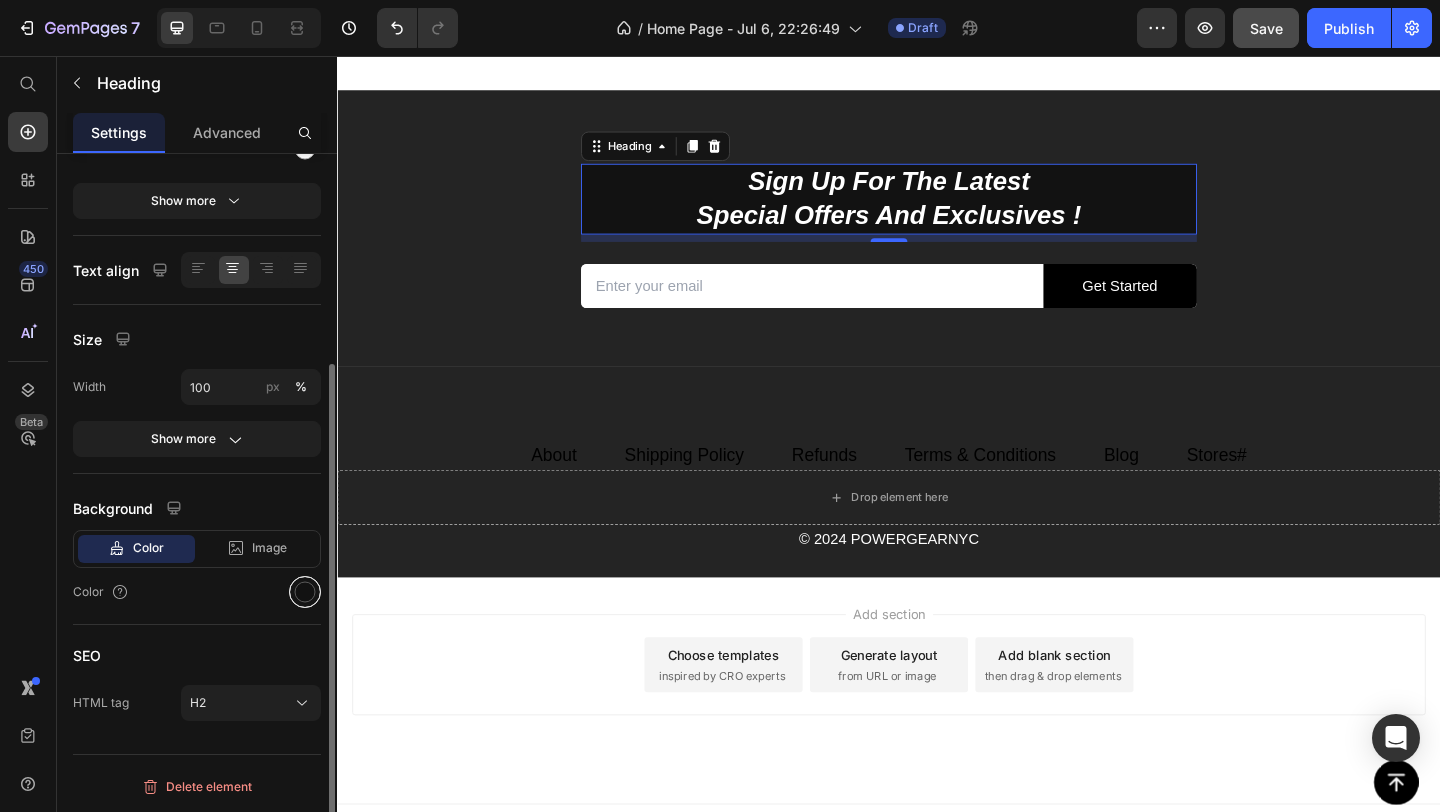click at bounding box center (305, 592) 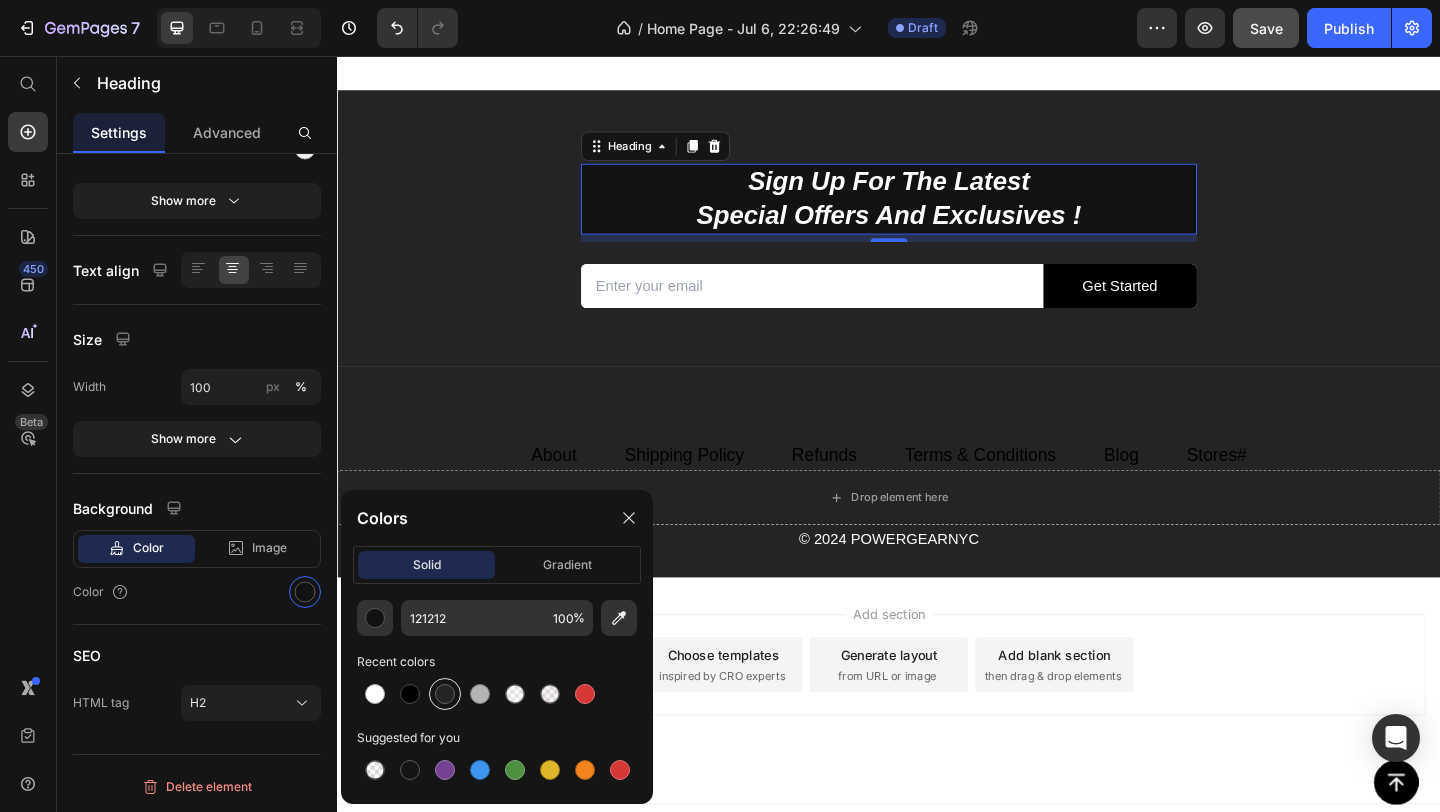 click at bounding box center (445, 694) 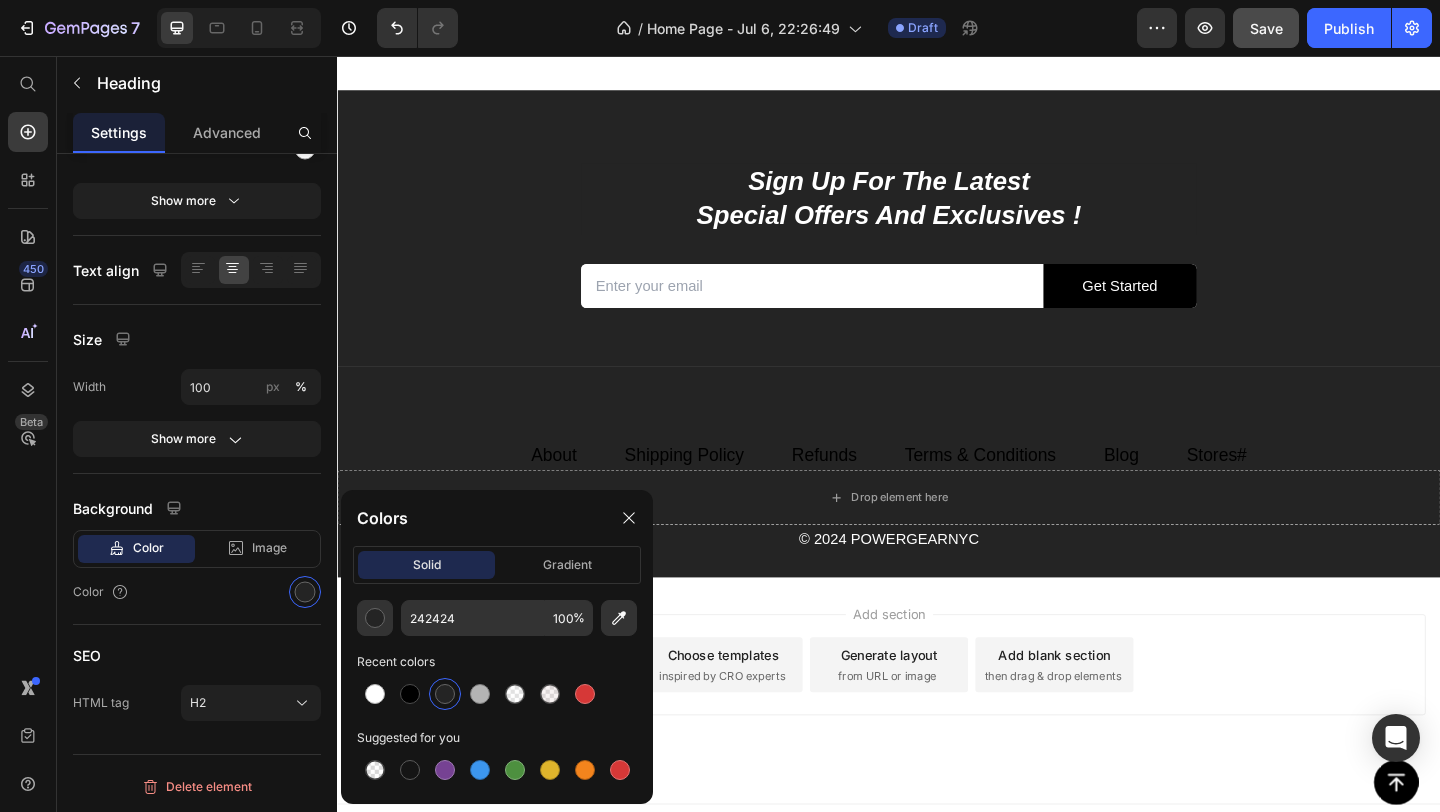 click on "Add section Choose templates inspired by CRO experts Generate layout from URL or image Add blank section then drag & drop elements" at bounding box center [937, 746] 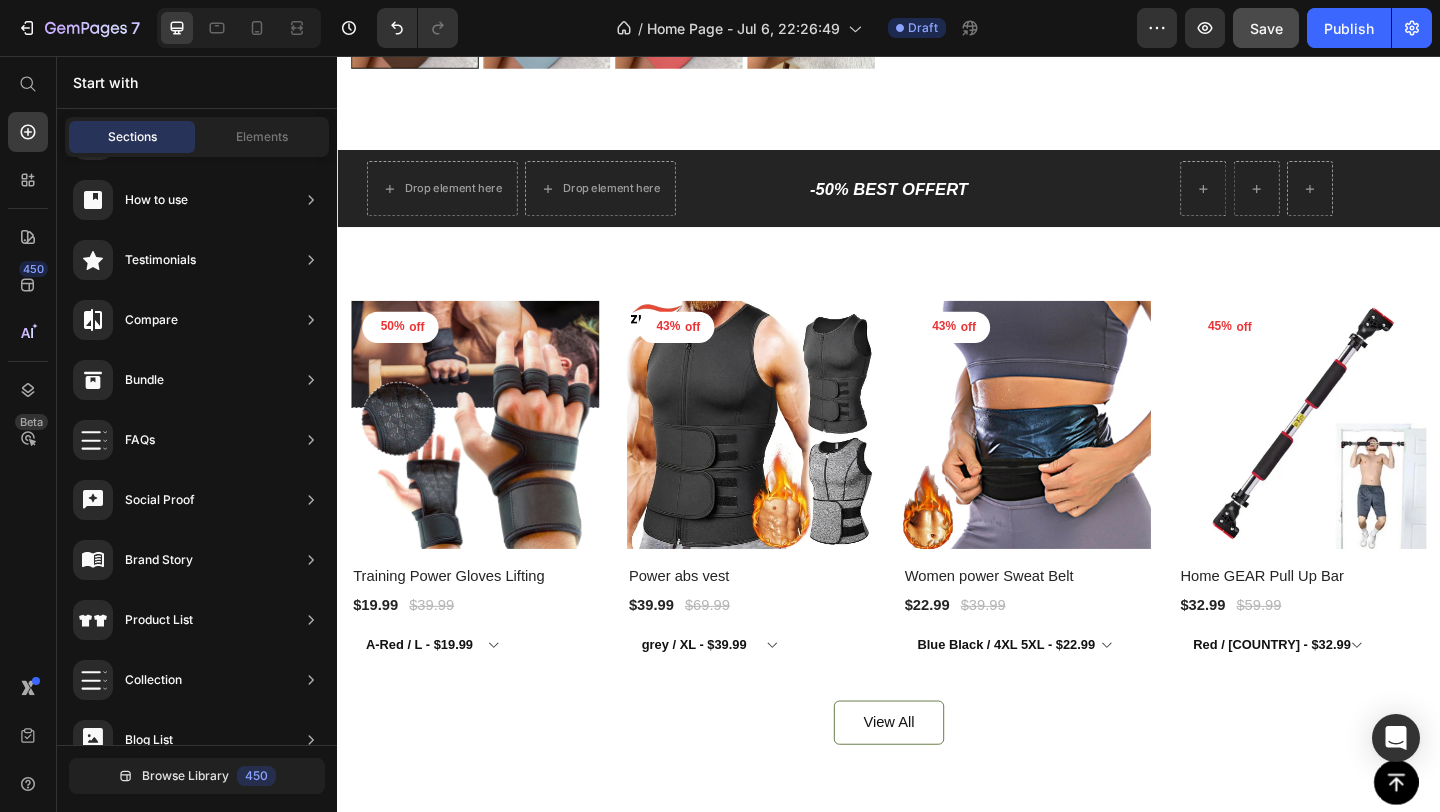 scroll, scrollTop: 4099, scrollLeft: 0, axis: vertical 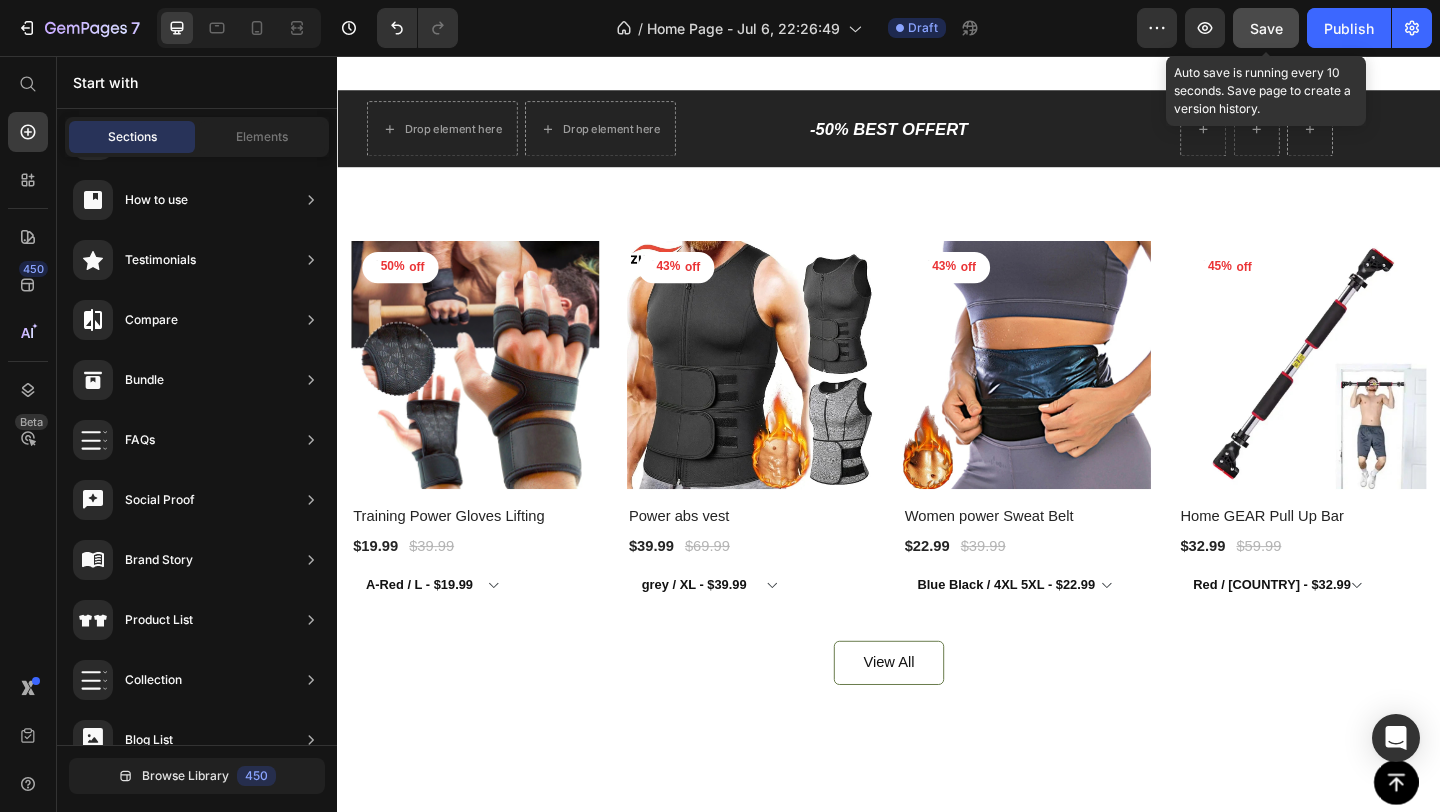 click on "Save" 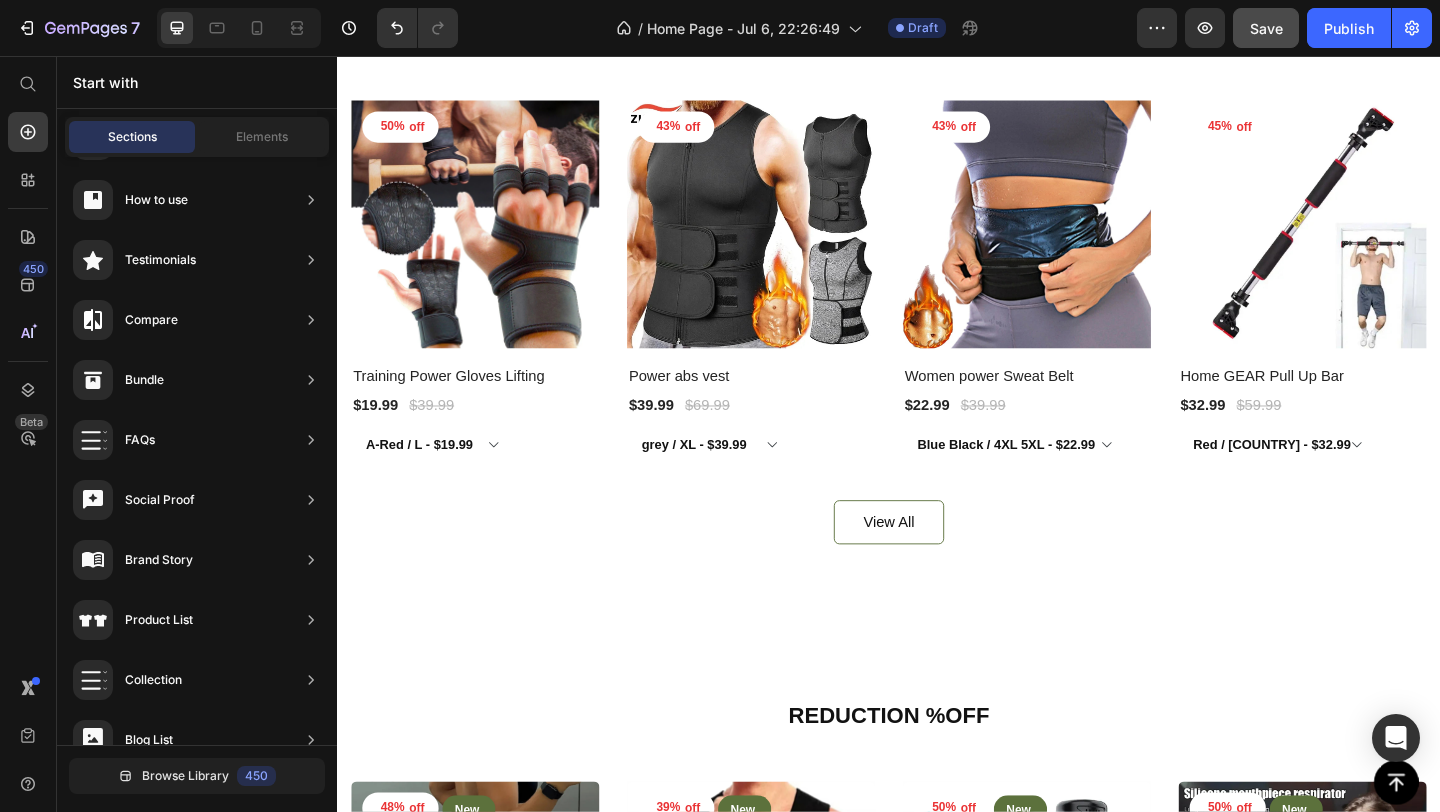scroll, scrollTop: 4255, scrollLeft: 0, axis: vertical 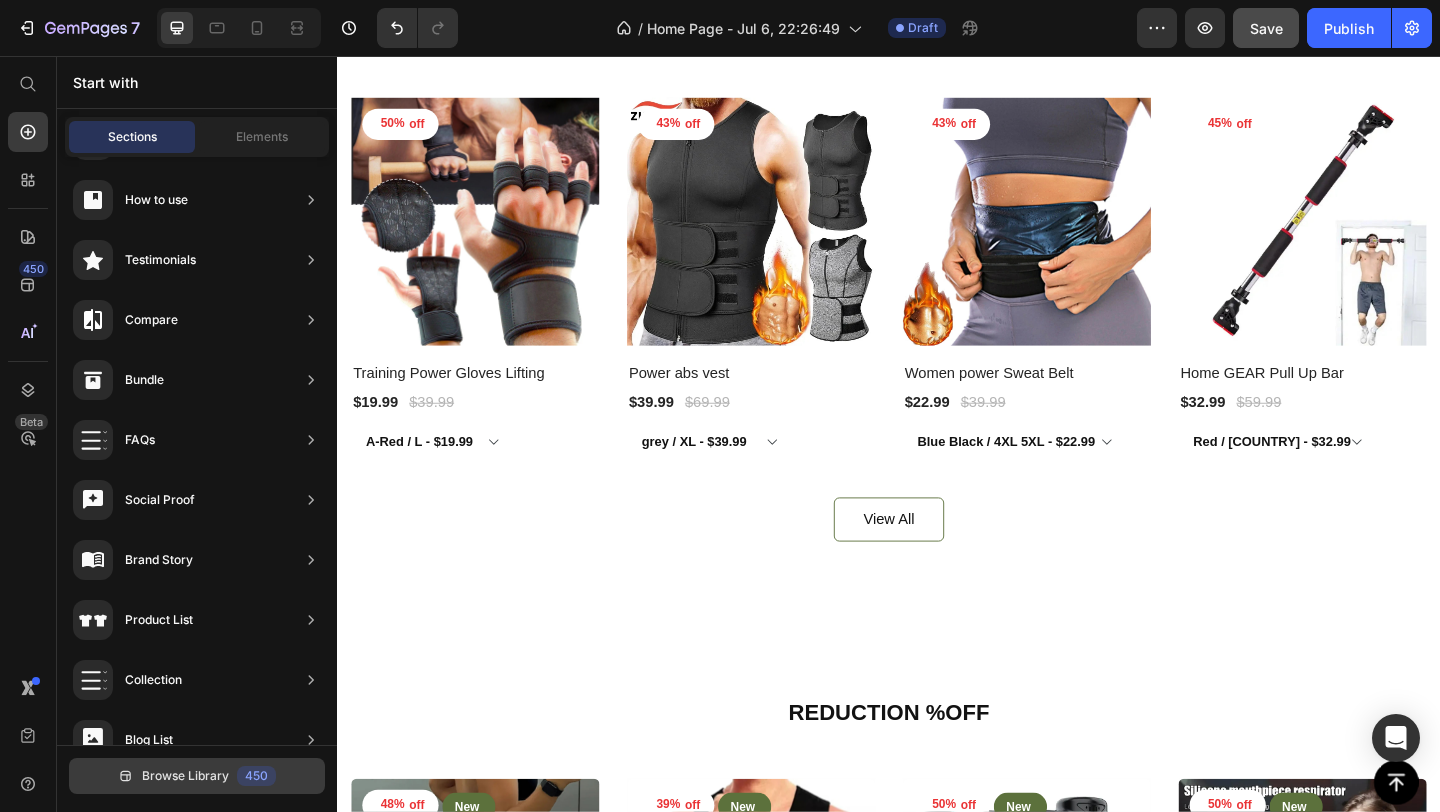 click on "450" at bounding box center (256, 776) 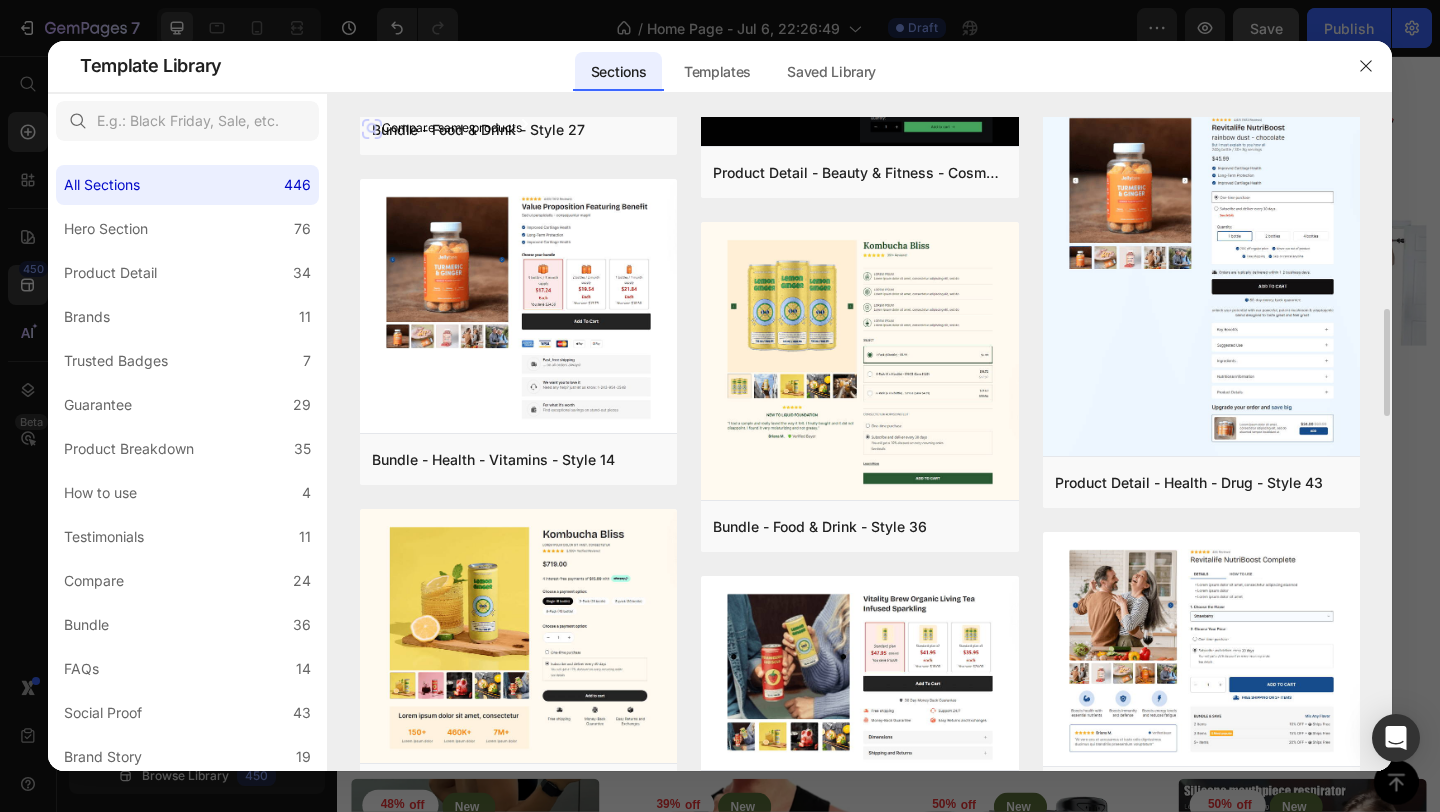 scroll, scrollTop: 1126, scrollLeft: 0, axis: vertical 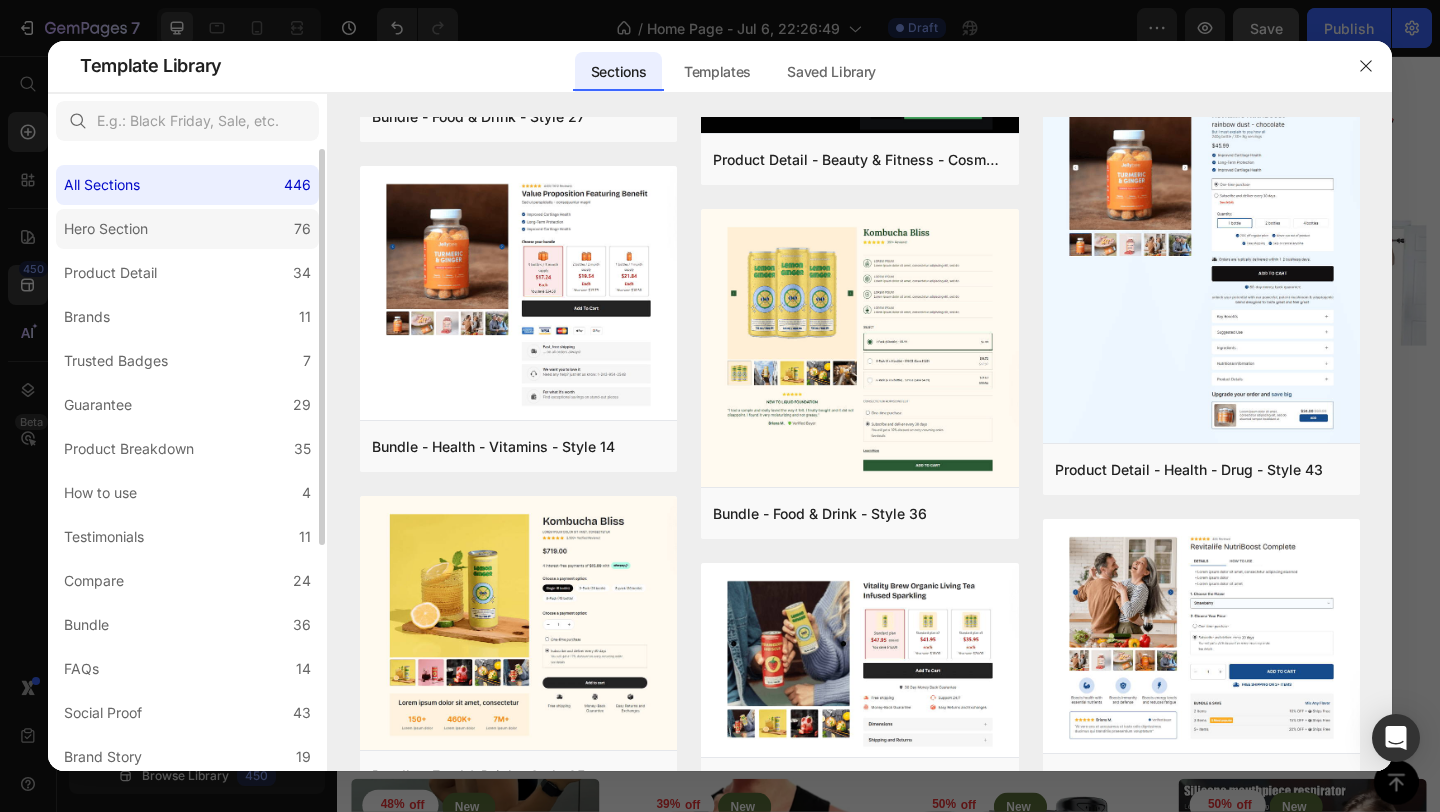 click on "Hero Section 76" 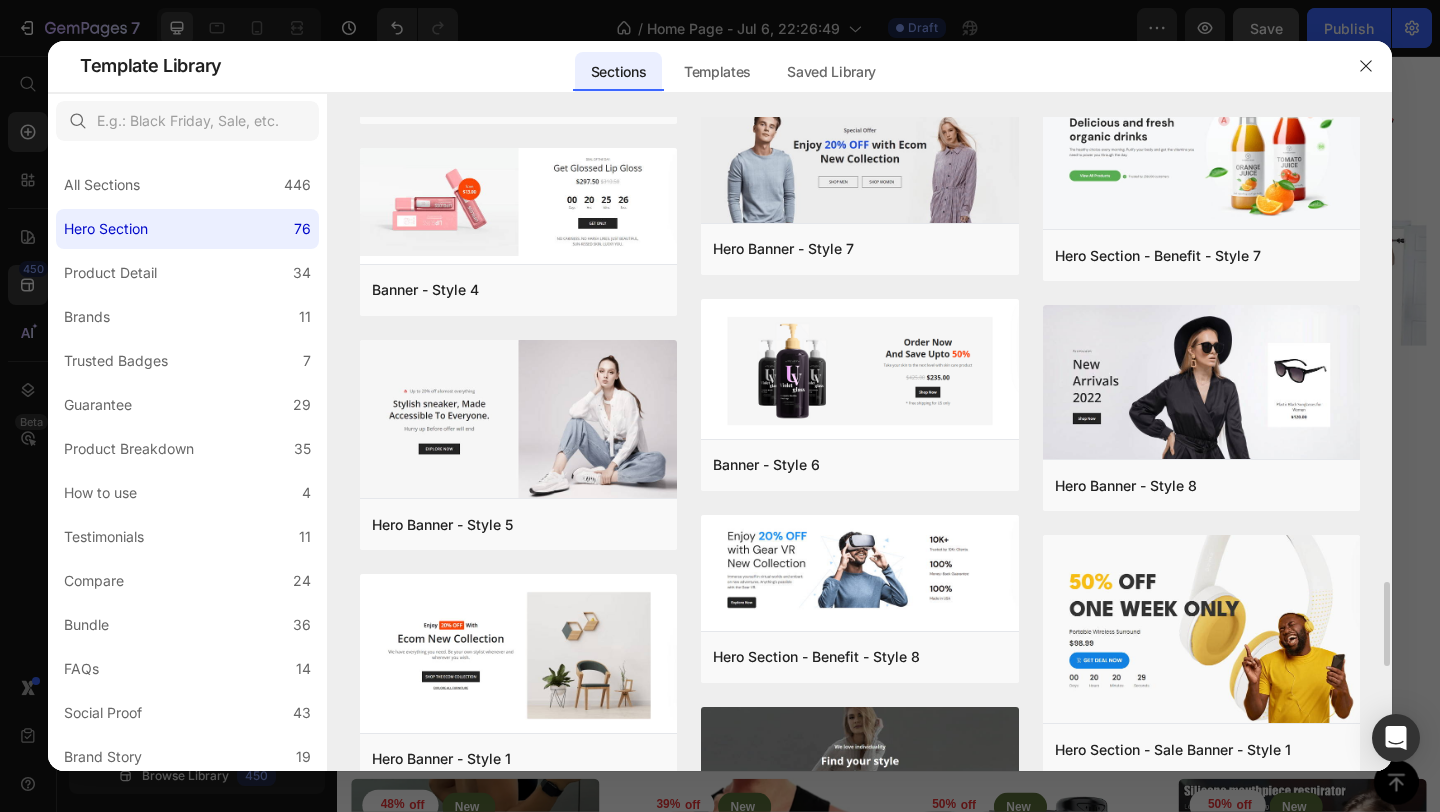 scroll, scrollTop: 3584, scrollLeft: 0, axis: vertical 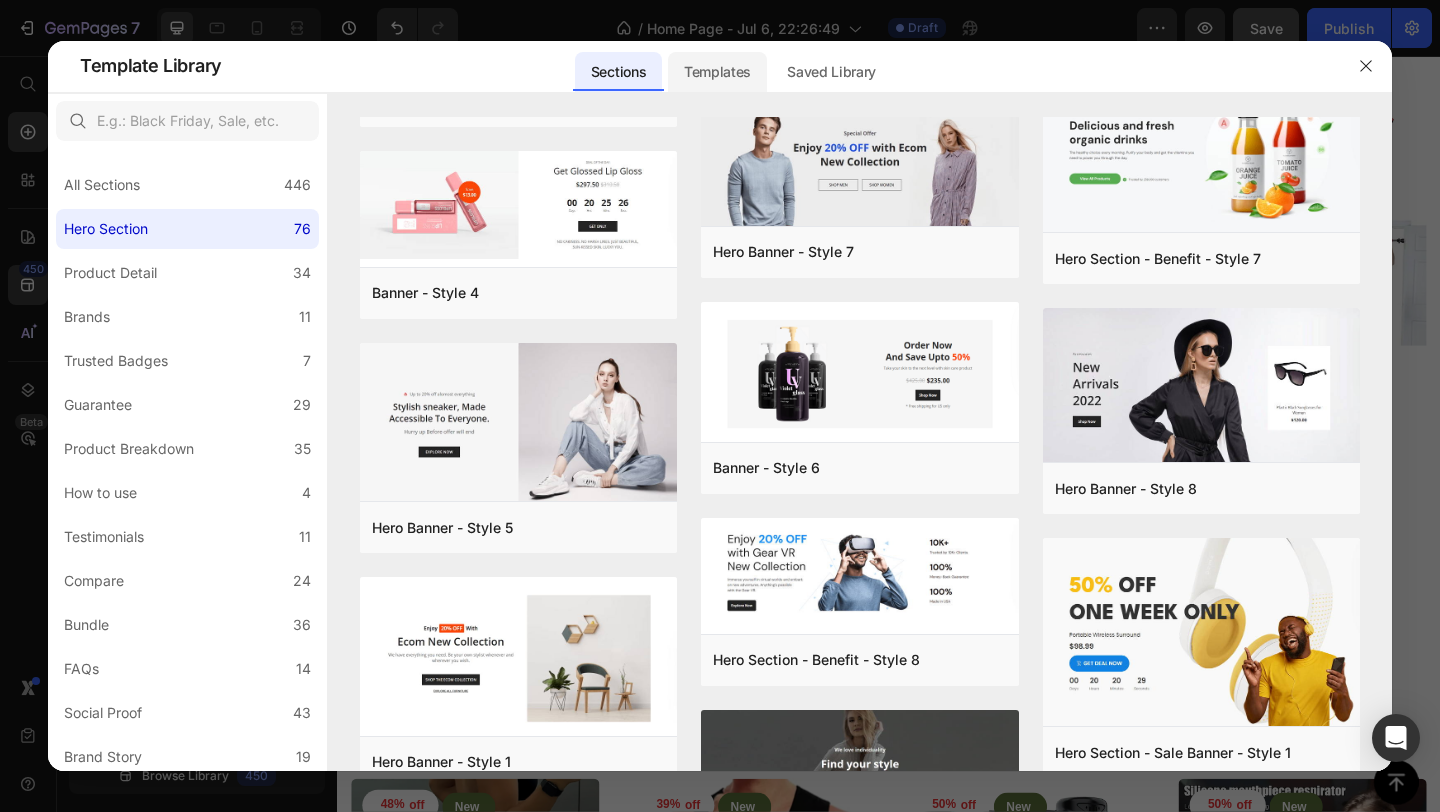 click on "Templates" 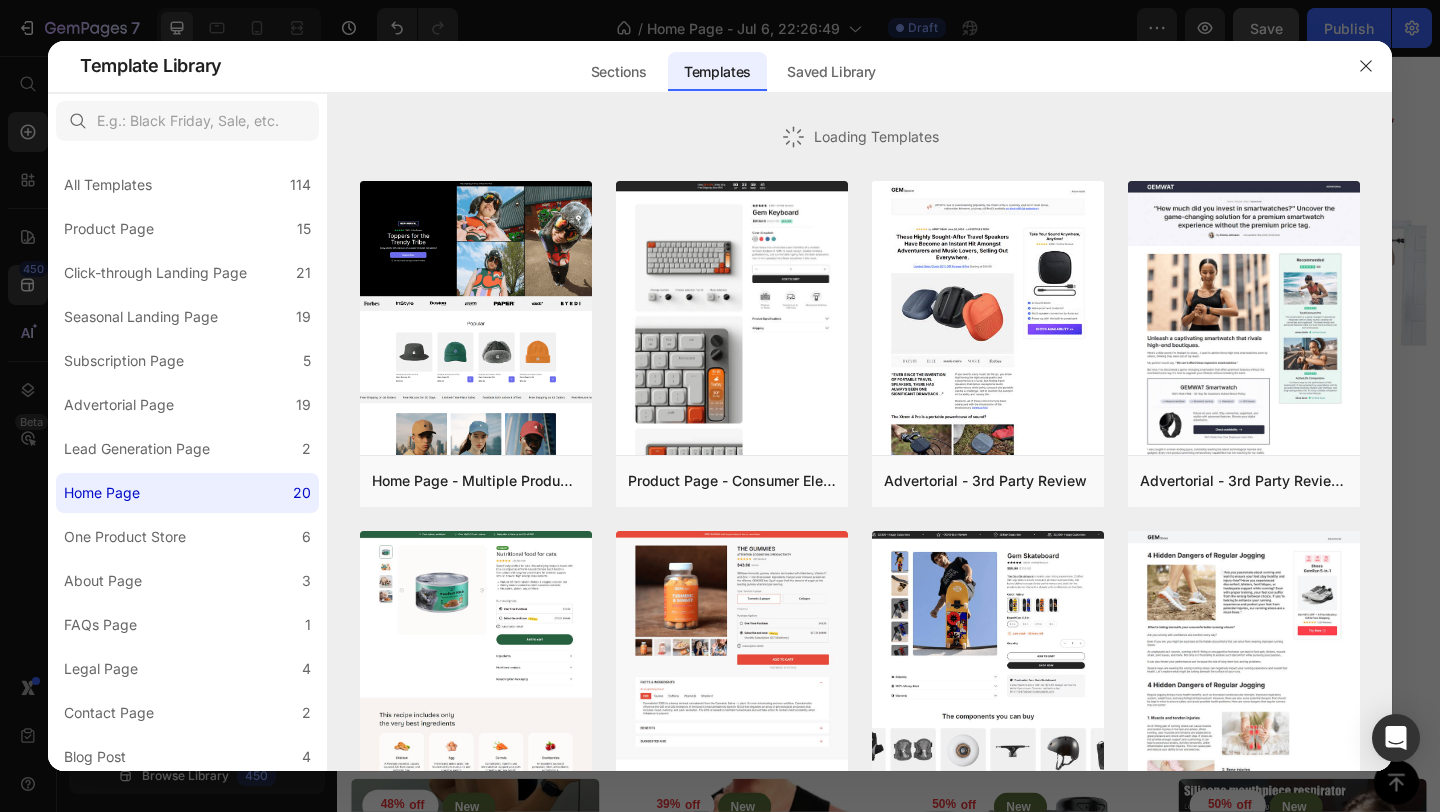 scroll, scrollTop: 3584, scrollLeft: 0, axis: vertical 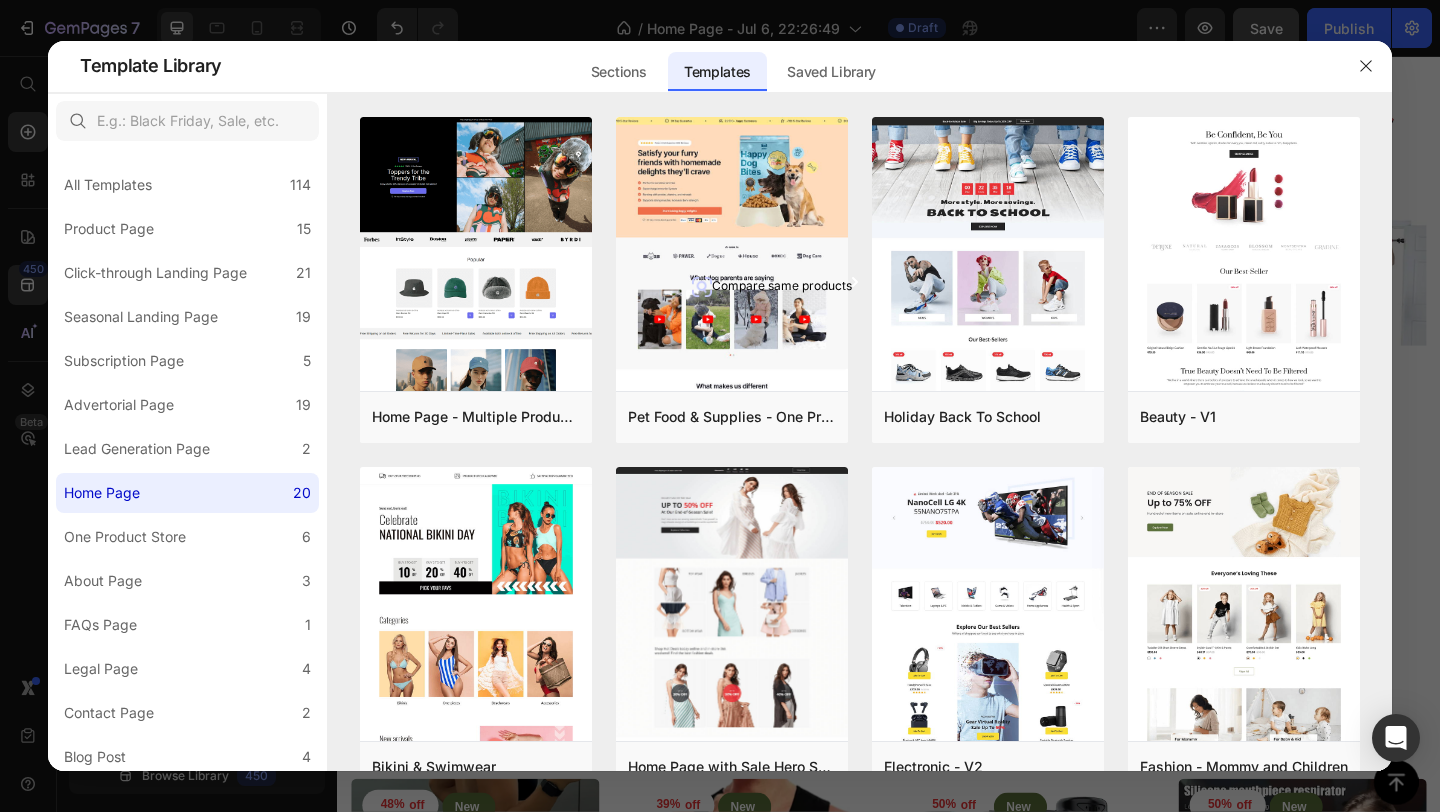 click at bounding box center [720, 406] 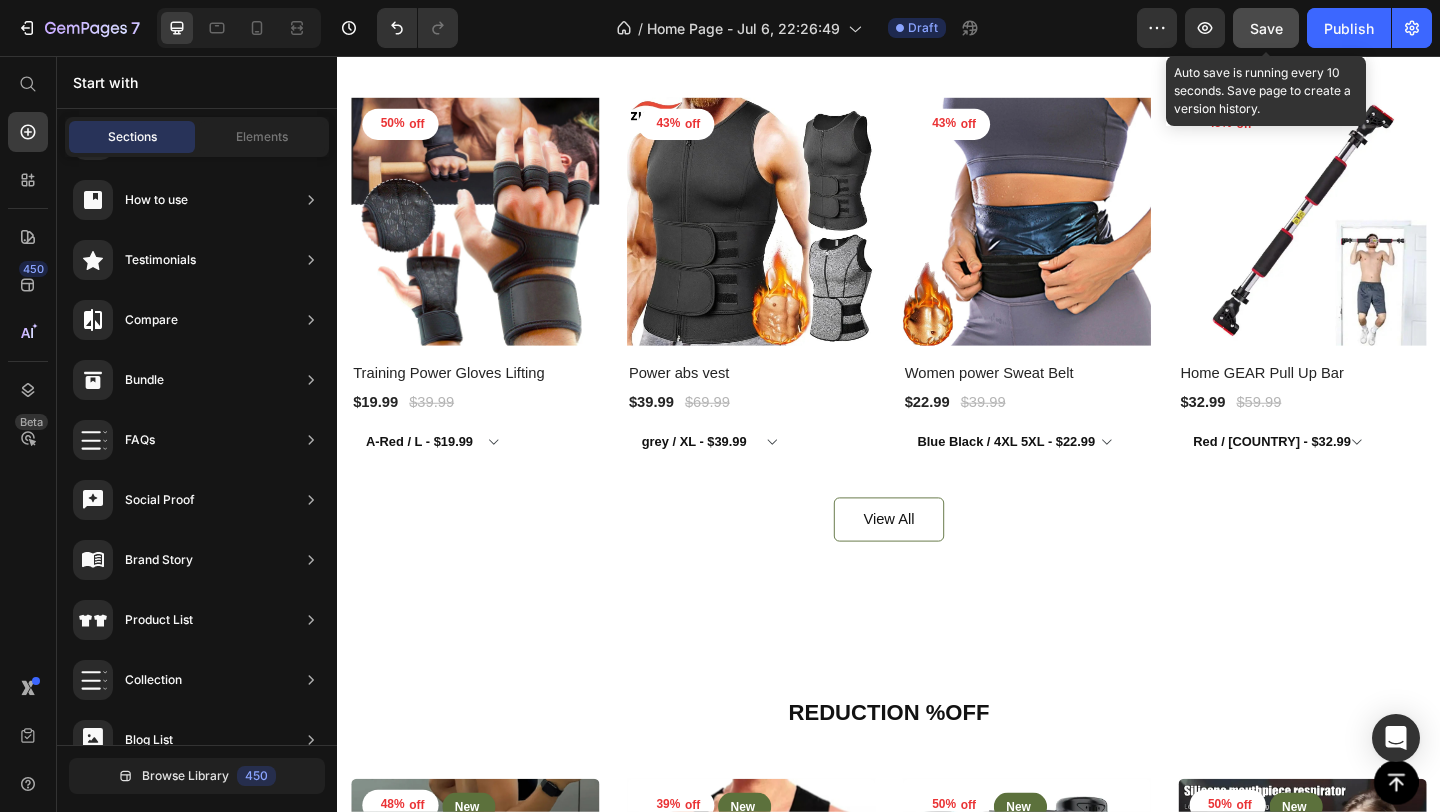click on "Save" 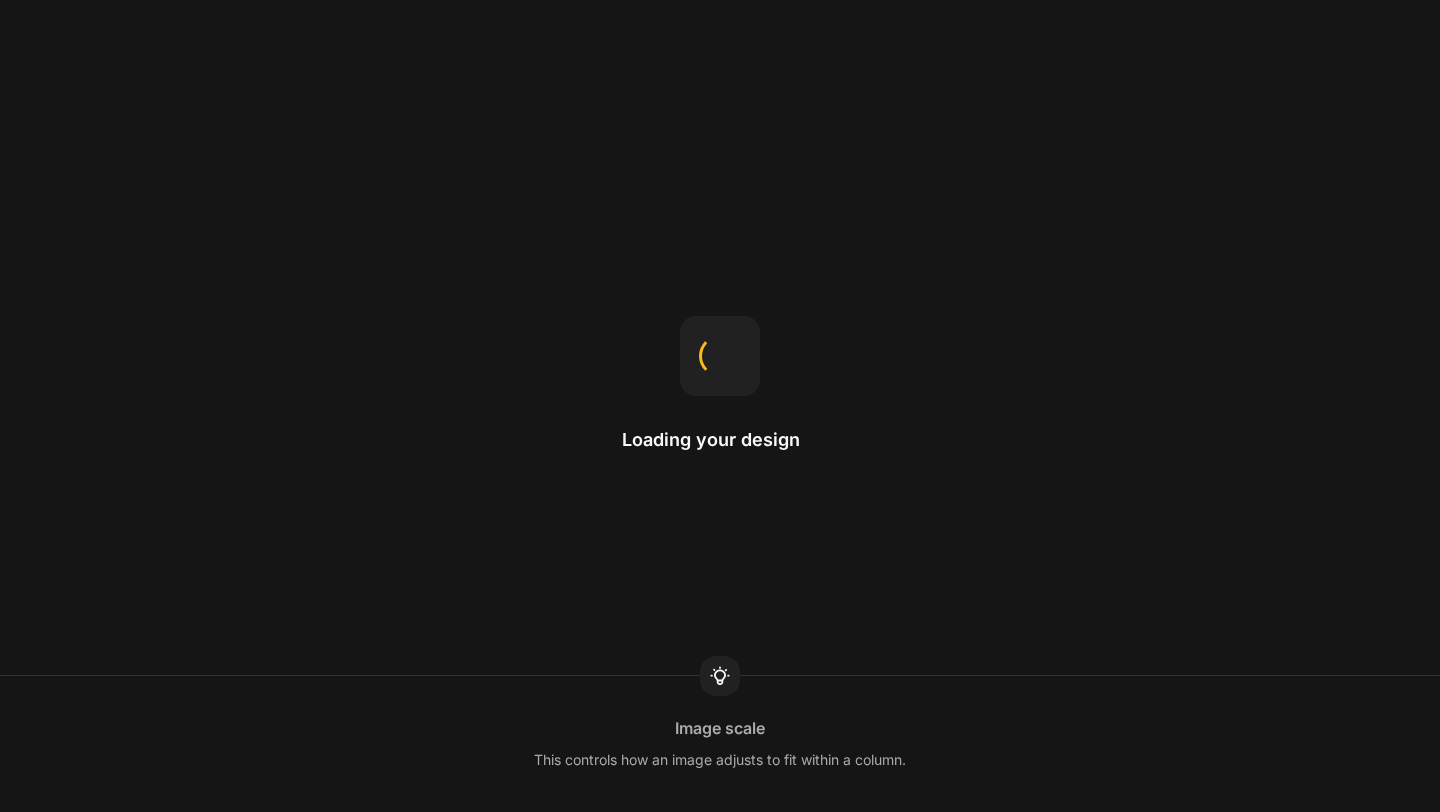 scroll, scrollTop: 0, scrollLeft: 0, axis: both 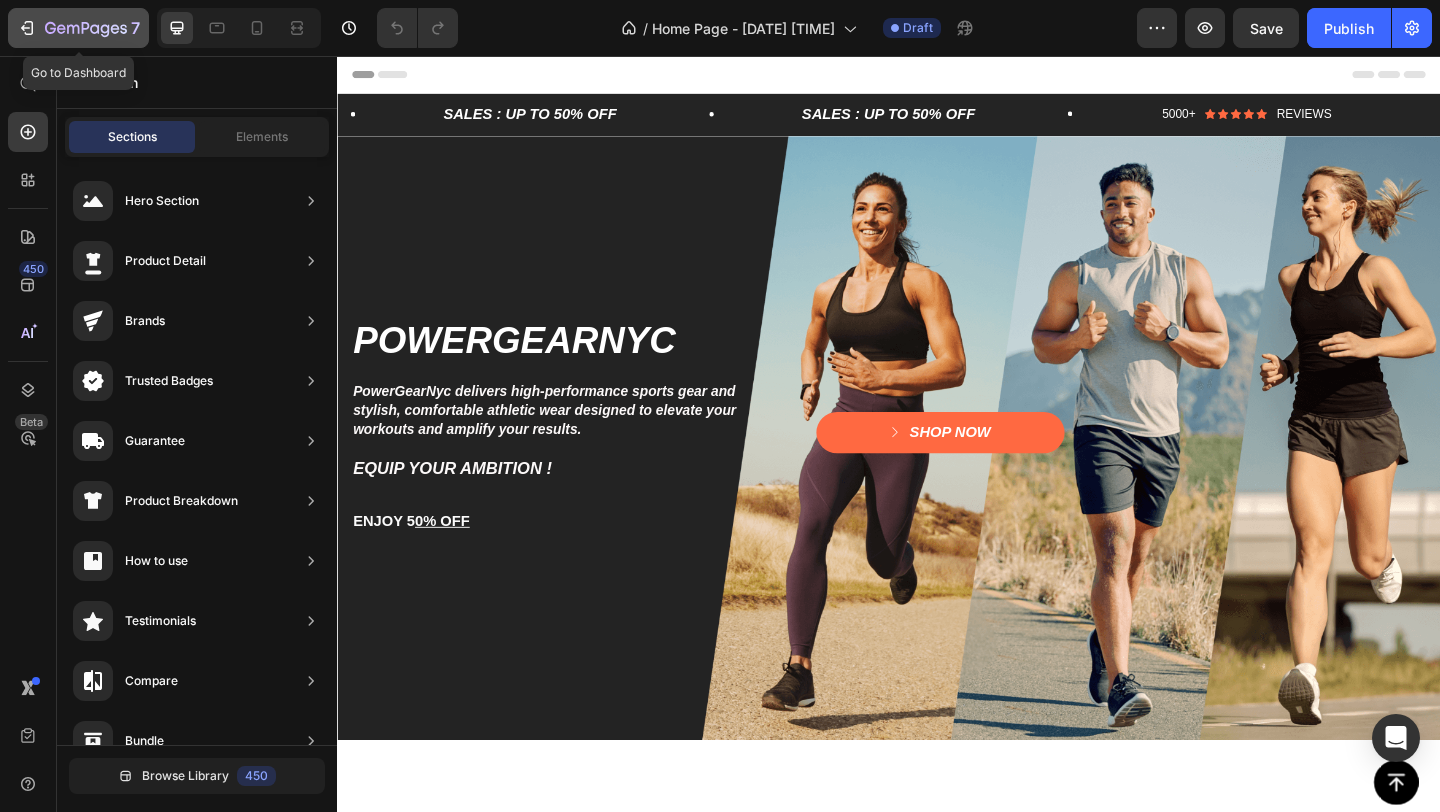 click 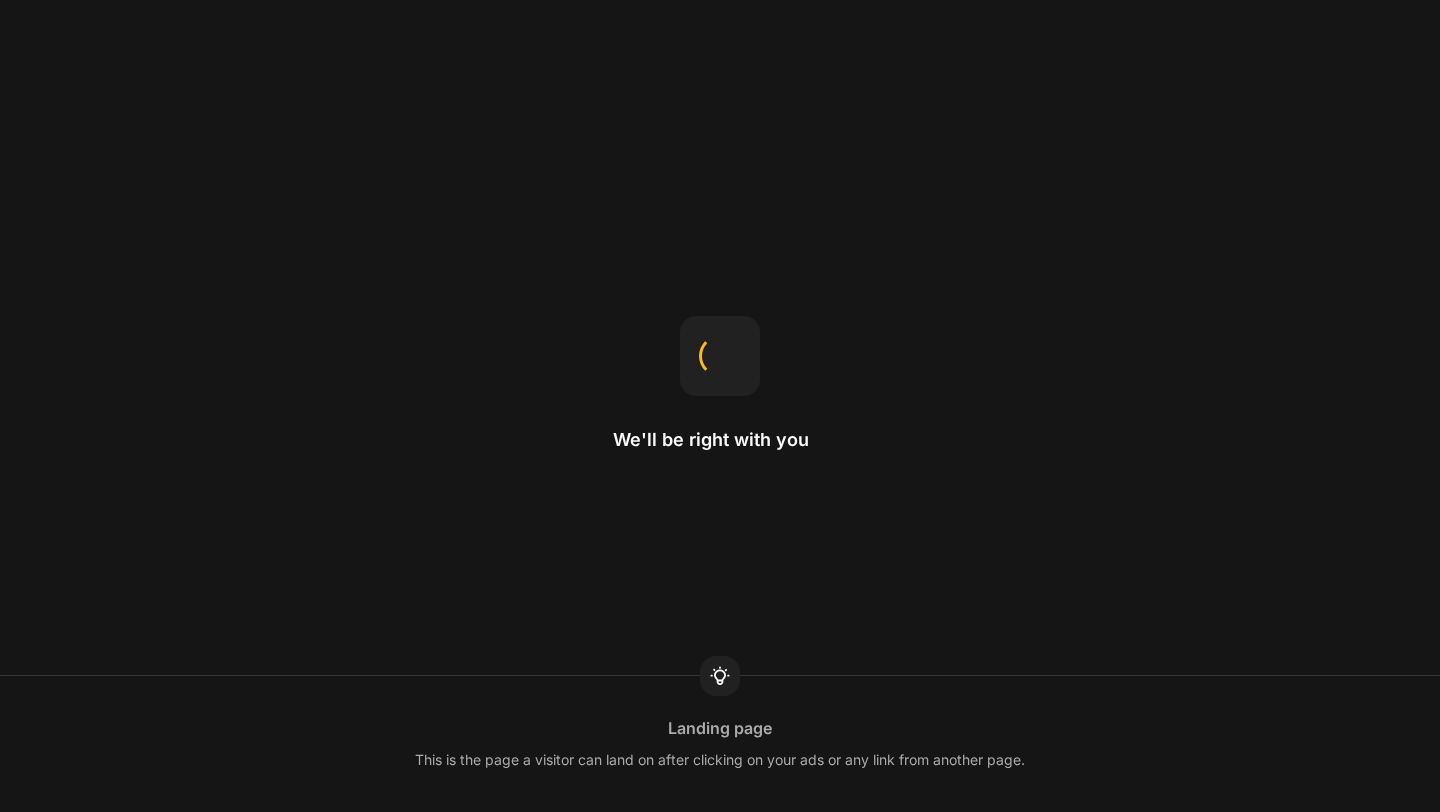 scroll, scrollTop: 0, scrollLeft: 0, axis: both 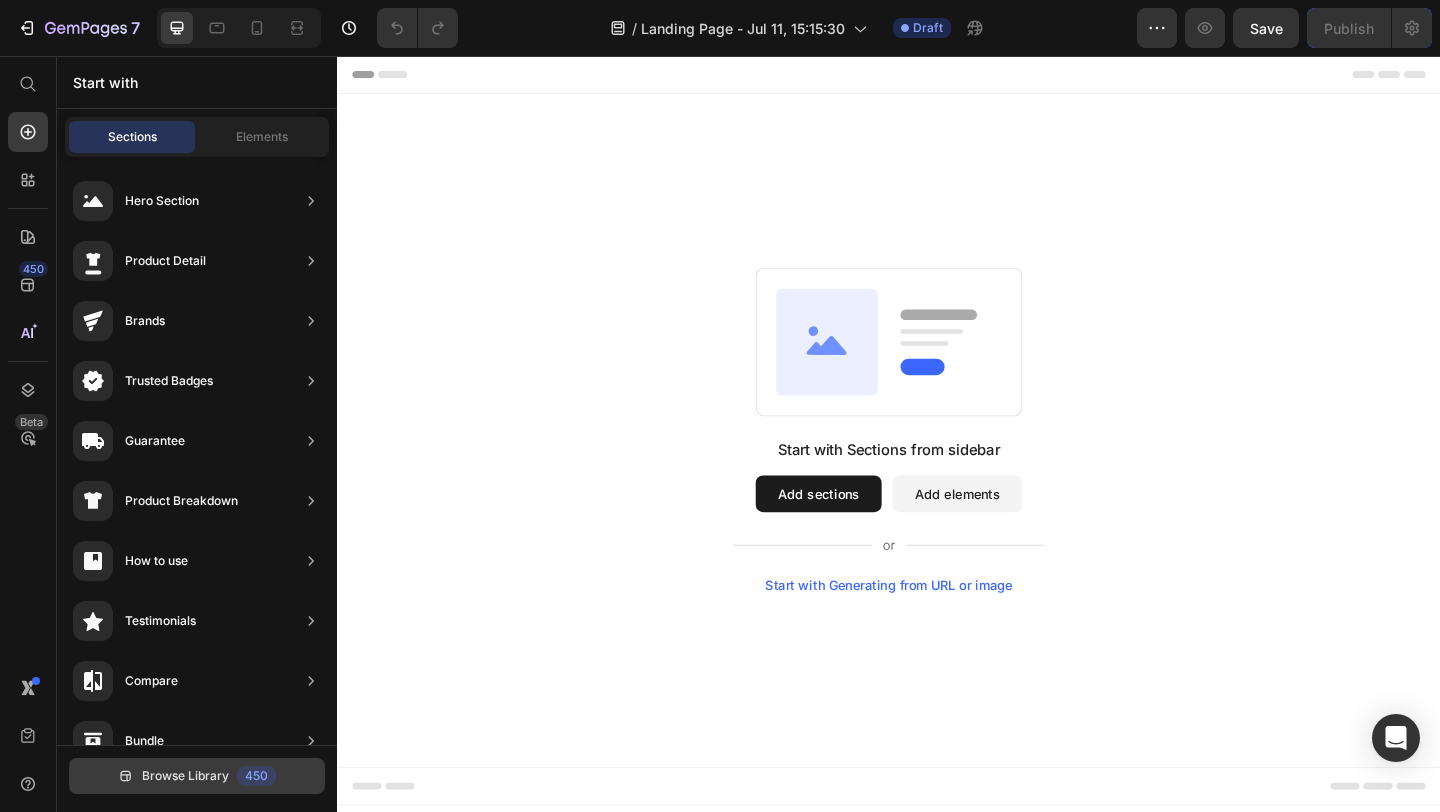 click on "Browse Library" at bounding box center (185, 776) 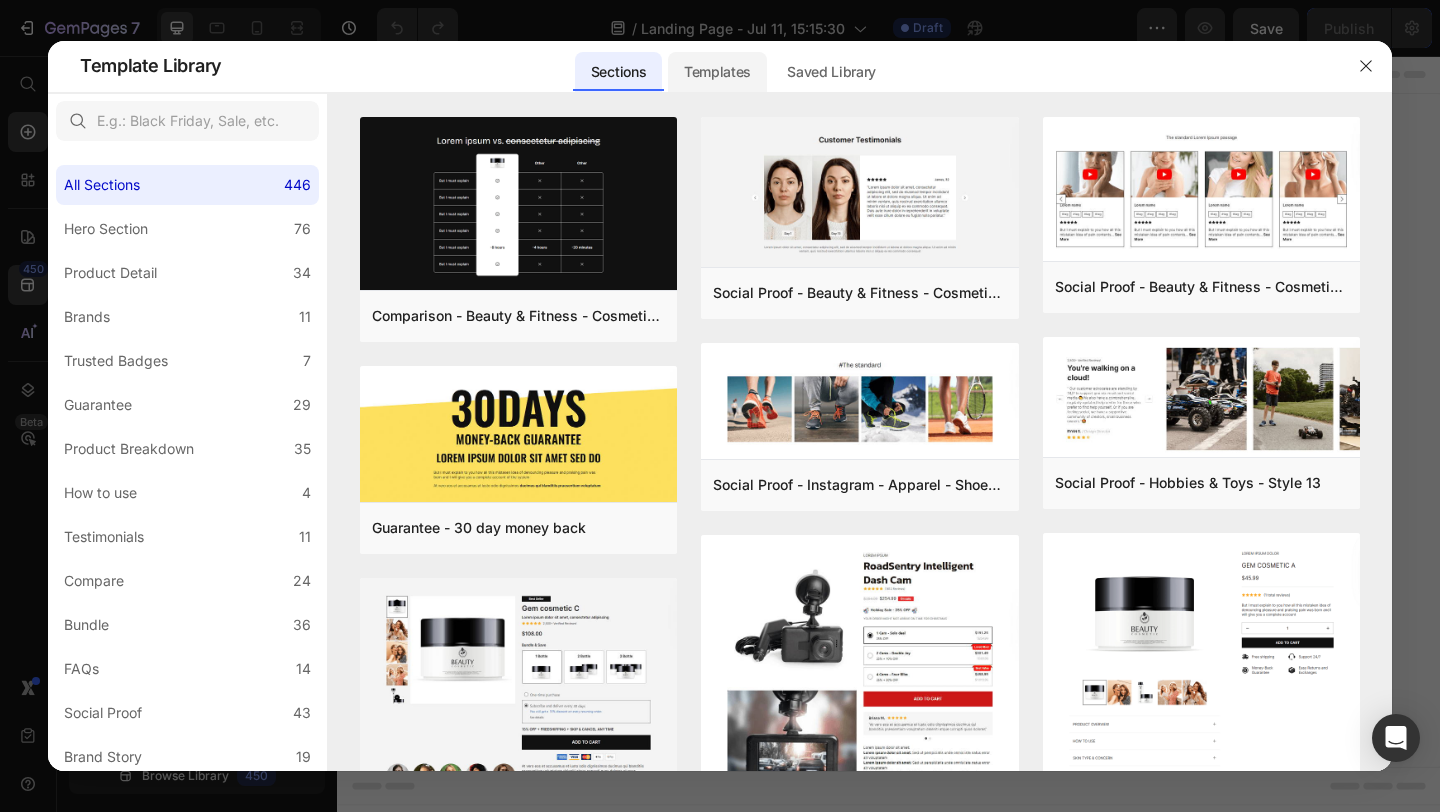 click on "Templates" 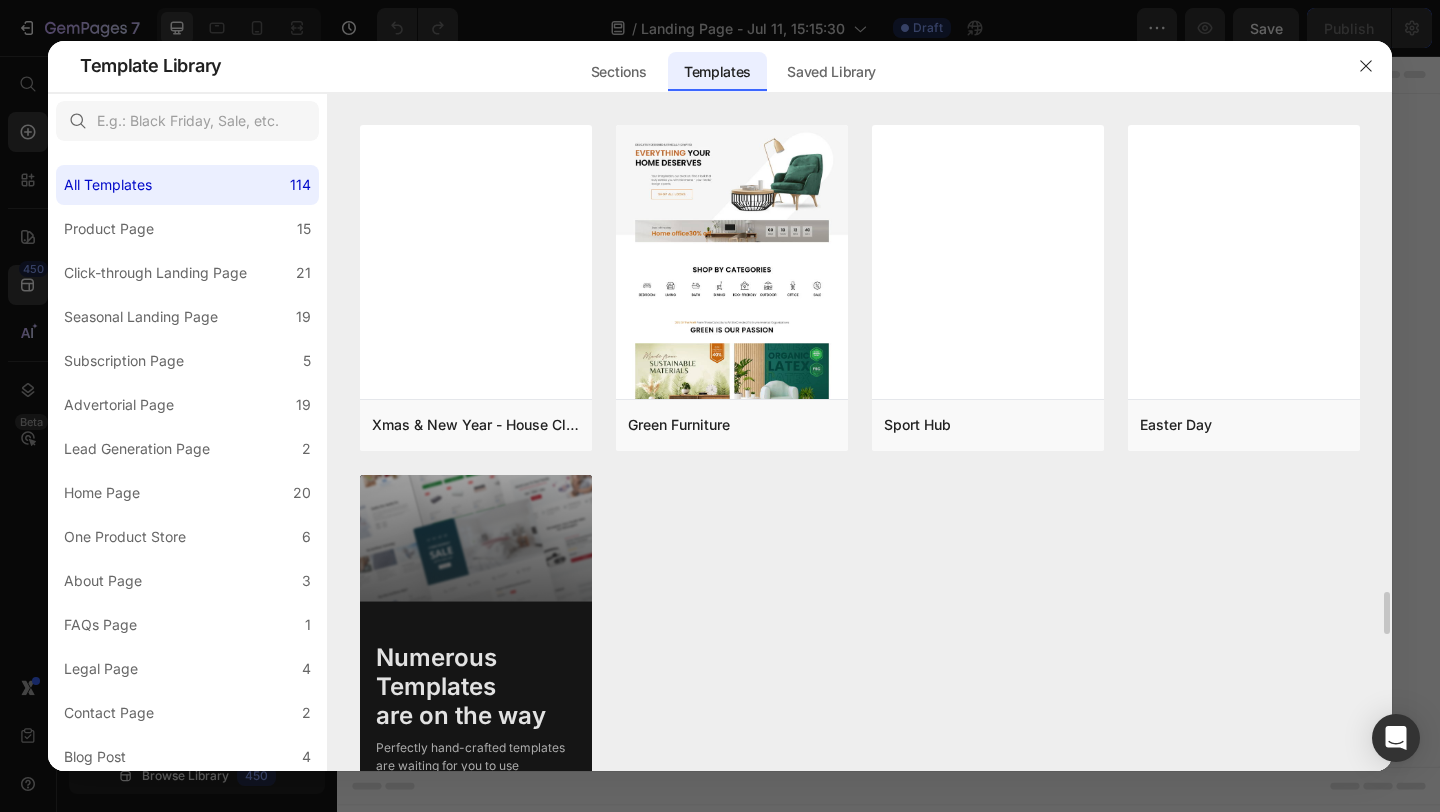 scroll, scrollTop: 9493, scrollLeft: 0, axis: vertical 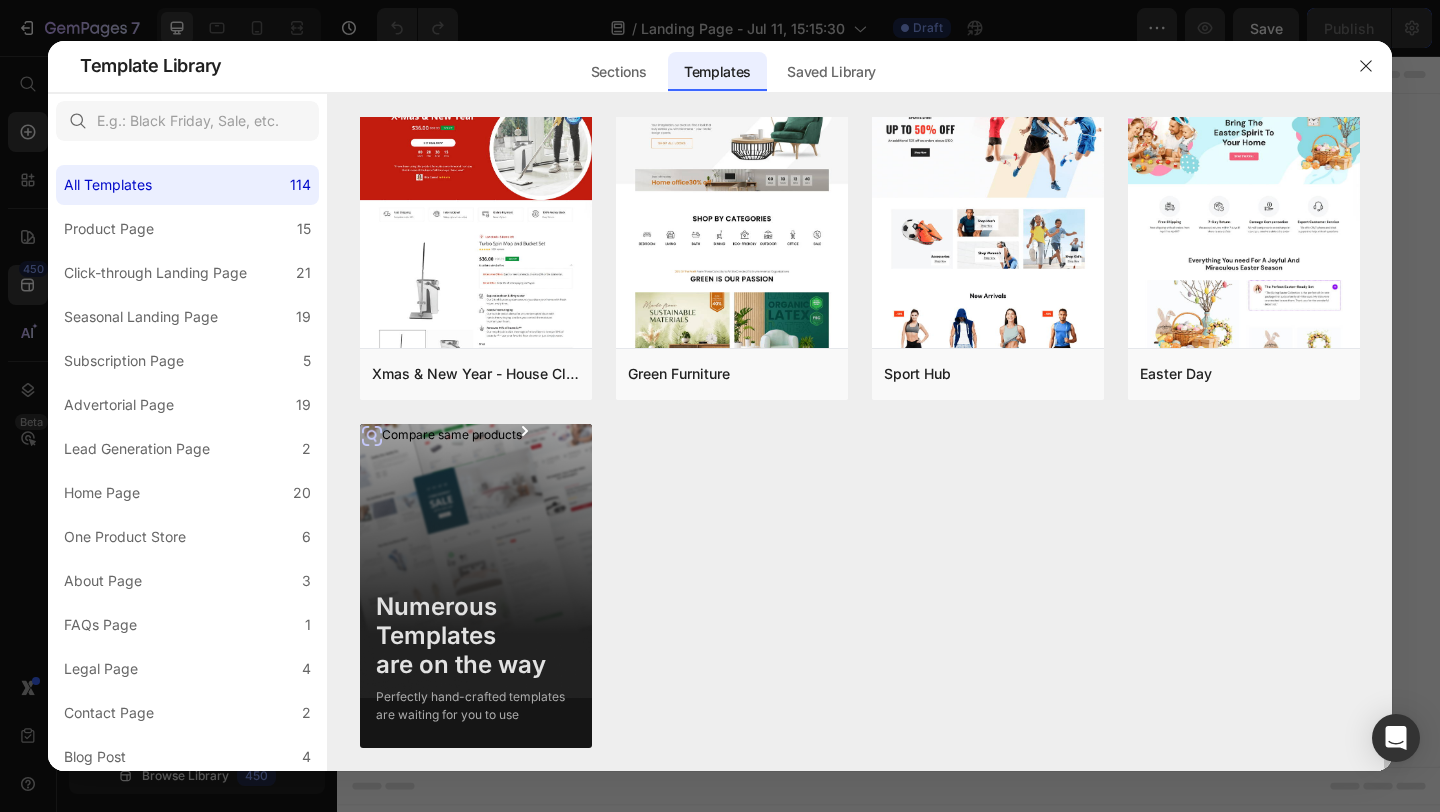 click on "Numerous Templates  are on the way" at bounding box center (476, 636) 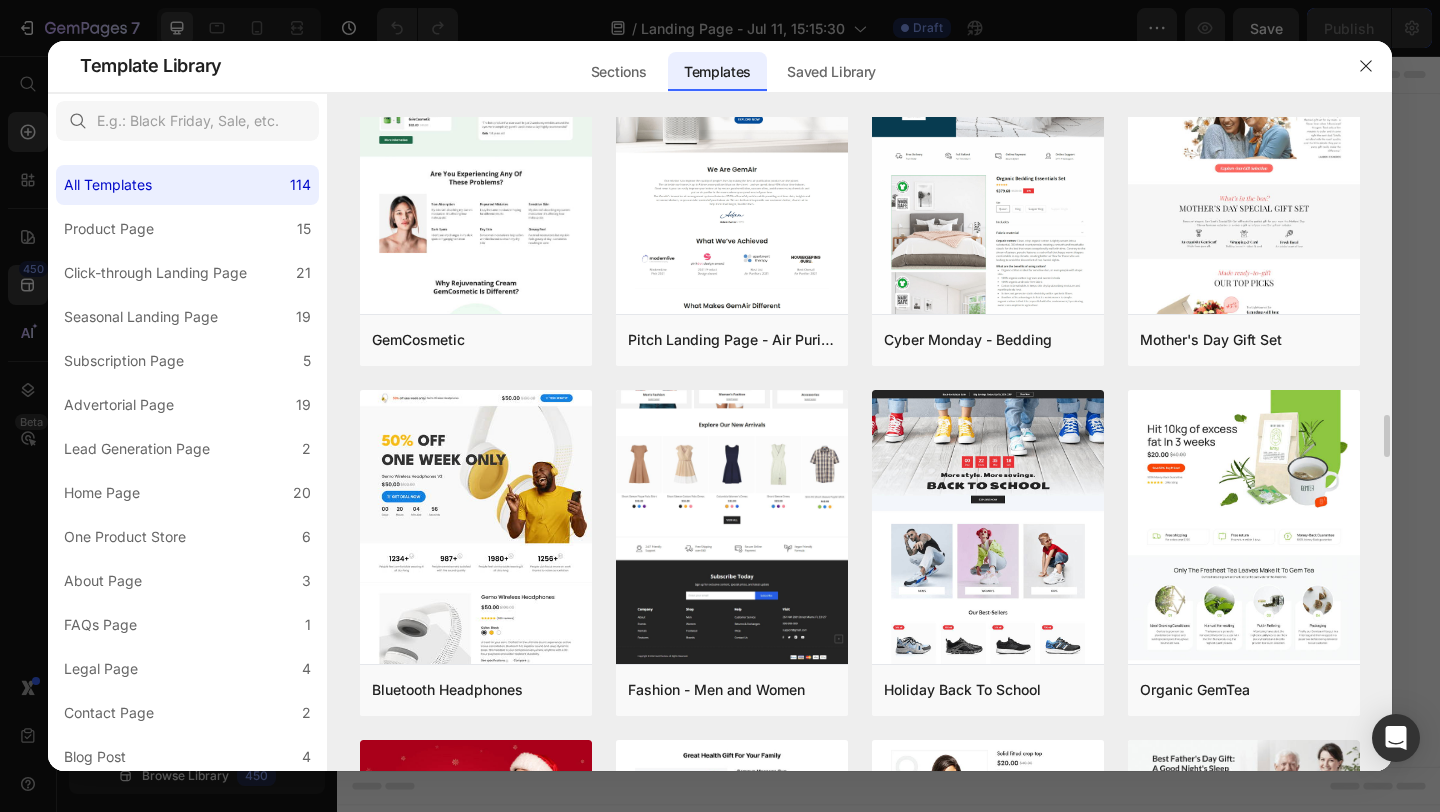 scroll, scrollTop: 4641, scrollLeft: 0, axis: vertical 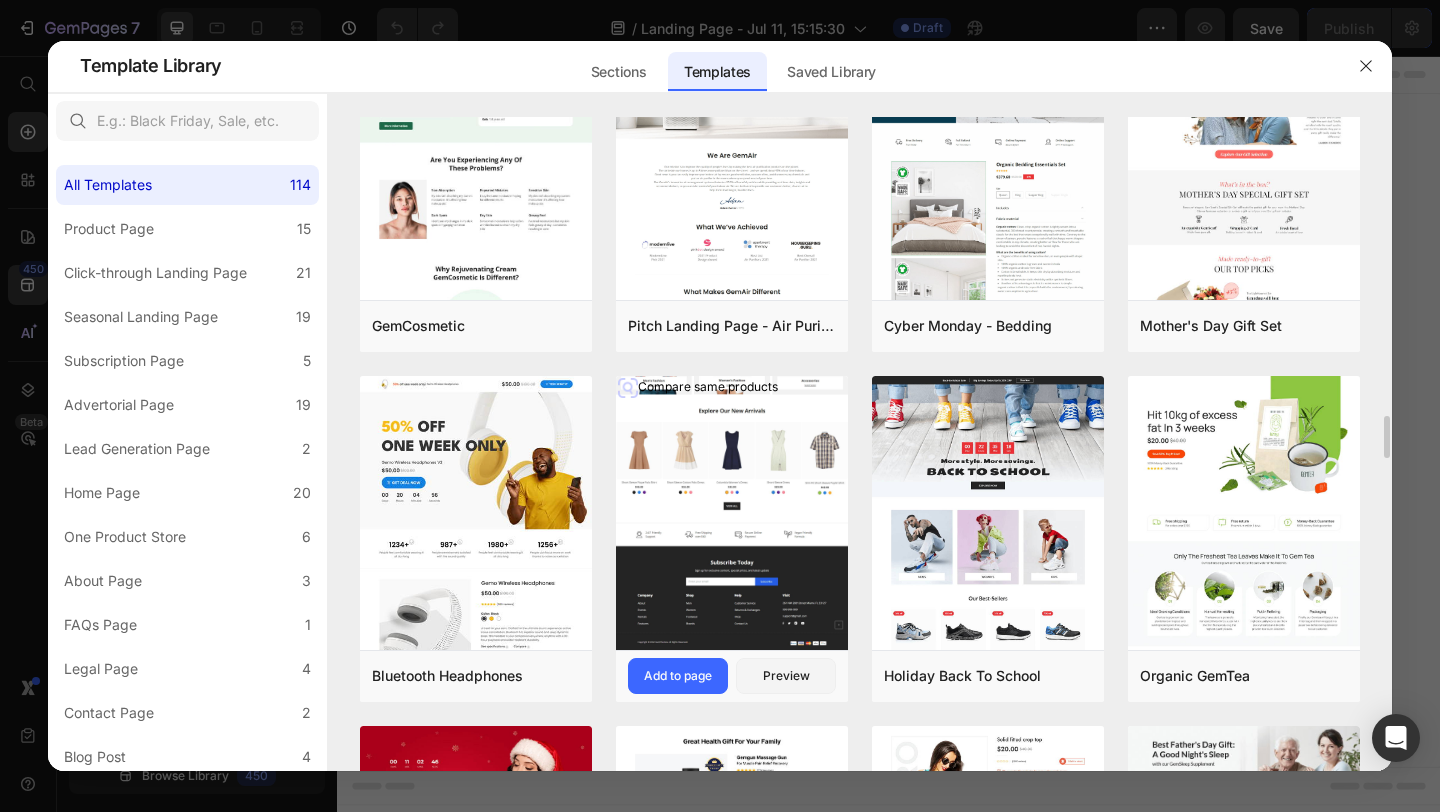click at bounding box center [732, 351] 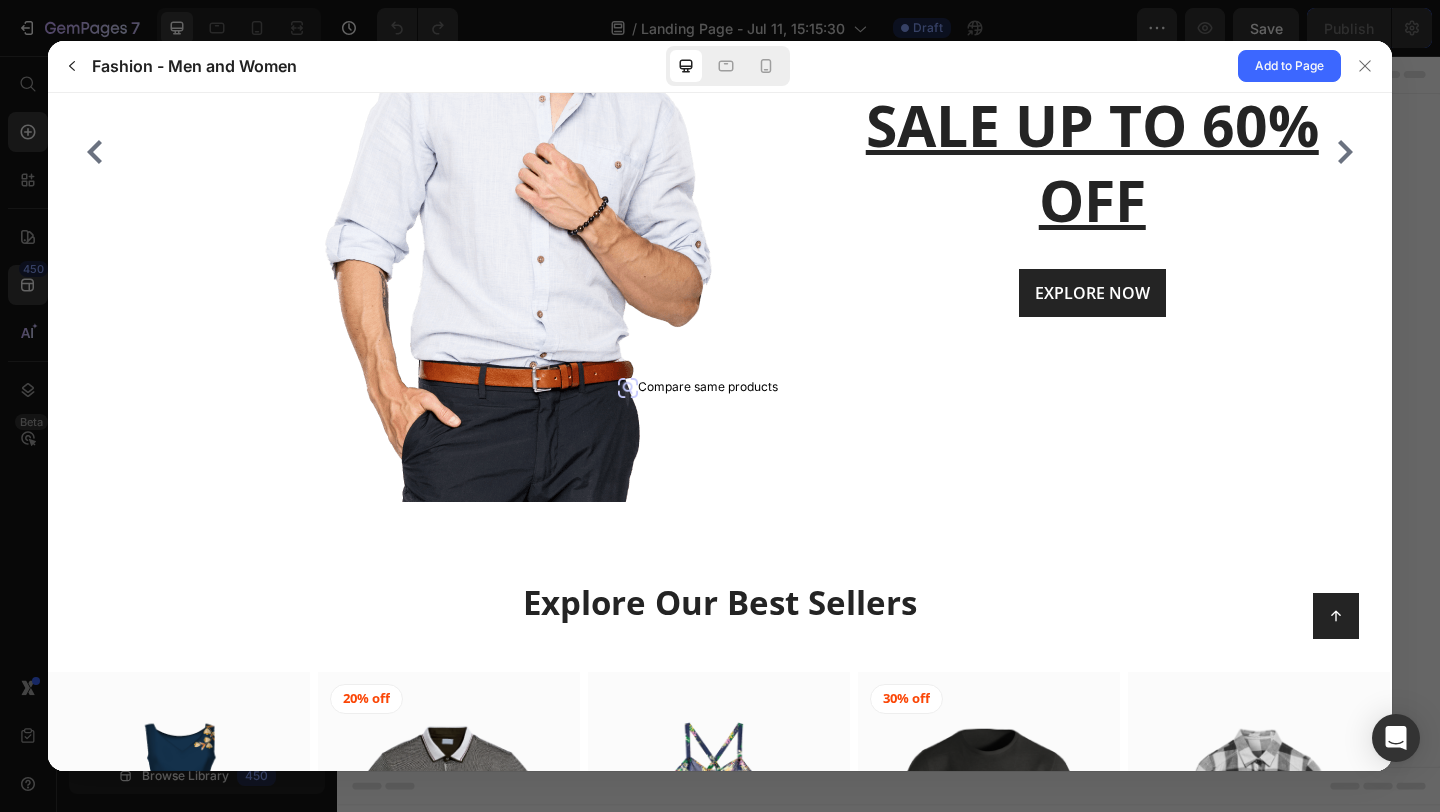 scroll, scrollTop: 272, scrollLeft: 0, axis: vertical 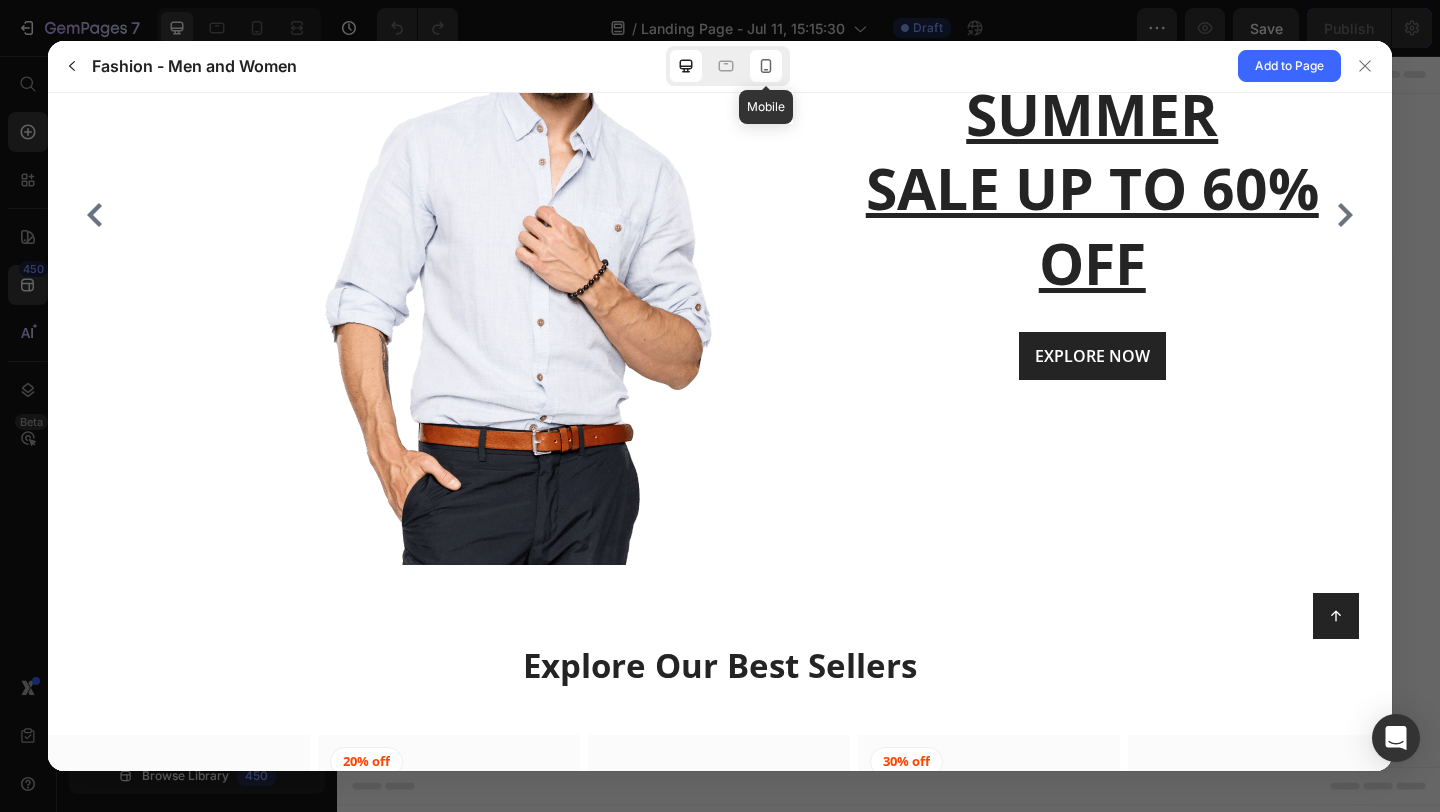 click 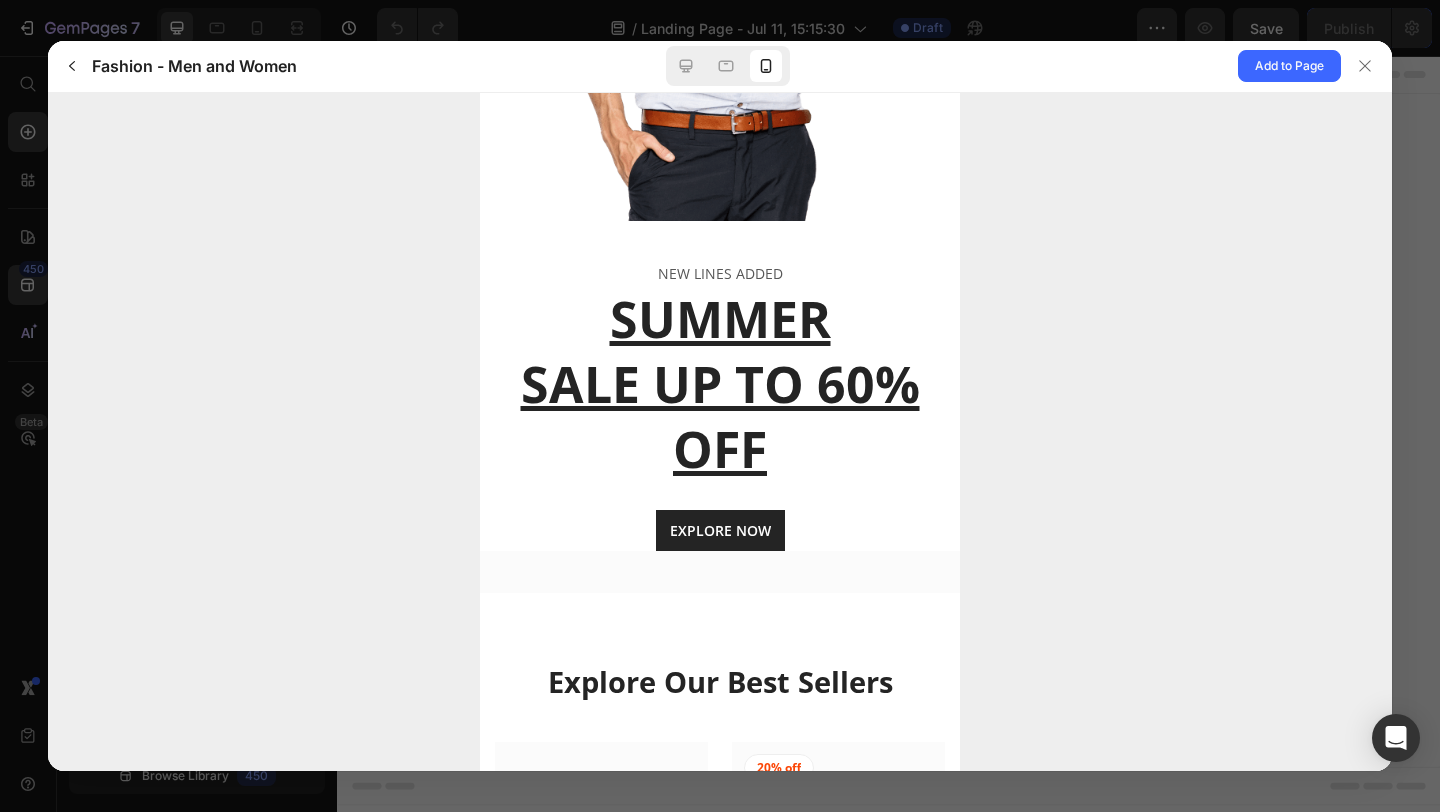 scroll, scrollTop: 0, scrollLeft: 0, axis: both 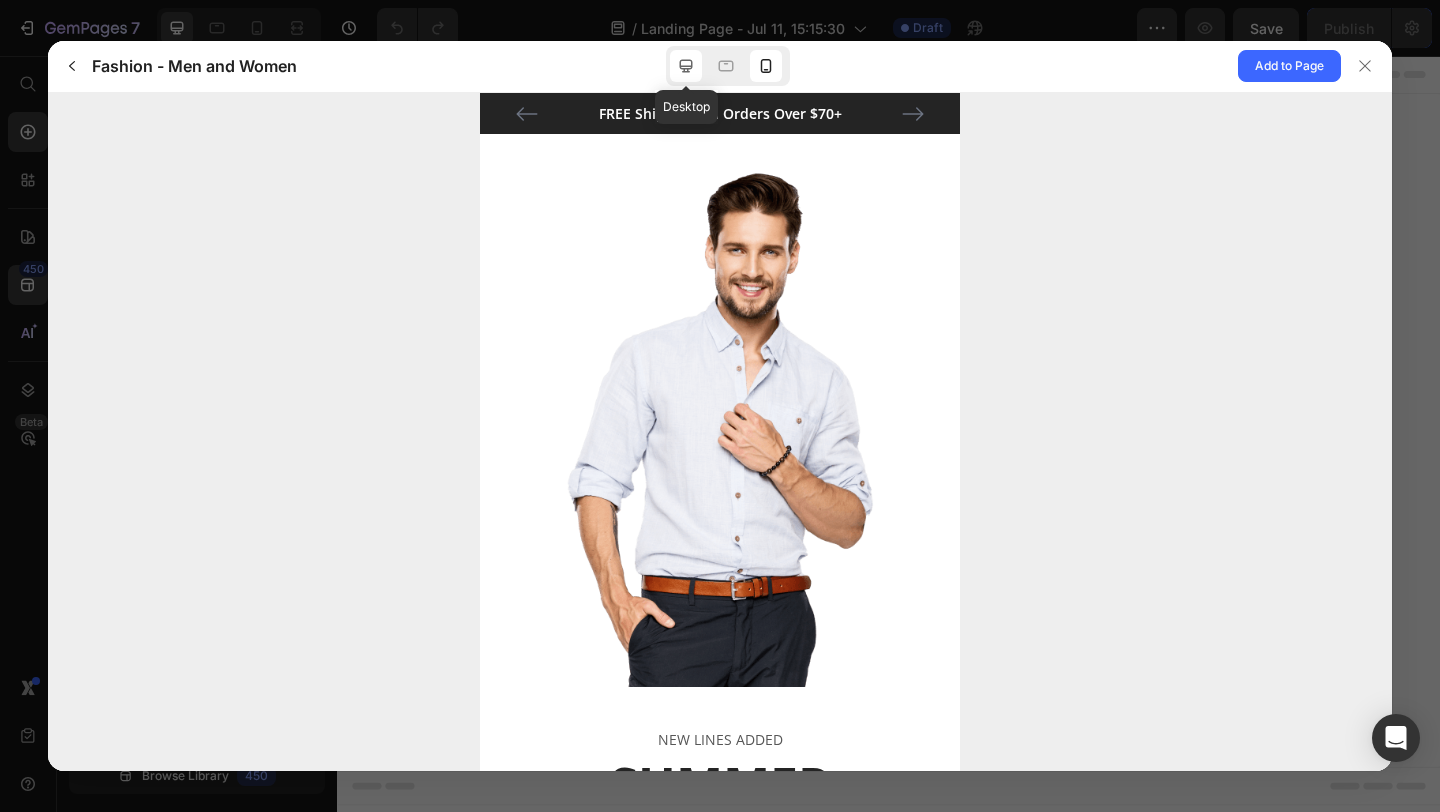 click 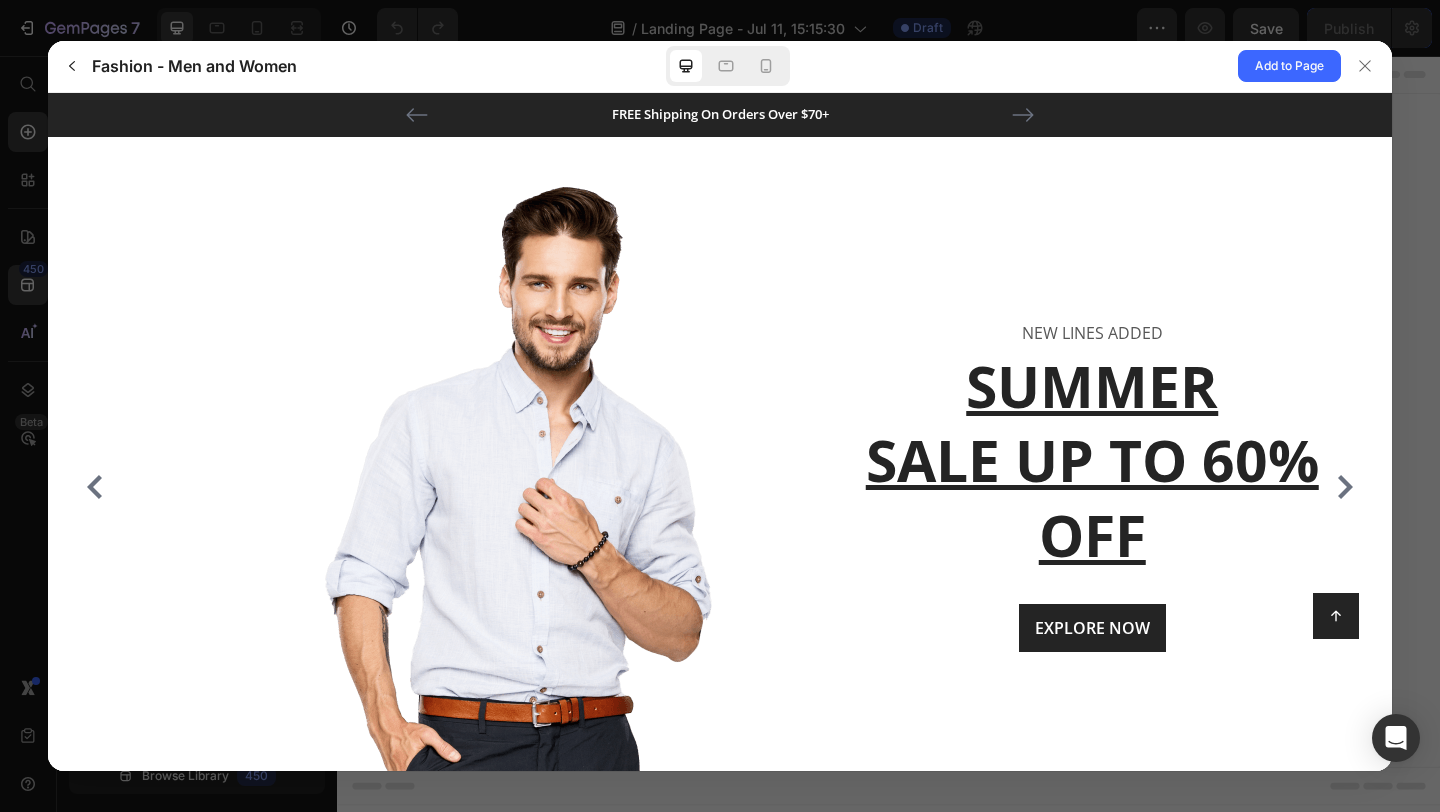 click on "FREE Shipping On Orders Over $70+" at bounding box center [720, 113] 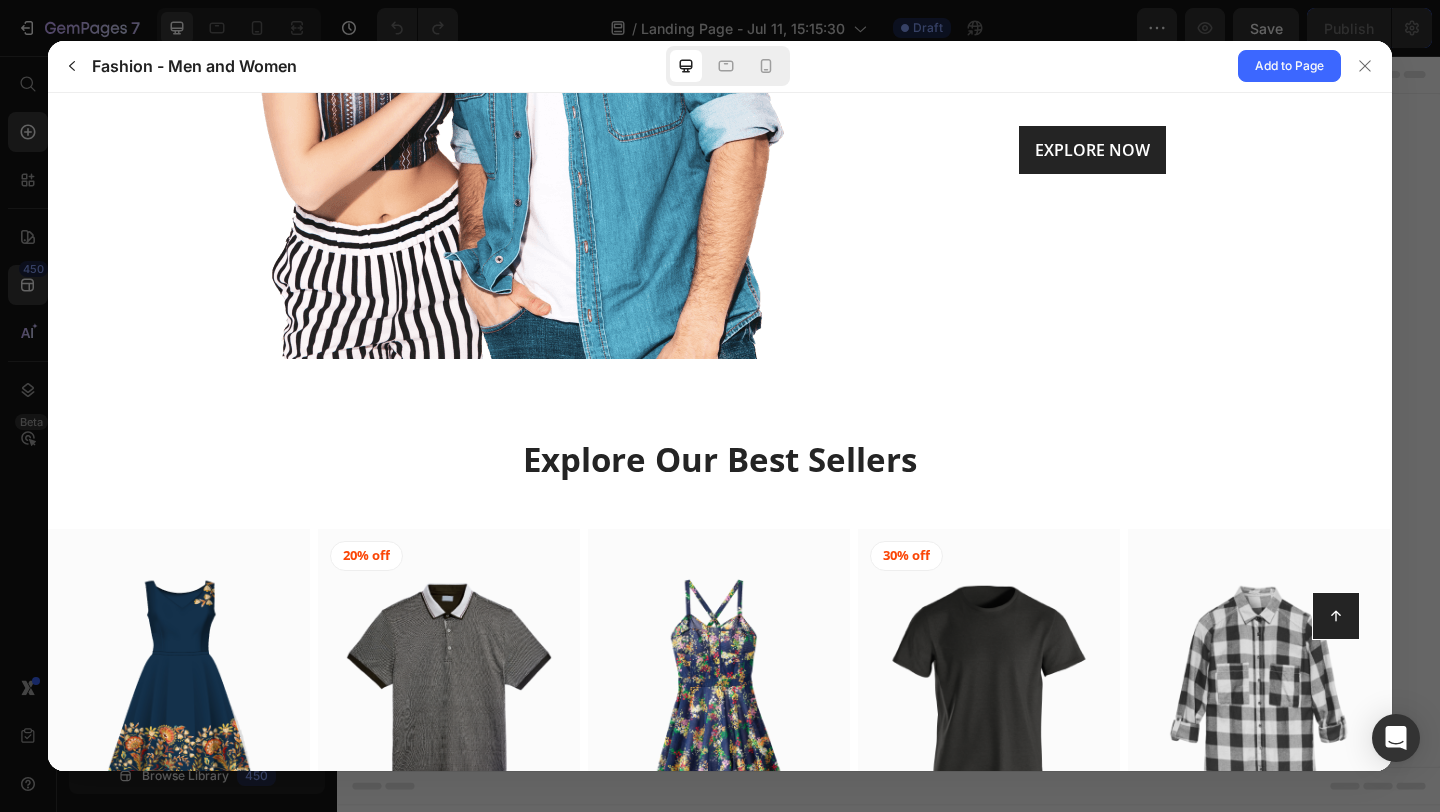 scroll, scrollTop: 0, scrollLeft: 0, axis: both 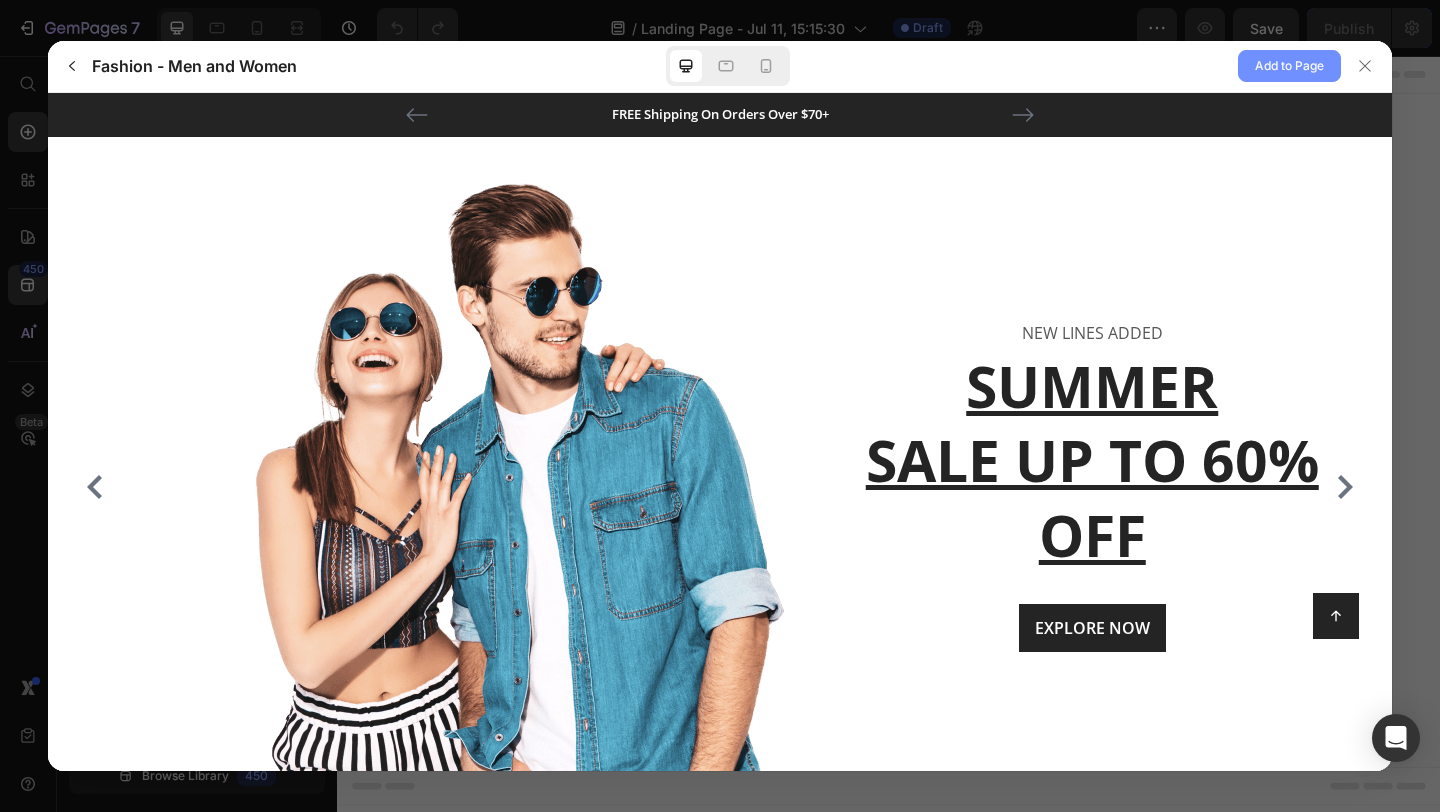 click on "Add to Page" 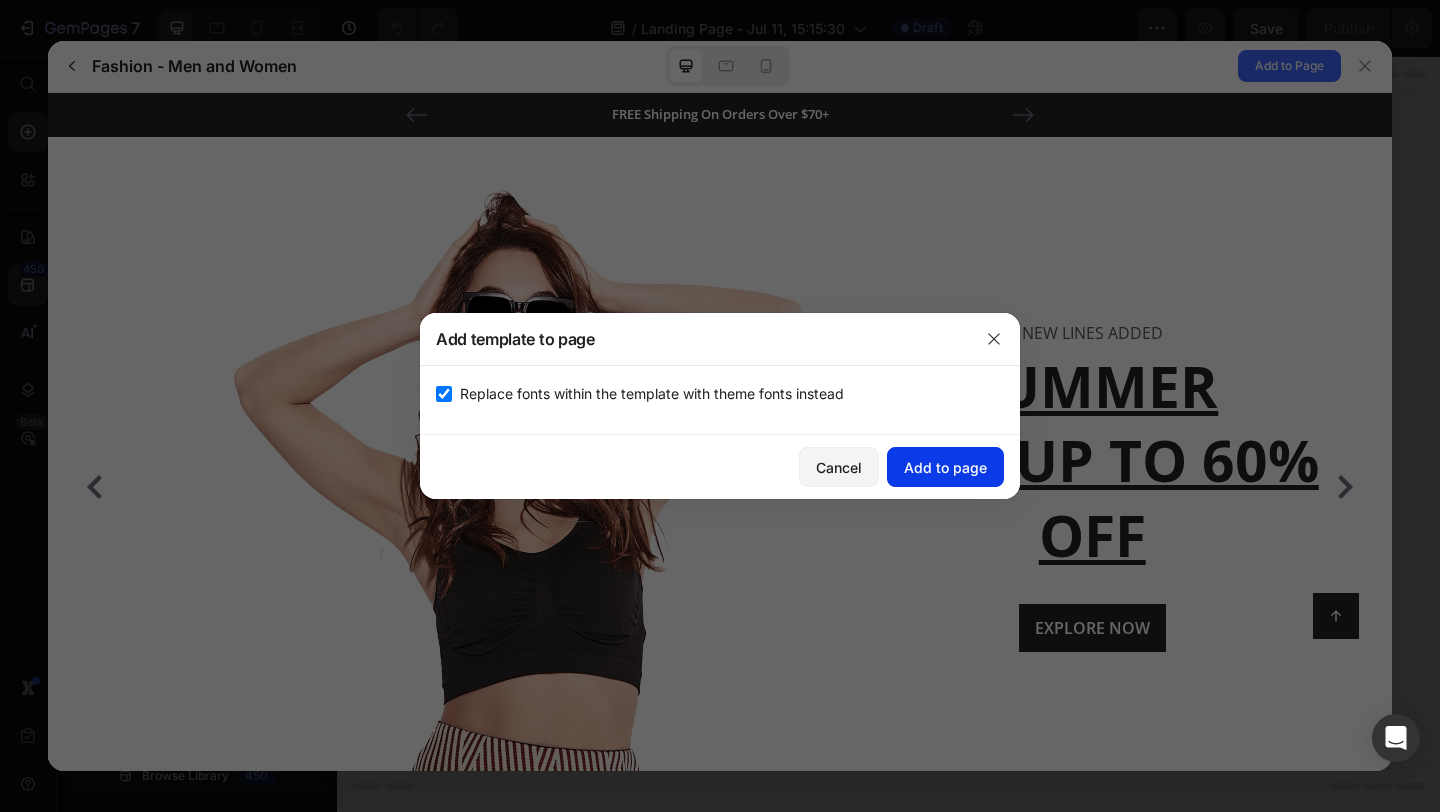click on "Add to page" at bounding box center [945, 467] 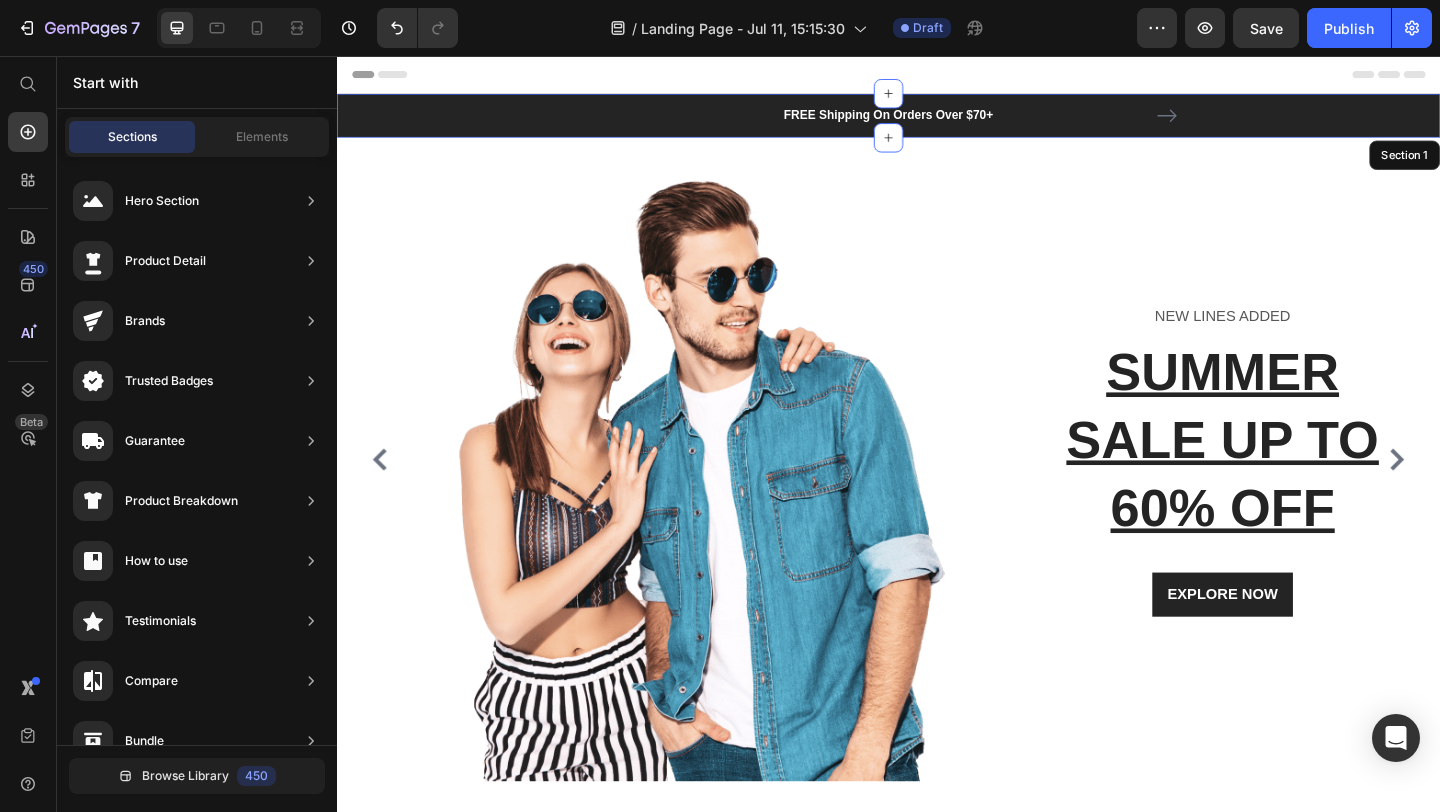 scroll, scrollTop: 41, scrollLeft: 0, axis: vertical 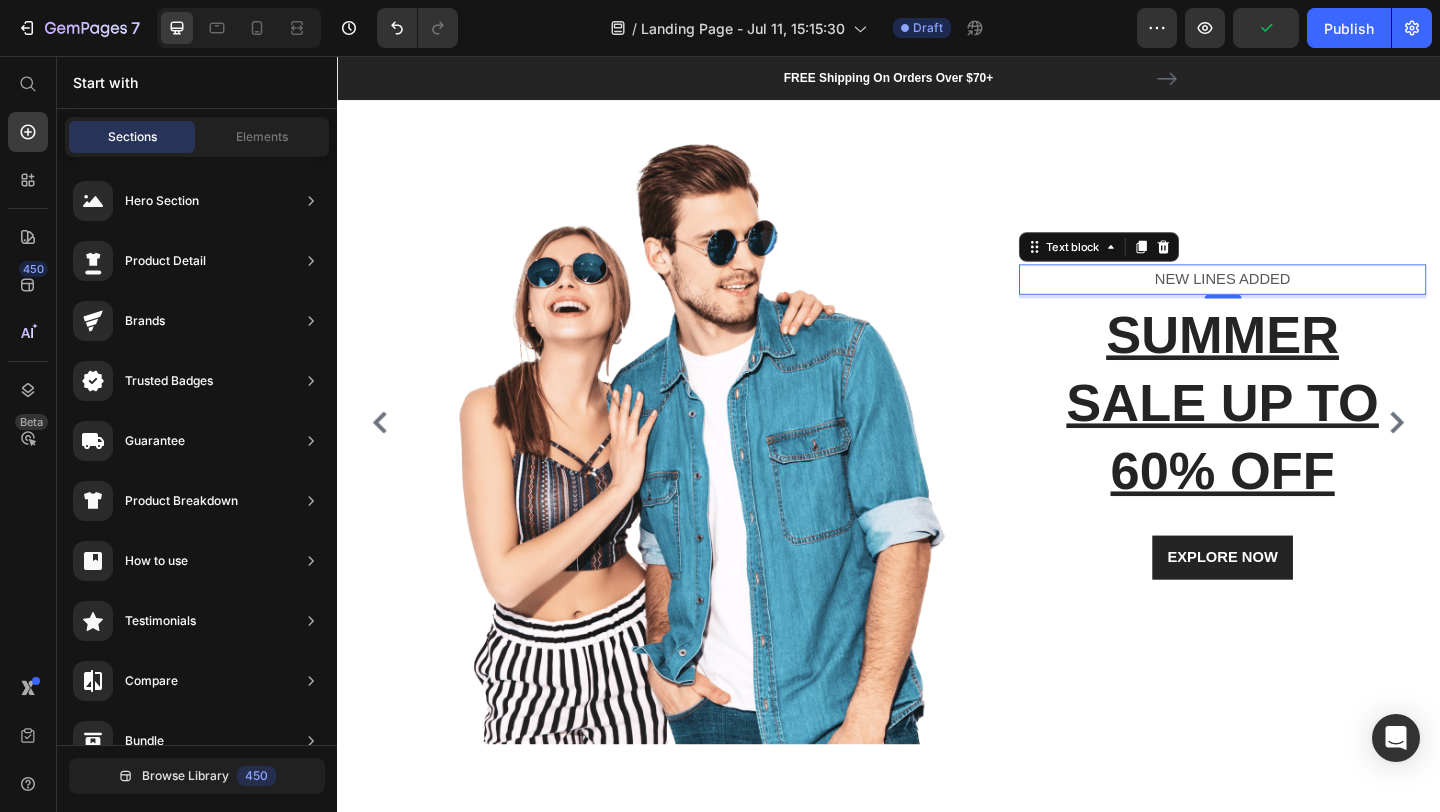 click on "NEW LINES ADDED" at bounding box center (1300, 298) 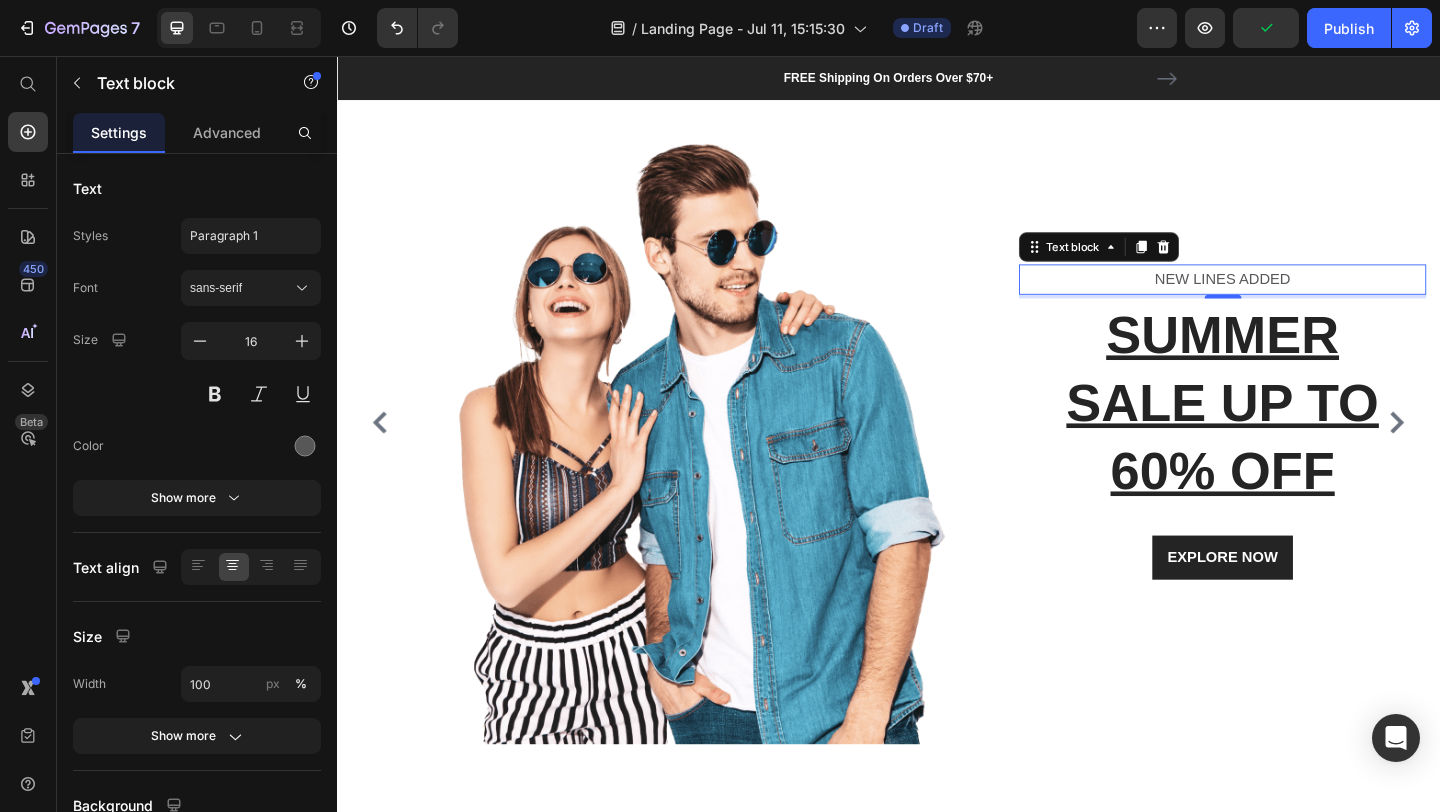 click on "NEW LINES ADDED" at bounding box center [1300, 298] 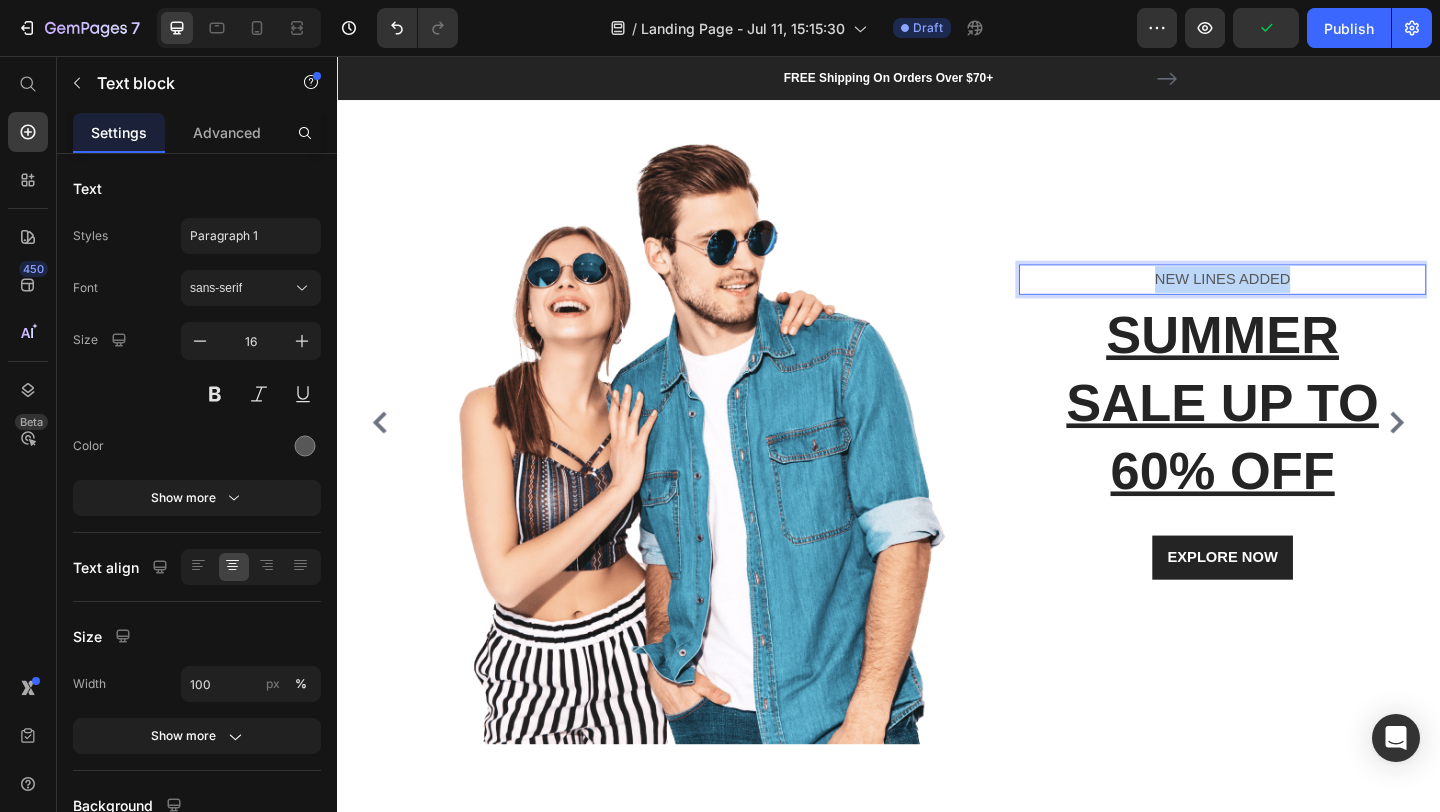 click on "NEW LINES ADDED" at bounding box center [1300, 298] 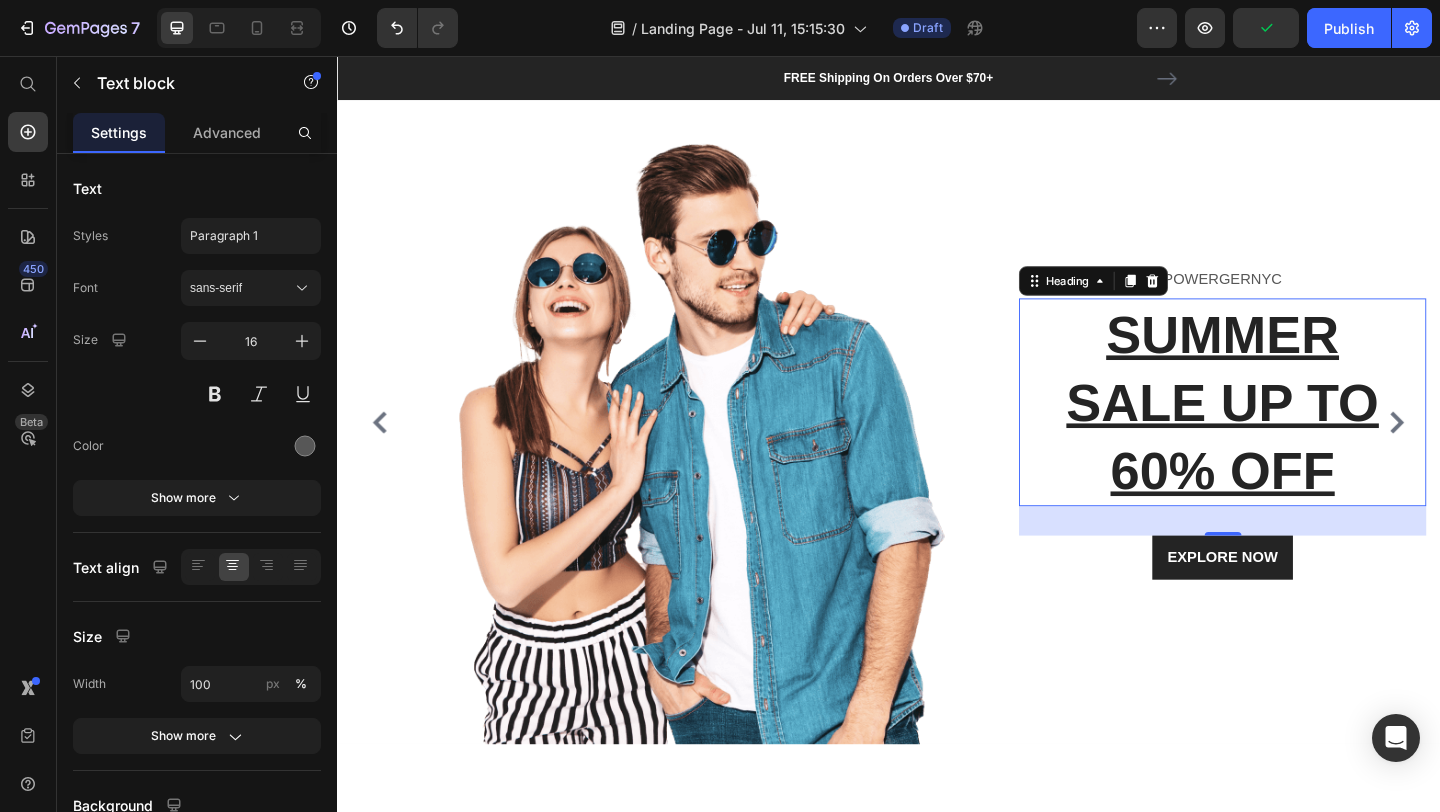 click on "SUMMER SALE UP TO 60% OFF" at bounding box center (1300, 432) 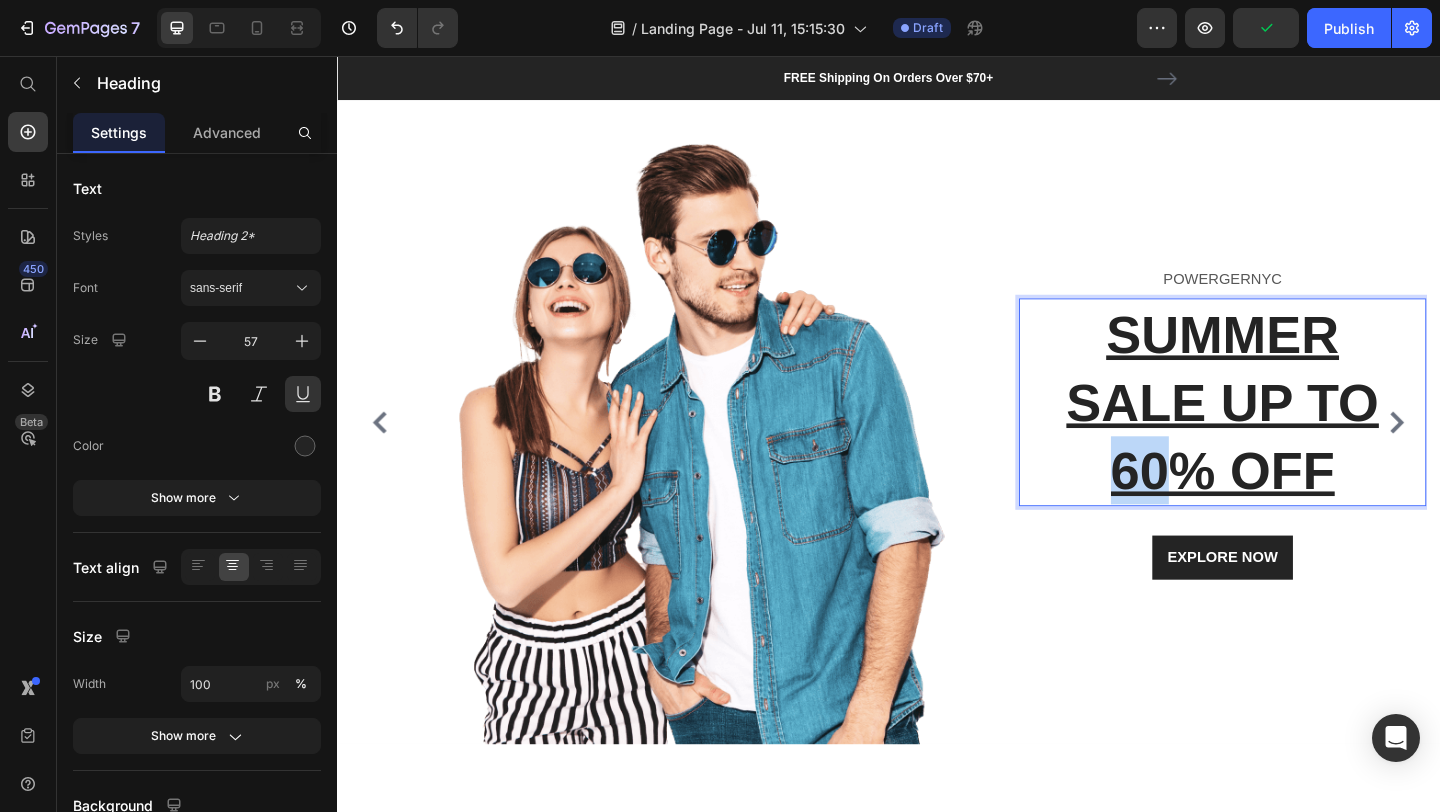 click on "SUMMER SALE UP TO 60% OFF" at bounding box center (1300, 432) 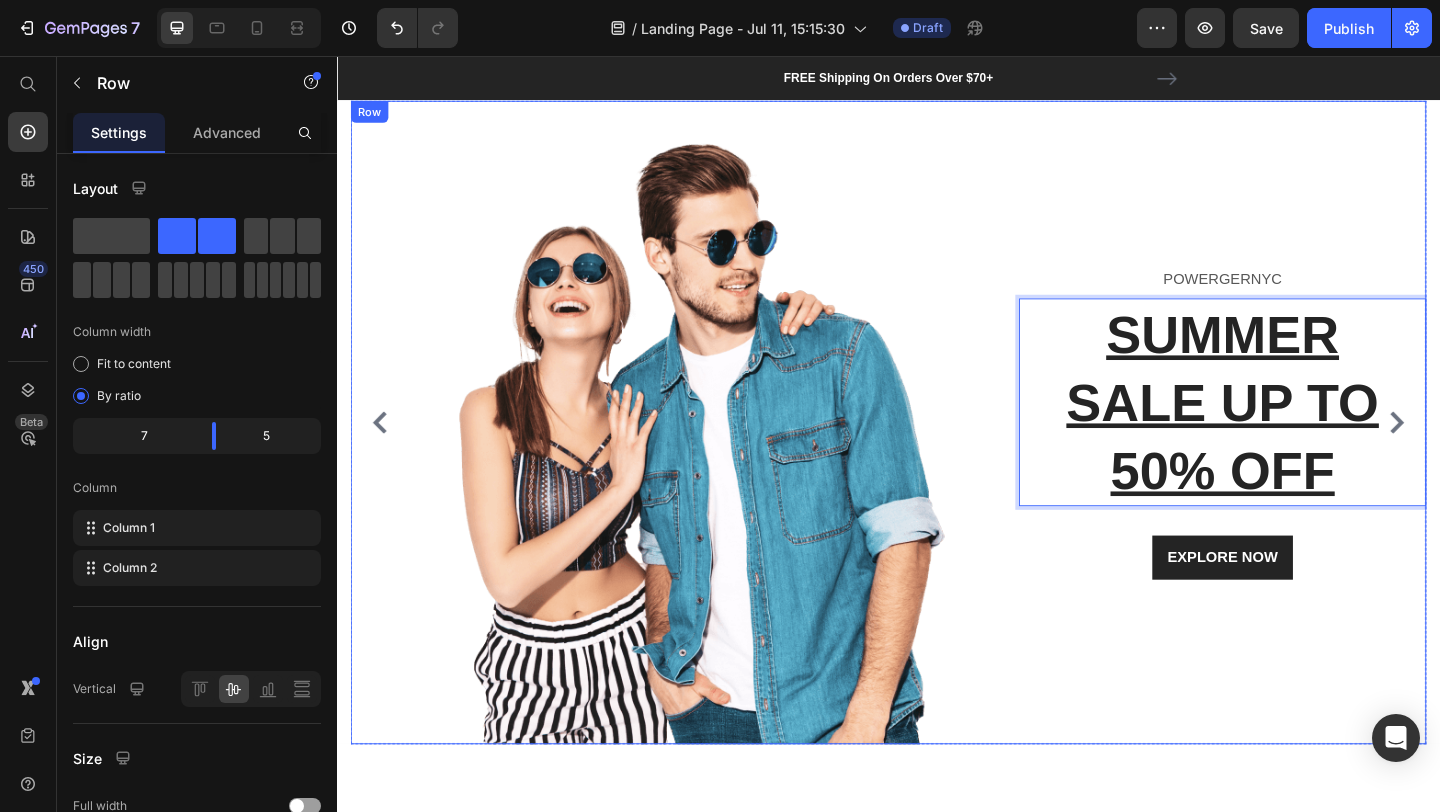 click on "POWERGERNYC Text block SUMMER SALE UP TO 50% OFF Heading   32 EXPLORE NOW Button Row" at bounding box center [1284, 454] 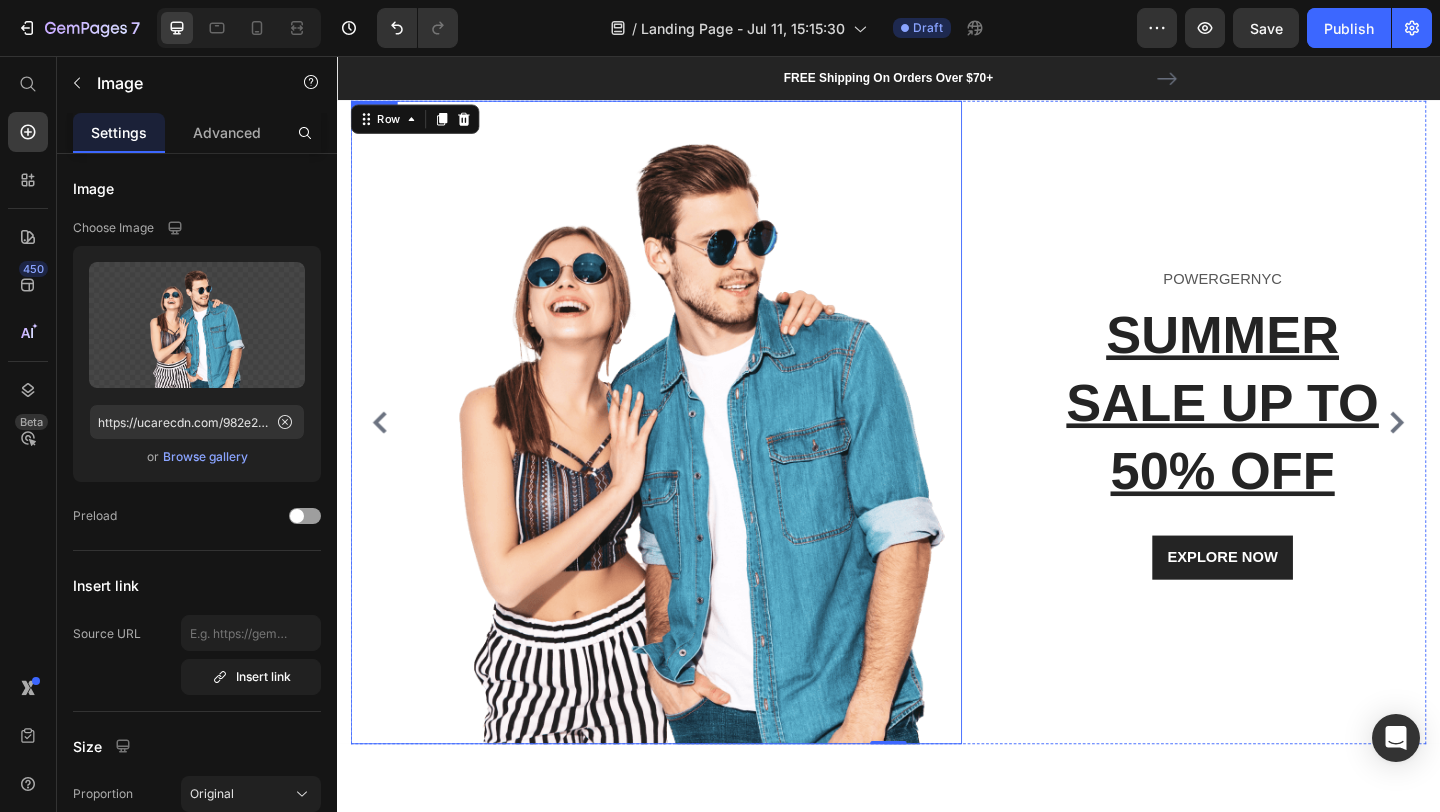 click at bounding box center (684, 454) 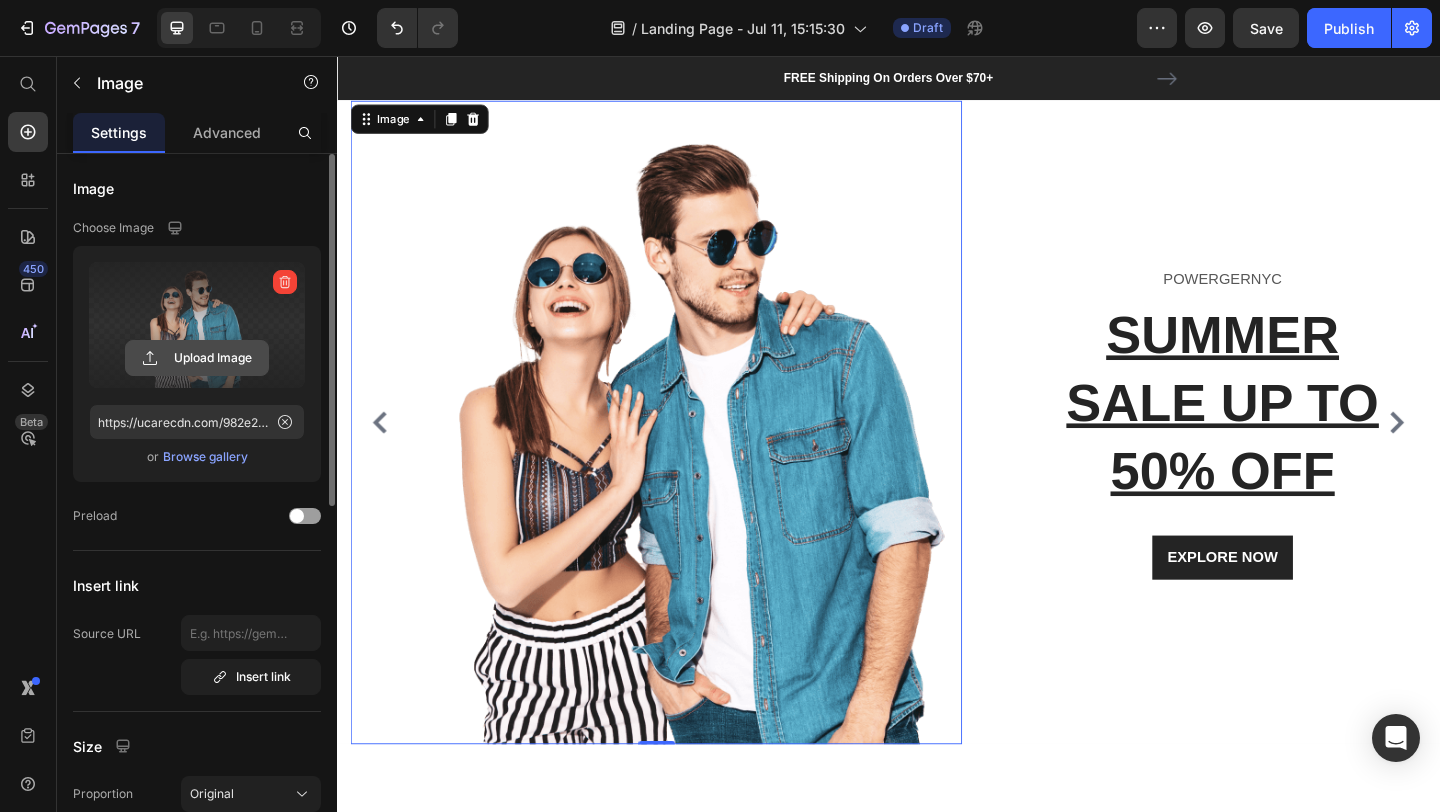click 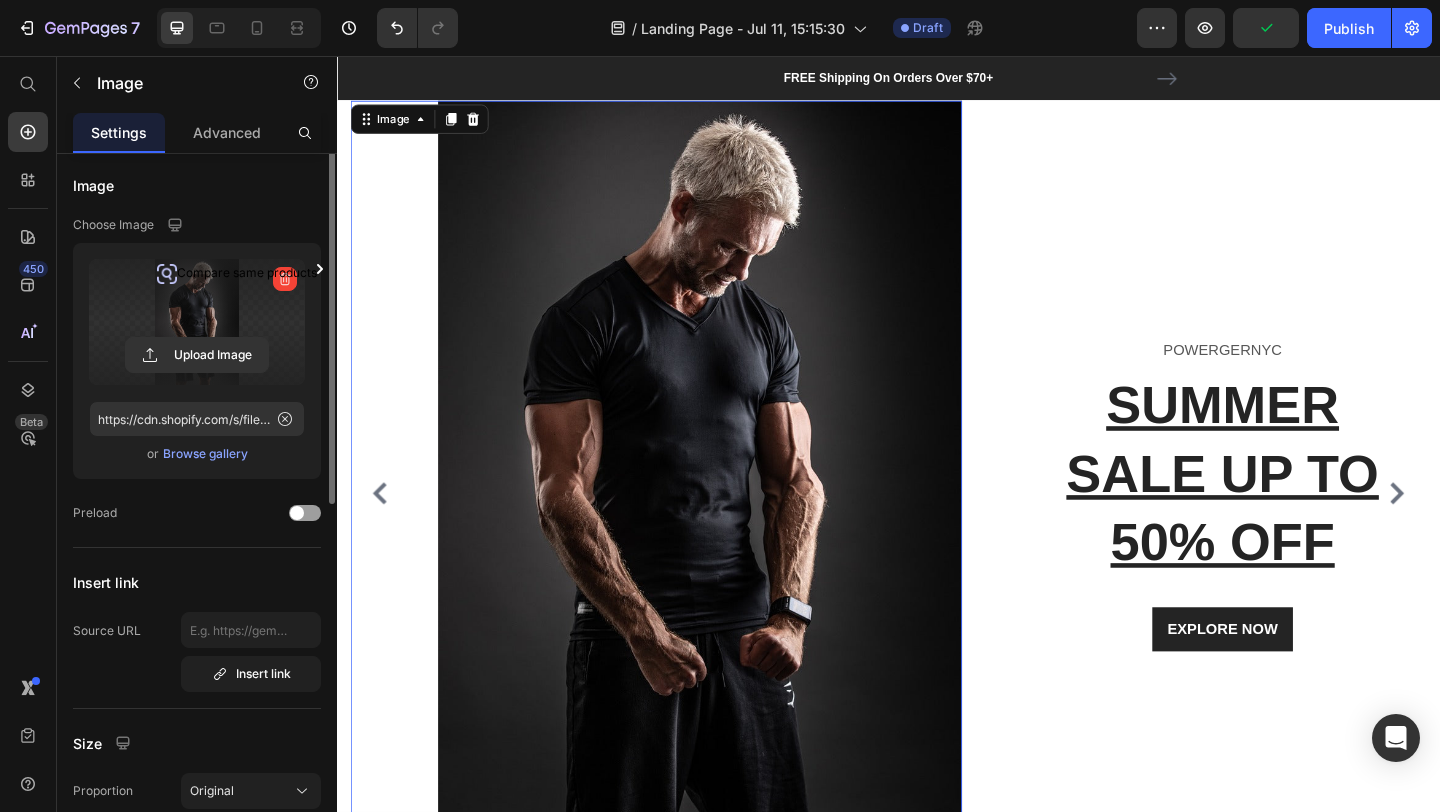 scroll, scrollTop: 0, scrollLeft: 0, axis: both 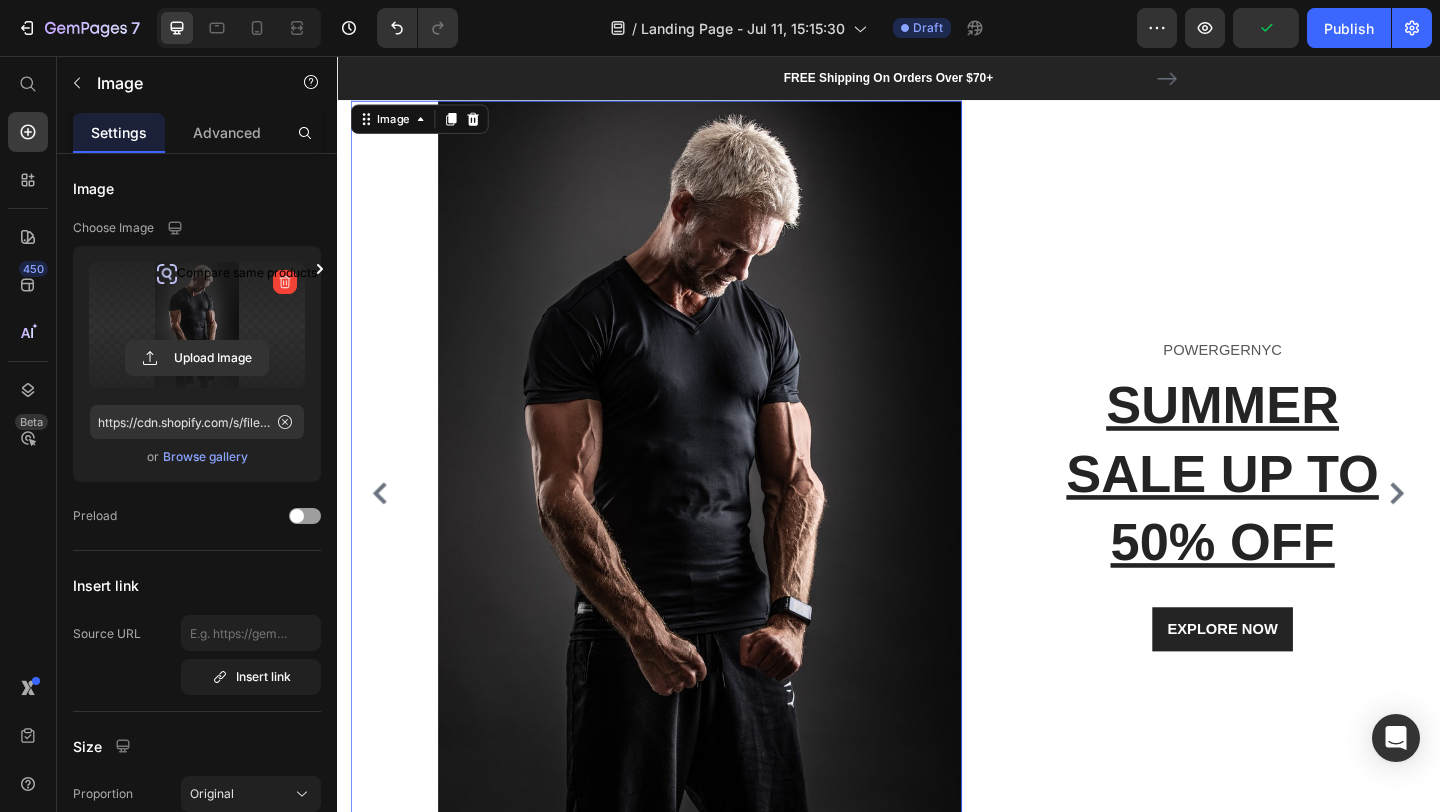 click at bounding box center [684, 531] 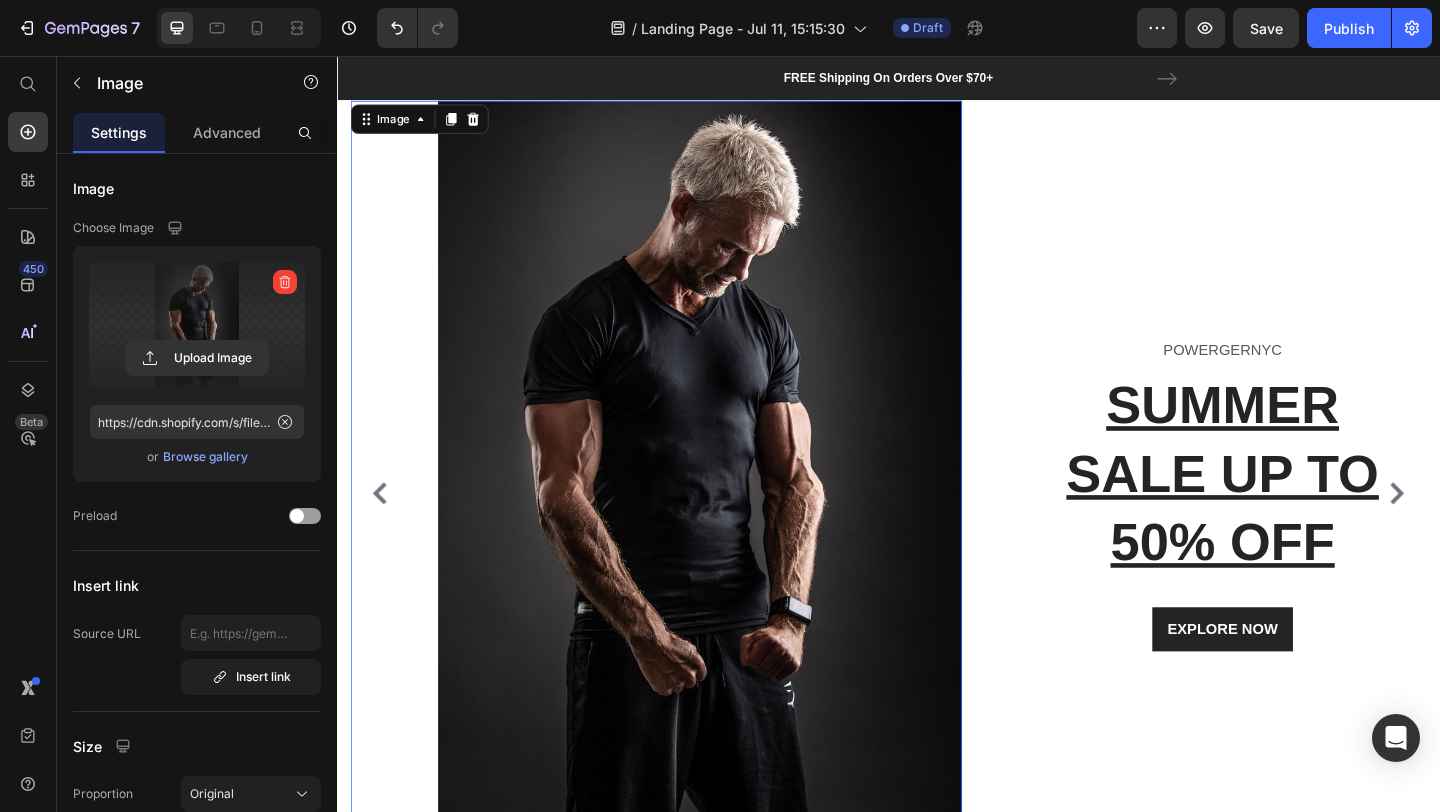 click at bounding box center (197, 325) 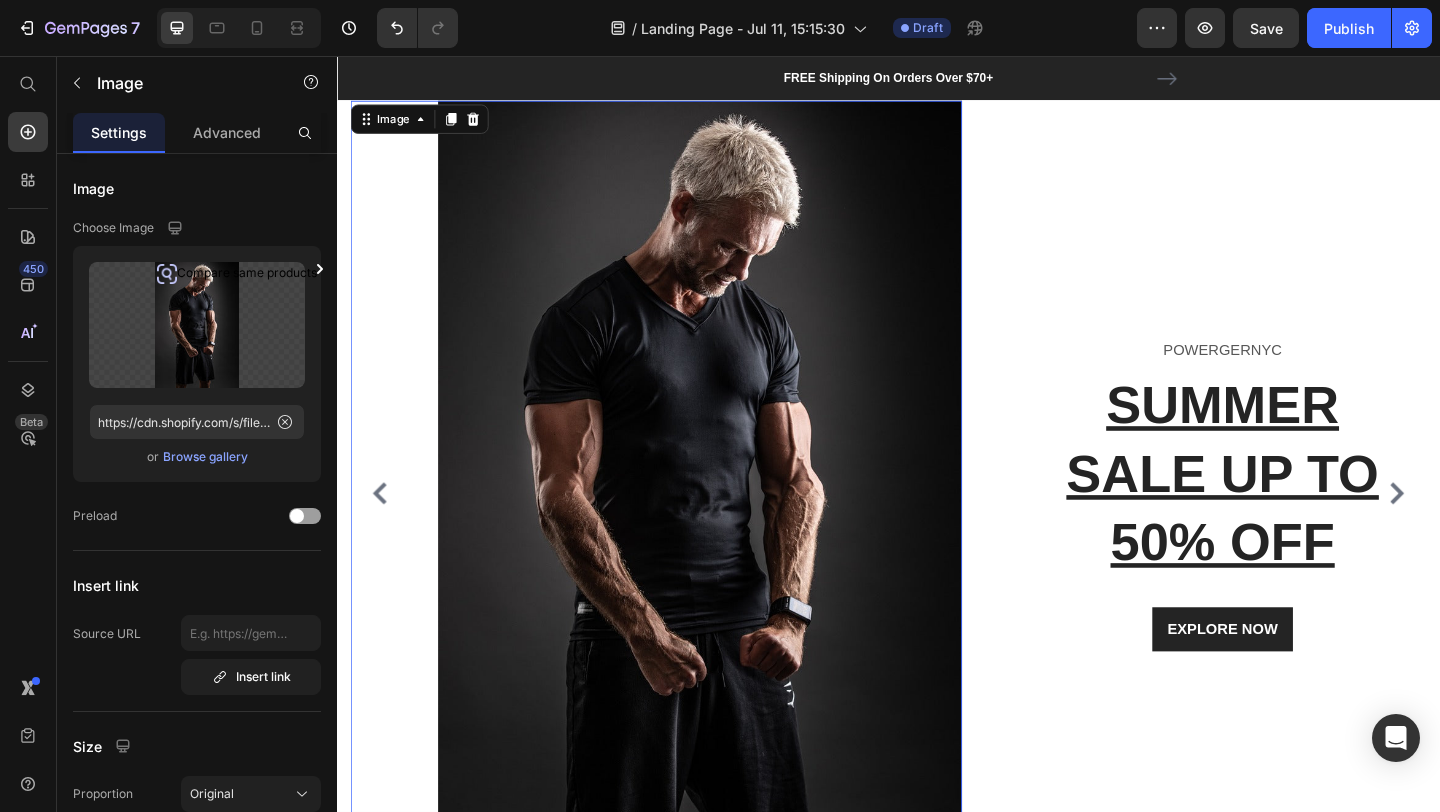 click at bounding box center (684, 531) 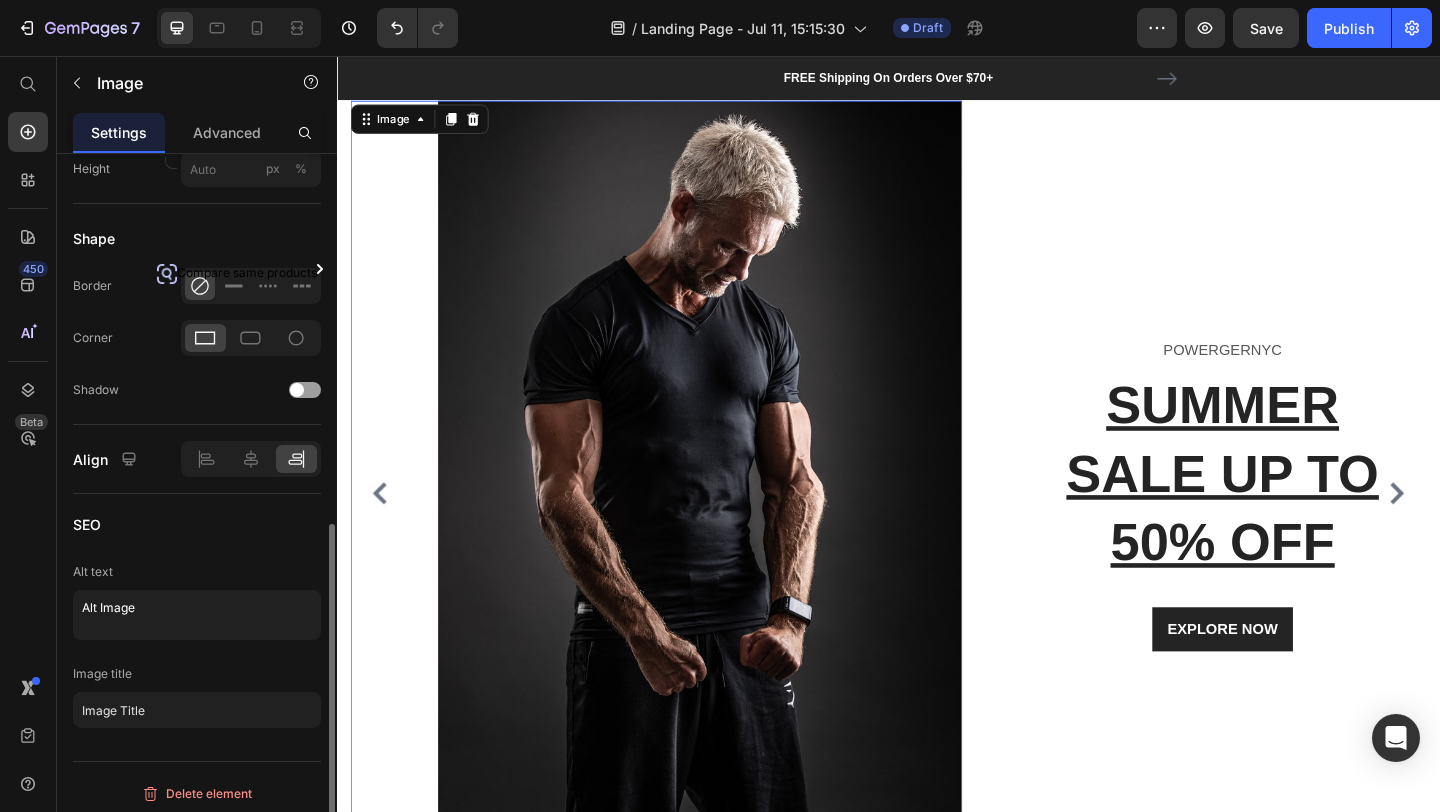 scroll, scrollTop: 736, scrollLeft: 0, axis: vertical 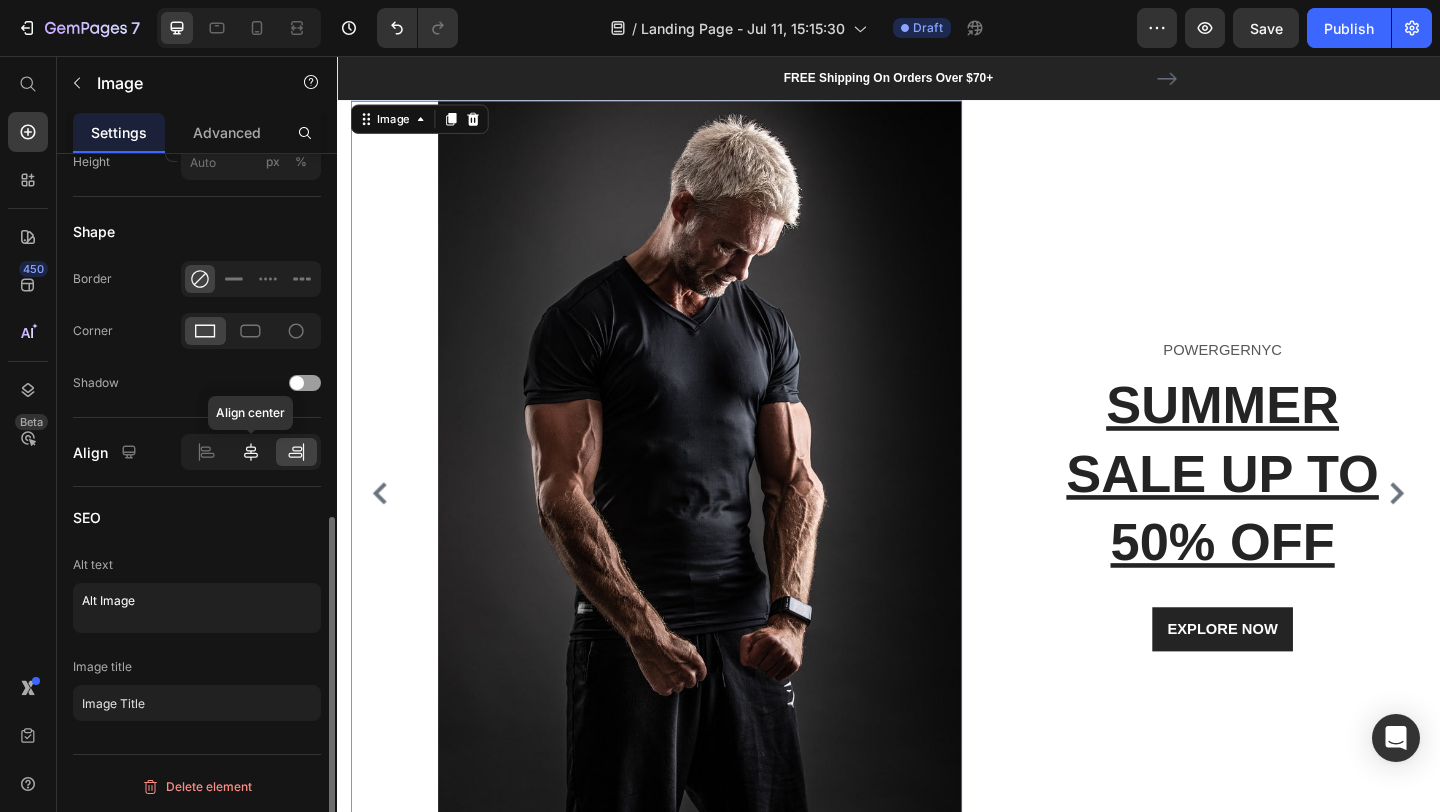 click 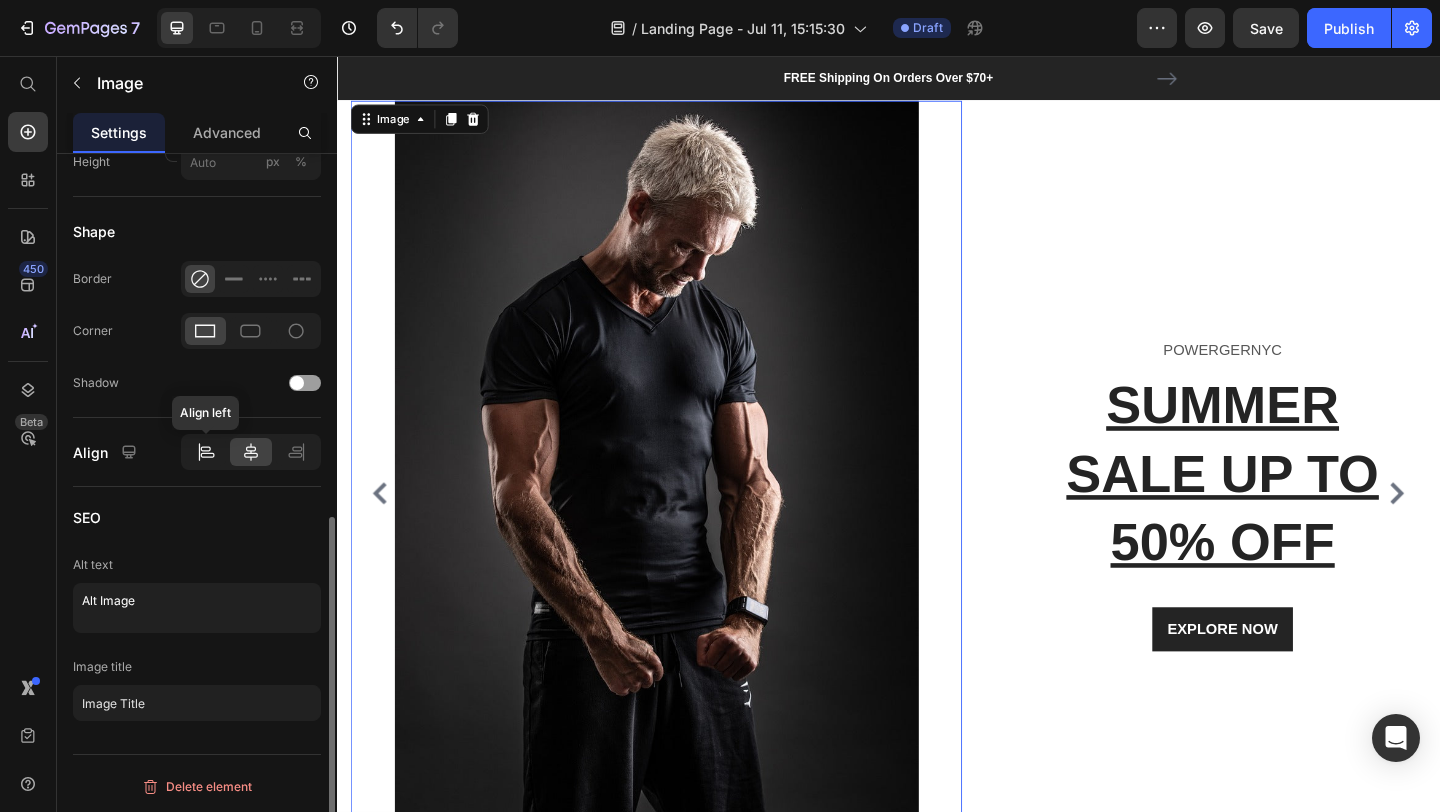 click 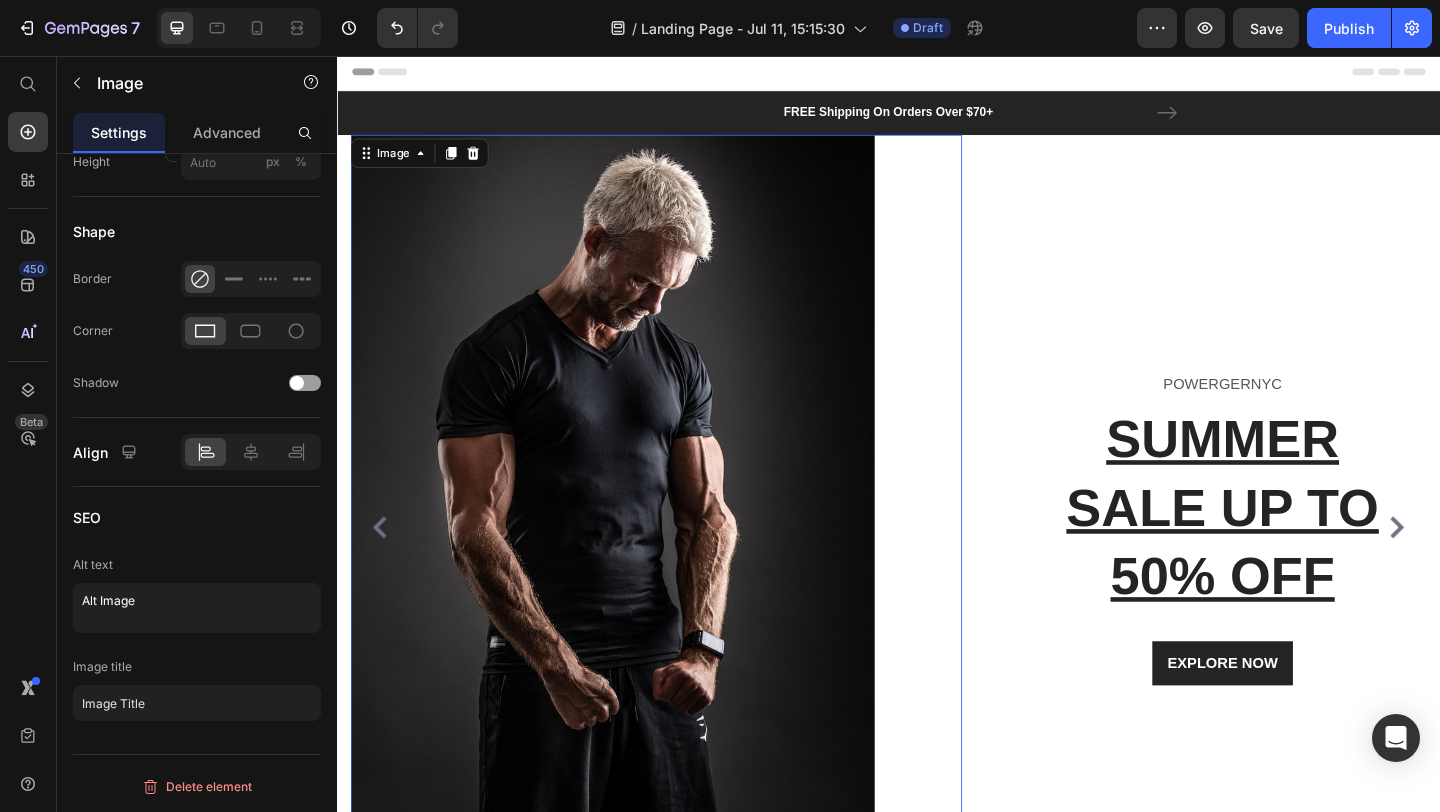 scroll, scrollTop: 5, scrollLeft: 0, axis: vertical 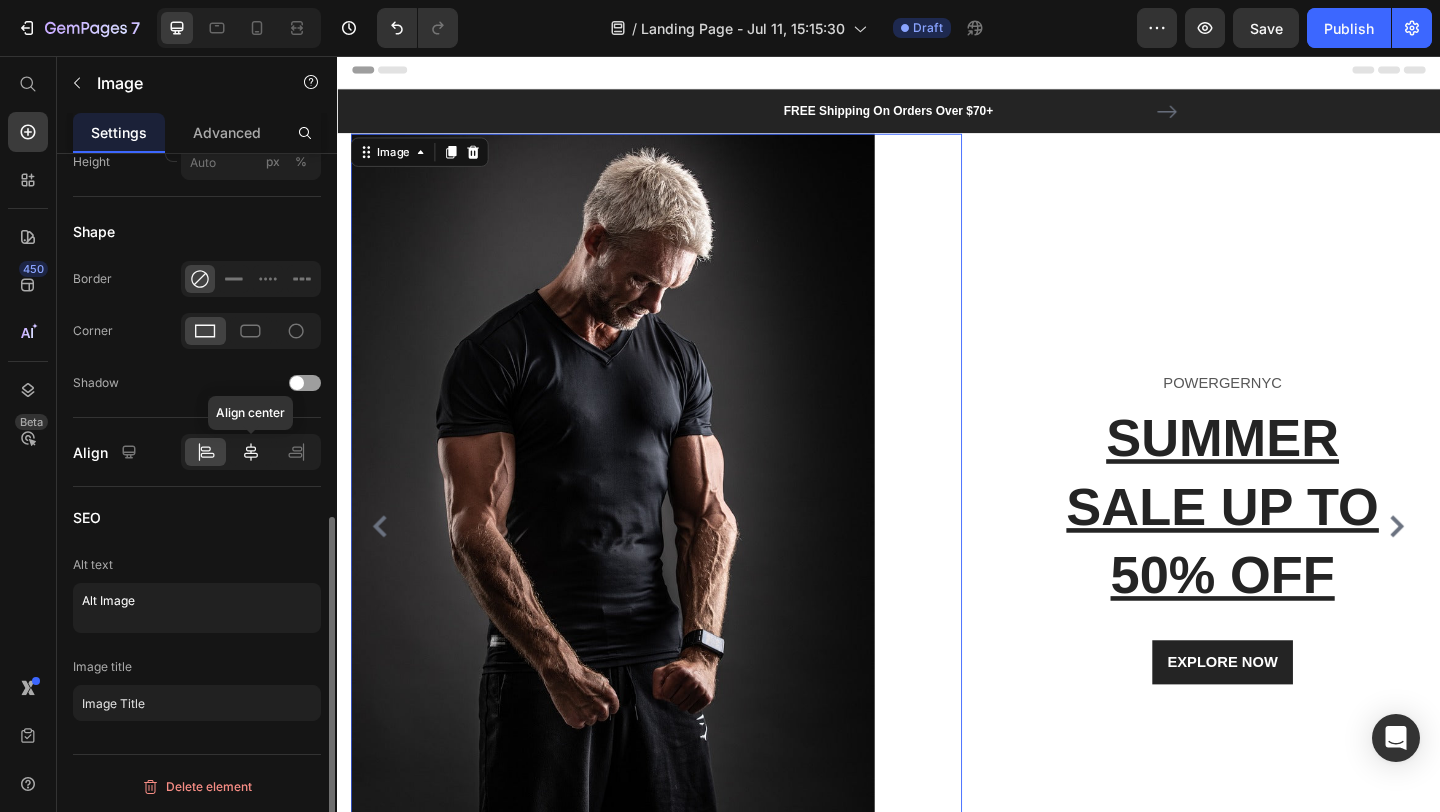 click 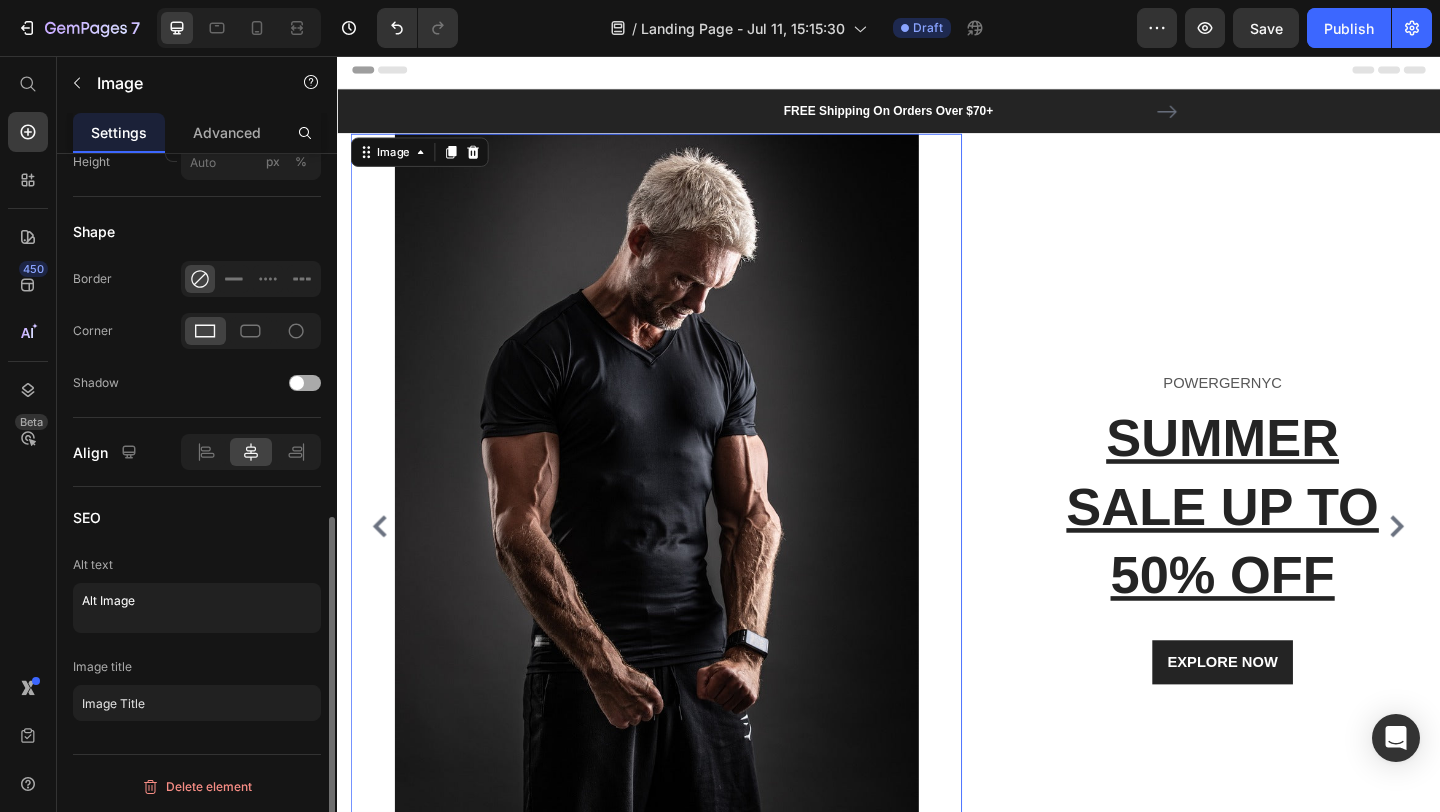 click at bounding box center [297, 383] 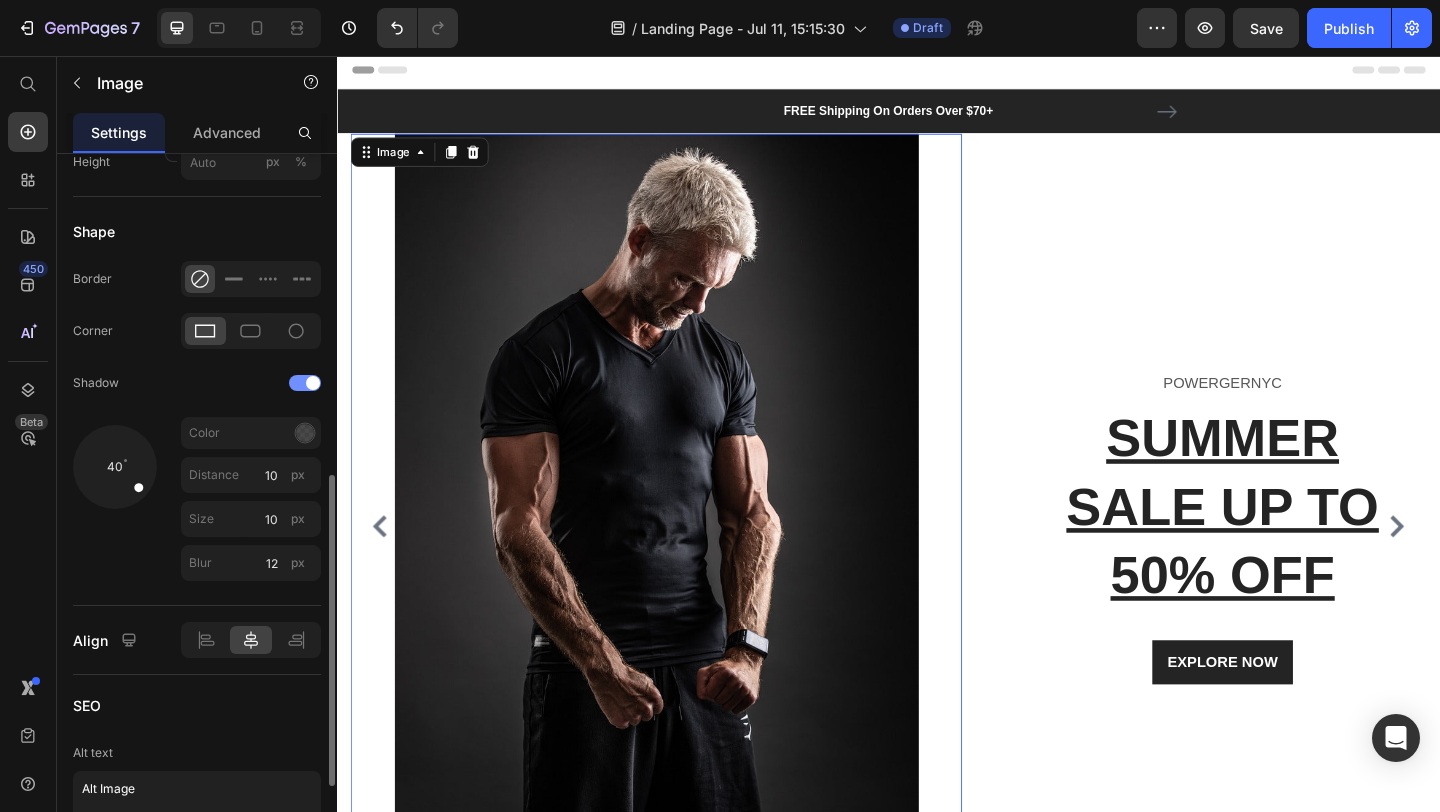 click at bounding box center (313, 383) 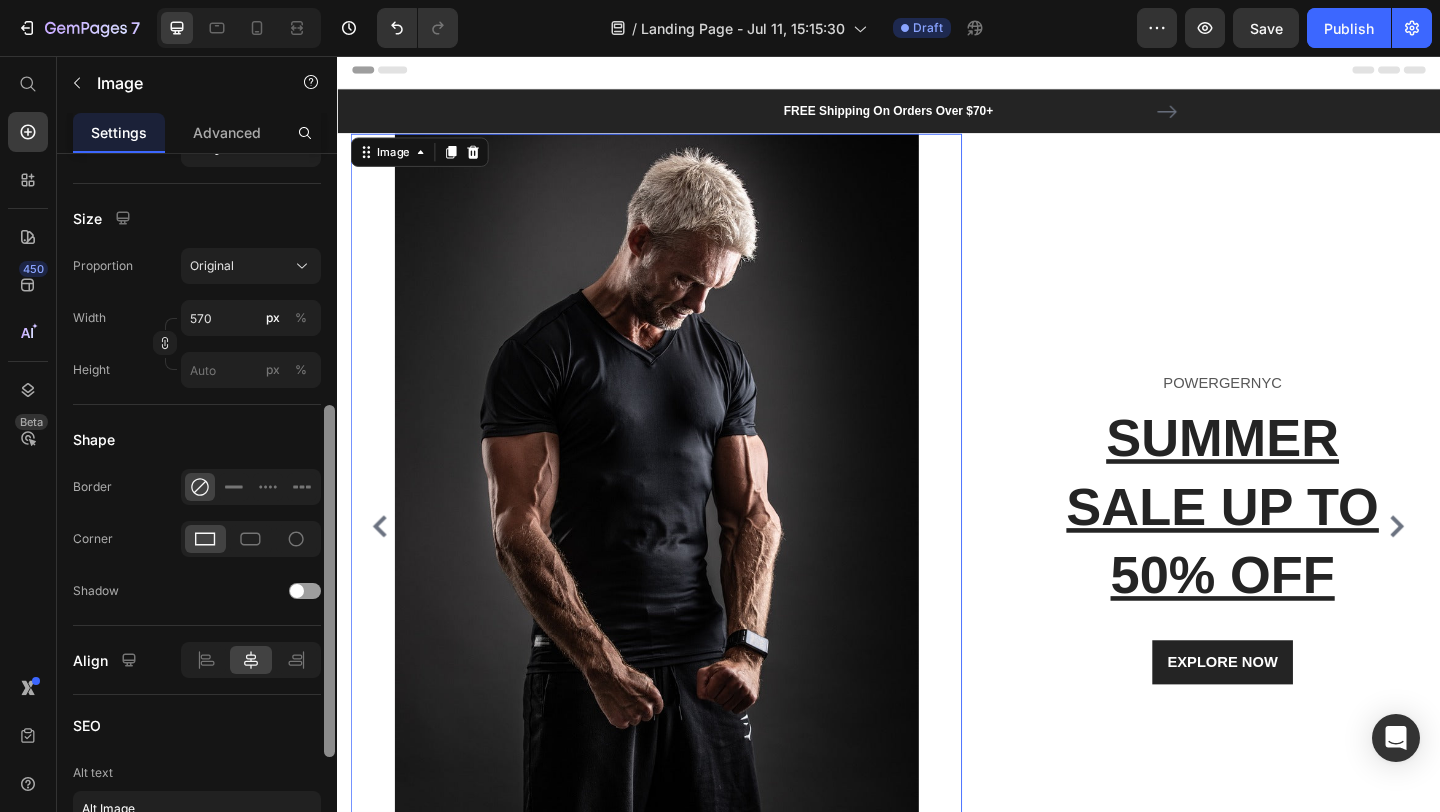 scroll, scrollTop: 519, scrollLeft: 0, axis: vertical 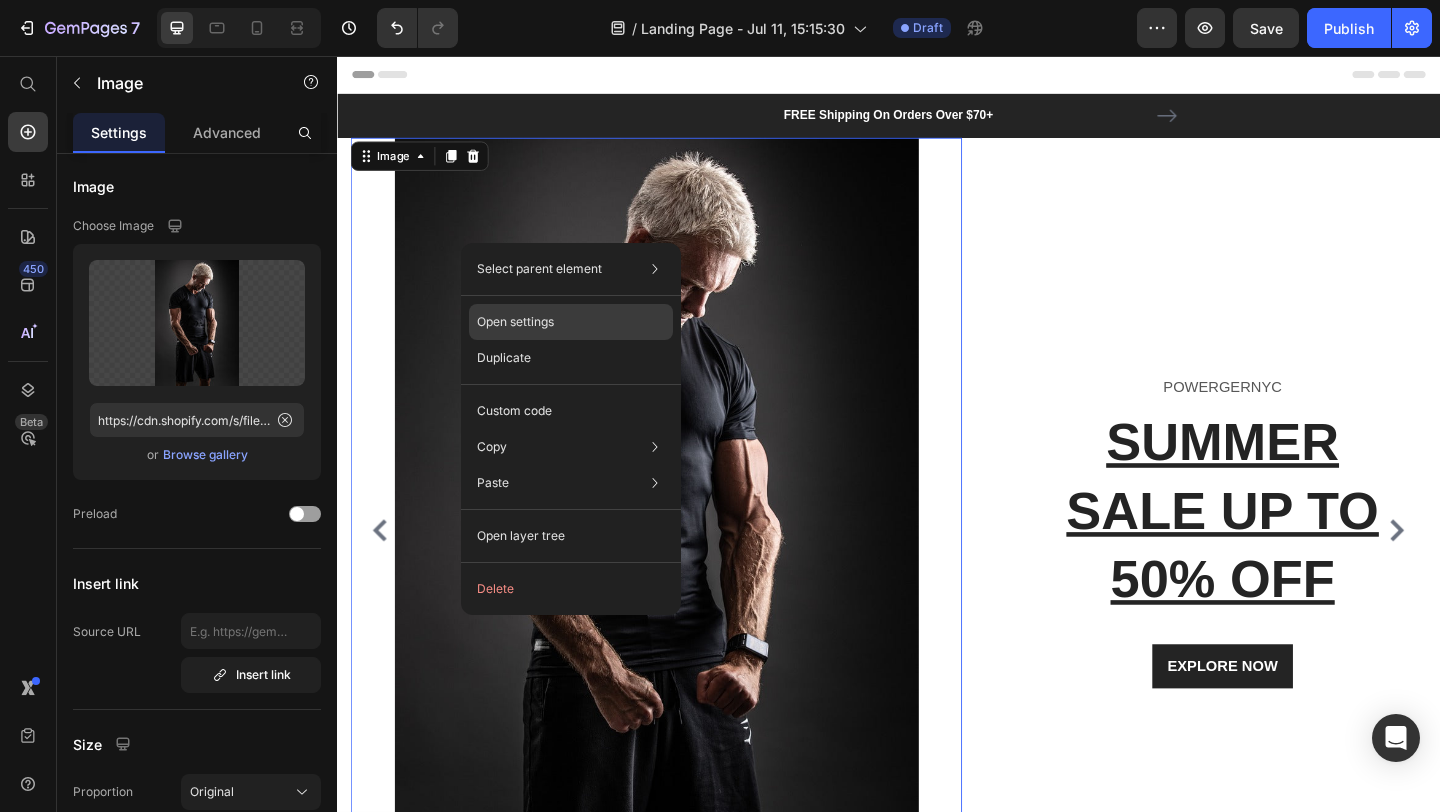 click on "Open settings" at bounding box center (515, 322) 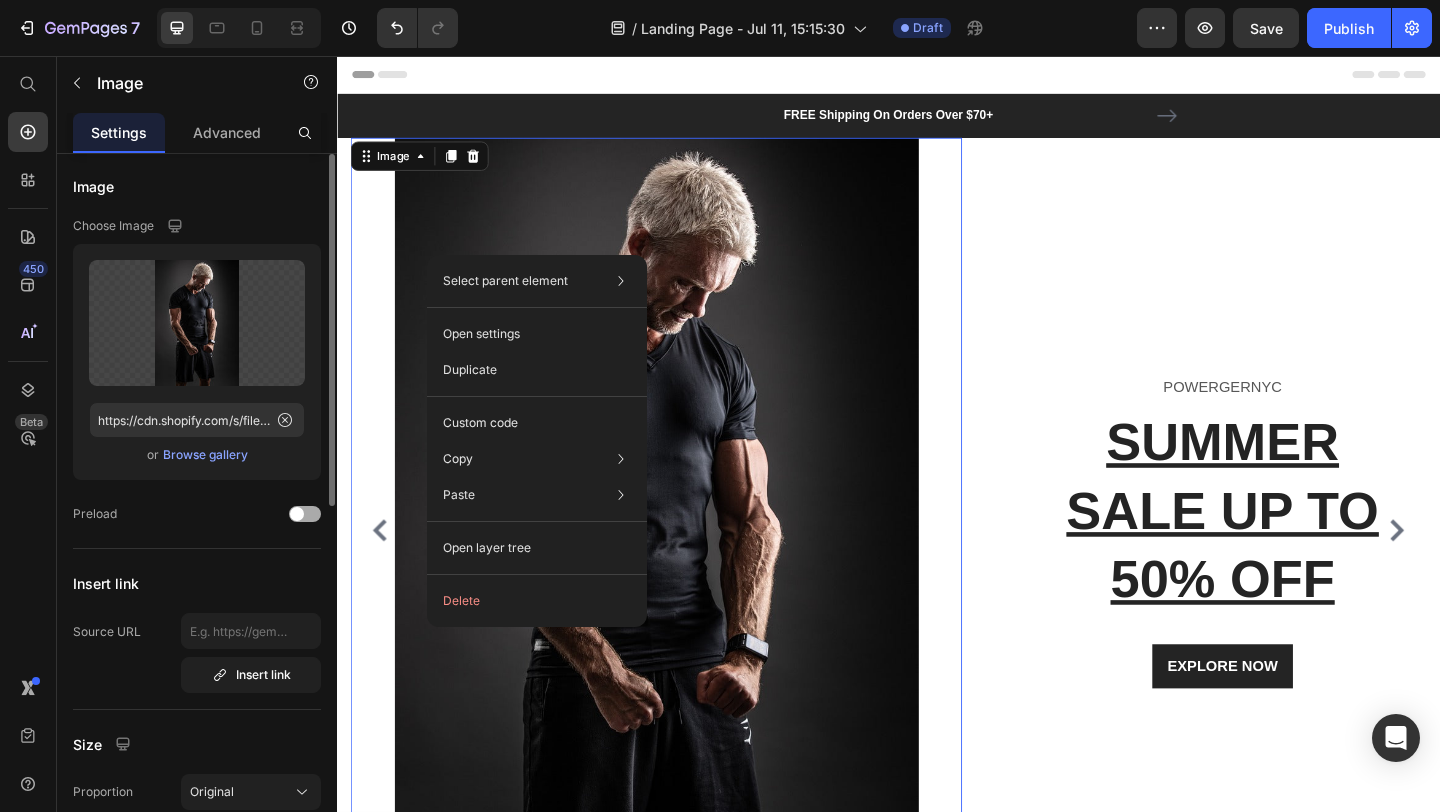 click at bounding box center (305, 514) 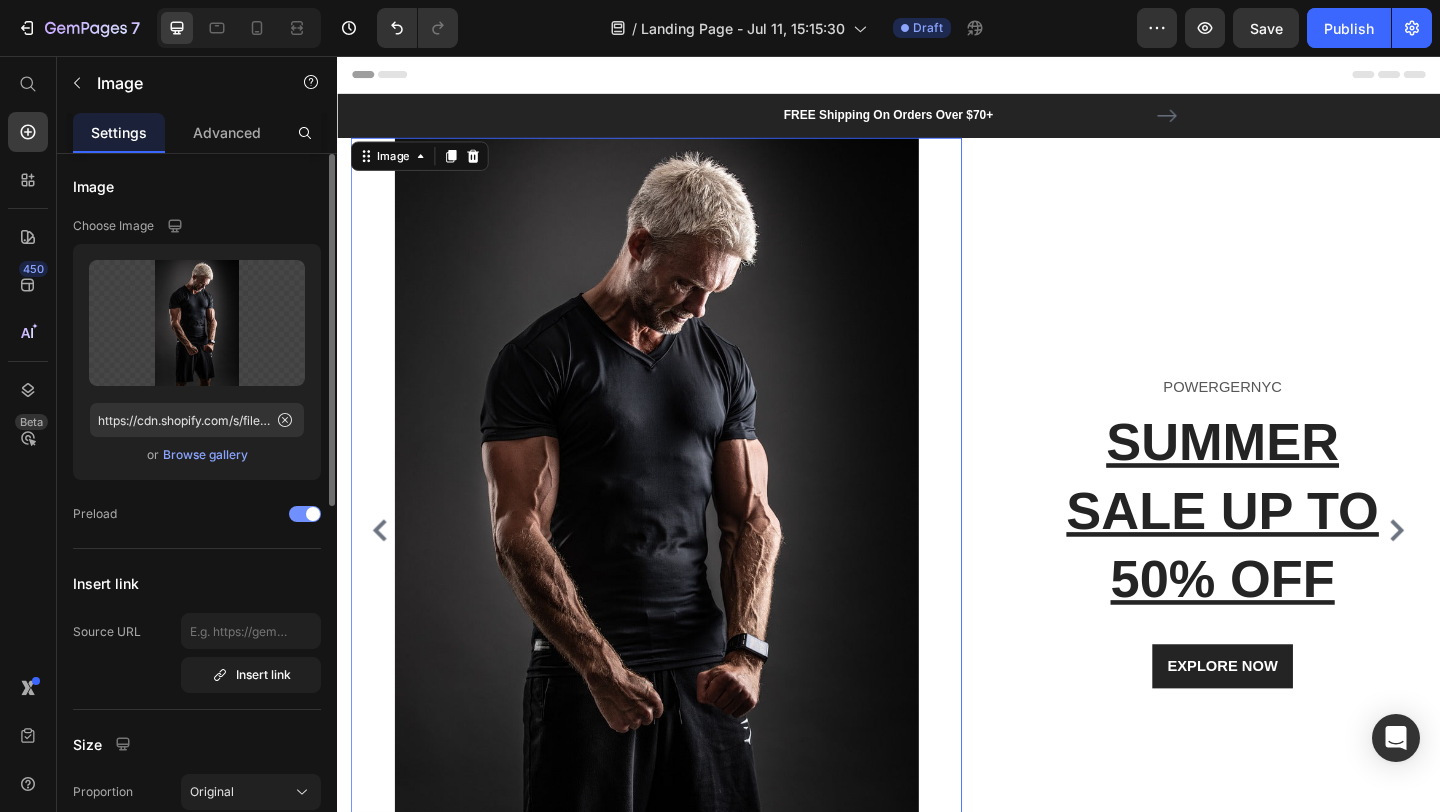 click at bounding box center [305, 514] 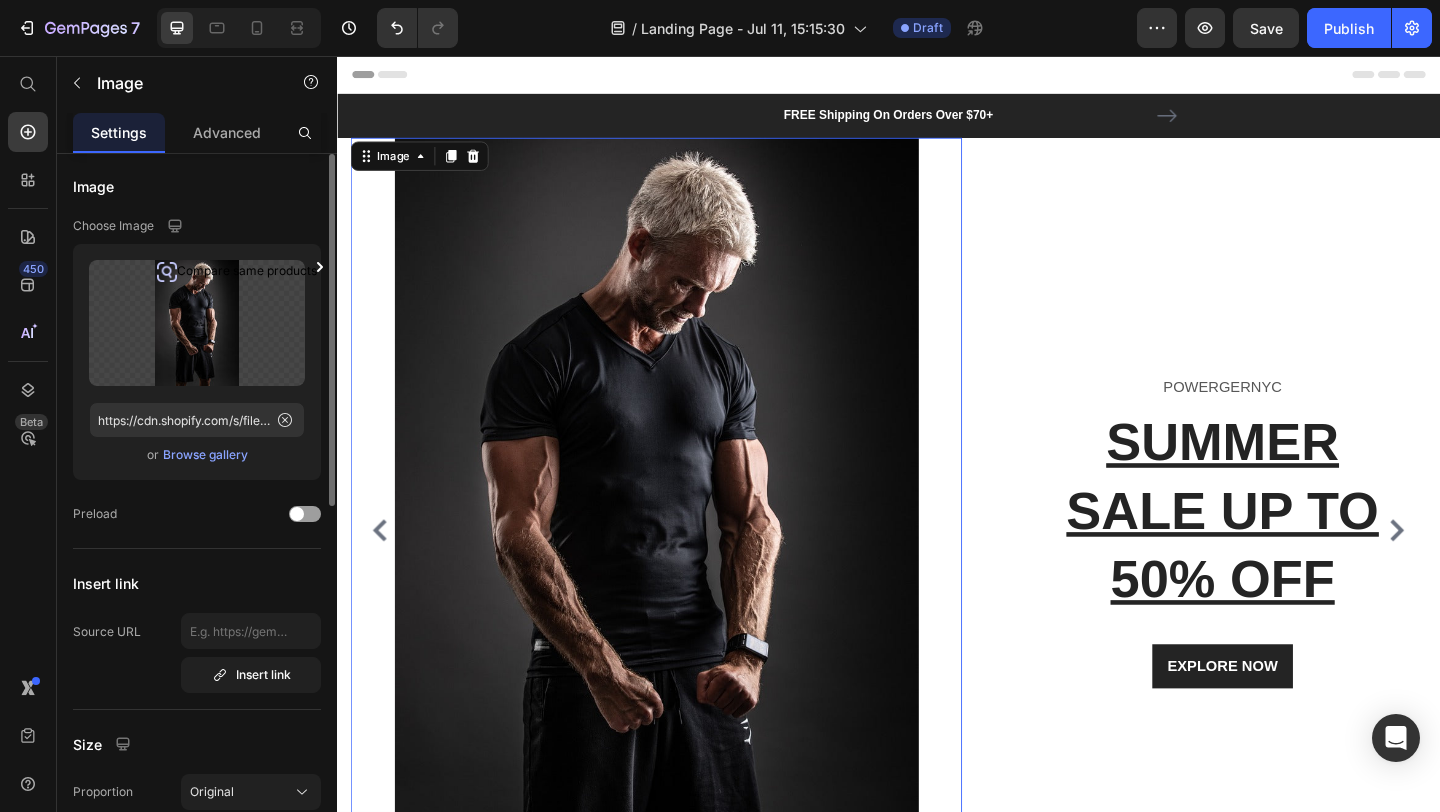 click on "Browse gallery" at bounding box center [205, 455] 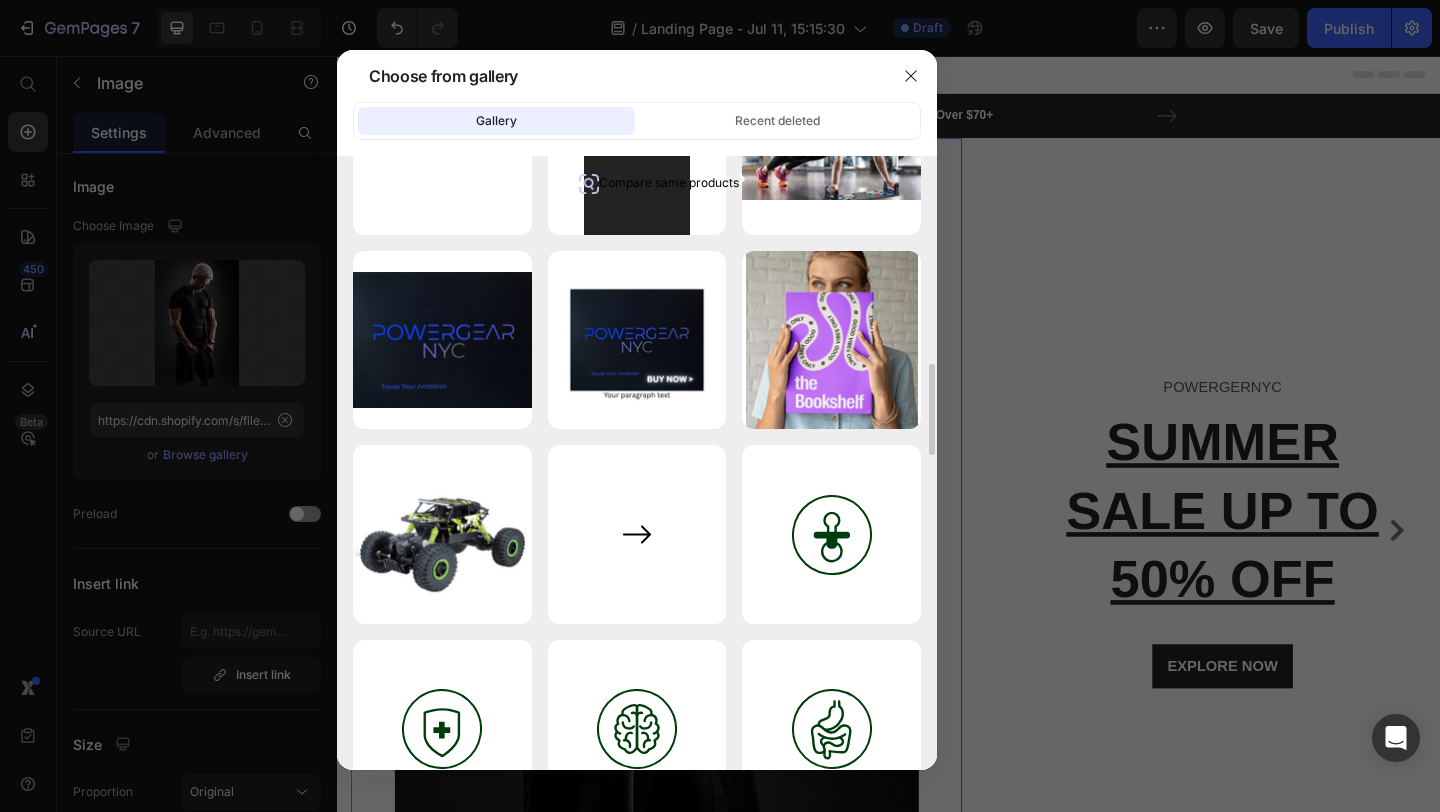 scroll, scrollTop: 0, scrollLeft: 0, axis: both 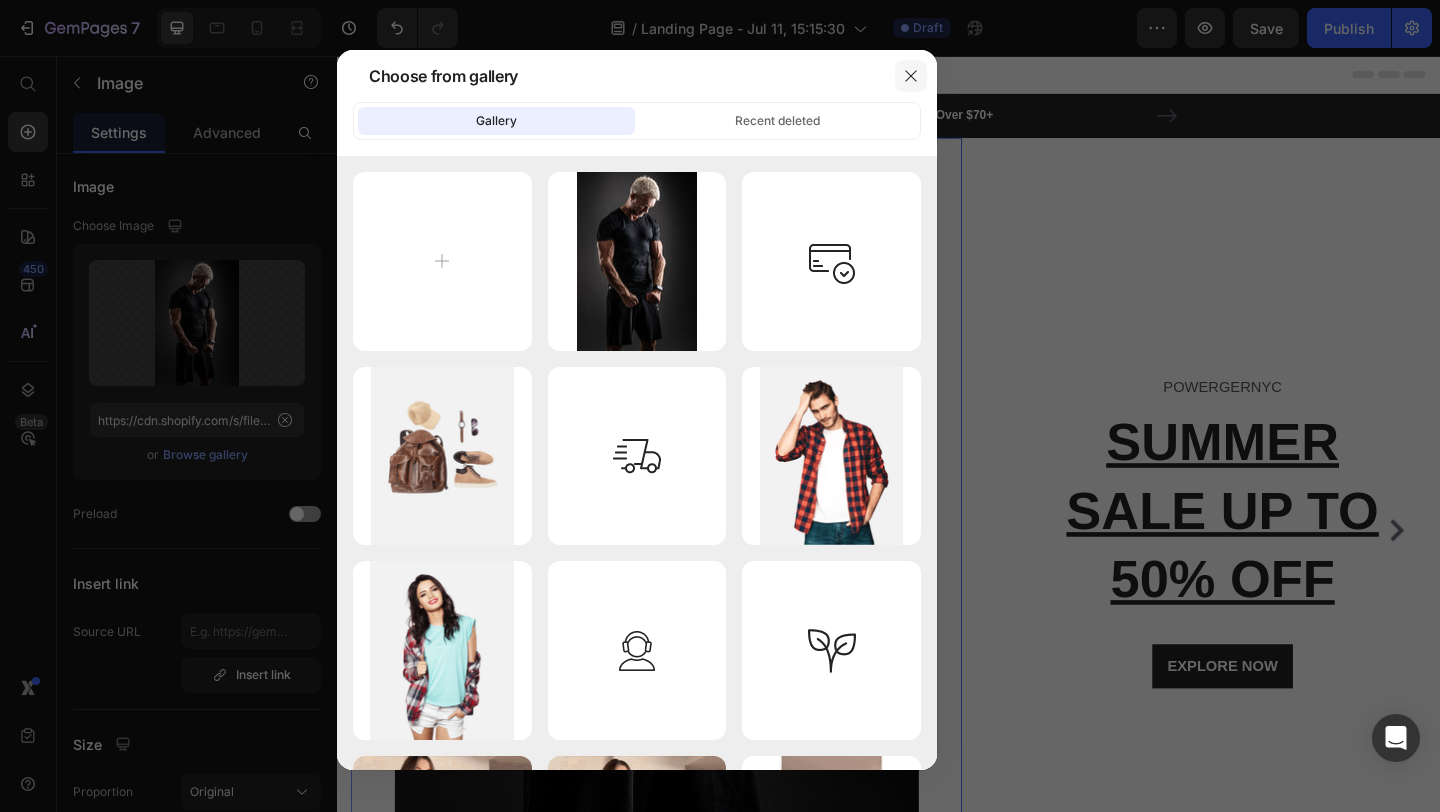 click 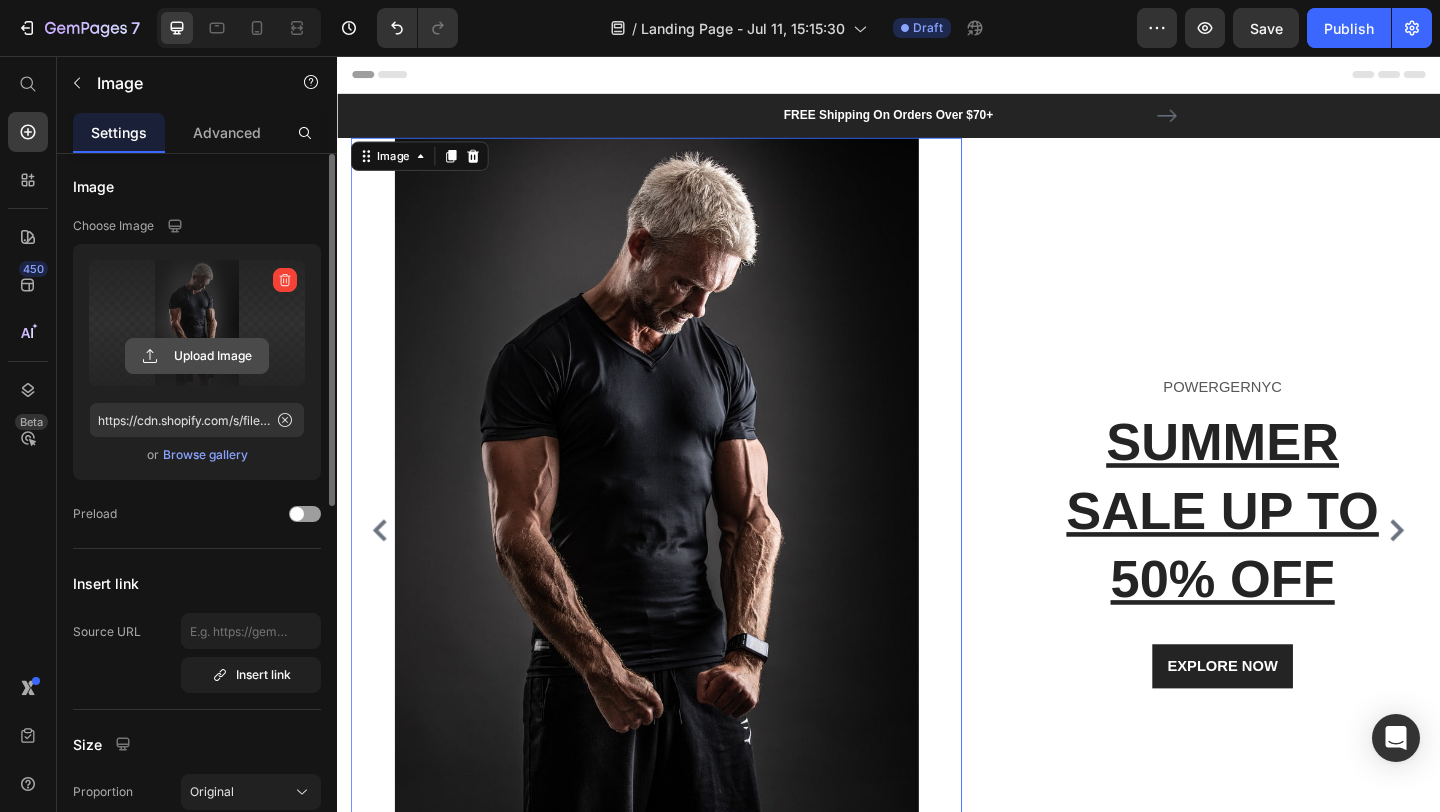 click 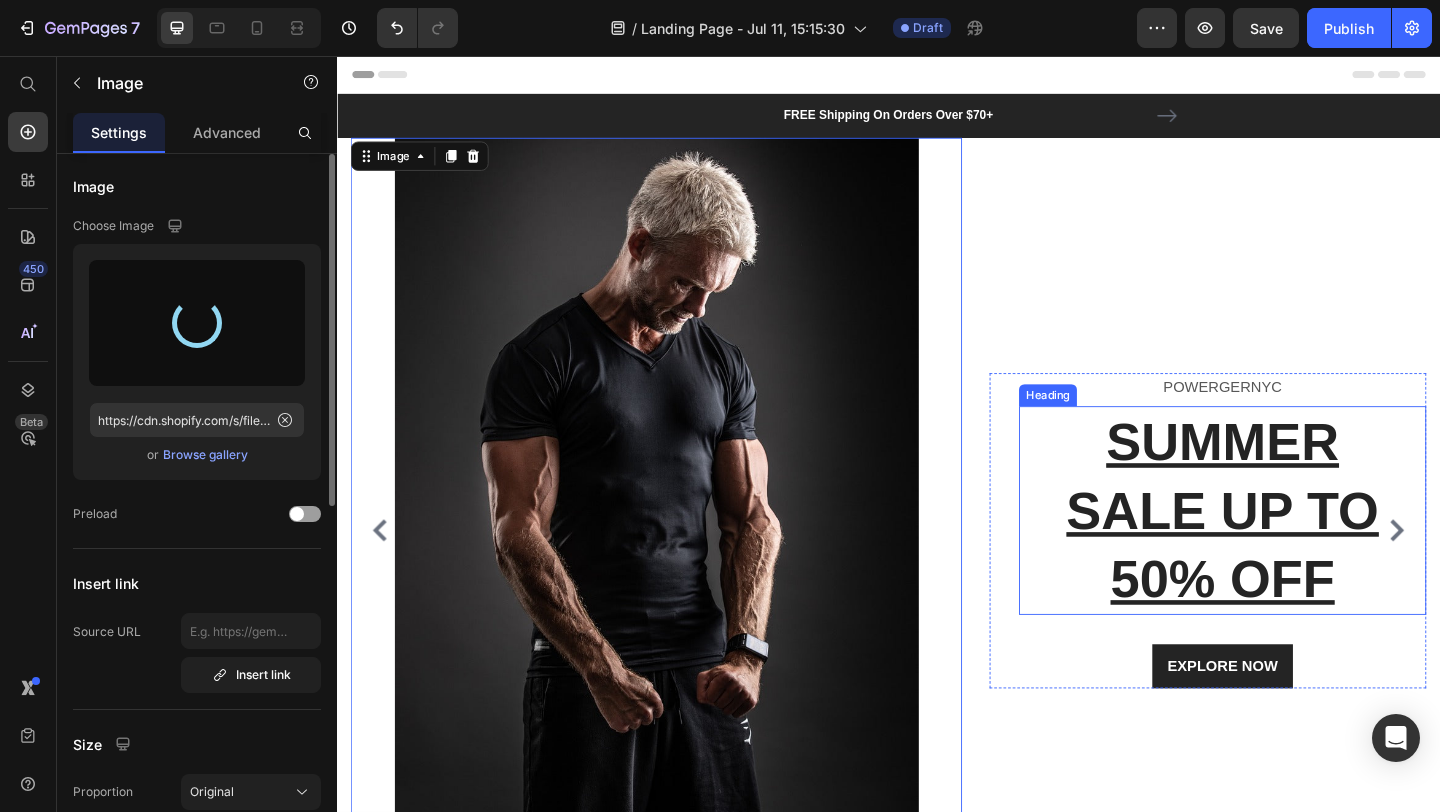 type on "https://cdn.shopify.com/s/files/1/0770/5251/0444/files/gempages_574324883538838576-09a27826-ef0d-4862-967f-1cad23c46ec0.jpg" 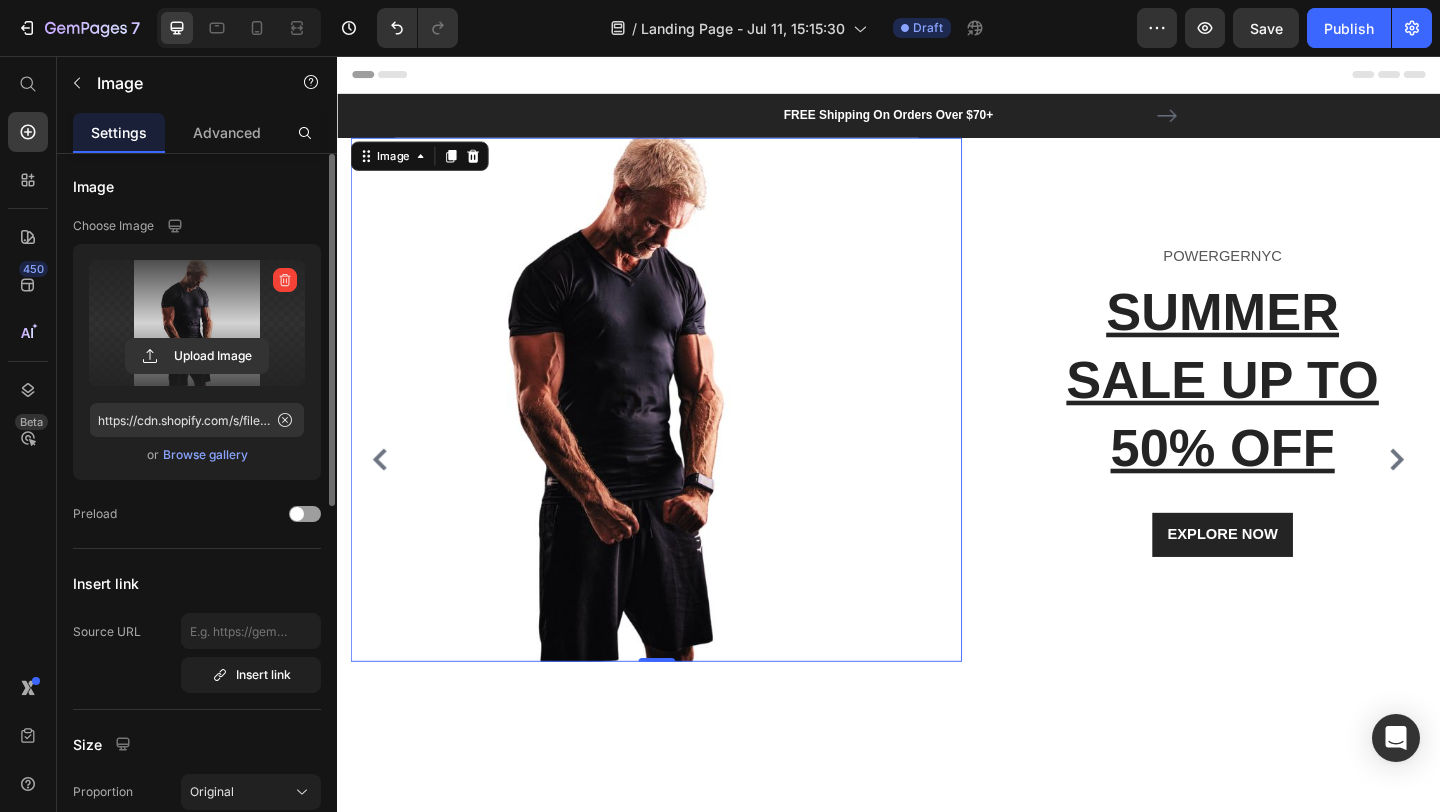 click at bounding box center (684, 430) 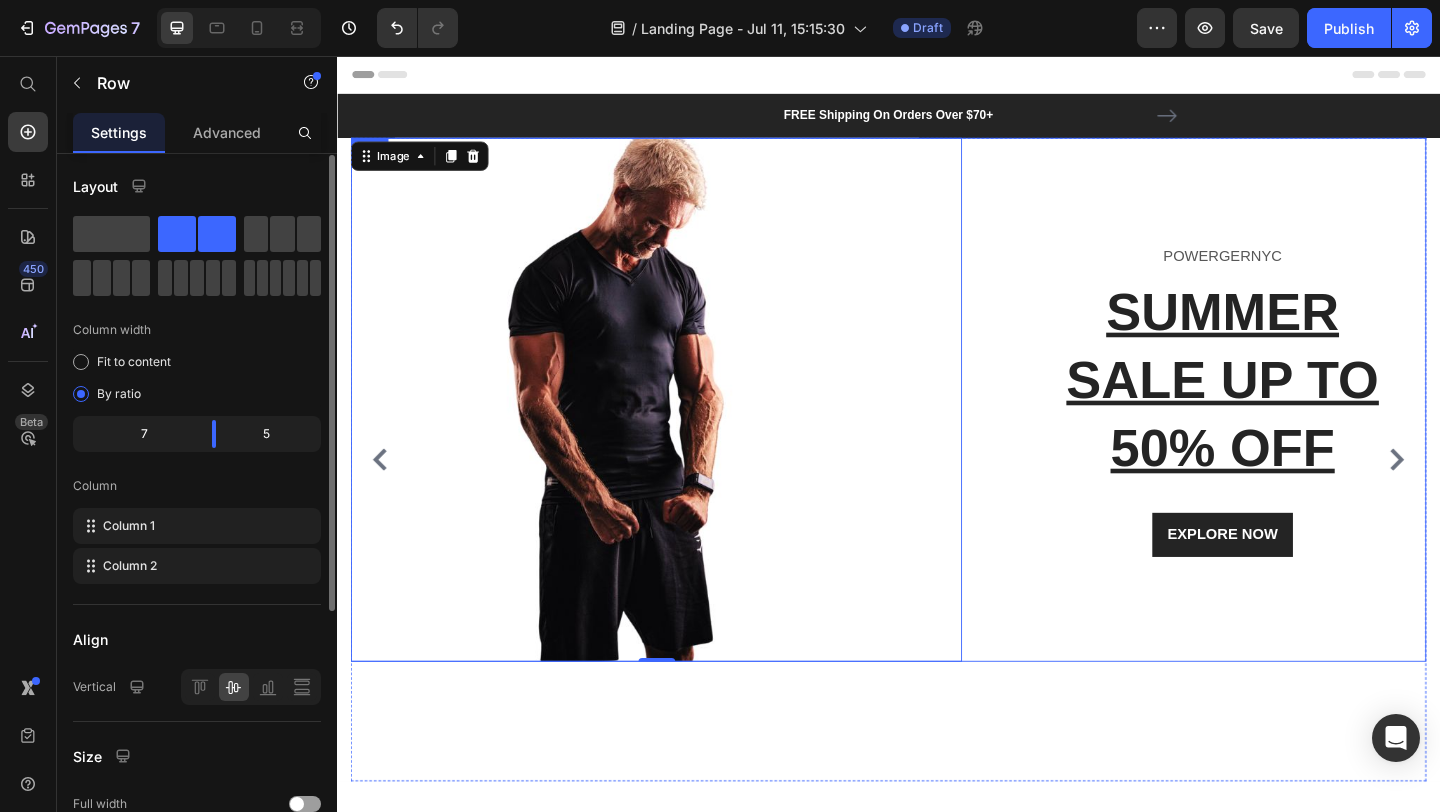 click on "POWERGERNYC Text block SUMMER SALE UP TO 50% OFF Heading EXPLORE NOW Button Row" at bounding box center [1284, 430] 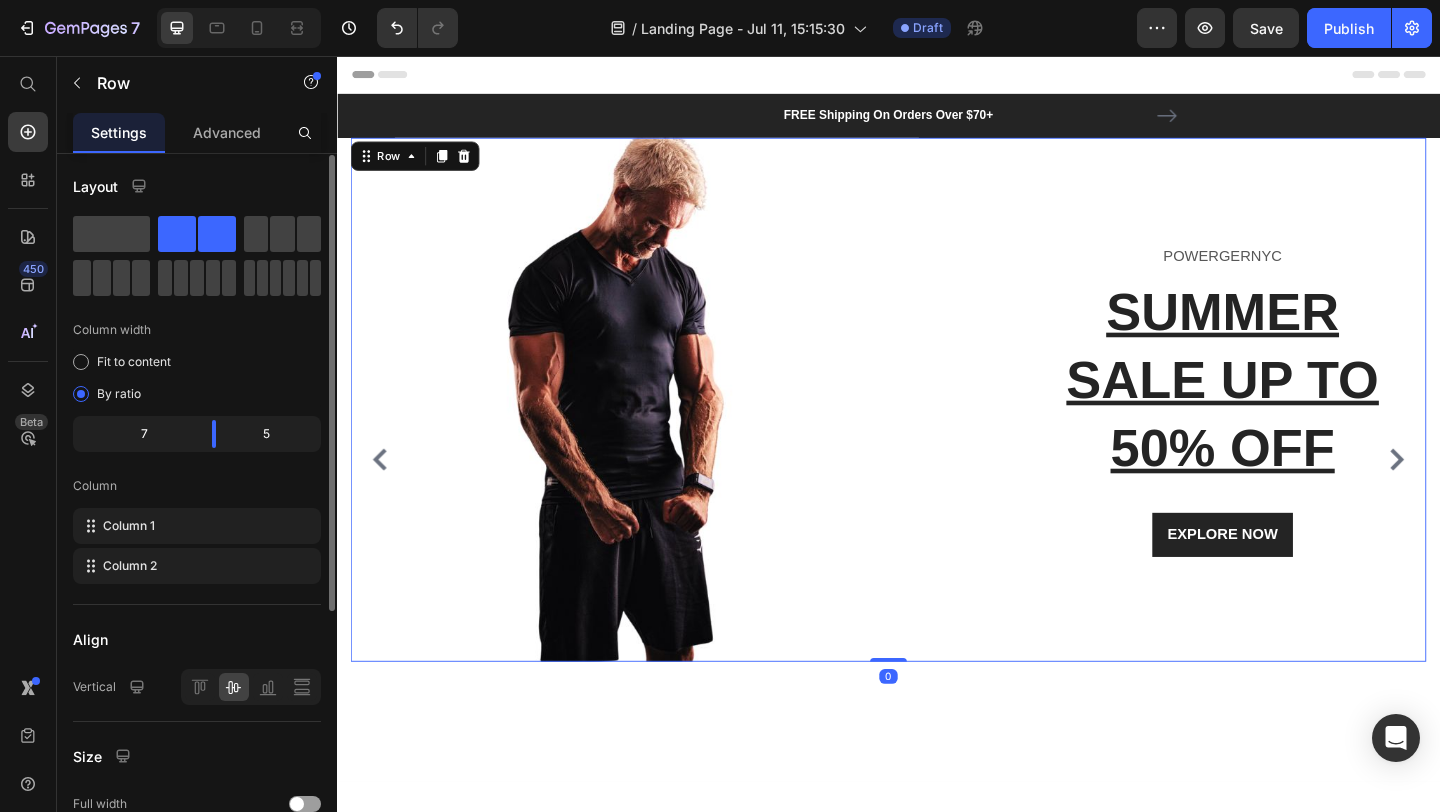 scroll, scrollTop: 0, scrollLeft: 0, axis: both 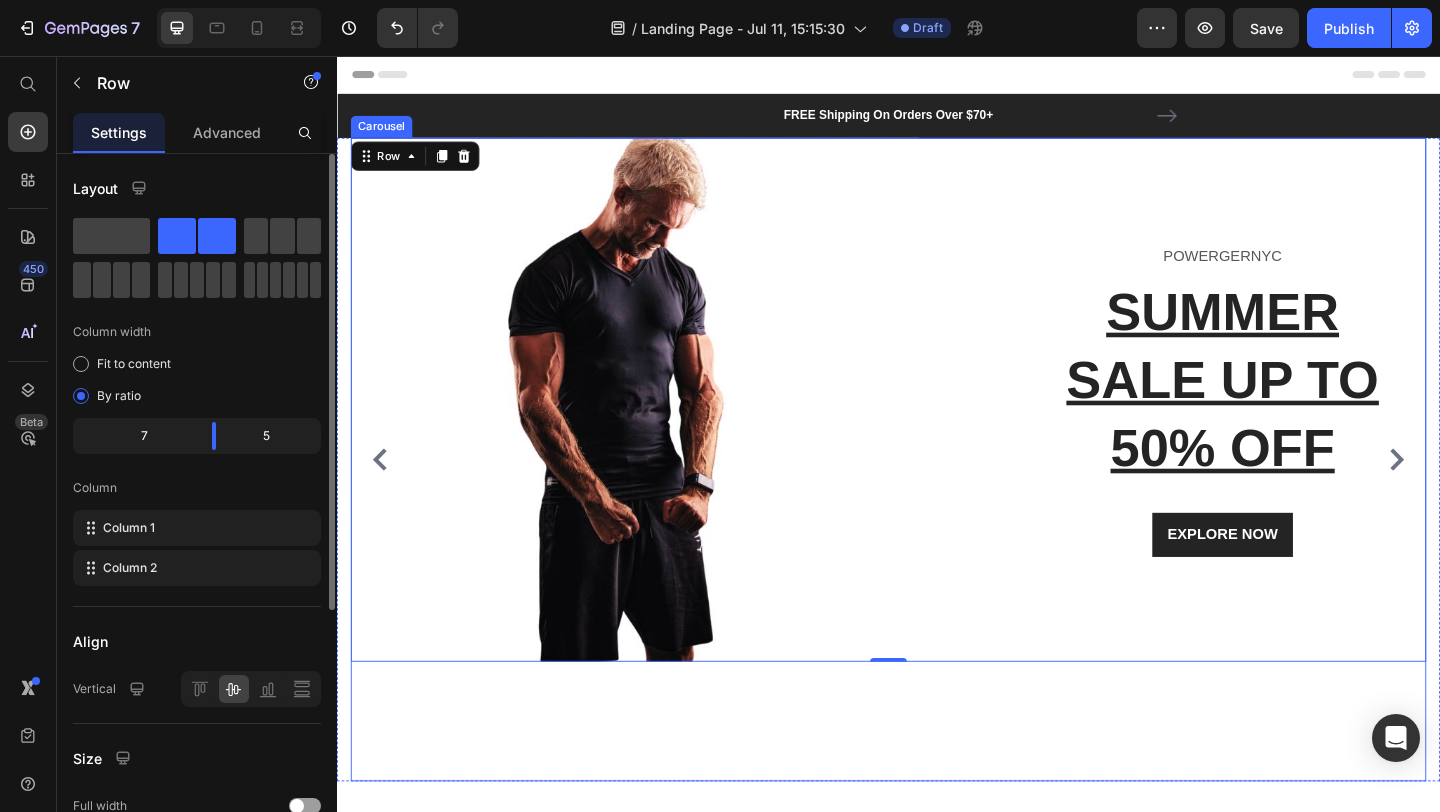 click on "Image POWERGERNYC Text block SUMMER SALE UP TO 50% OFF Heading EXPLORE NOW Button Row Row   0" at bounding box center (937, 495) 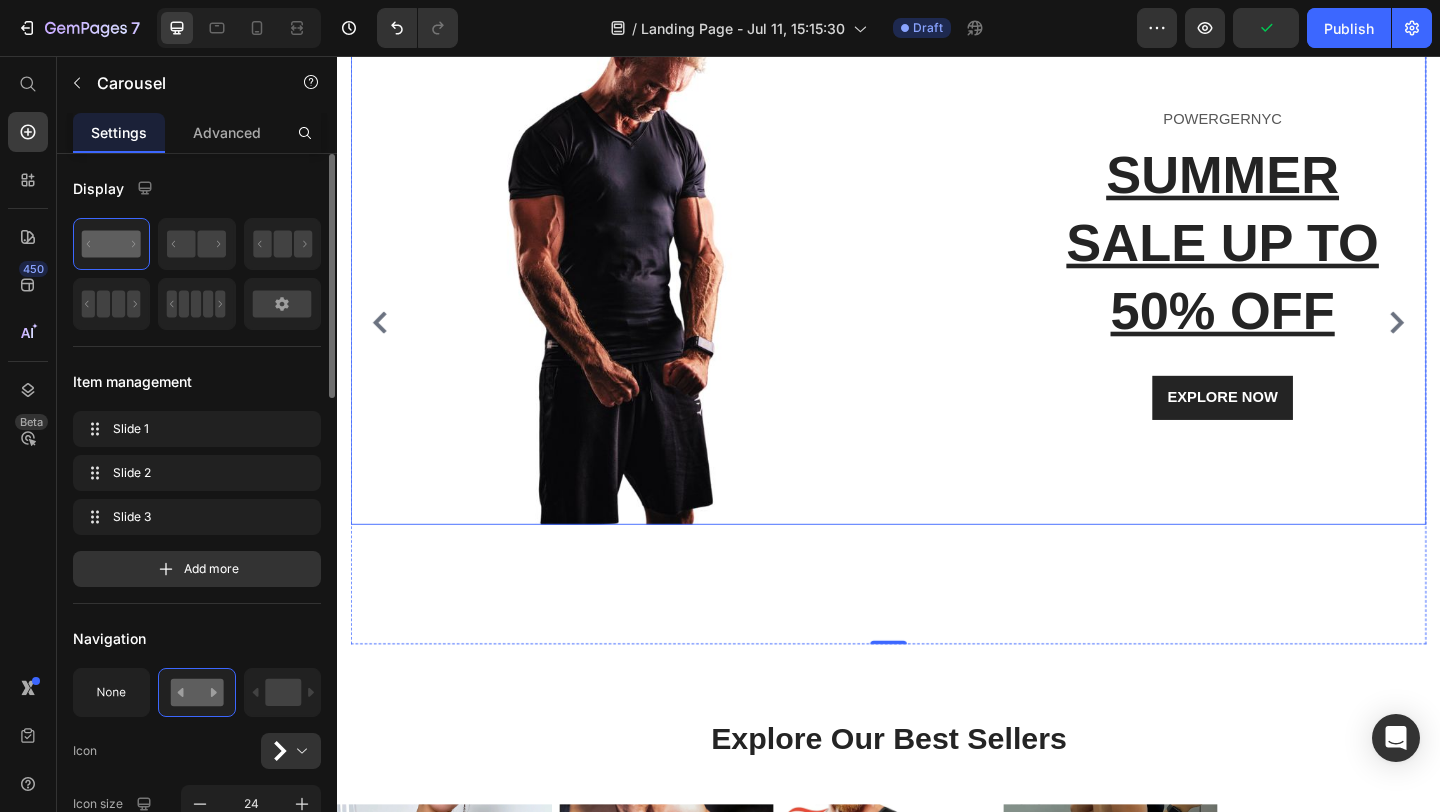 scroll, scrollTop: 210, scrollLeft: 0, axis: vertical 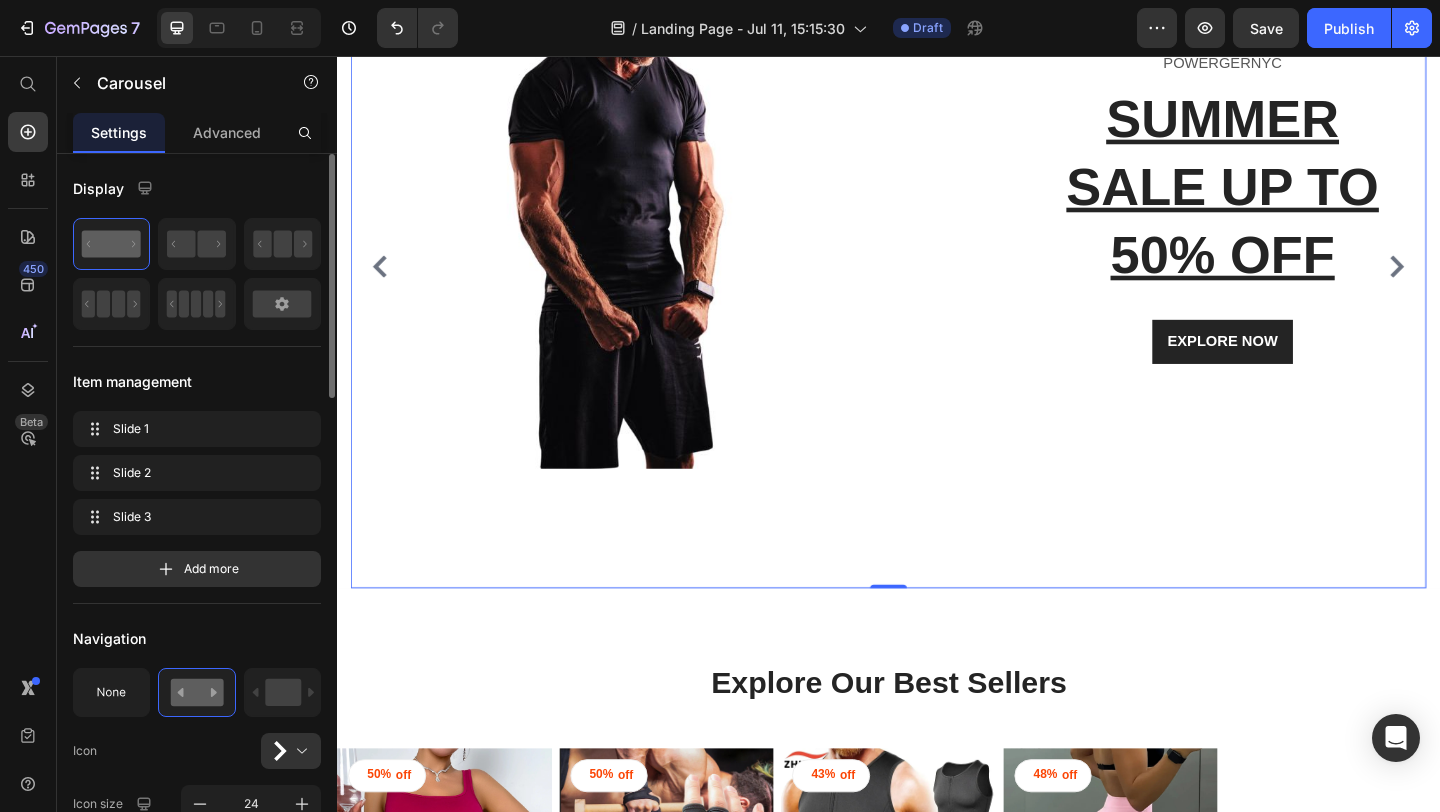 click on "Image POWERGERNYC Text block SUMMER SALE UP TO 50% OFF Heading EXPLORE NOW Button Row Row" at bounding box center [937, 285] 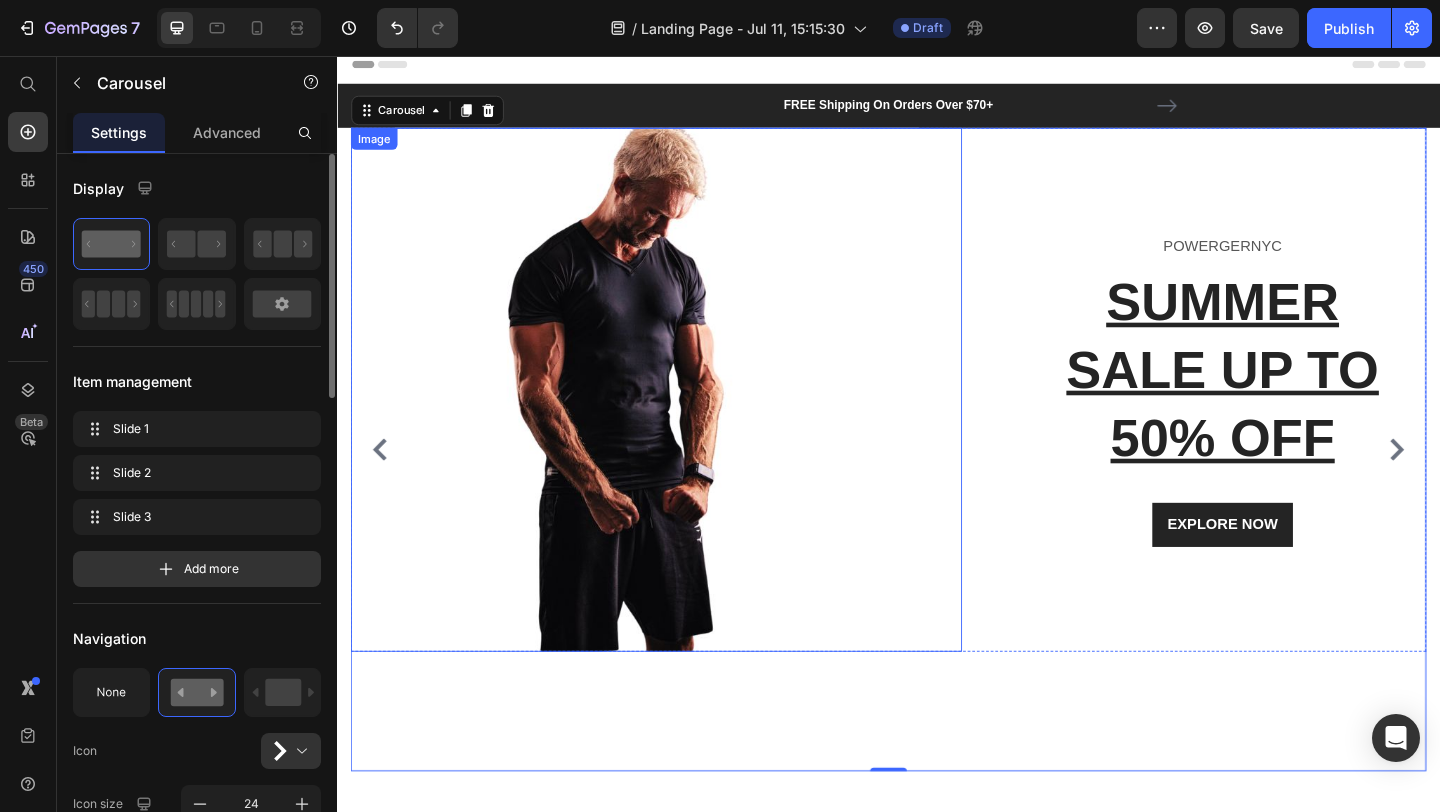 scroll, scrollTop: 0, scrollLeft: 0, axis: both 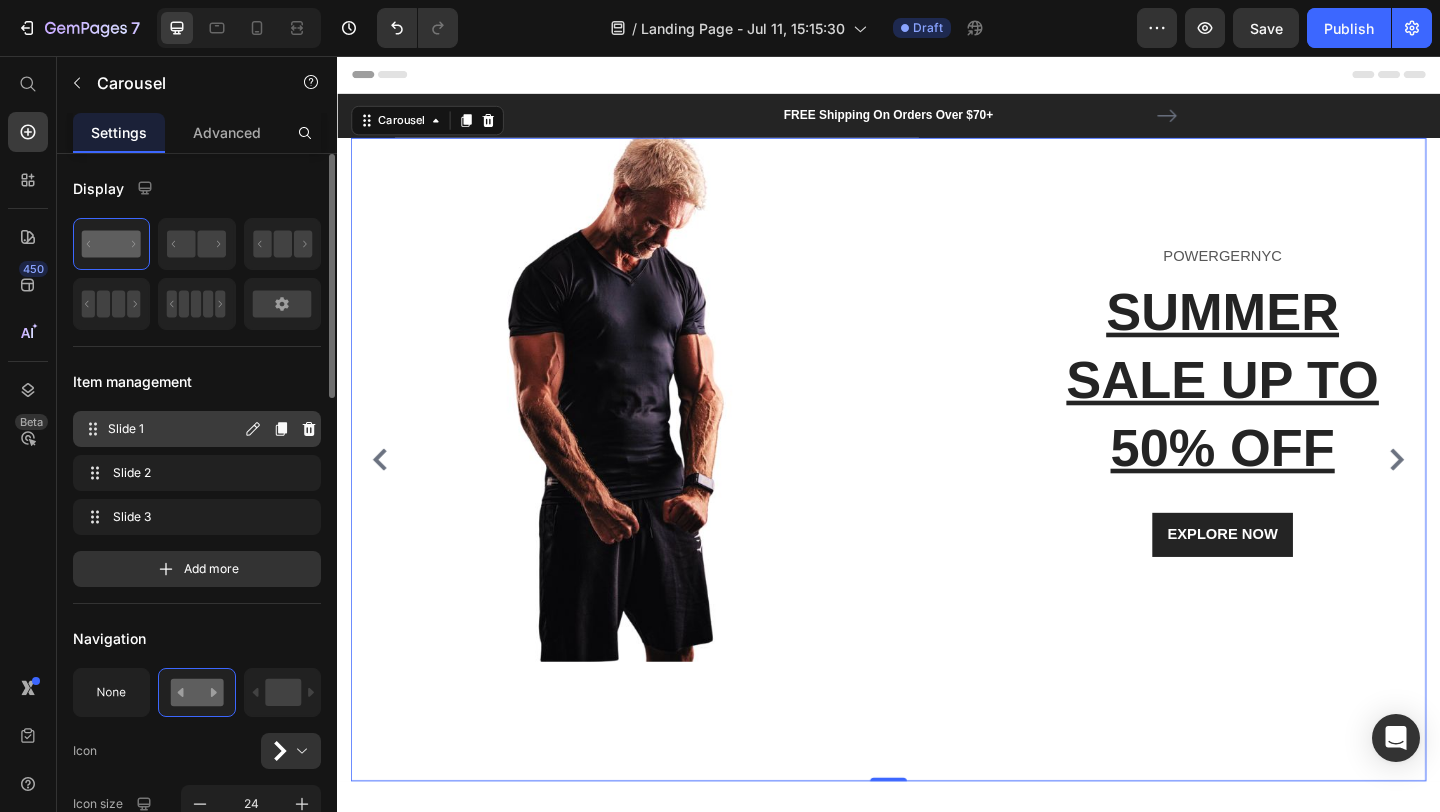 click on "Slide 1" at bounding box center [174, 429] 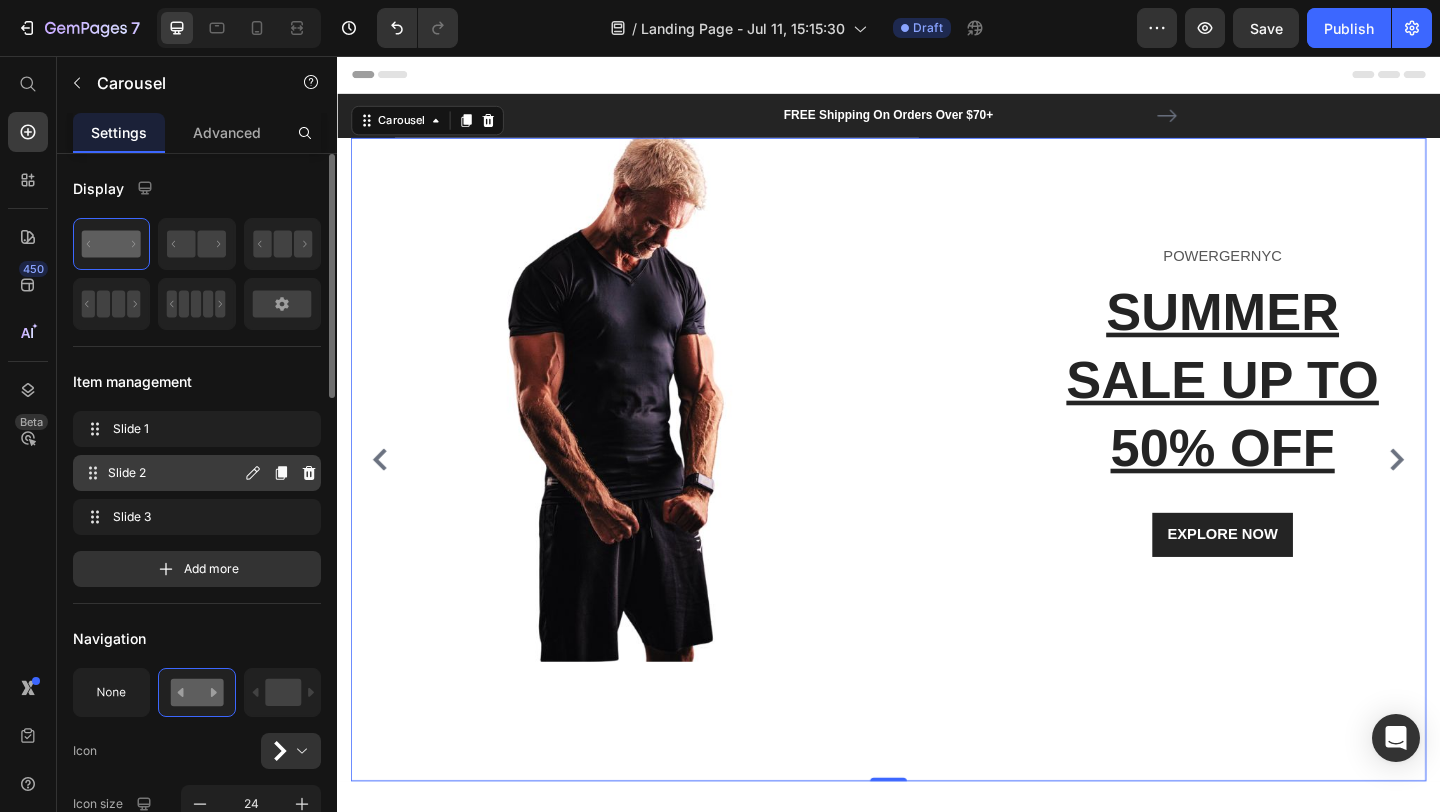 click on "Slide 2" at bounding box center (174, 473) 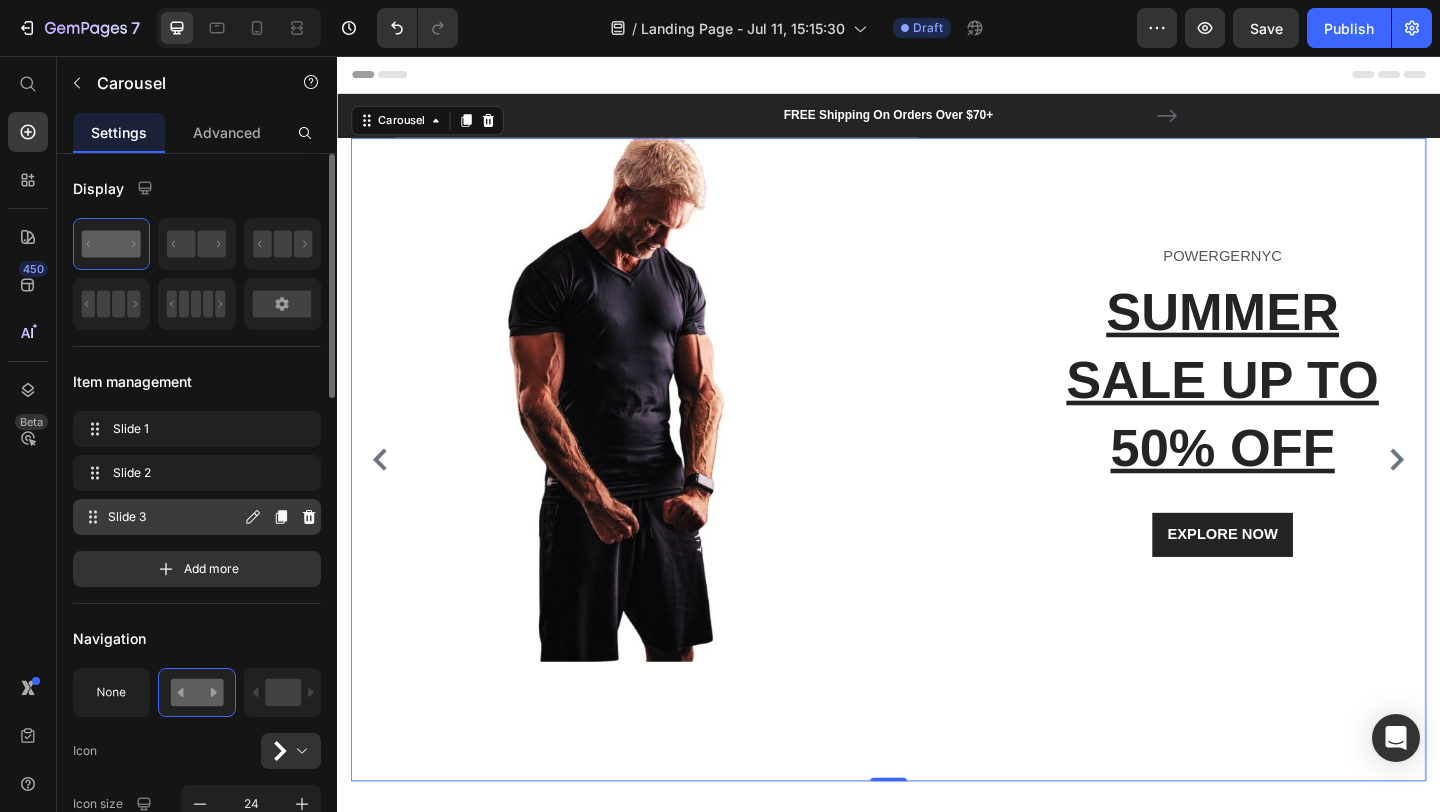 click on "Slide 3 Slide 3" at bounding box center (161, 517) 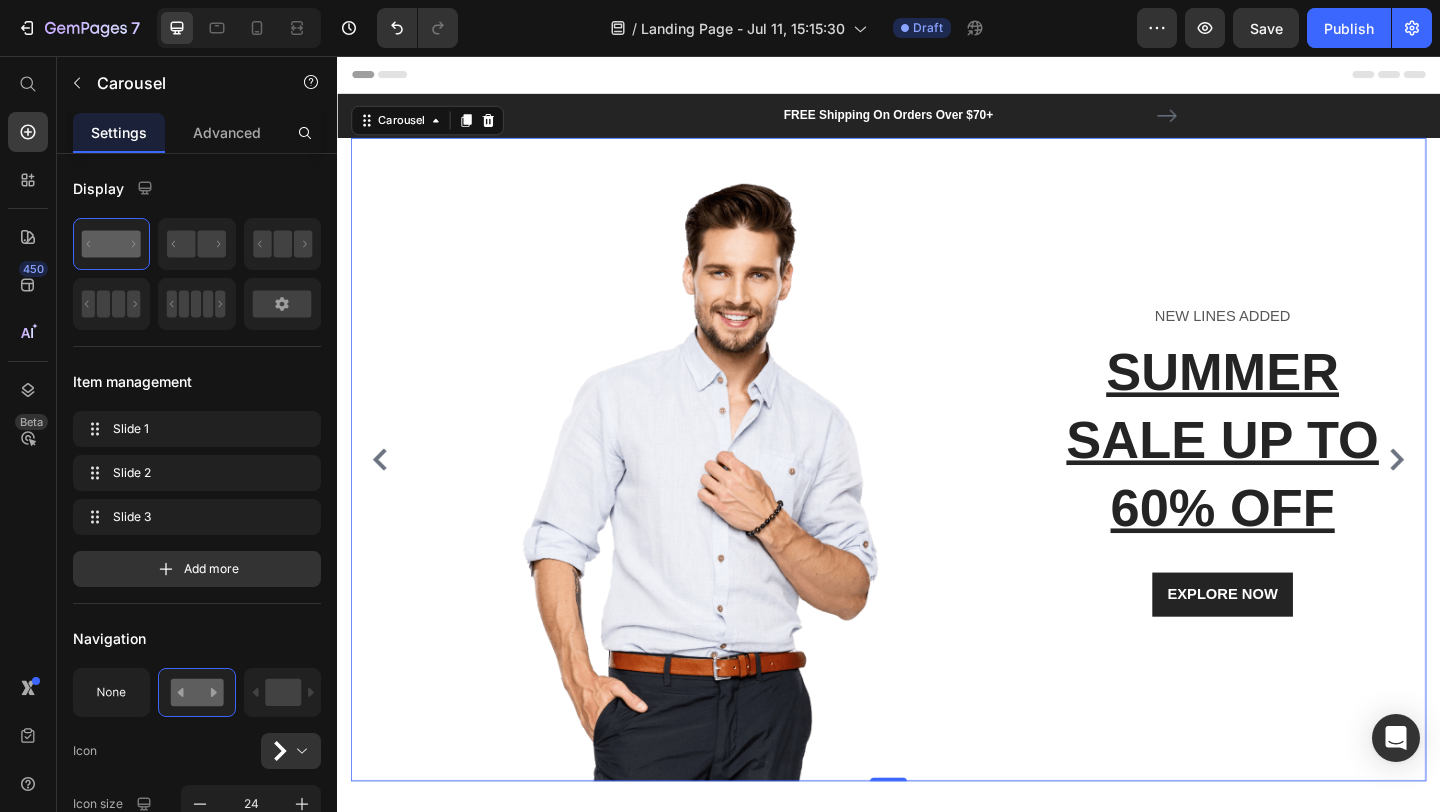click 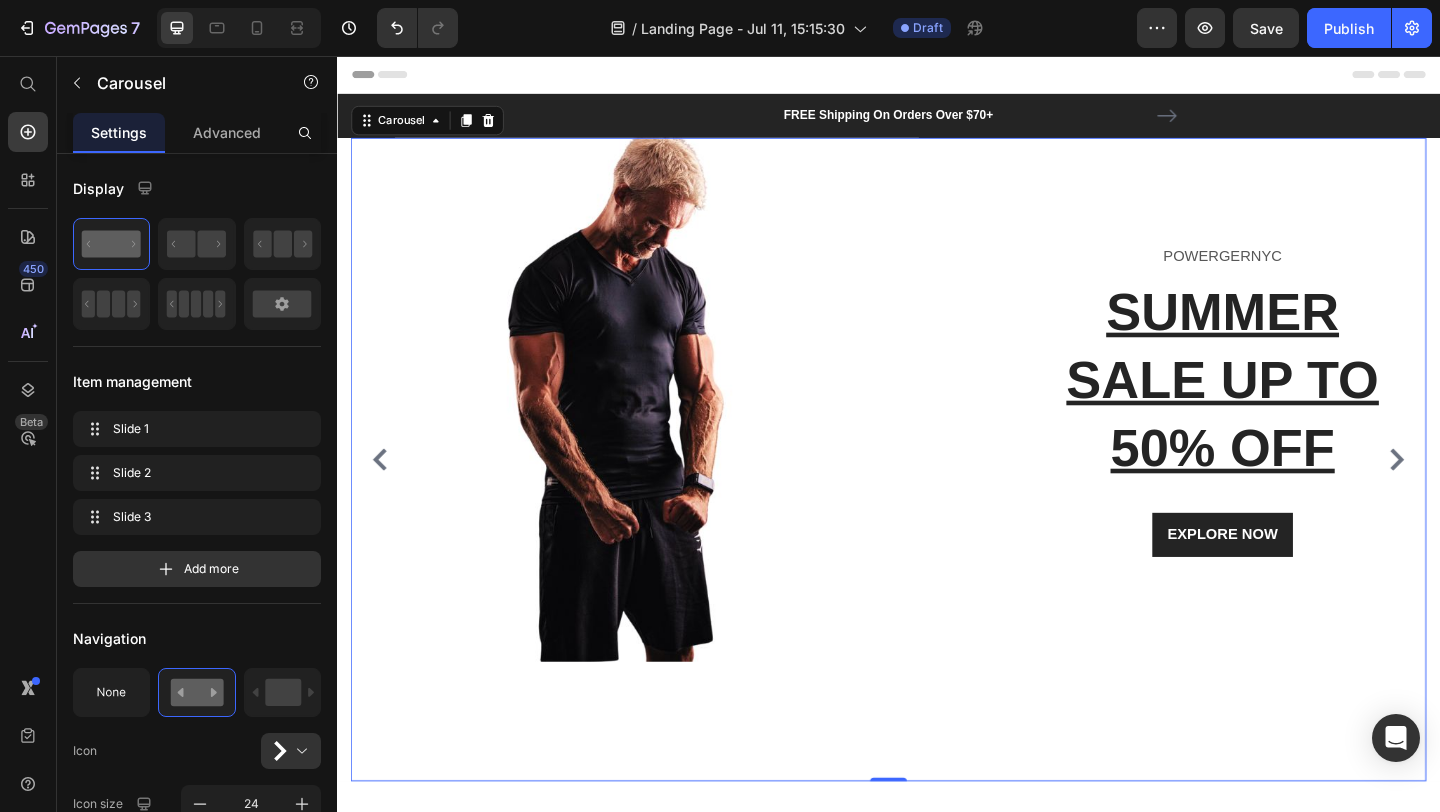 click 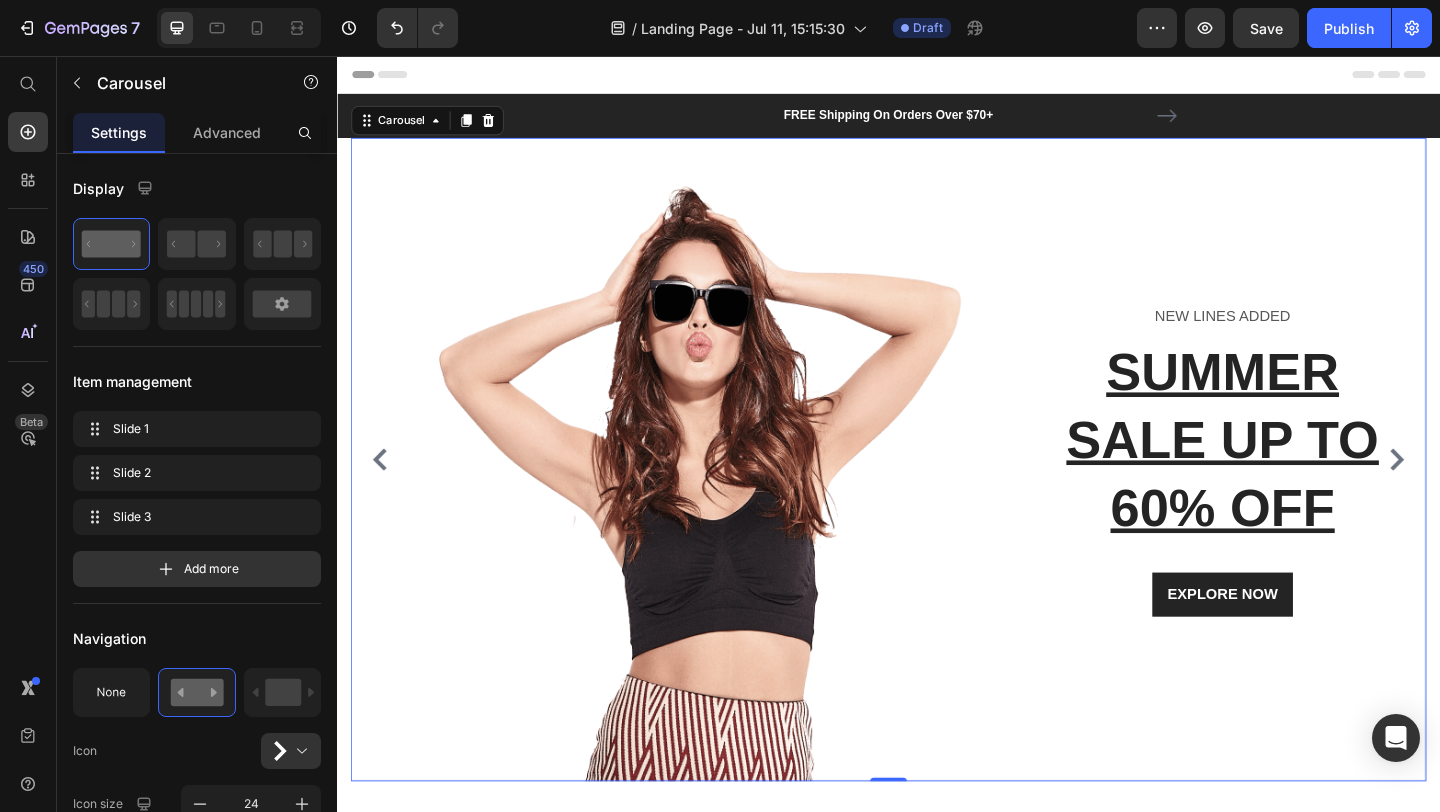 click 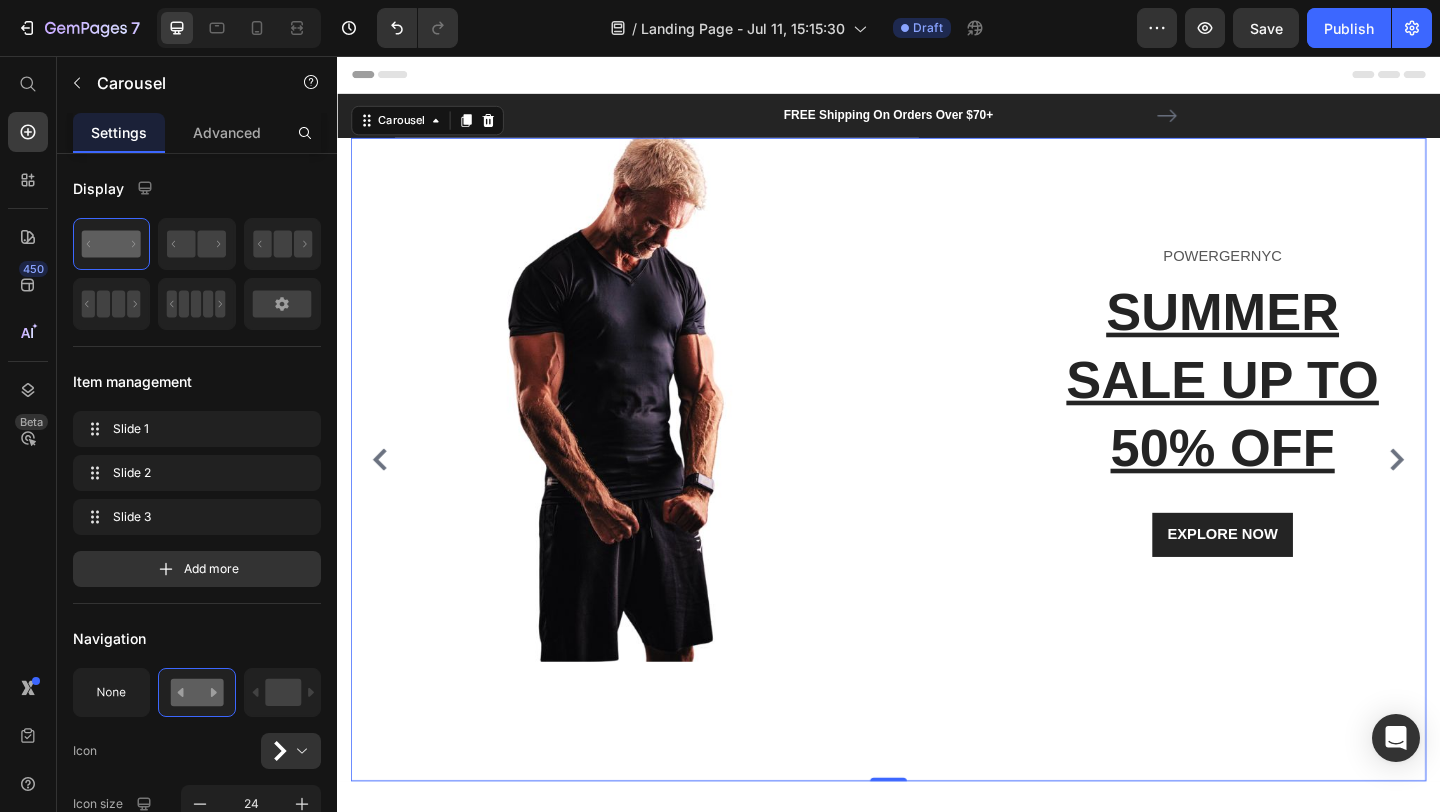 click 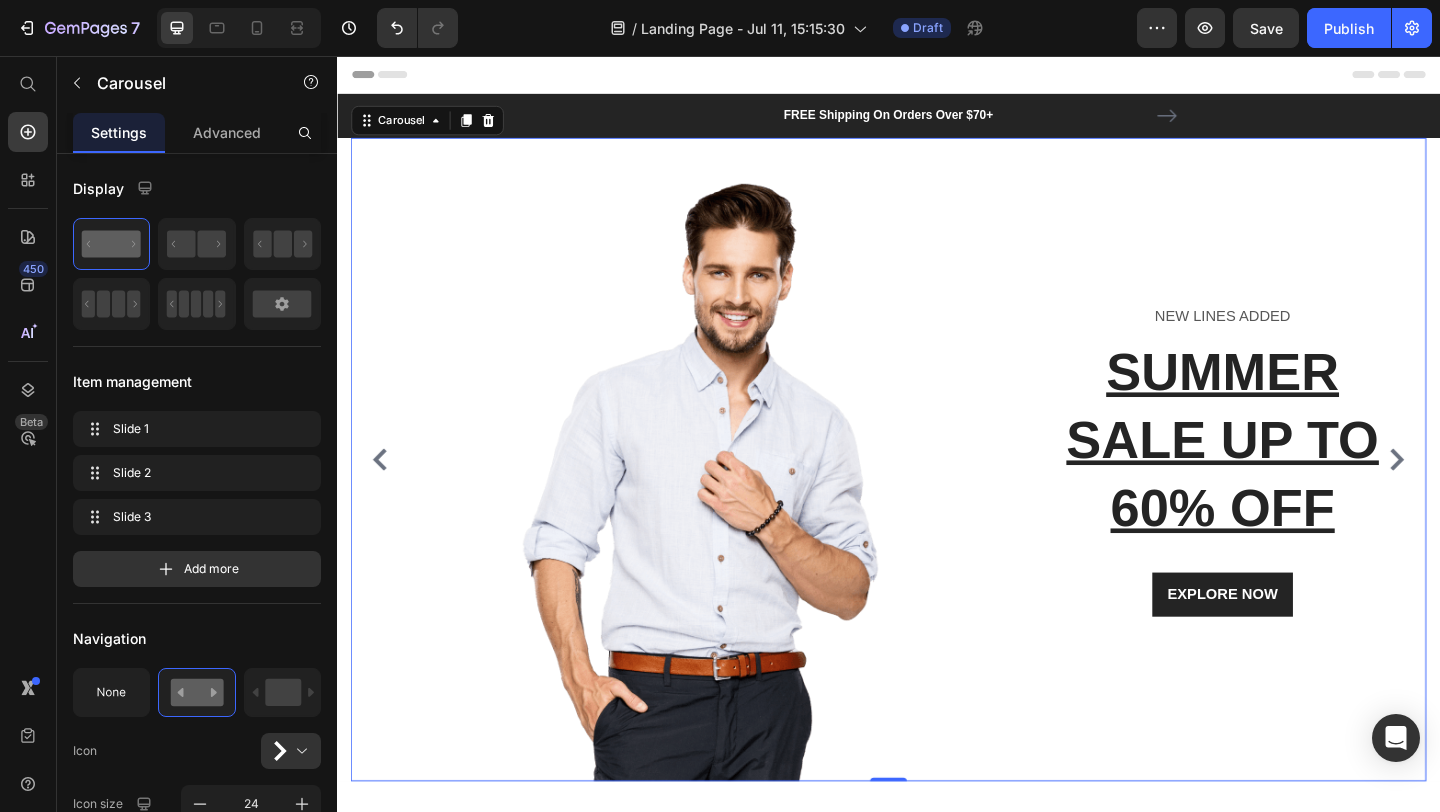 click 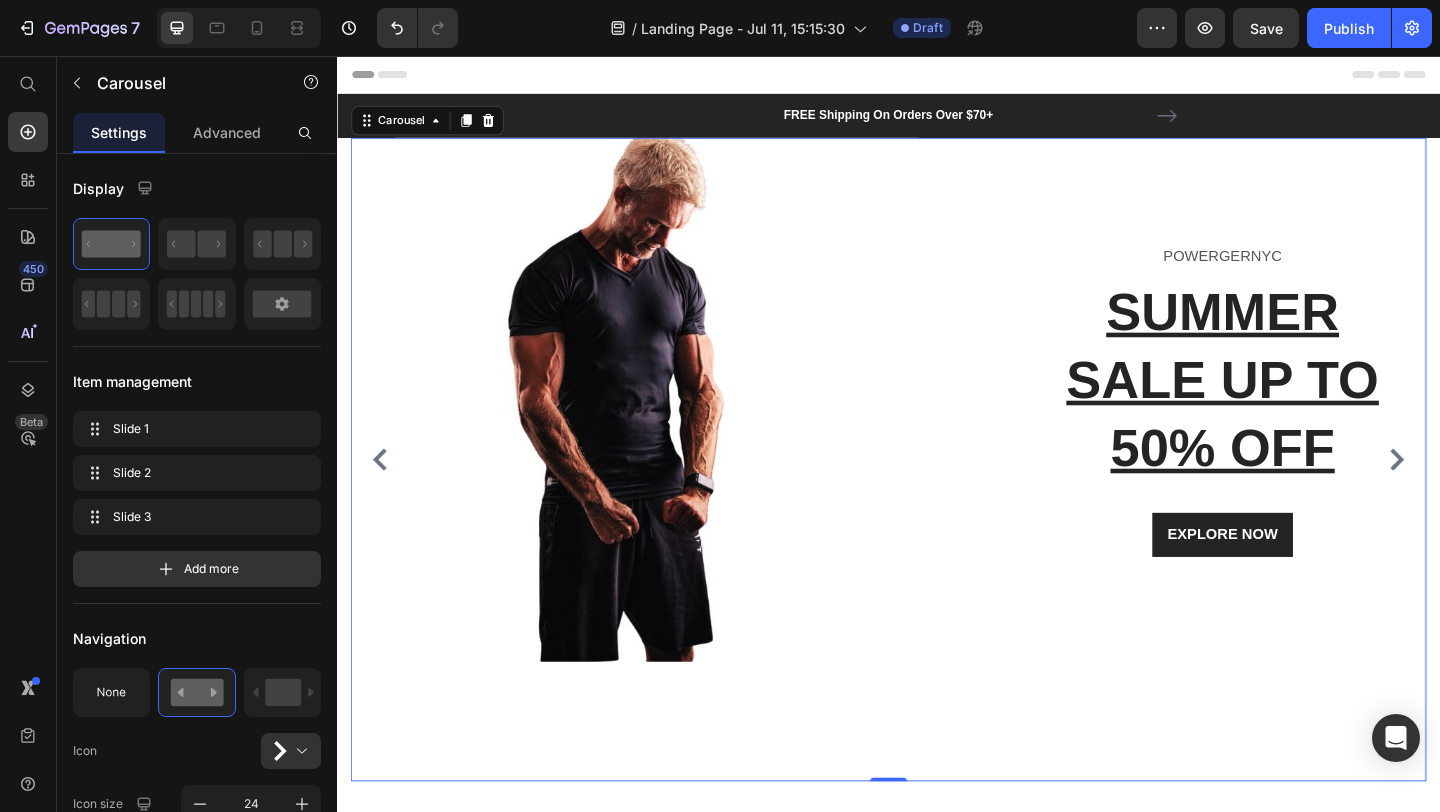 click 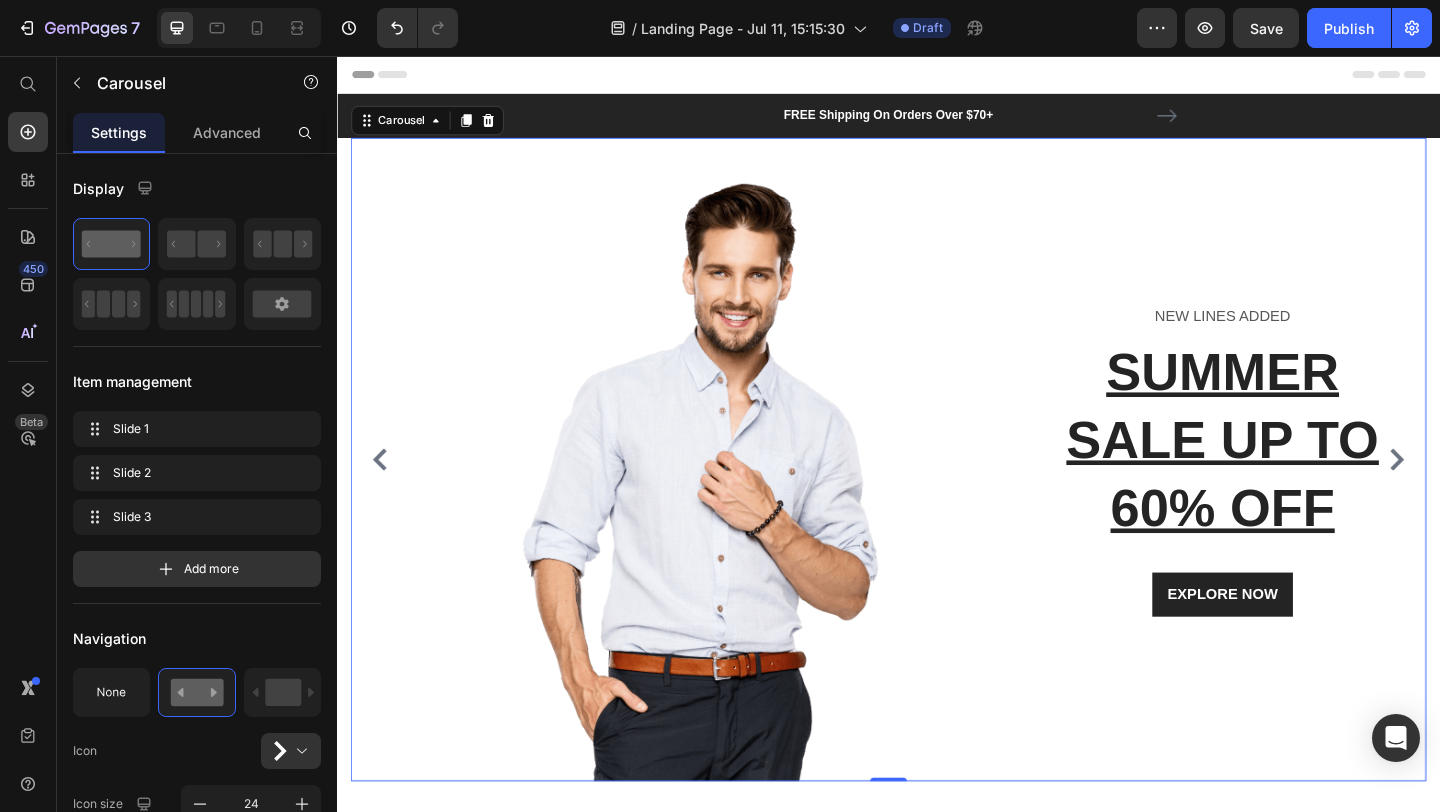 click 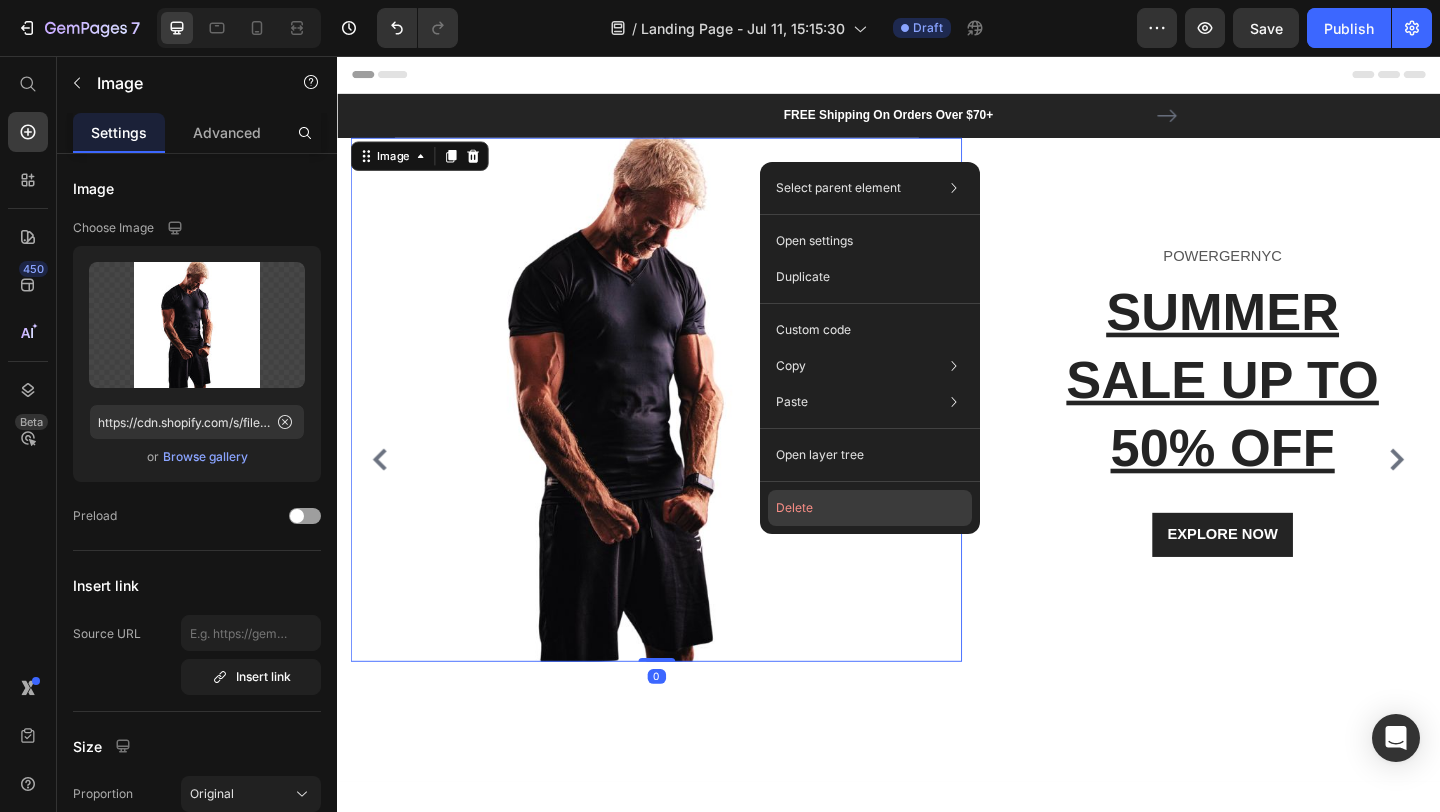 click on "Delete" 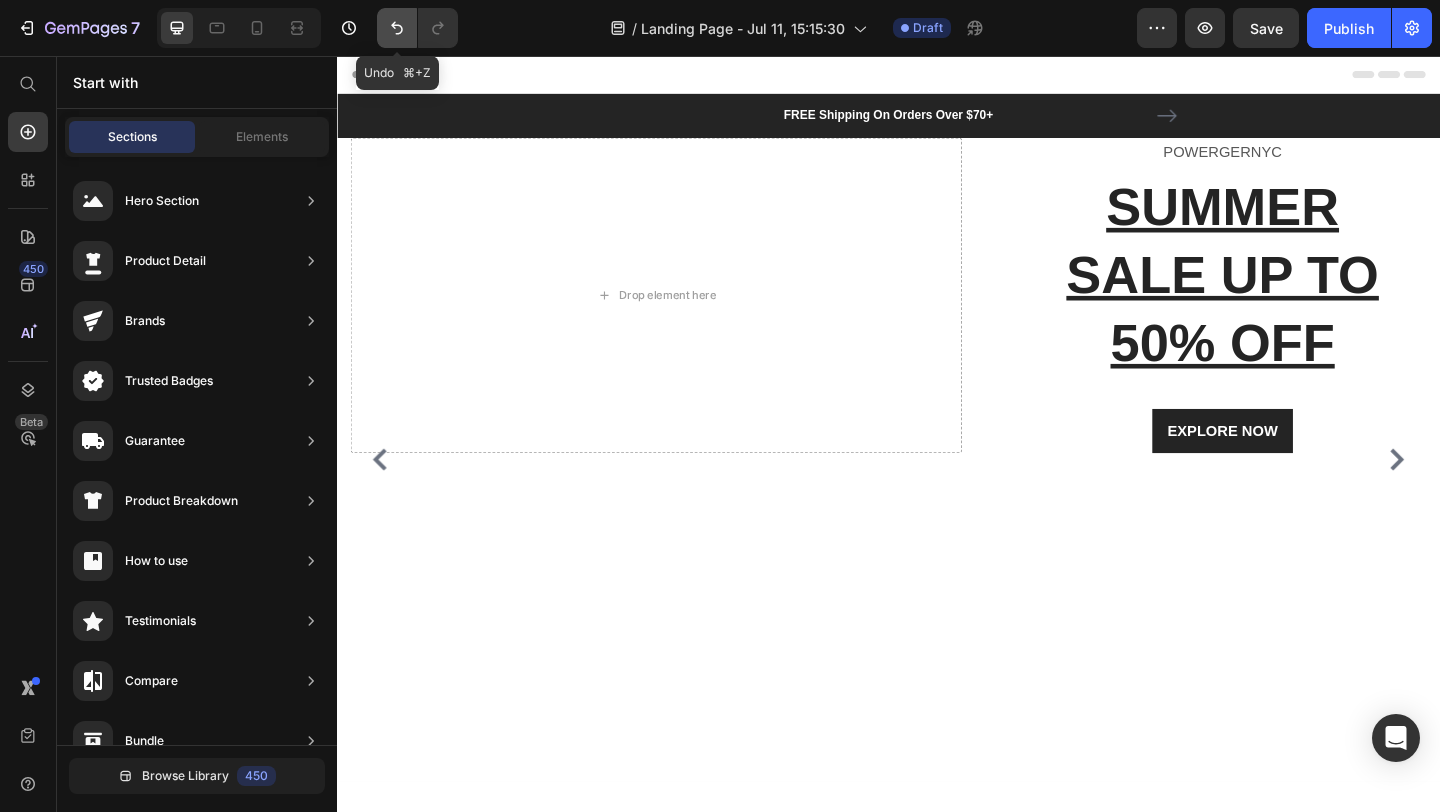 click 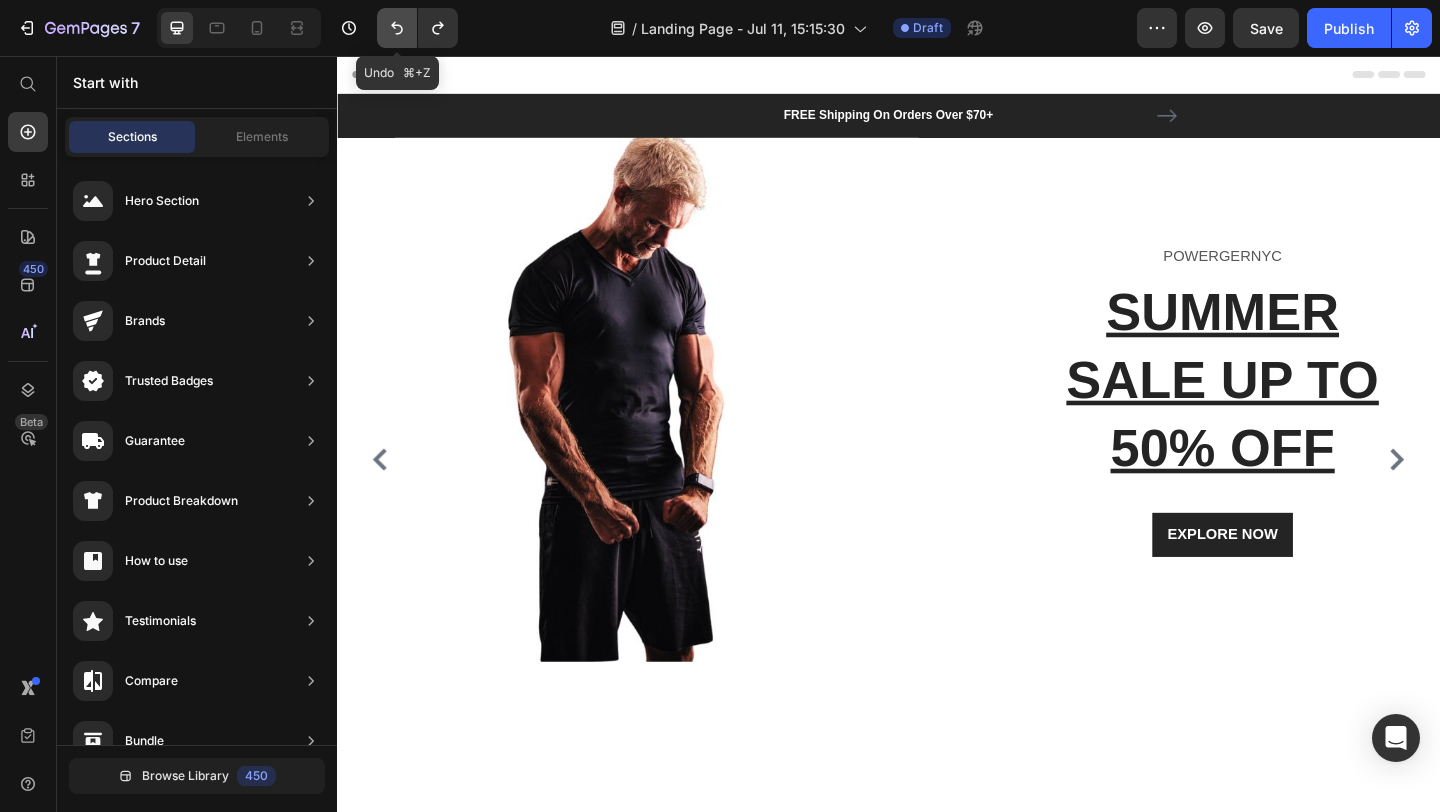 click 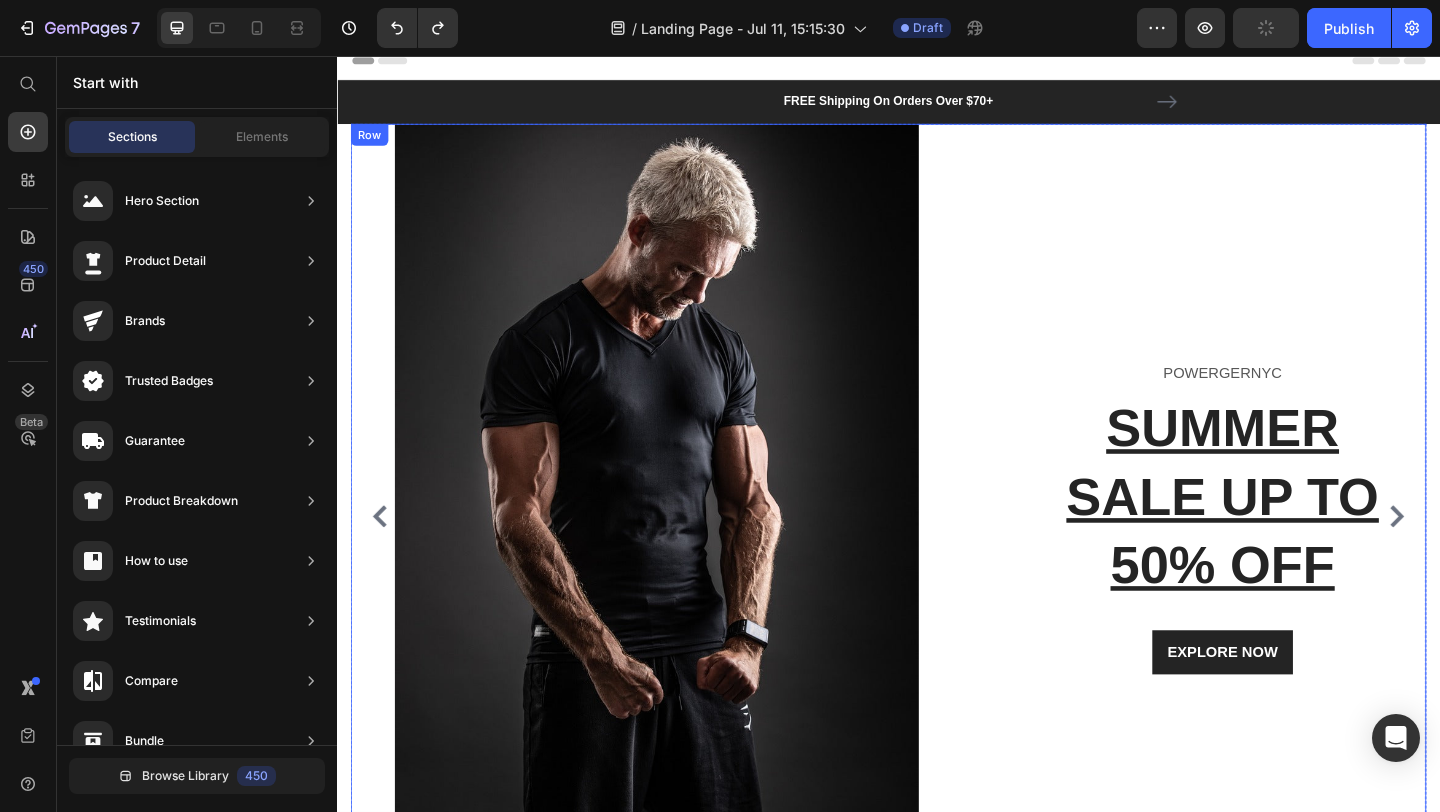 scroll, scrollTop: 0, scrollLeft: 0, axis: both 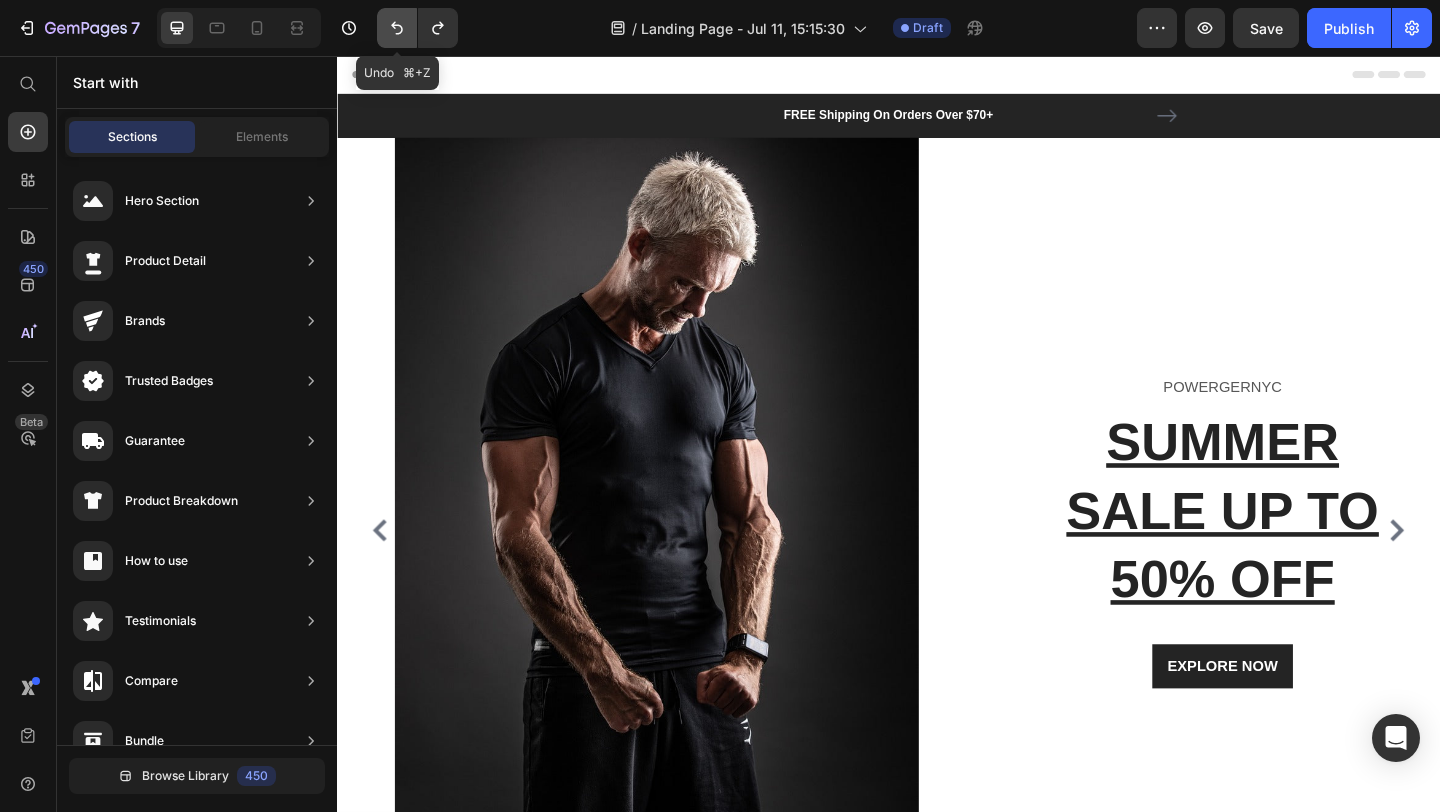 click 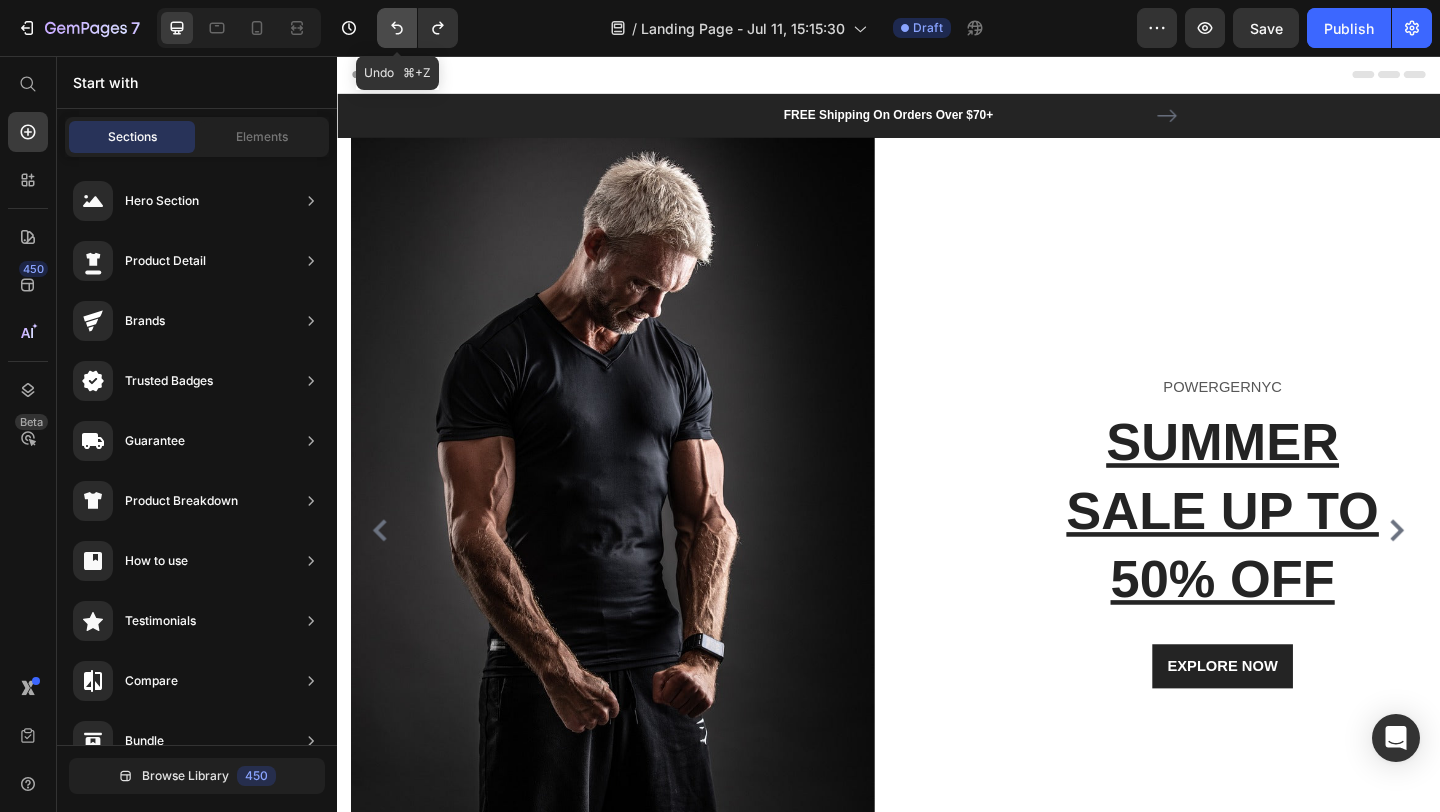 click 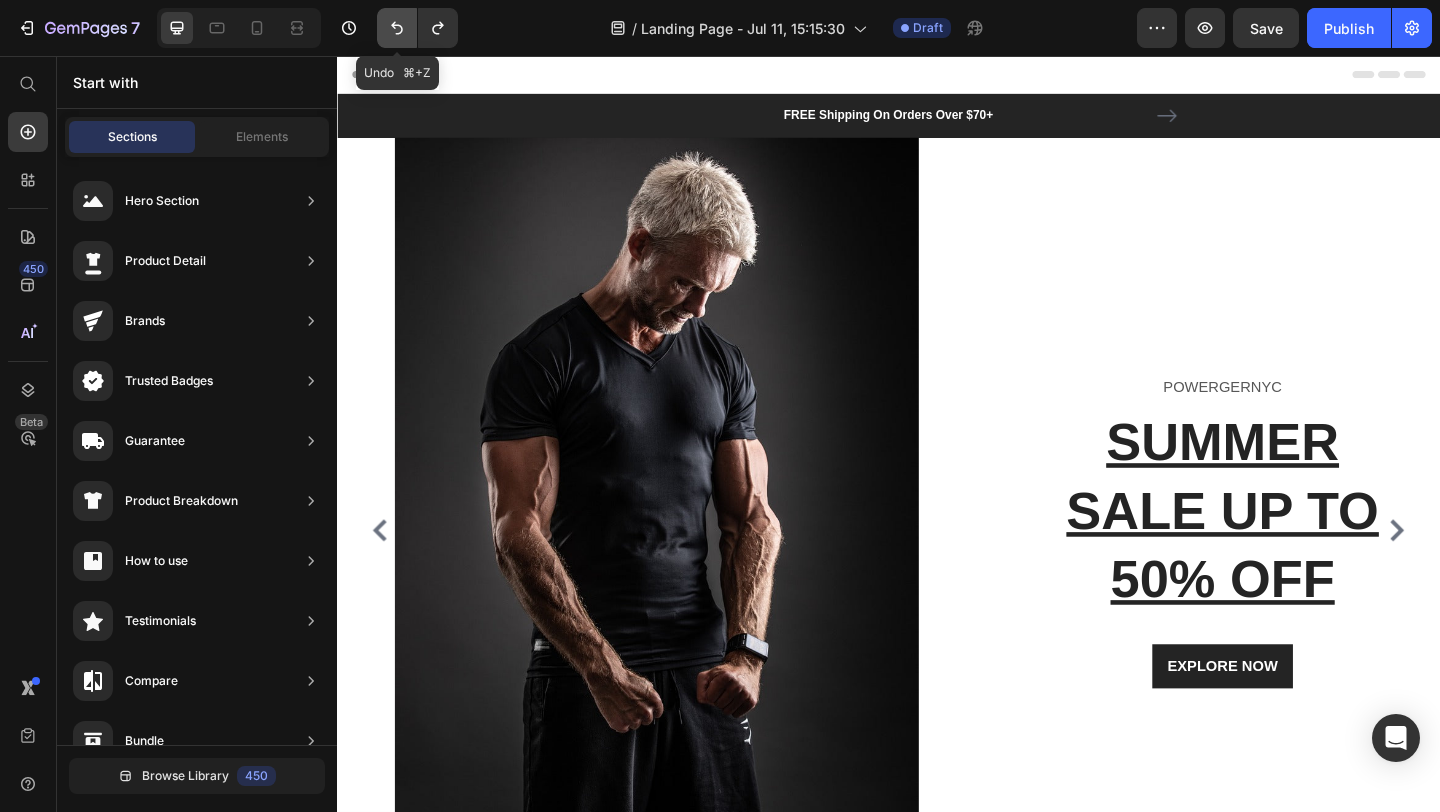 click 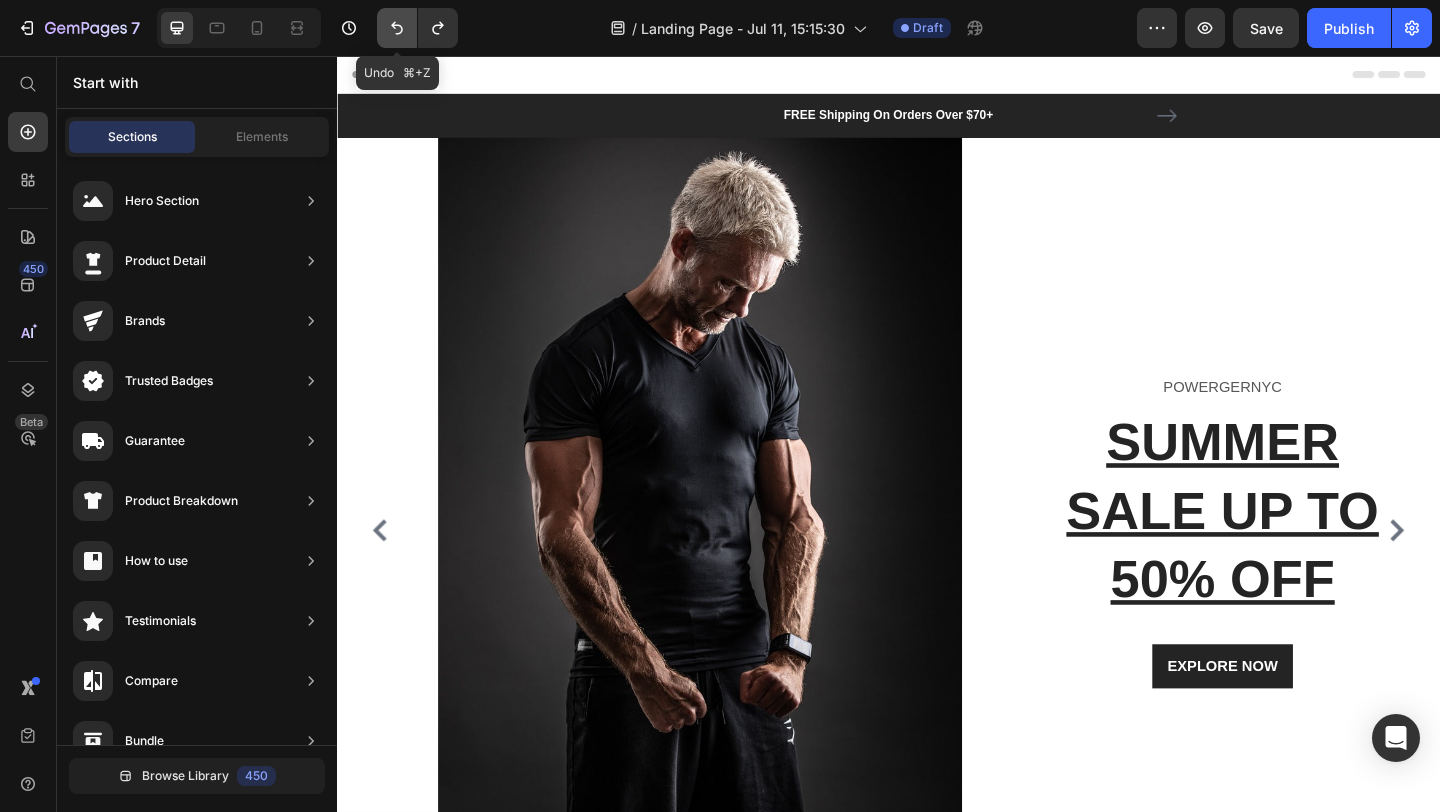 click 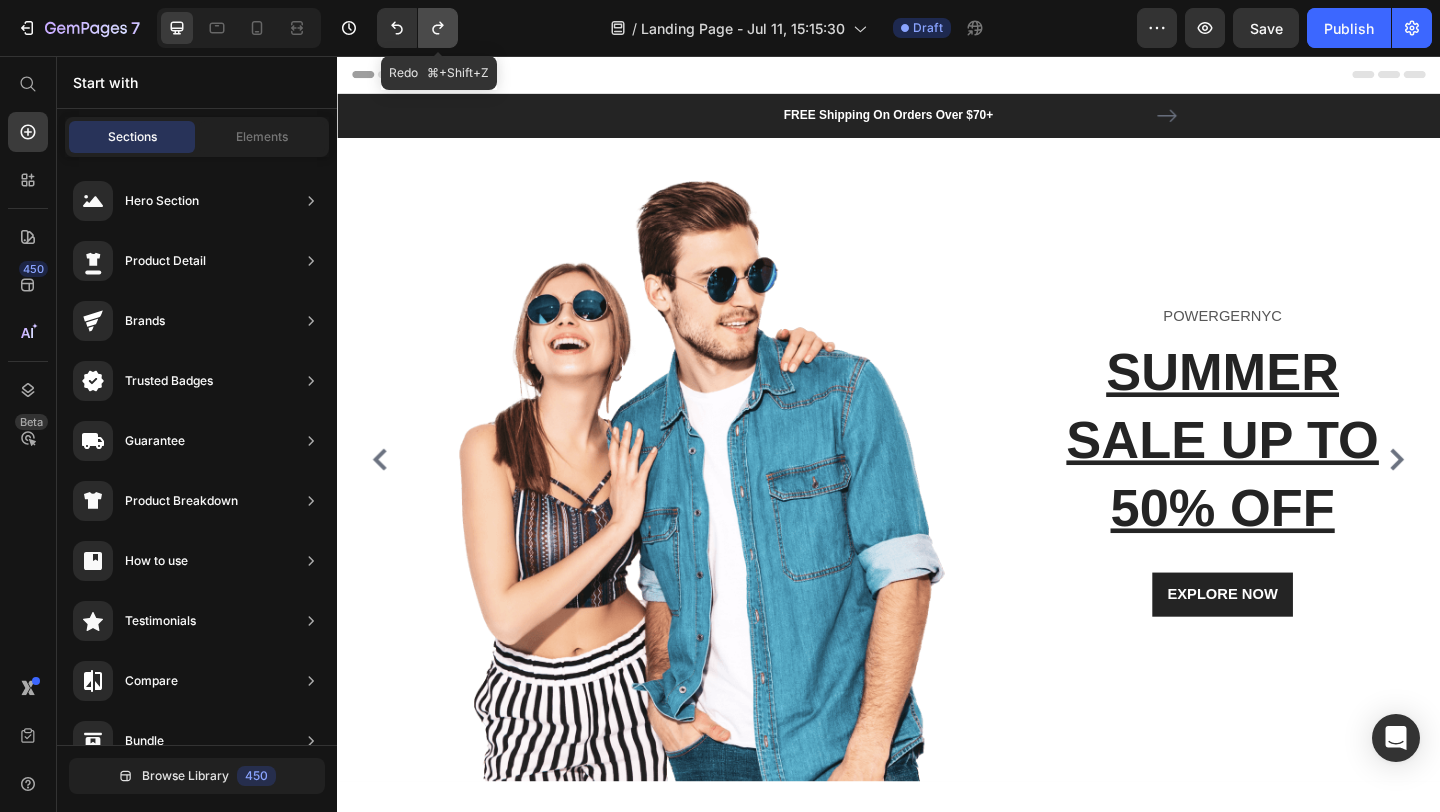 click 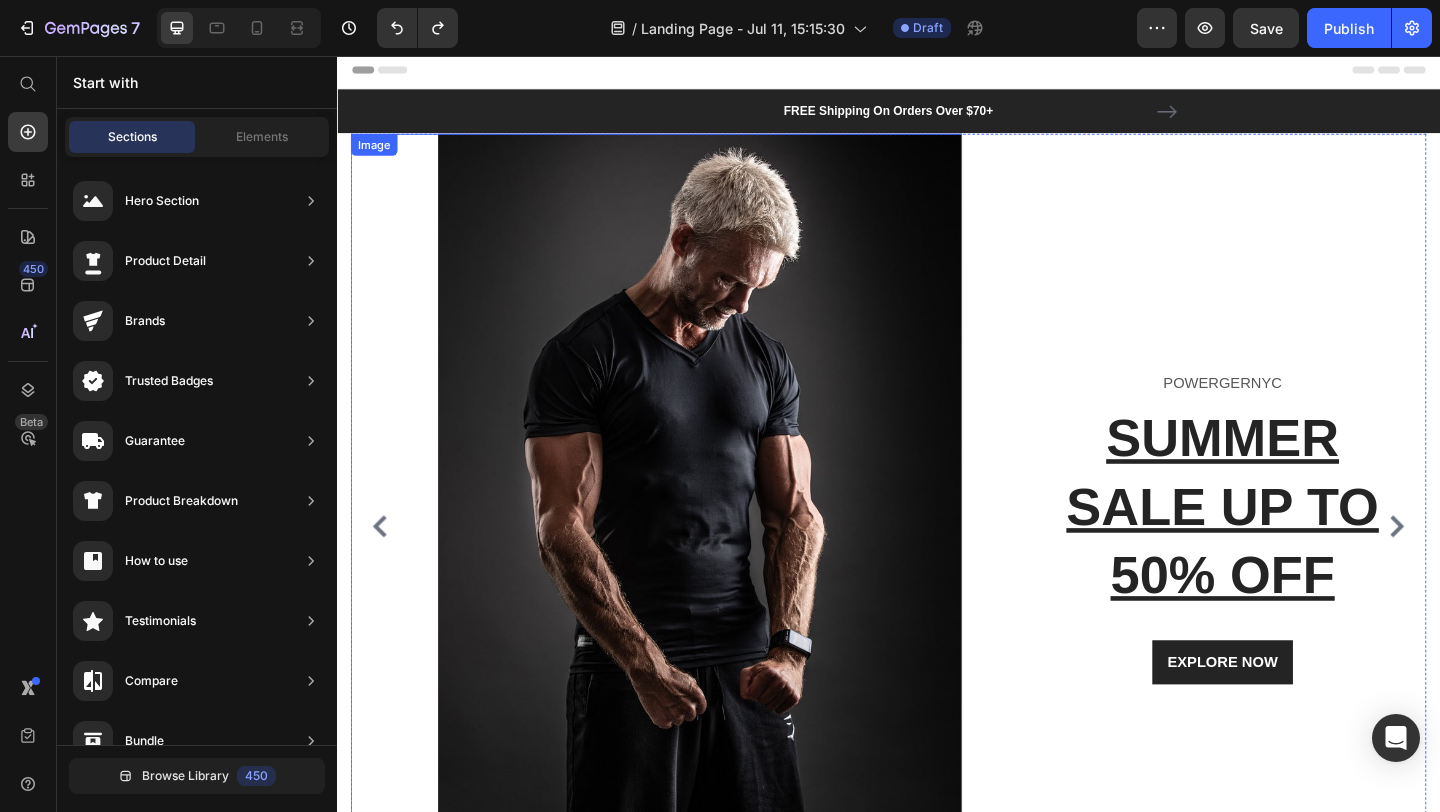 scroll, scrollTop: 0, scrollLeft: 0, axis: both 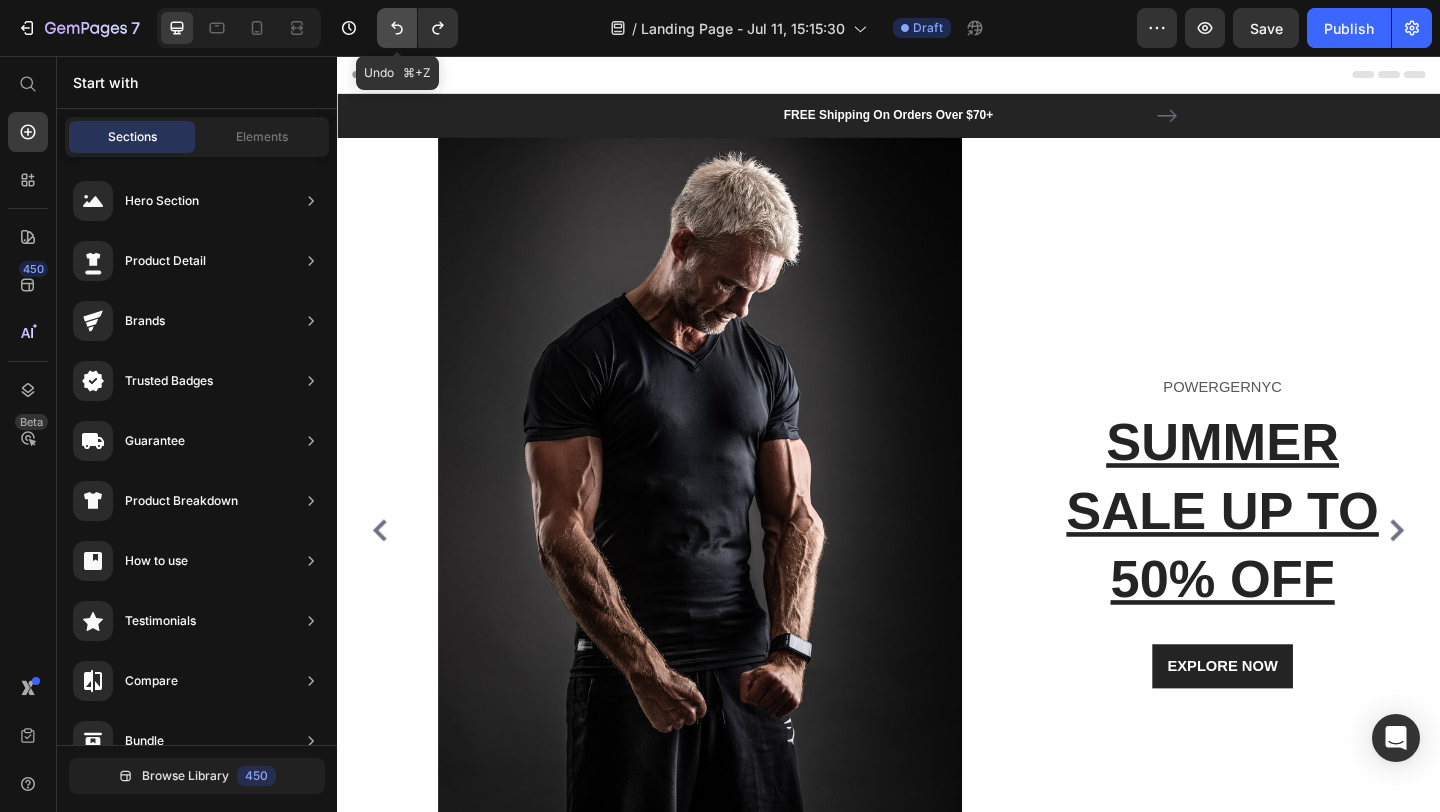 click 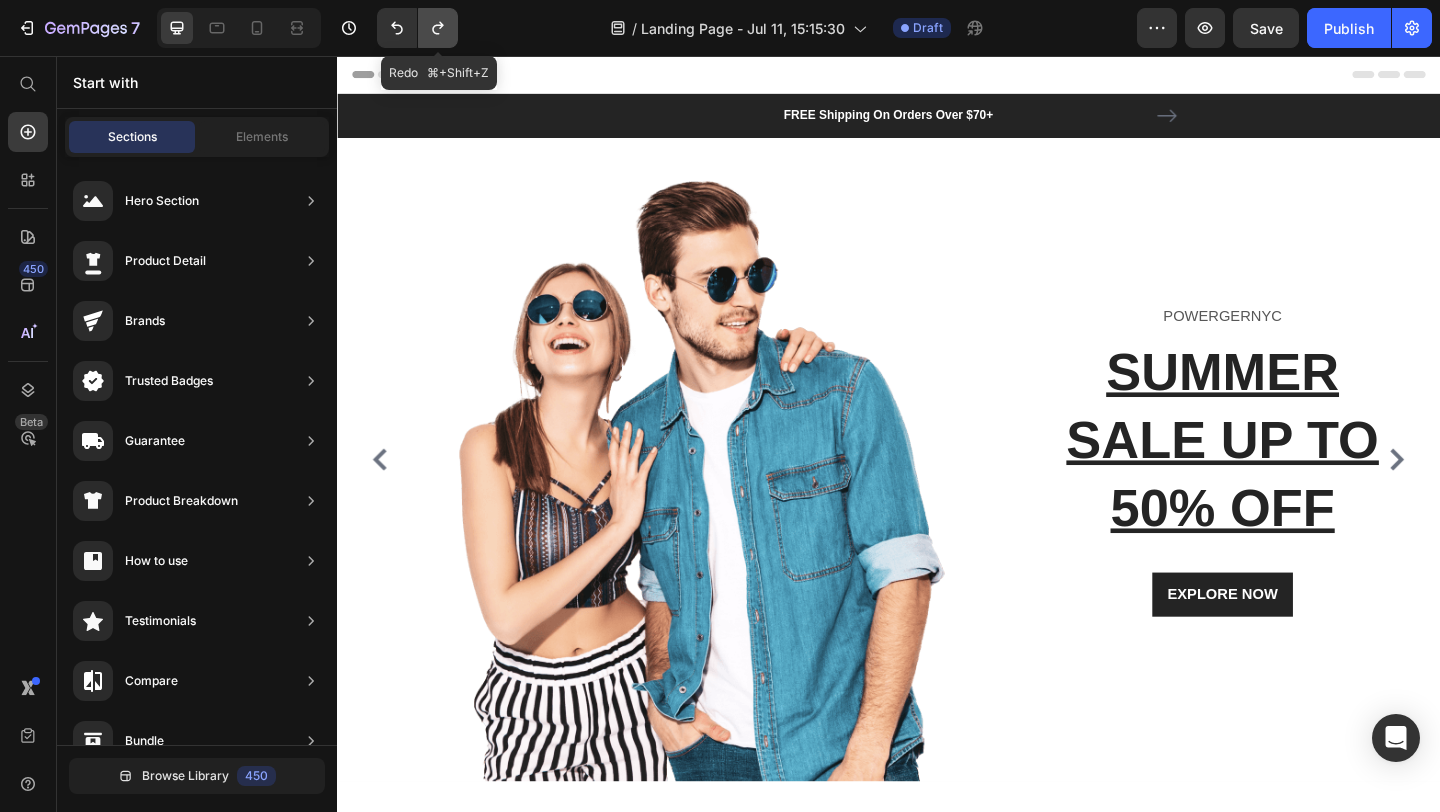 click 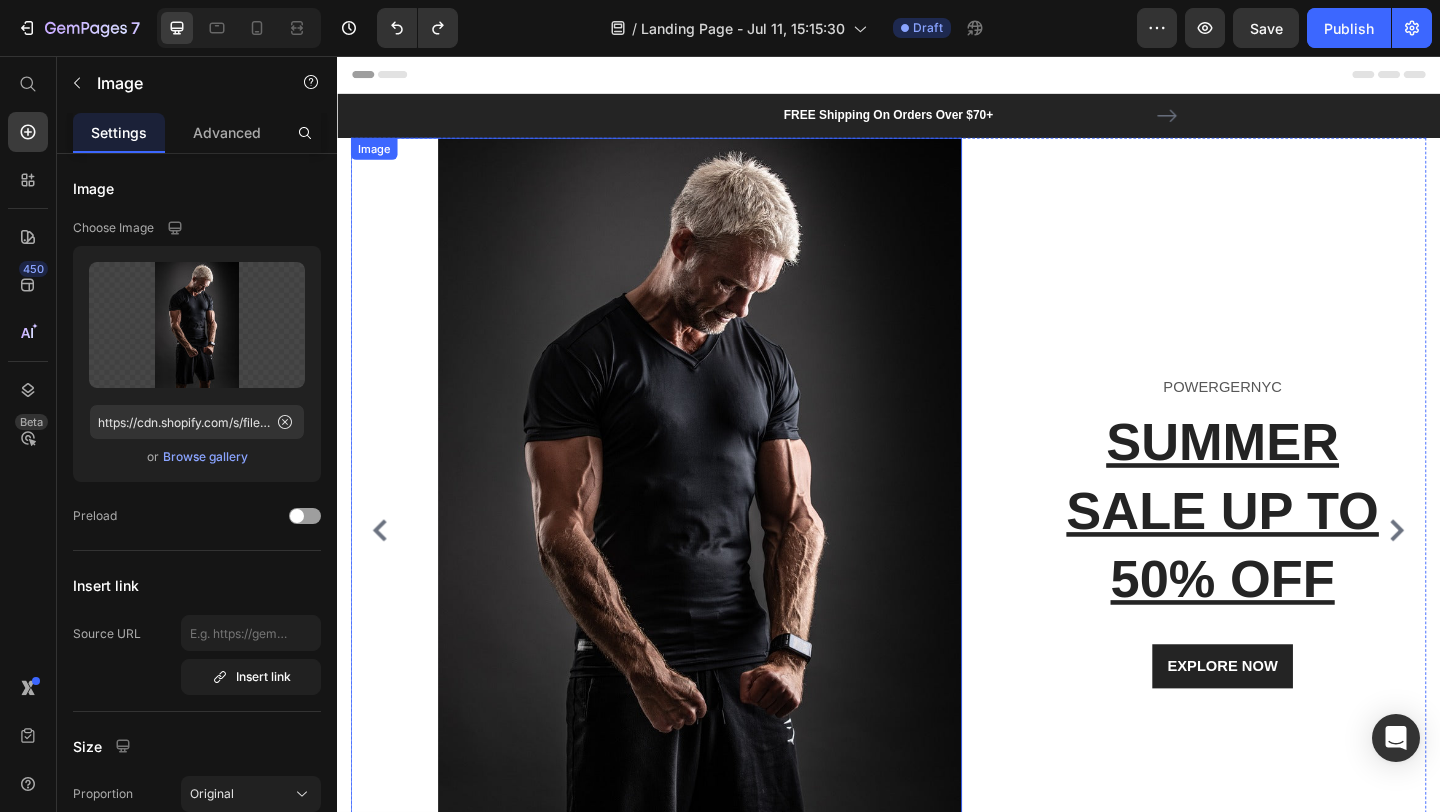 click at bounding box center [684, 572] 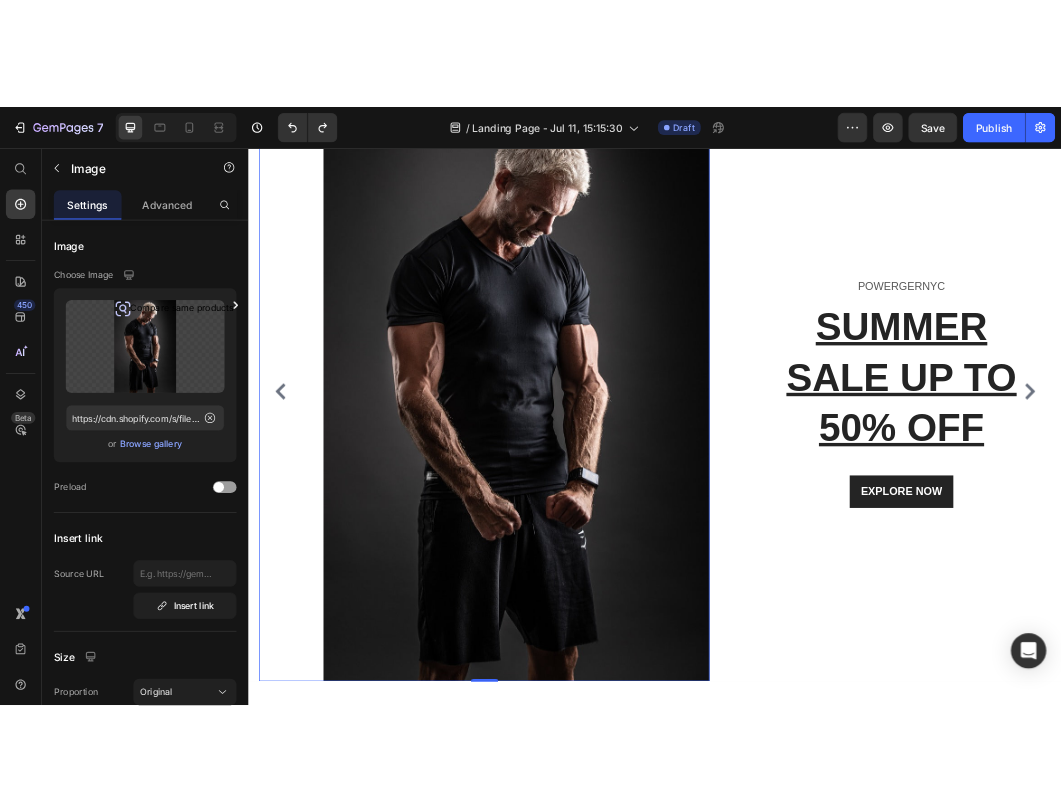 scroll, scrollTop: 159, scrollLeft: 0, axis: vertical 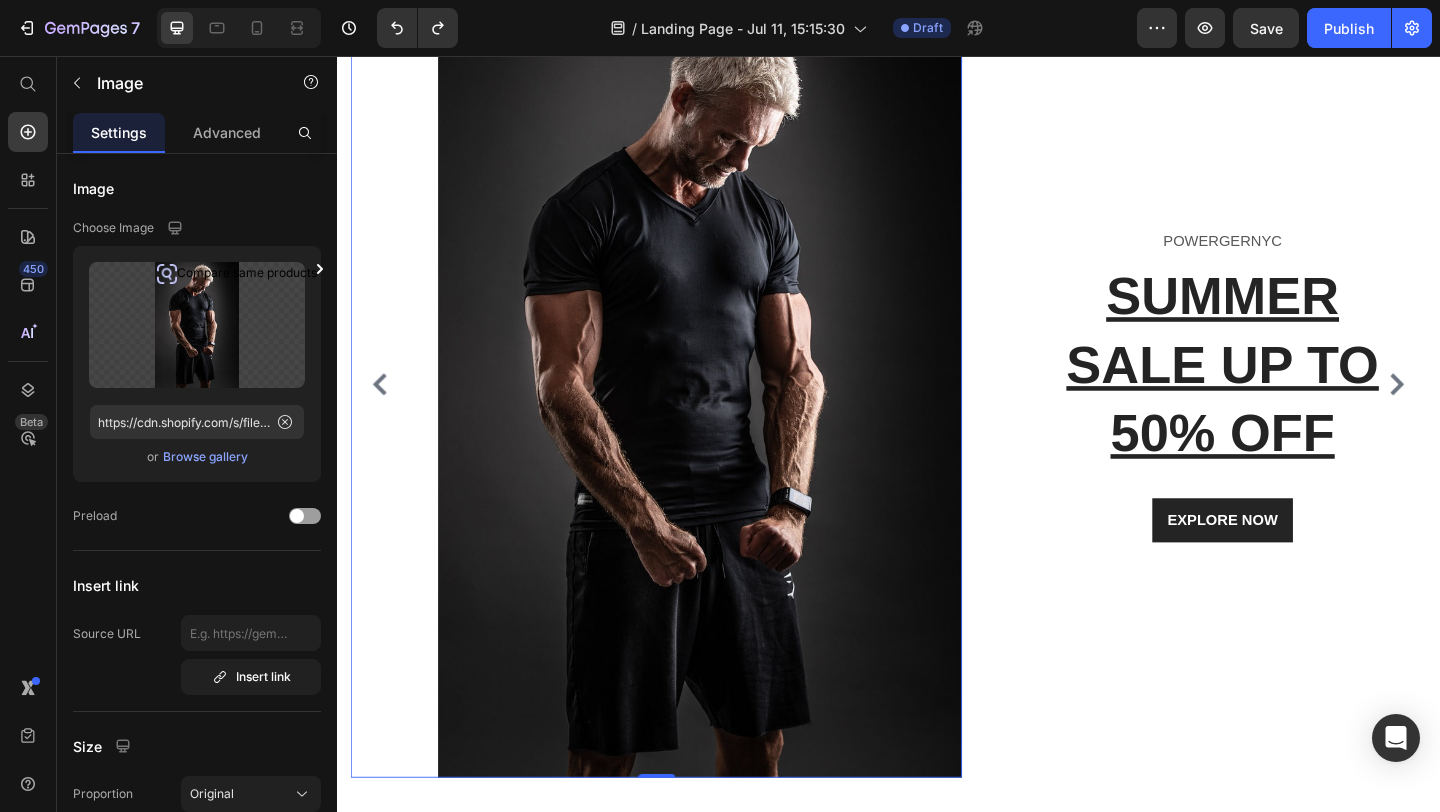 click at bounding box center [684, 413] 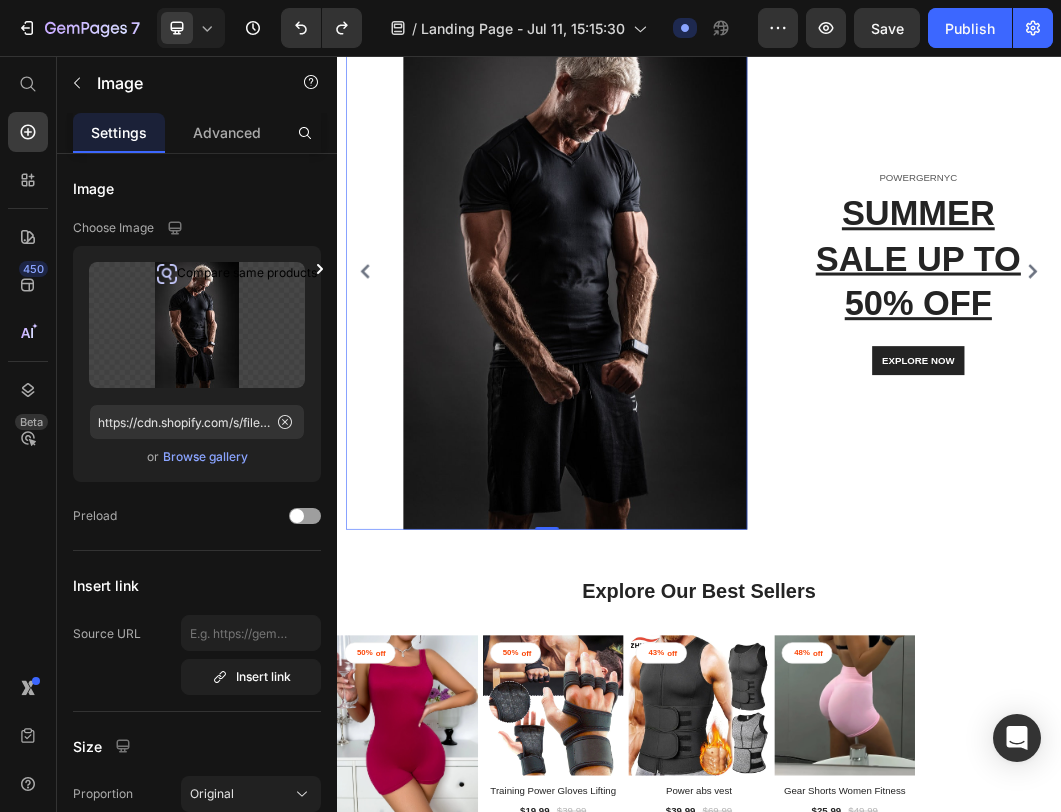 click at bounding box center (684, 413) 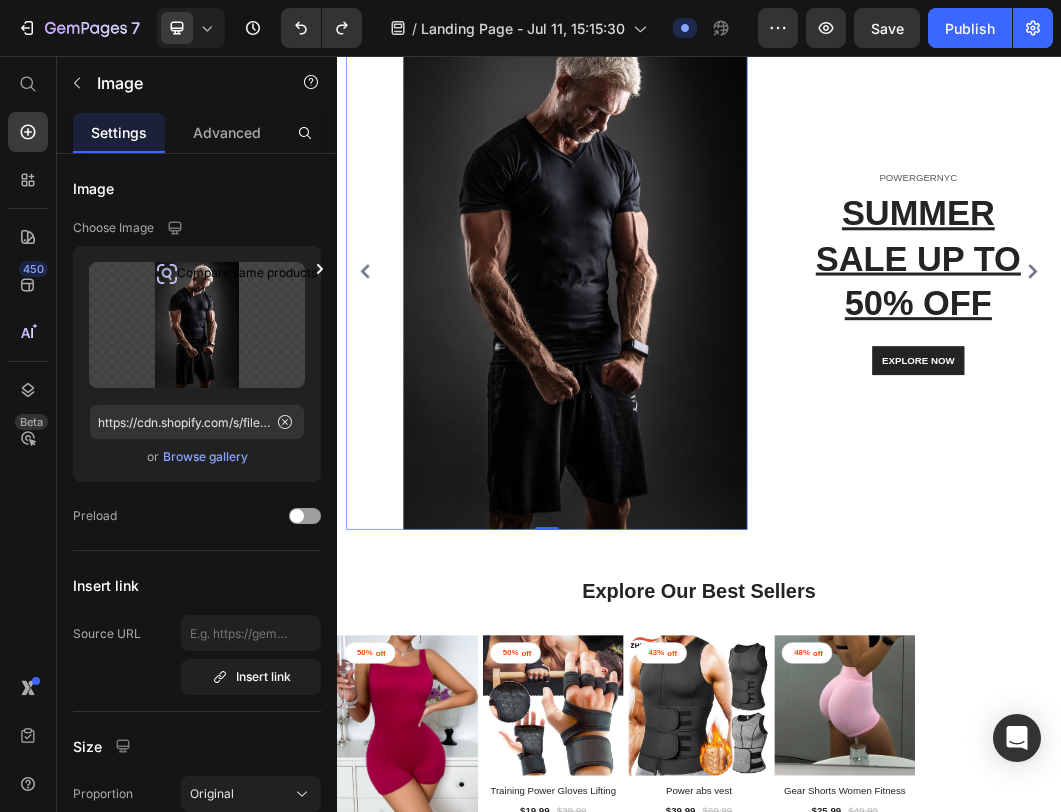 click at bounding box center (684, 413) 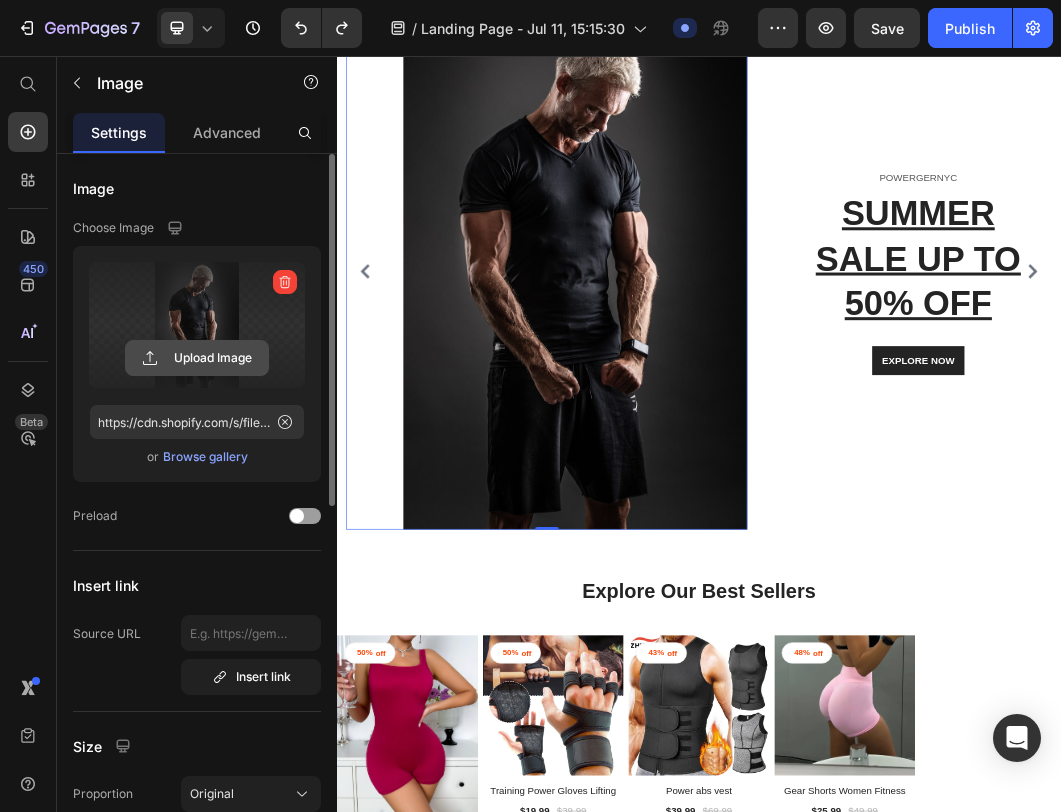 click 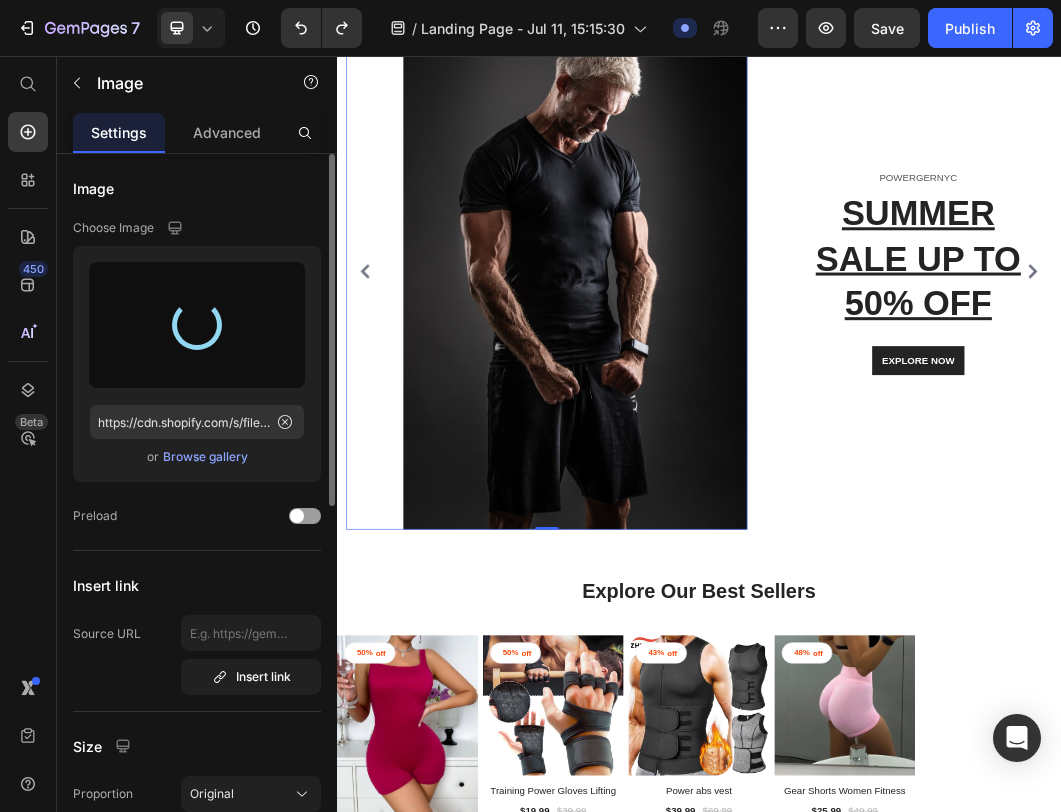 type on "https://cdn.shopify.com/s/files/1/0770/5251/0444/files/gempages_574324883538838576-d7e82b8c-ee88-4d7f-8d94-011a2f53dd58.jpg" 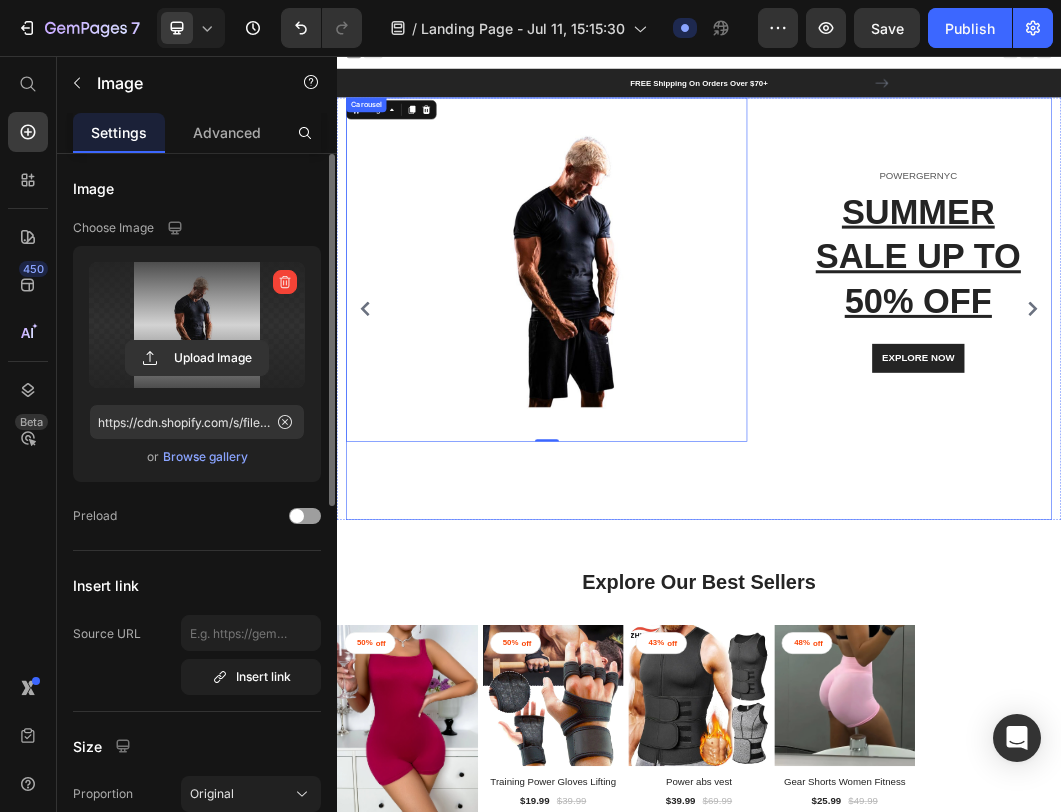 scroll, scrollTop: 0, scrollLeft: 0, axis: both 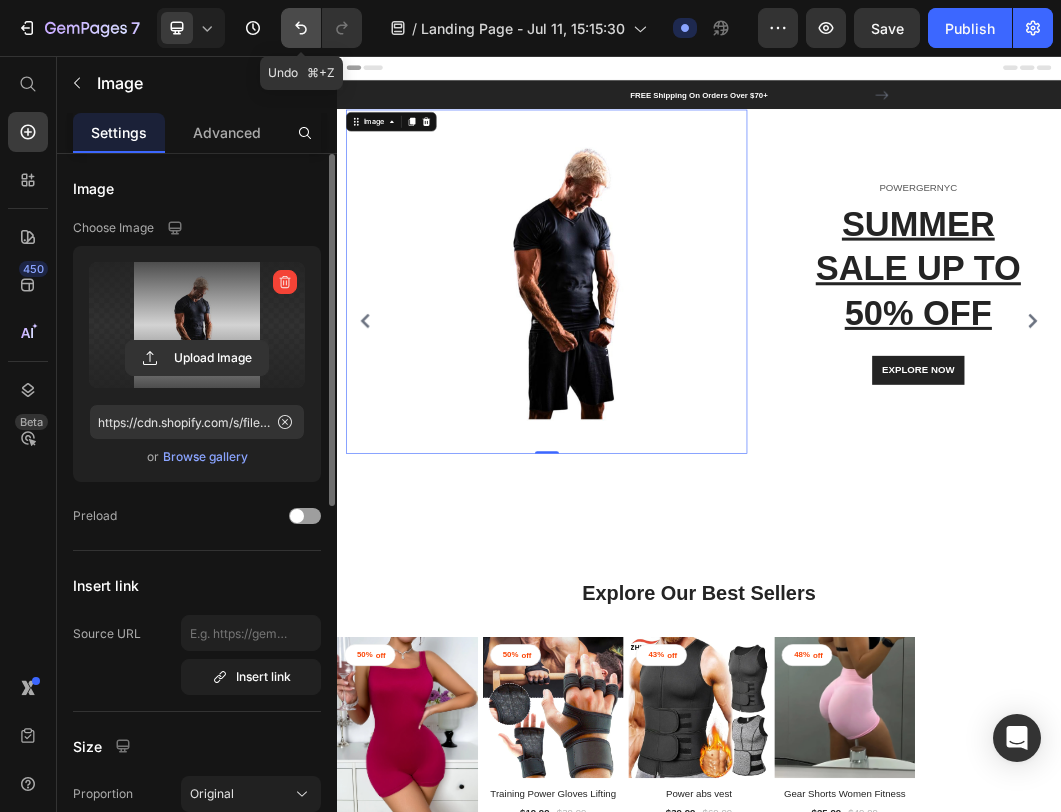 click 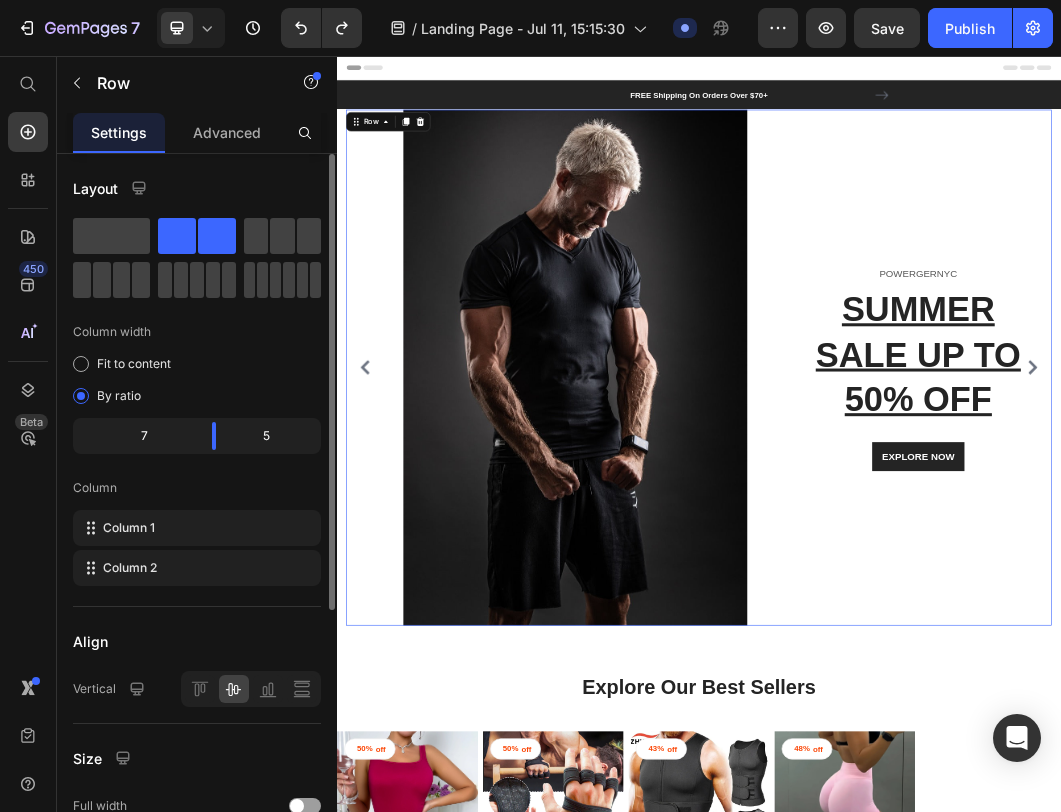 click on "POWERGERNYC Text block SUMMER SALE UP TO 50% OFF Heading EXPLORE NOW Button Row" at bounding box center [1284, 572] 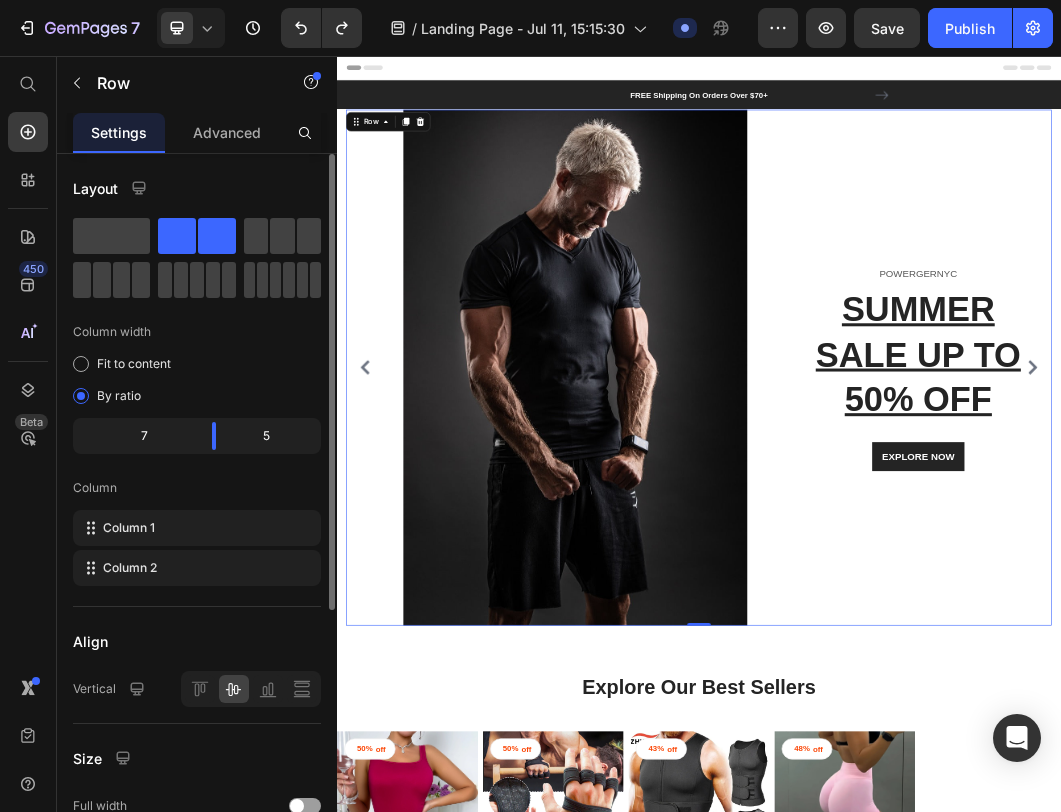 click on "POWERGERNYC Text block SUMMER SALE UP TO 50% OFF Heading EXPLORE NOW Button Row" at bounding box center (1284, 572) 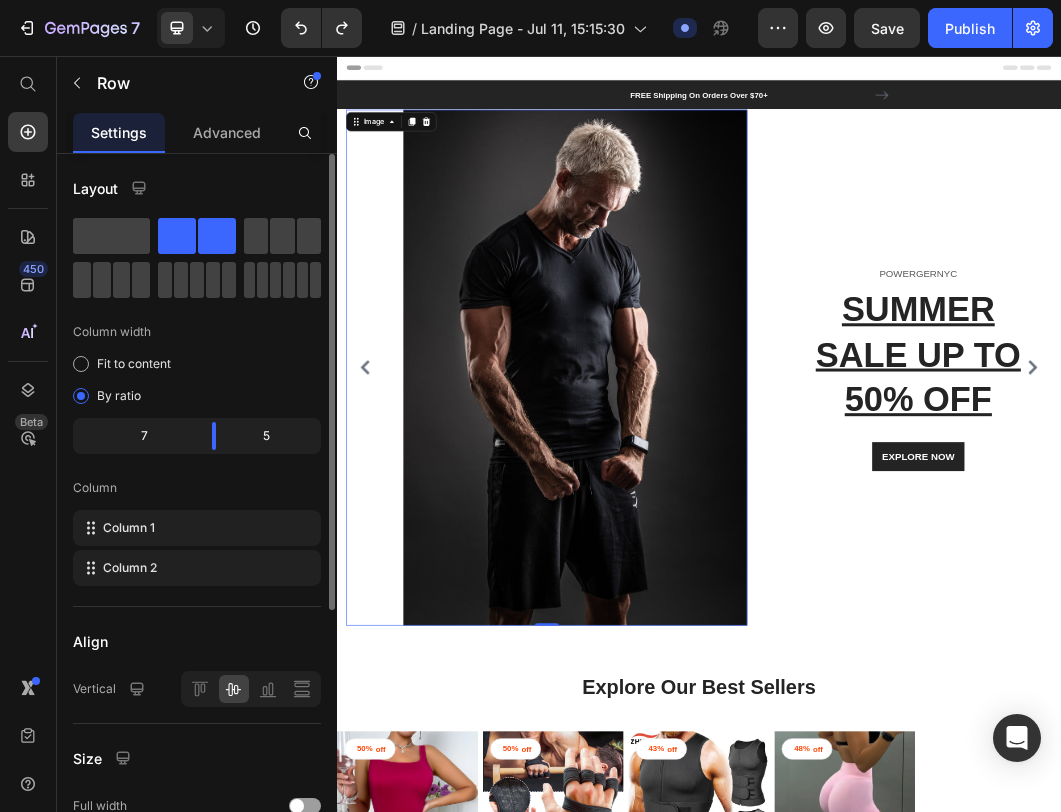 click at bounding box center [684, 572] 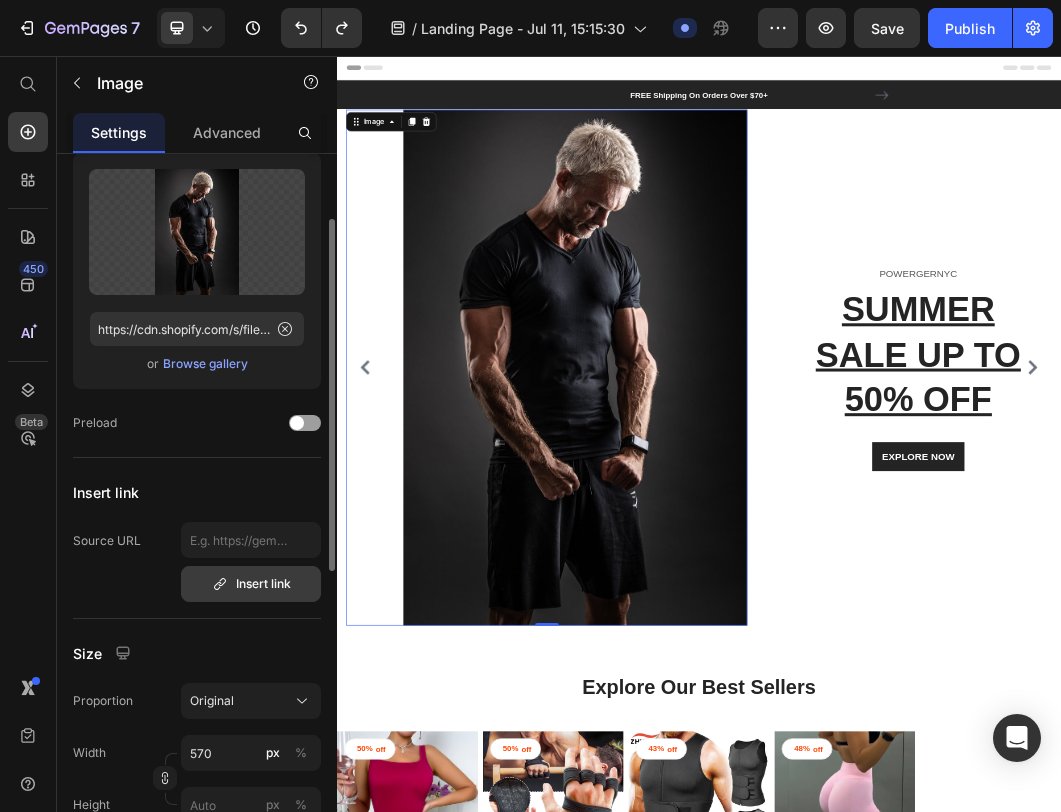 scroll, scrollTop: 0, scrollLeft: 0, axis: both 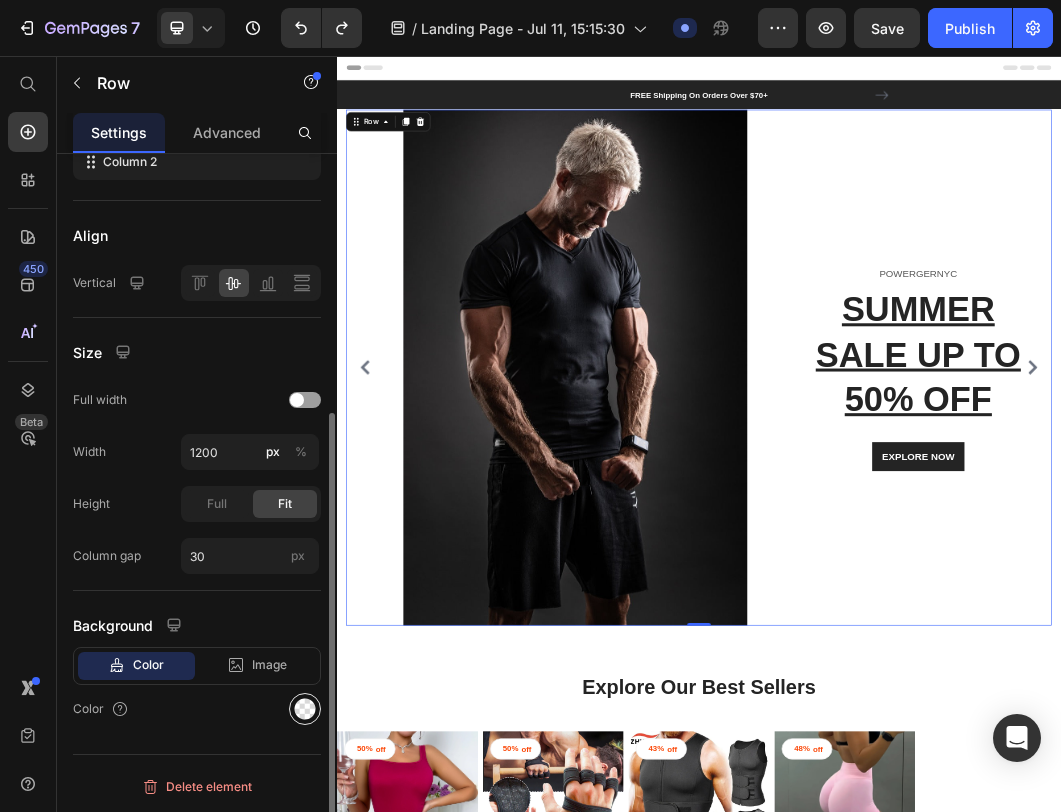 click at bounding box center (305, 709) 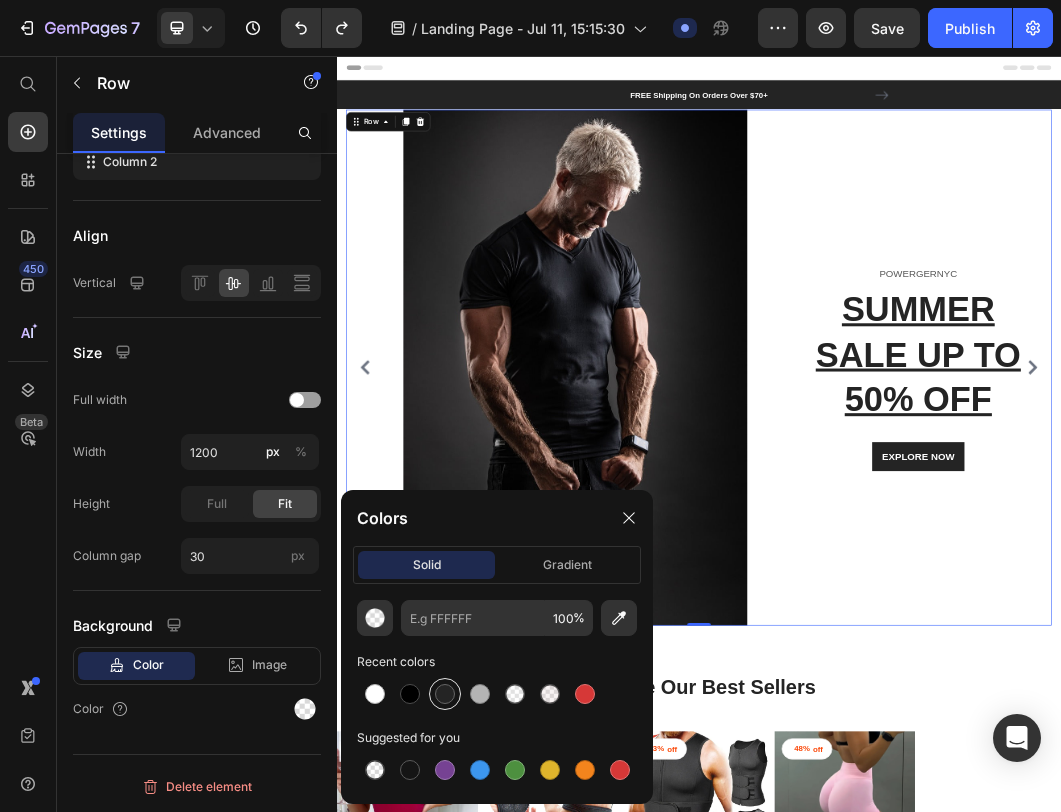 click at bounding box center [445, 694] 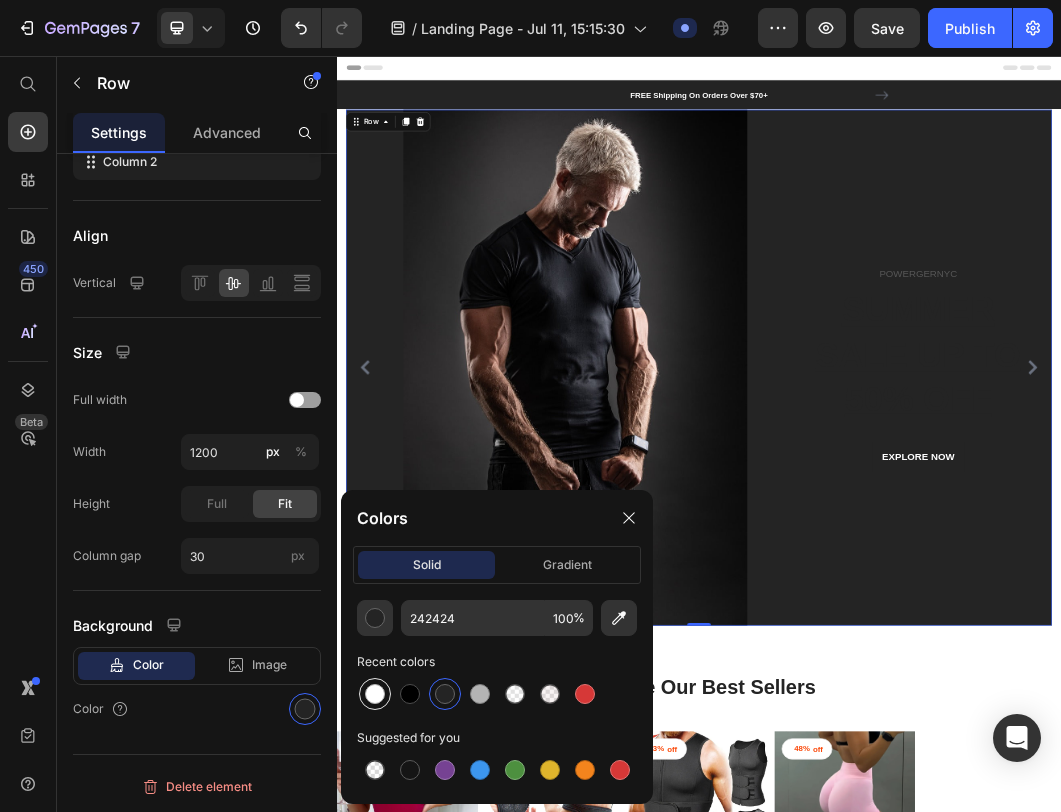 click at bounding box center [375, 694] 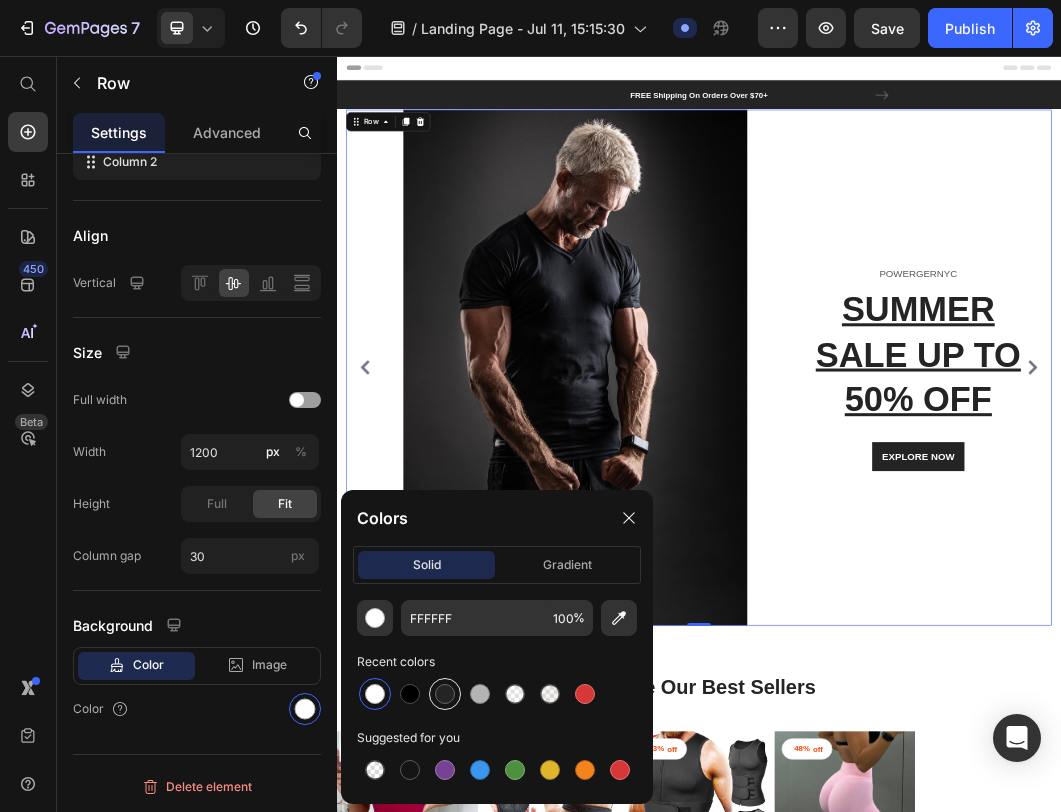 click at bounding box center (445, 694) 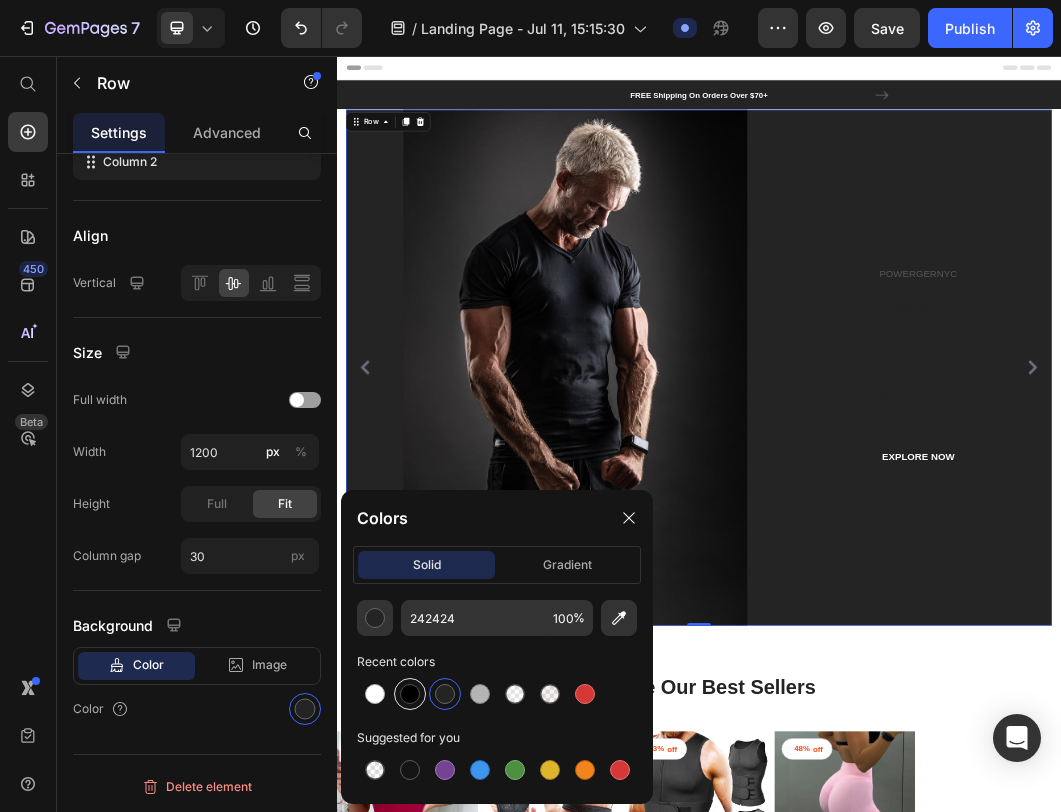 click at bounding box center [410, 694] 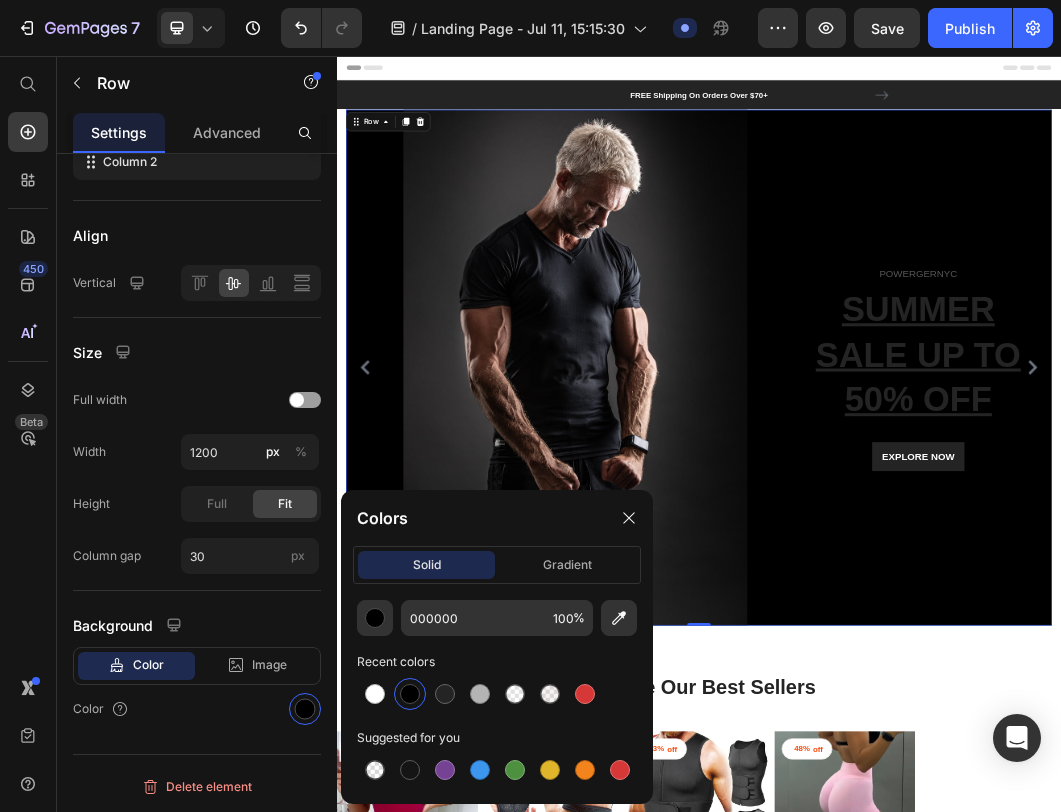 click on "POWERGERNYC Text block SUMMER SALE UP TO 50% OFF Heading EXPLORE NOW Button Row" at bounding box center [1284, 572] 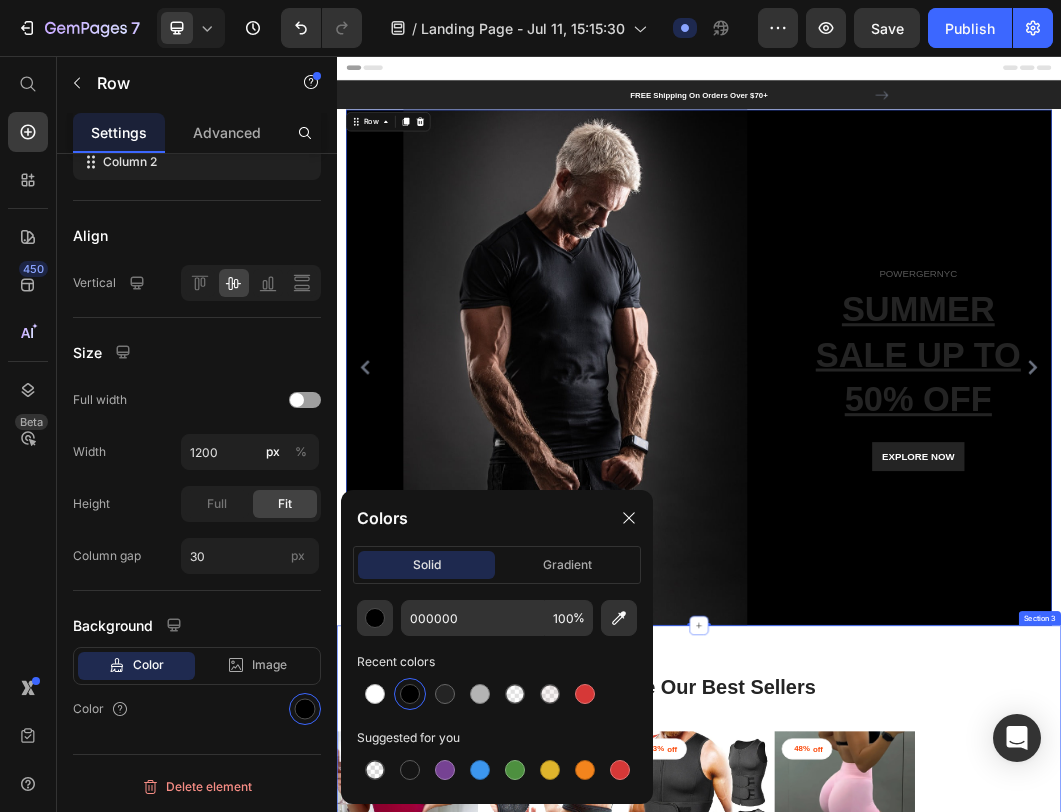 click on "Explore Our Best Sellers Heading Row 50% off Product Tag Product Images Row Women's Sexy Power Bodysuit Product Title $29.99 Product Price $59.99 Product Price Row Brown Brown SKY BLUE SKY BLUE Pink Pink Orange Orange DEEP BLUE DEEP BLUE DEEP BLUE Claret Claret Claret black black M XS L S XL Product Variants & Swatches Row 50% off Product Tag Product Images Row Training Power Gloves Lifting Product Title $19.99 Product Price $39.99 Product Price Row A-Red A-Red A-Red B-Black B-Black B-Black A-Black A-Black A-Black B-Red B-Red B-Red L M XL Product Variants & Swatches Row 43% off Product Tag Product Images Row Power abs vest Product Title $39.99 Product Price $69.99 Product Price Row grey grey grey black black XL L M S XXXL XXL Product Variants & Swatches Row 48% off Product Tag Product Images Row Gear Shorts Women Fitness Product Title $25.99 Product Price $49.99 Product Price Row Dark Grey Dark Grey Dark Grey Pink Pink Black Black White White Ice blue Ice blue Ice blue Light Yellow Light Yellow Light Yellow S" at bounding box center [937, 1423] 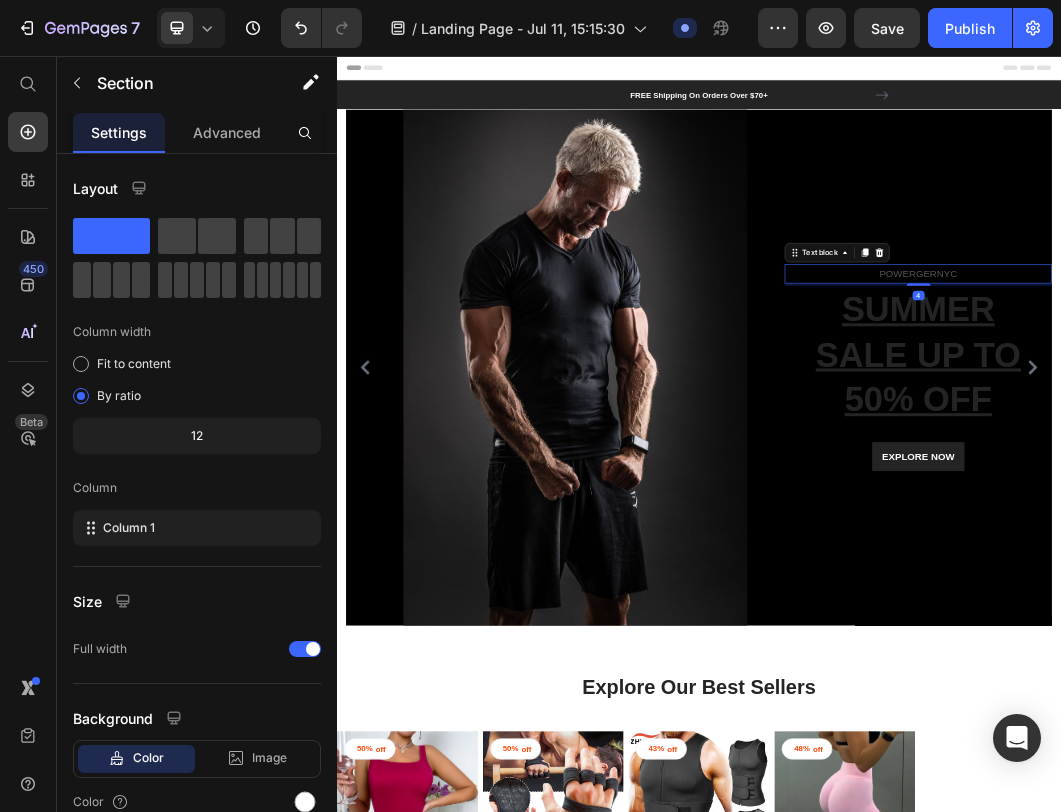 click on "POWERGERNYC" at bounding box center [1300, 417] 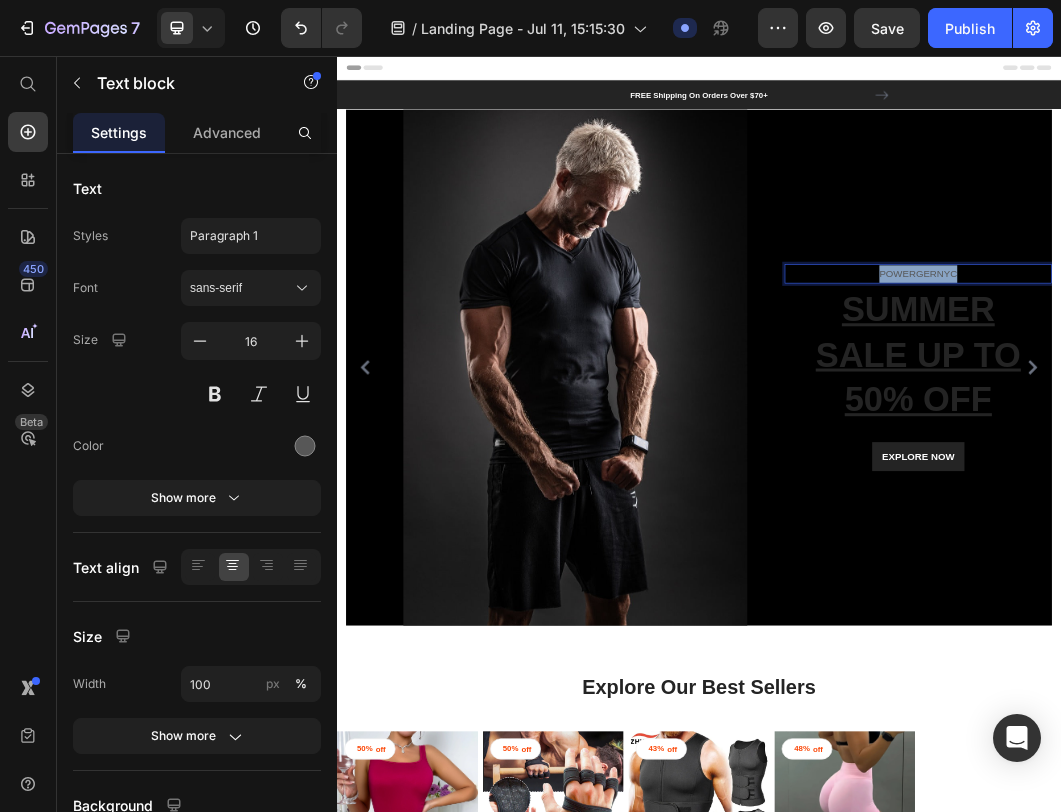 click on "POWERGERNYC" at bounding box center (1300, 417) 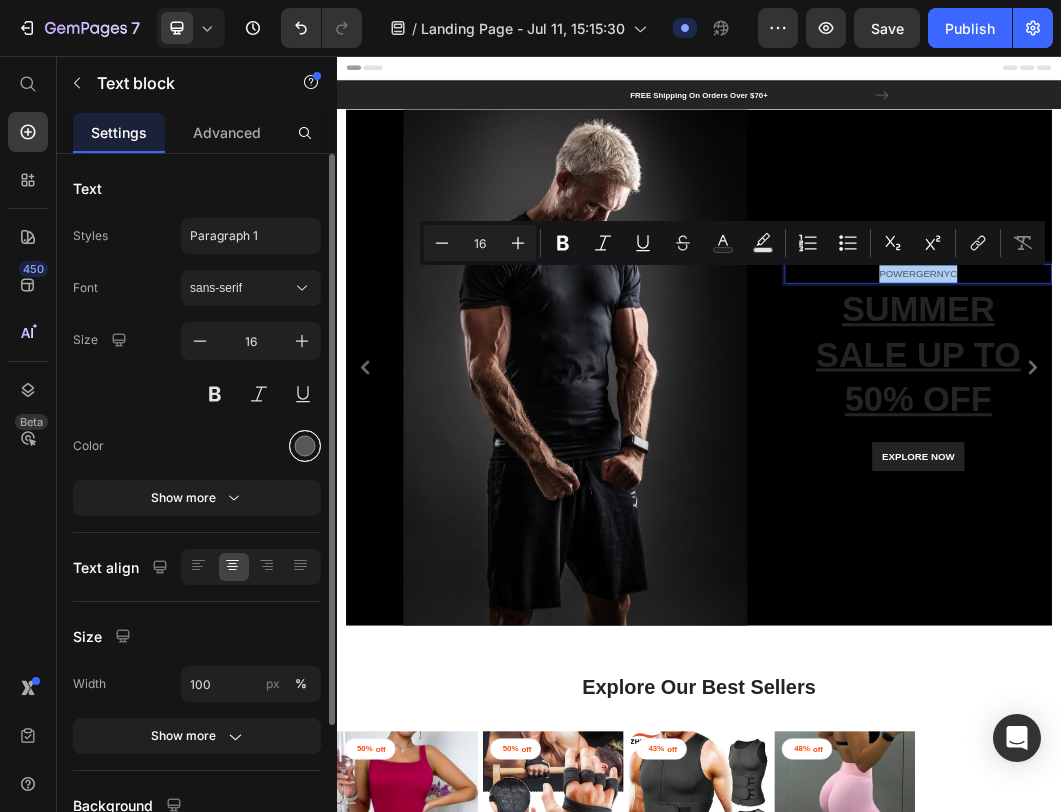 click at bounding box center (305, 446) 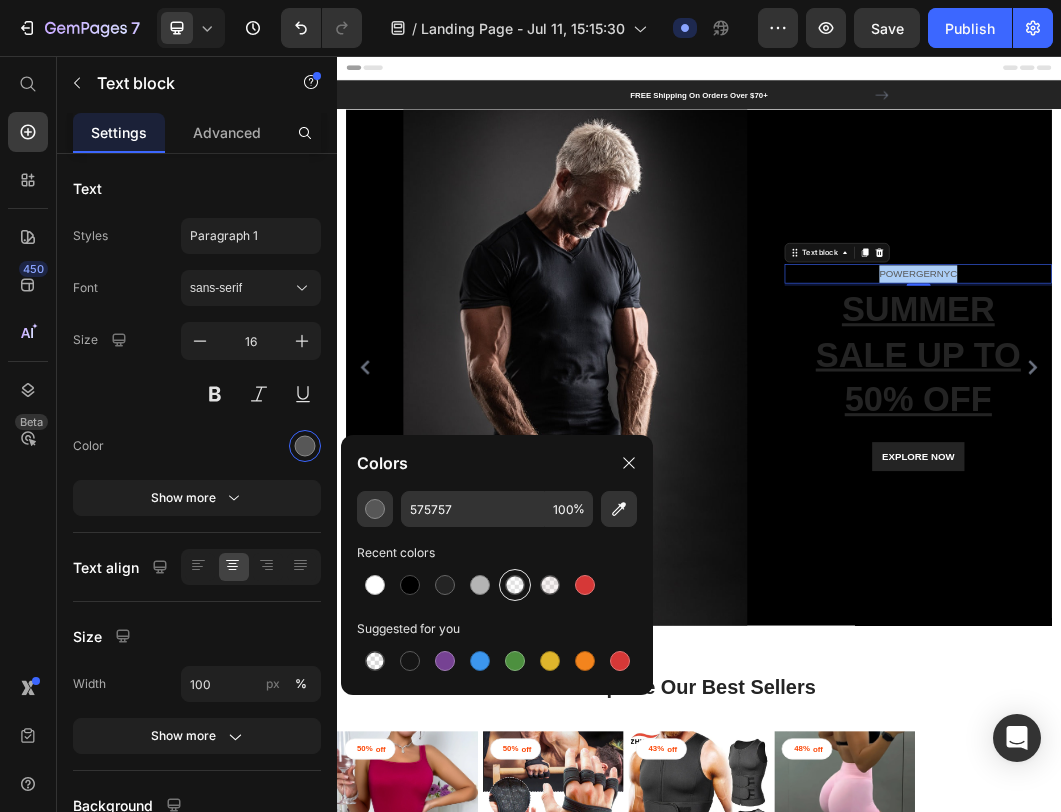 click at bounding box center [515, 585] 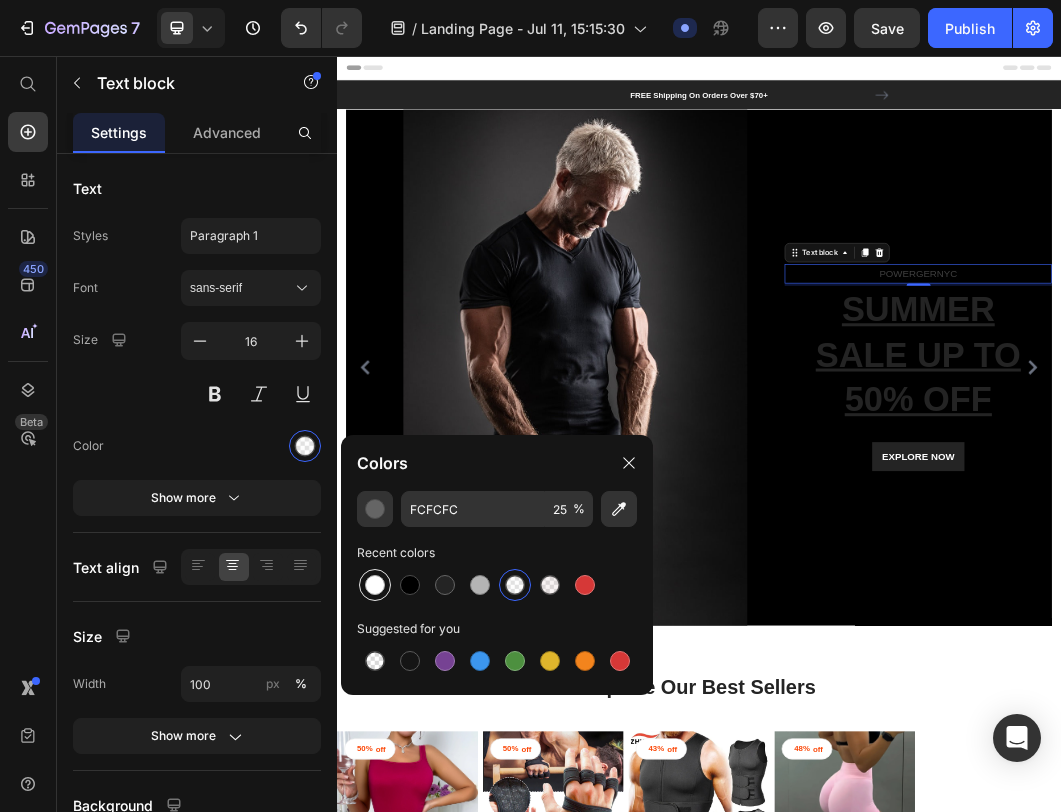 click at bounding box center (375, 585) 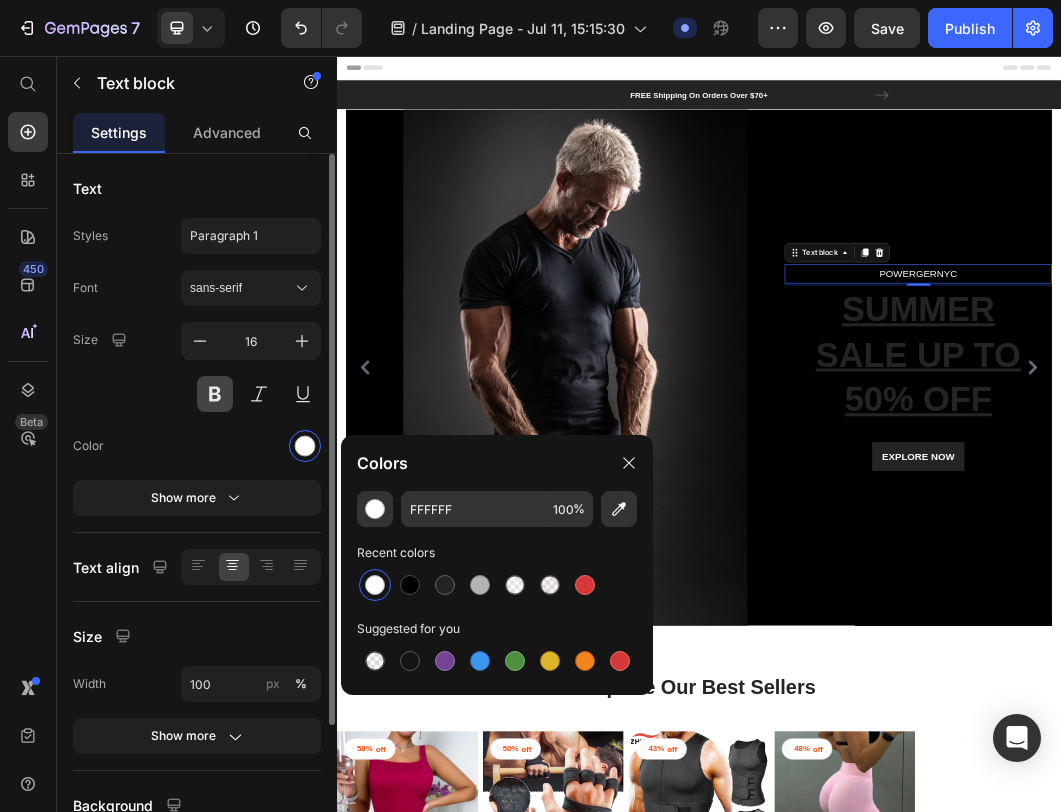 click at bounding box center (215, 394) 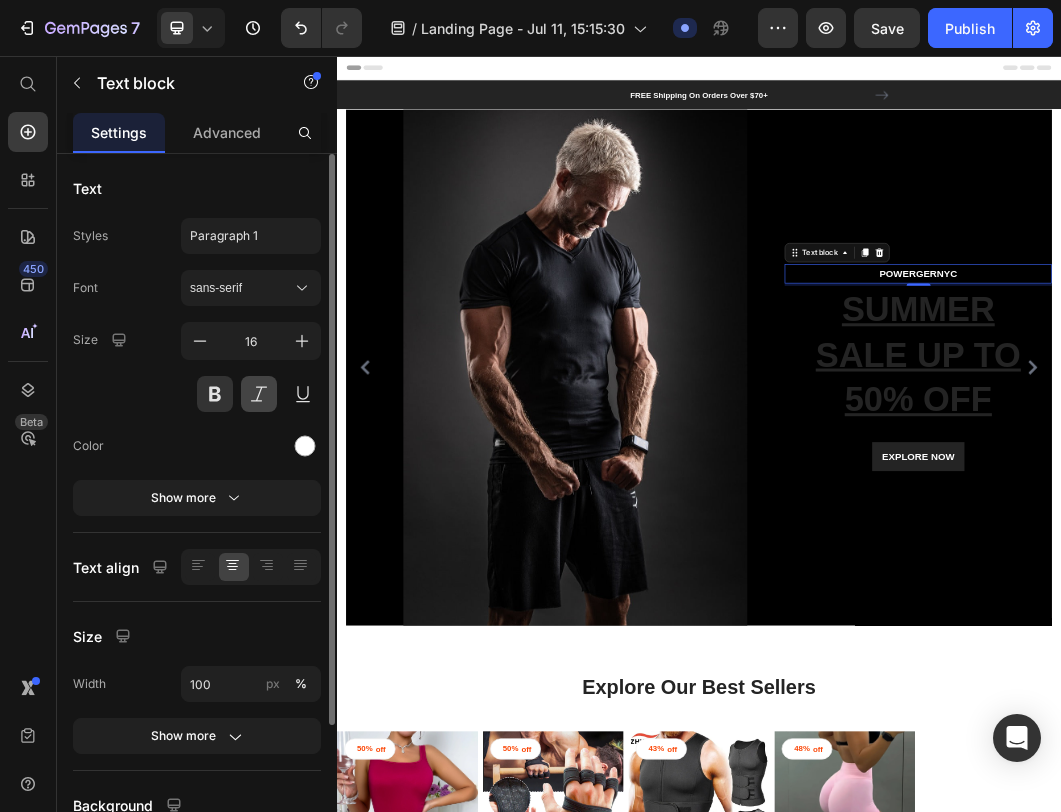 click at bounding box center (259, 394) 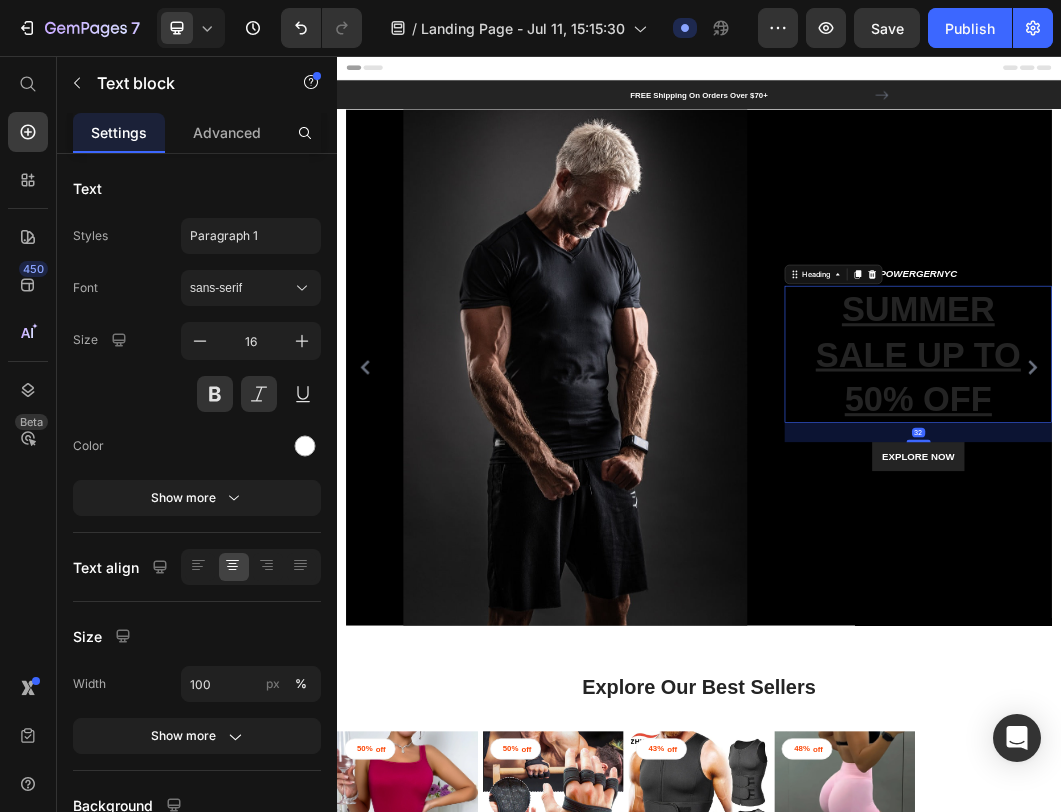 click on "SUMMER SALE UP TO 50% OFF" at bounding box center [1300, 550] 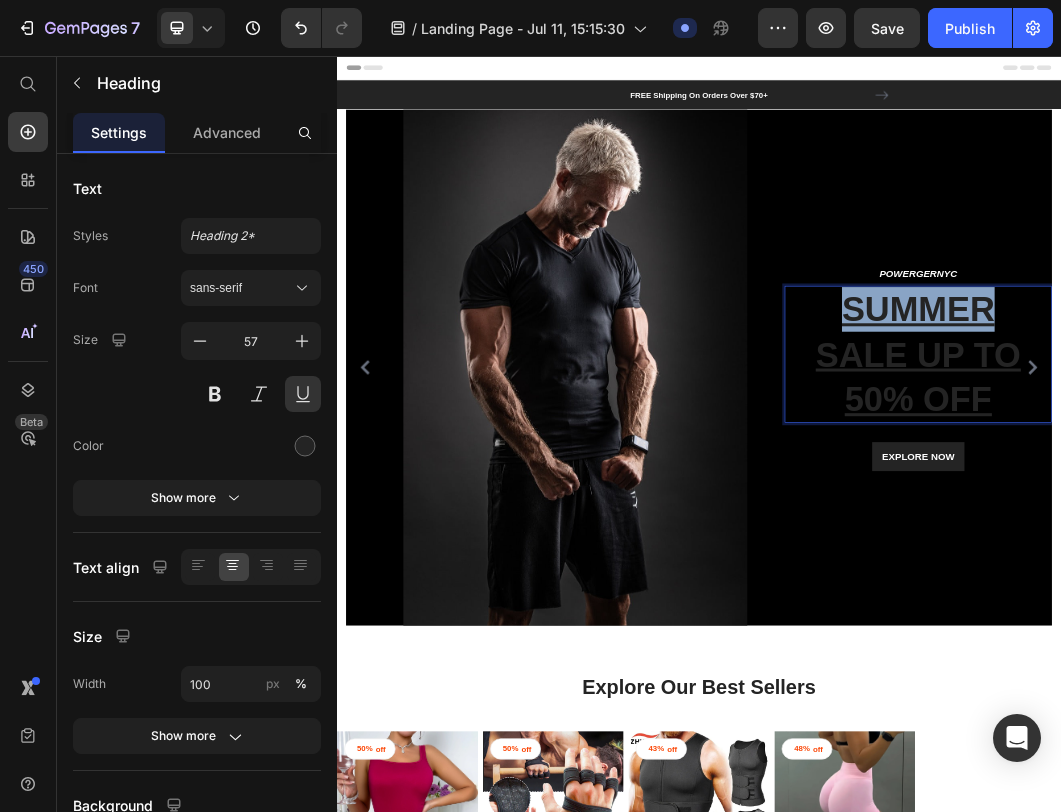 click on "SUMMER SALE UP TO 50% OFF" at bounding box center [1300, 550] 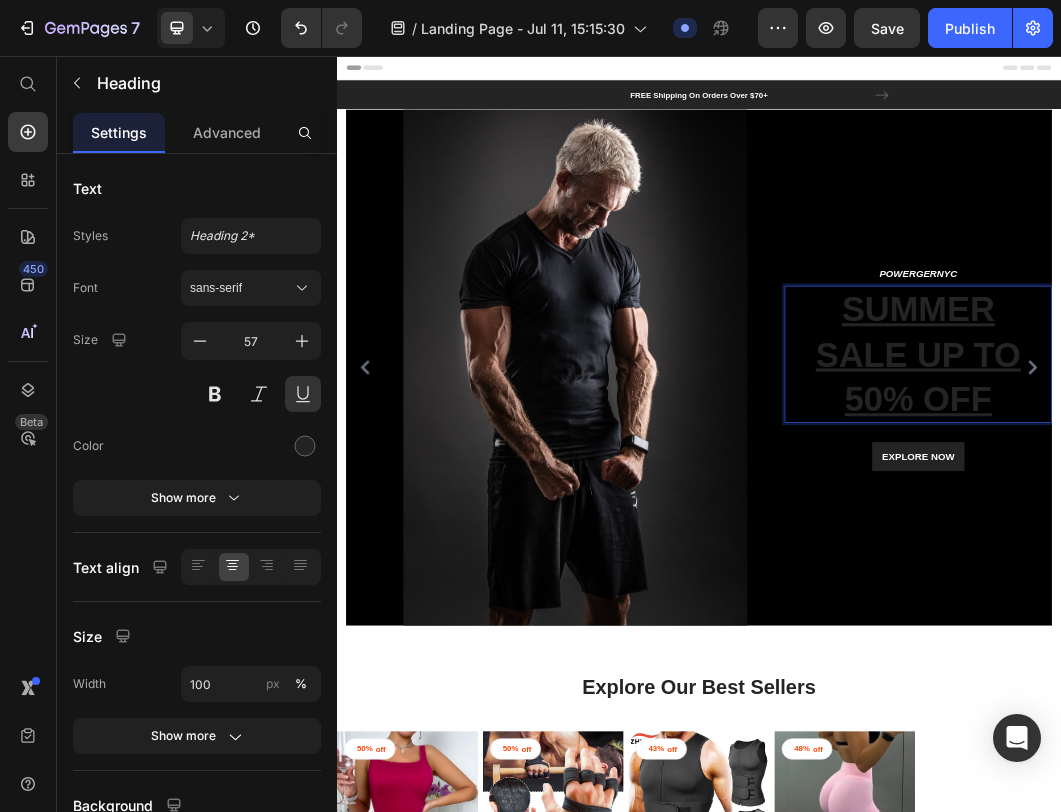 click on "SUMMER SALE UP TO 50% OFF" at bounding box center (1300, 550) 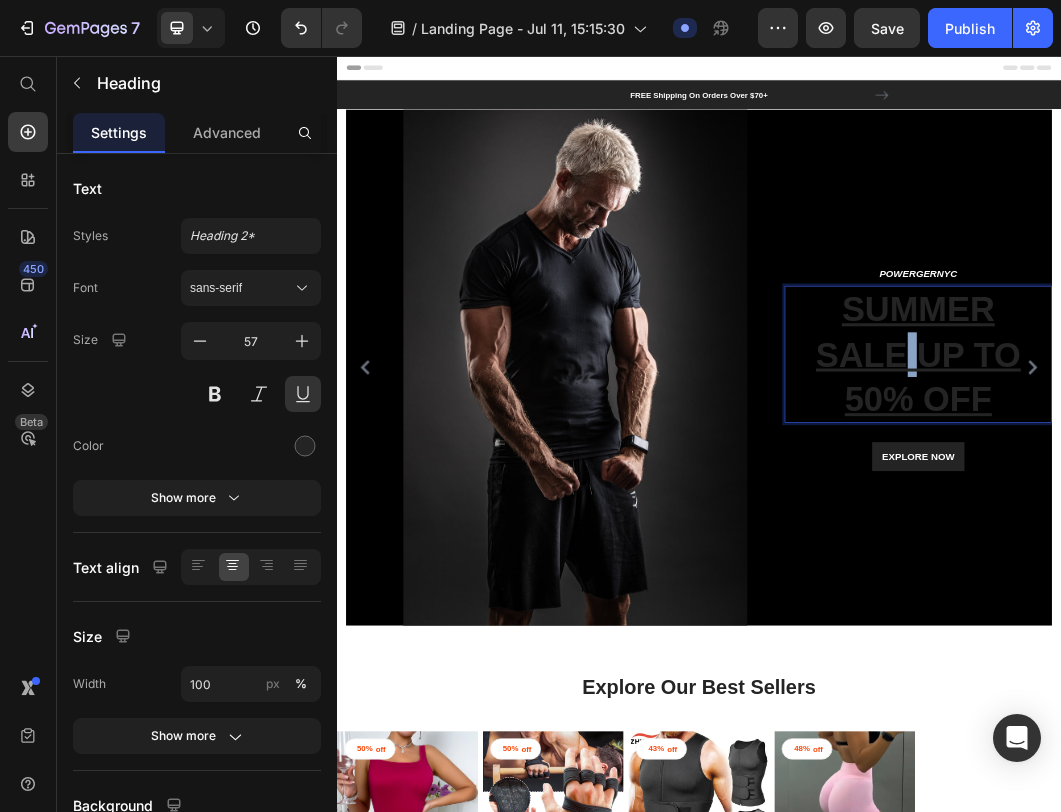 click on "SUMMER SALE UP TO 50% OFF" at bounding box center [1300, 550] 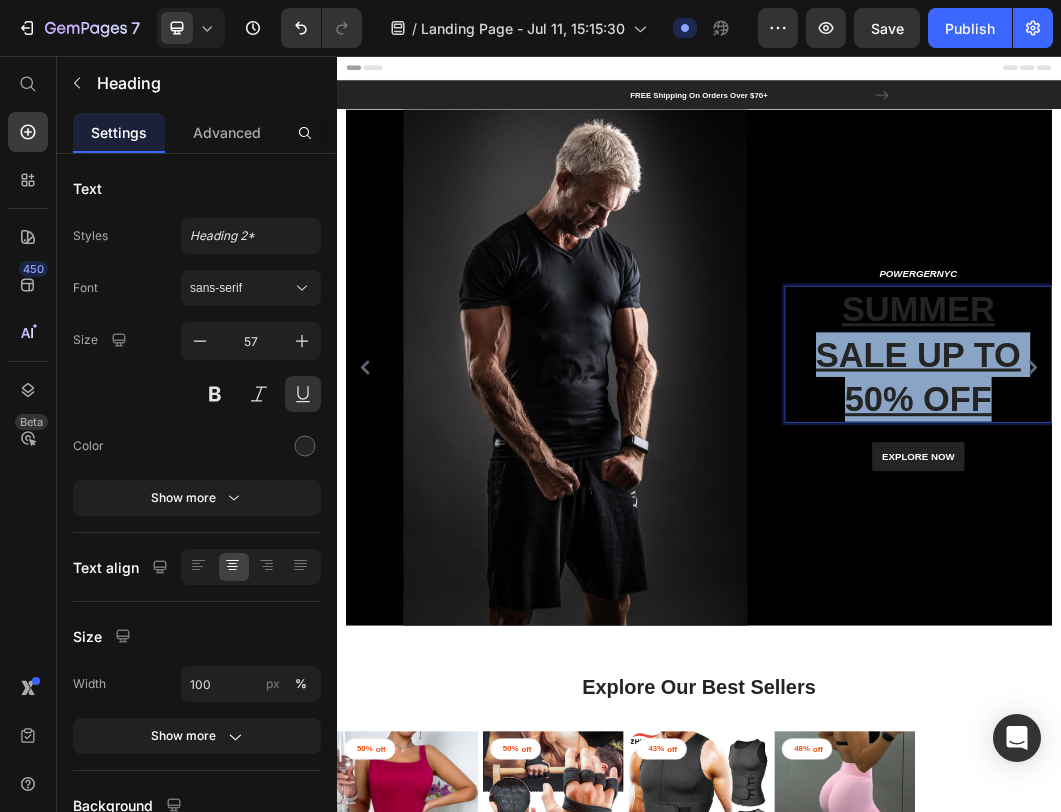 click on "SUMMER SALE UP TO 50% OFF" at bounding box center (1300, 550) 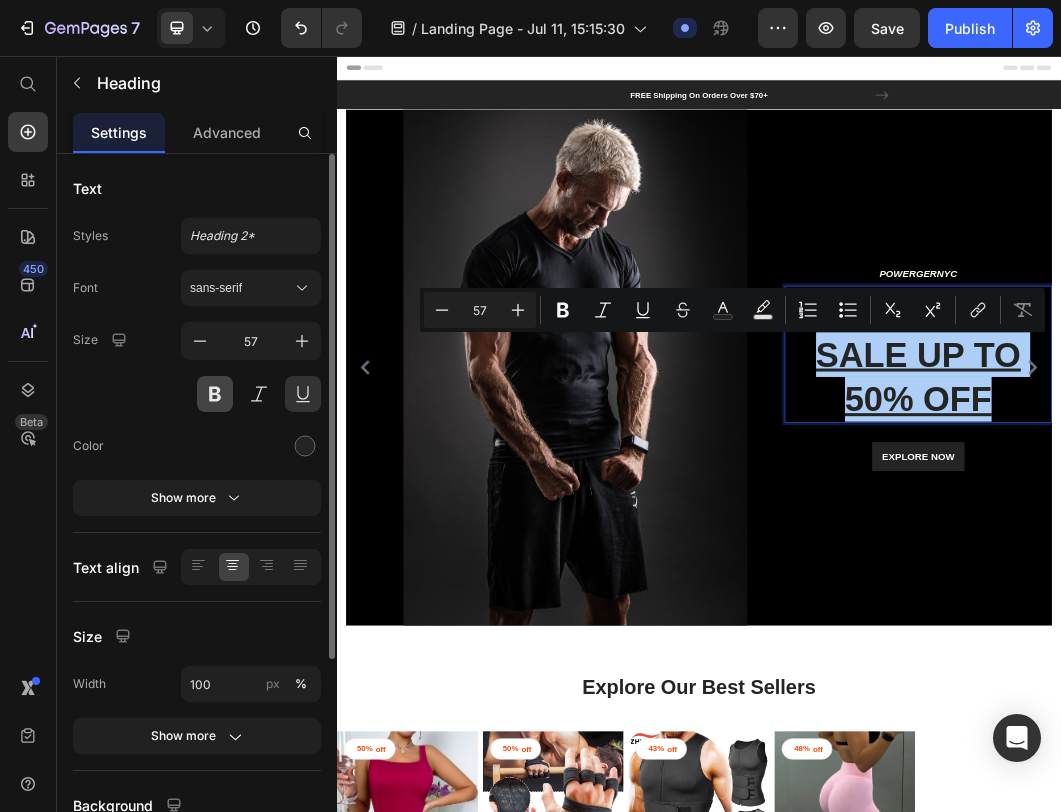 click at bounding box center (215, 394) 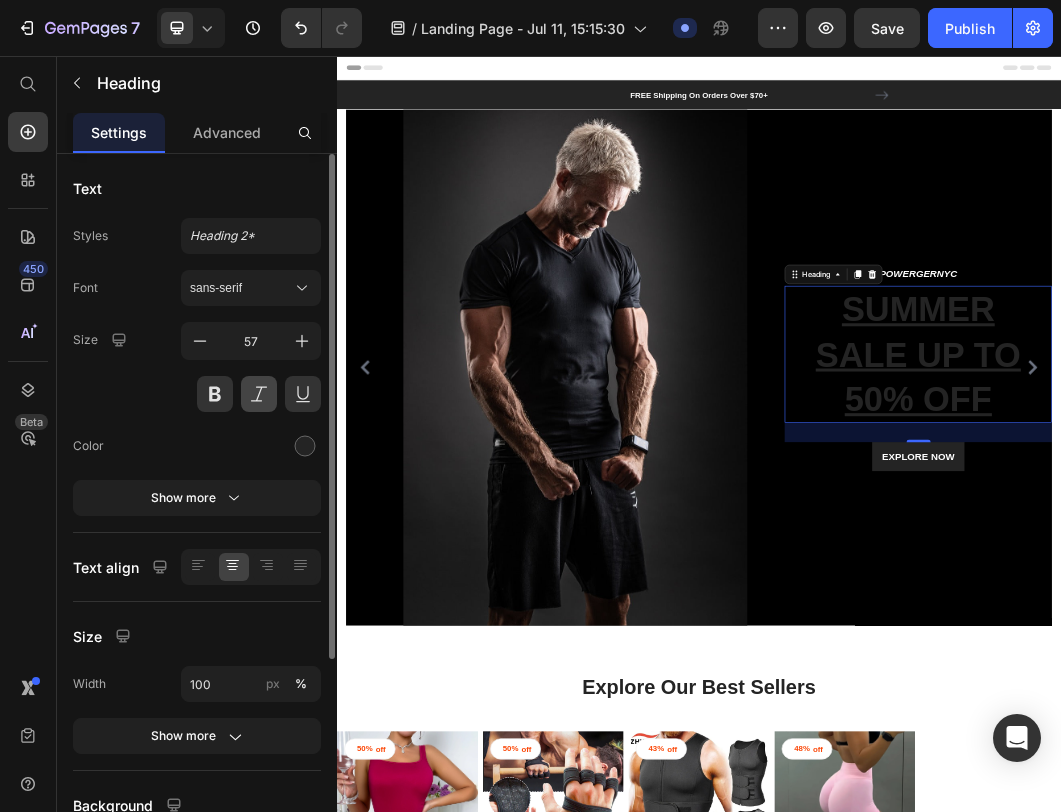 click at bounding box center [259, 394] 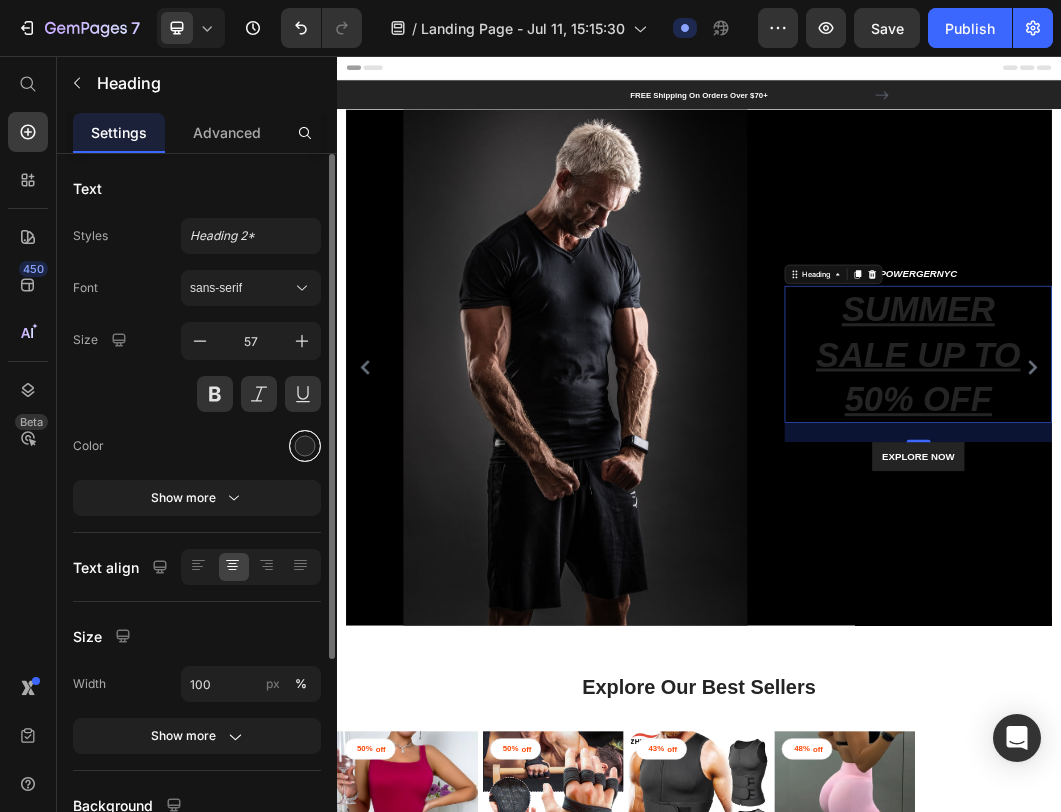 click at bounding box center [305, 446] 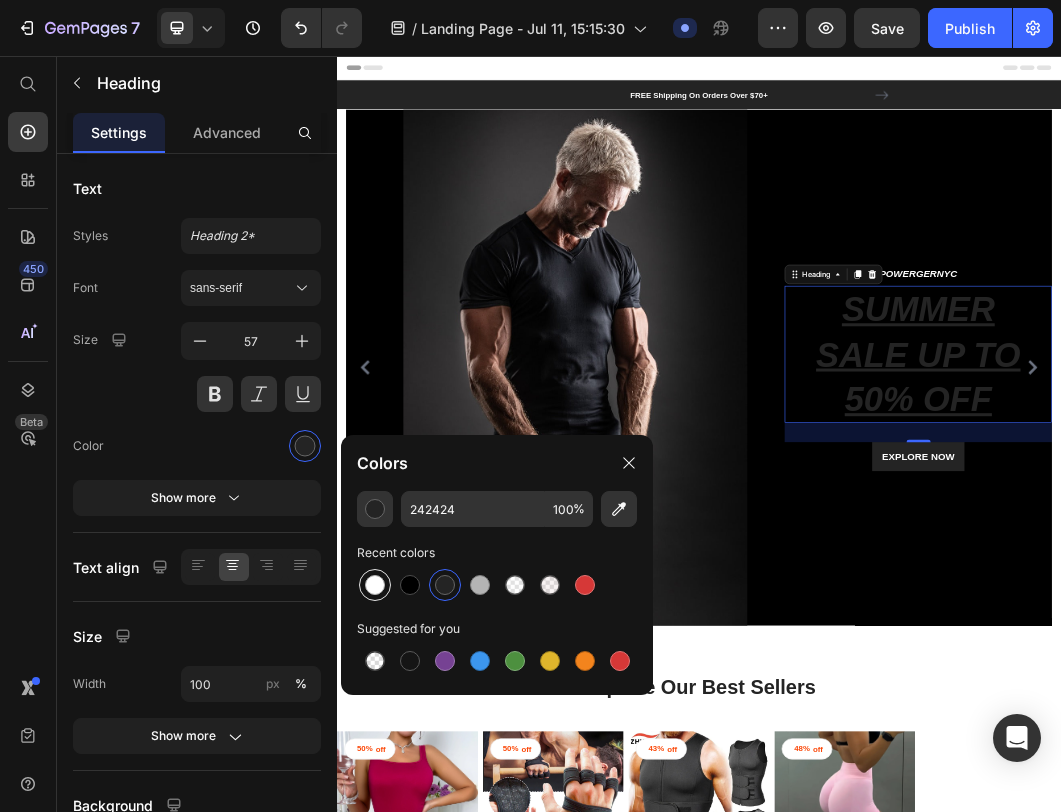 click at bounding box center (375, 585) 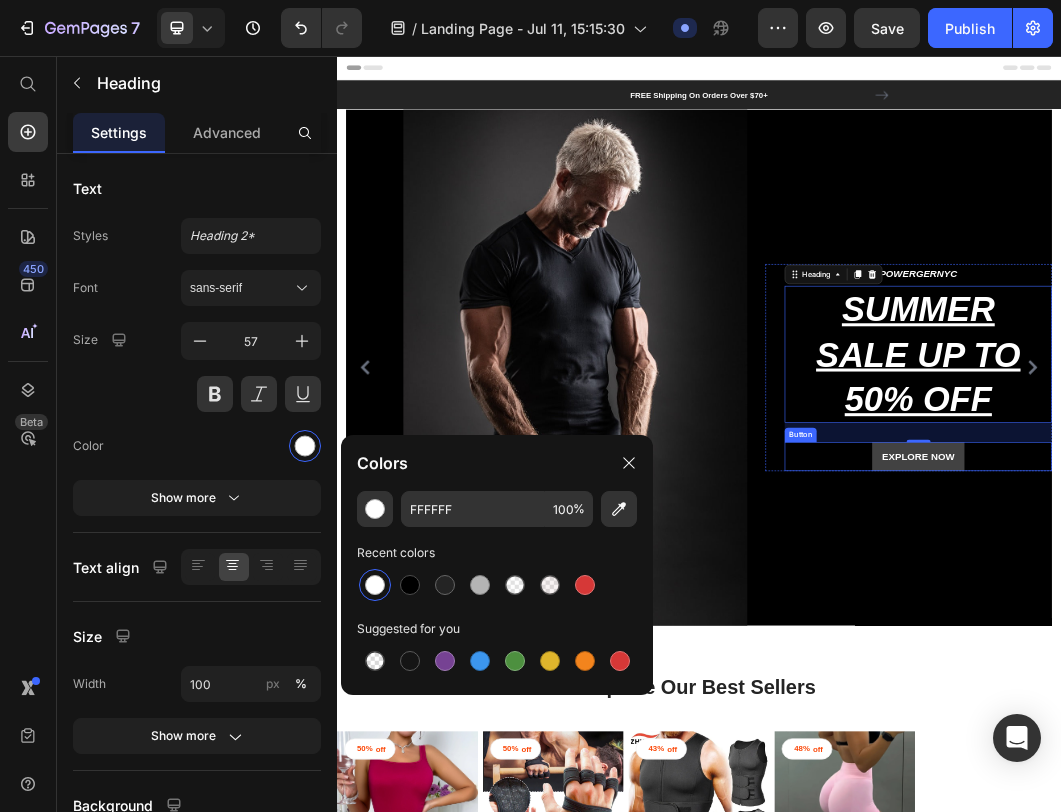 click on "EXPLORE NOW" at bounding box center (1300, 720) 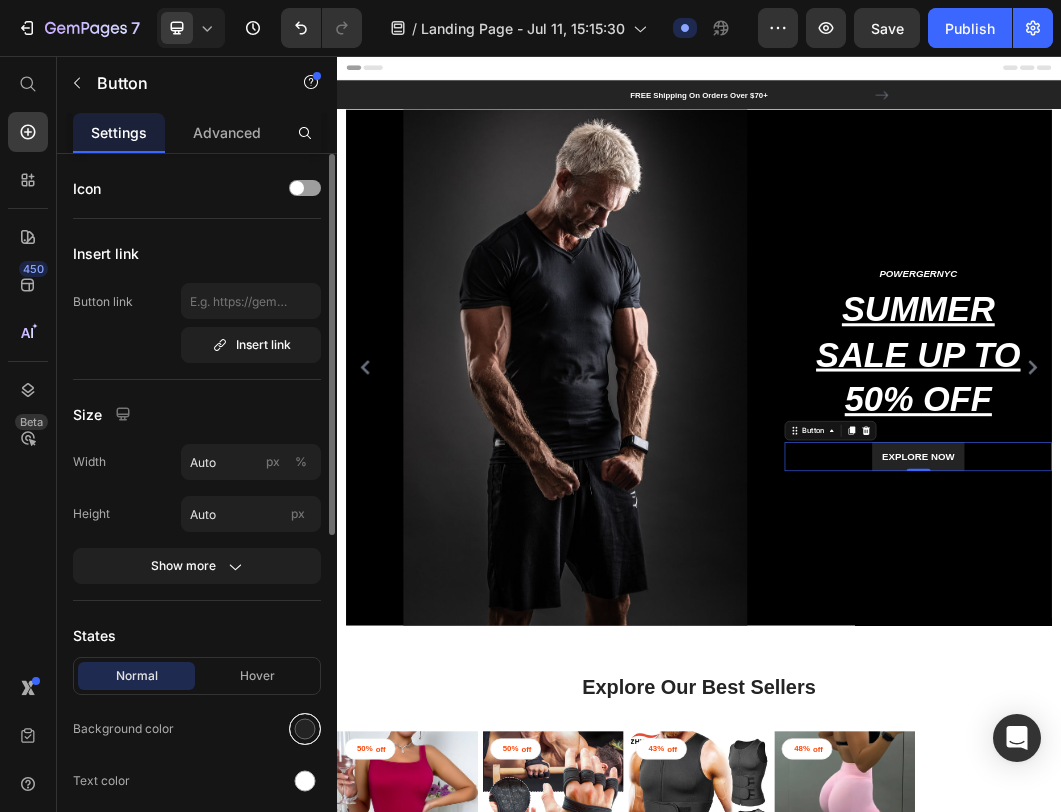 click at bounding box center (305, 729) 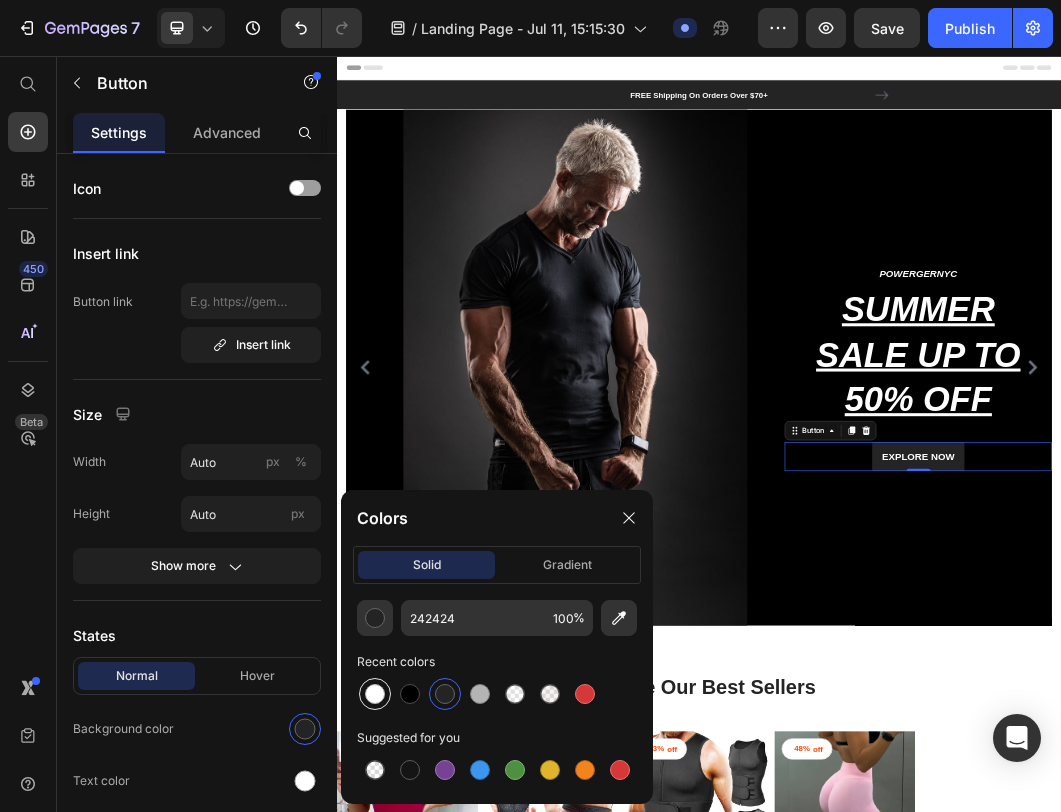 click at bounding box center [375, 694] 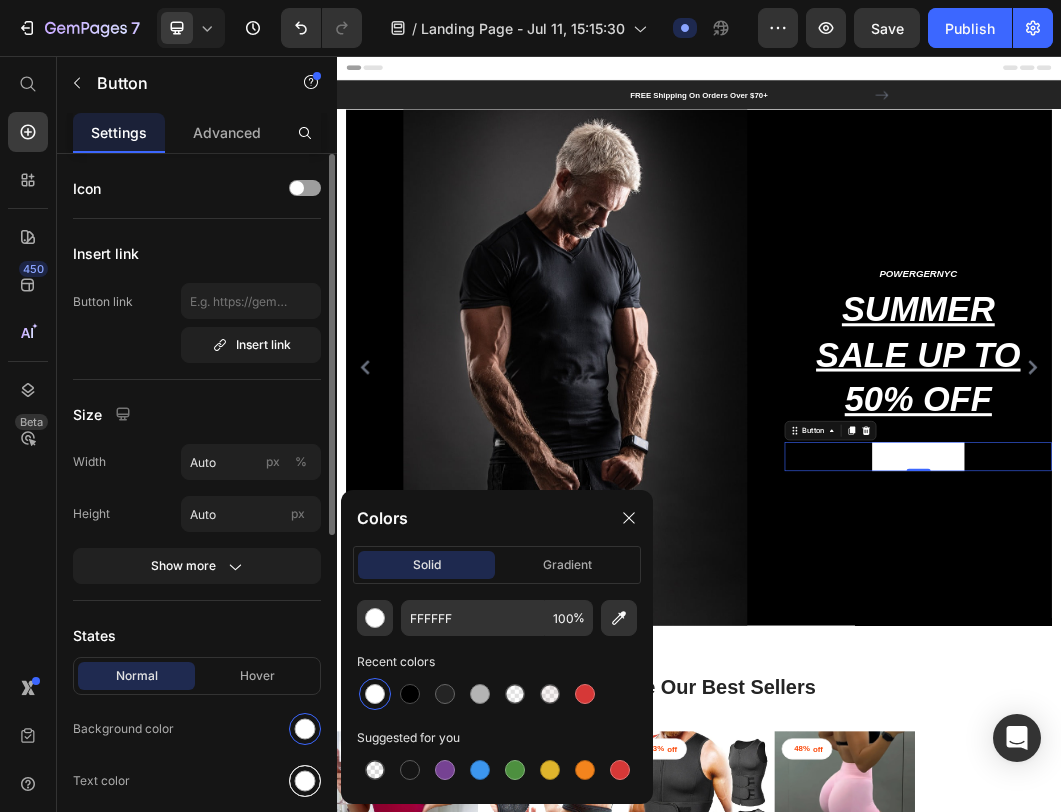 click at bounding box center [305, 781] 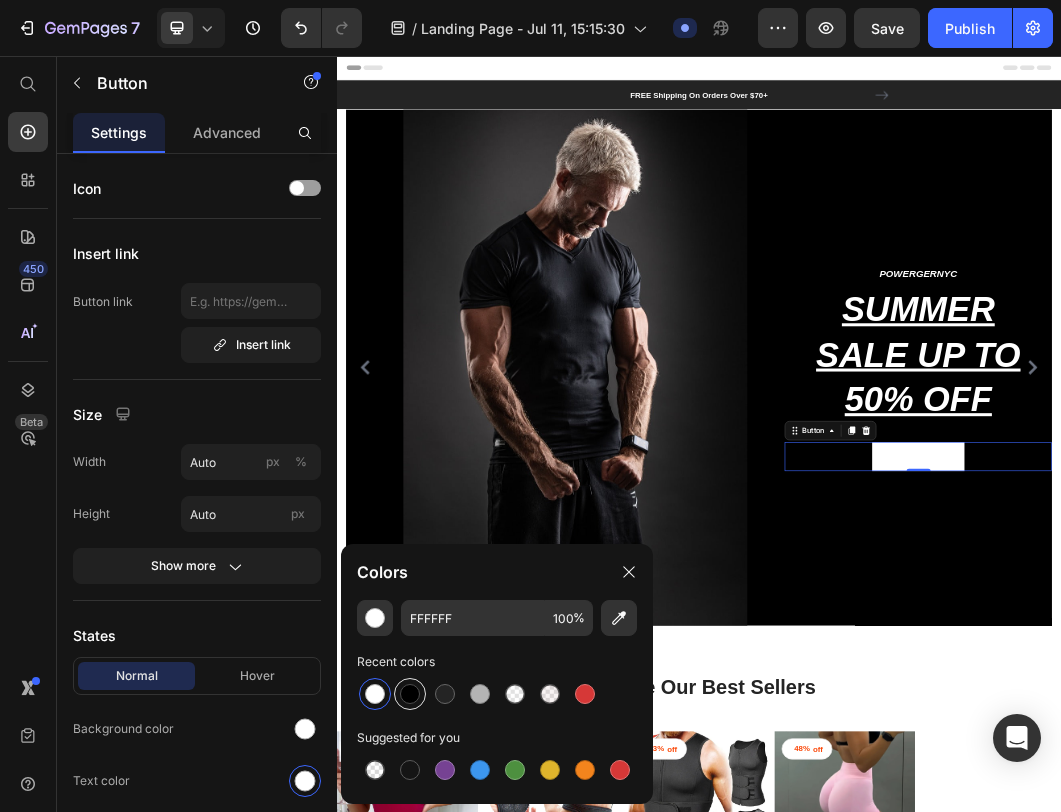 click at bounding box center (410, 694) 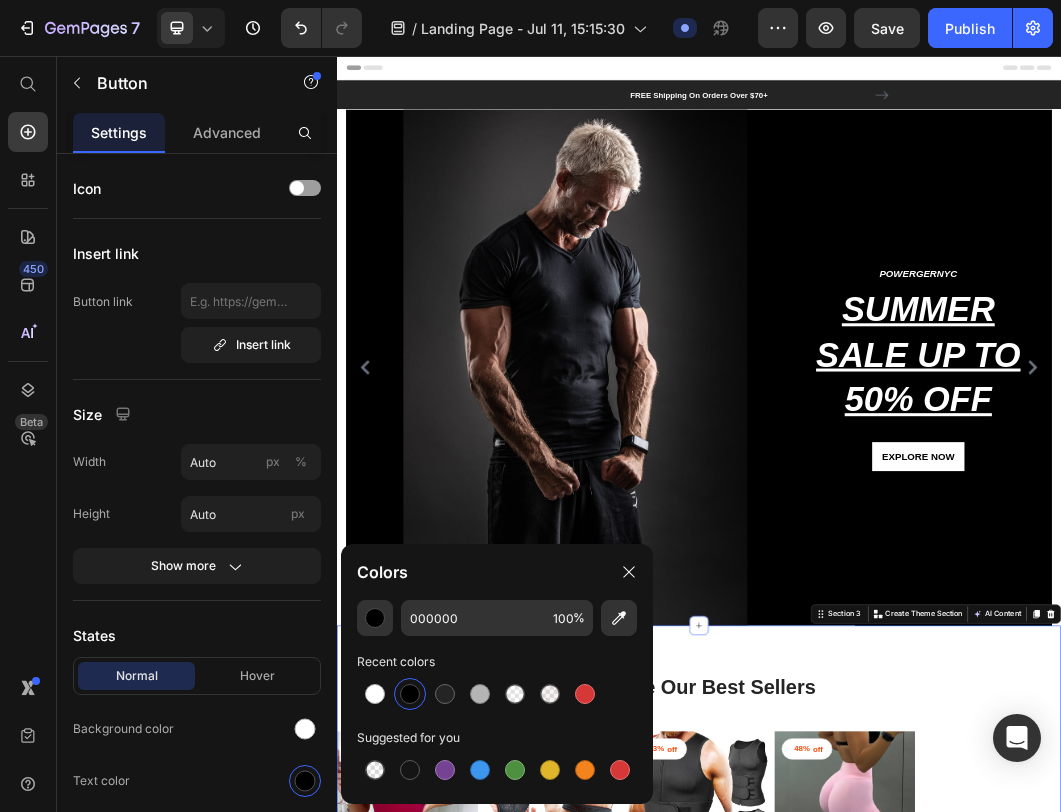 click on "Explore Our Best Sellers Heading Row 50% off Product Tag Product Images Row Women's Sexy Power Bodysuit Product Title $29.99 Product Price $59.99 Product Price Row Brown Brown SKY BLUE SKY BLUE Pink Pink Orange Orange DEEP BLUE DEEP BLUE DEEP BLUE Claret Claret Claret black black M XS L S XL Product Variants & Swatches Row 50% off Product Tag Product Images Row Training Power Gloves Lifting Product Title $19.99 Product Price $39.99 Product Price Row A-Red A-Red A-Red B-Black B-Black B-Black A-Black A-Black A-Black B-Red B-Red B-Red L M XL Product Variants & Swatches Row 43% off Product Tag Product Images Row Power abs vest Product Title $39.99 Product Price $69.99 Product Price Row grey grey grey black black XL L M S XXXL XXL Product Variants & Swatches Row 48% off Product Tag Product Images Row Gear Shorts Women Fitness Product Title $25.99 Product Price $49.99 Product Price Row Dark Grey Dark Grey Dark Grey Pink Pink Black Black White White Ice blue Ice blue Ice blue Light Yellow Light Yellow Light Yellow S" at bounding box center [937, 1423] 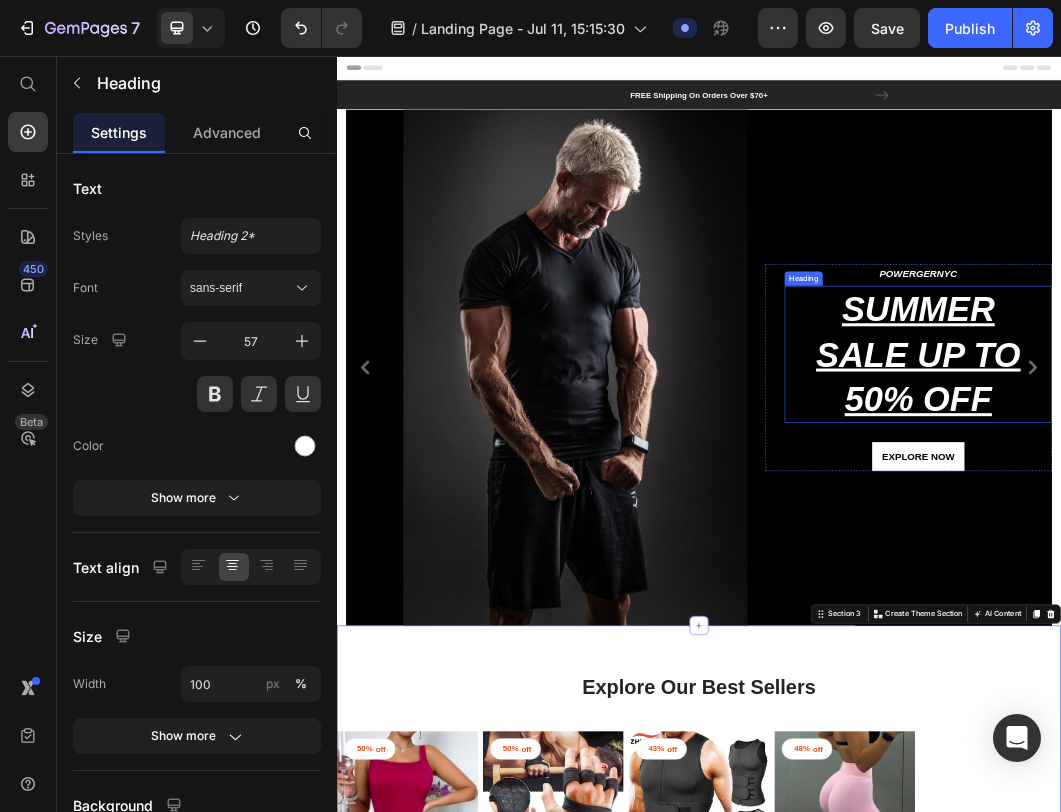 click on "SUMMER SALE UP TO 50% OFF" at bounding box center [1300, 550] 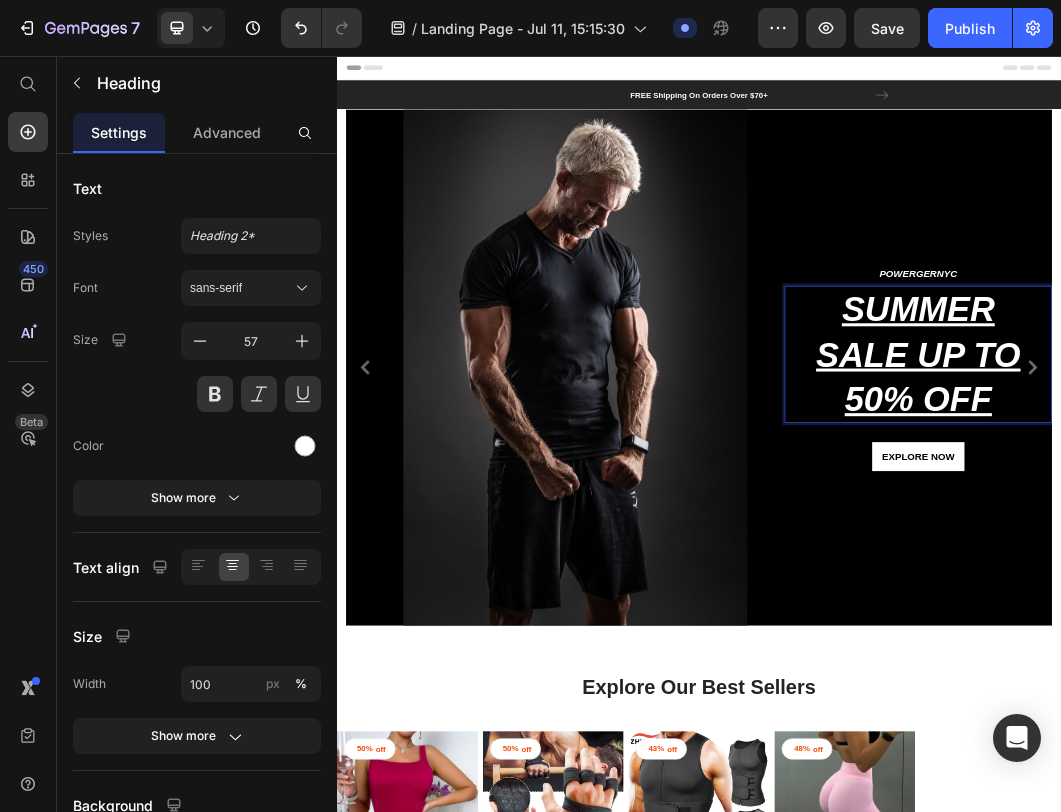 click on "SUMMER SALE UP TO 50% OFF" at bounding box center [1300, 550] 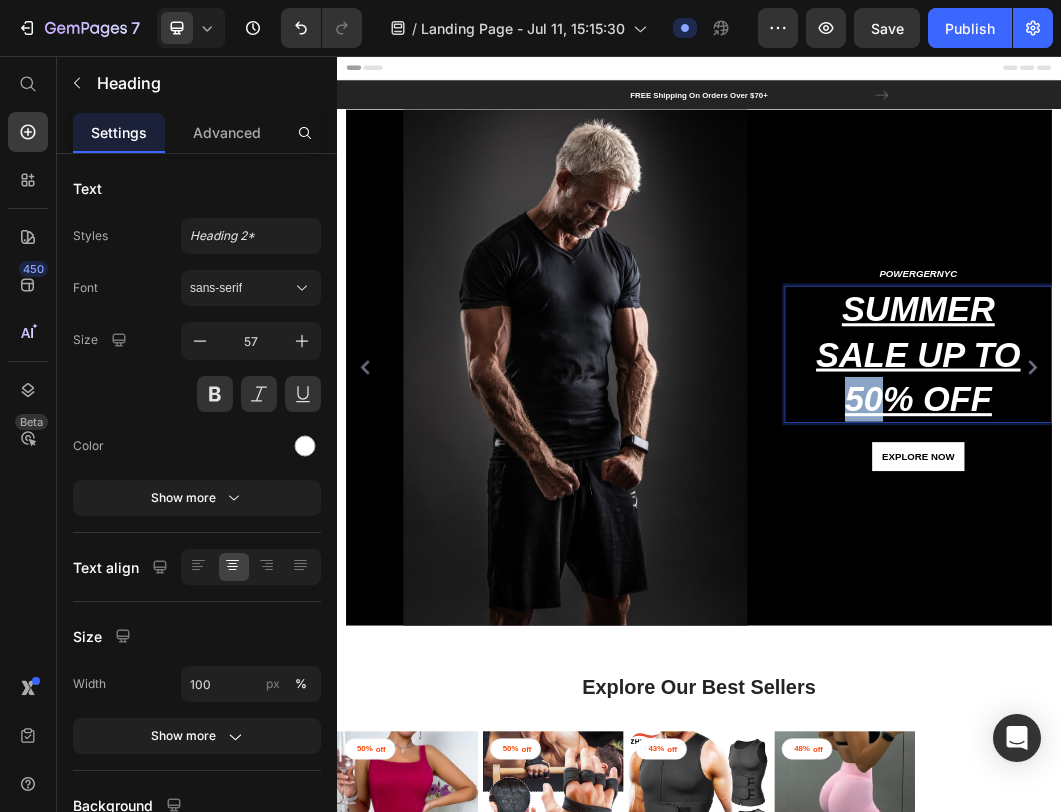 click on "SUMMER SALE UP TO 50% OFF" at bounding box center (1300, 550) 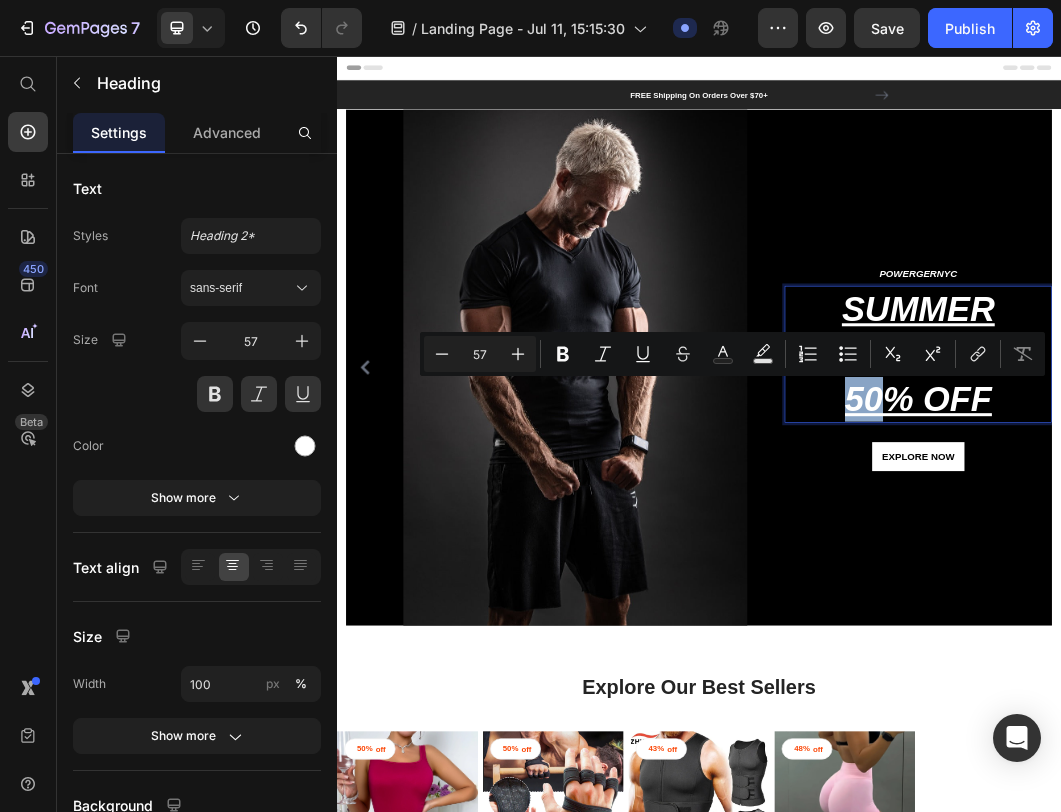 click on "SUMMER SALE UP TO 50% OFF" at bounding box center [1300, 550] 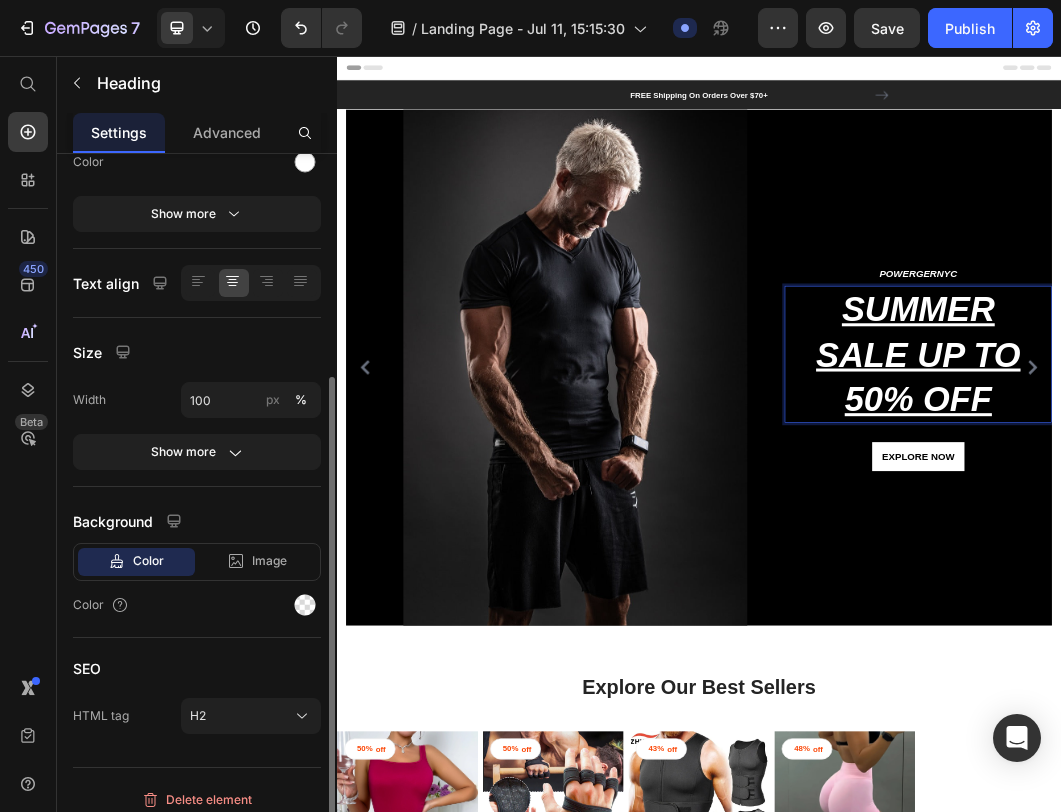 scroll, scrollTop: 297, scrollLeft: 0, axis: vertical 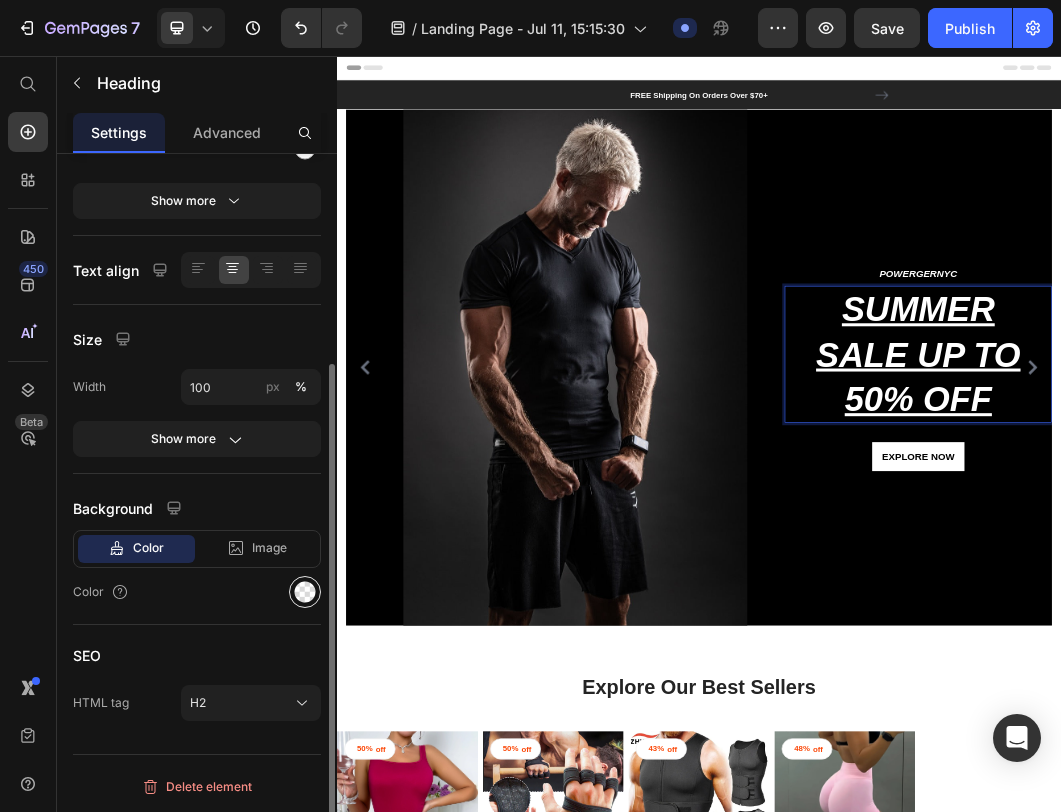 click at bounding box center (305, 592) 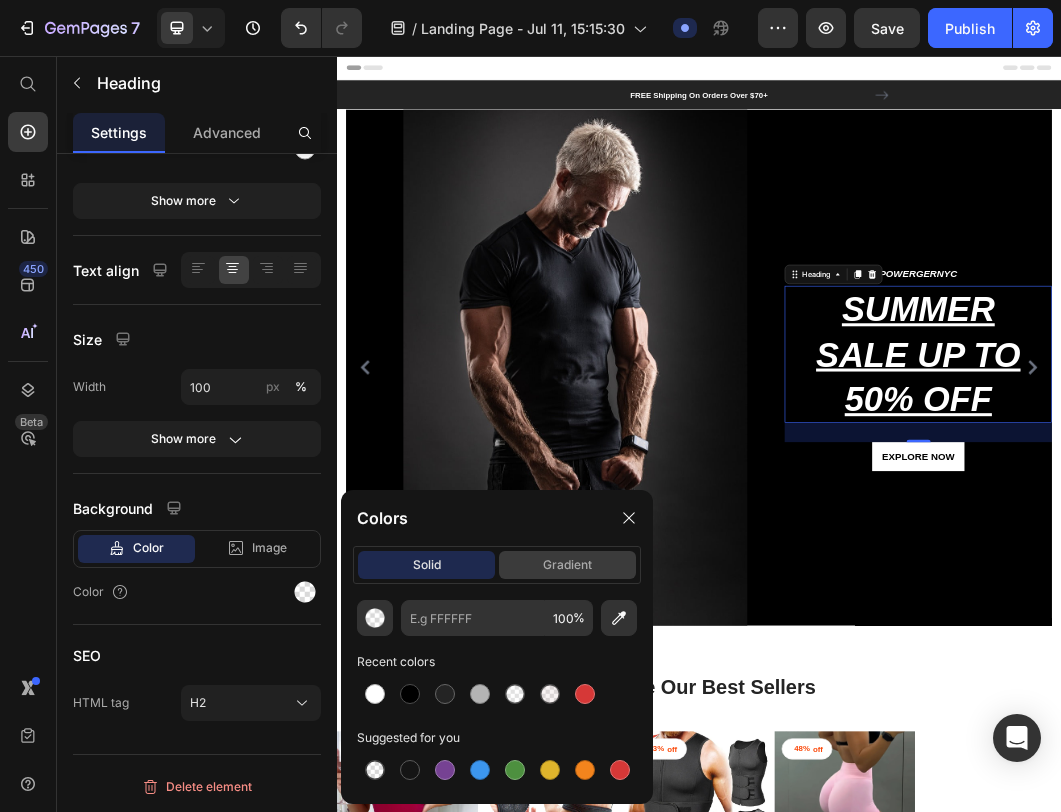 click on "gradient" 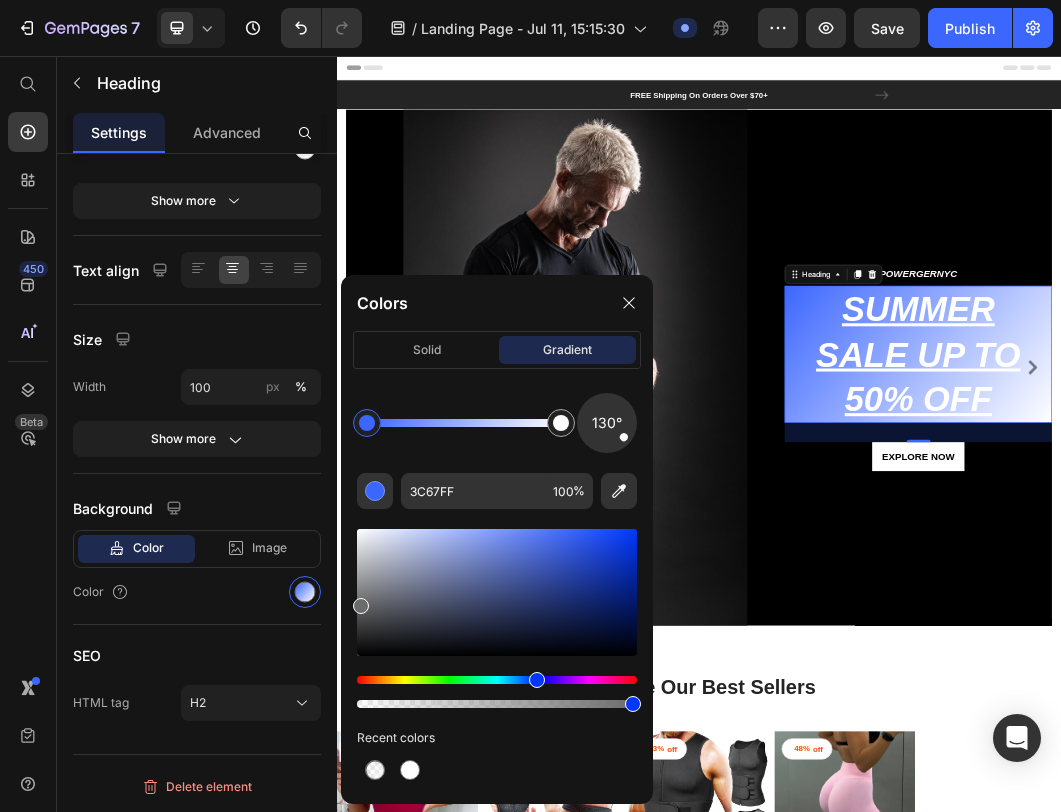 drag, startPoint x: 574, startPoint y: 529, endPoint x: 364, endPoint y: 612, distance: 225.80743 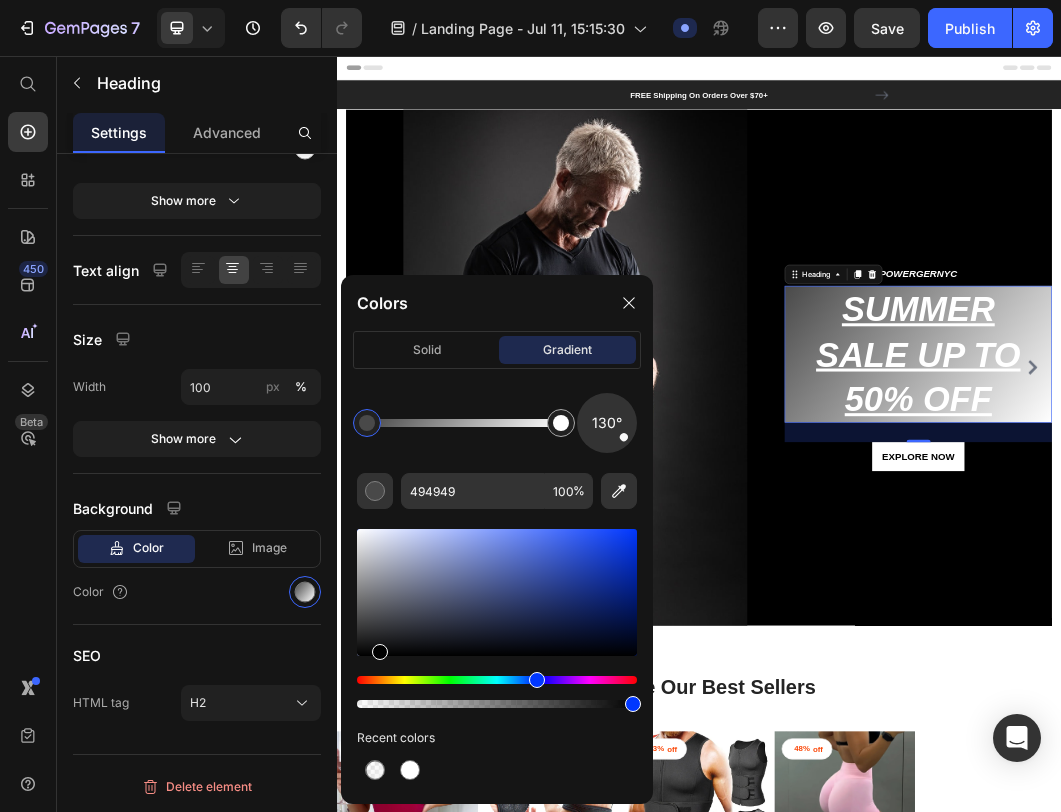 drag, startPoint x: 360, startPoint y: 618, endPoint x: 379, endPoint y: 674, distance: 59.135437 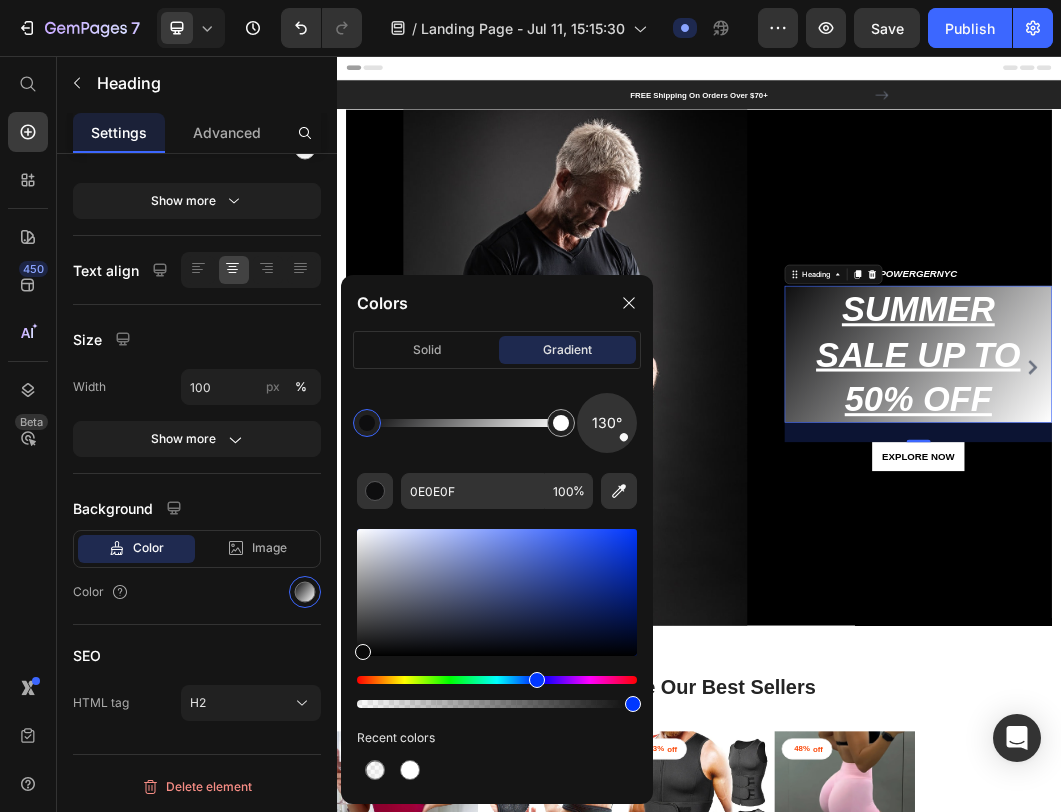 drag, startPoint x: 381, startPoint y: 648, endPoint x: 361, endPoint y: 651, distance: 20.22375 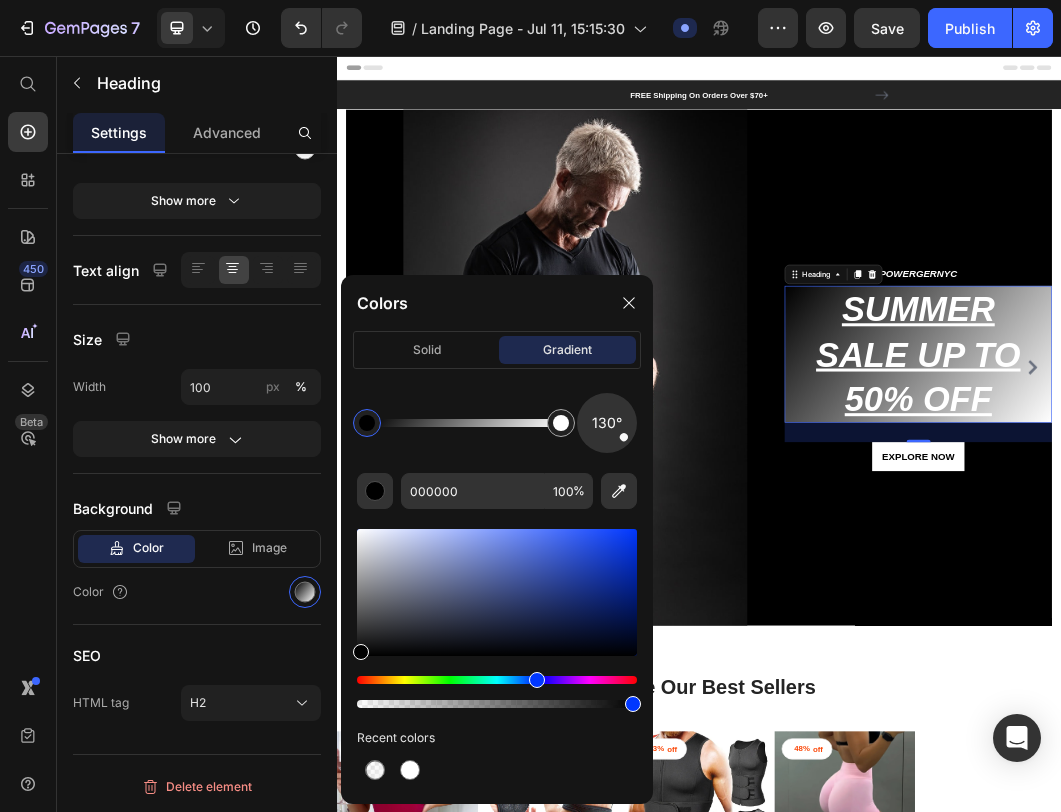 drag, startPoint x: 363, startPoint y: 655, endPoint x: 357, endPoint y: 679, distance: 24.738634 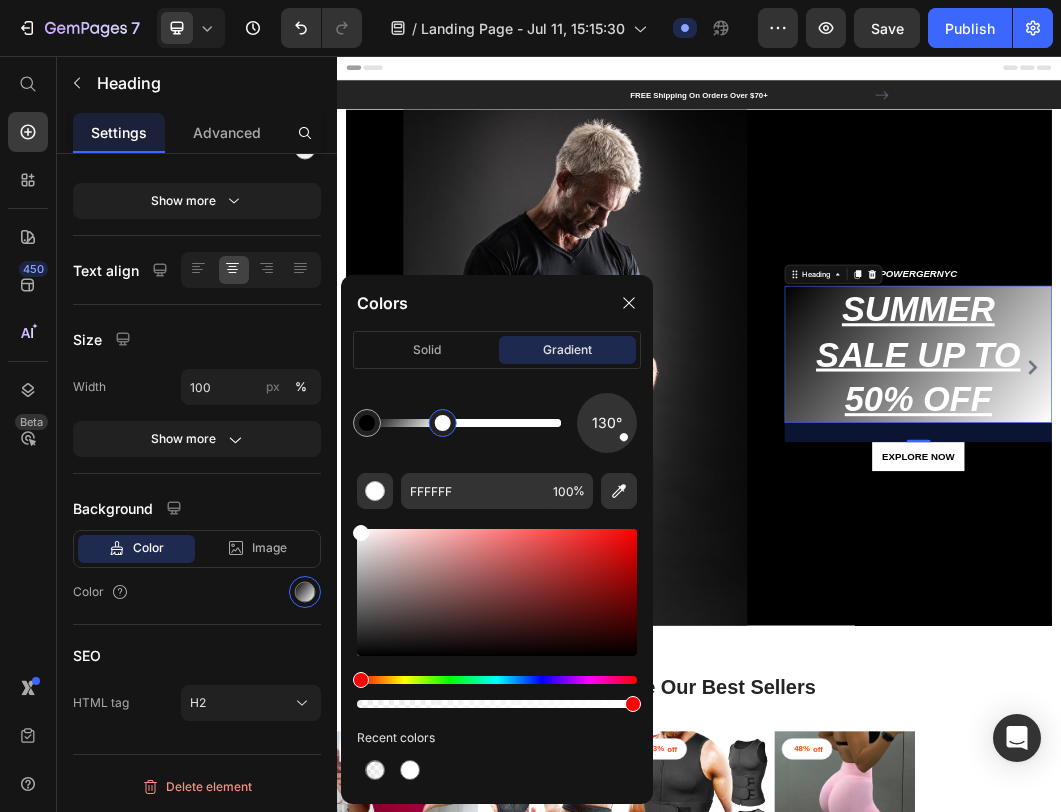 drag, startPoint x: 565, startPoint y: 430, endPoint x: 443, endPoint y: 452, distance: 123.967735 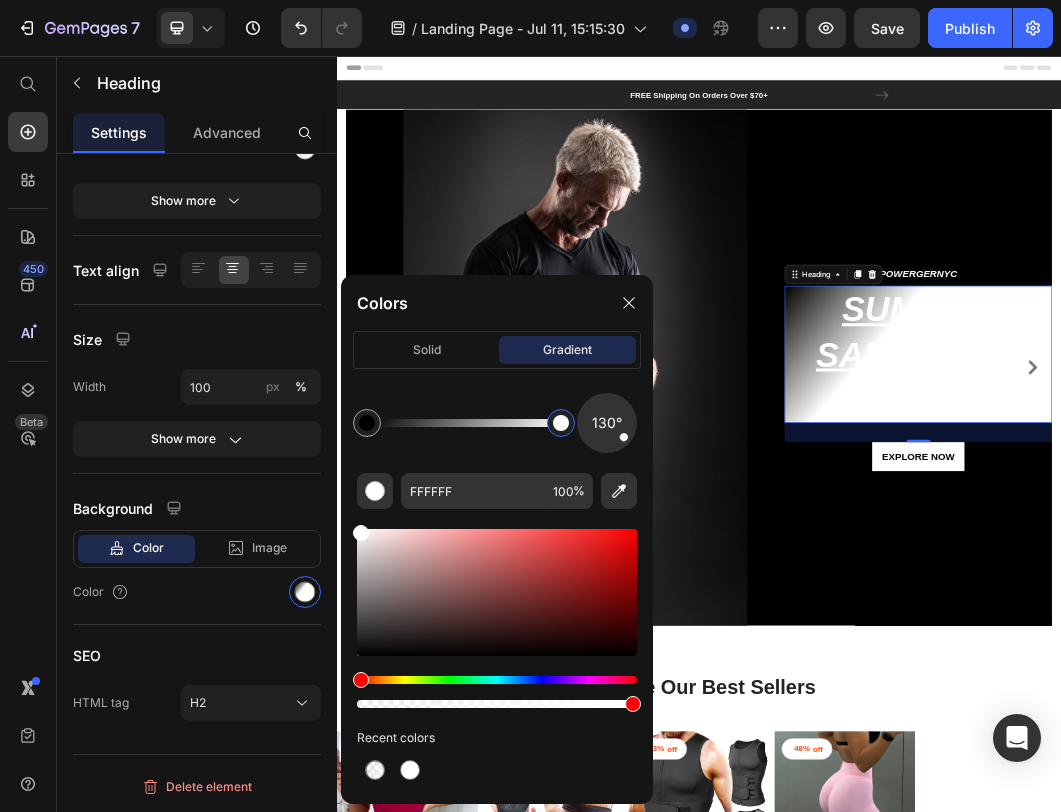 drag, startPoint x: 439, startPoint y: 430, endPoint x: 598, endPoint y: 440, distance: 159.31415 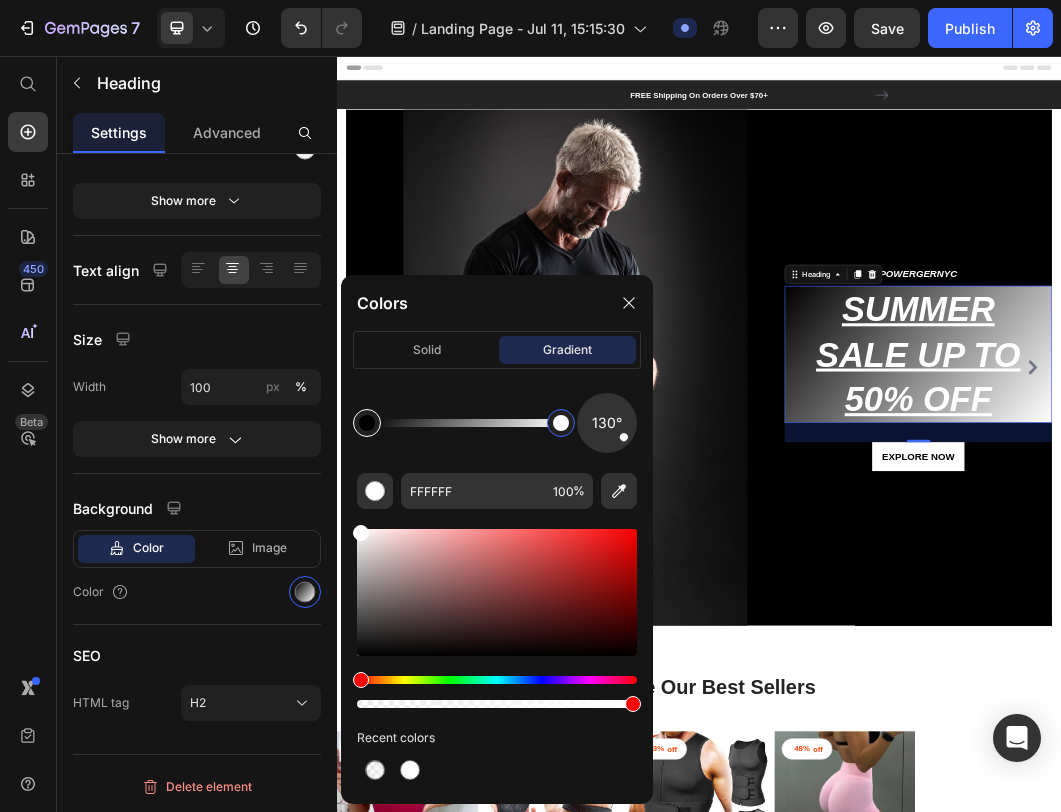 type on "000000" 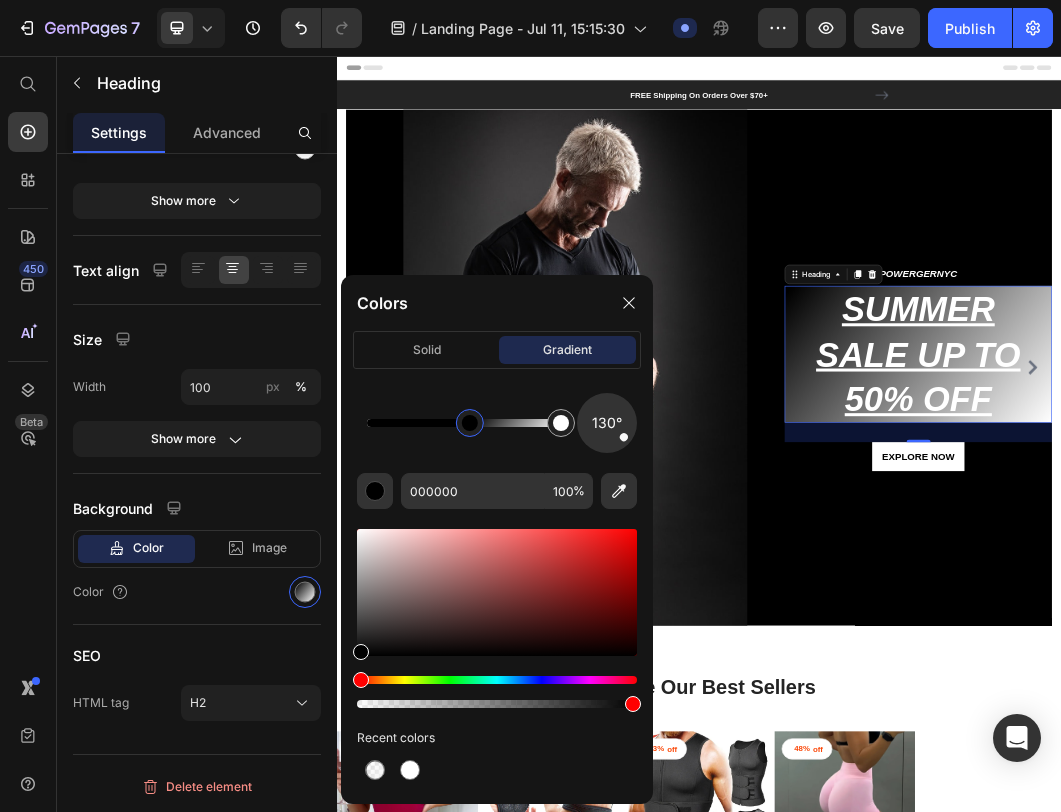 drag, startPoint x: 372, startPoint y: 429, endPoint x: 476, endPoint y: 434, distance: 104.120125 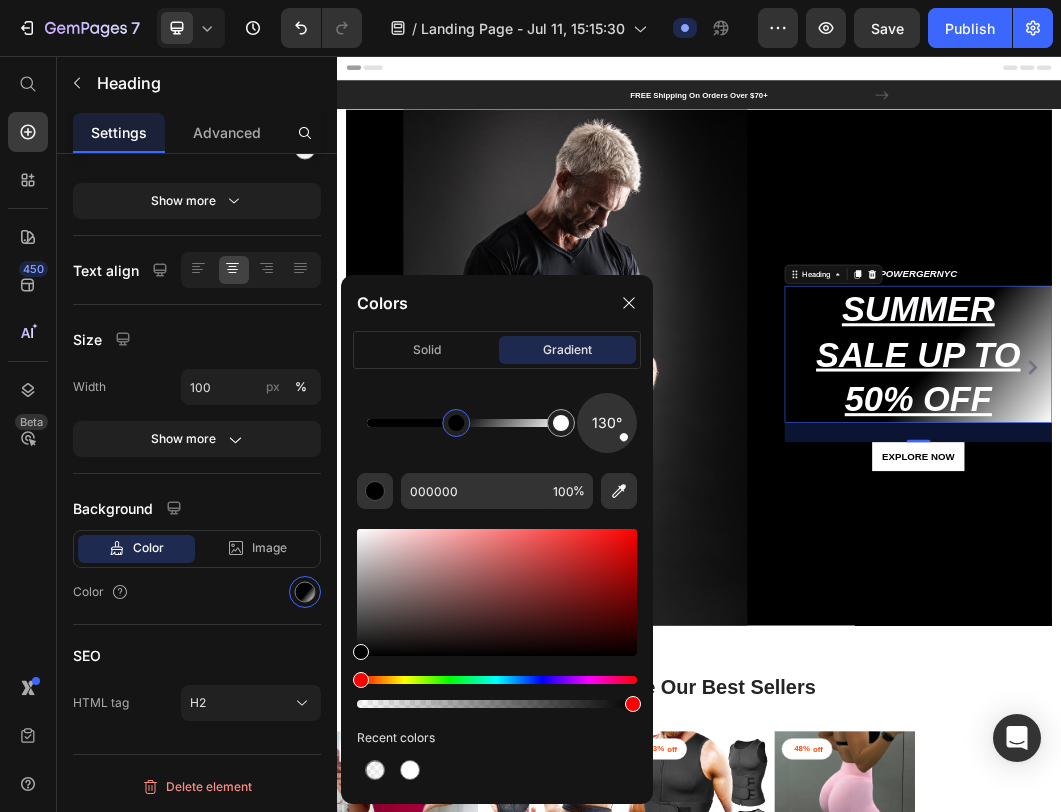 drag, startPoint x: 476, startPoint y: 434, endPoint x: 454, endPoint y: 435, distance: 22.022715 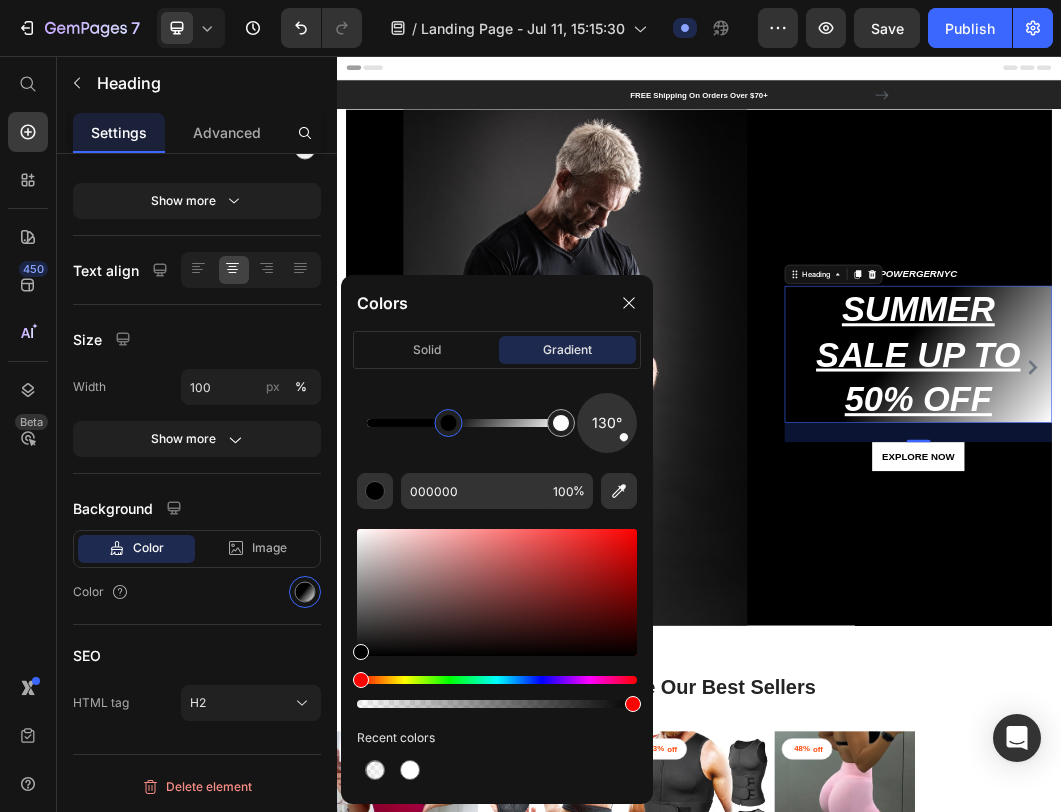click at bounding box center [448, 423] 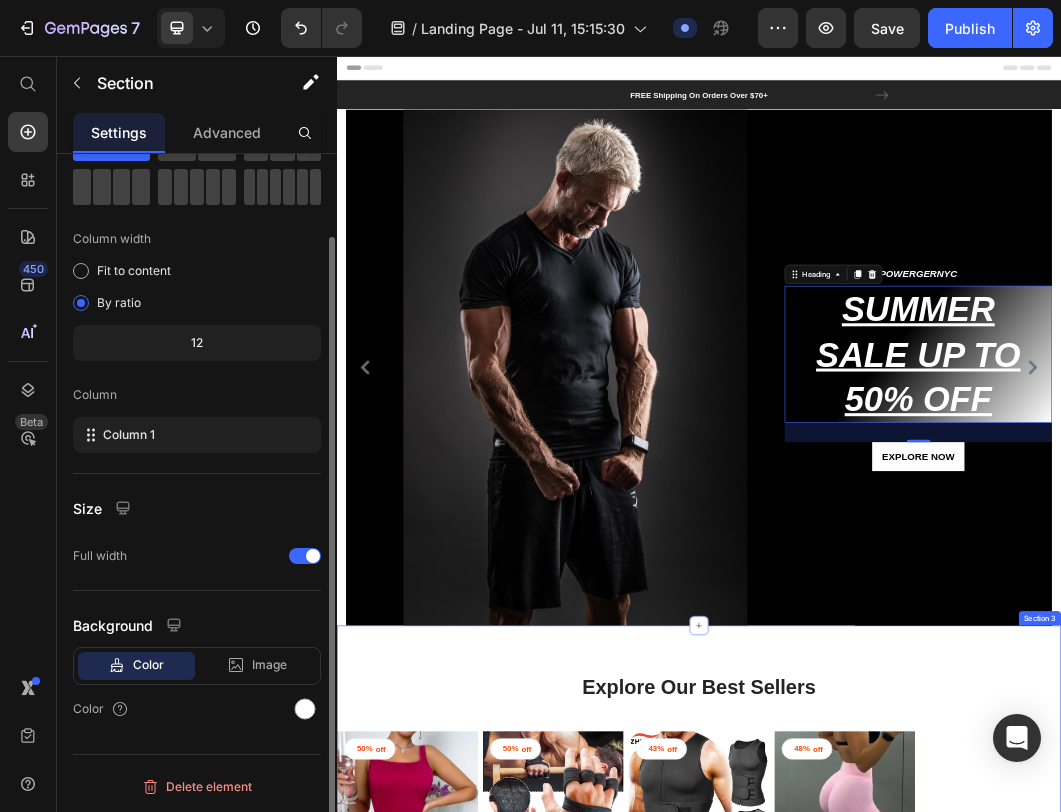 scroll, scrollTop: 0, scrollLeft: 0, axis: both 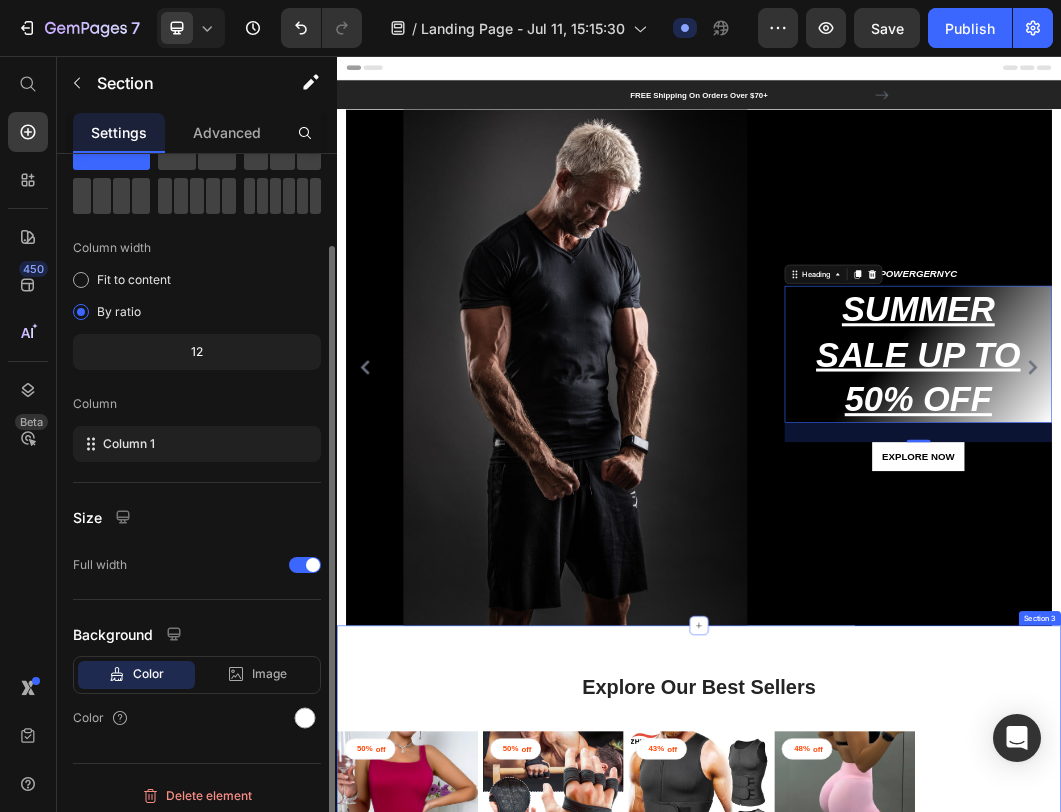click on "Explore Our Best Sellers Heading Row 50% off Product Tag Product Images Row Women's Sexy Power Bodysuit Product Title $29.99 Product Price $59.99 Product Price Row Brown Brown SKY BLUE SKY BLUE Pink Pink Orange Orange DEEP BLUE DEEP BLUE DEEP BLUE Claret Claret Claret black black M XS L S XL Product Variants & Swatches Row 50% off Product Tag Product Images Row Training Power Gloves Lifting Product Title $19.99 Product Price $39.99 Product Price Row A-Red A-Red A-Red B-Black B-Black B-Black A-Black A-Black A-Black B-Red B-Red B-Red L M XL Product Variants & Swatches Row 43% off Product Tag Product Images Row Power abs vest Product Title $39.99 Product Price $69.99 Product Price Row grey grey grey black black XL L M S XXXL XXL Product Variants & Swatches Row 48% off Product Tag Product Images Row Gear Shorts Women Fitness Product Title $25.99 Product Price $49.99 Product Price Row Dark Grey Dark Grey Dark Grey Pink Pink Black Black White White Ice blue Ice blue Ice blue Light Yellow Light Yellow Light Yellow S" at bounding box center (937, 1423) 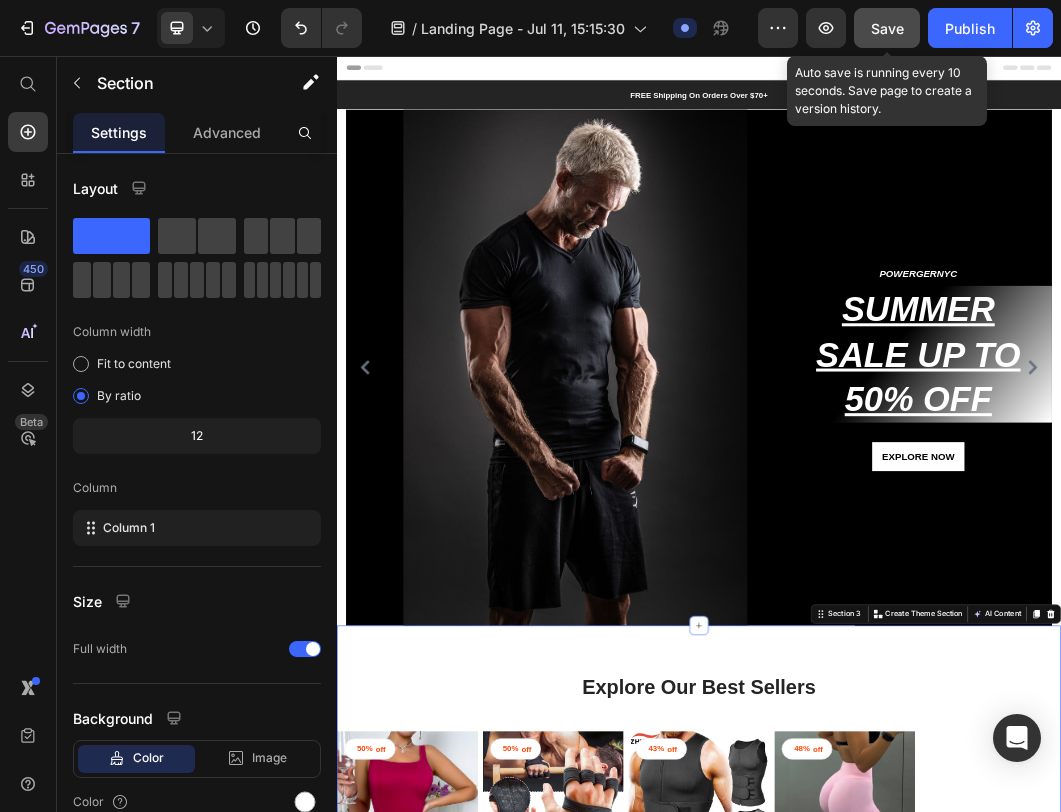 click on "Save" at bounding box center [887, 28] 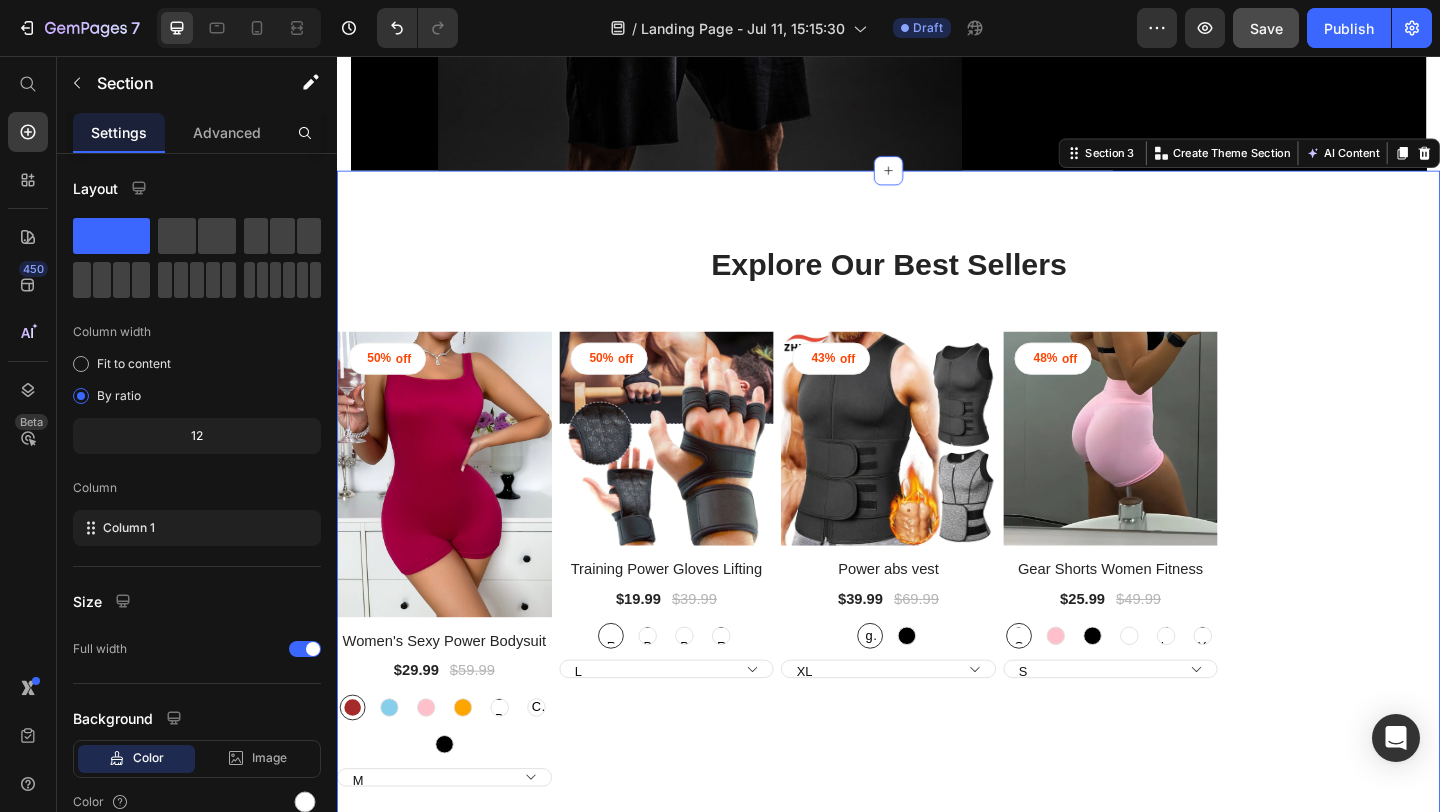 scroll, scrollTop: 825, scrollLeft: 0, axis: vertical 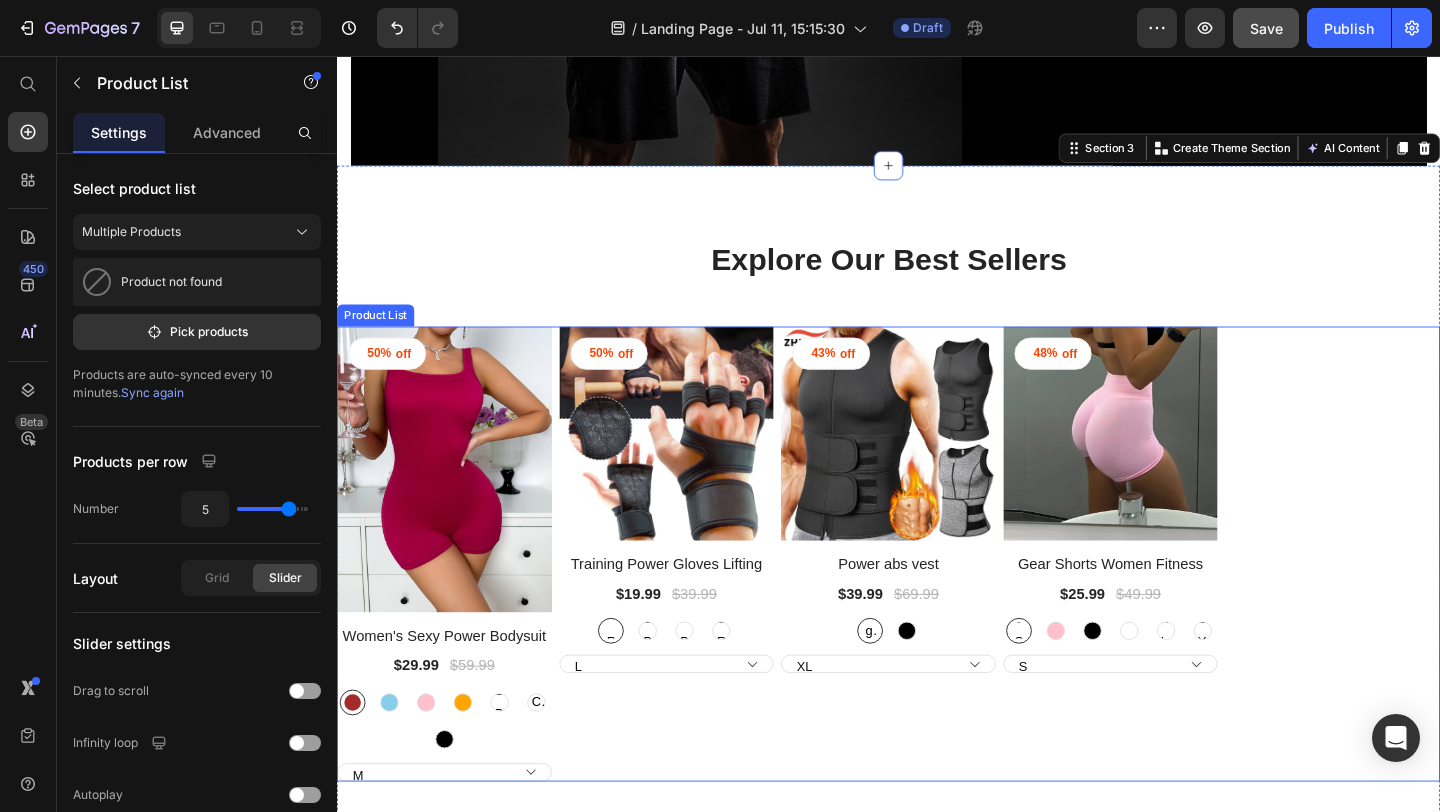 click on "48% off Product Tag Product Images Row Gear Shorts Women Fitness Product Title $25.99 Product Price $49.99 Product Price Row Dark Grey Dark Grey Dark Grey Pink Pink Black Black White White Ice blue Ice blue Ice blue Light Yellow Light Yellow Light Yellow S M XL XS L Product Variants & Swatches Row" at bounding box center (1179, 597) 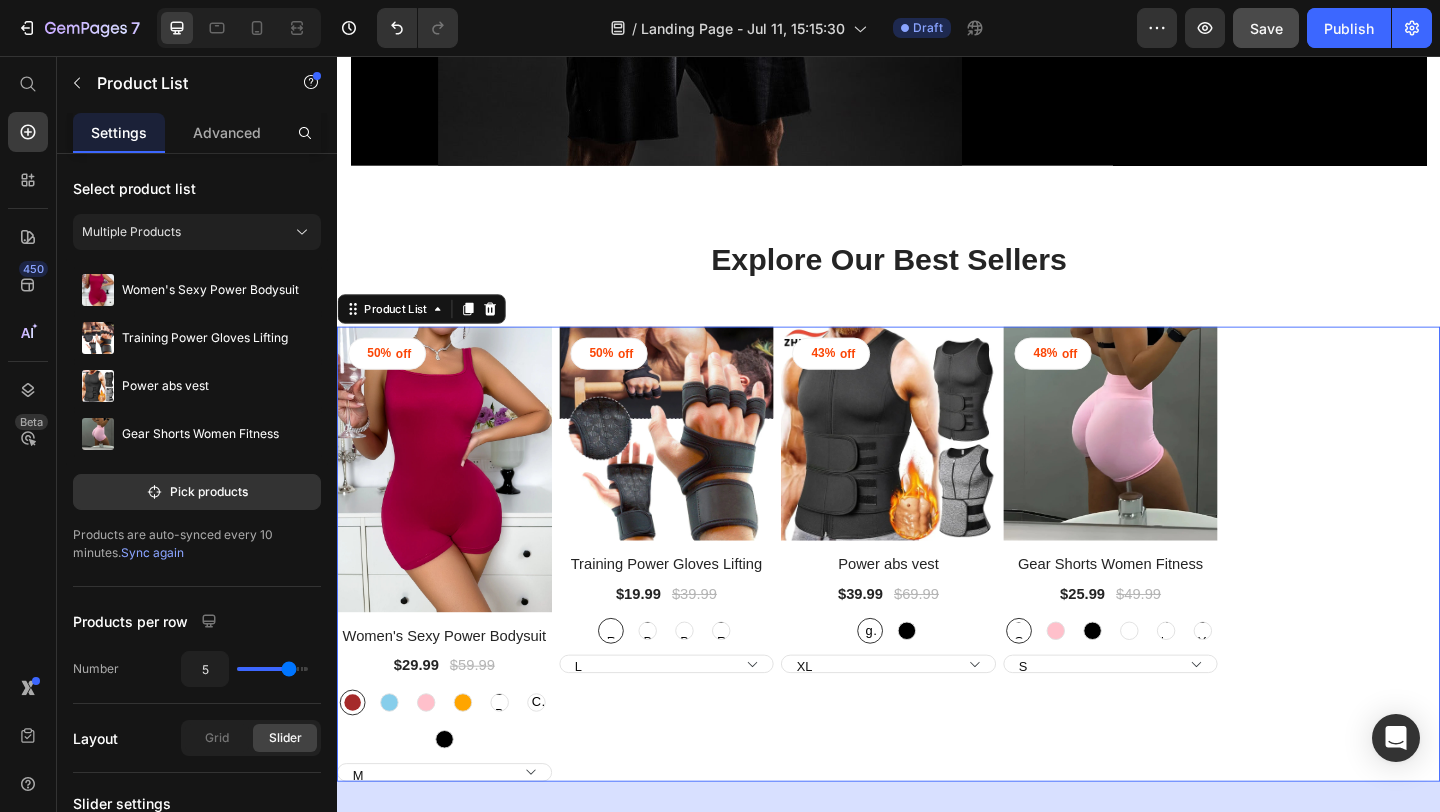 click on "43% off Product Tag Product Images Row Power abs vest Product Title $39.99 Product Price $69.99 Product Price Row grey grey grey black black XL L M S XXXL XXL Product Variants & Swatches Row" at bounding box center [937, 597] 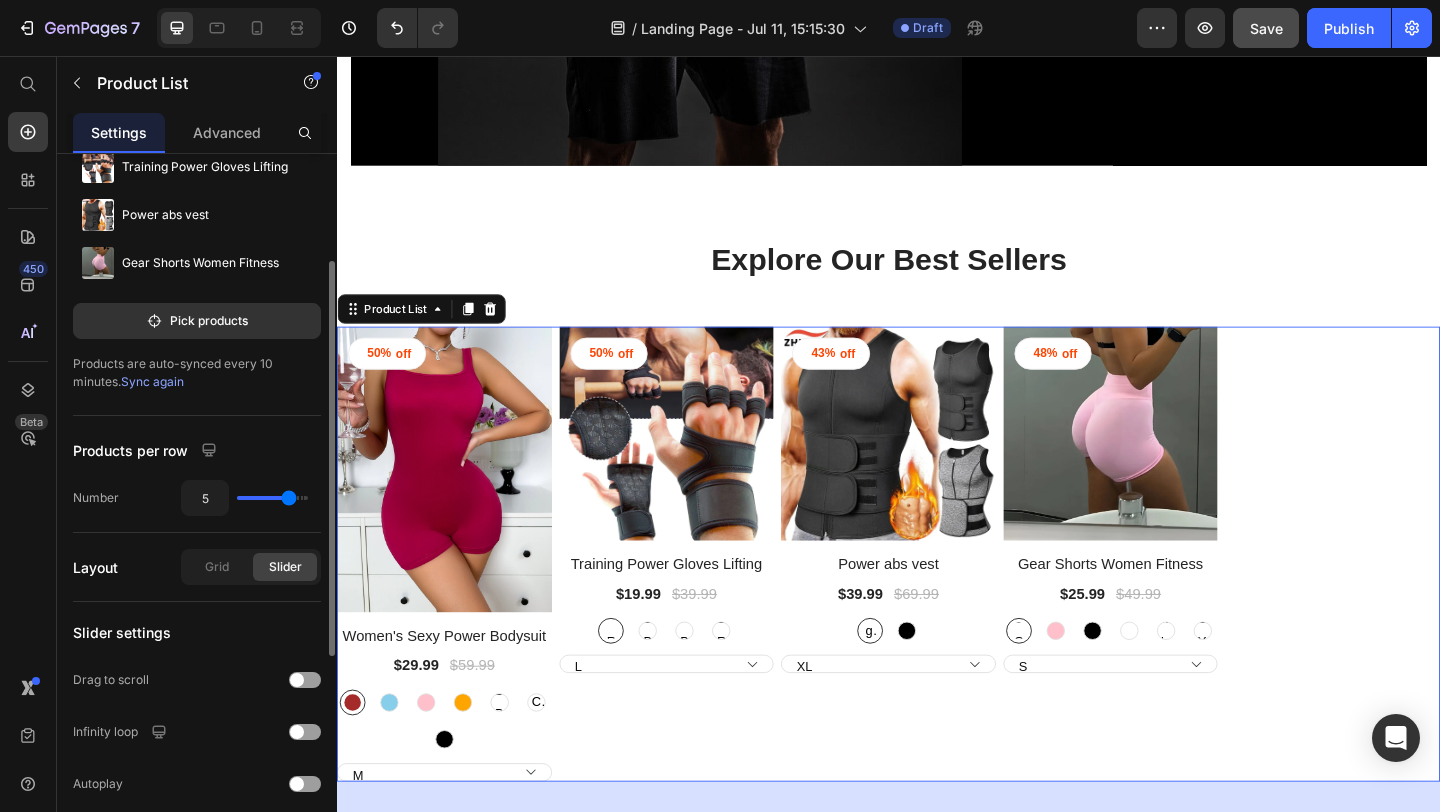 scroll, scrollTop: 179, scrollLeft: 0, axis: vertical 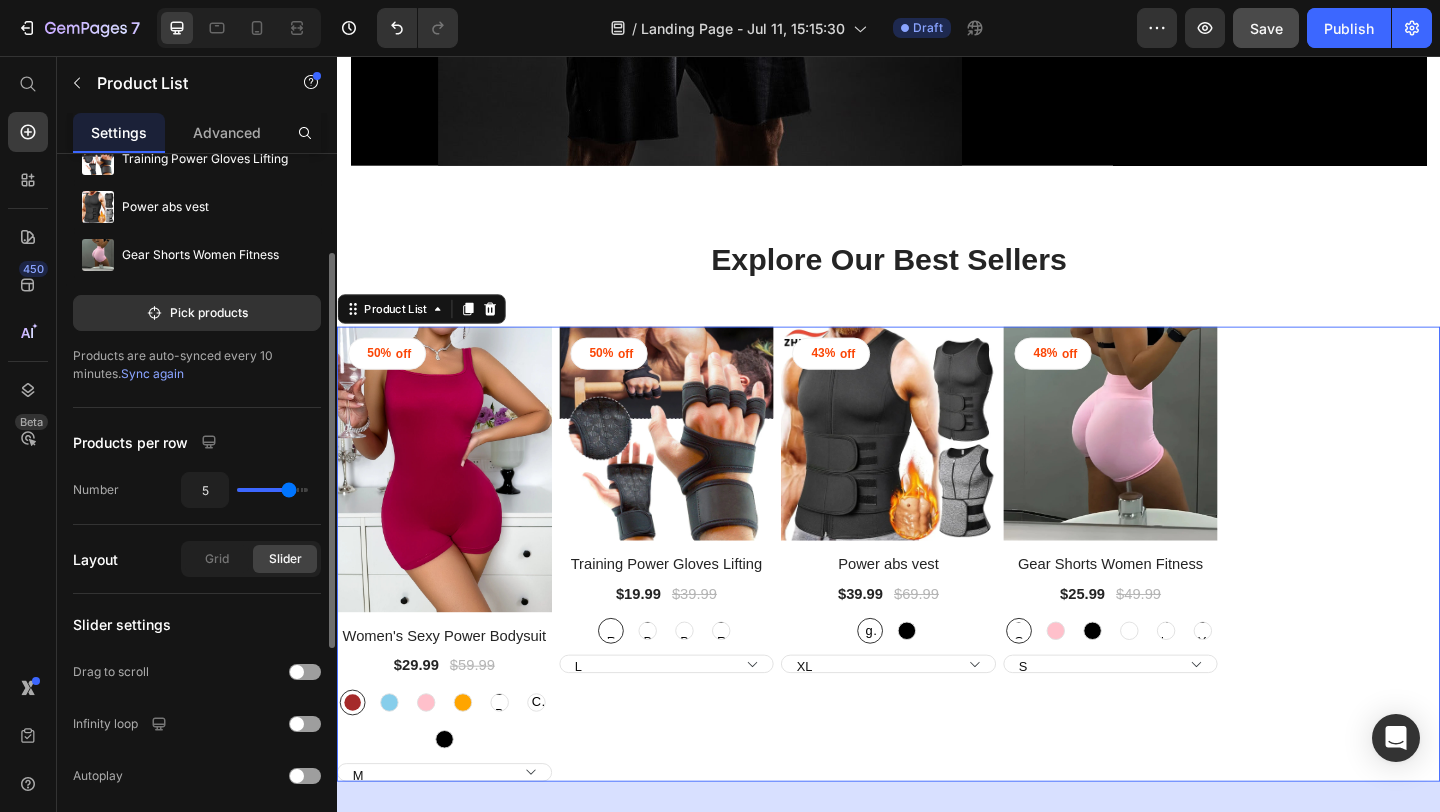 type on "4" 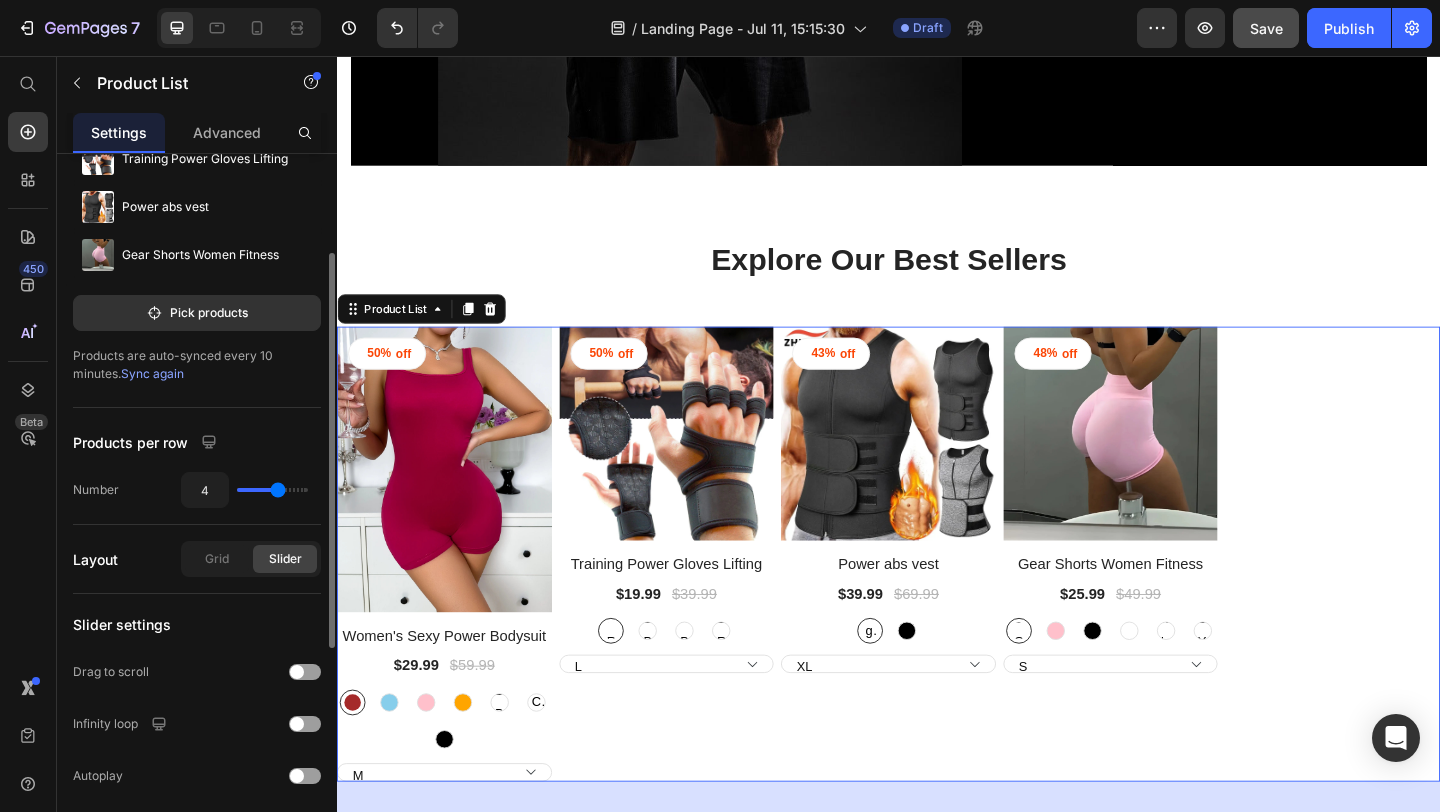 type on "4" 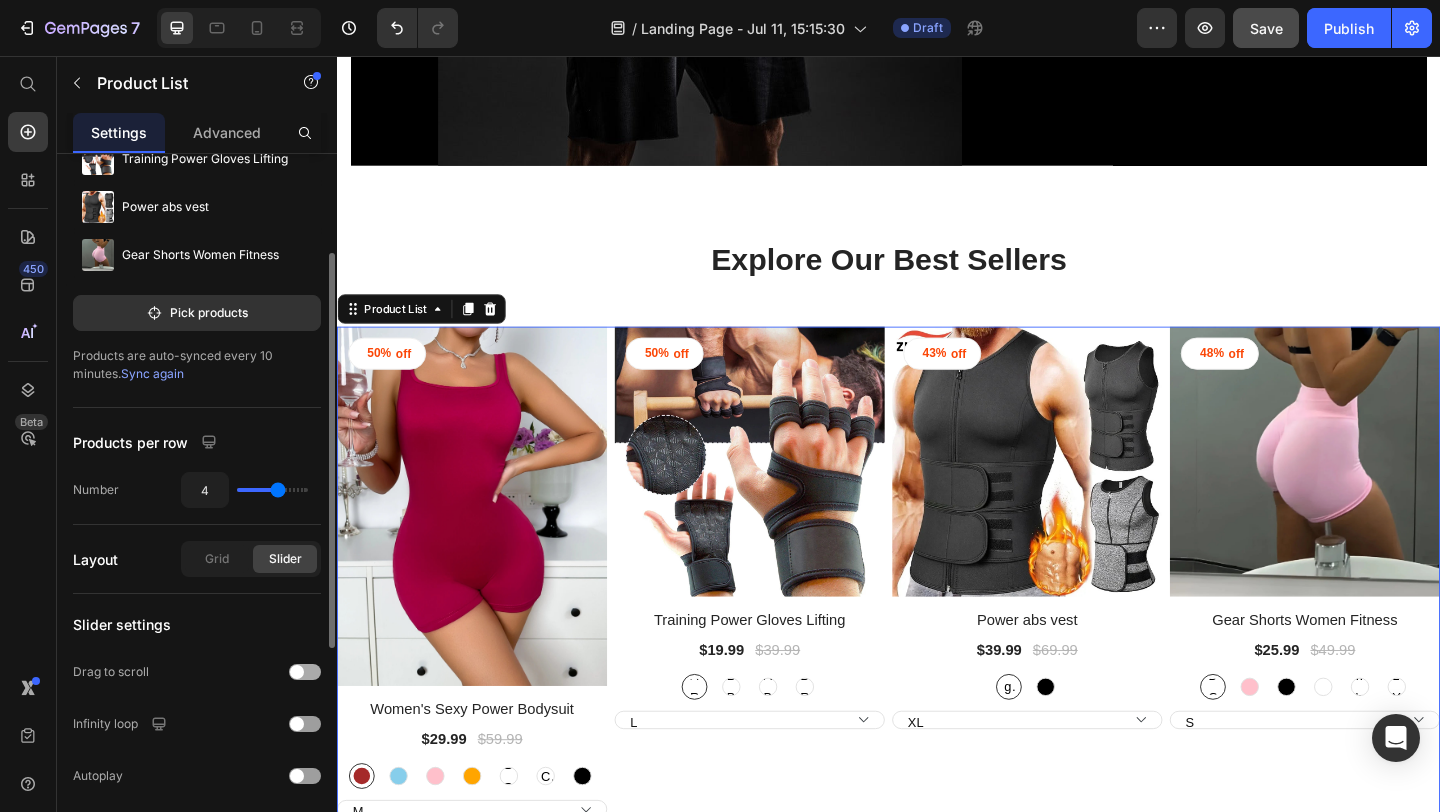 click at bounding box center [297, 672] 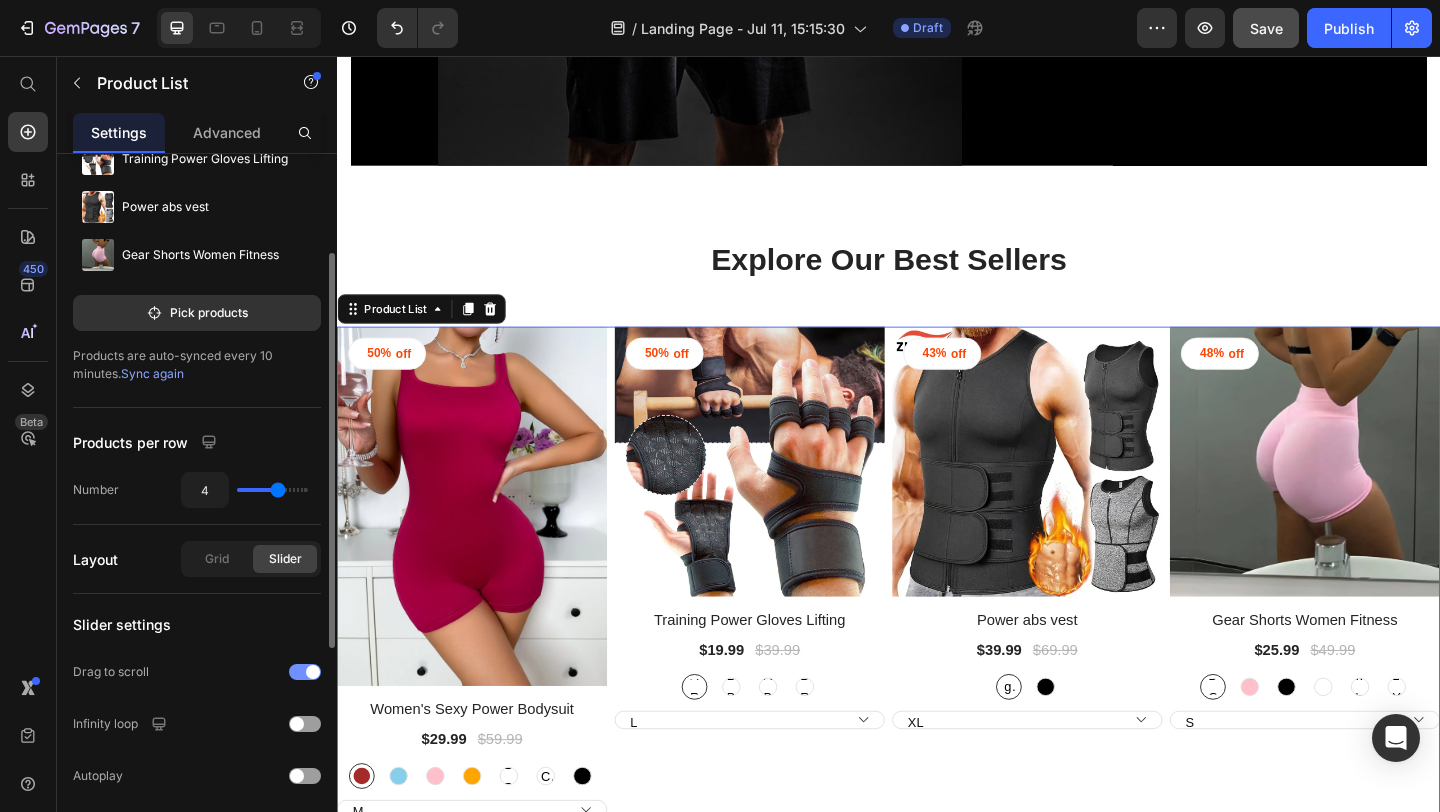 click at bounding box center (305, 672) 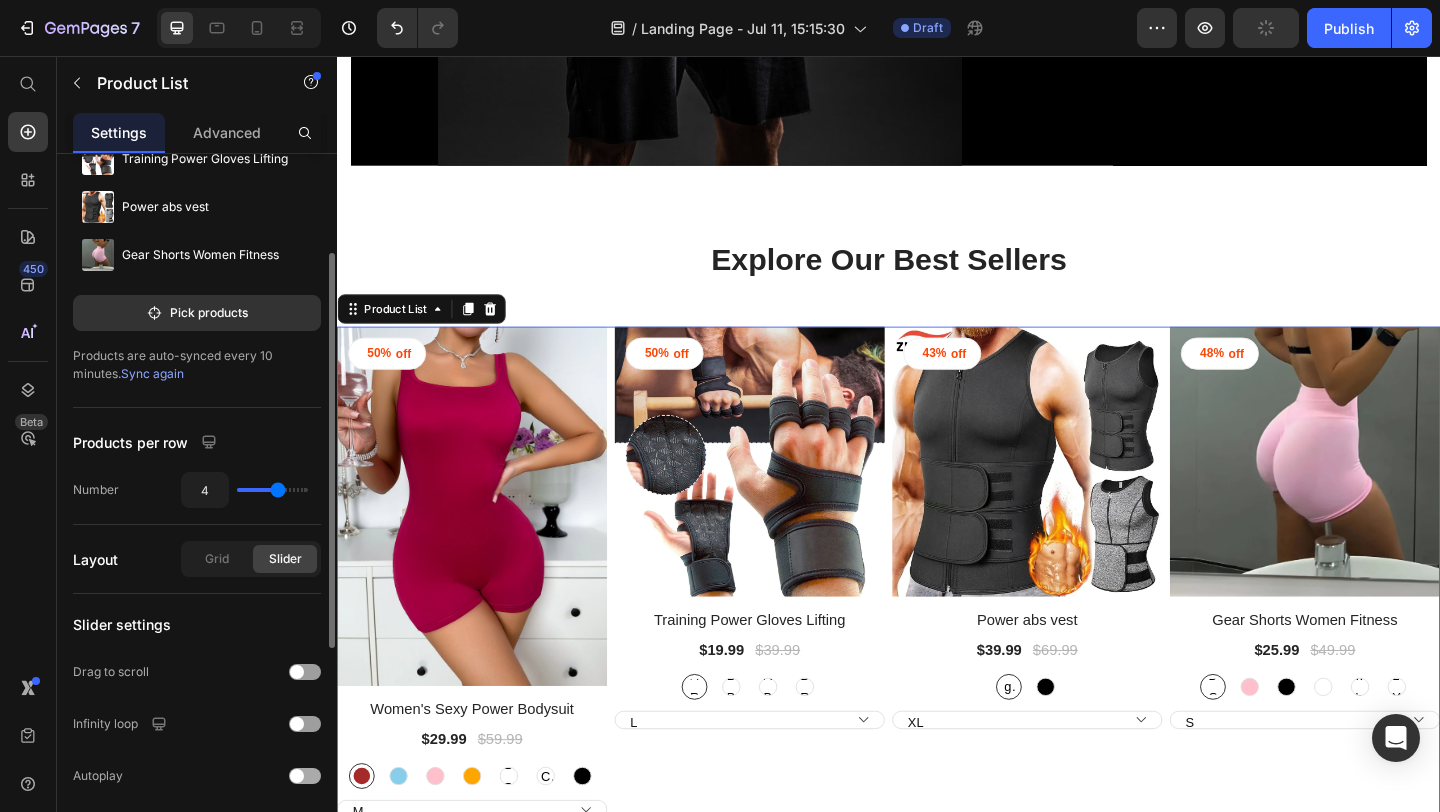 click at bounding box center (297, 776) 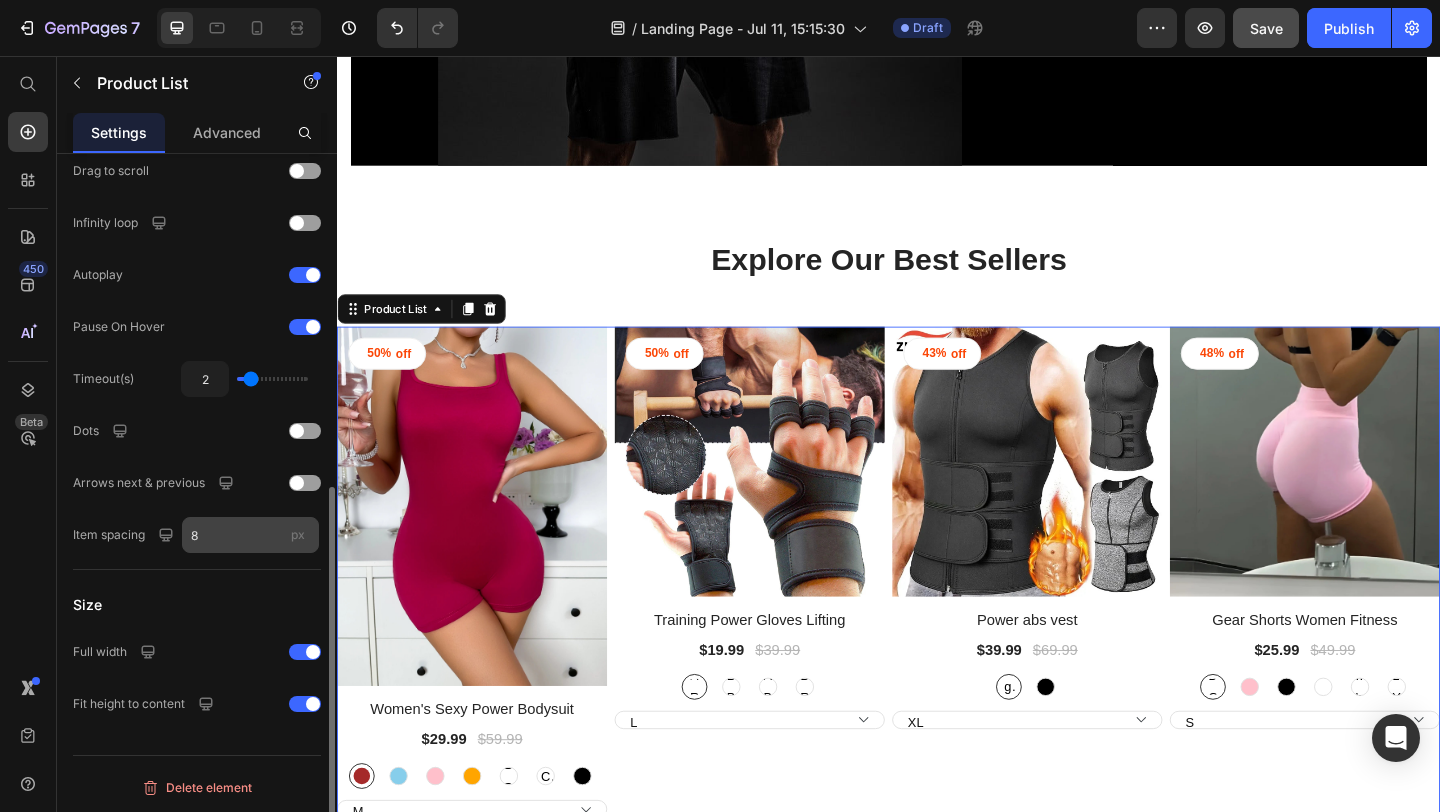 scroll, scrollTop: 681, scrollLeft: 0, axis: vertical 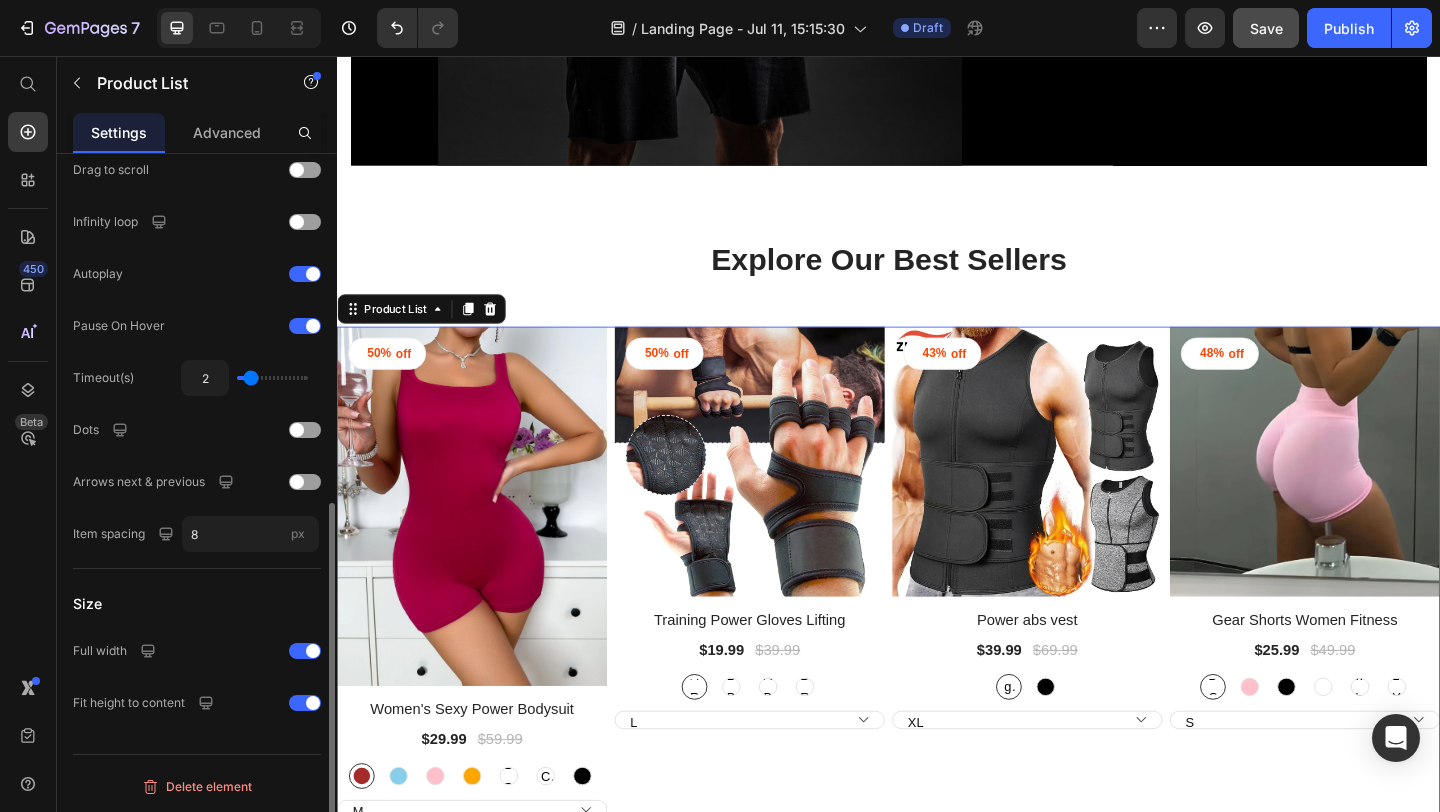 type on "2.8" 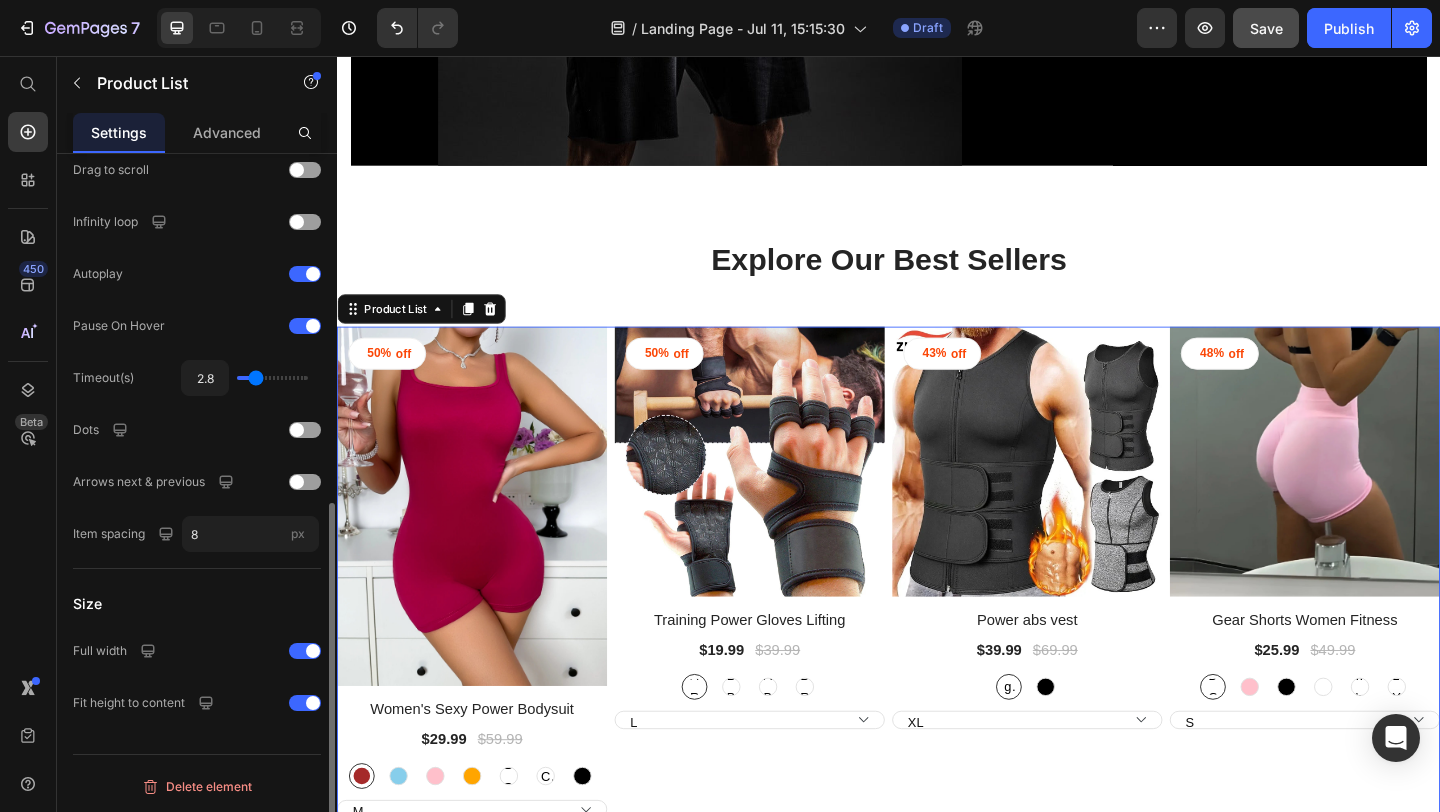 type on "2.9" 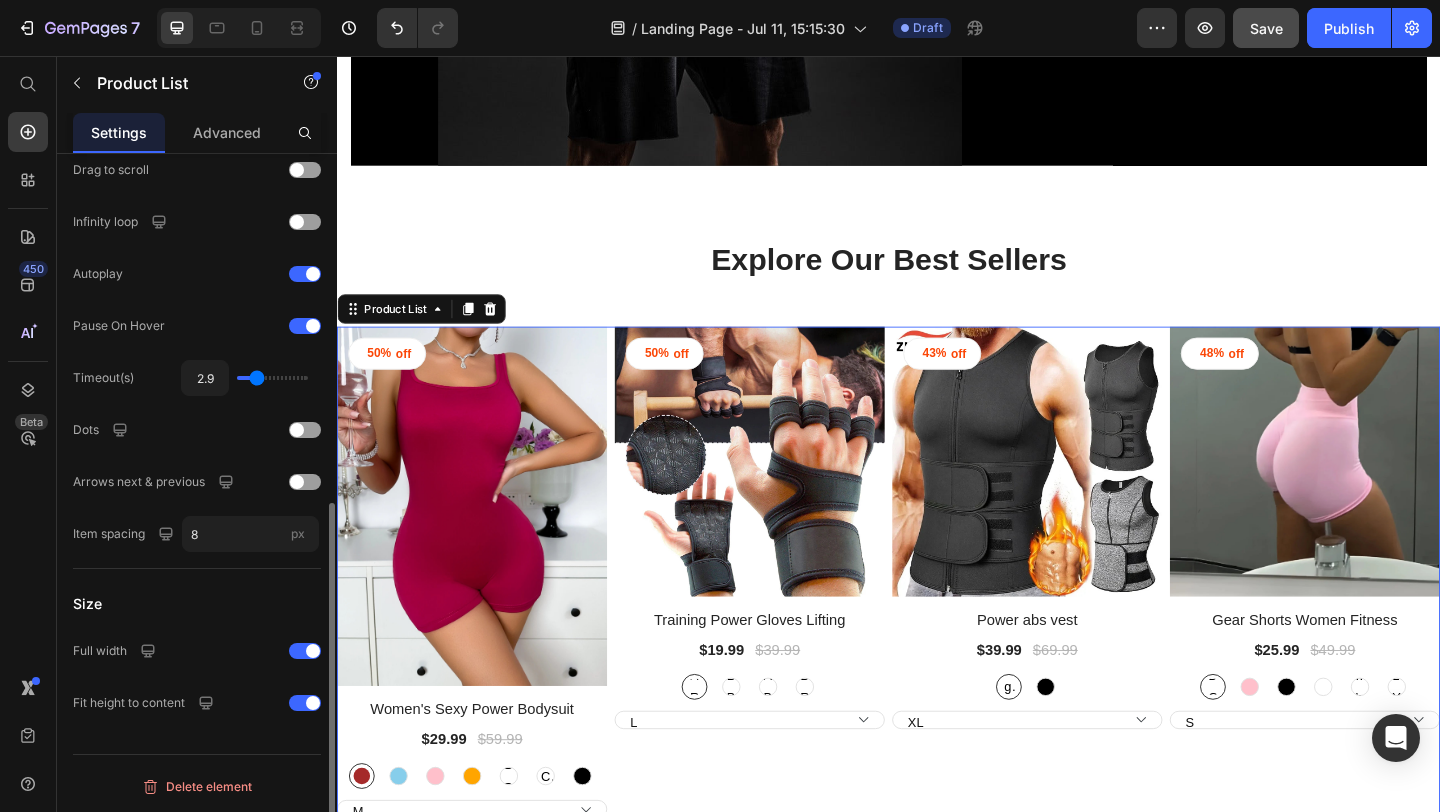 type on "3" 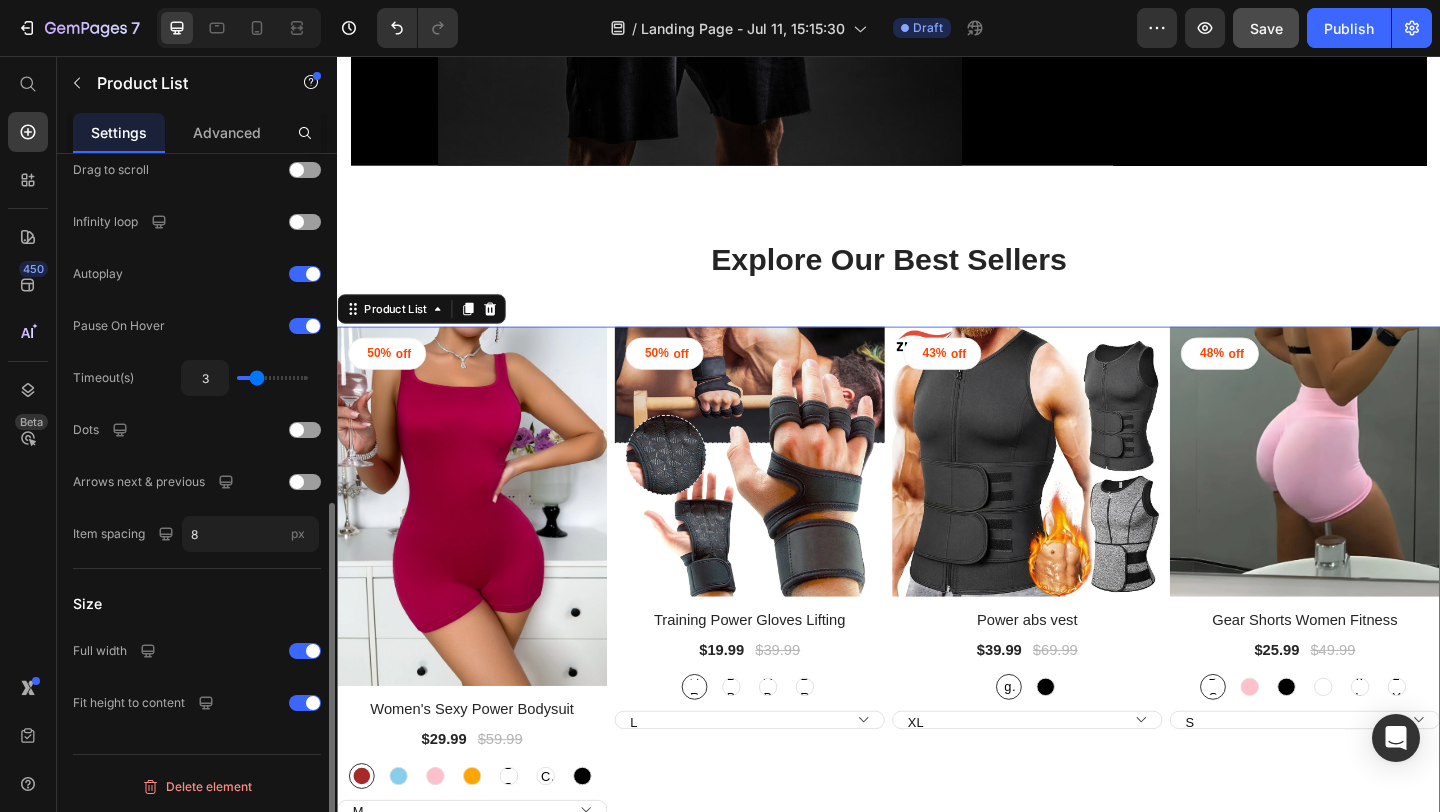 type on "3.1" 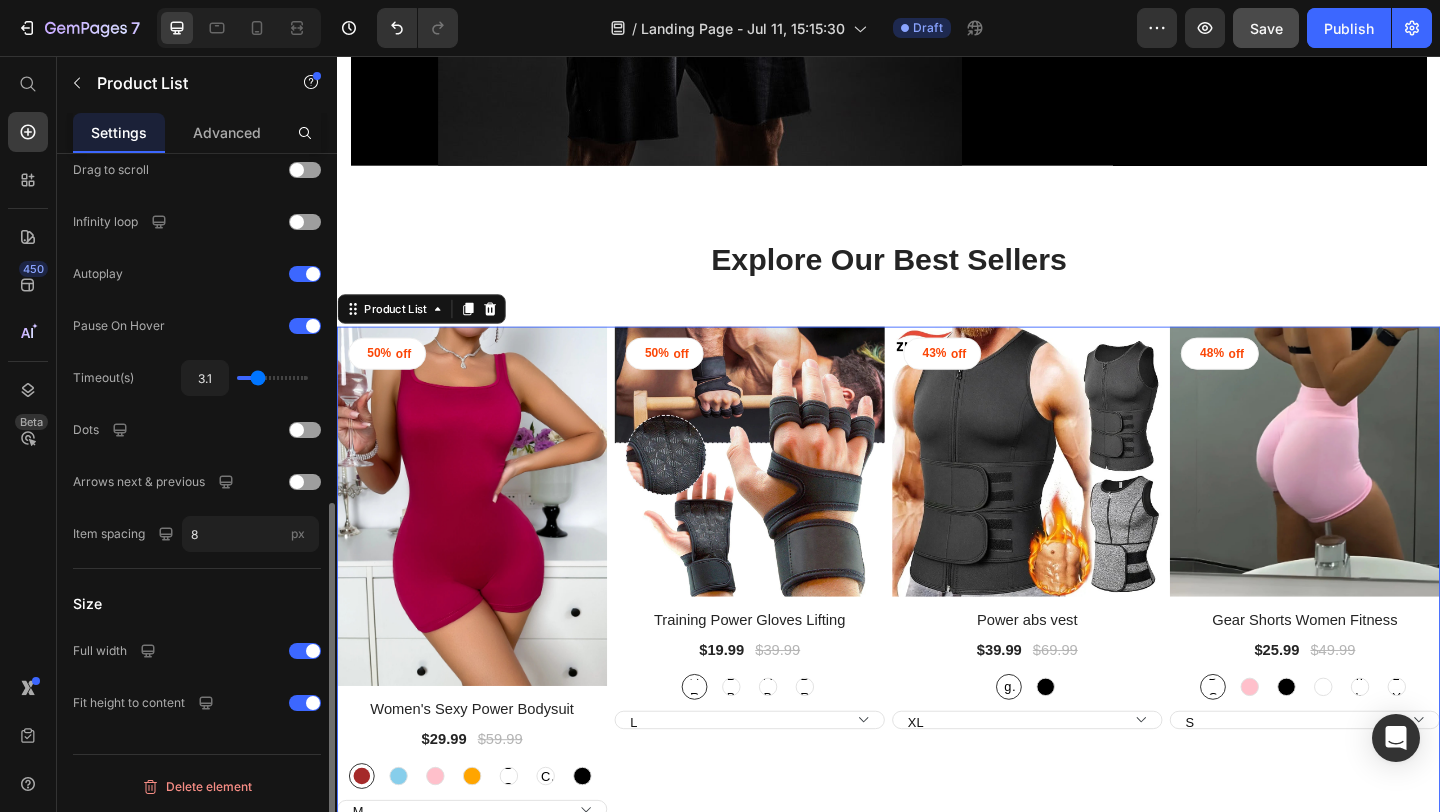type on "3" 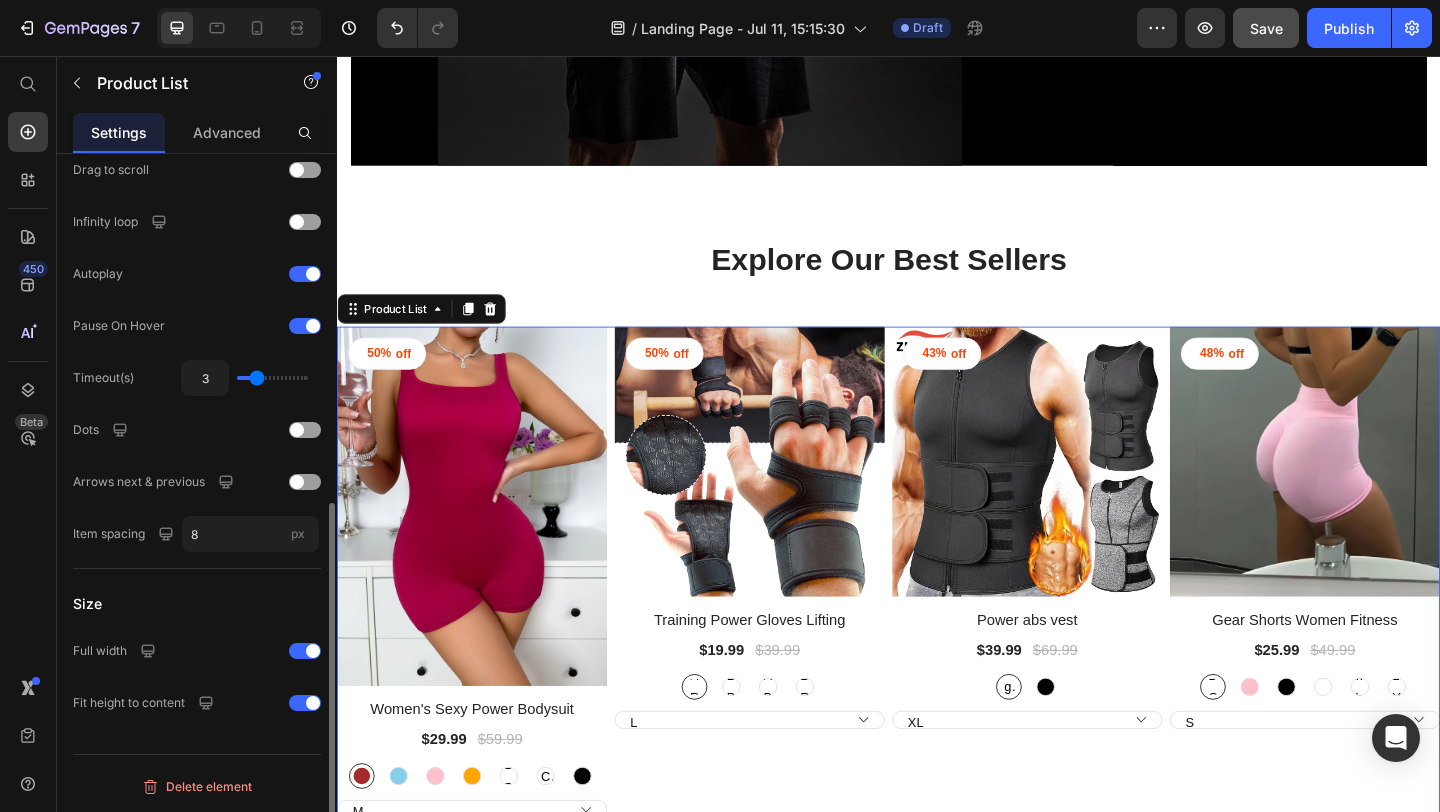 type on "2.9" 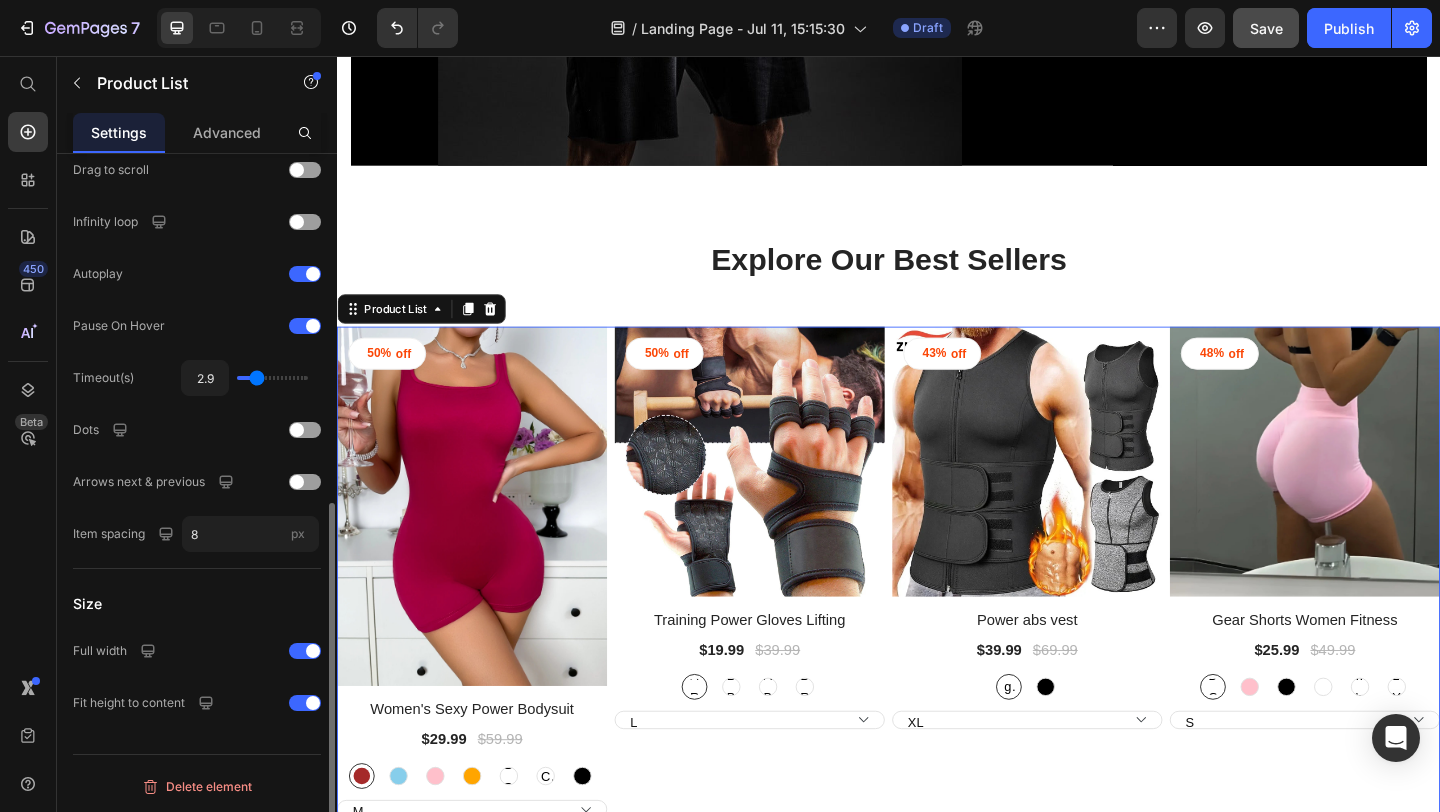 type on "2.9" 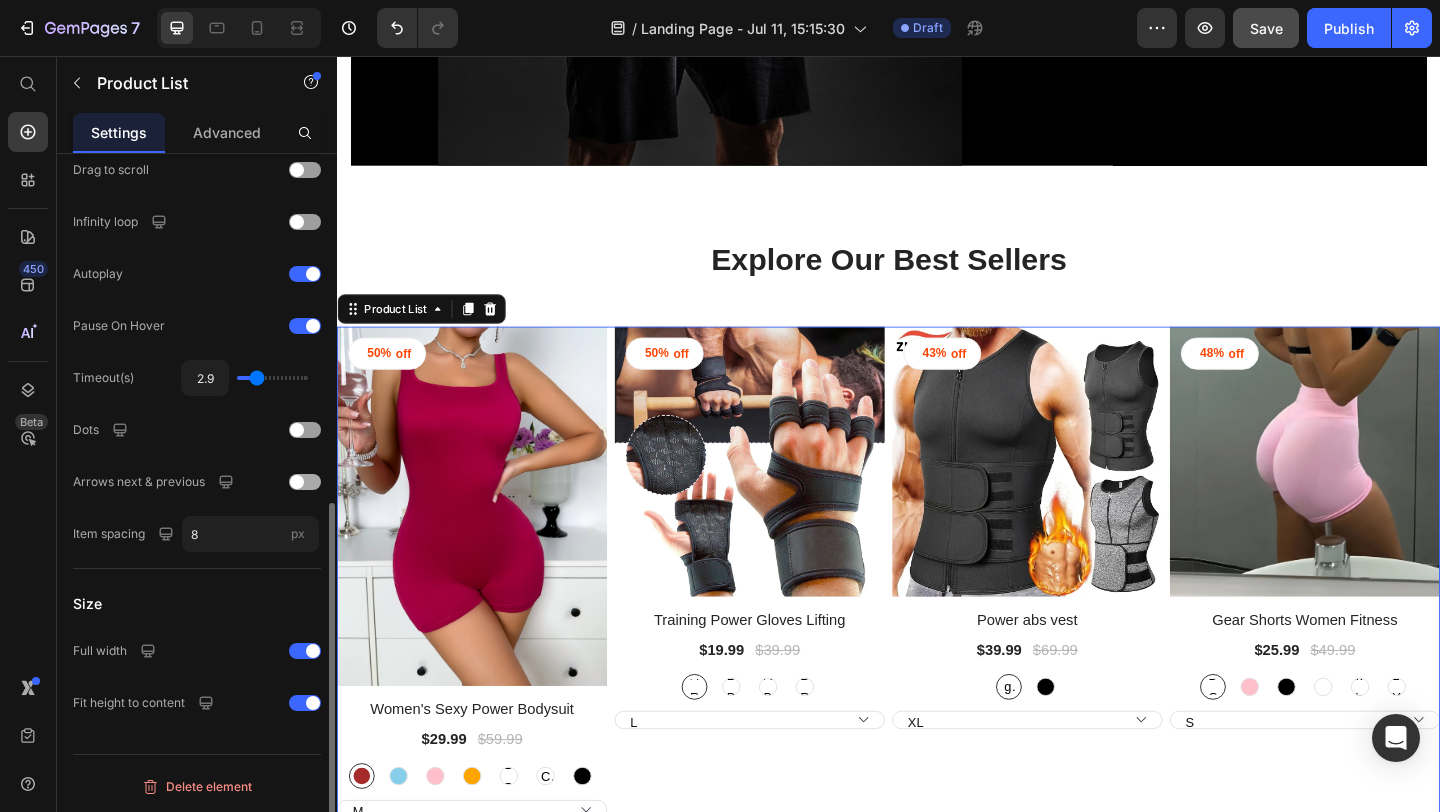 click on "Arrows next & previous" 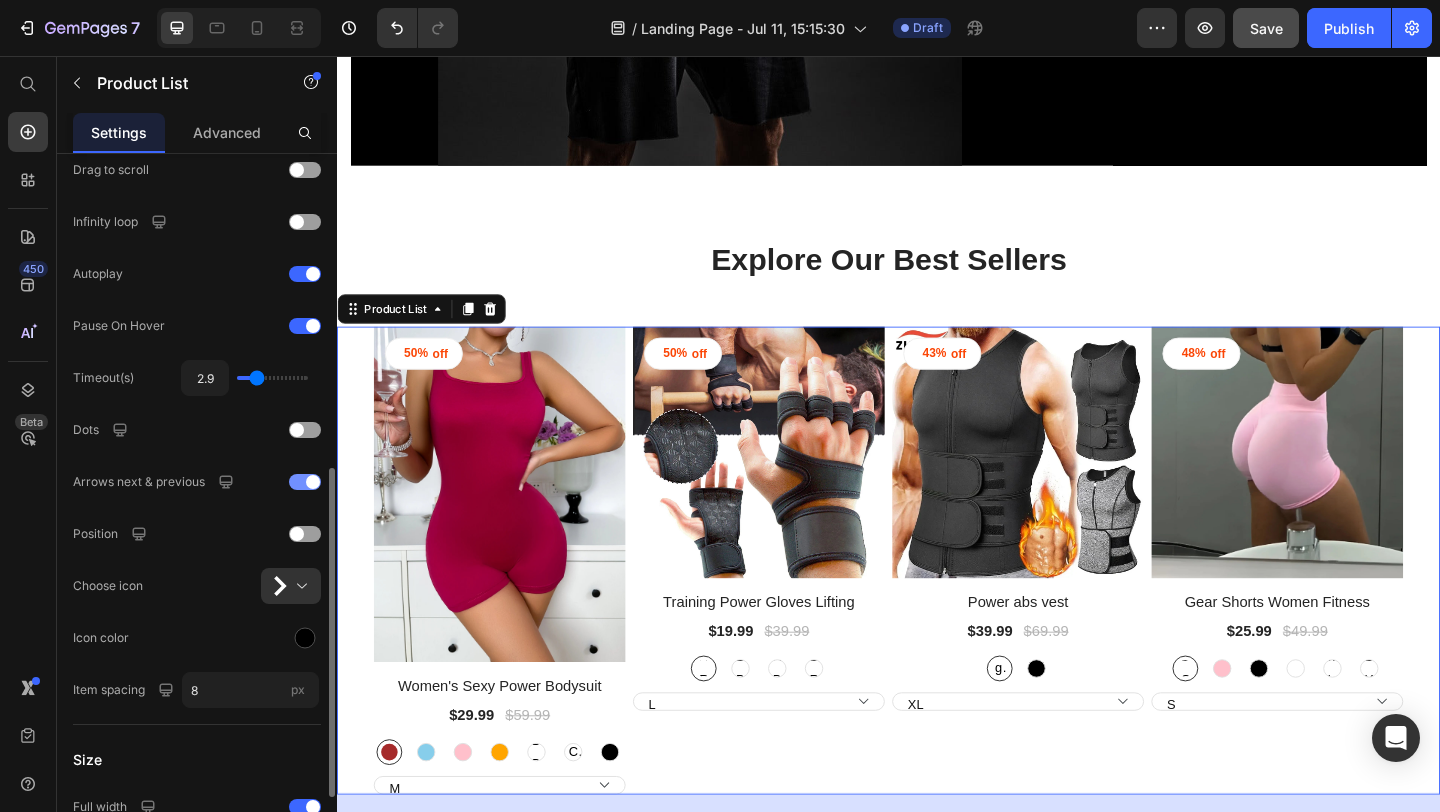 click at bounding box center (305, 482) 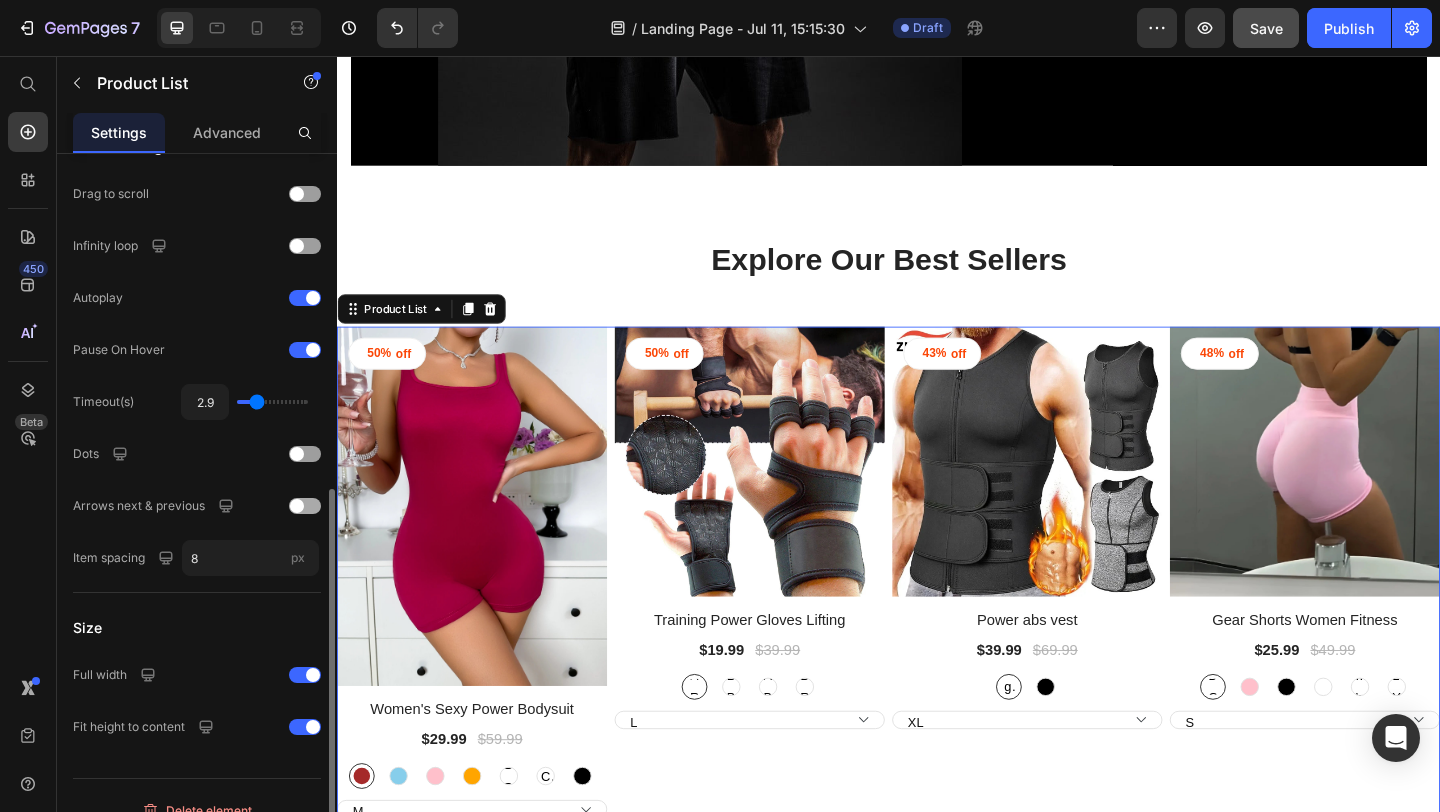 scroll, scrollTop: 652, scrollLeft: 0, axis: vertical 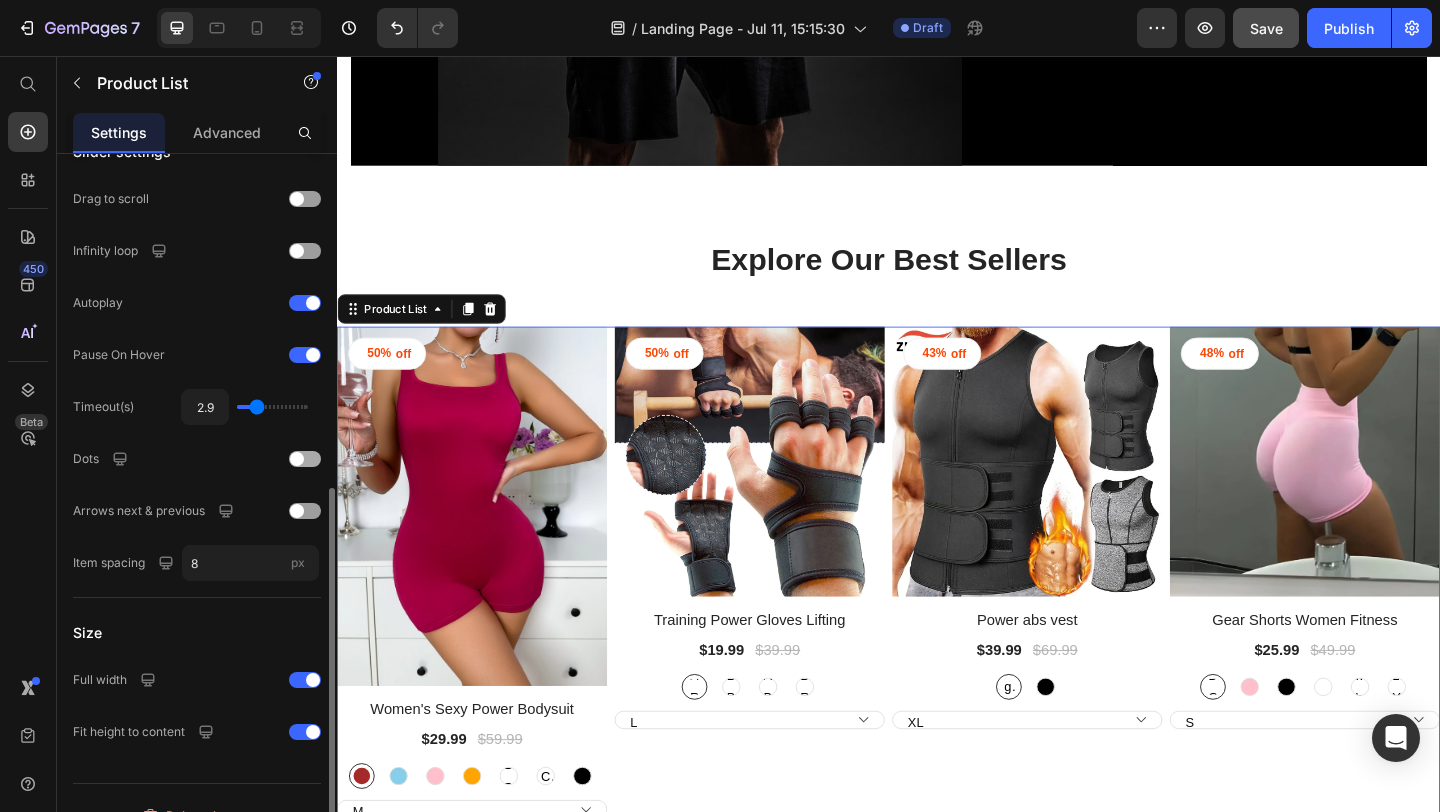 click at bounding box center (305, 459) 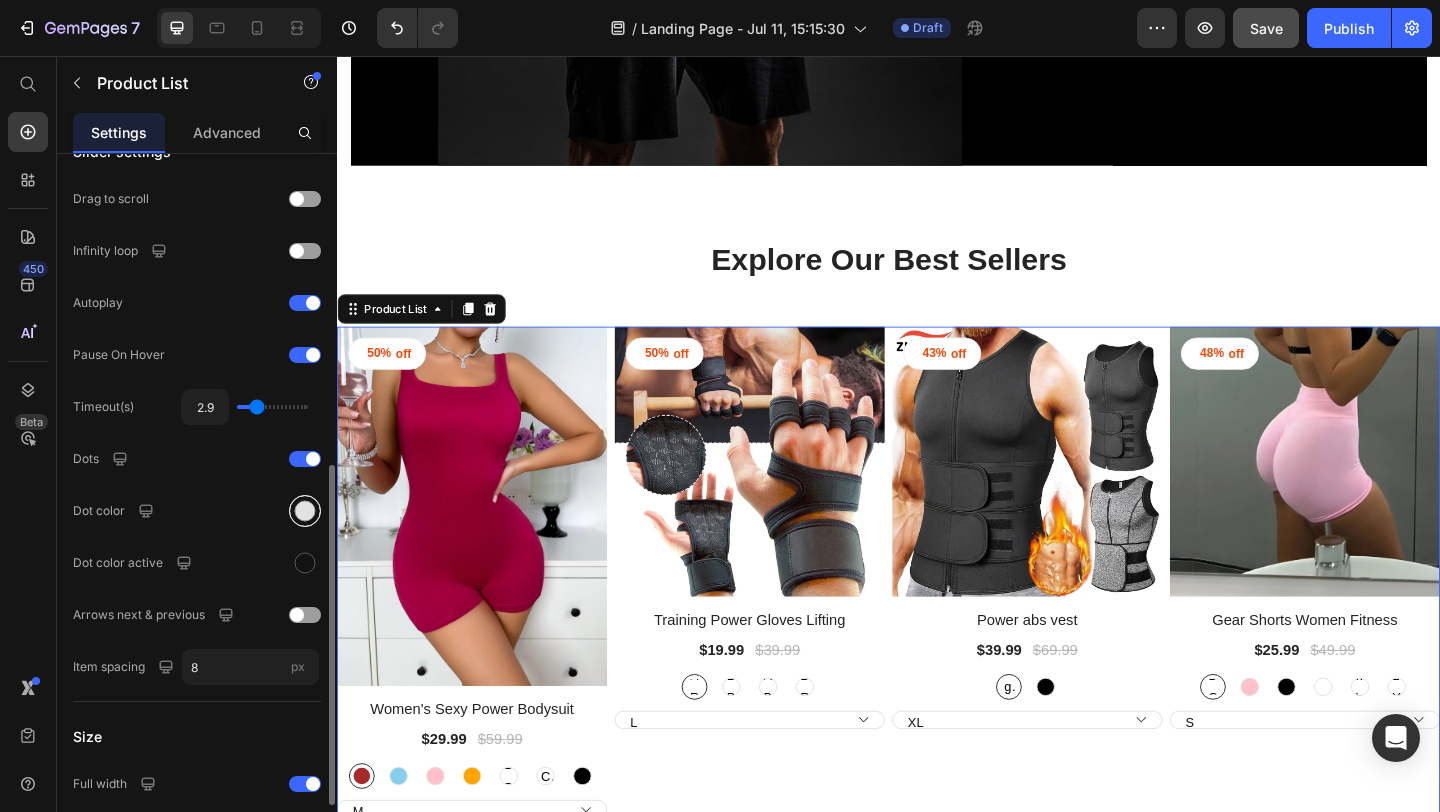 click at bounding box center (305, 511) 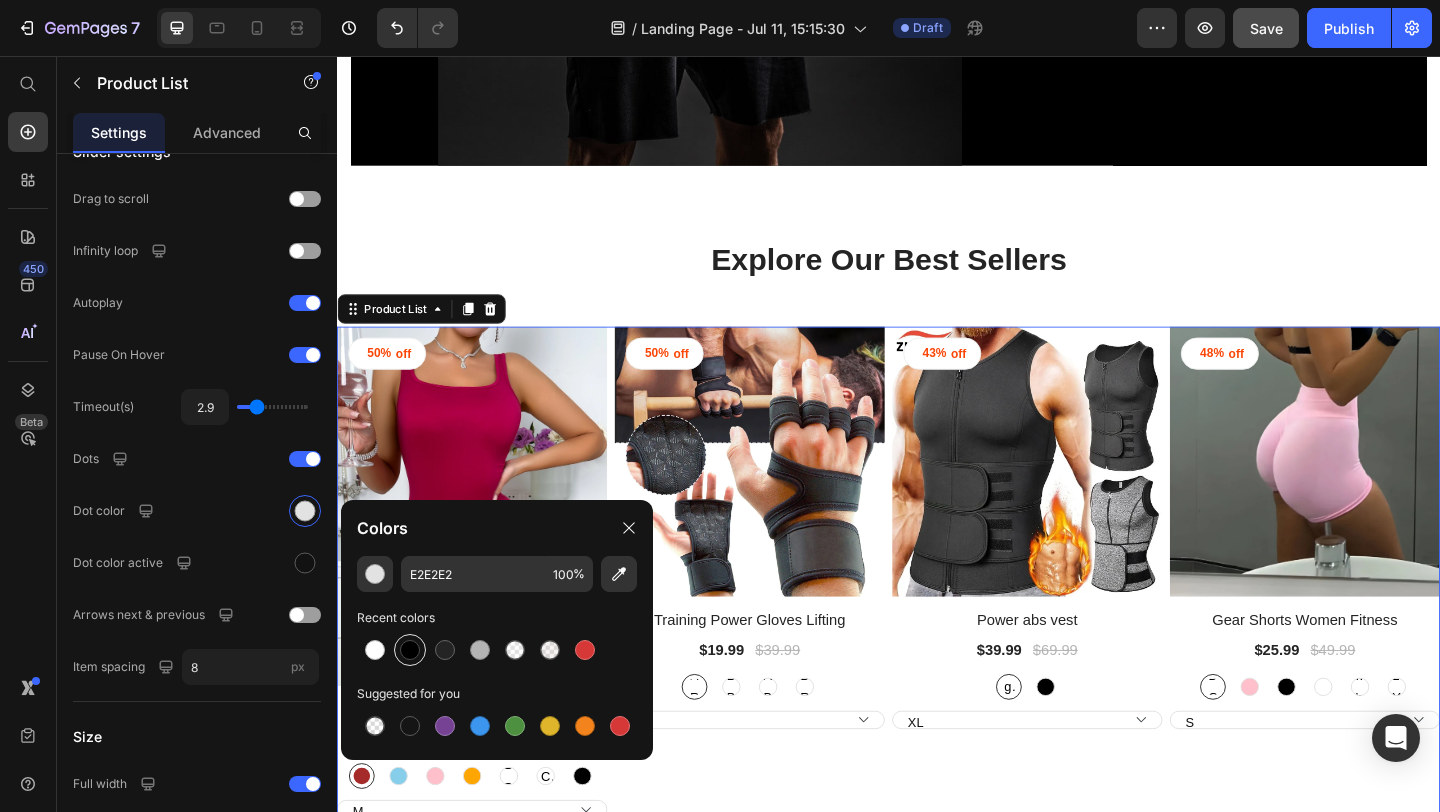 click at bounding box center (410, 650) 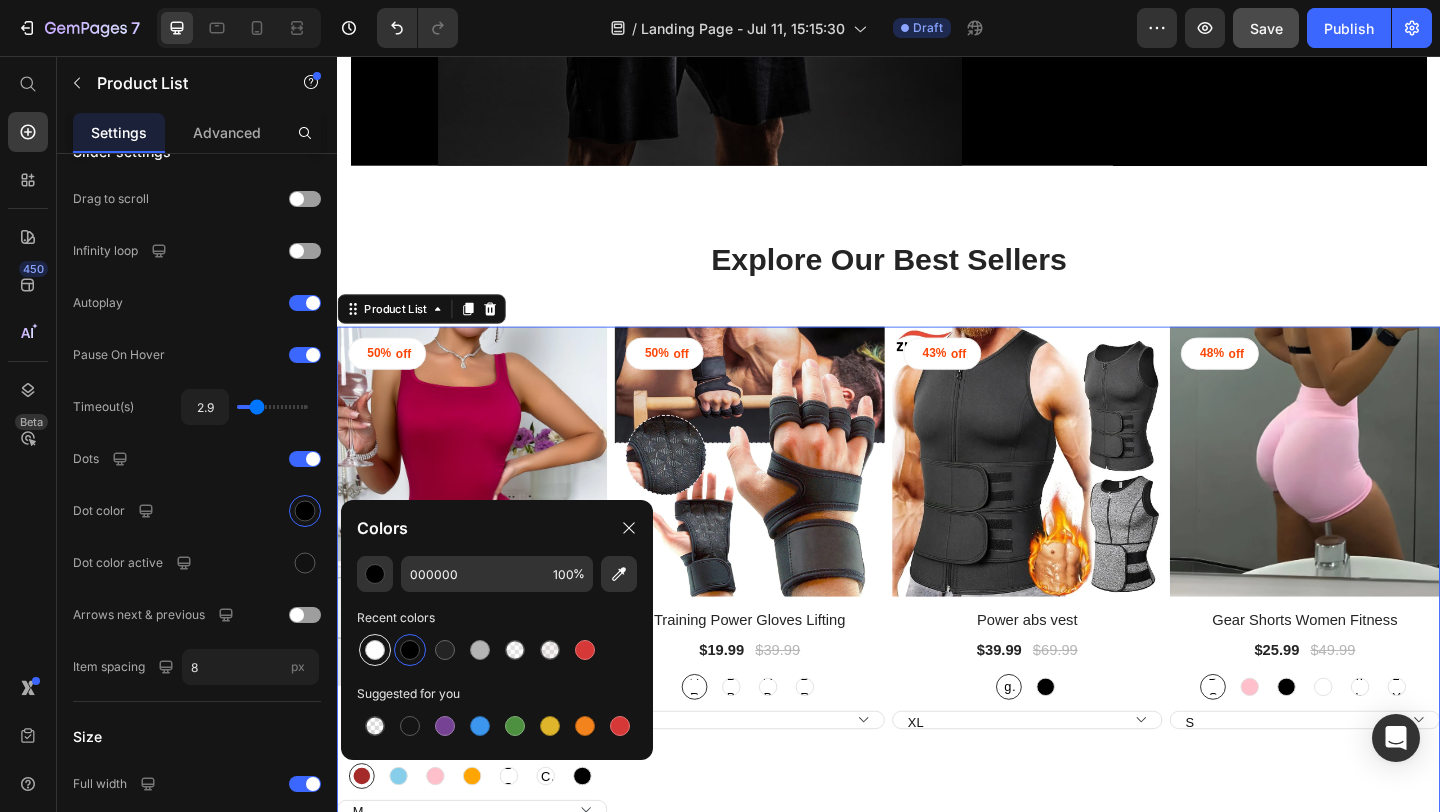 click at bounding box center [375, 650] 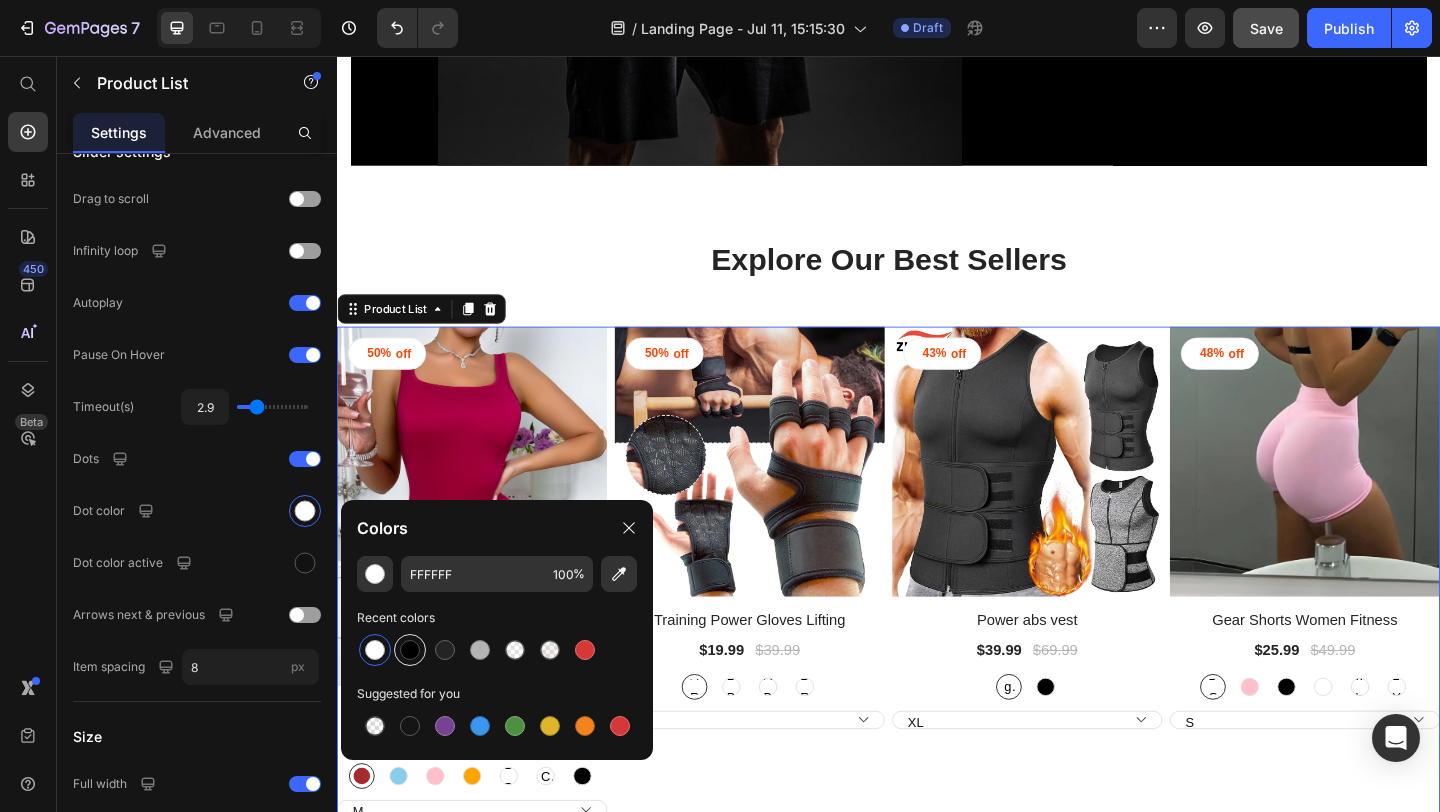 click at bounding box center (410, 650) 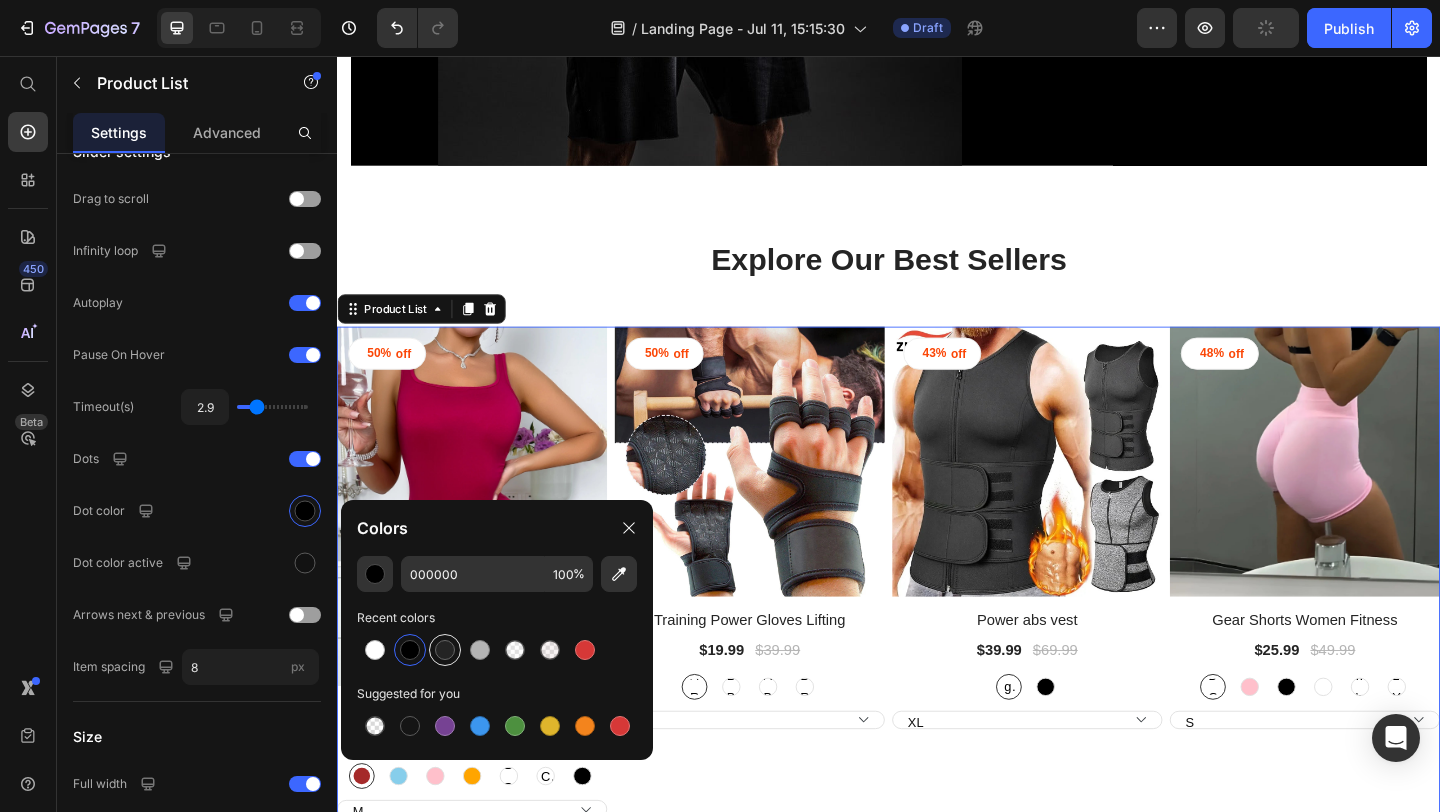 click at bounding box center (445, 650) 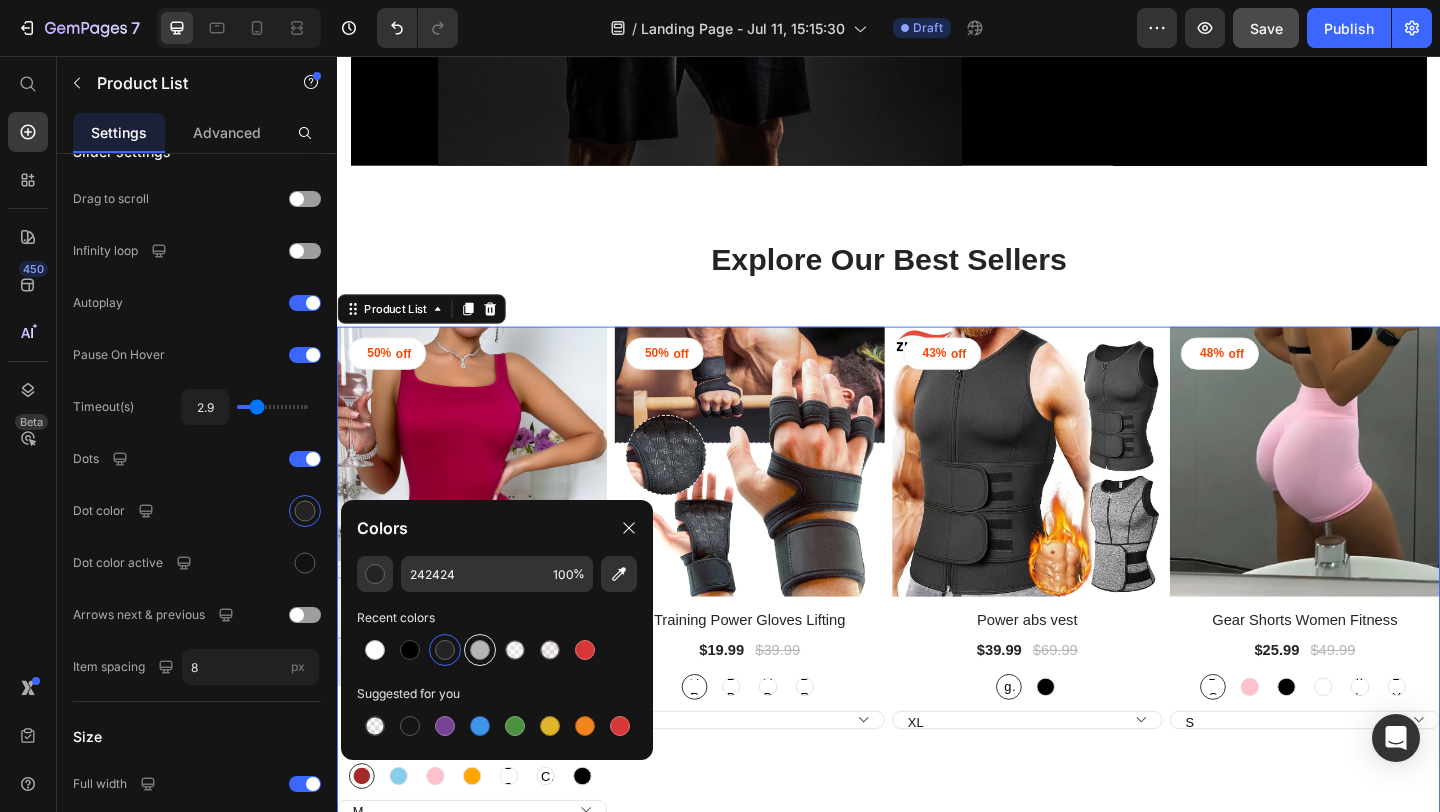 click at bounding box center (480, 650) 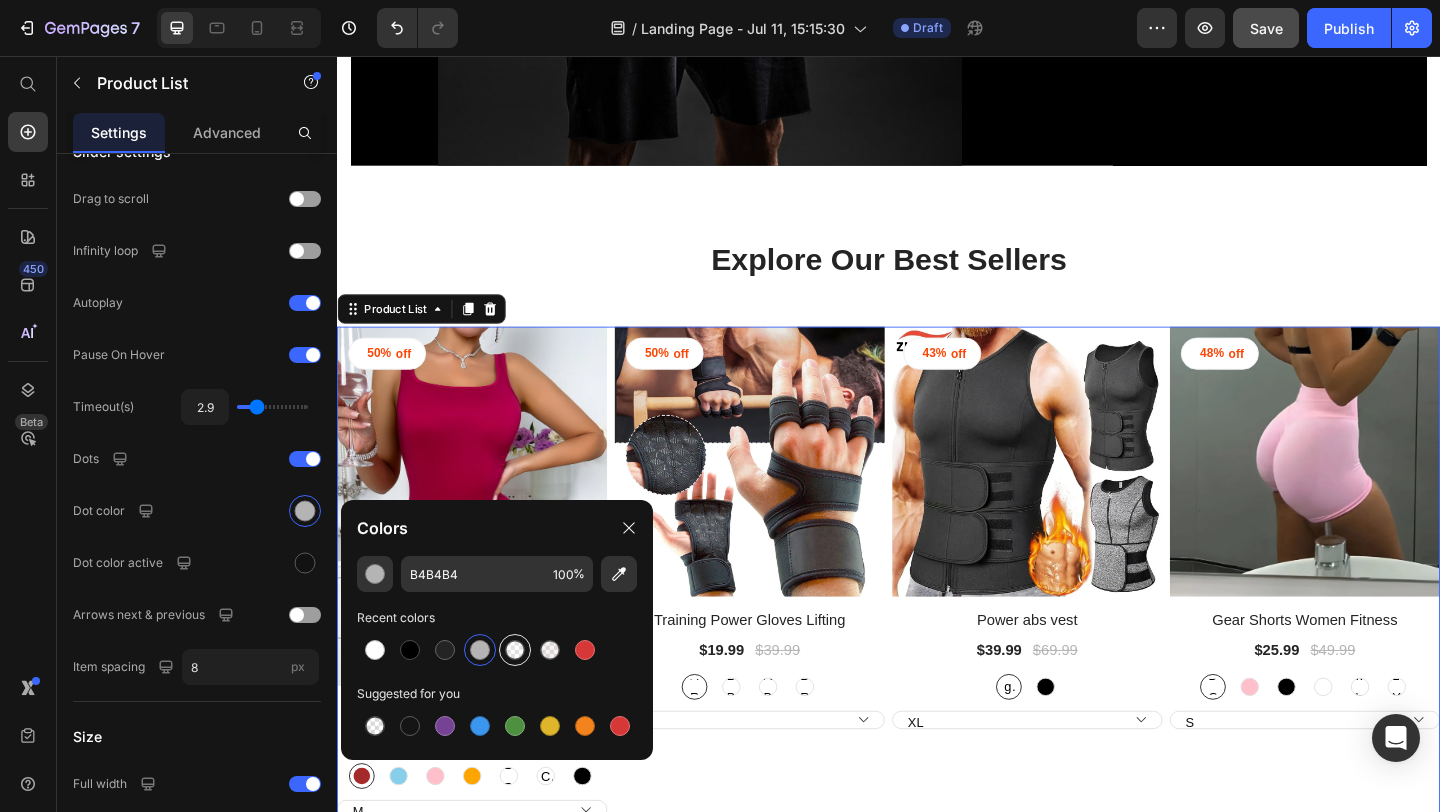 click at bounding box center (515, 650) 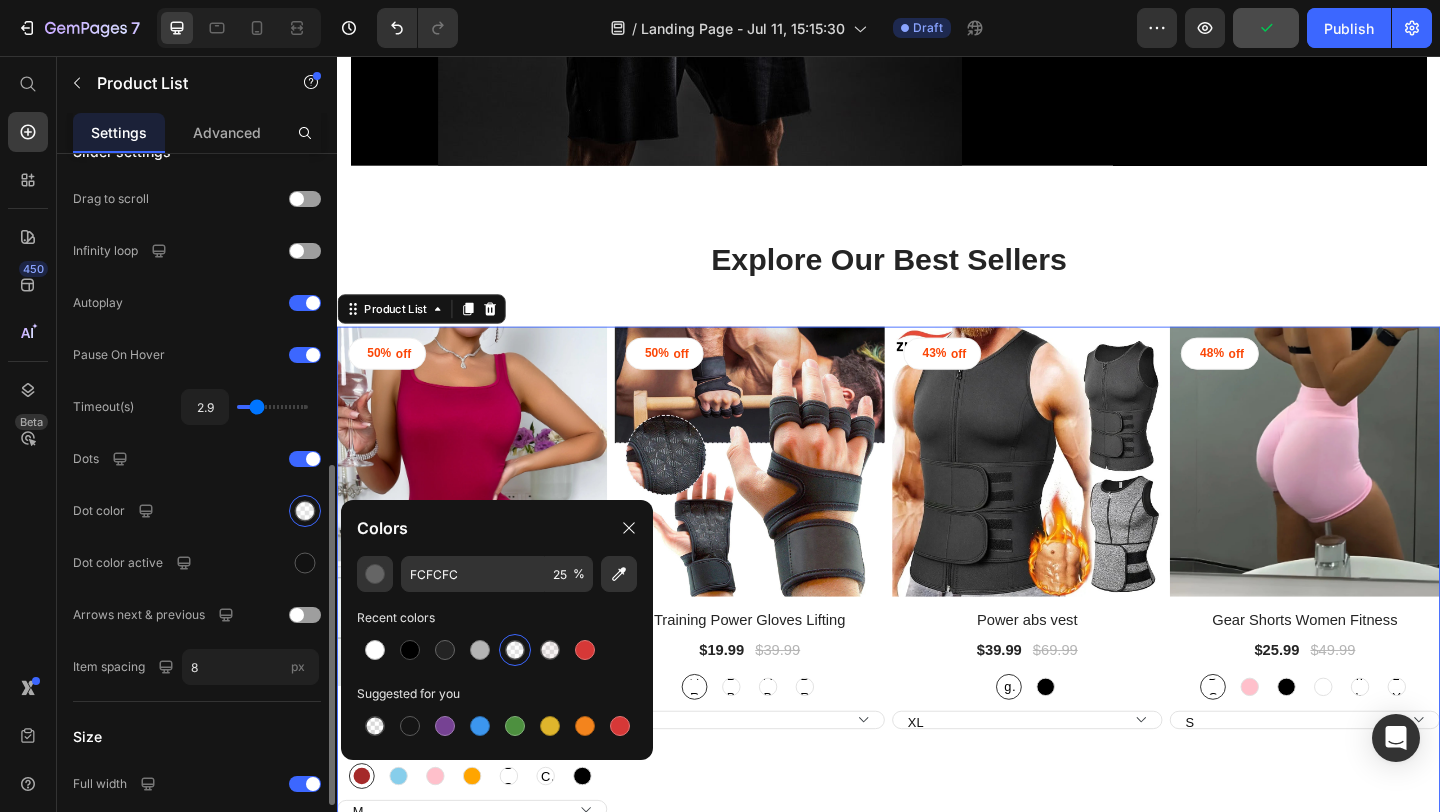 click on "Dot color active" 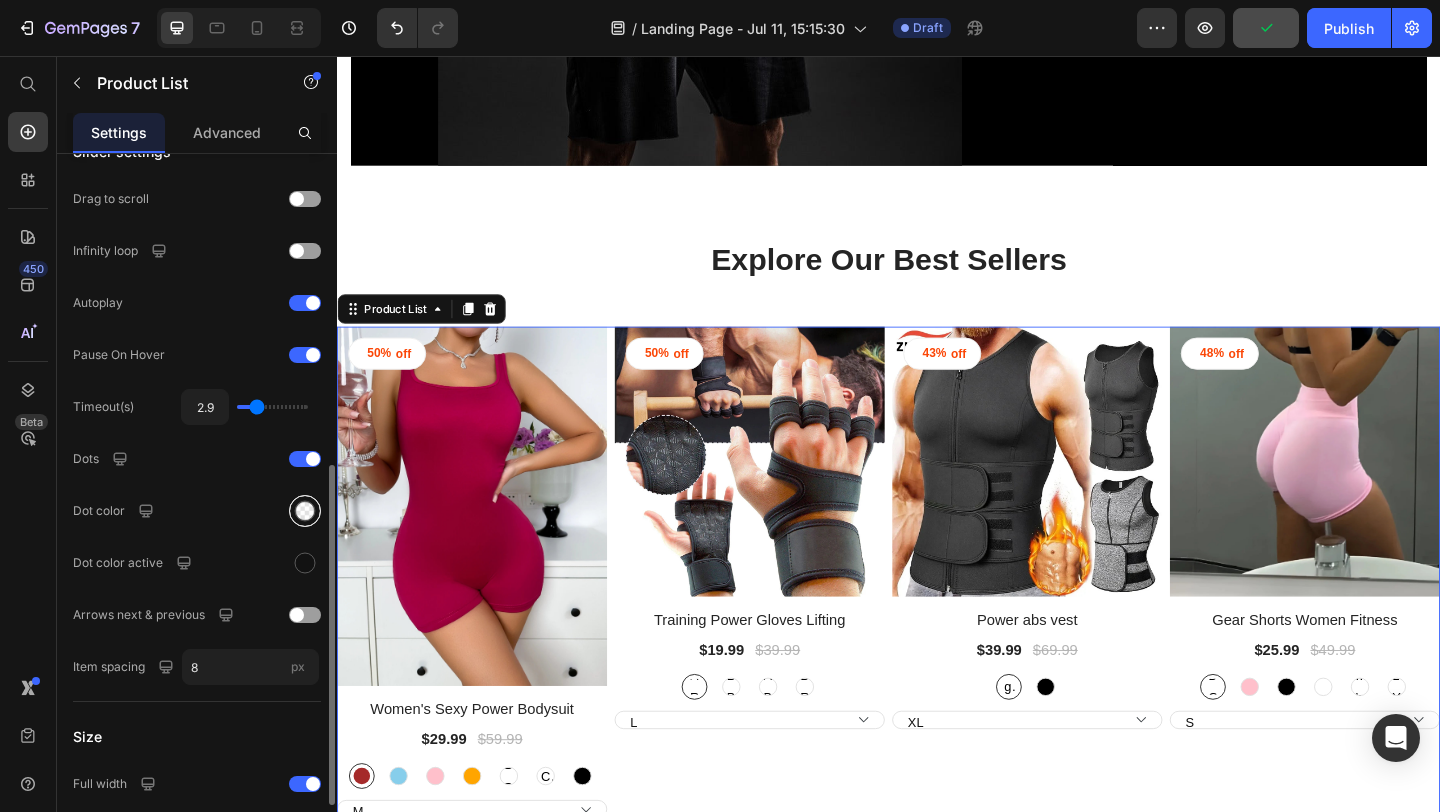 click at bounding box center (305, 511) 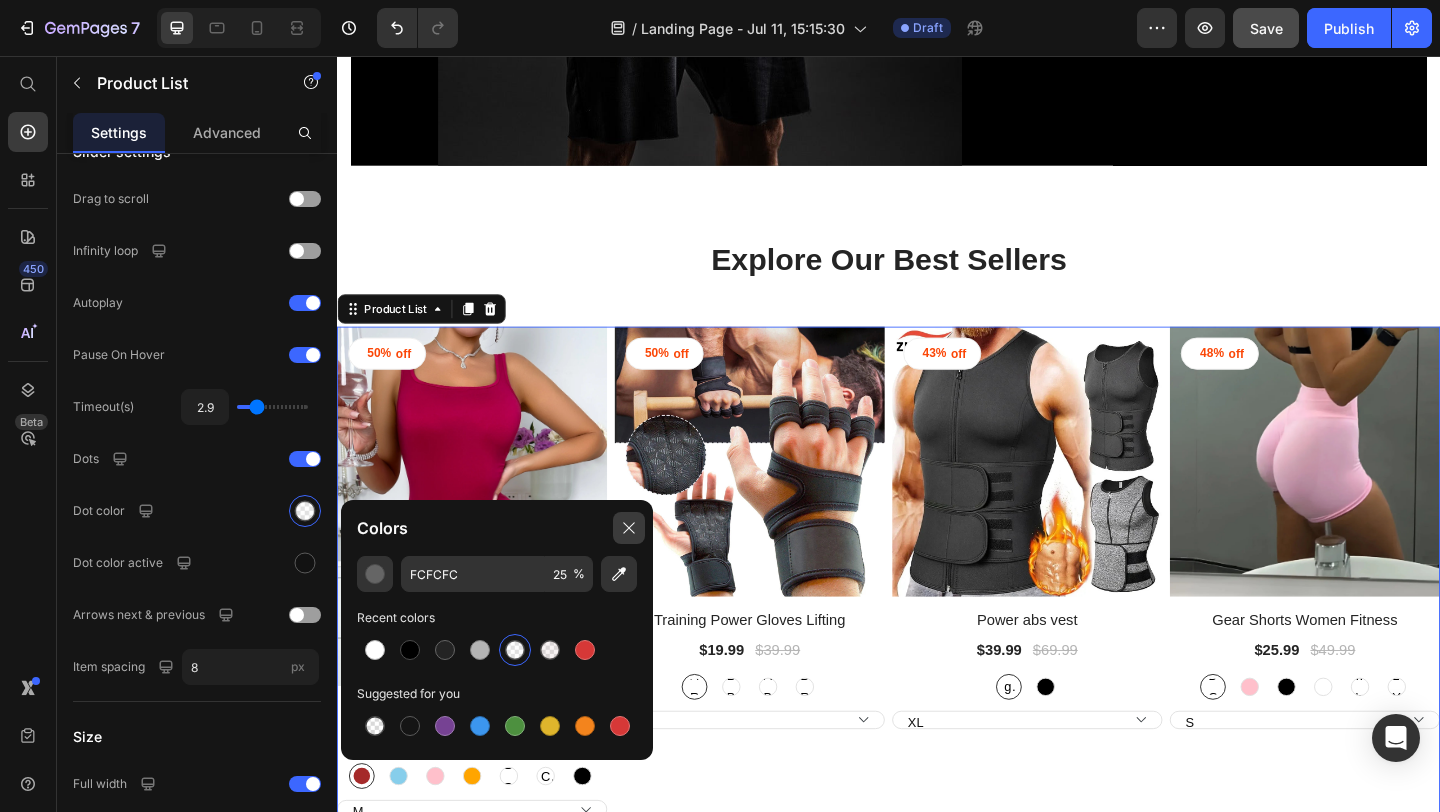 click 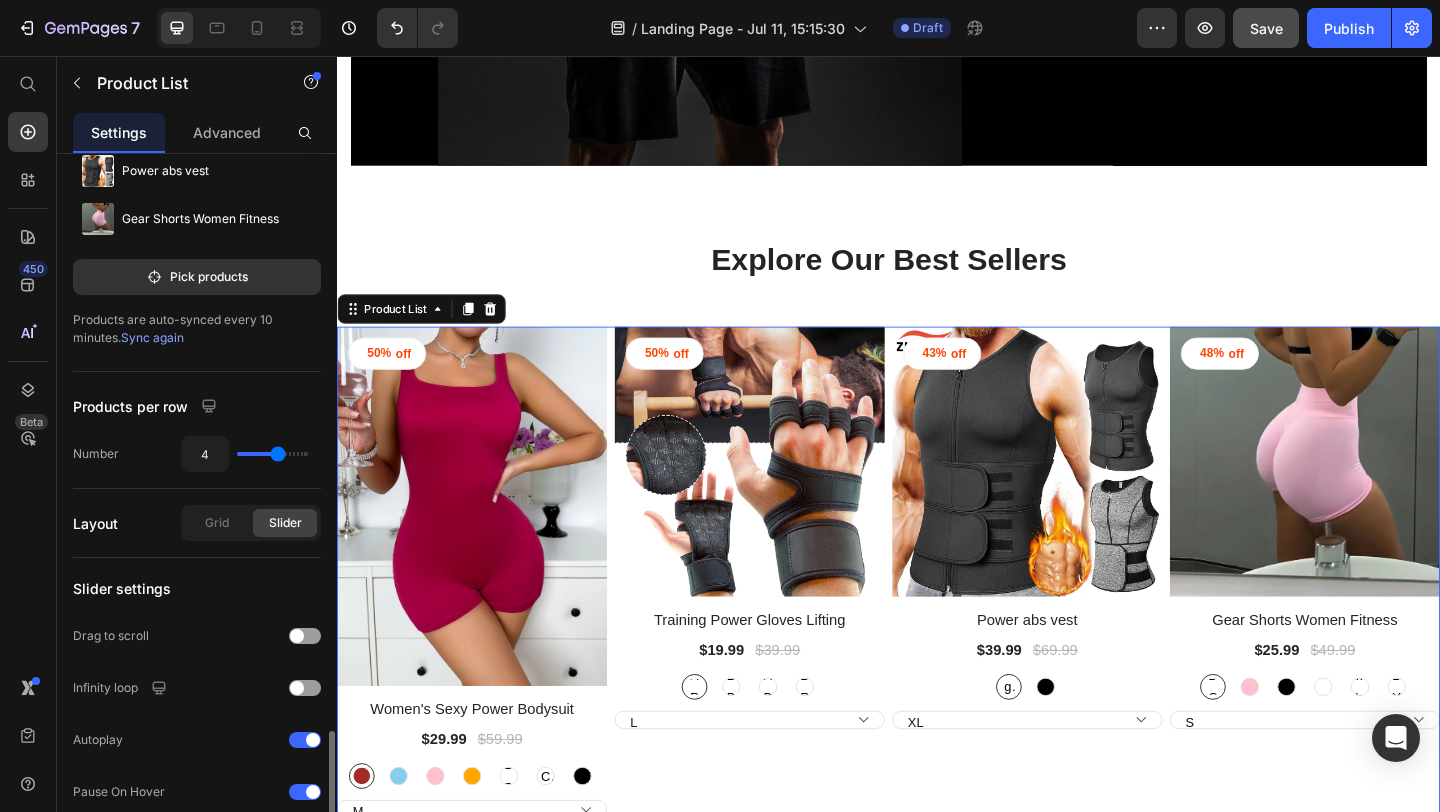 scroll, scrollTop: 0, scrollLeft: 0, axis: both 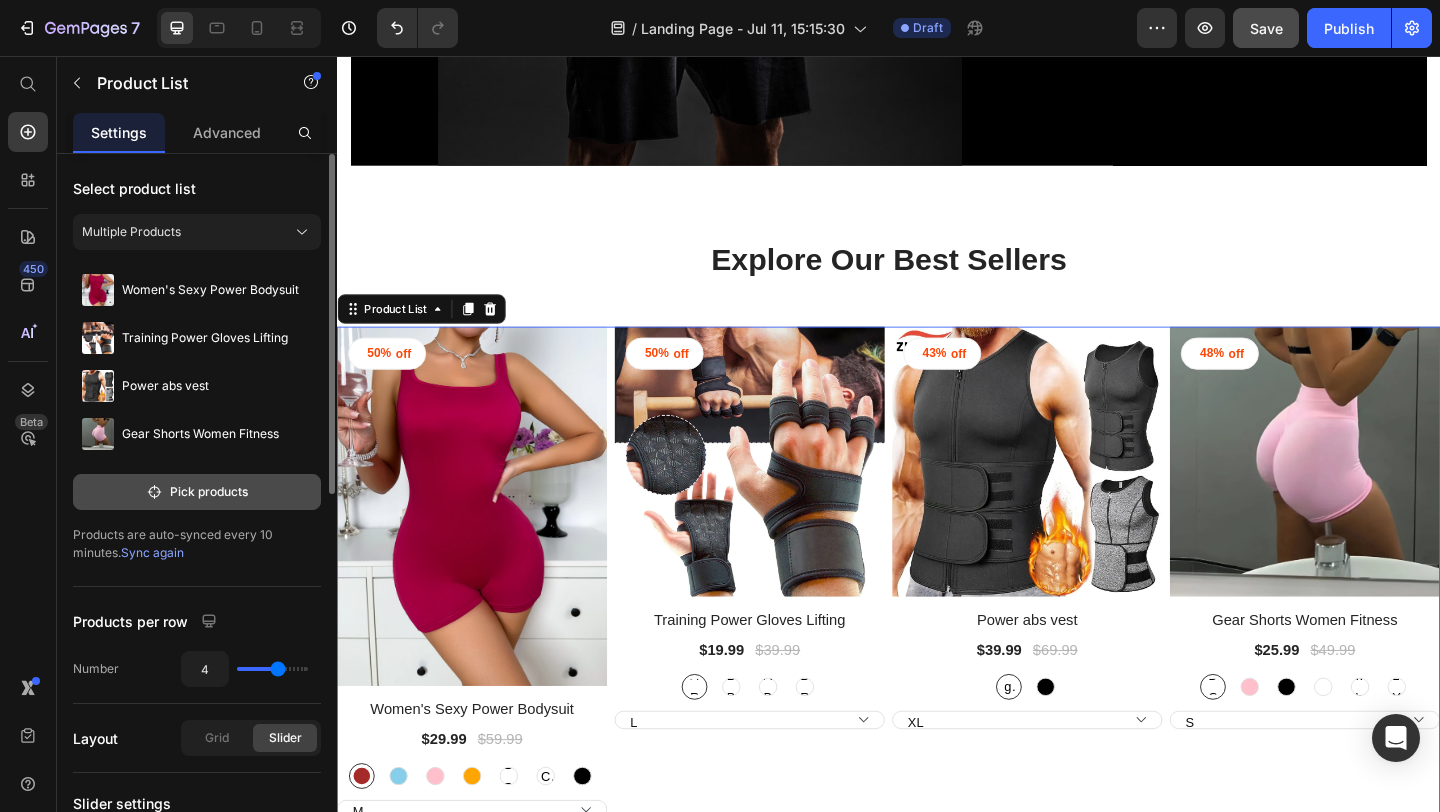 click on "Pick products" at bounding box center [197, 492] 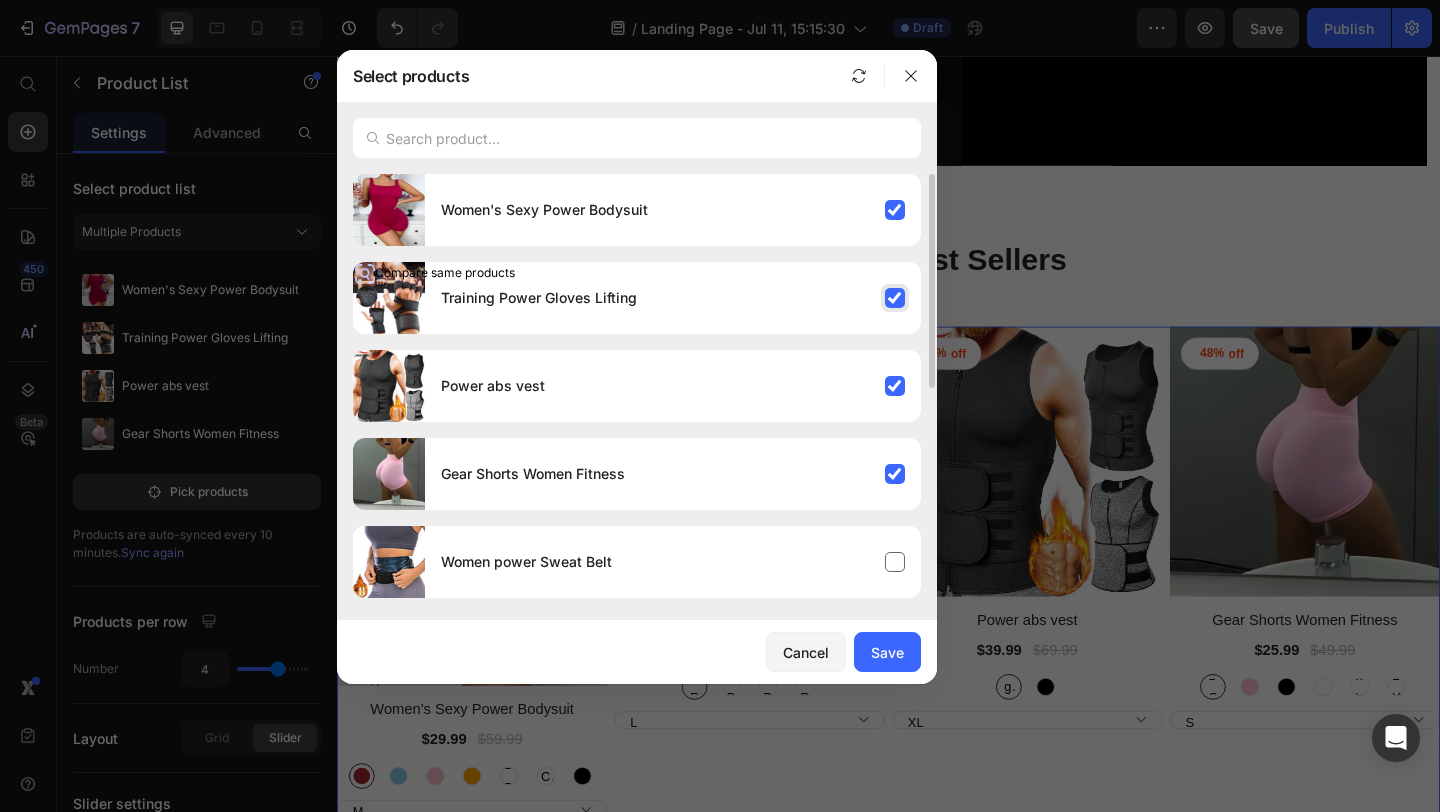 click on "Training Power Gloves Lifting" at bounding box center [673, 298] 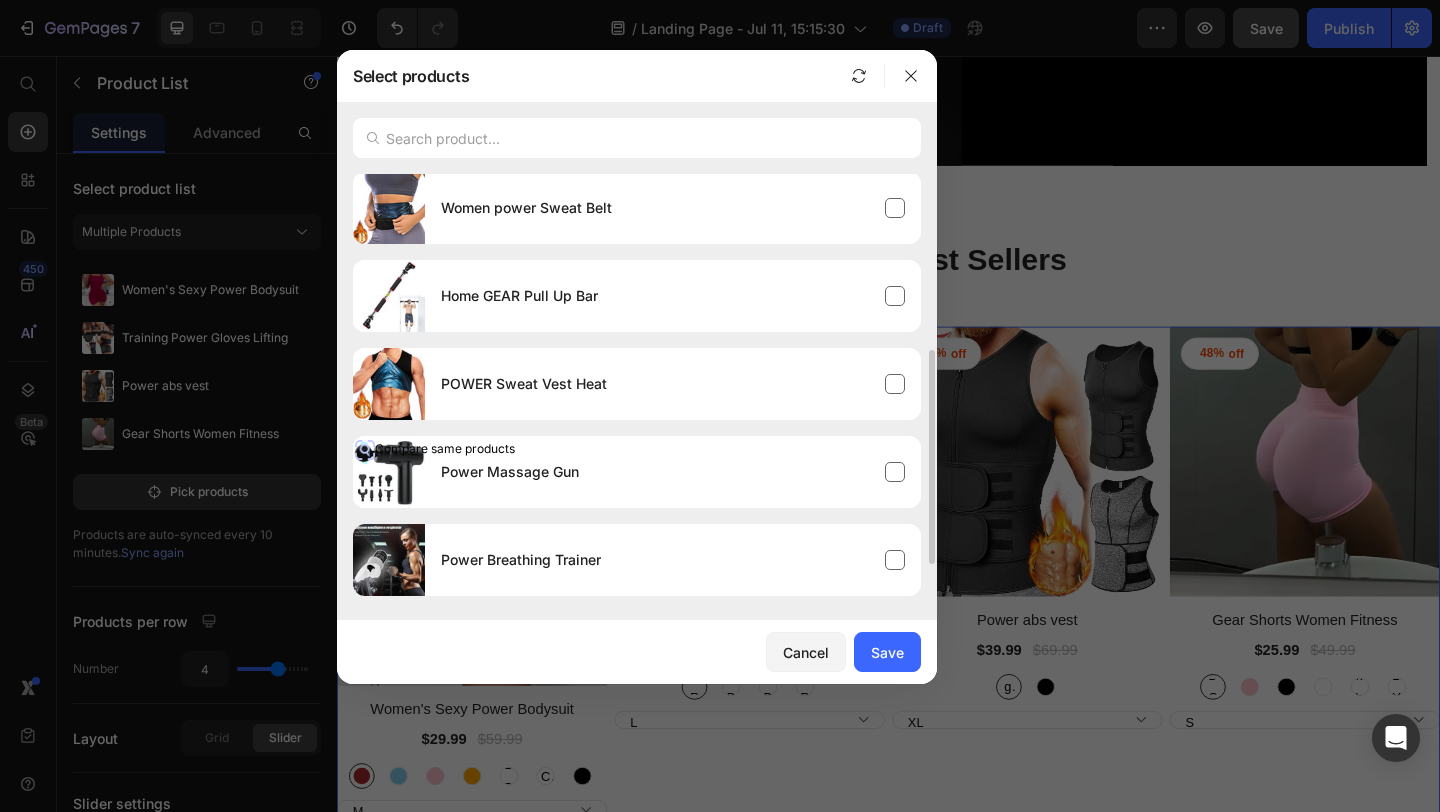 scroll, scrollTop: 433, scrollLeft: 0, axis: vertical 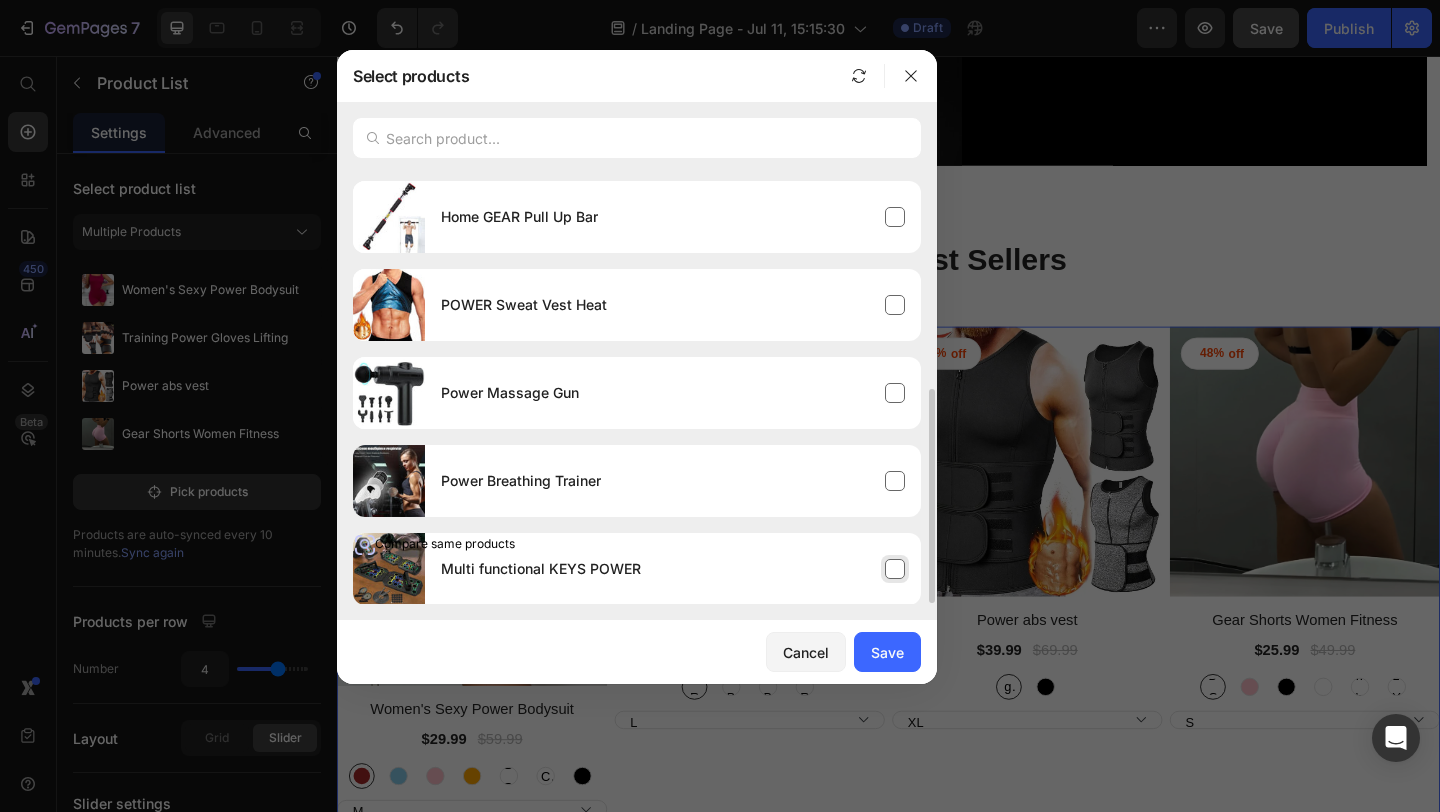 click on "Multi functional KEYS POWER" at bounding box center (673, 569) 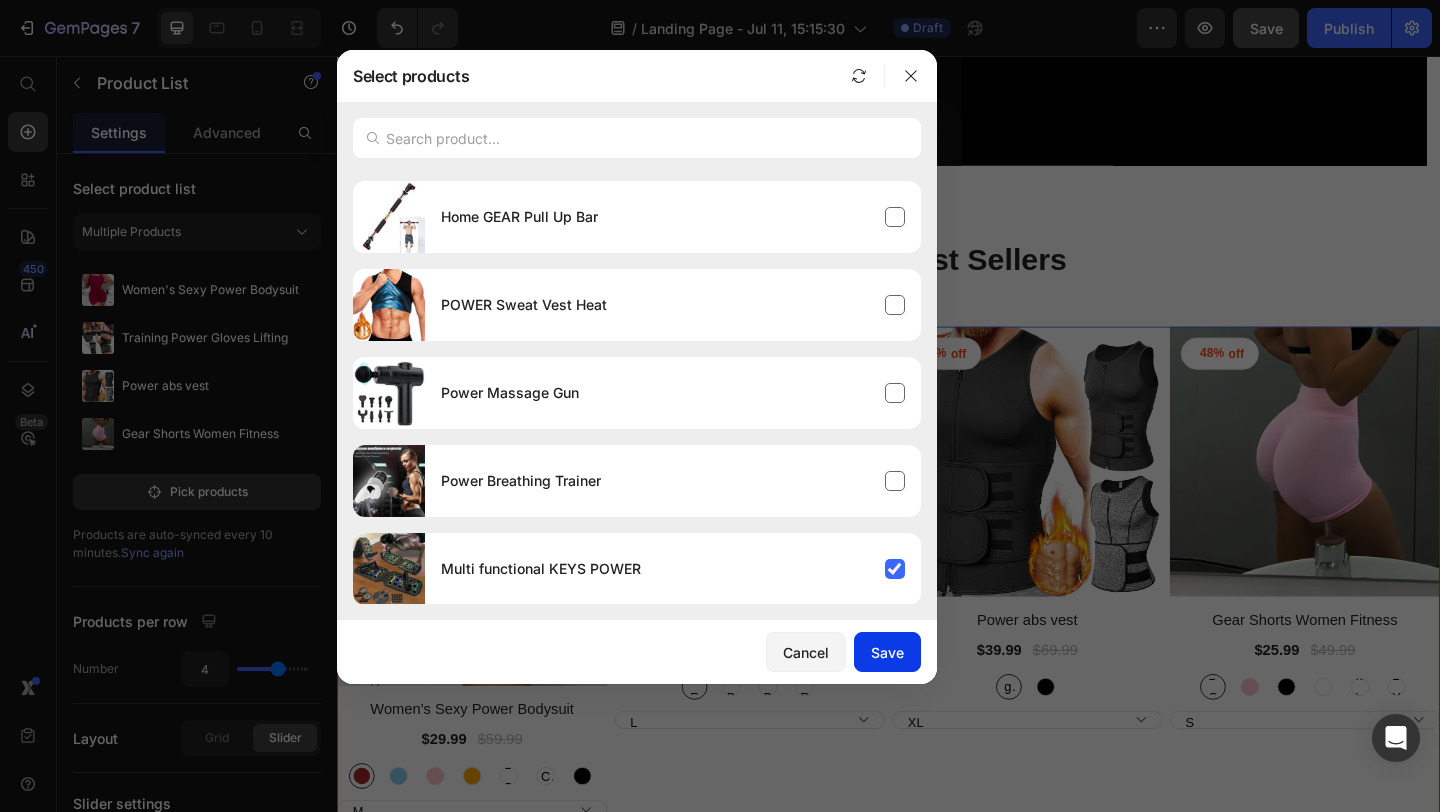 click on "Save" at bounding box center [887, 652] 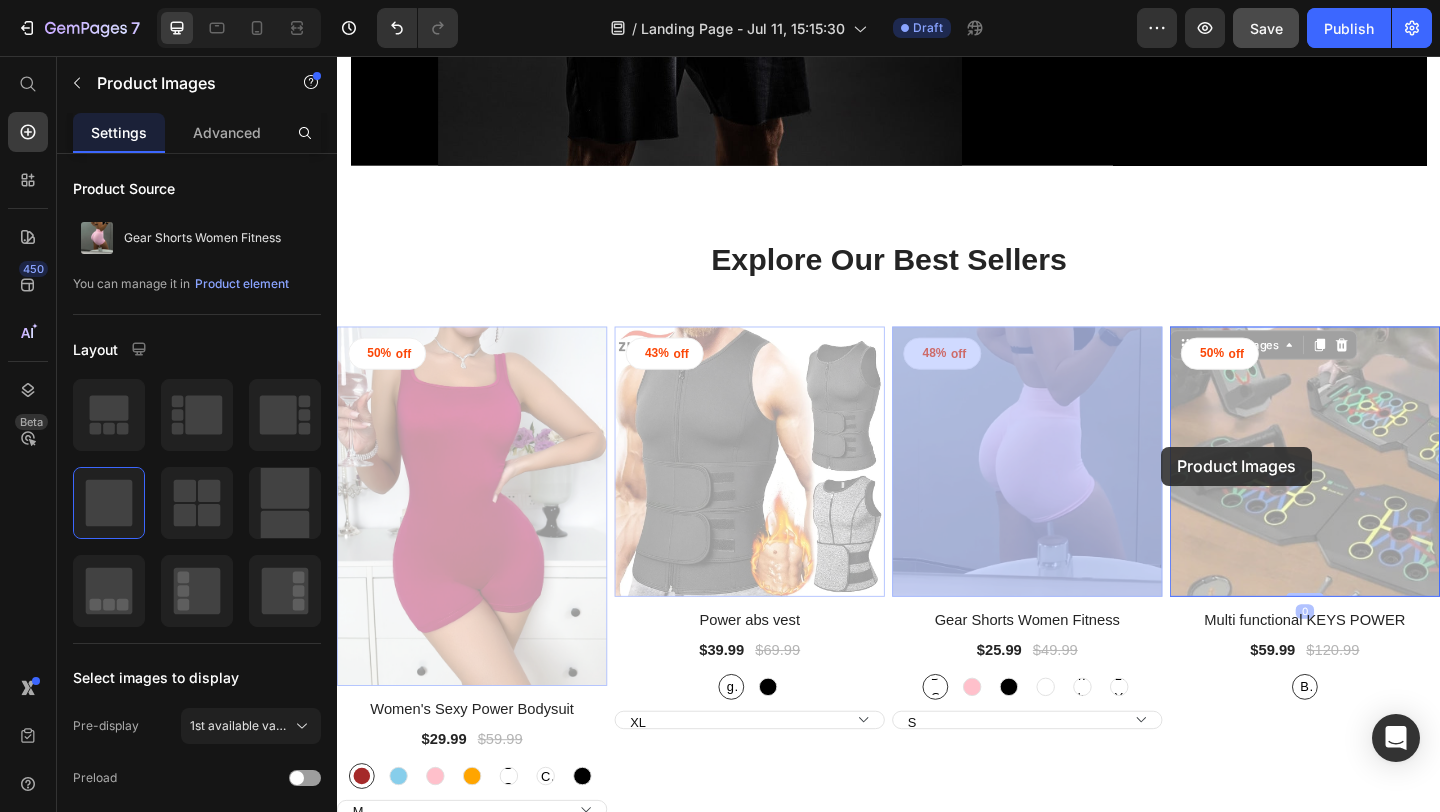 drag, startPoint x: 1281, startPoint y: 474, endPoint x: 1234, endPoint y: 481, distance: 47.518417 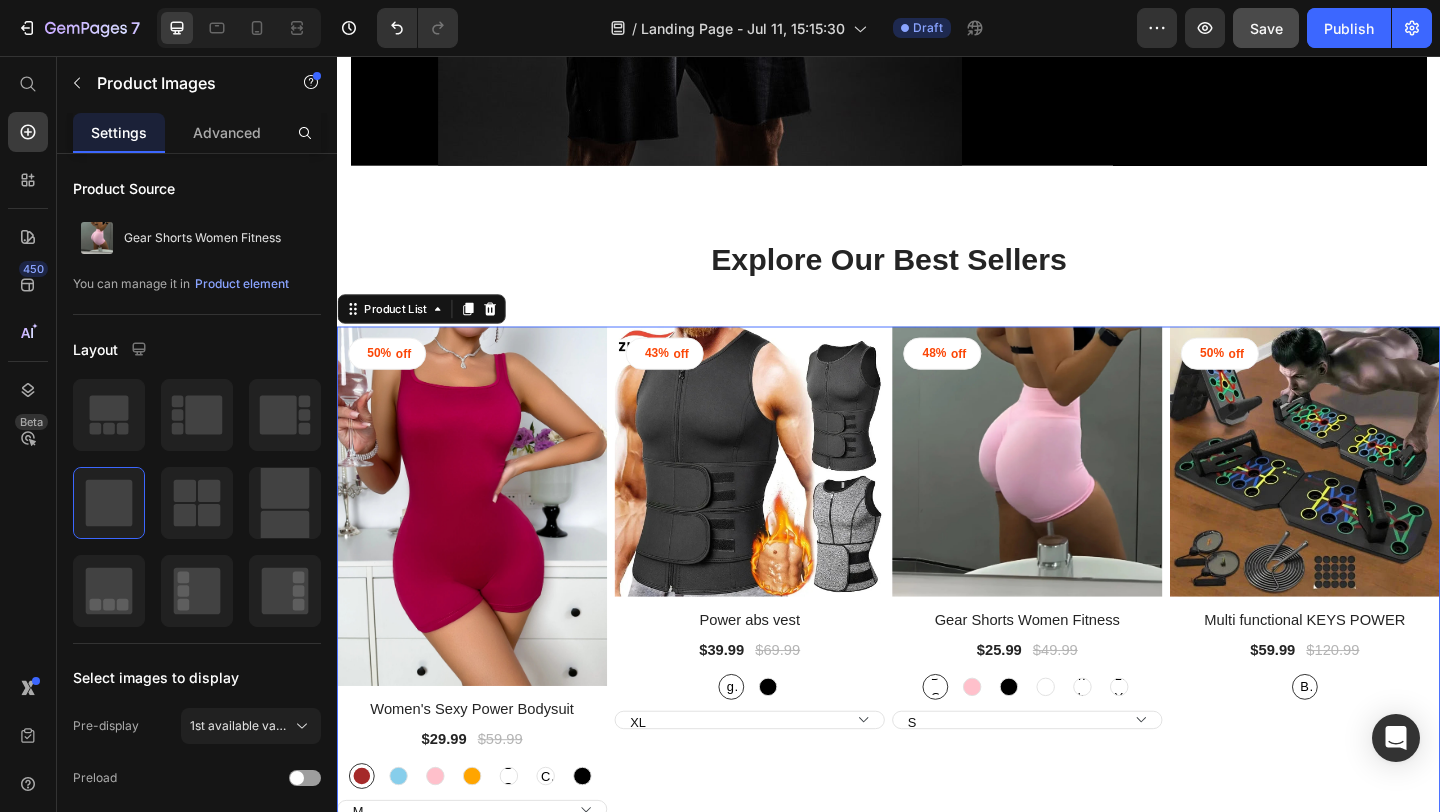 click on "43% off Product Tag Product Images Row Power abs vest Product Title $39.99 Product Price $69.99 Product Price Row grey grey grey black black XL L M S XXXL XXL Product Variants & Swatches Row" at bounding box center [786, 618] 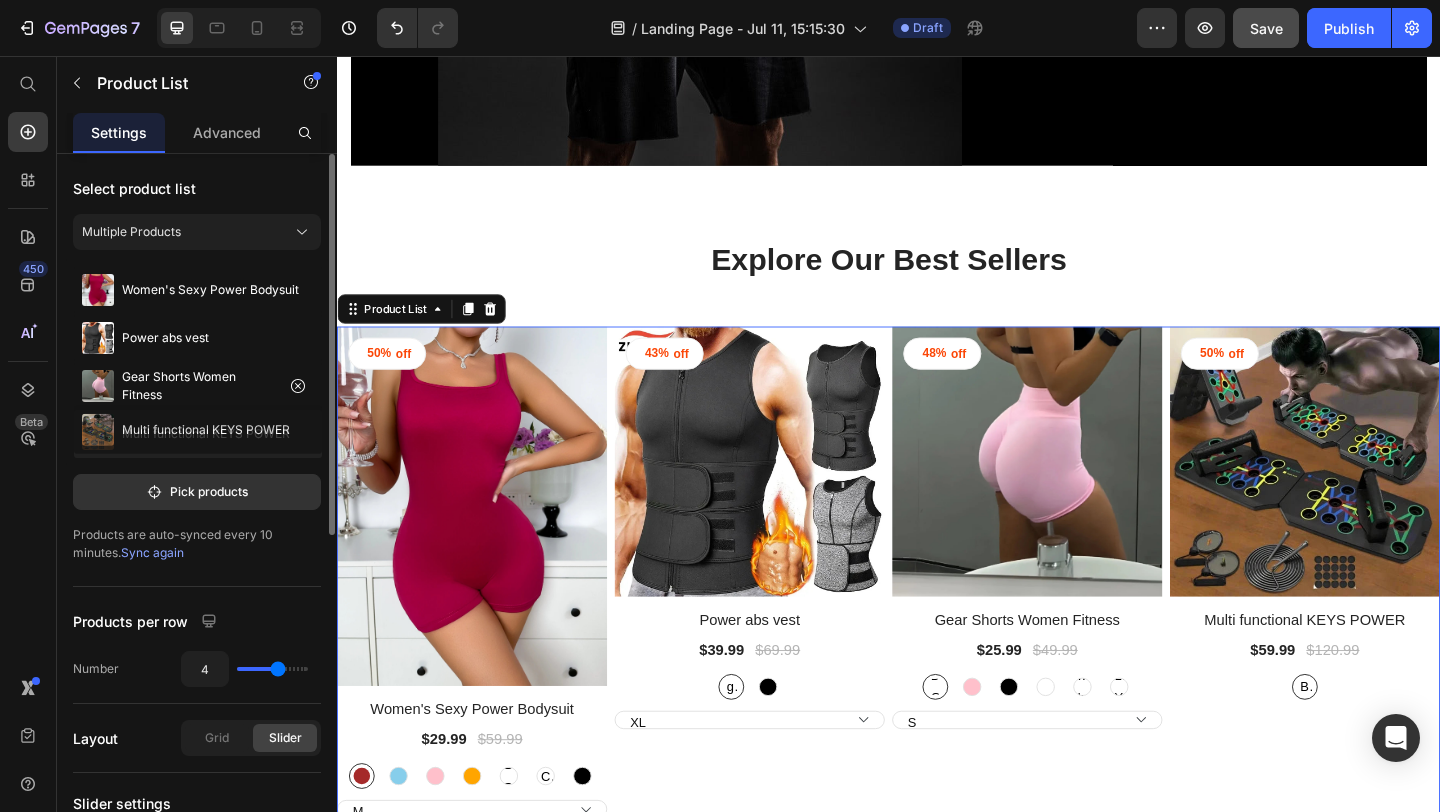 type 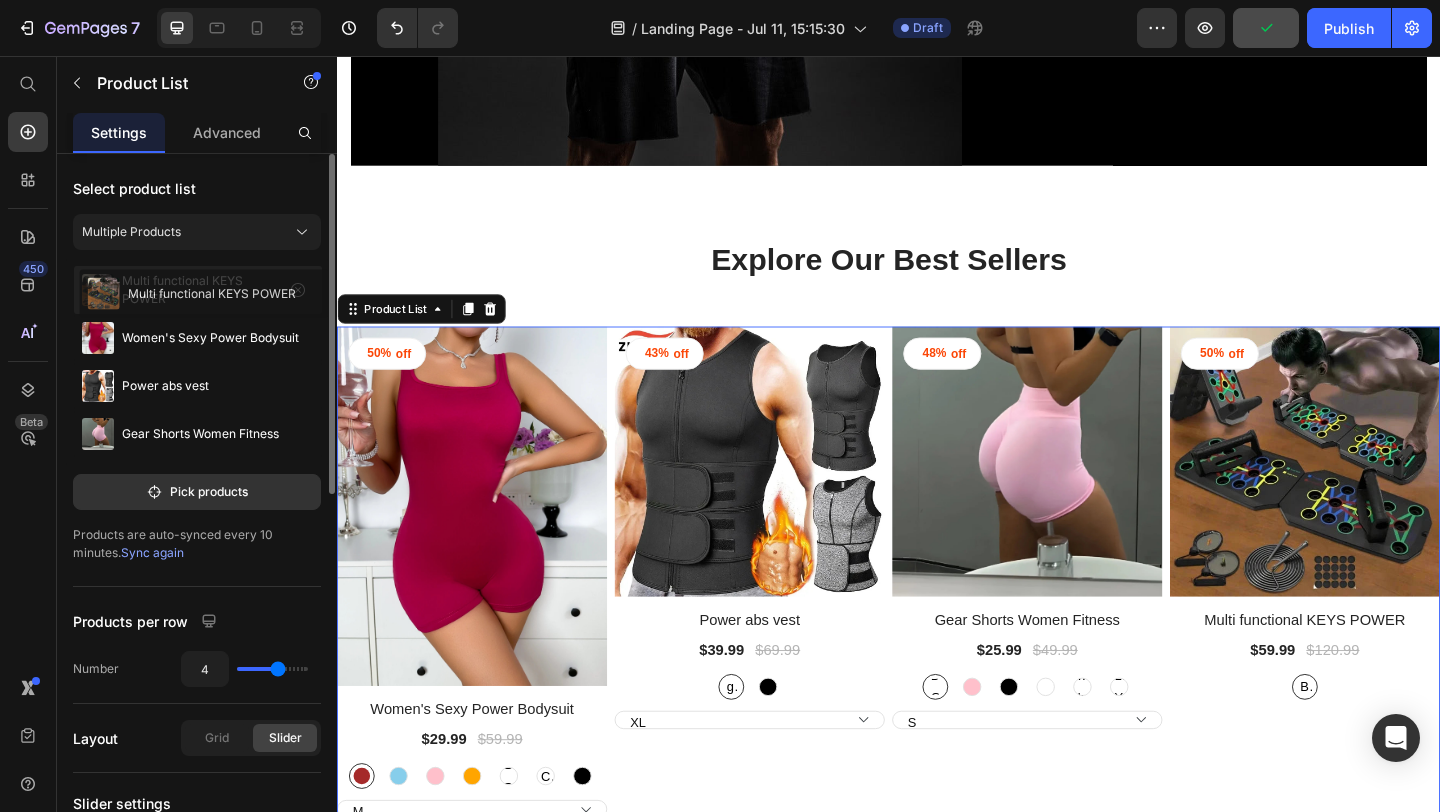 drag, startPoint x: 228, startPoint y: 427, endPoint x: 234, endPoint y: 287, distance: 140.12851 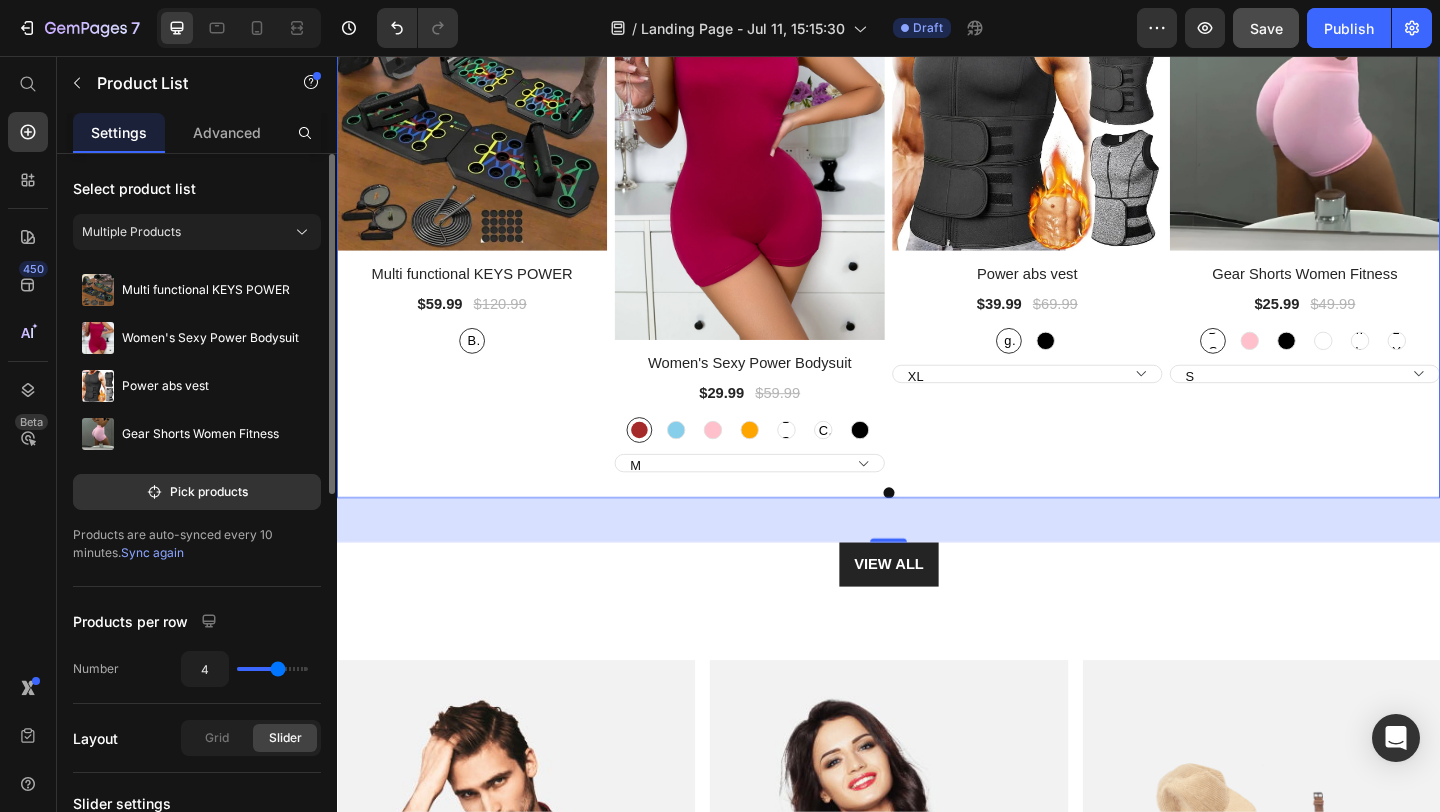 scroll, scrollTop: 1207, scrollLeft: 0, axis: vertical 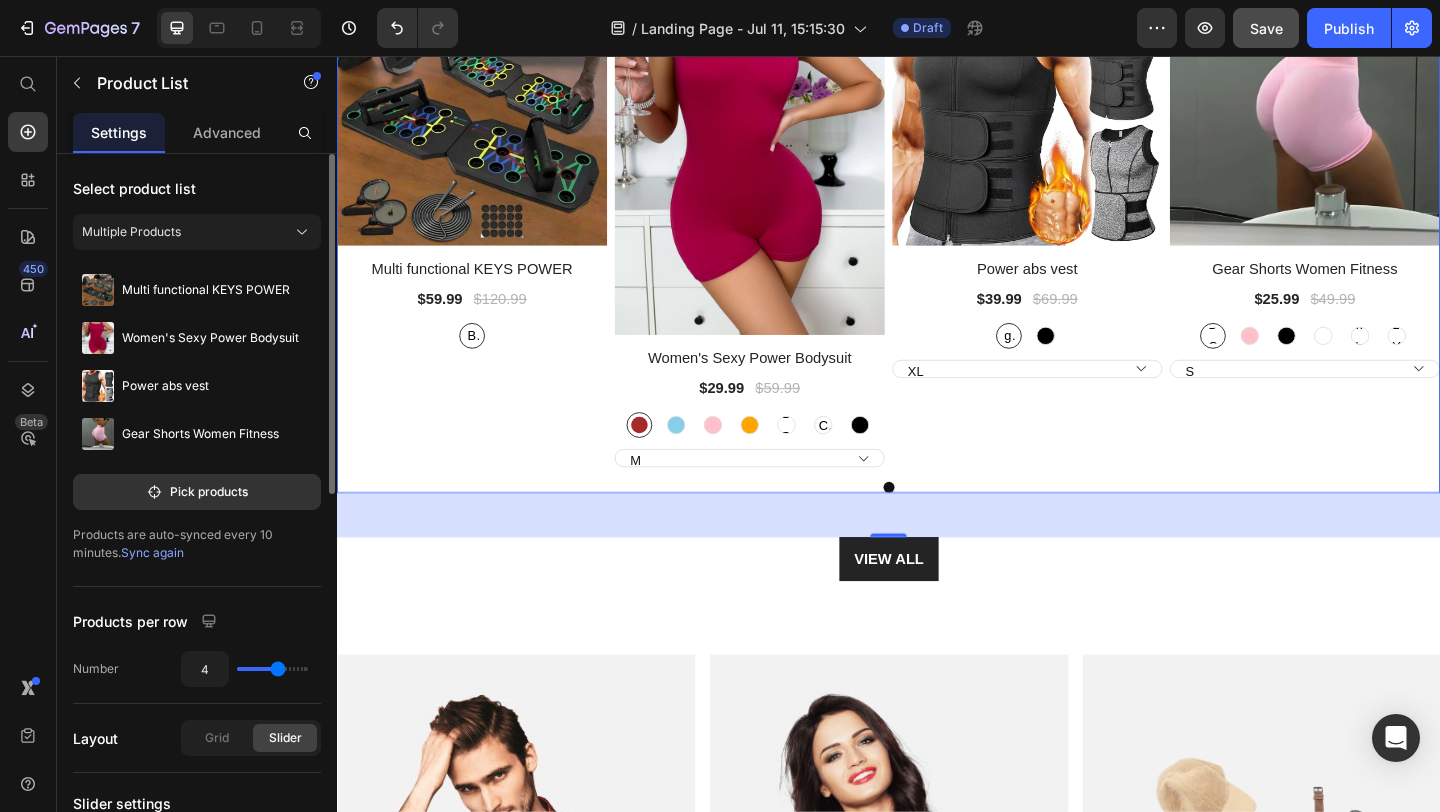 click on "50% off Product Tag Product Images Row Multi functional KEYS POWER Product Title $59.99 Product Price $120.99 Product Price Row Board Board Board Product Variants & Swatches Row" at bounding box center (484, 236) 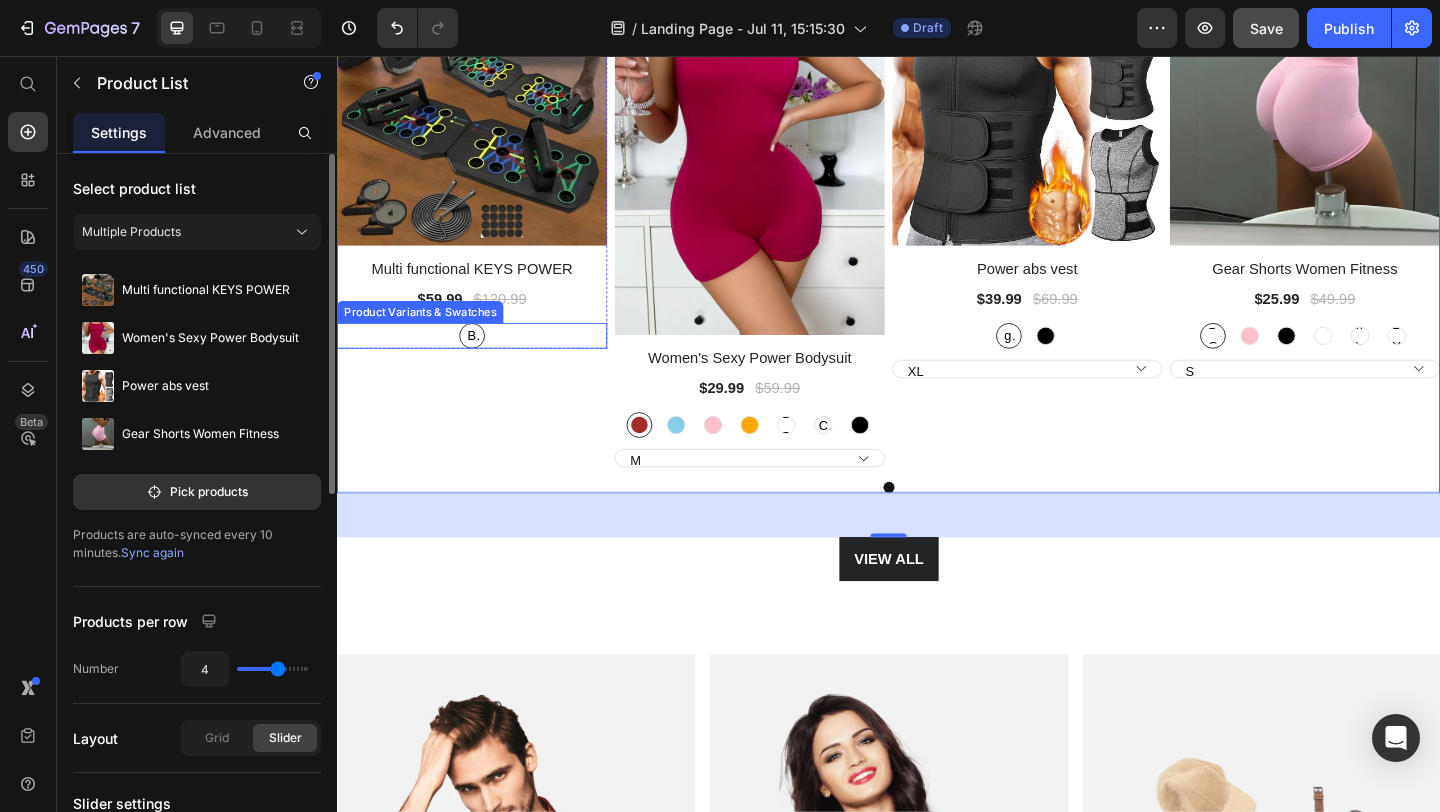 click on "Board" at bounding box center [484, 359] 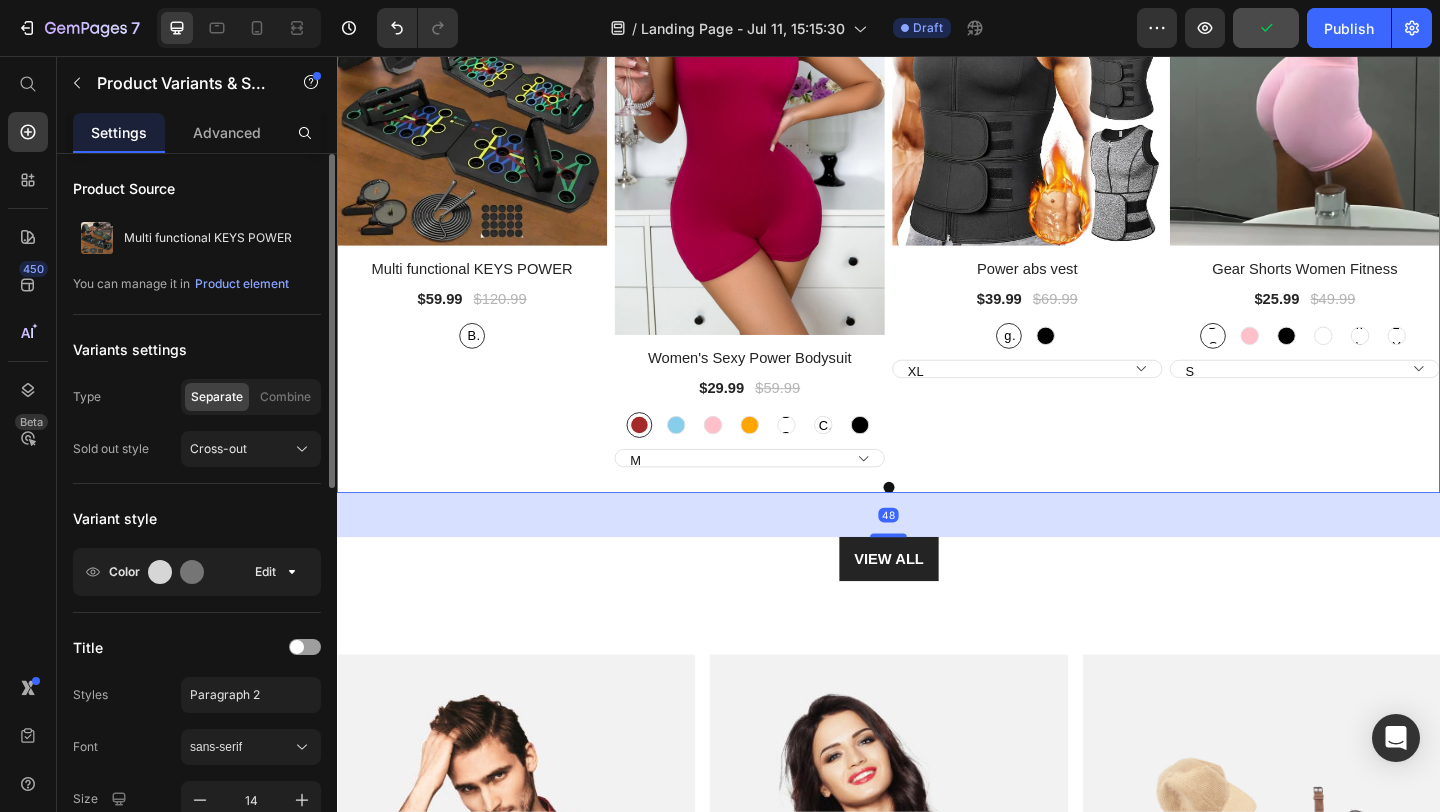 click on "50% off Product Tag Product Images Row Multi functional KEYS POWER Product Title $59.99 Product Price $120.99 Product Price Row Board Board Board Product Variants & Swatches Row" at bounding box center [484, 236] 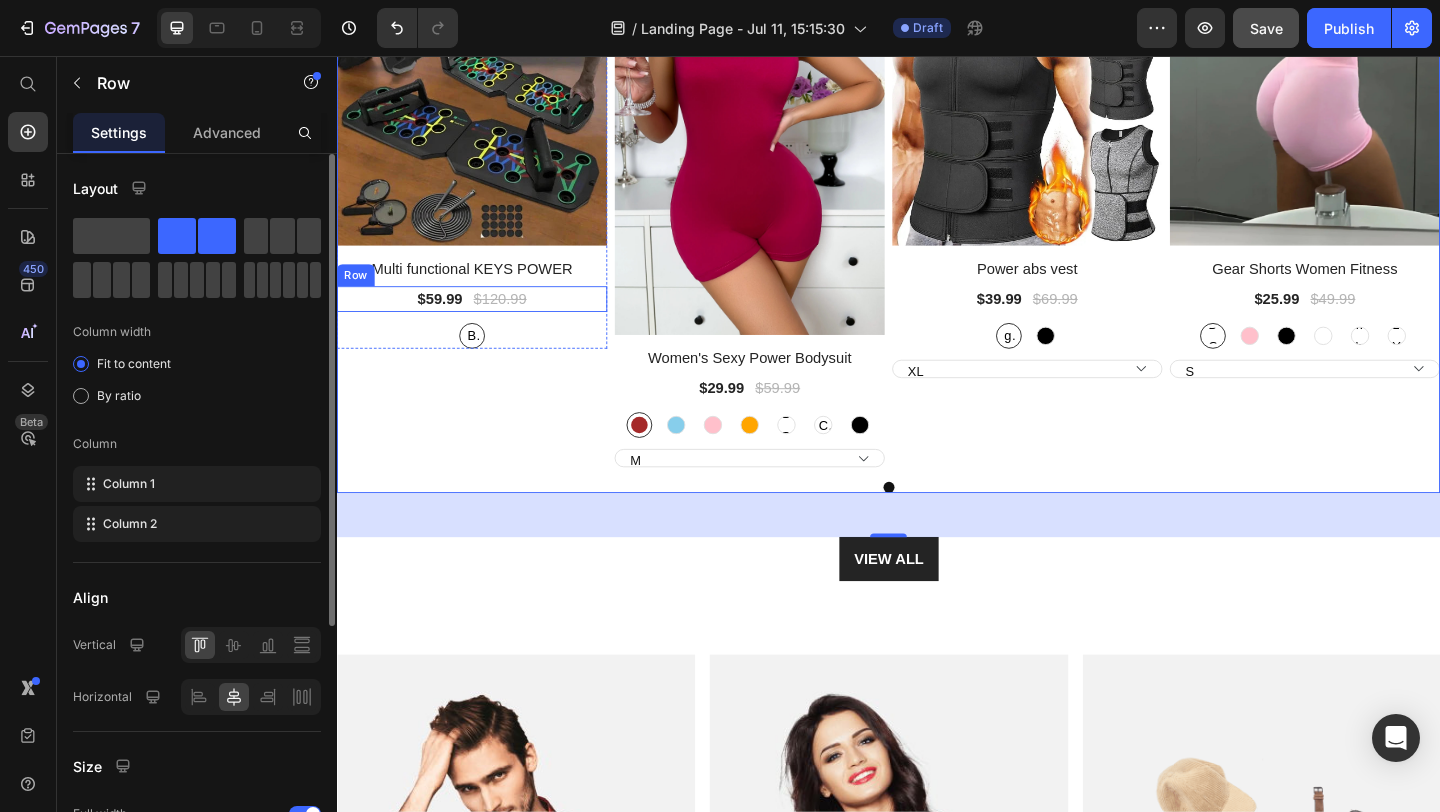 click on "$59.99 Product Price $120.99 Product Price Row" at bounding box center [484, 320] 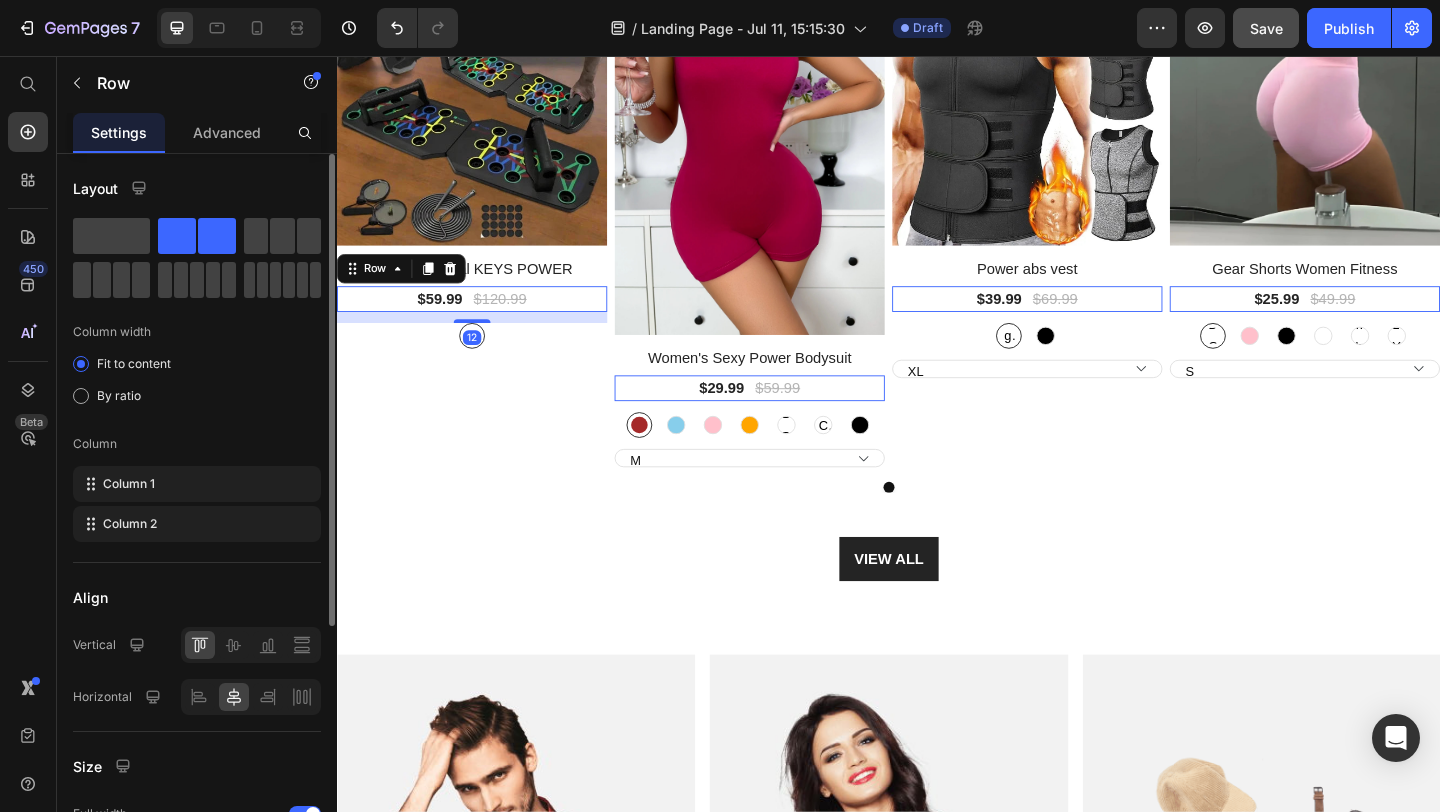 click on "12" at bounding box center (484, 362) 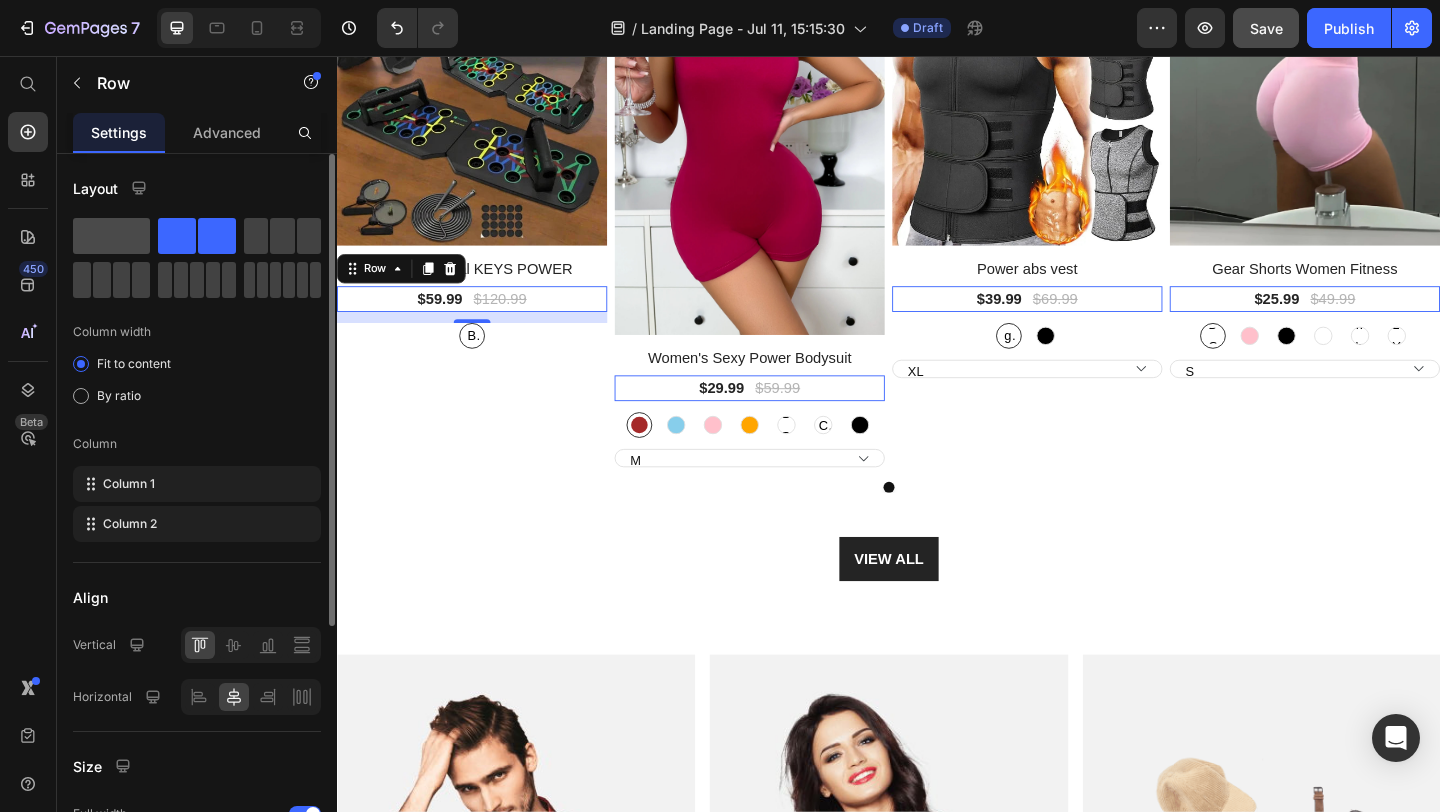 click 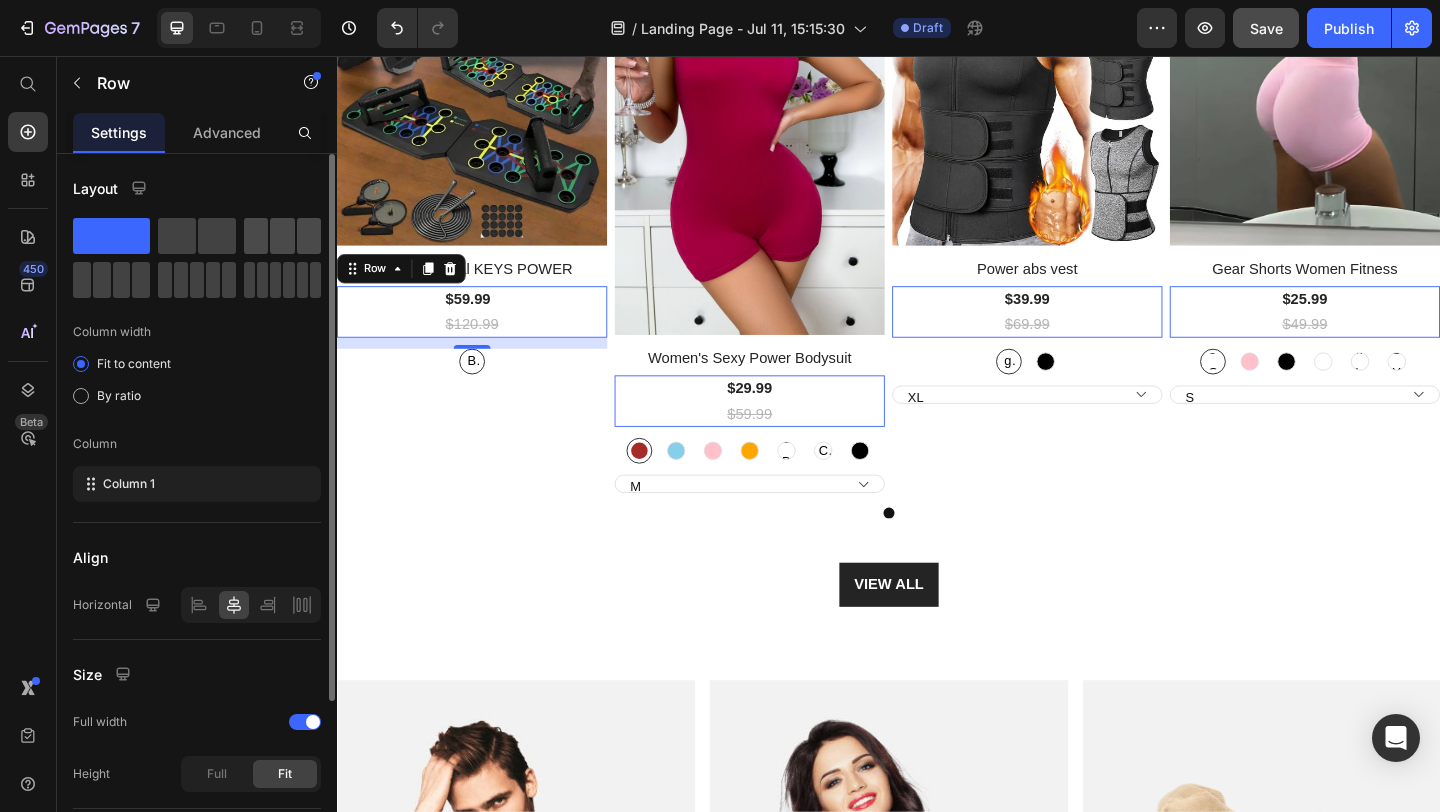click 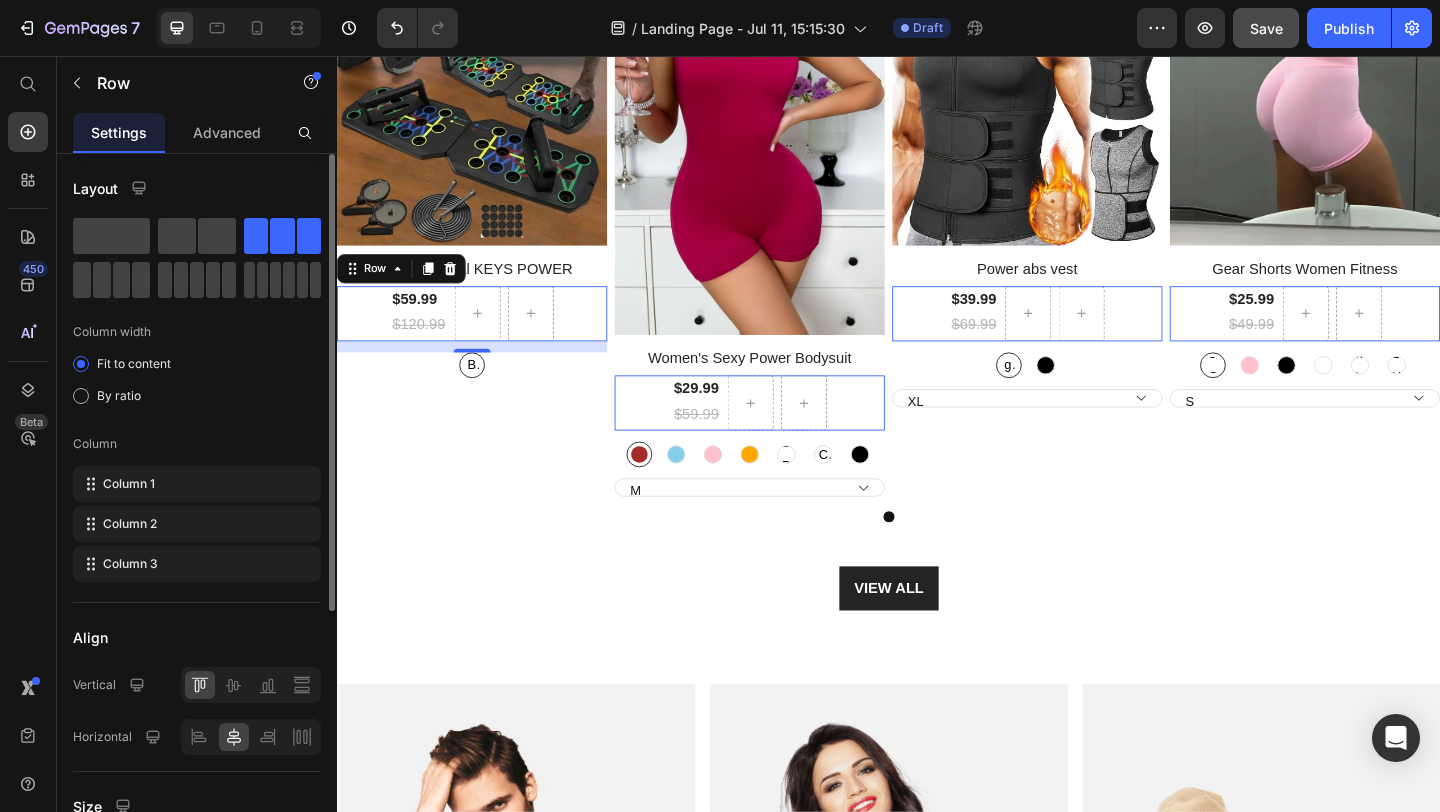 click 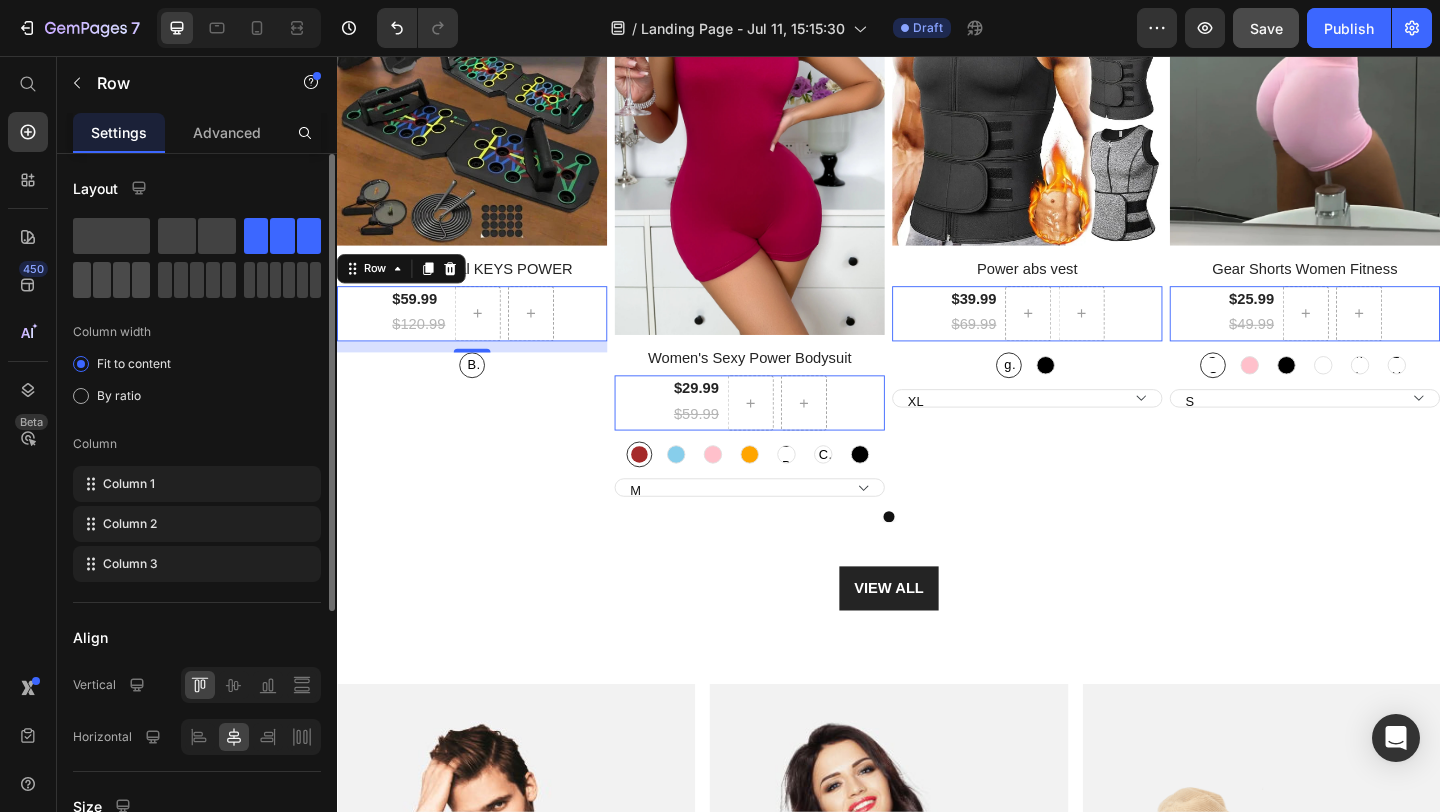 click 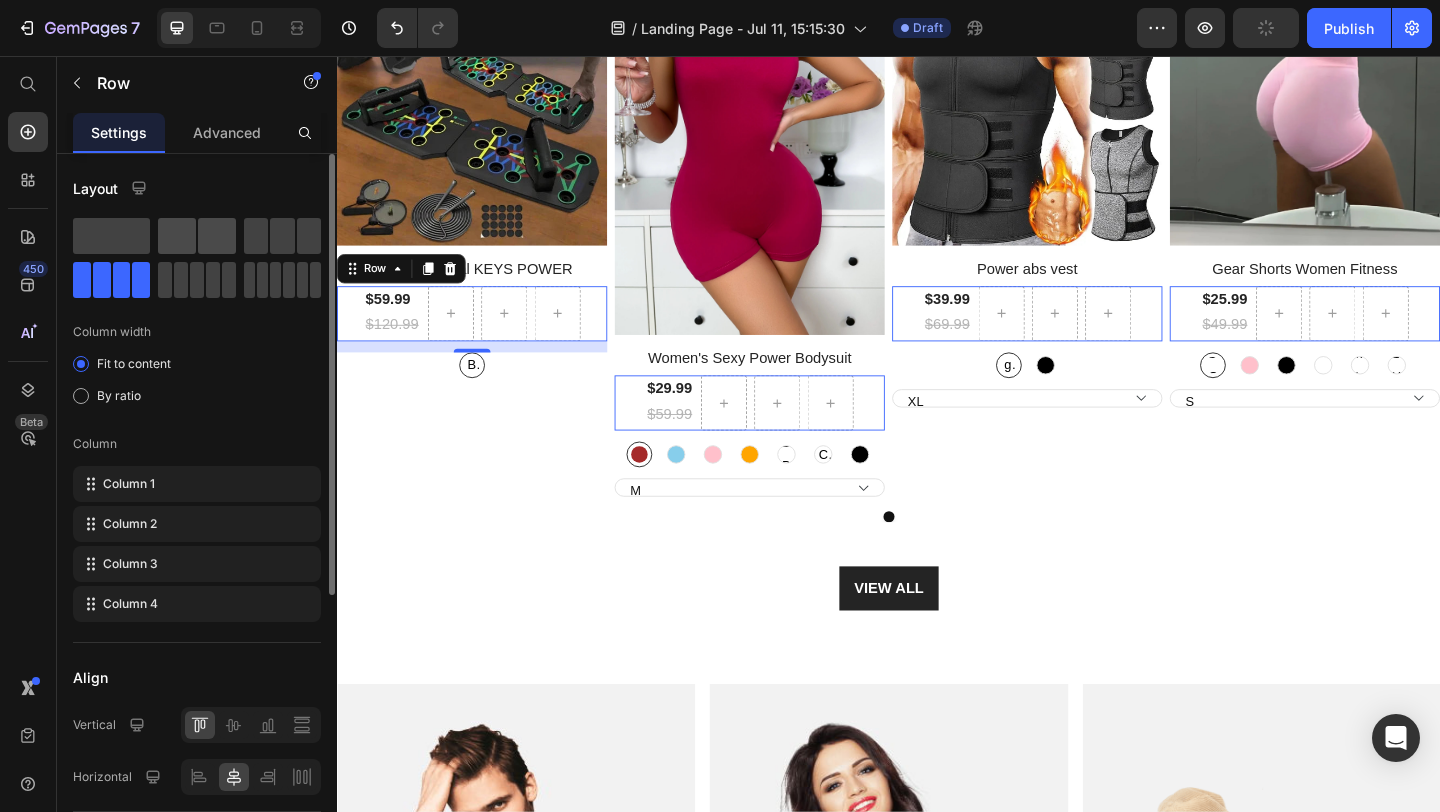 click 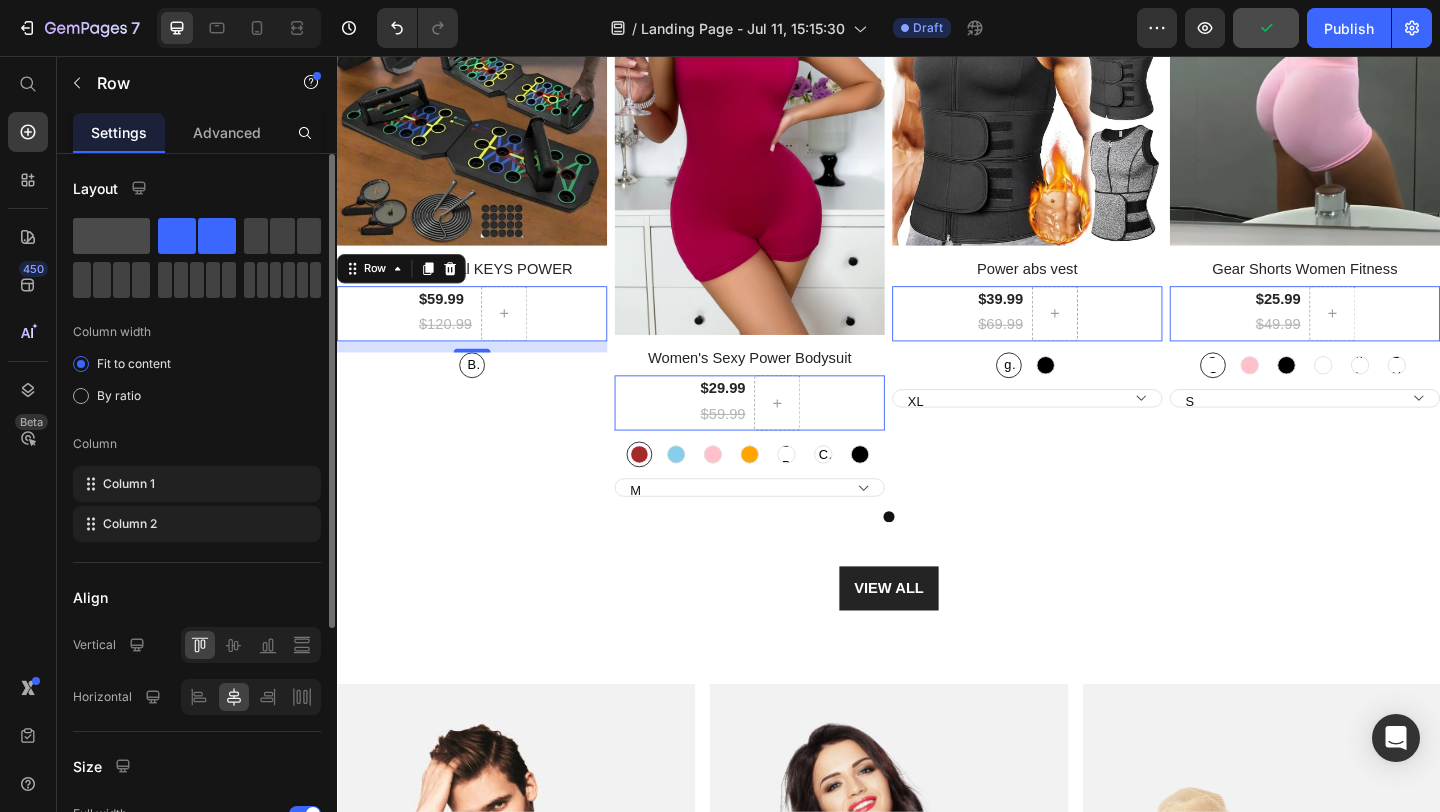 click 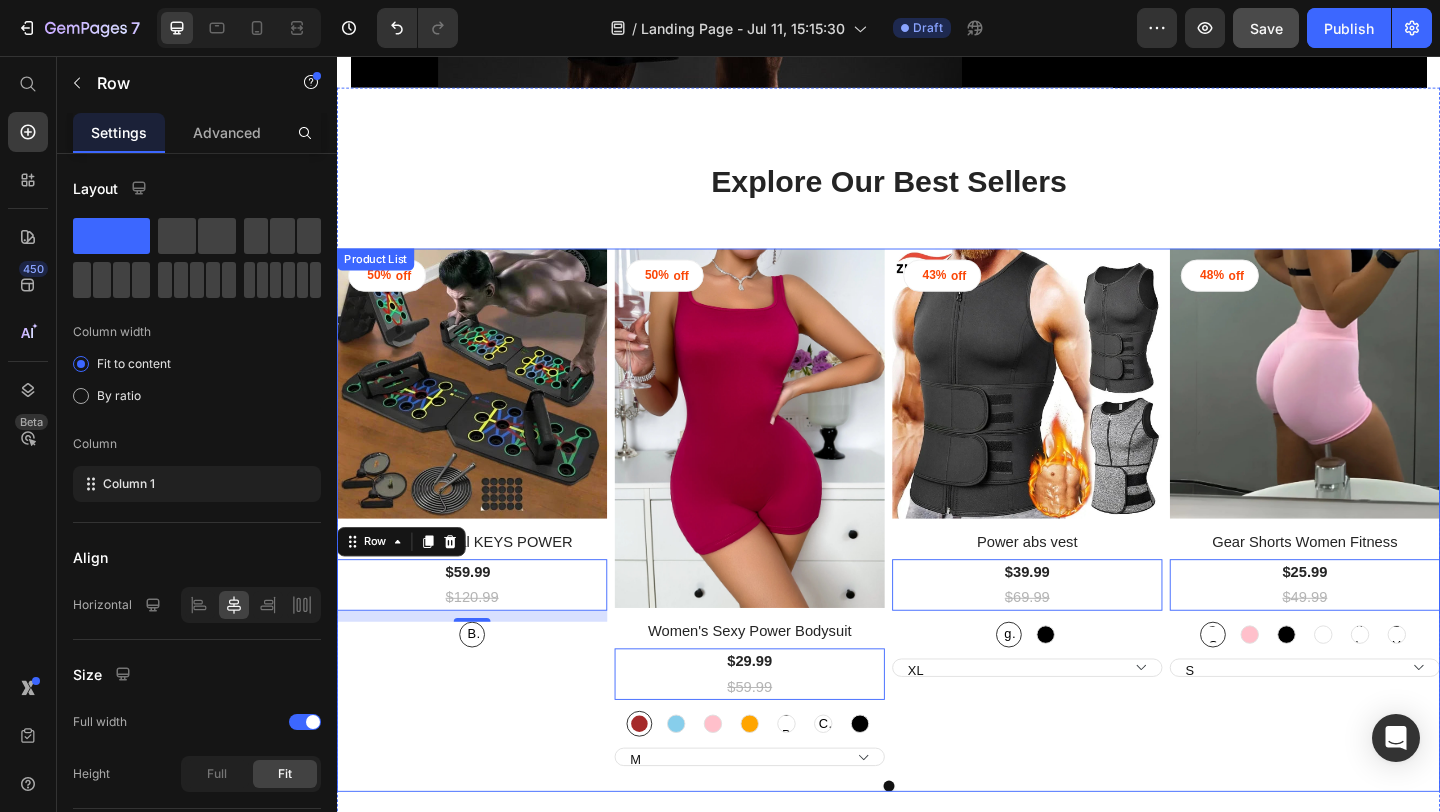 scroll, scrollTop: 909, scrollLeft: 0, axis: vertical 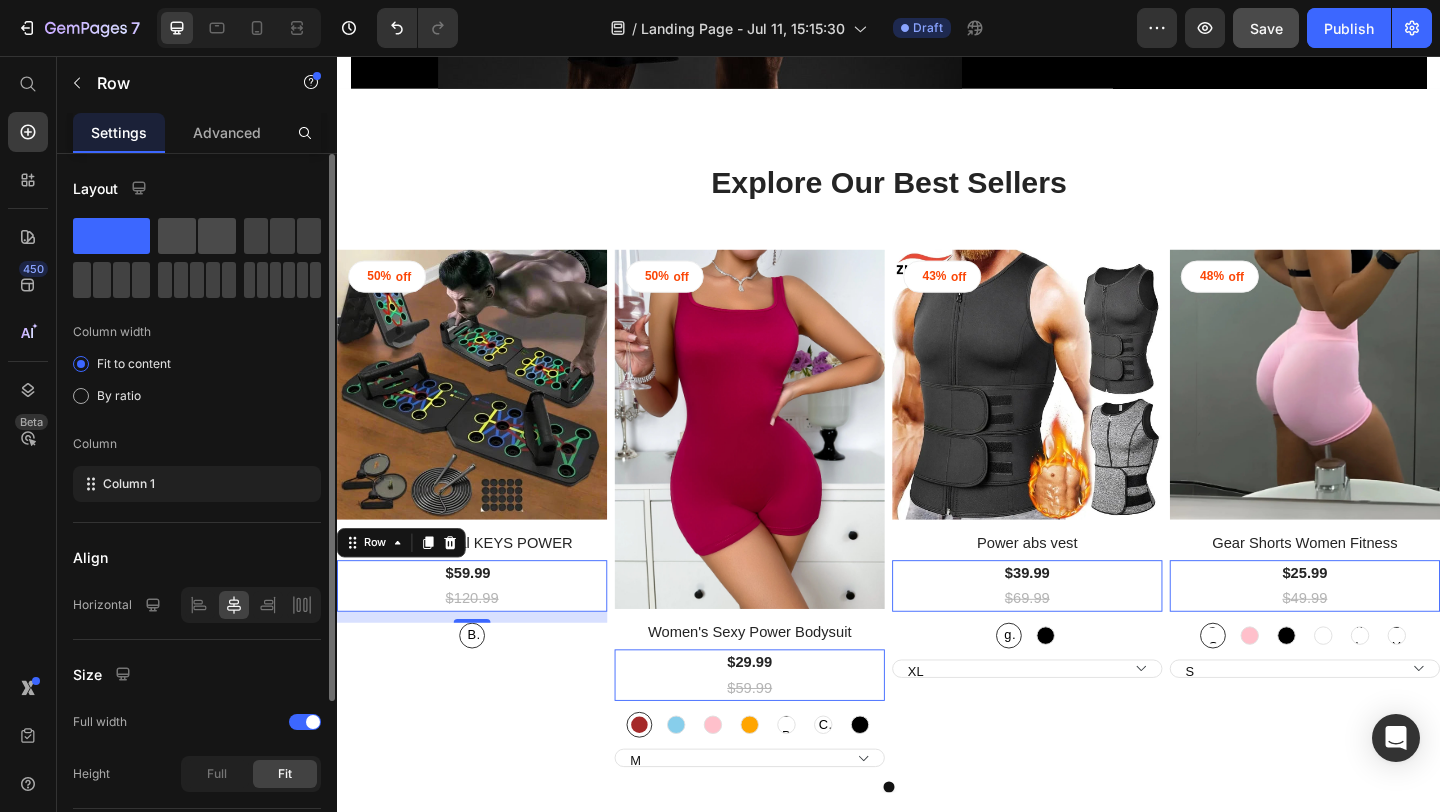 click 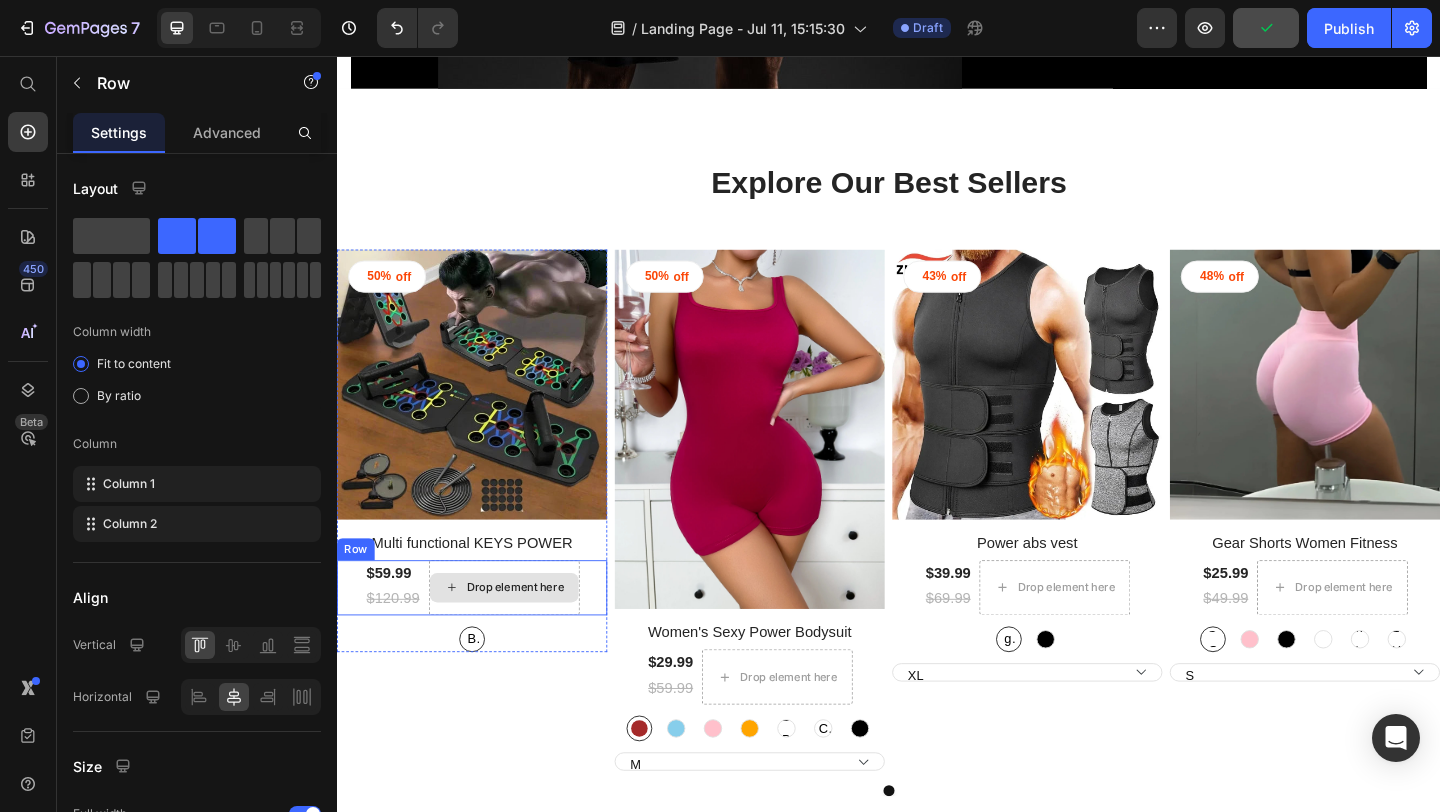 click on "Drop element here" at bounding box center (531, 634) 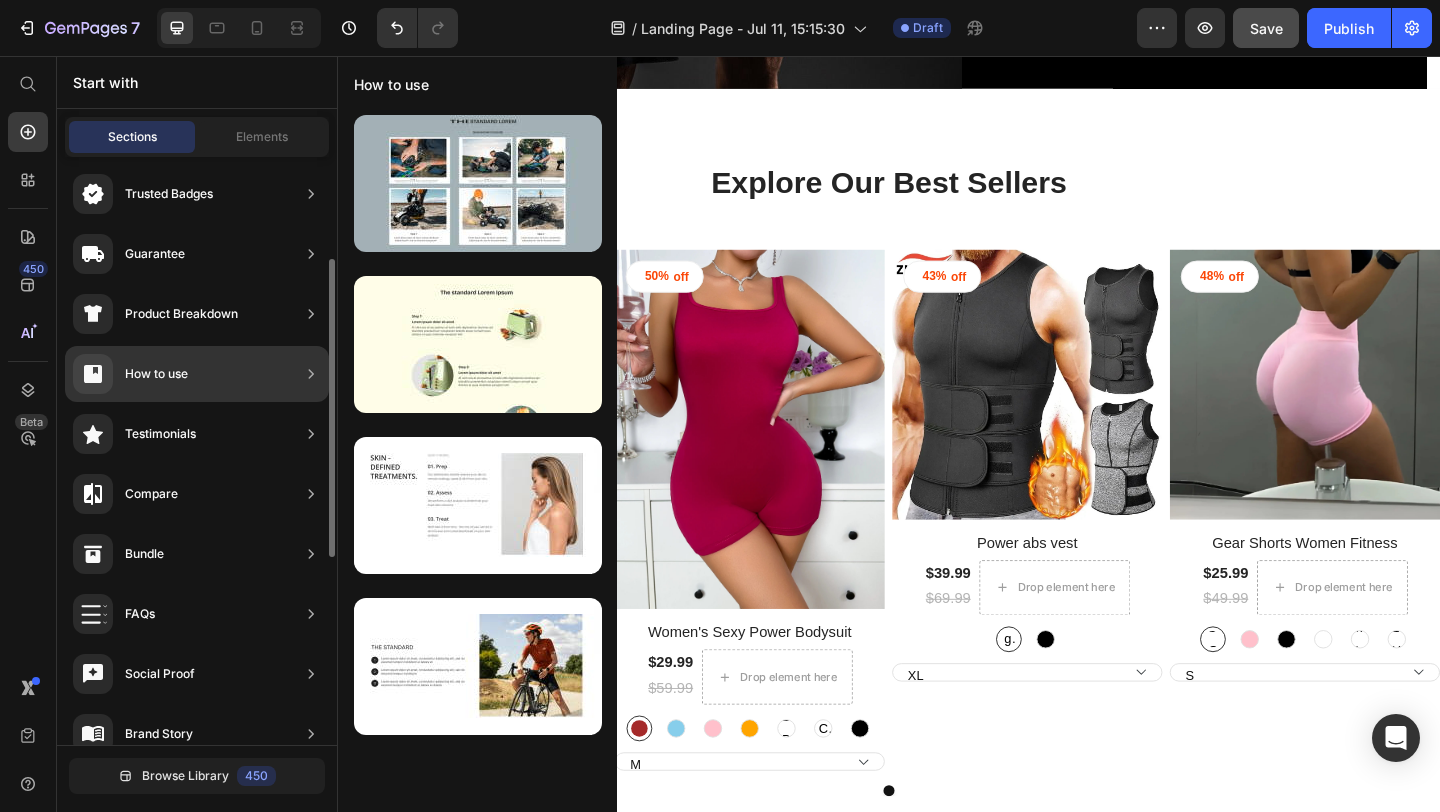scroll, scrollTop: 195, scrollLeft: 0, axis: vertical 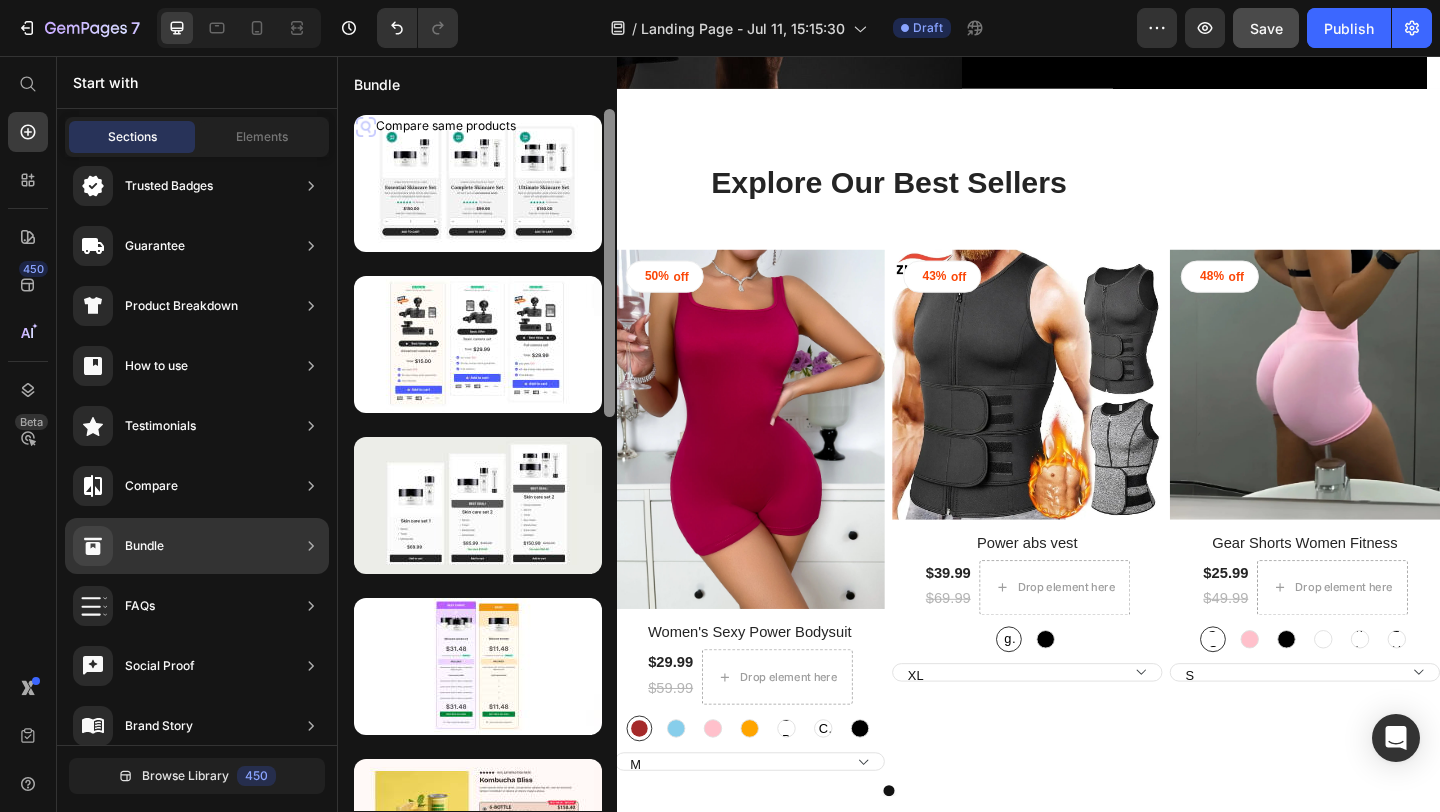 drag, startPoint x: 222, startPoint y: 533, endPoint x: 612, endPoint y: 635, distance: 403.11786 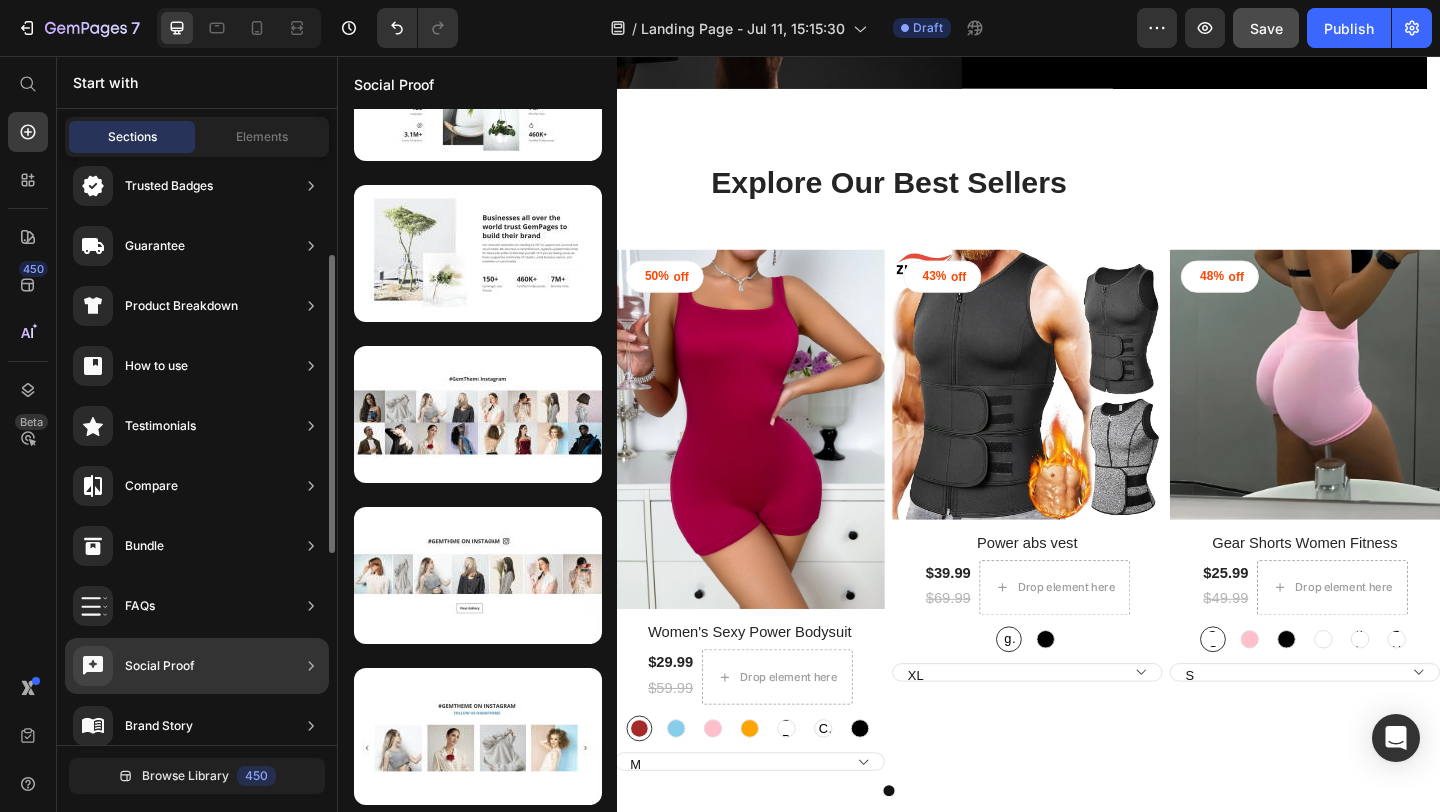 scroll, scrollTop: 91, scrollLeft: 0, axis: vertical 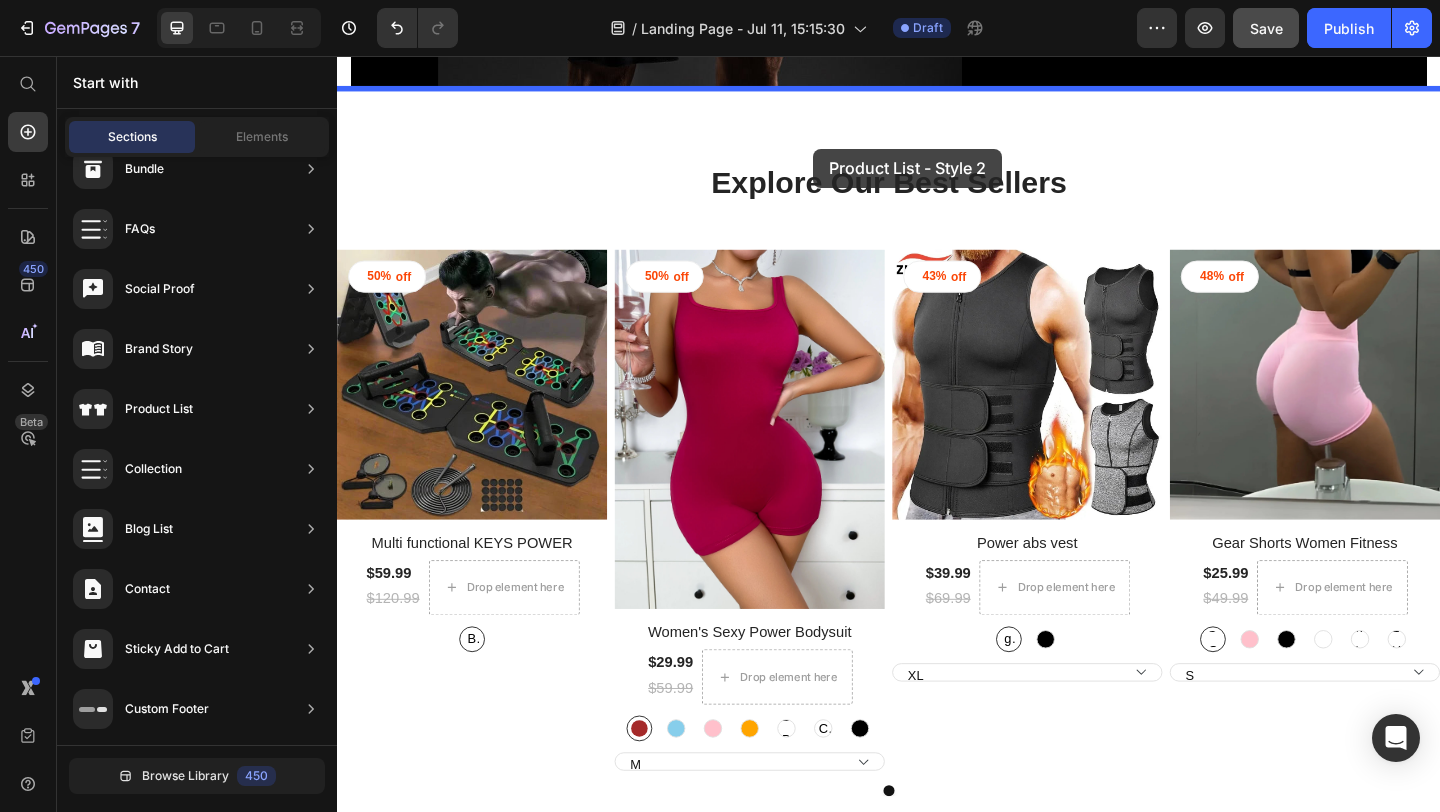 drag, startPoint x: 876, startPoint y: 502, endPoint x: 857, endPoint y: 140, distance: 362.4983 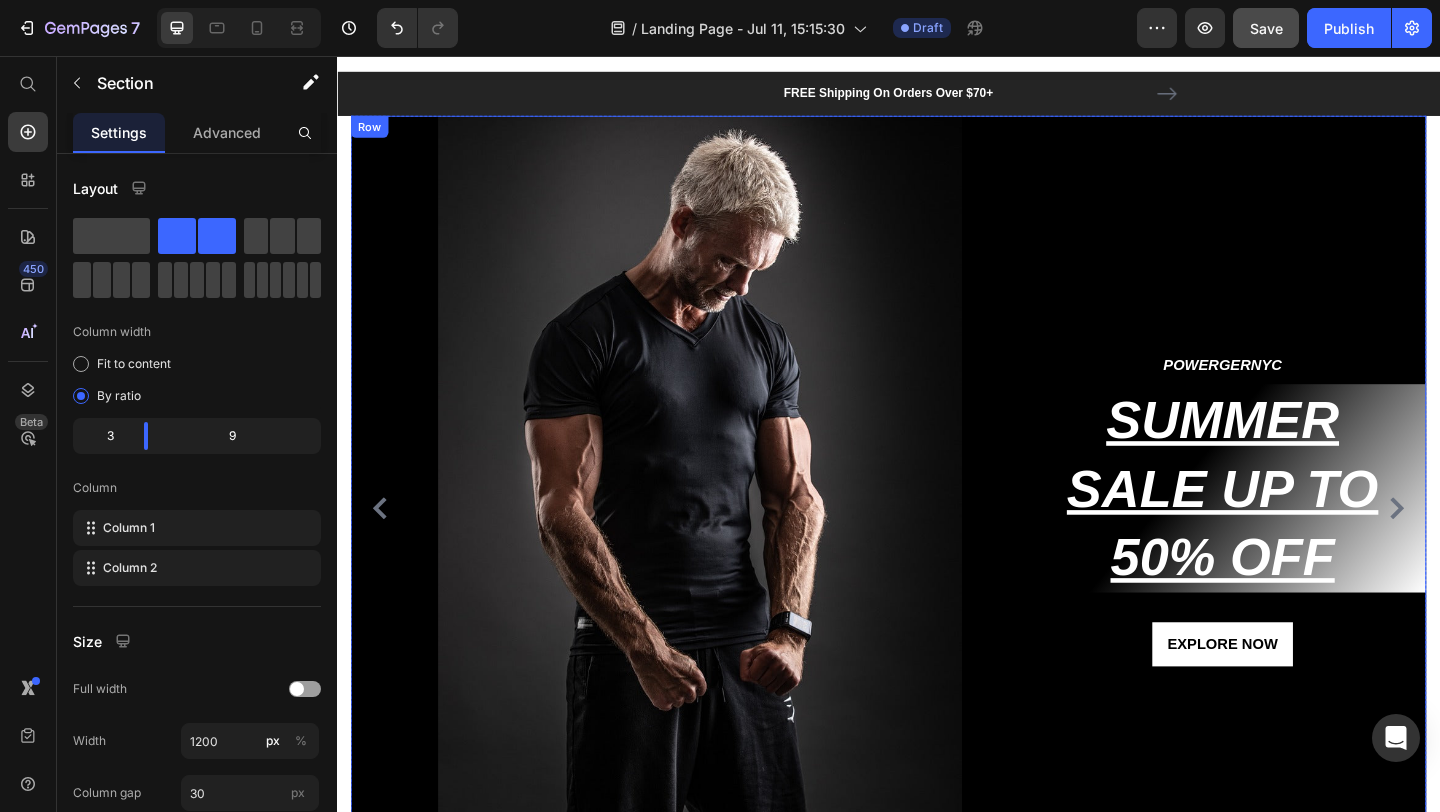 scroll, scrollTop: 0, scrollLeft: 0, axis: both 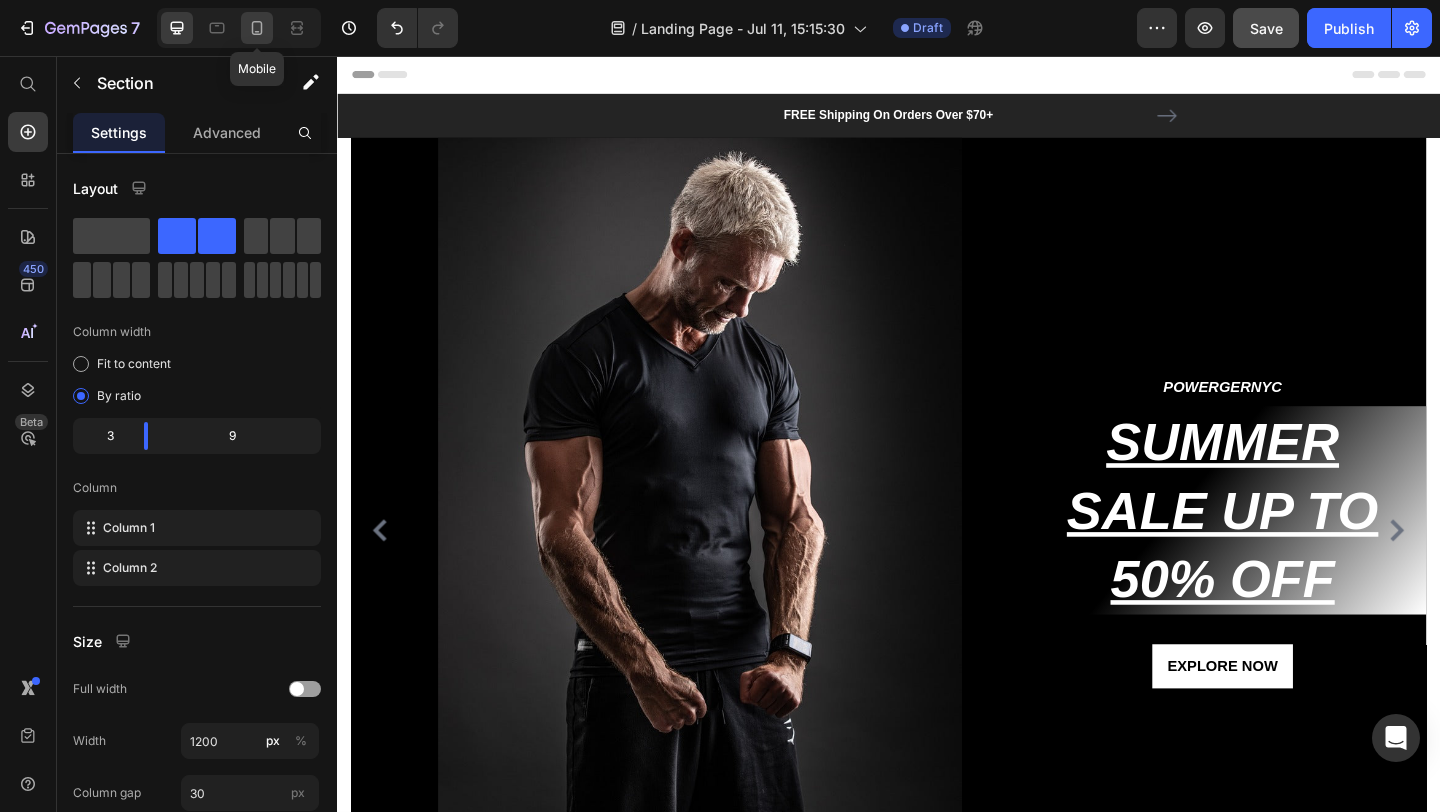click 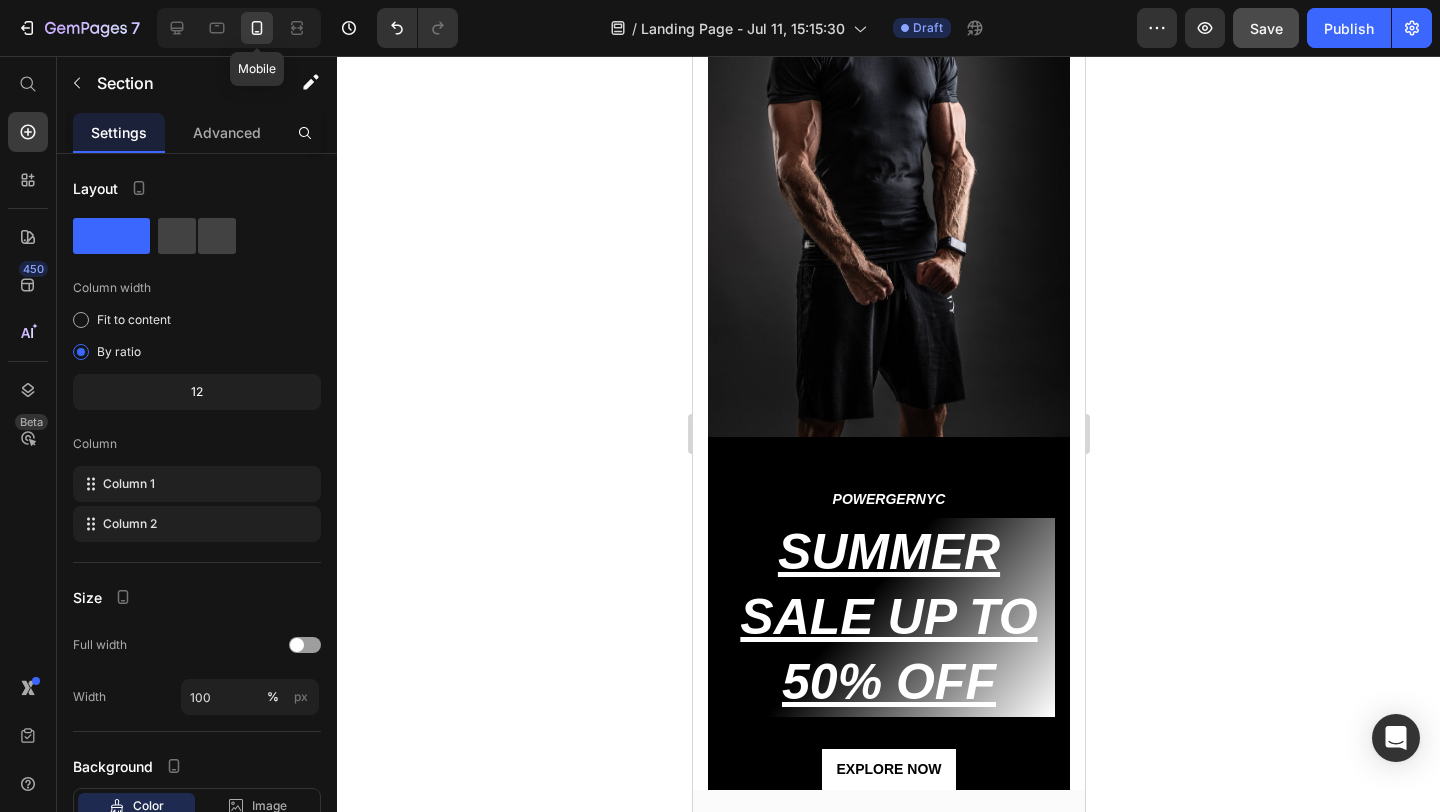 radio on "true" 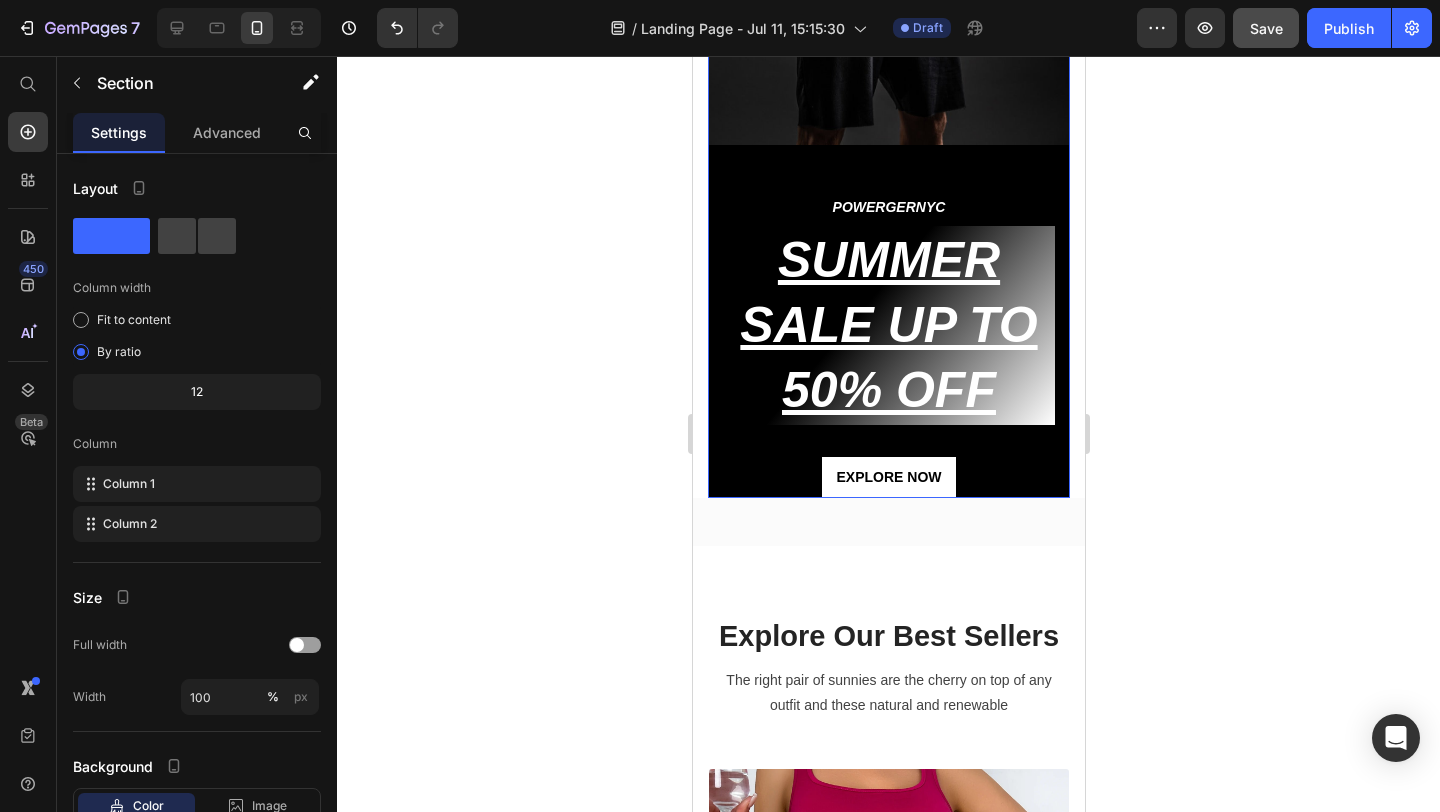 scroll, scrollTop: 557, scrollLeft: 0, axis: vertical 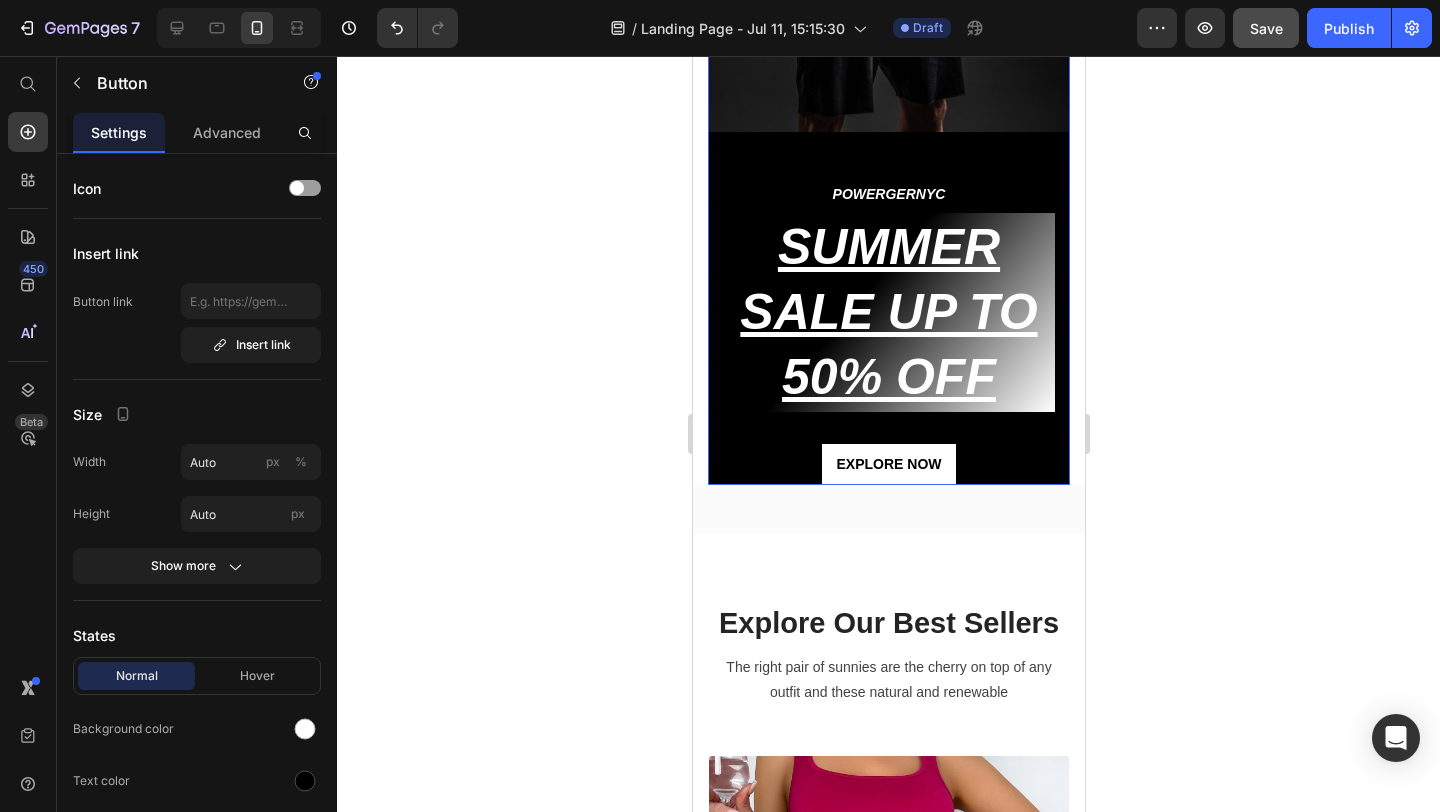 click on "EXPLORE NOW Button" at bounding box center [888, 464] 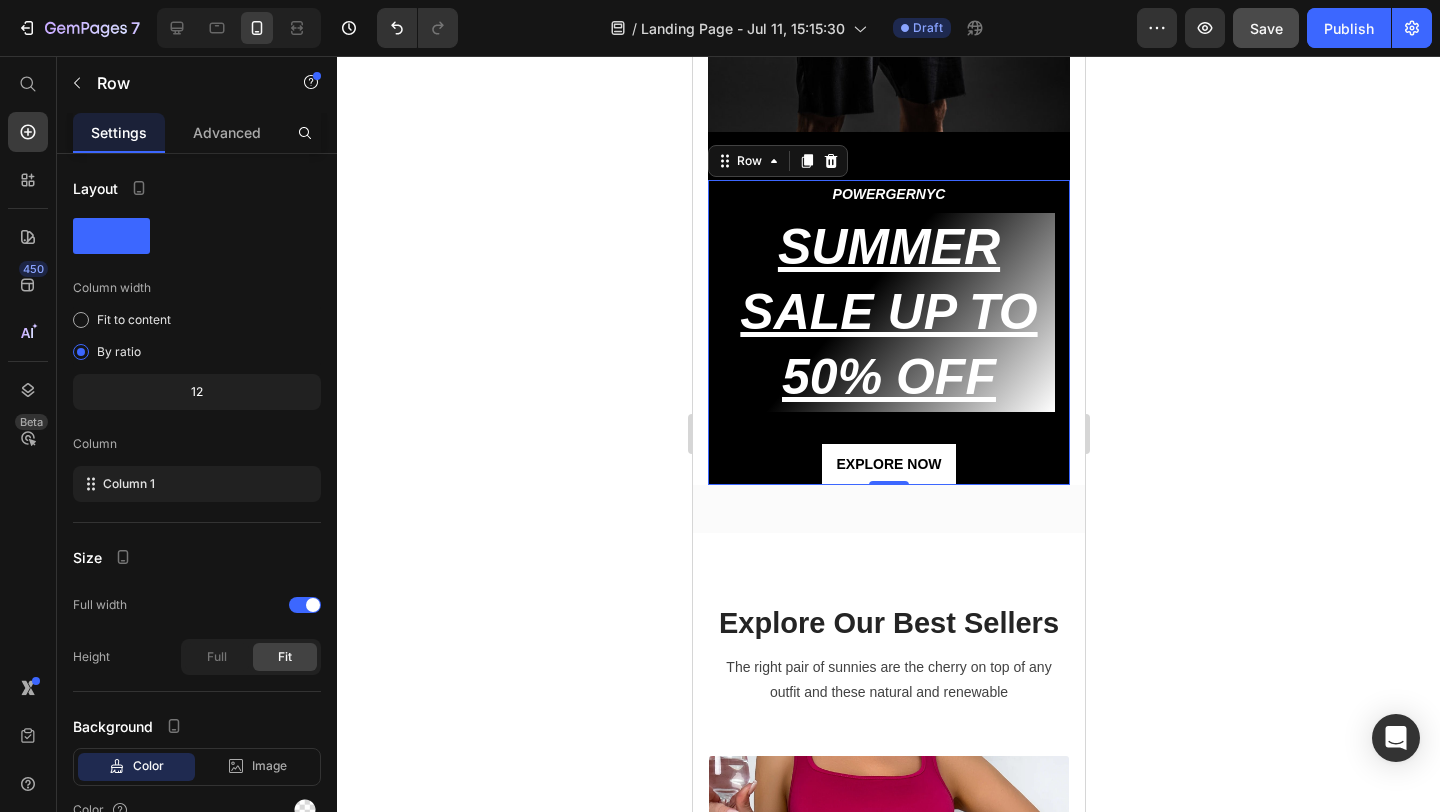 click on "POWERGERNYC Text block SUMMER SALE UP TO 50% OFF Heading EXPLORE NOW Button Row   0" at bounding box center [888, 332] 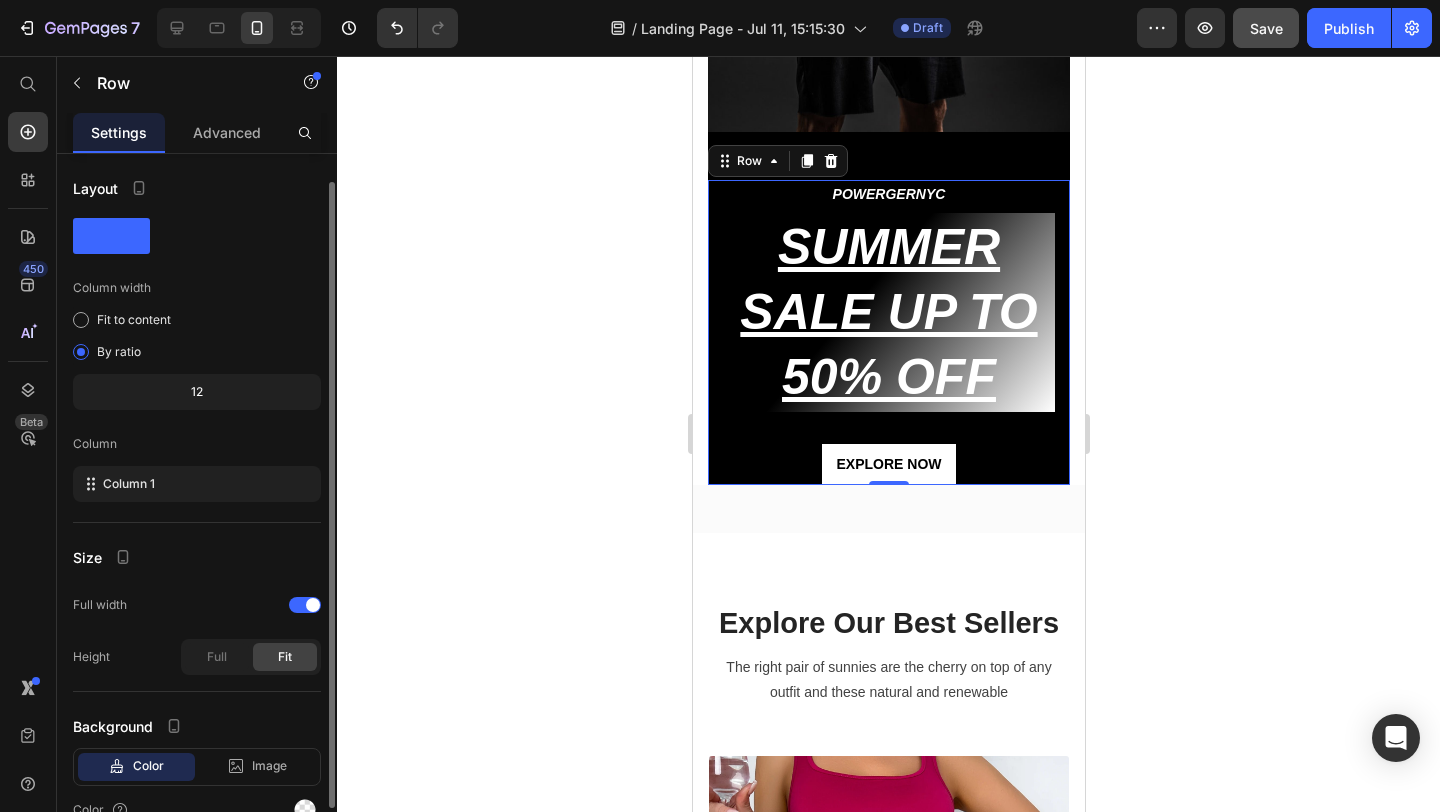 scroll, scrollTop: 101, scrollLeft: 0, axis: vertical 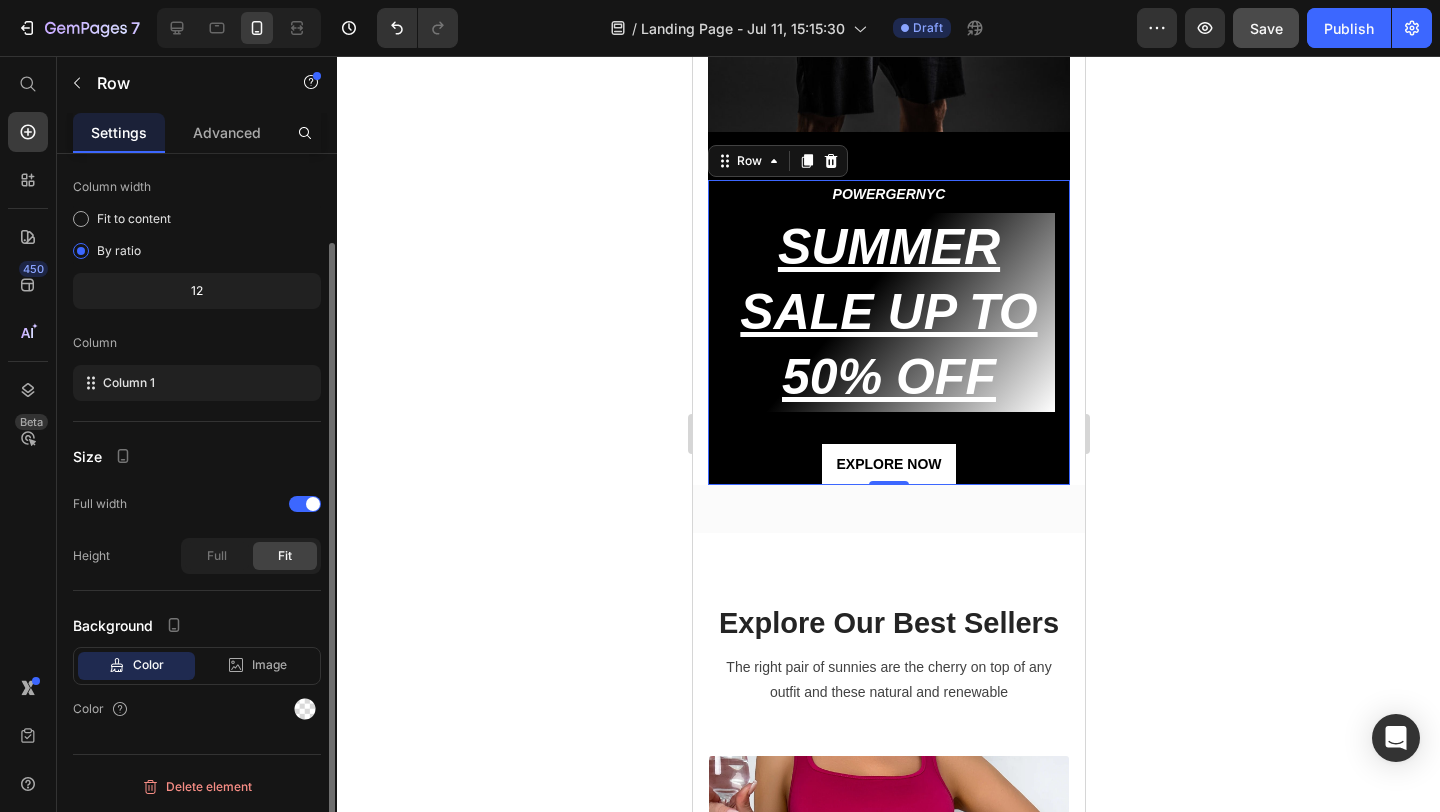click on "Color" 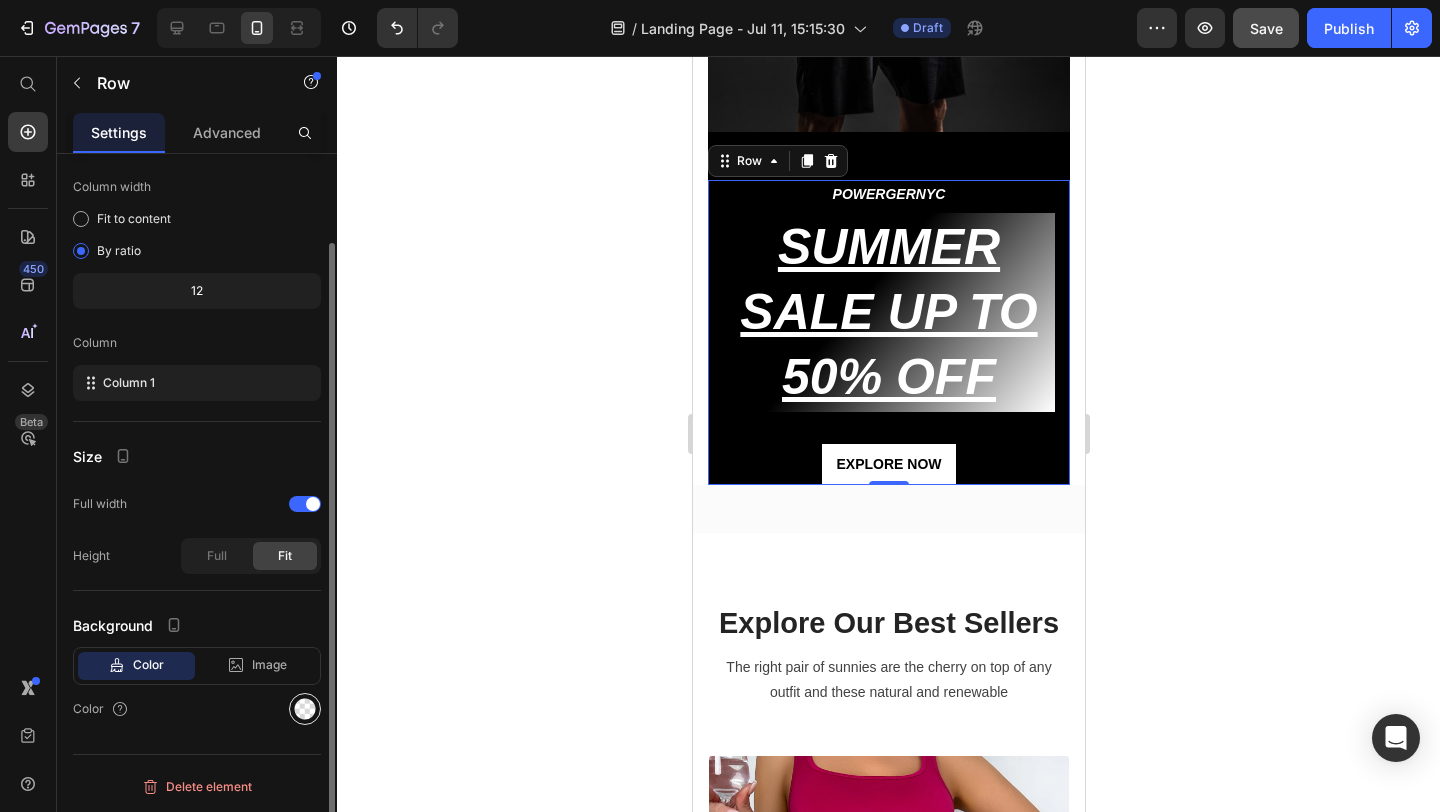 click at bounding box center (305, 709) 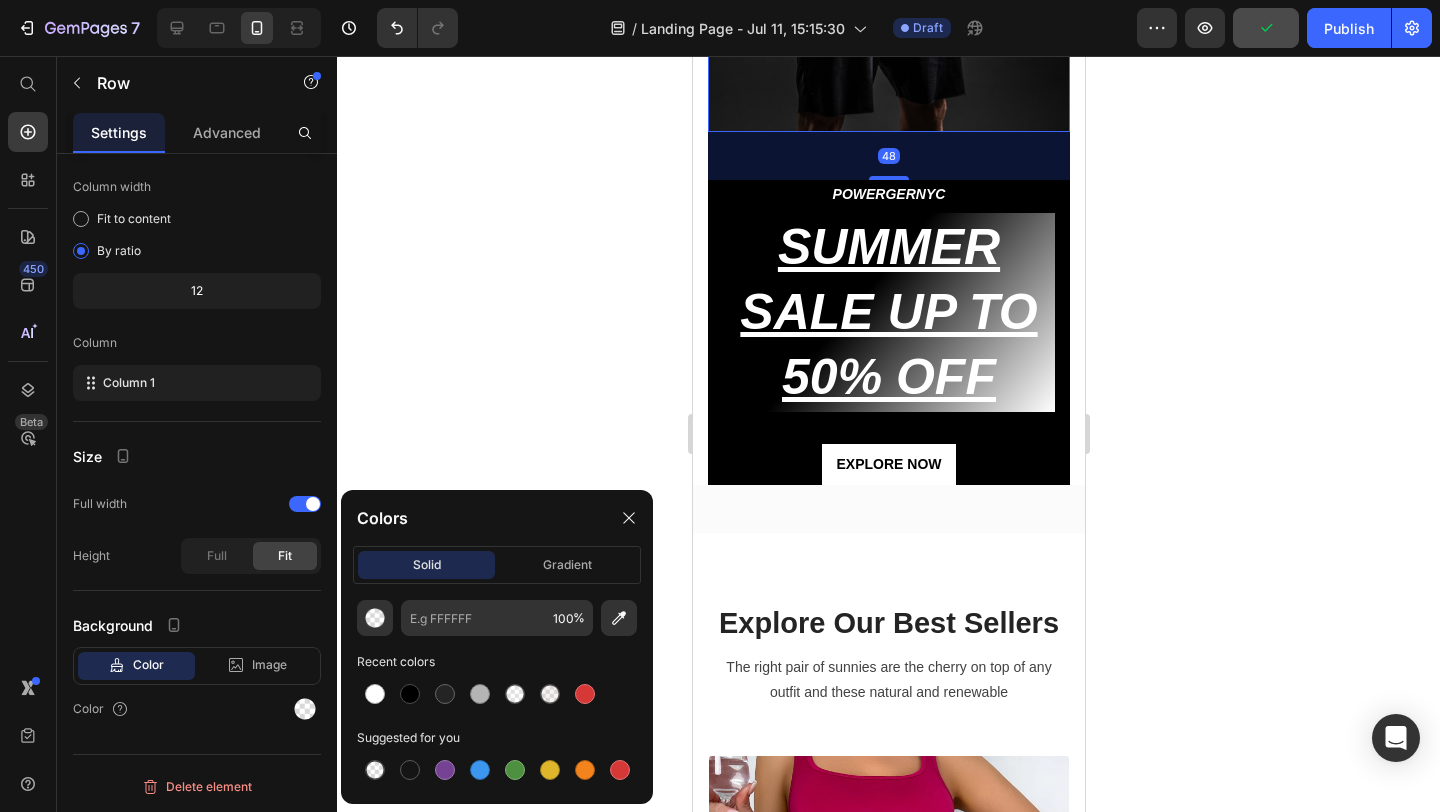 click at bounding box center [888, -140] 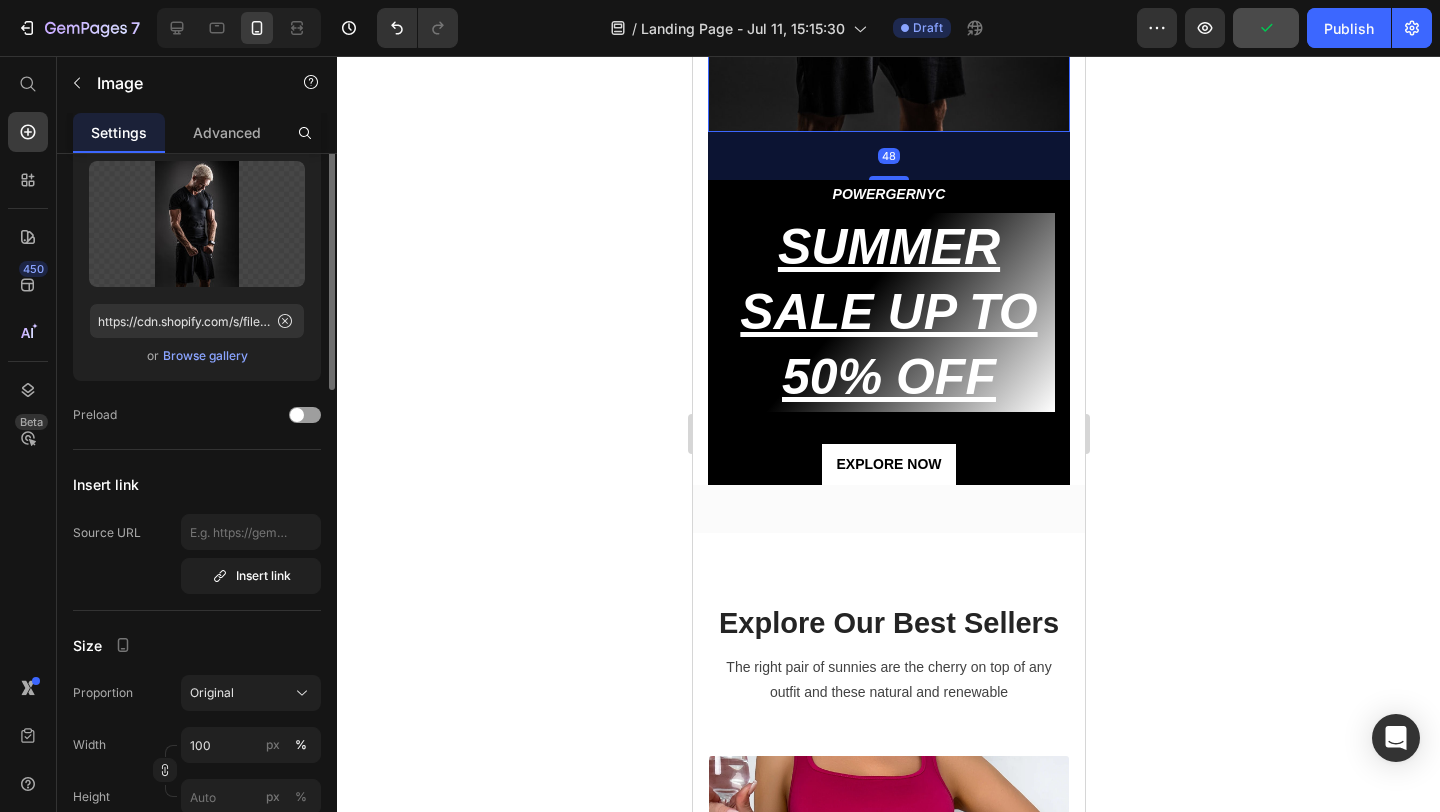 scroll, scrollTop: 0, scrollLeft: 0, axis: both 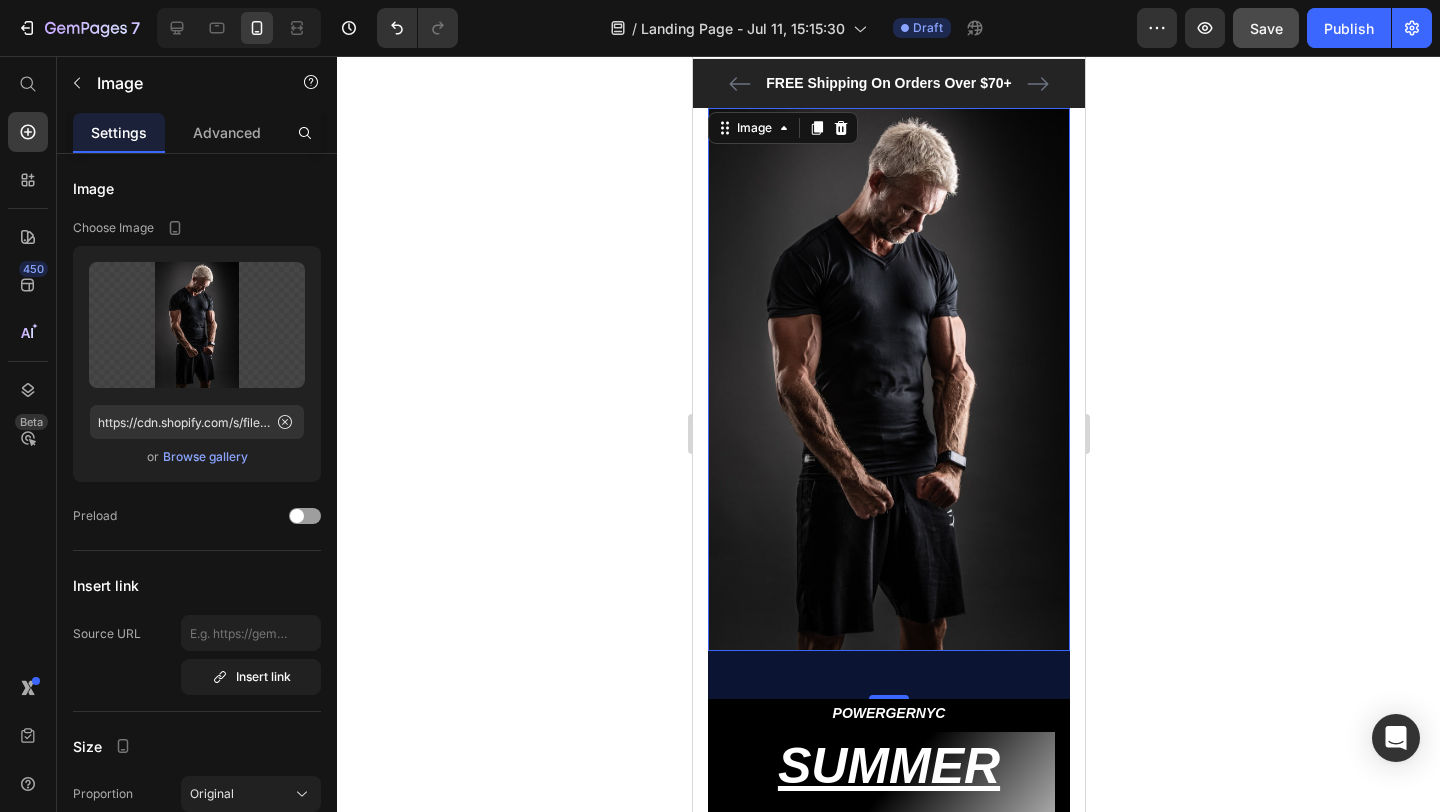 click at bounding box center (888, 379) 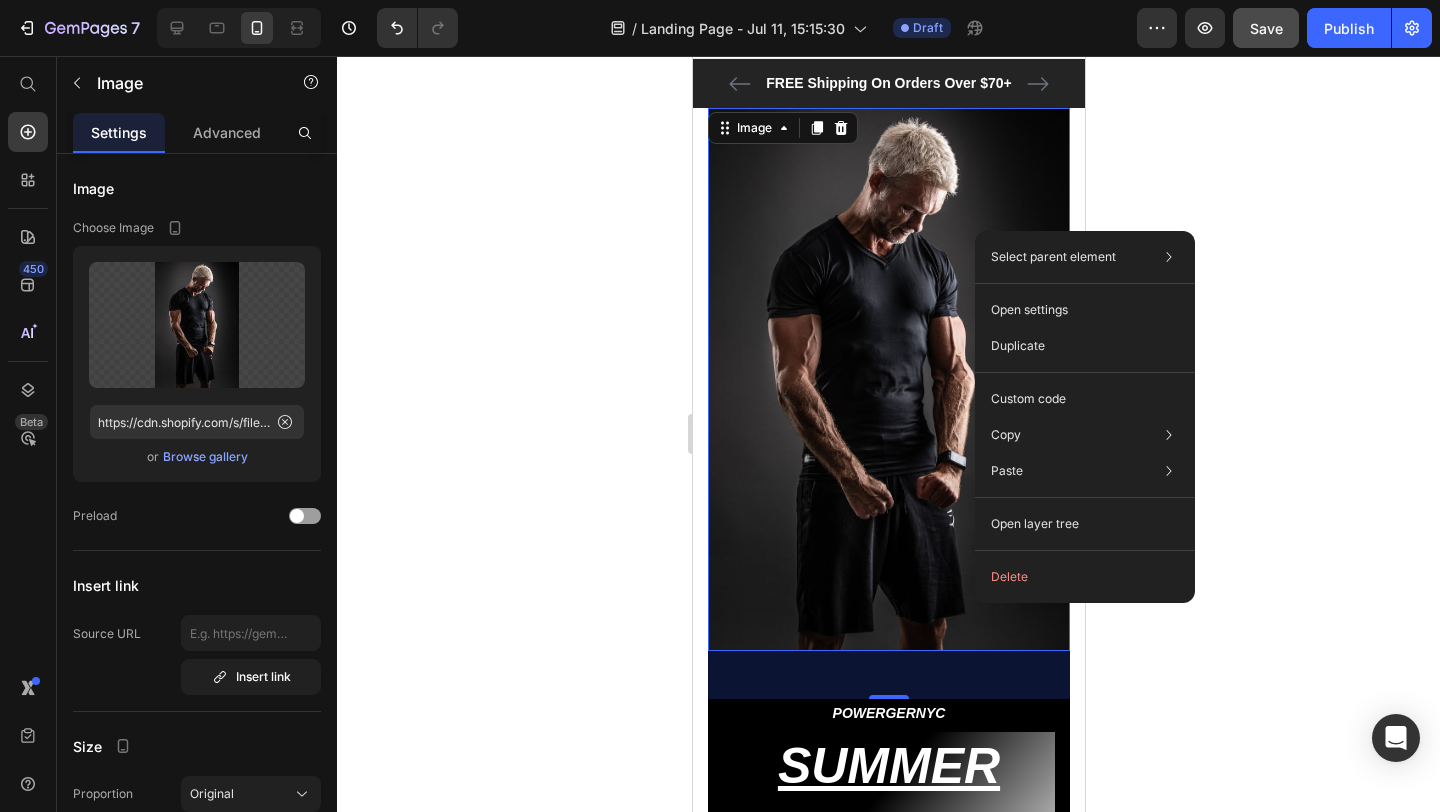 click at bounding box center [888, 379] 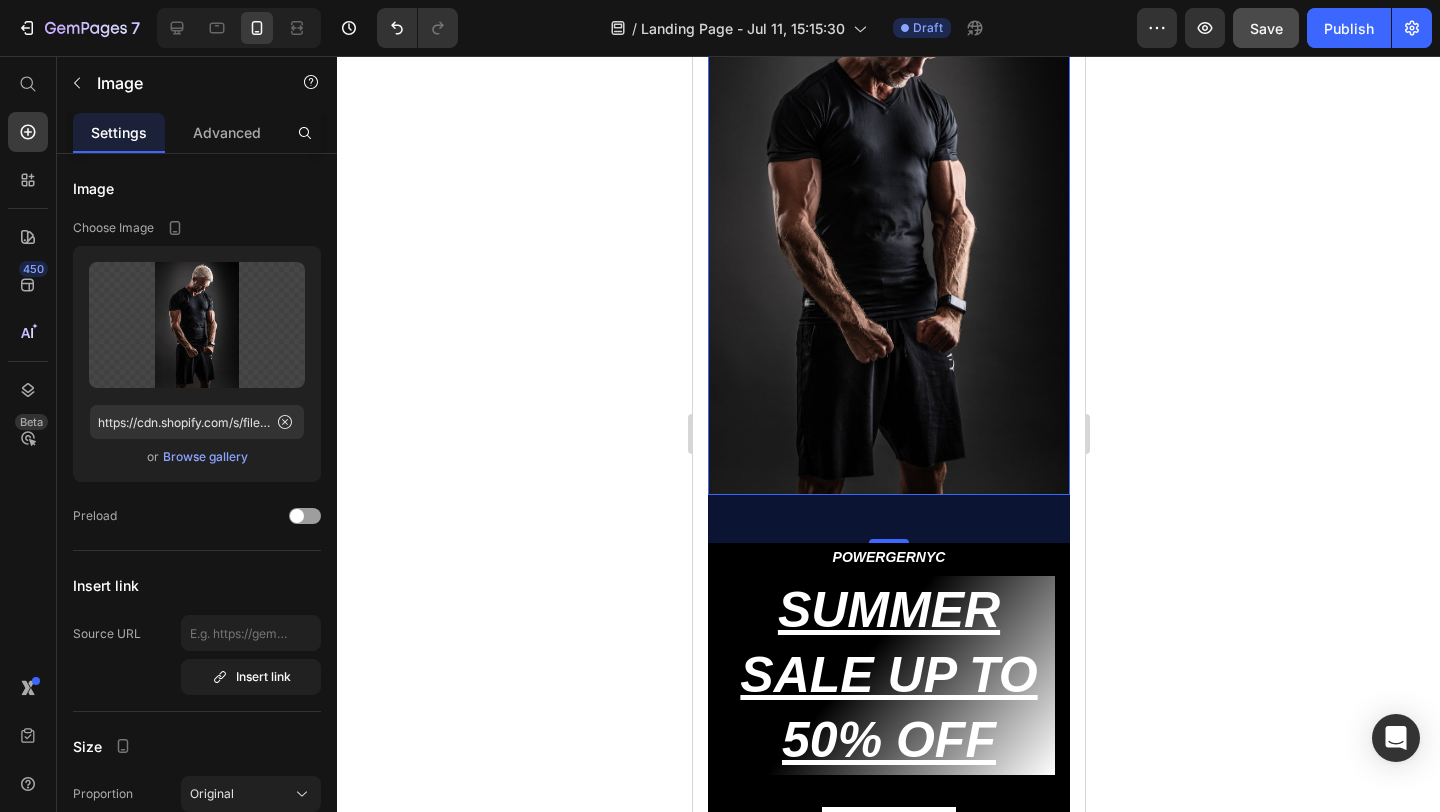 scroll, scrollTop: 248, scrollLeft: 0, axis: vertical 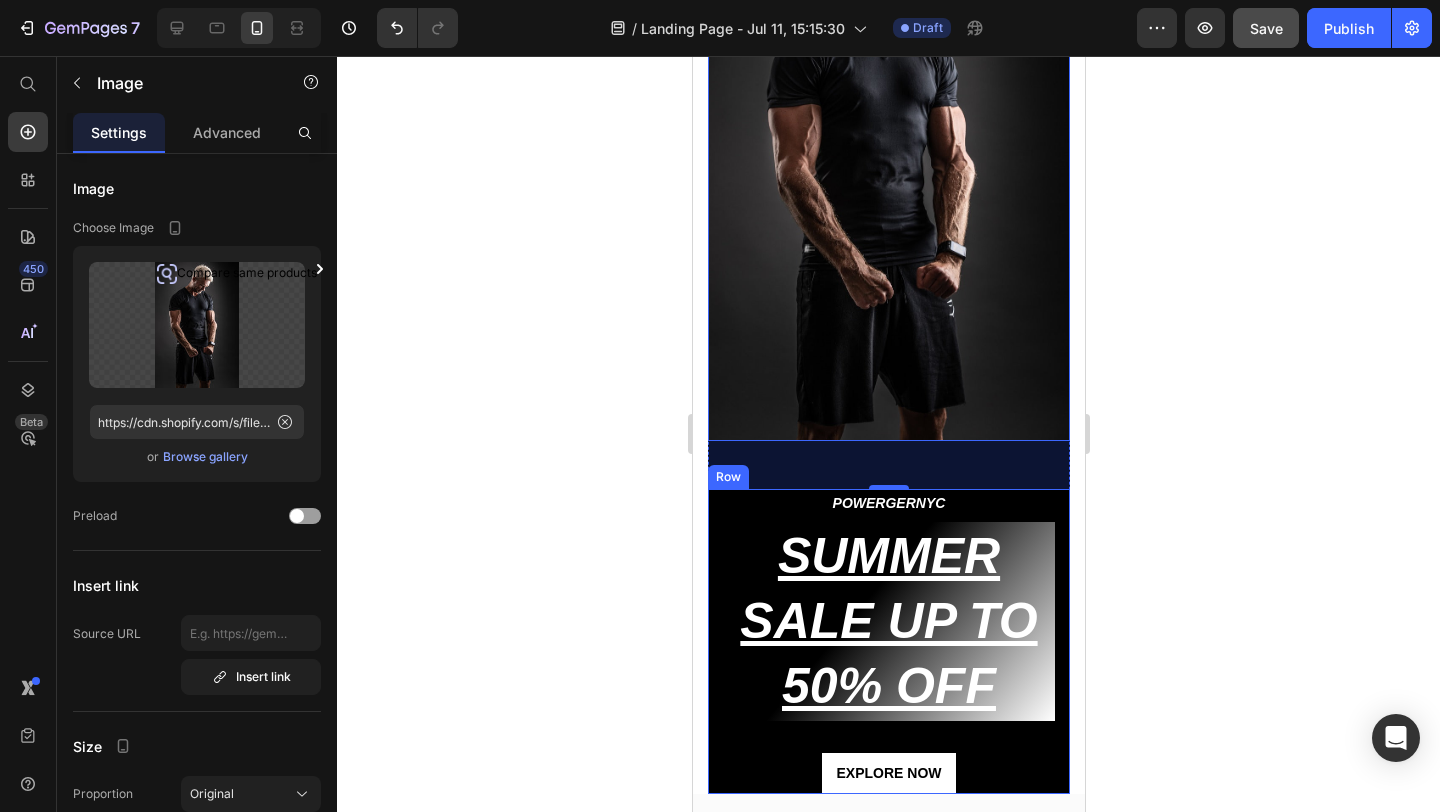 click 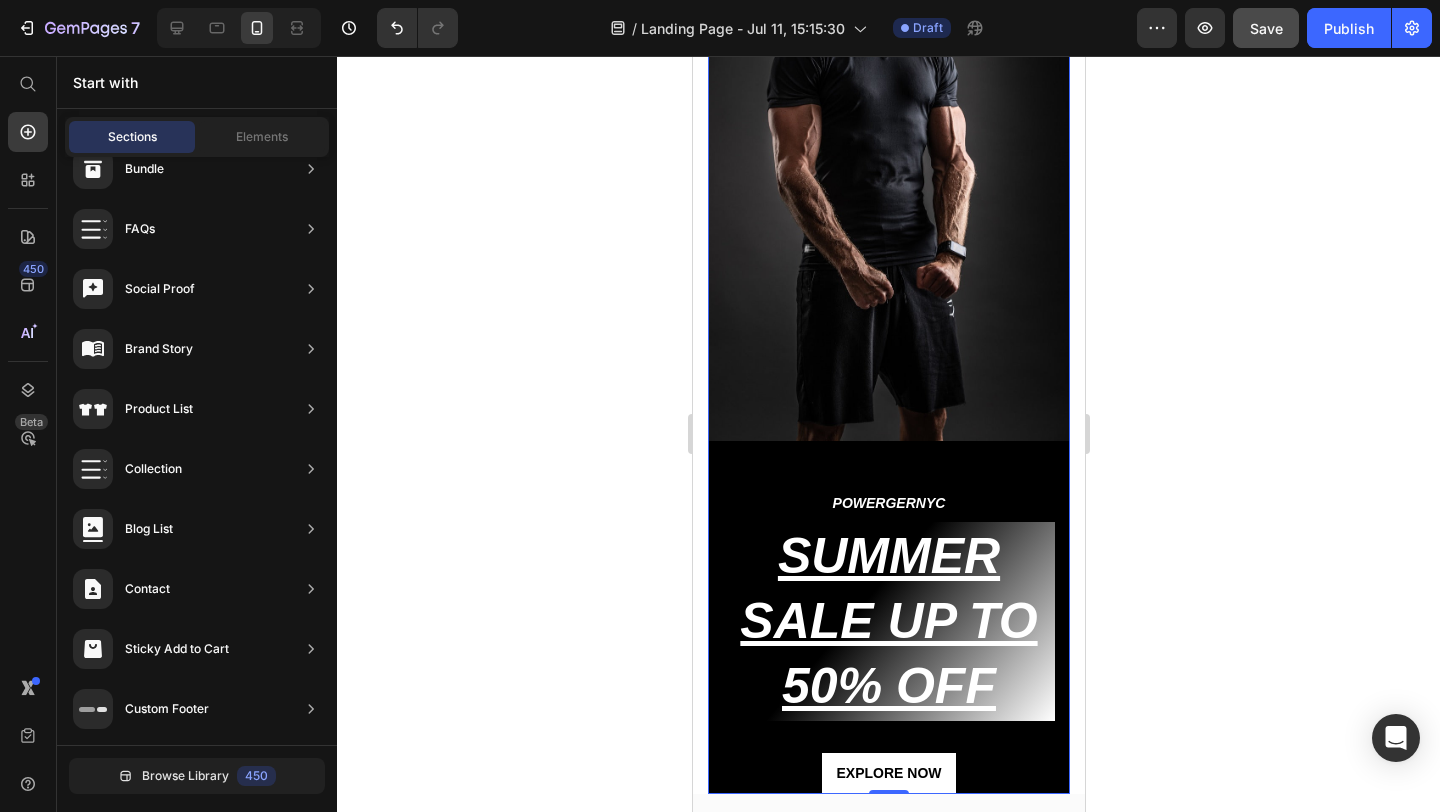 click on "Image" at bounding box center (888, 193) 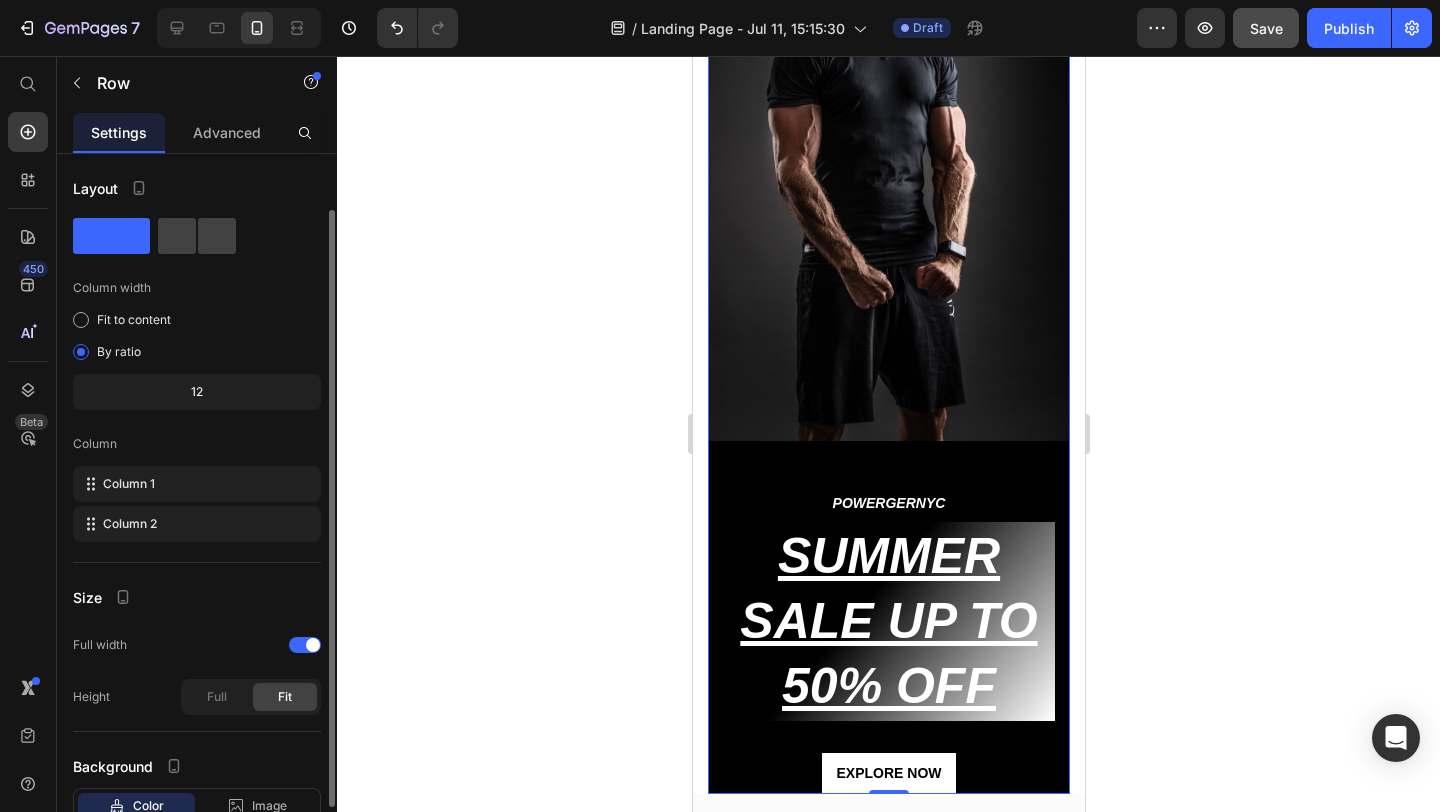 scroll, scrollTop: 141, scrollLeft: 0, axis: vertical 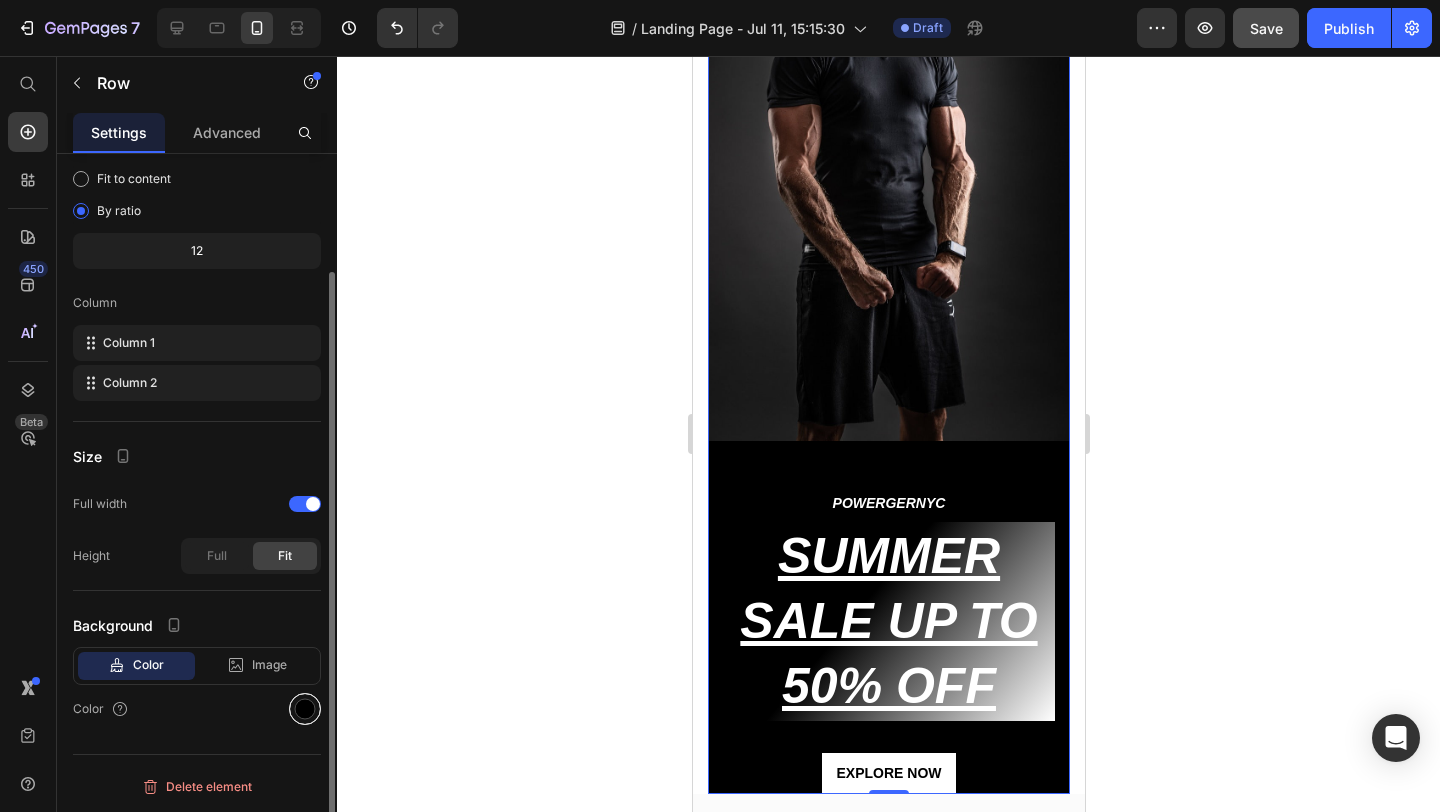 click at bounding box center (305, 709) 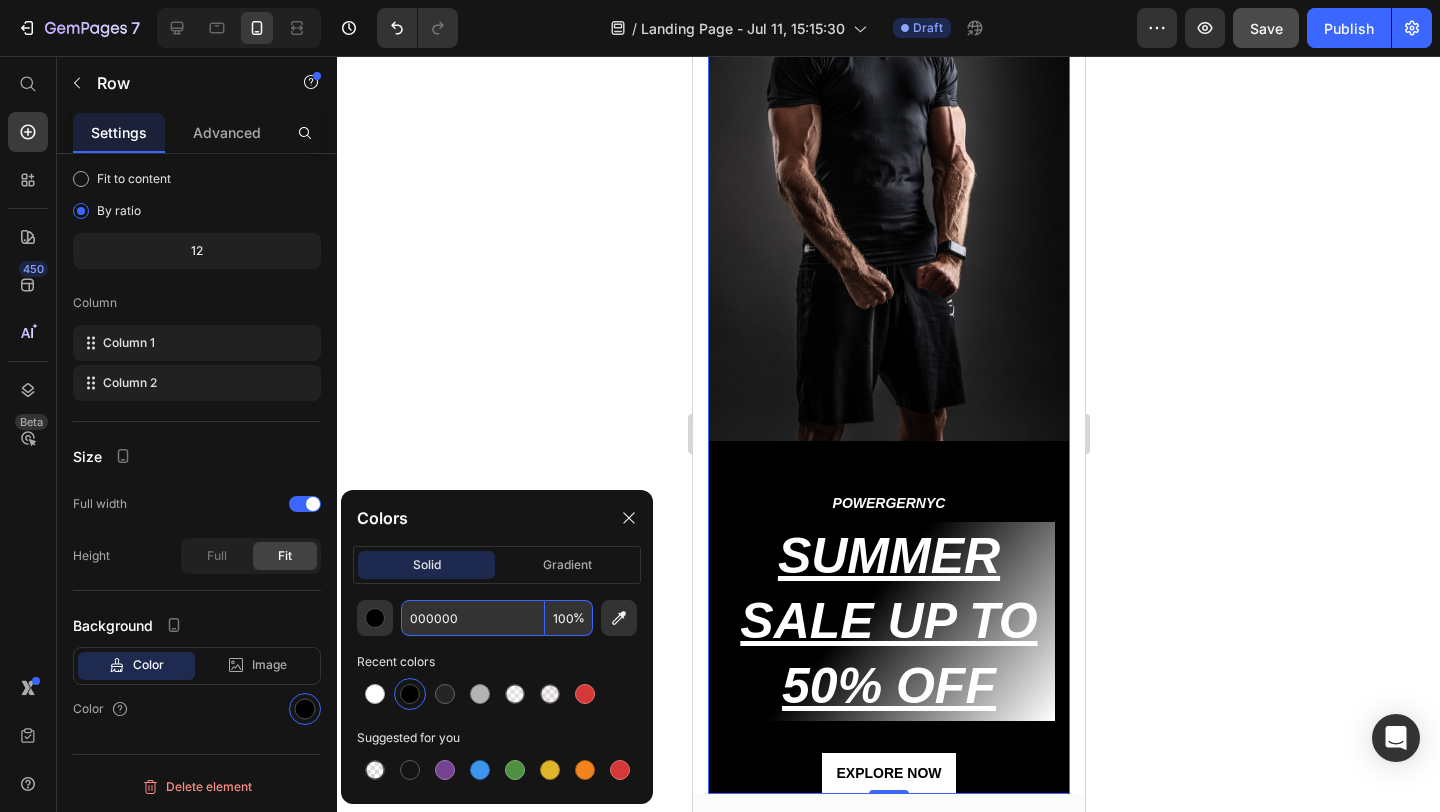 click on "000000" at bounding box center [473, 618] 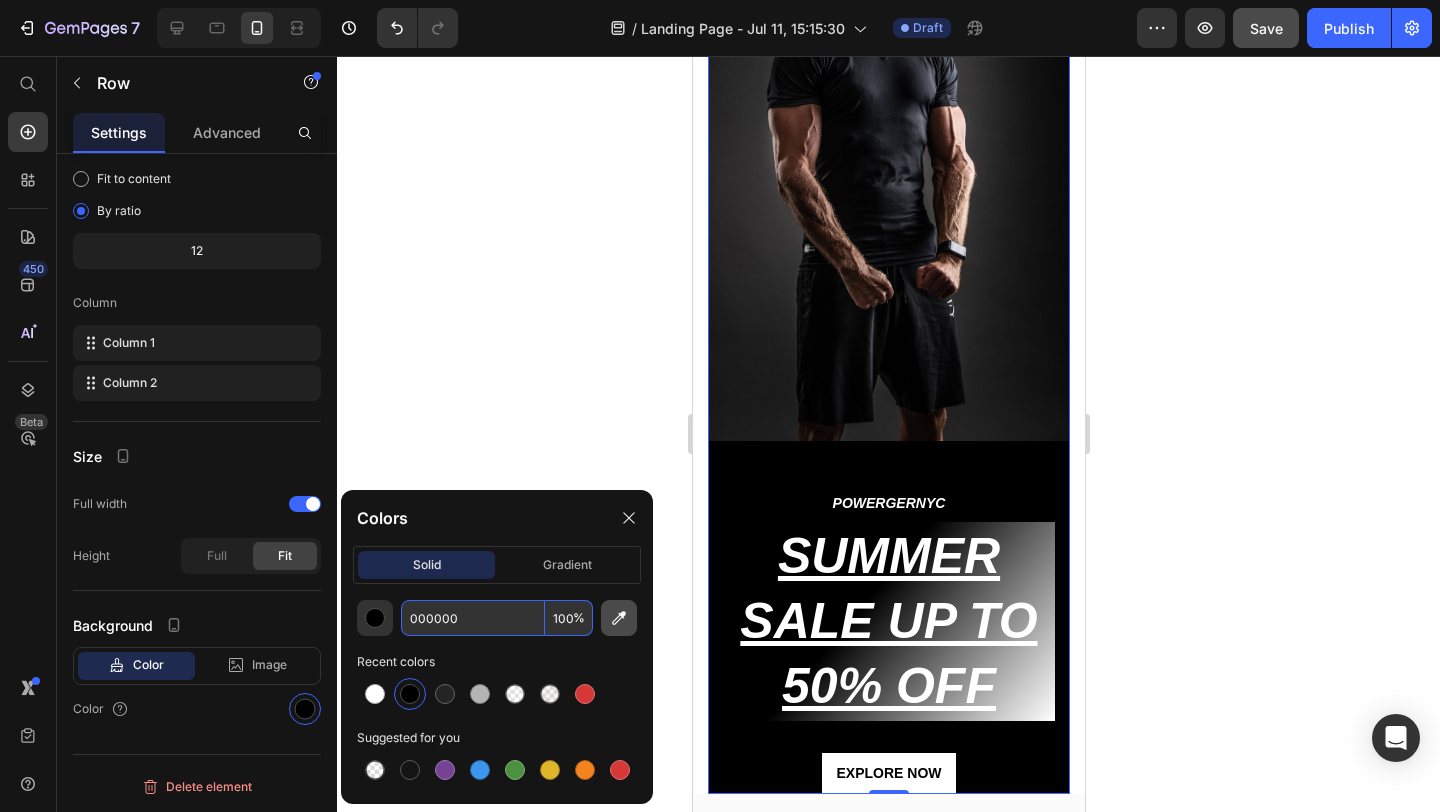 click 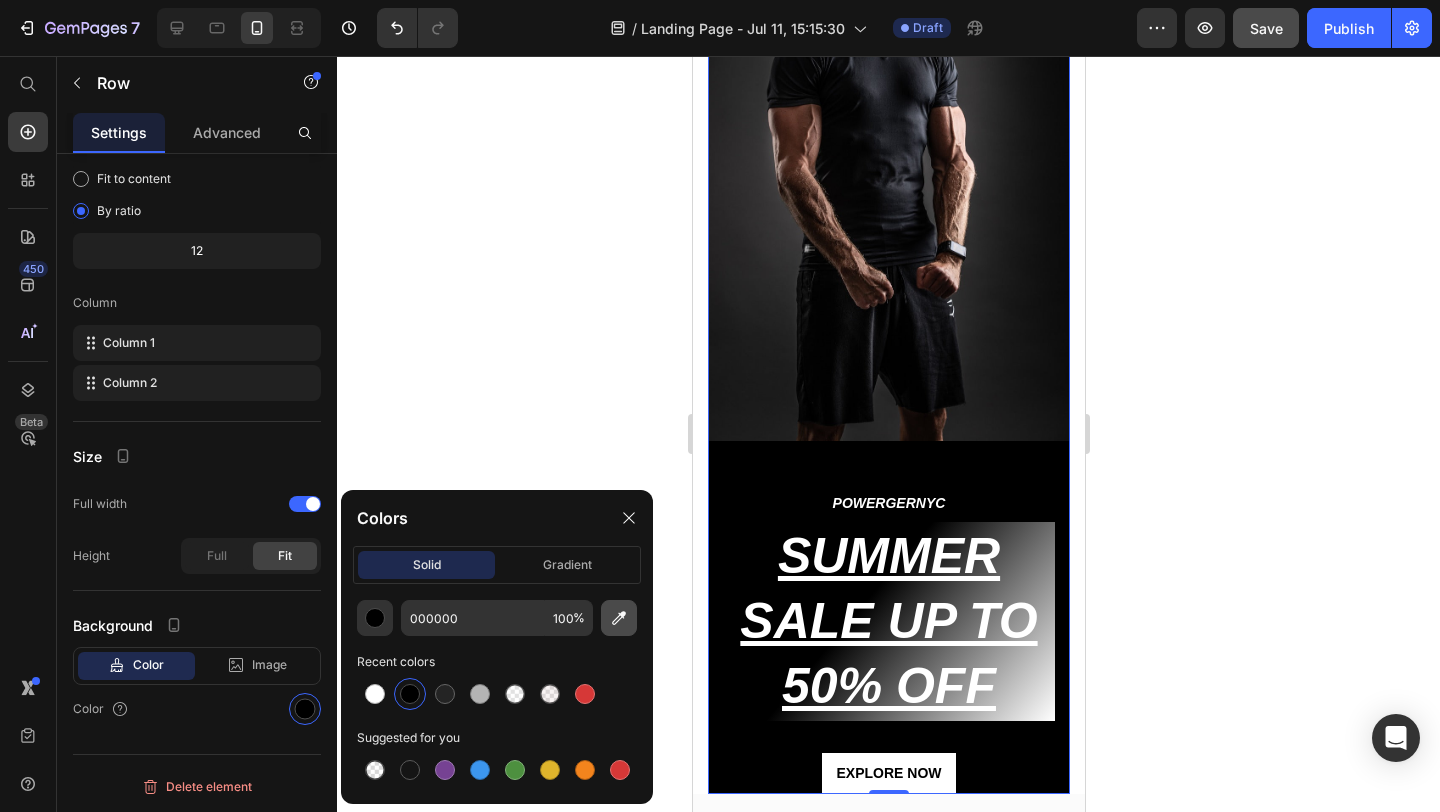 type on "333333" 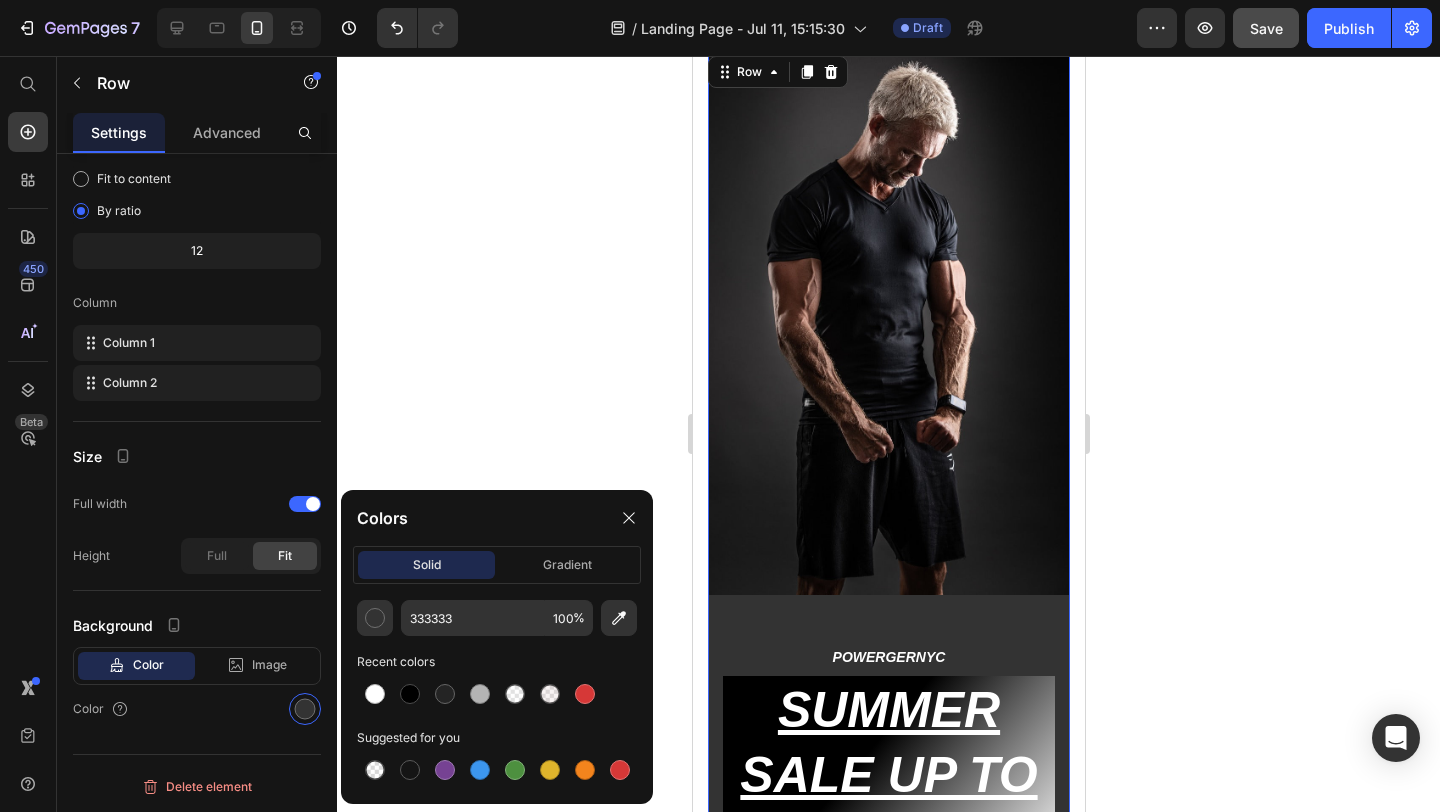 scroll, scrollTop: 87, scrollLeft: 0, axis: vertical 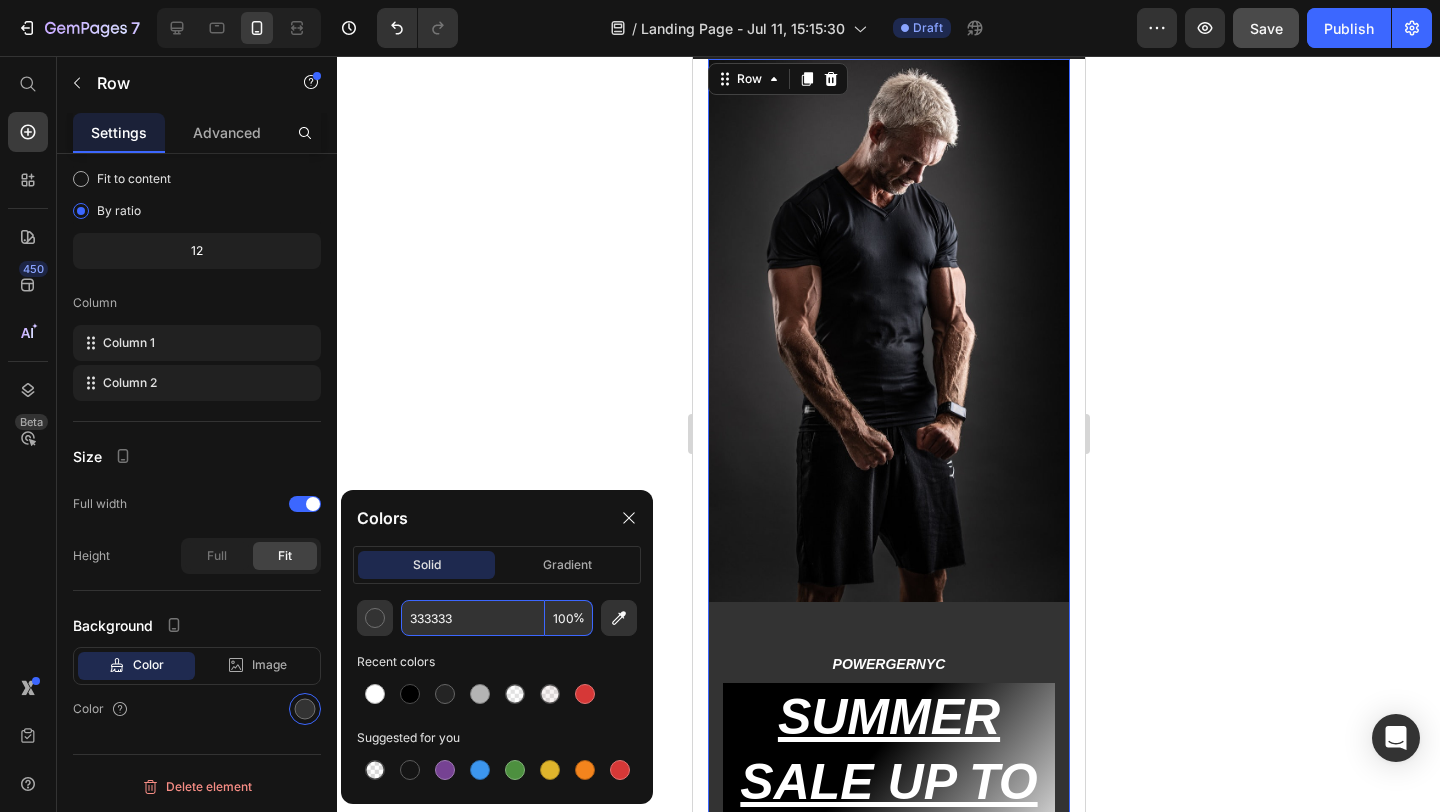 click on "333333" at bounding box center [473, 618] 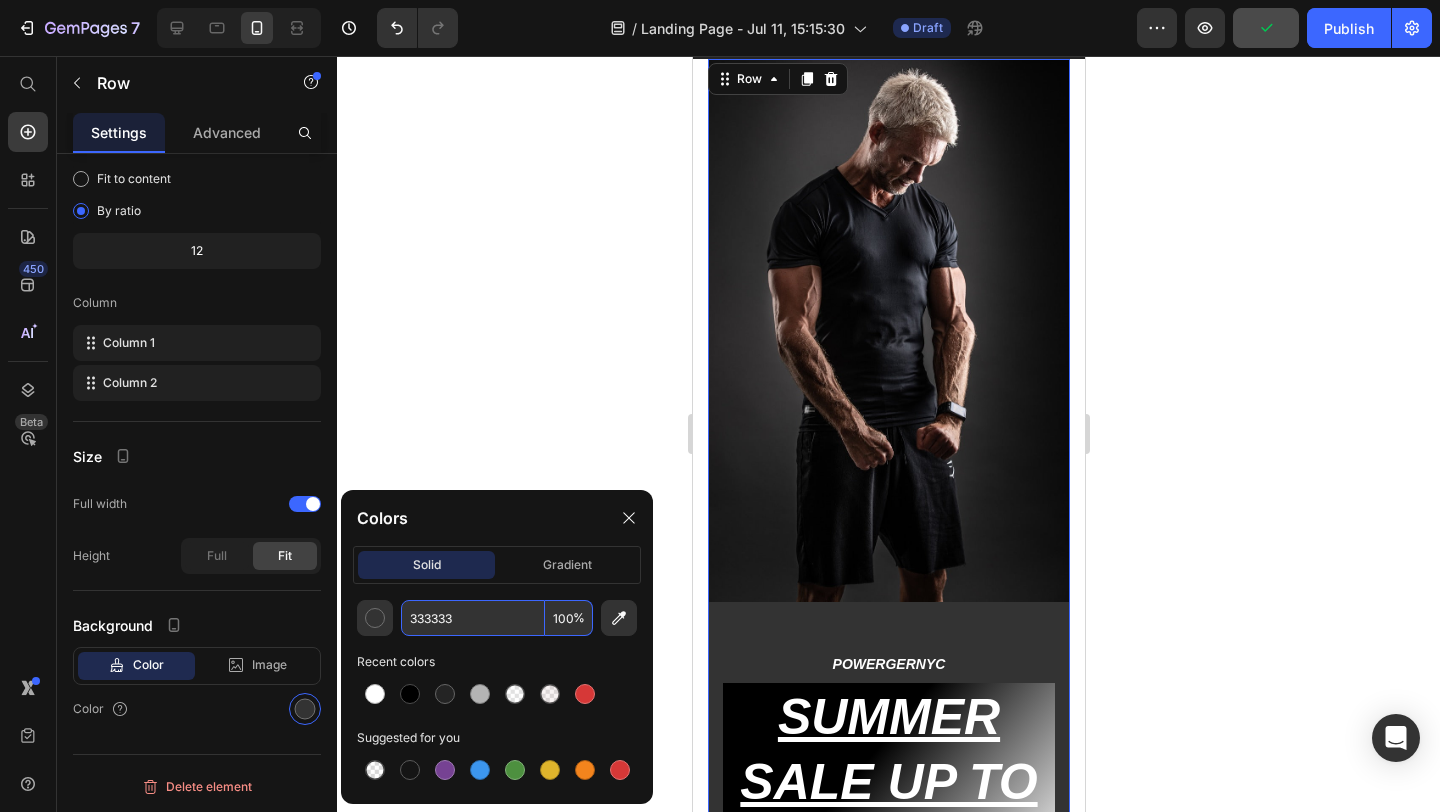 click on "100" at bounding box center [569, 618] 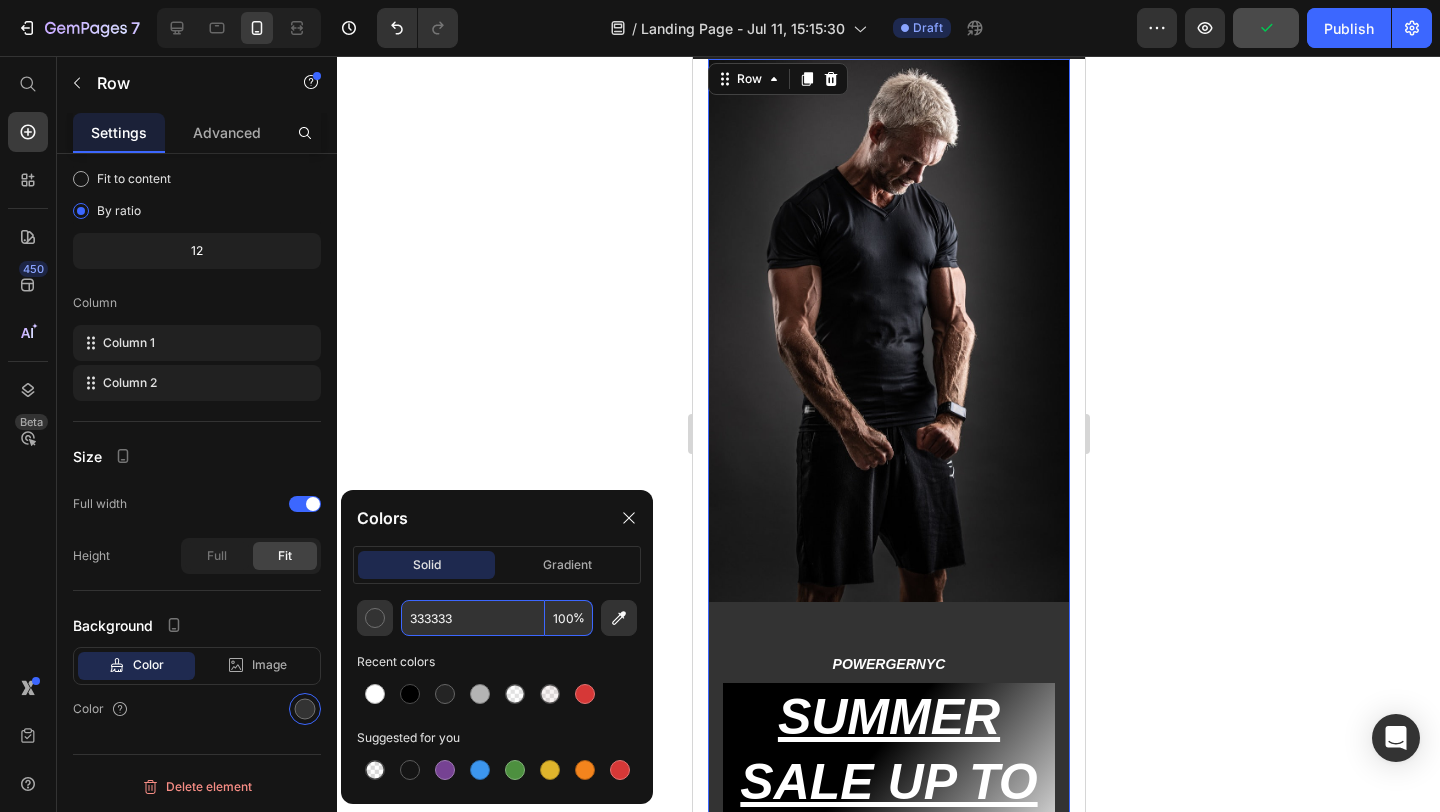 click on "333333" at bounding box center [473, 618] 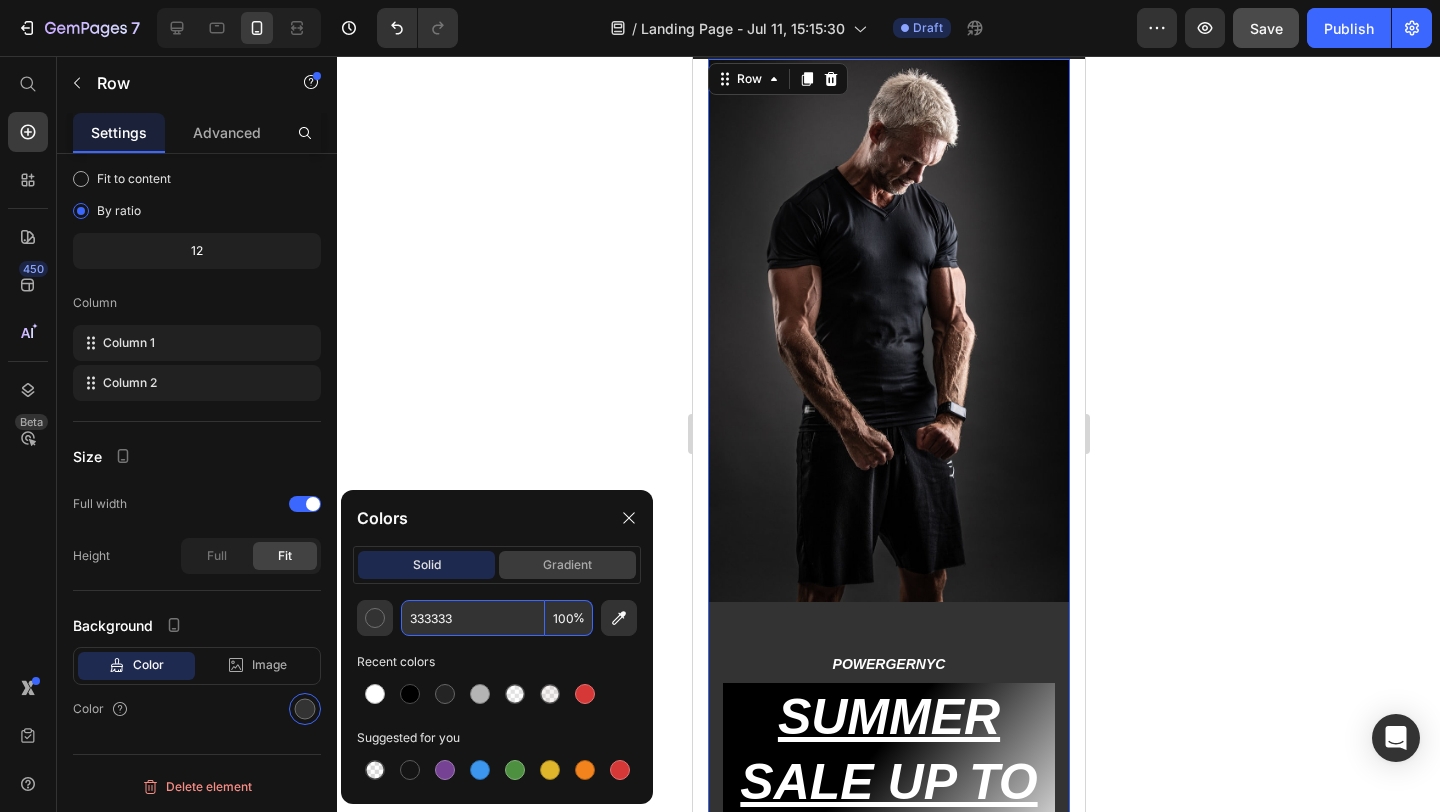 click on "gradient" 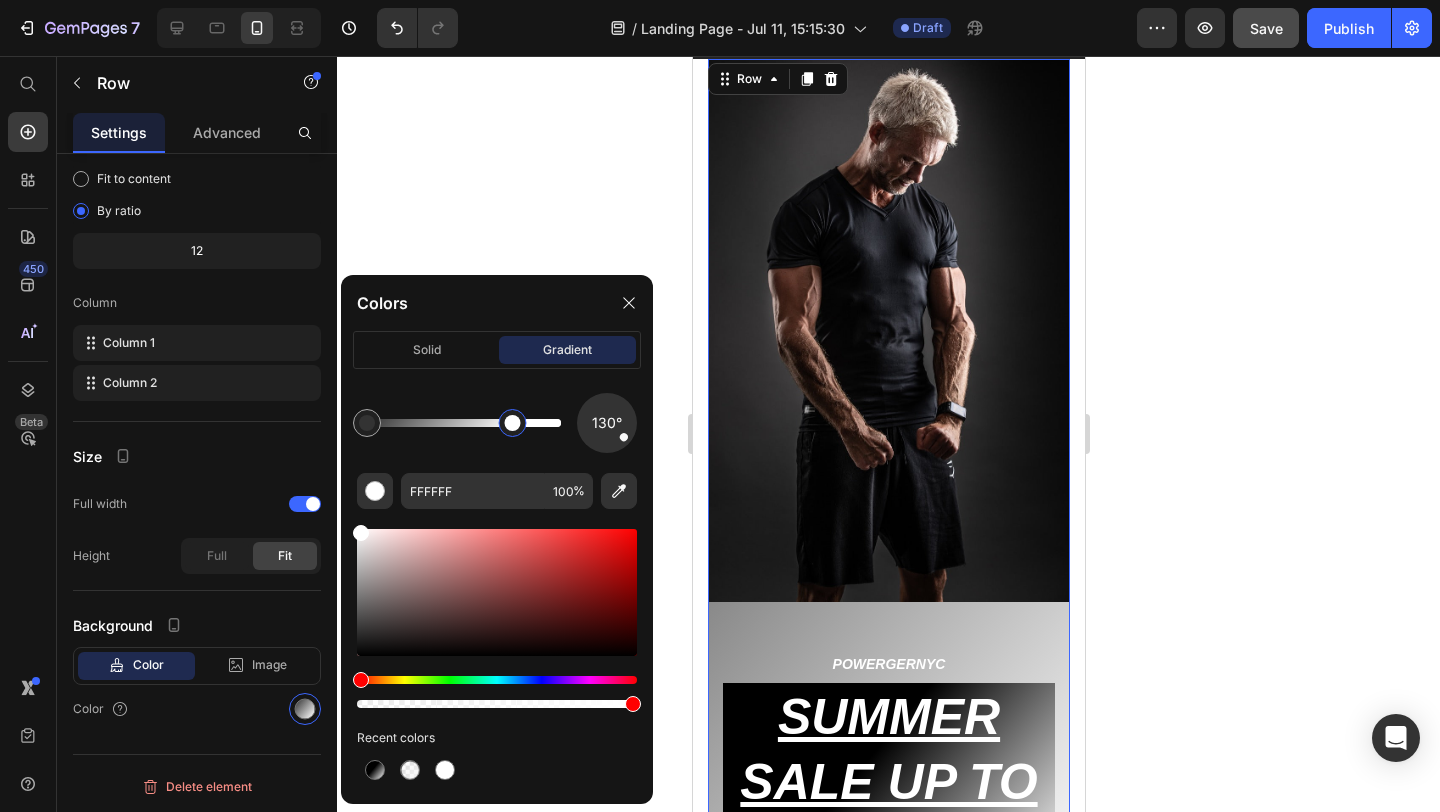 drag, startPoint x: 556, startPoint y: 437, endPoint x: 514, endPoint y: 440, distance: 42.107006 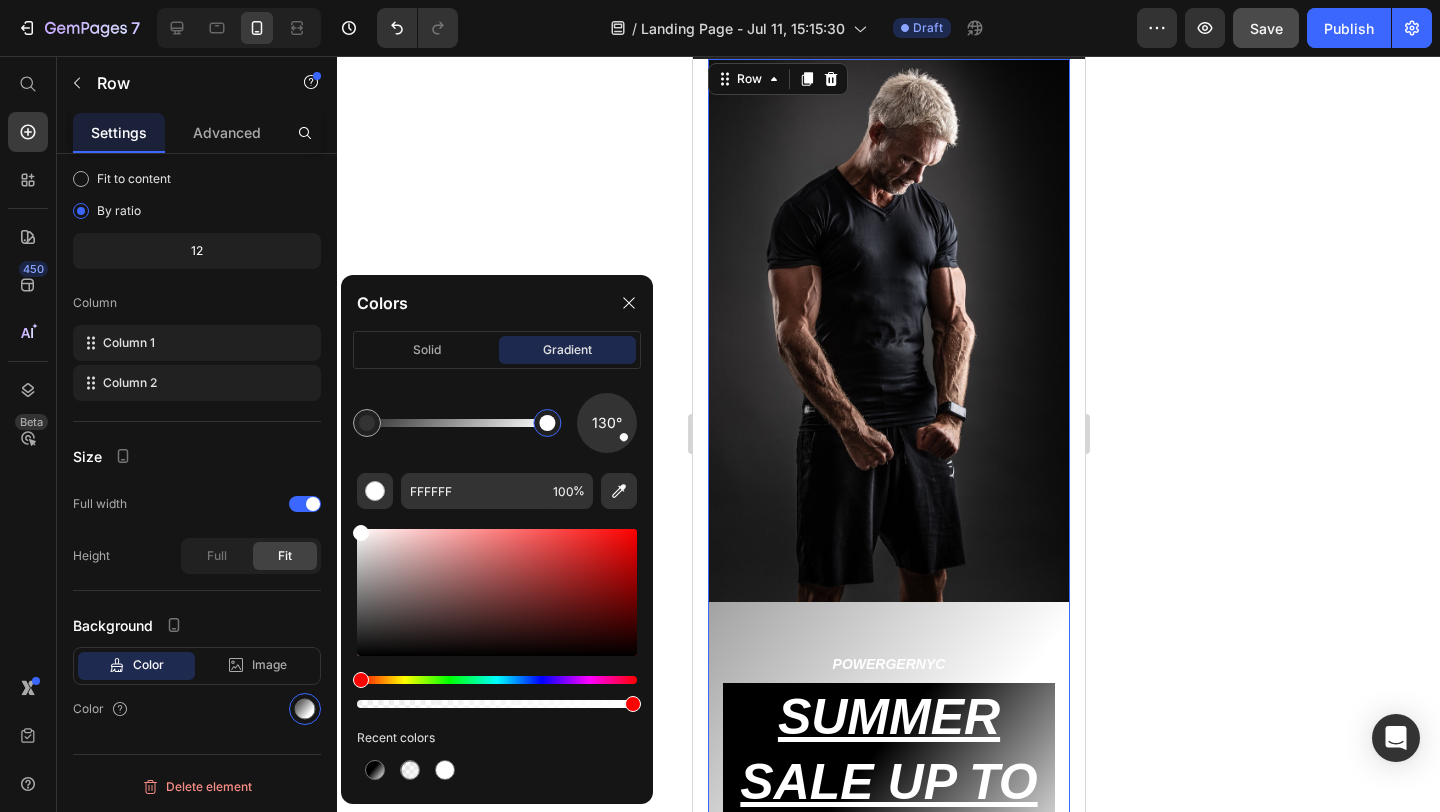 drag, startPoint x: 514, startPoint y: 440, endPoint x: 565, endPoint y: 450, distance: 51.971146 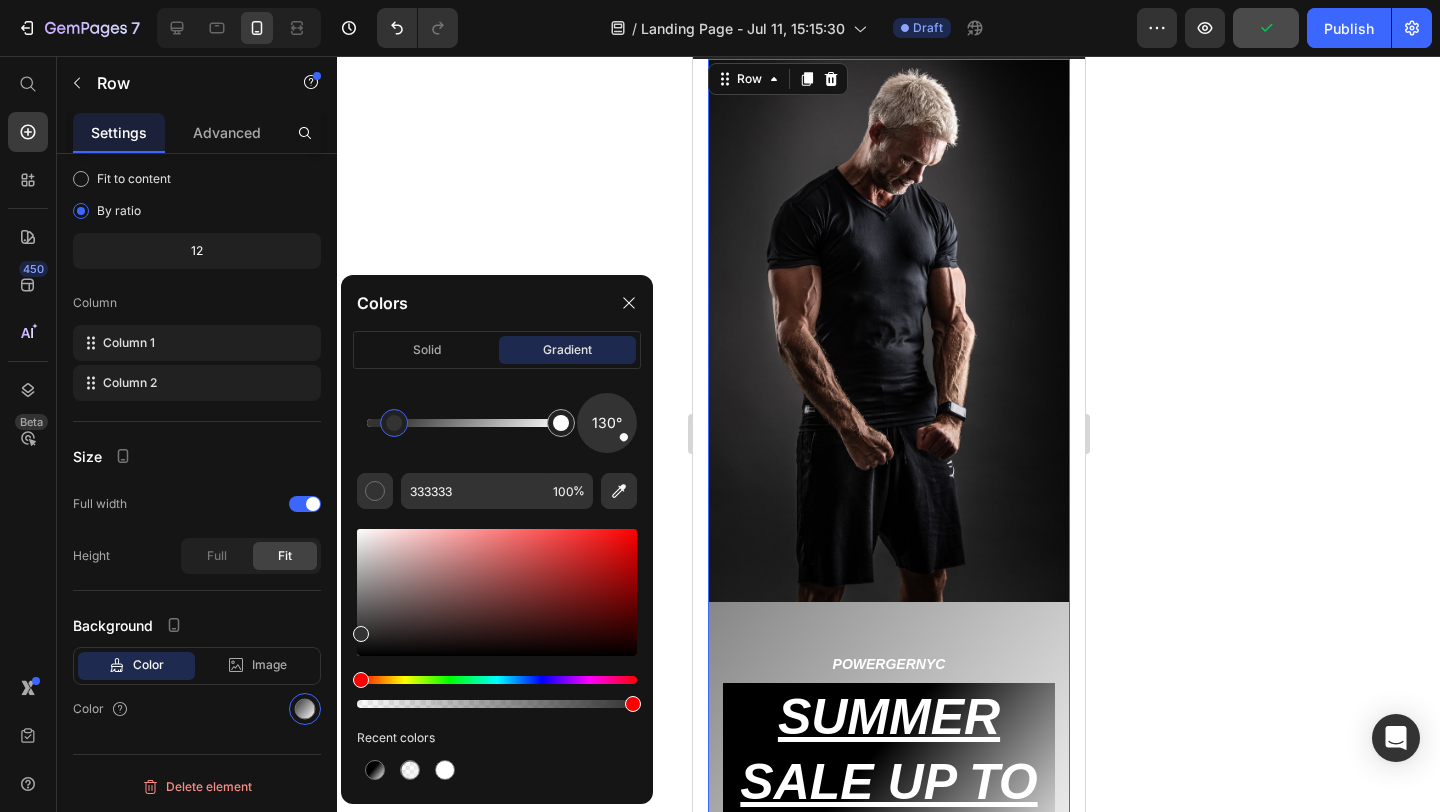 drag, startPoint x: 368, startPoint y: 415, endPoint x: 395, endPoint y: 418, distance: 27.166155 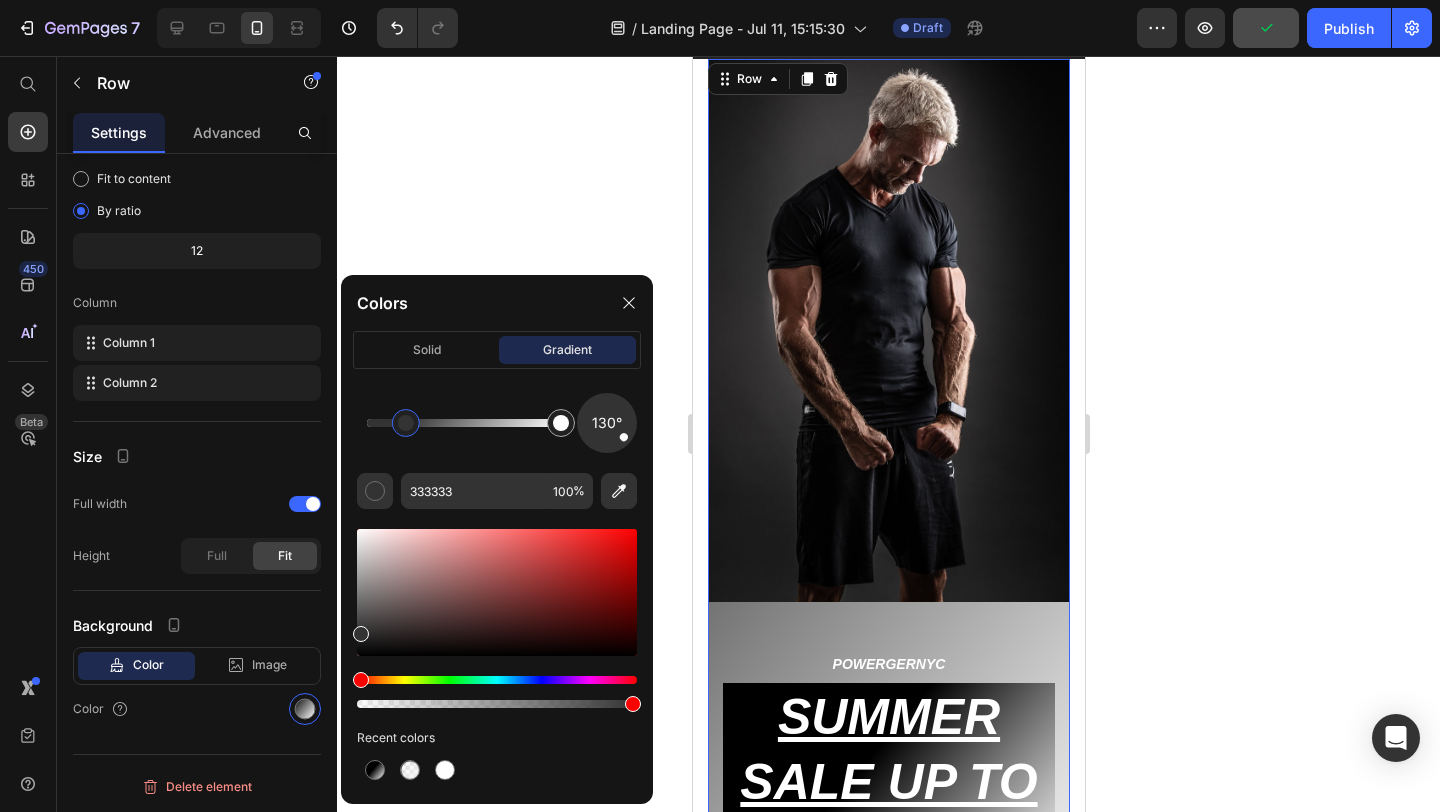 drag, startPoint x: 395, startPoint y: 418, endPoint x: 407, endPoint y: 421, distance: 12.369317 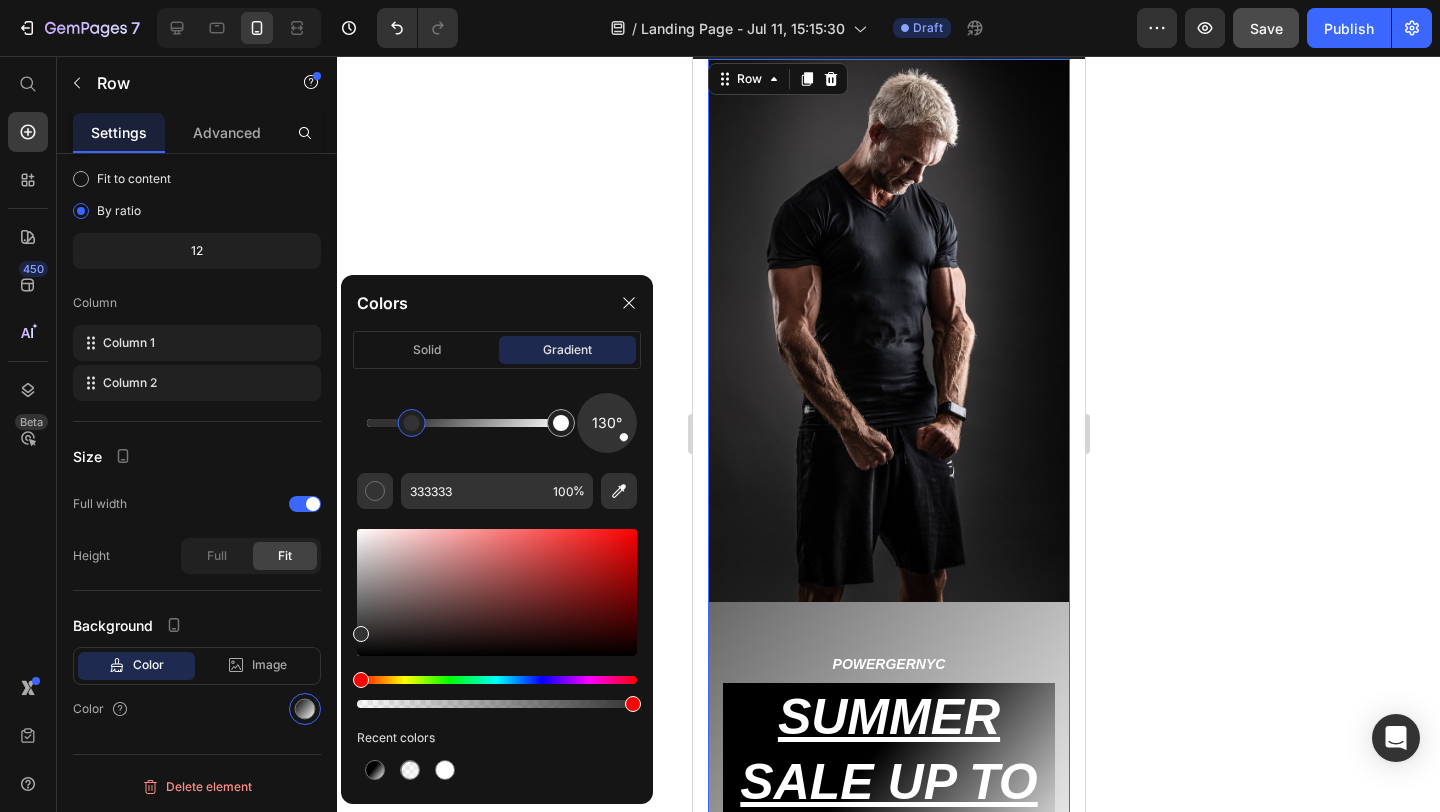 drag, startPoint x: 407, startPoint y: 421, endPoint x: 418, endPoint y: 423, distance: 11.18034 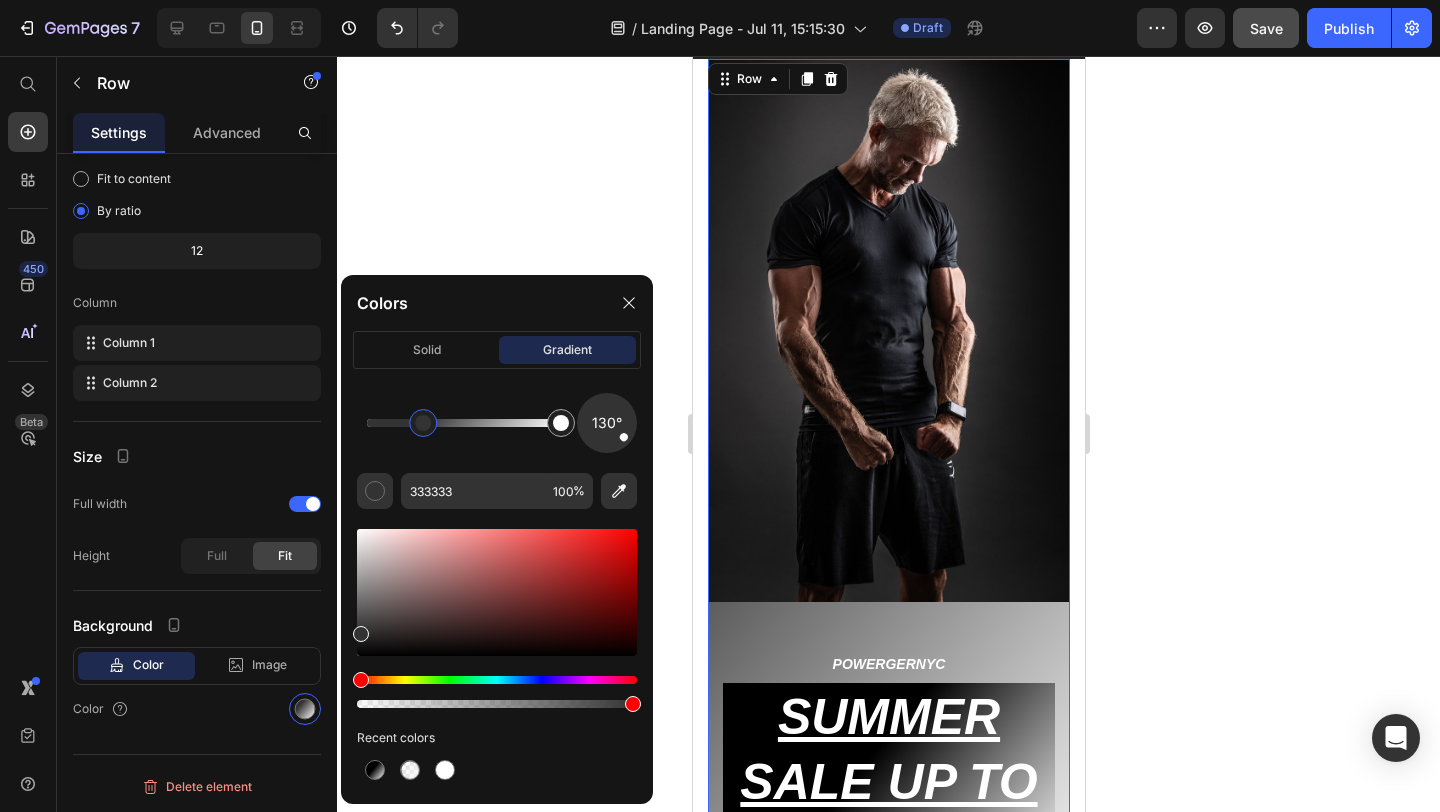 drag, startPoint x: 418, startPoint y: 423, endPoint x: 428, endPoint y: 425, distance: 10.198039 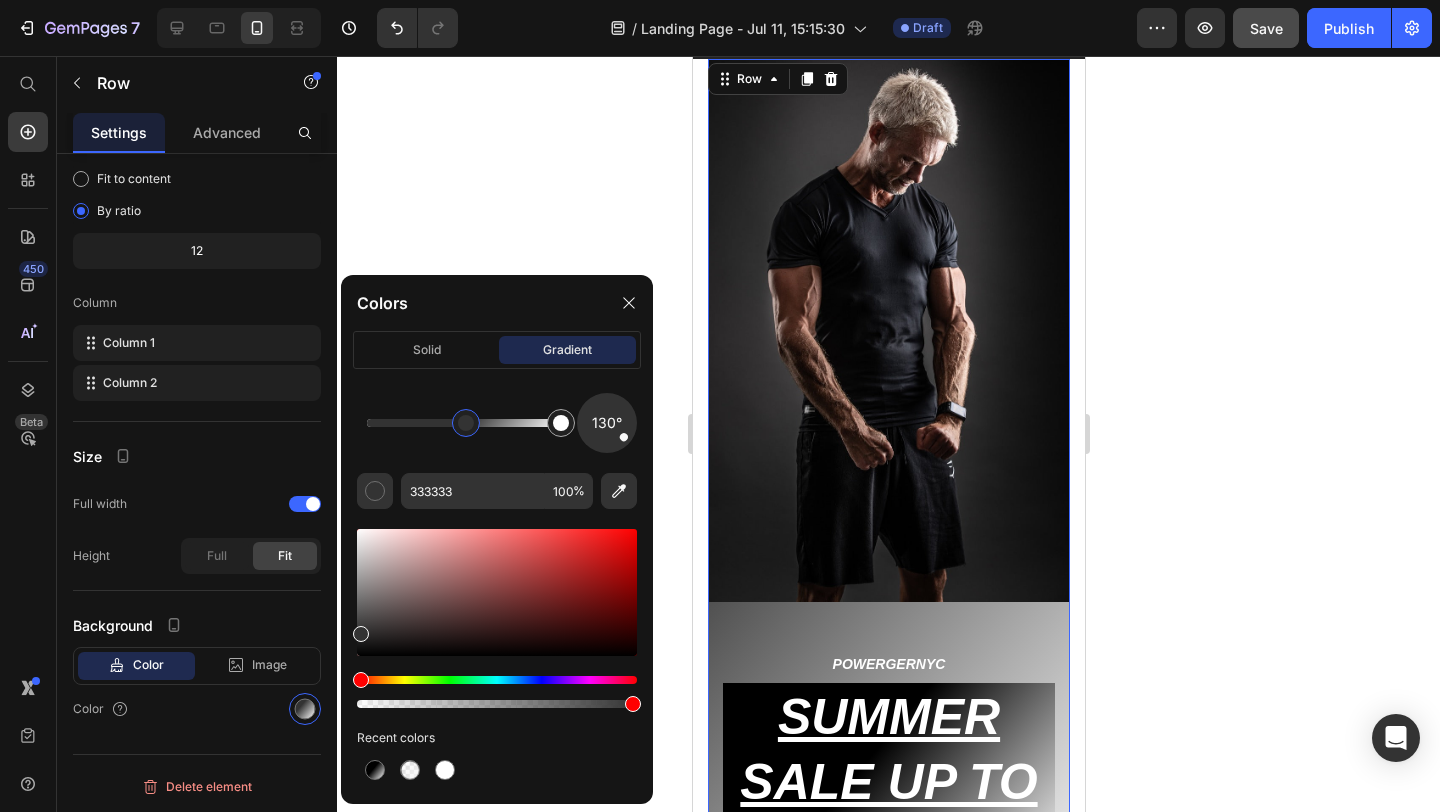 drag, startPoint x: 428, startPoint y: 425, endPoint x: 472, endPoint y: 436, distance: 45.35416 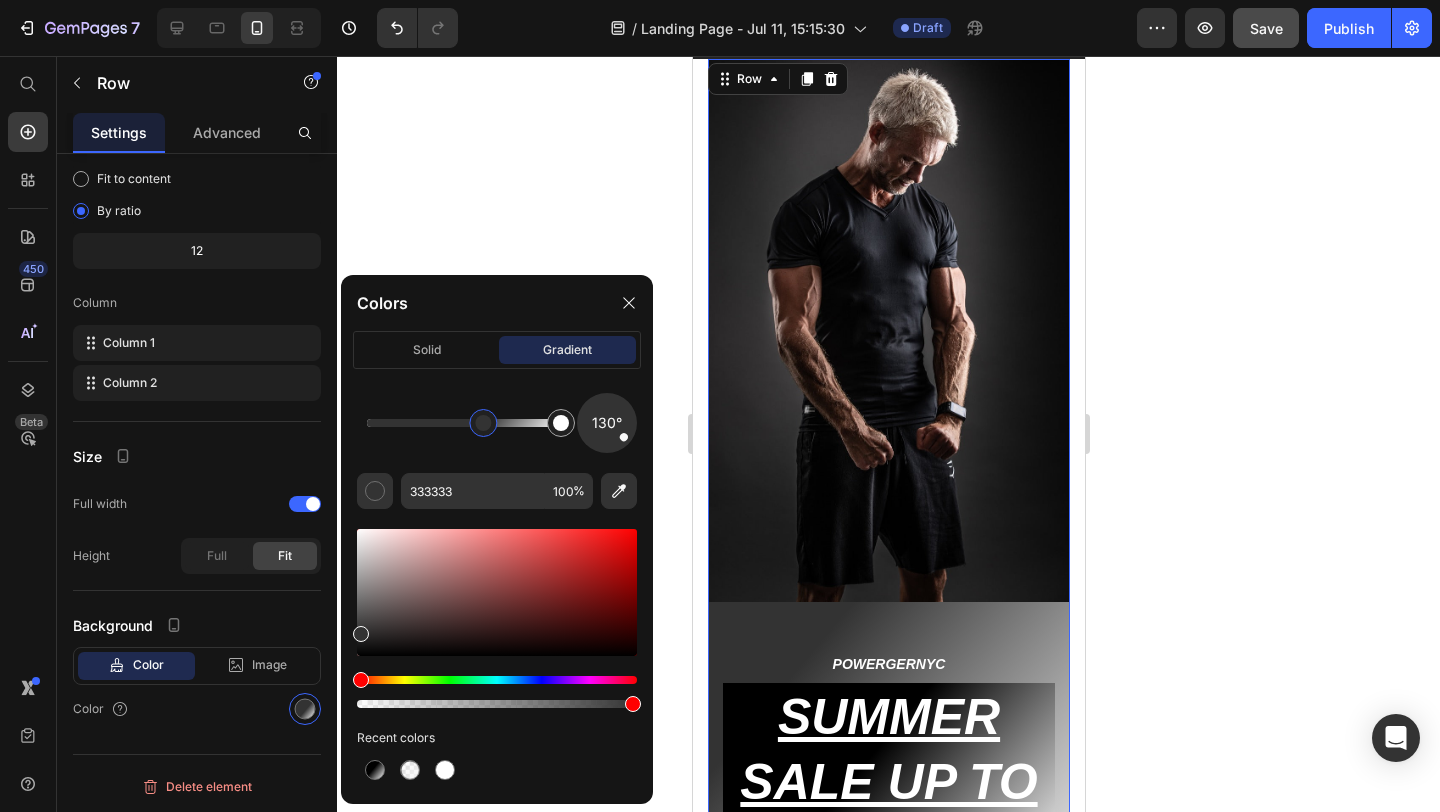 drag, startPoint x: 472, startPoint y: 436, endPoint x: 485, endPoint y: 441, distance: 13.928389 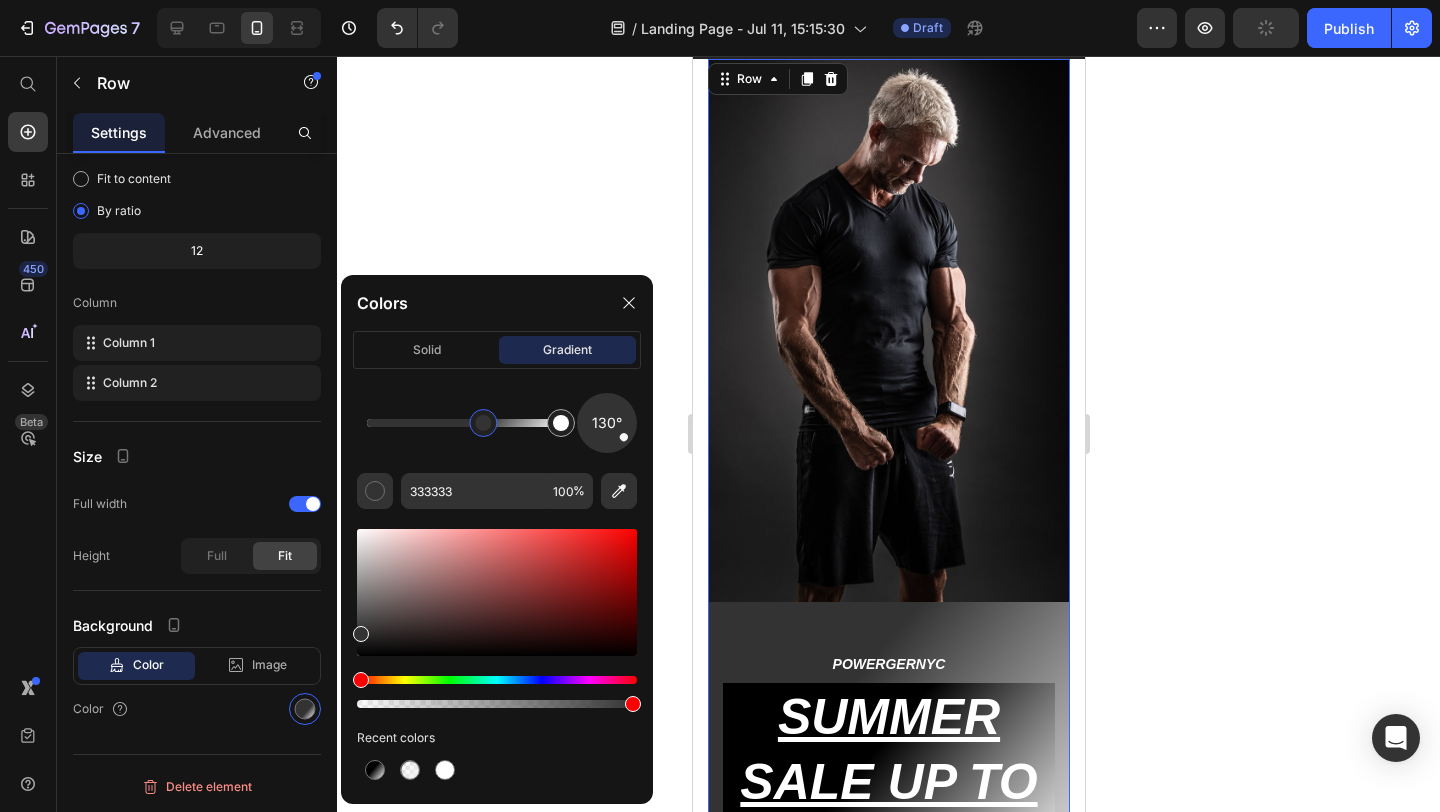 drag, startPoint x: 485, startPoint y: 441, endPoint x: 503, endPoint y: 447, distance: 18.973665 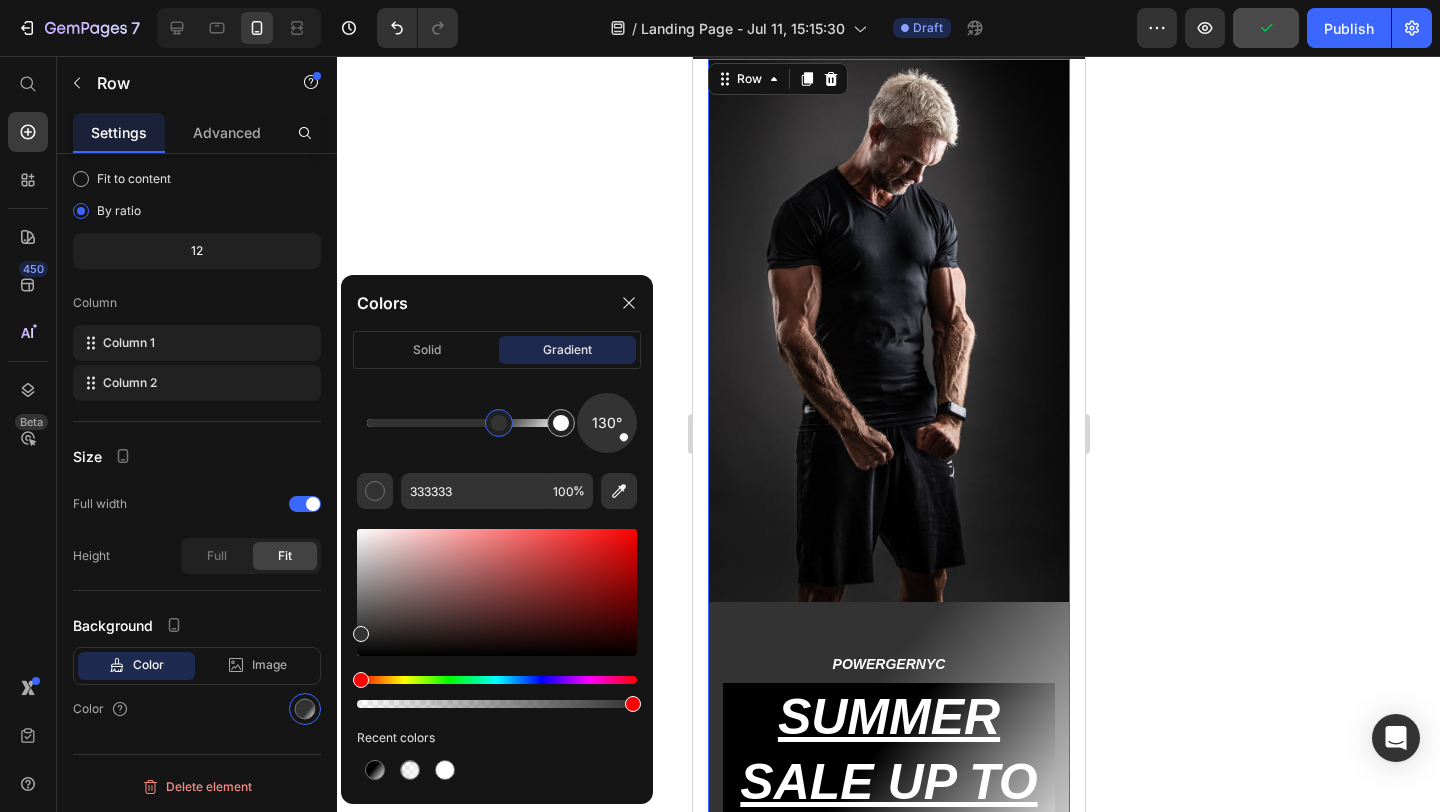 drag, startPoint x: 489, startPoint y: 423, endPoint x: 501, endPoint y: 428, distance: 13 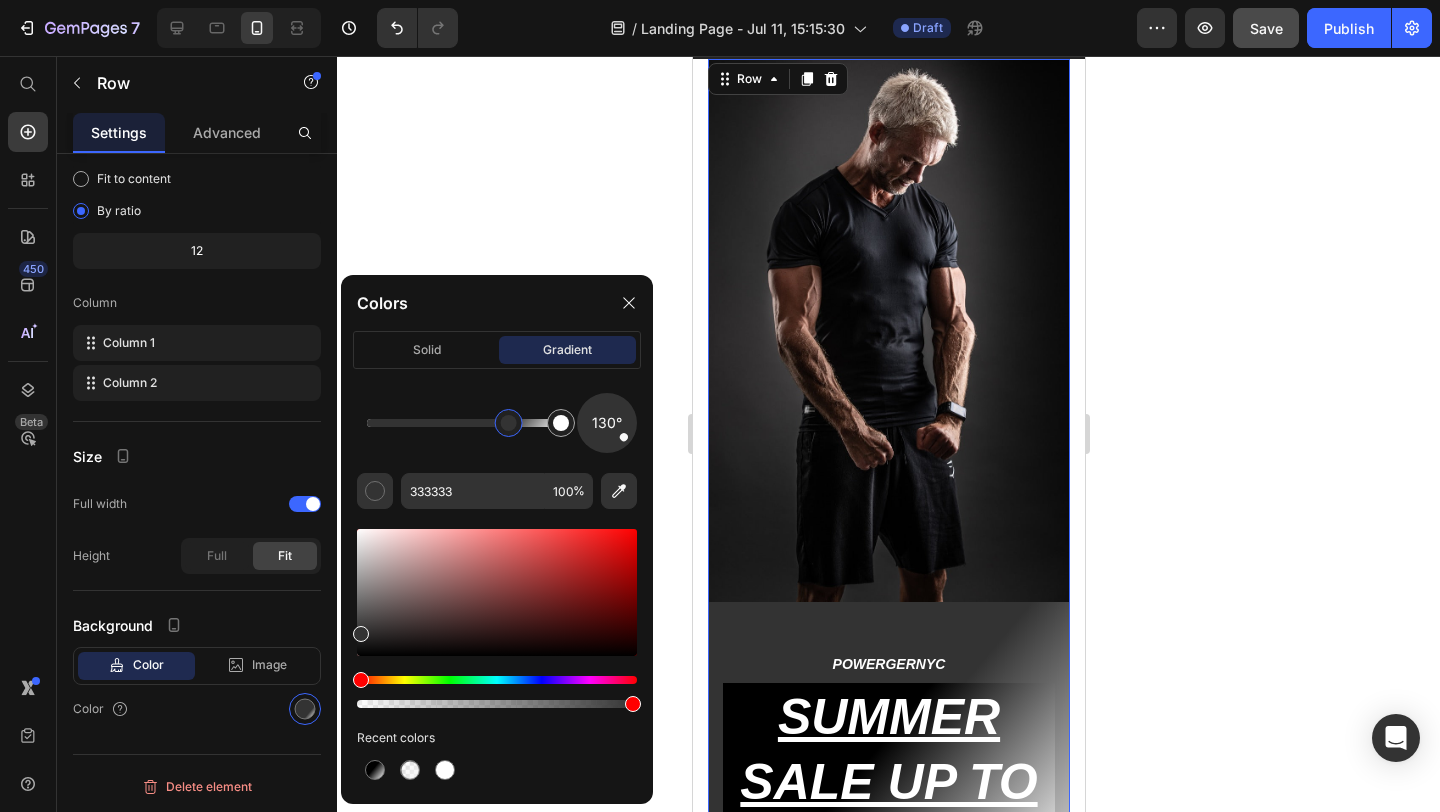 click at bounding box center [509, 423] 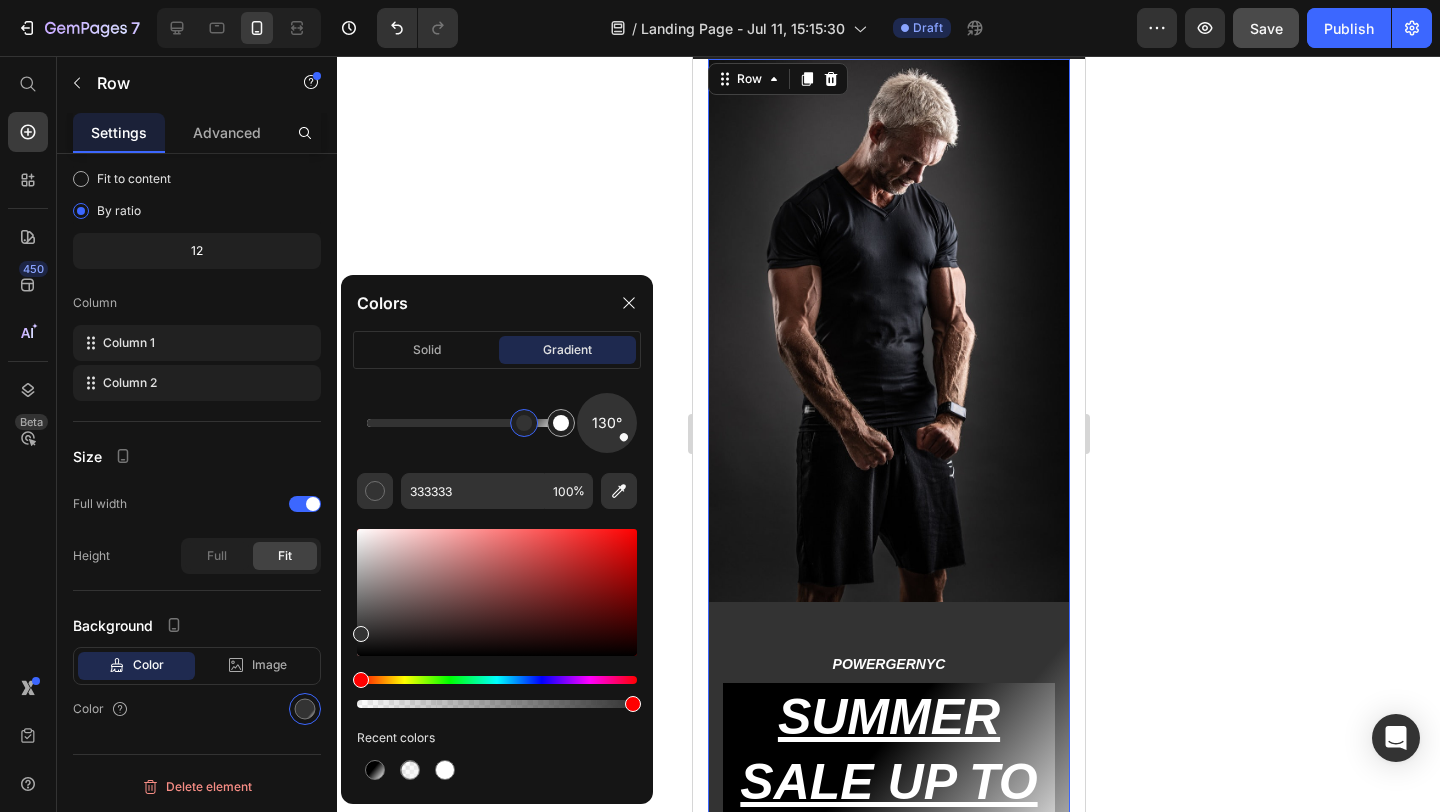 drag, startPoint x: 509, startPoint y: 431, endPoint x: 525, endPoint y: 436, distance: 16.763054 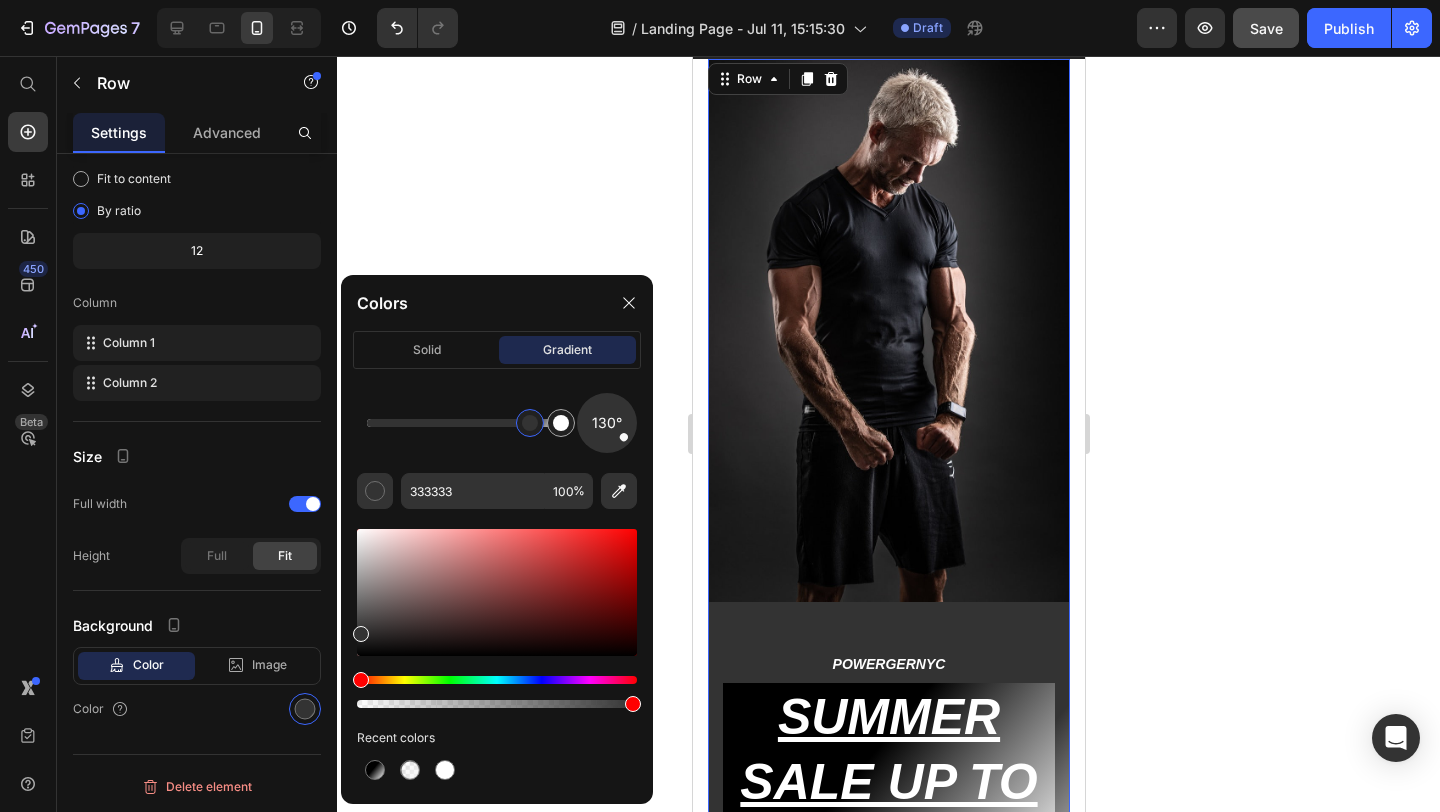 click at bounding box center (530, 423) 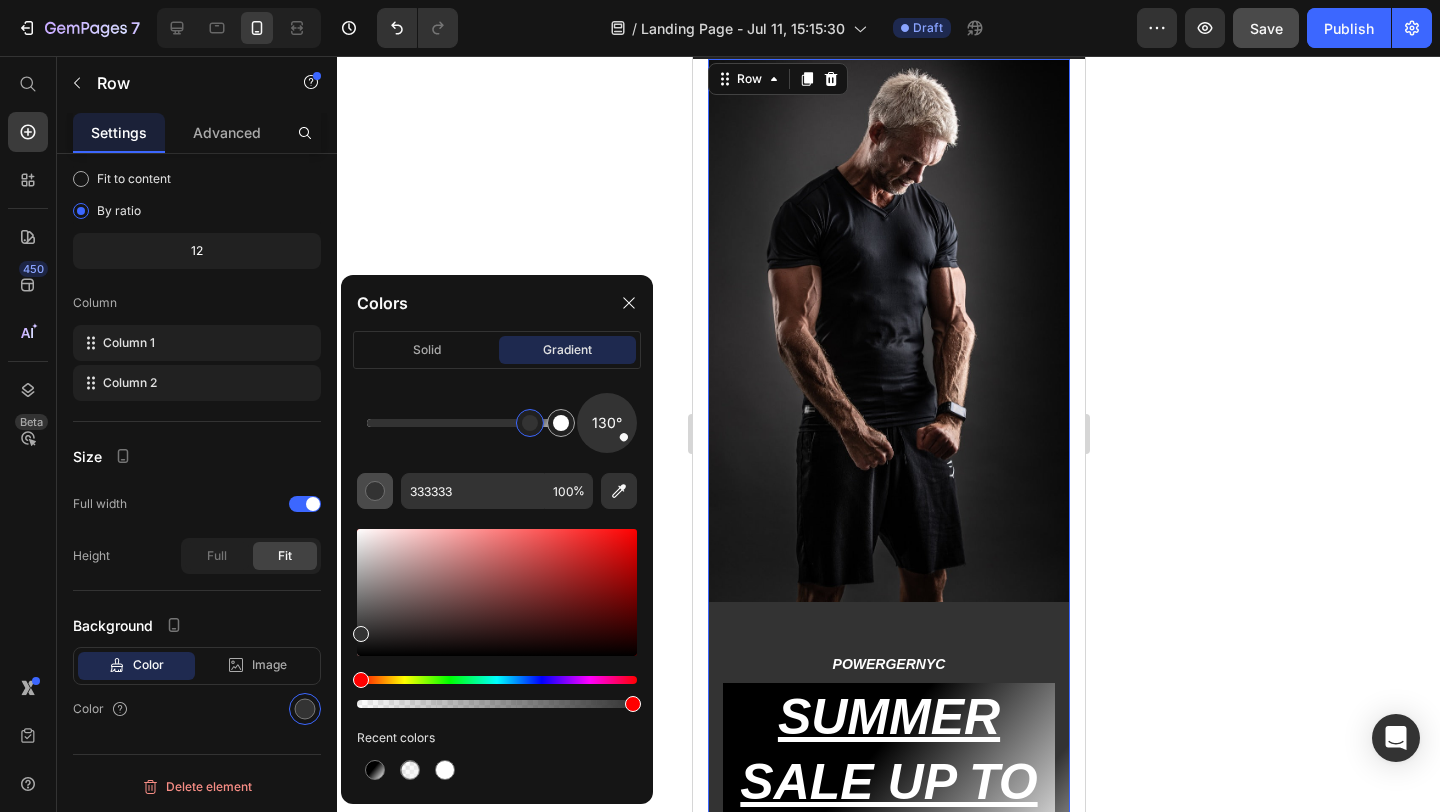 click at bounding box center [375, 491] 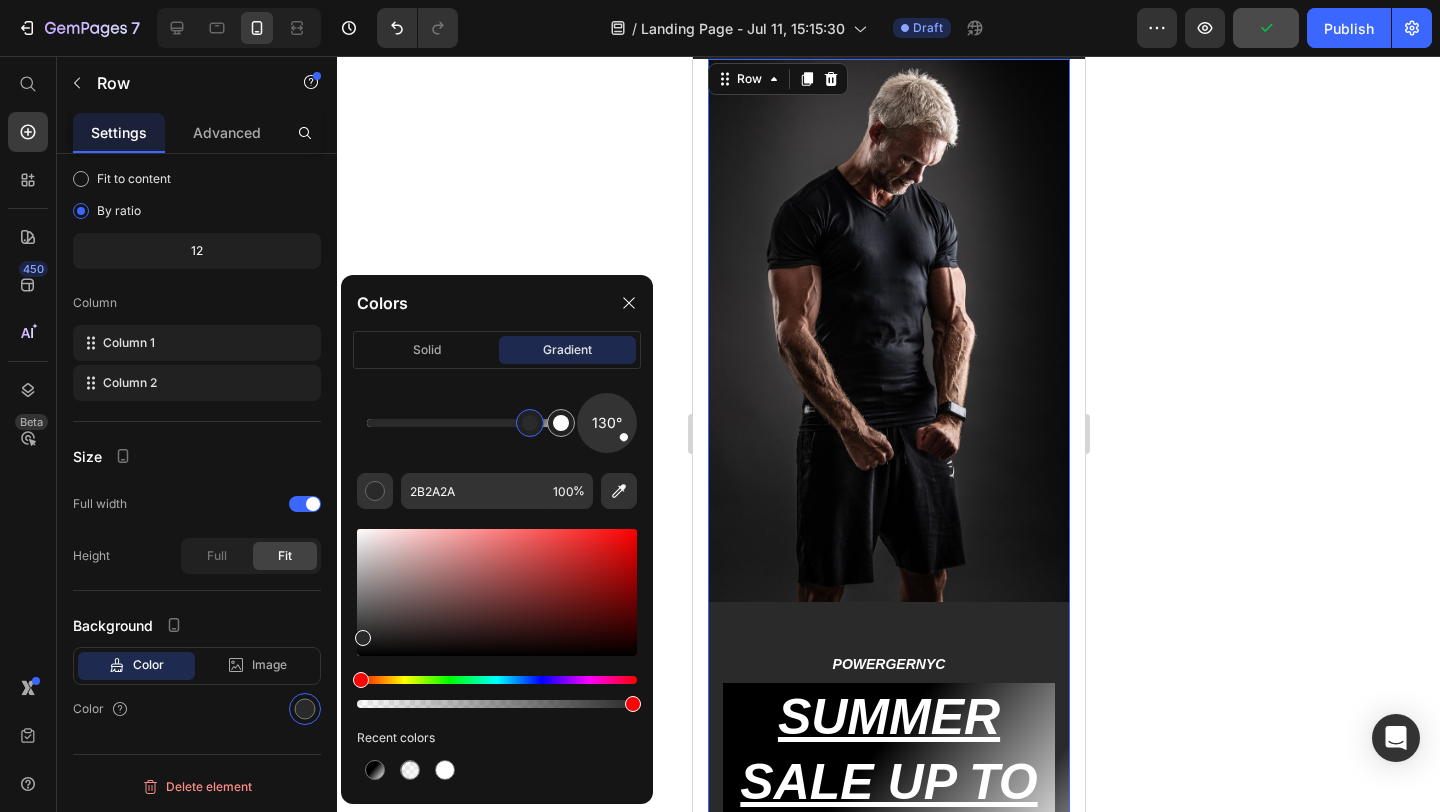 click at bounding box center [363, 638] 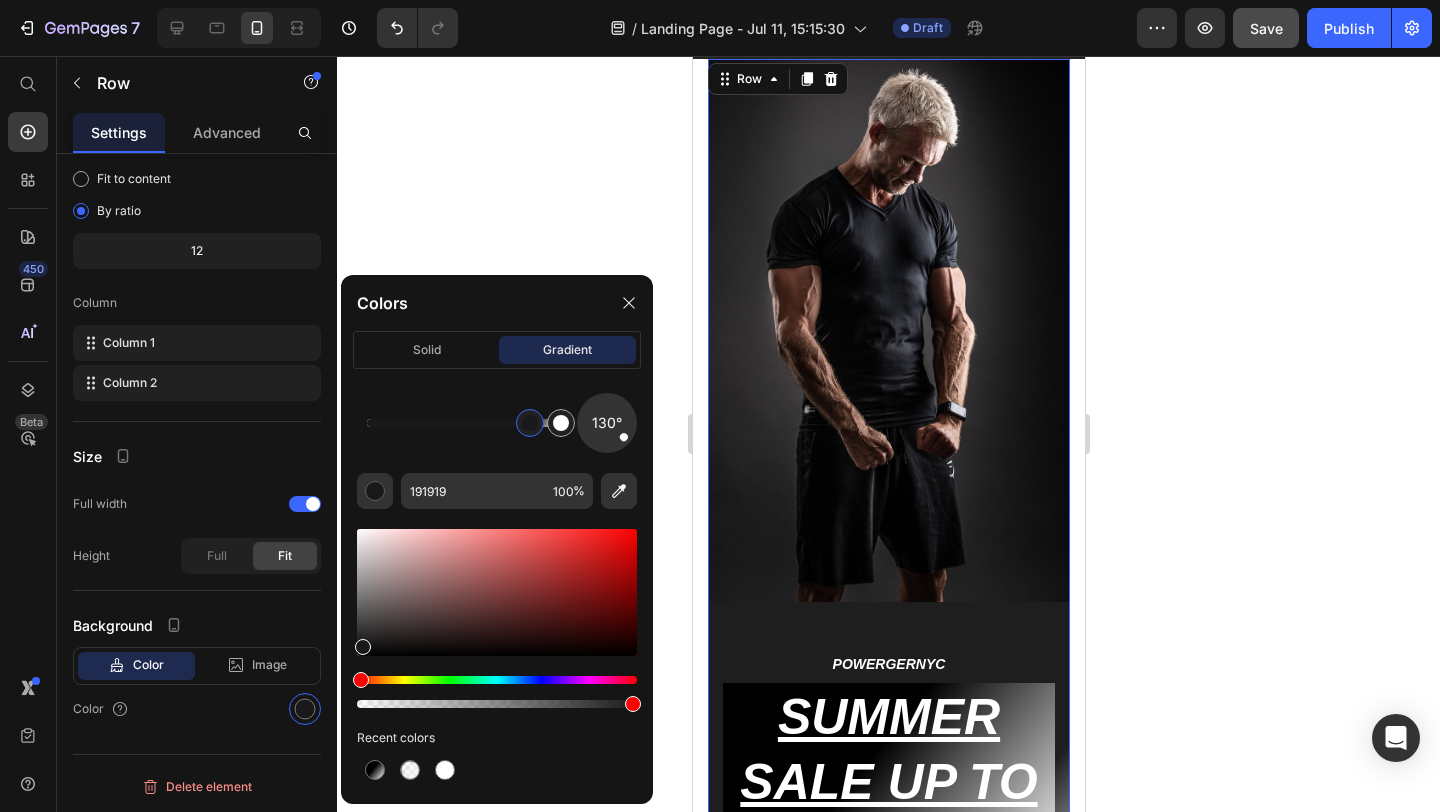 click at bounding box center [363, 647] 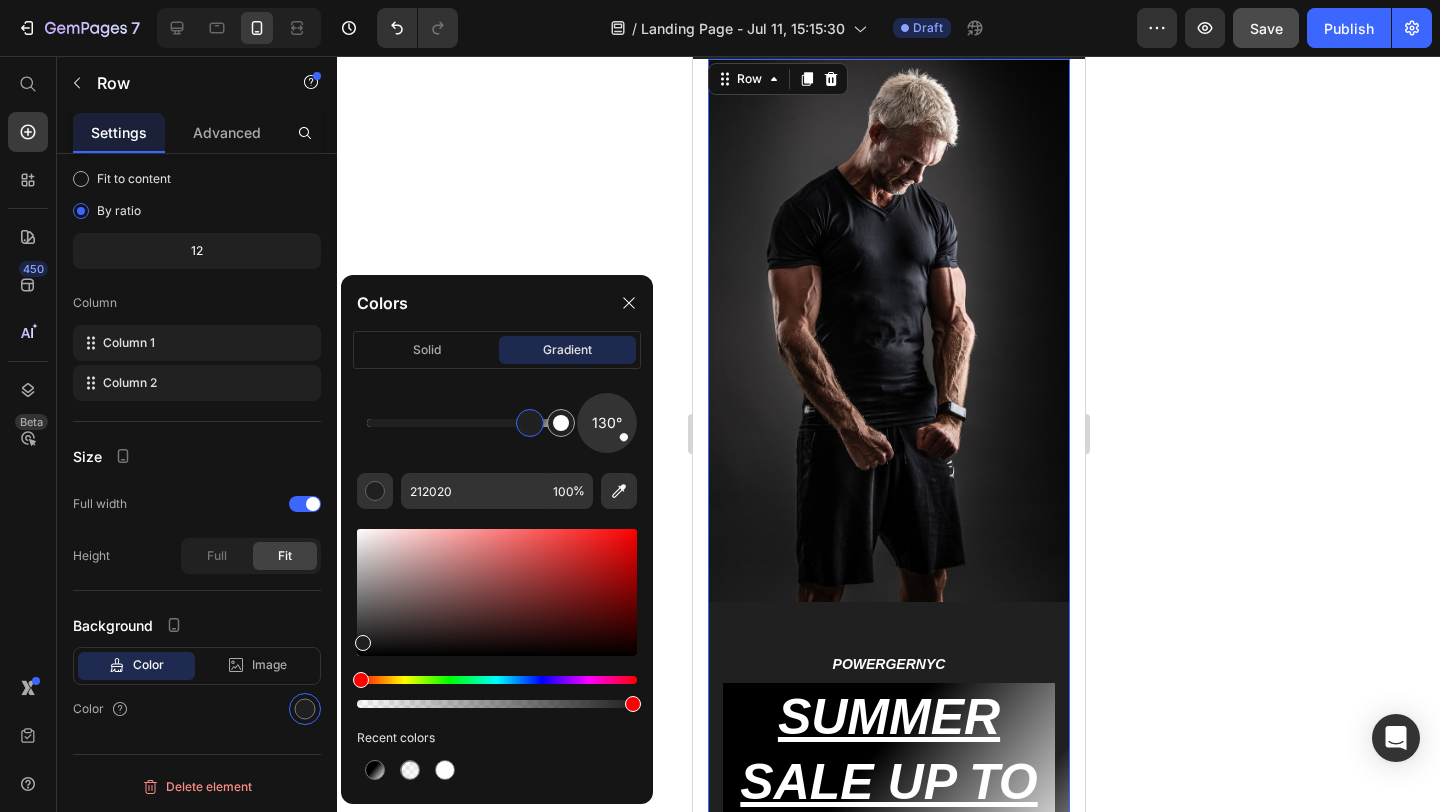 click at bounding box center [363, 643] 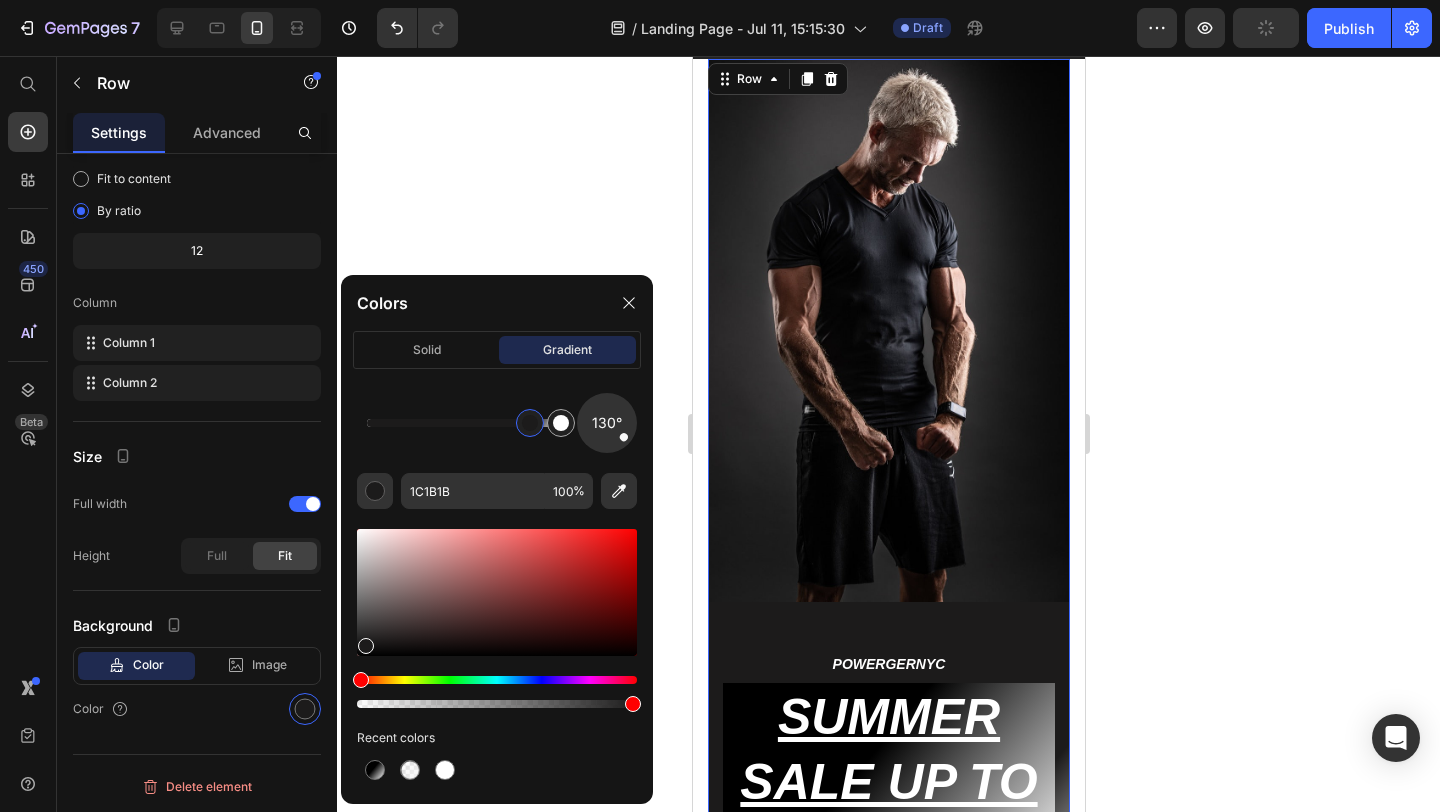 click at bounding box center (366, 646) 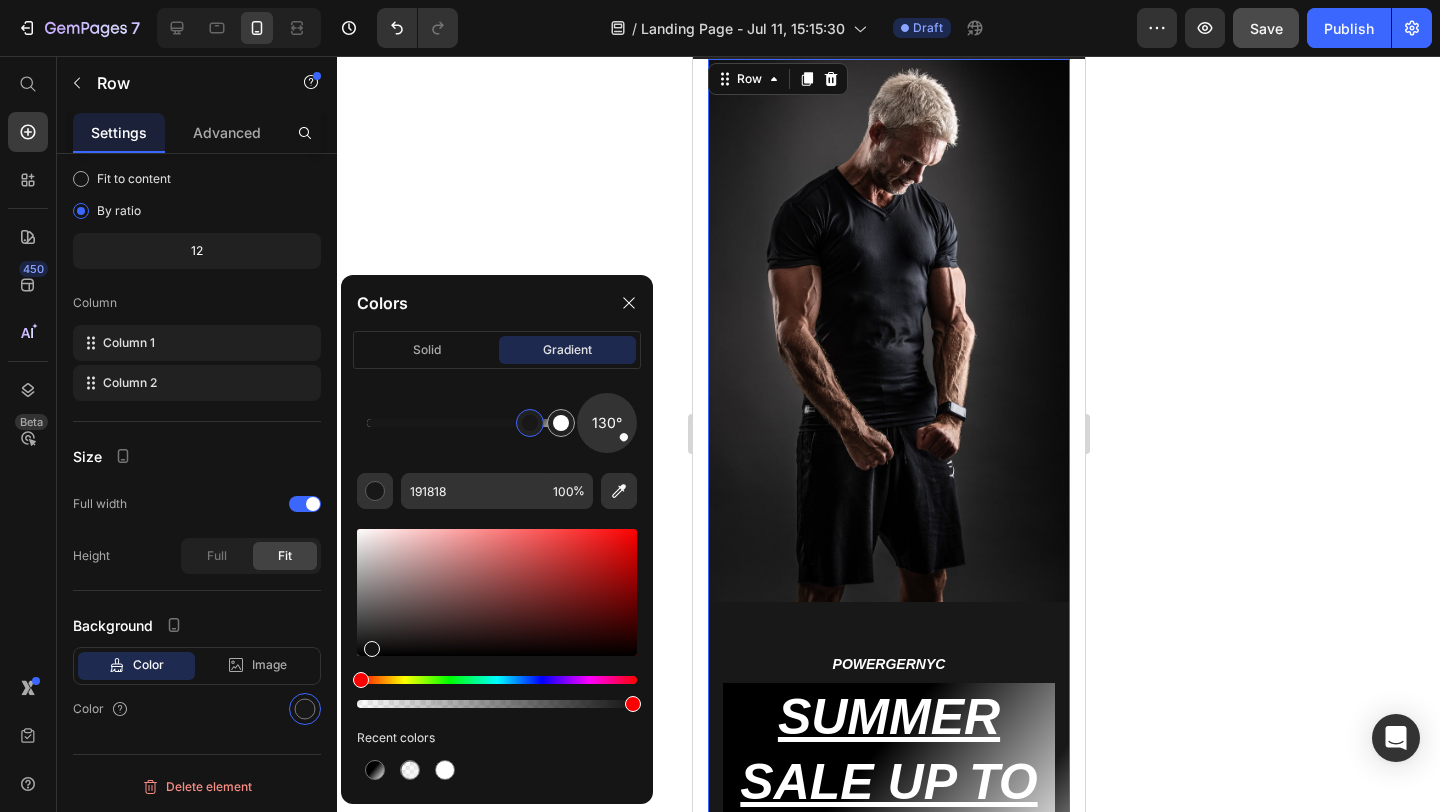 type on "141313" 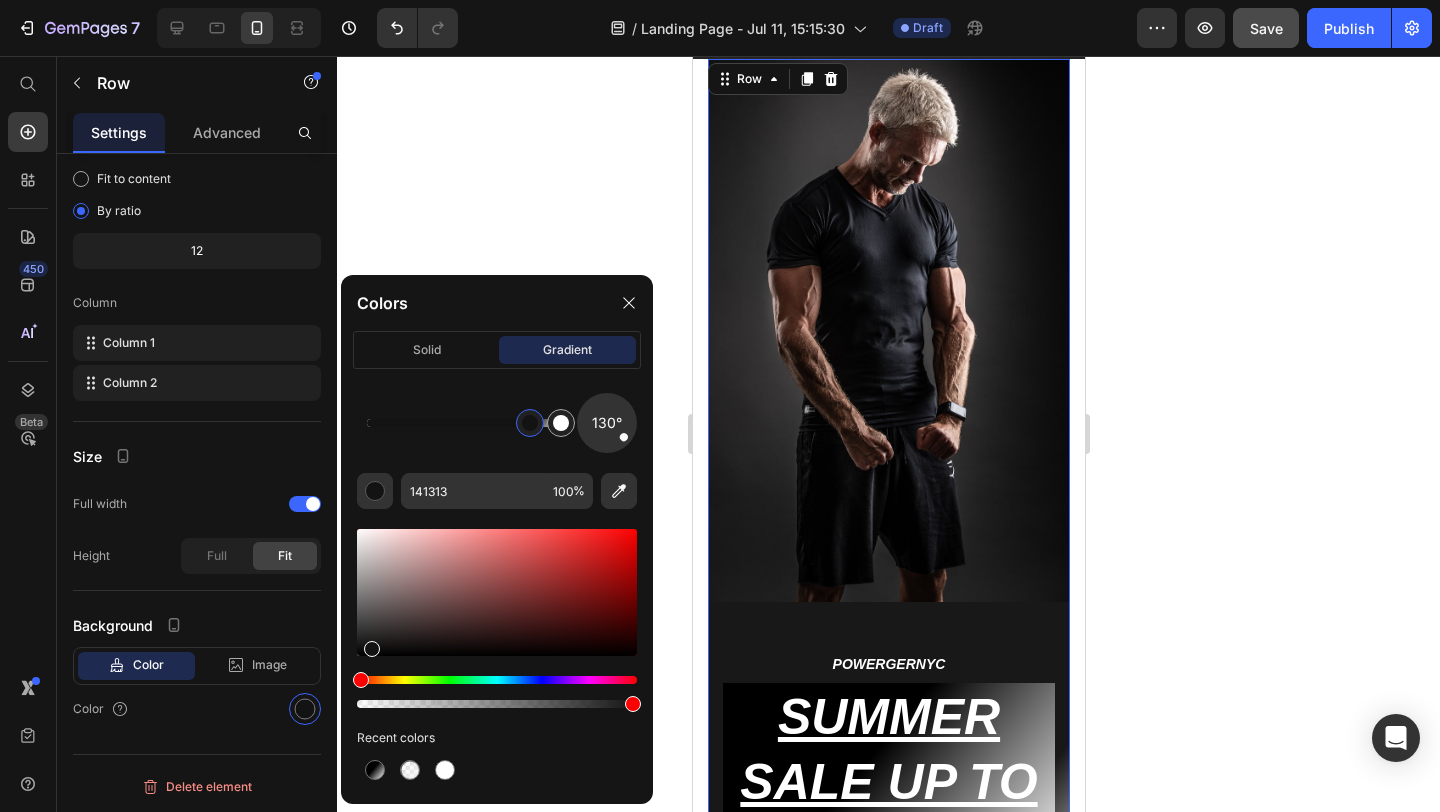 click at bounding box center [372, 649] 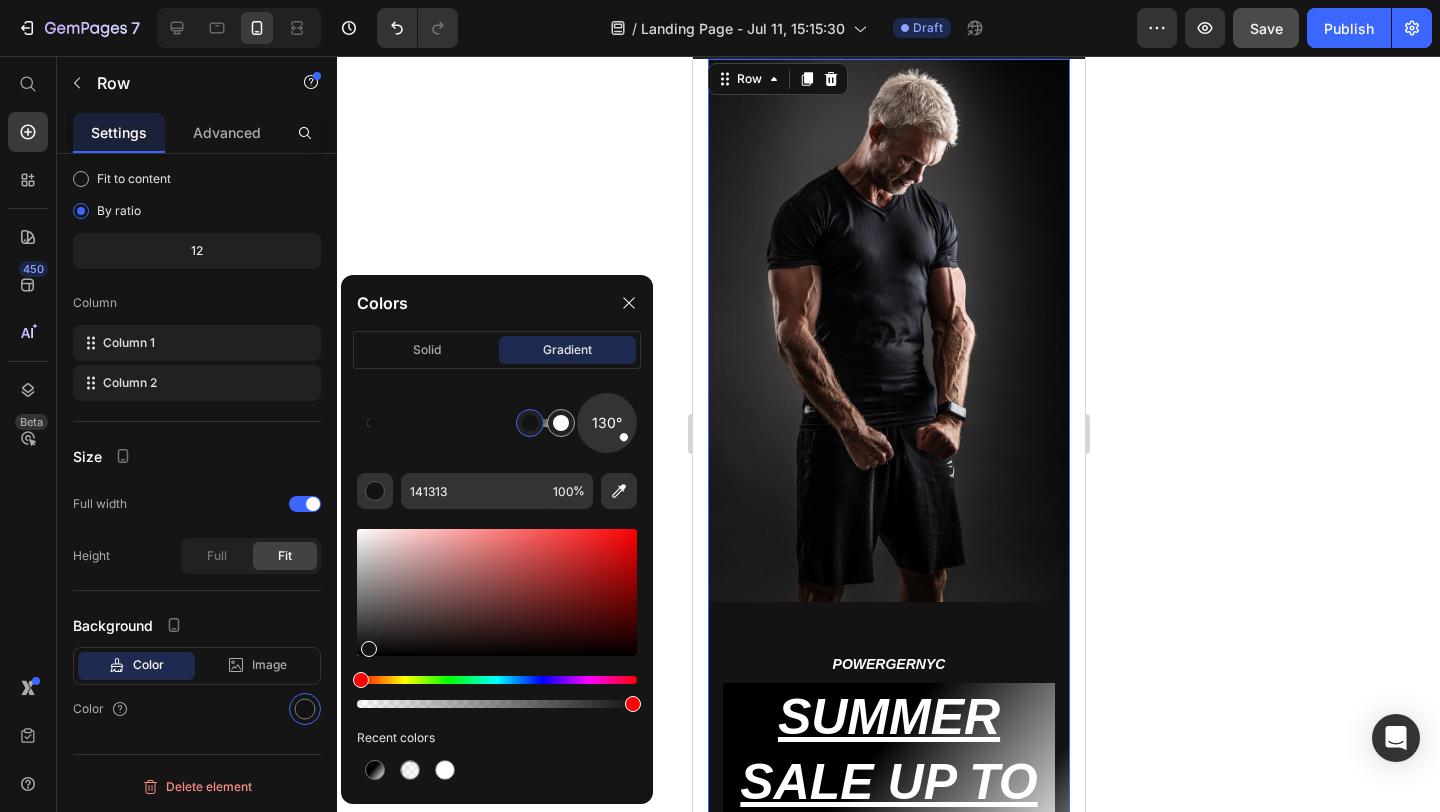 click 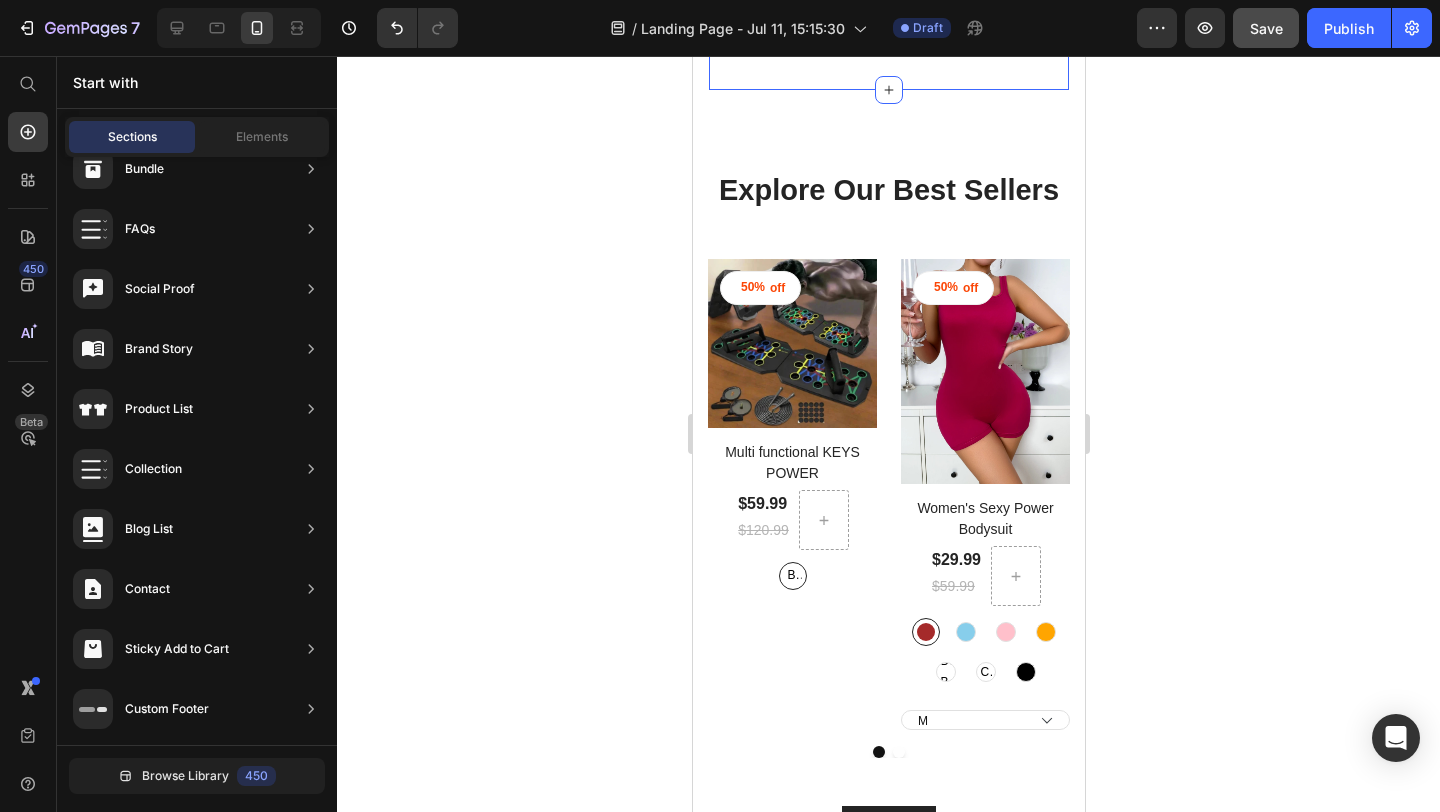 scroll, scrollTop: 1832, scrollLeft: 0, axis: vertical 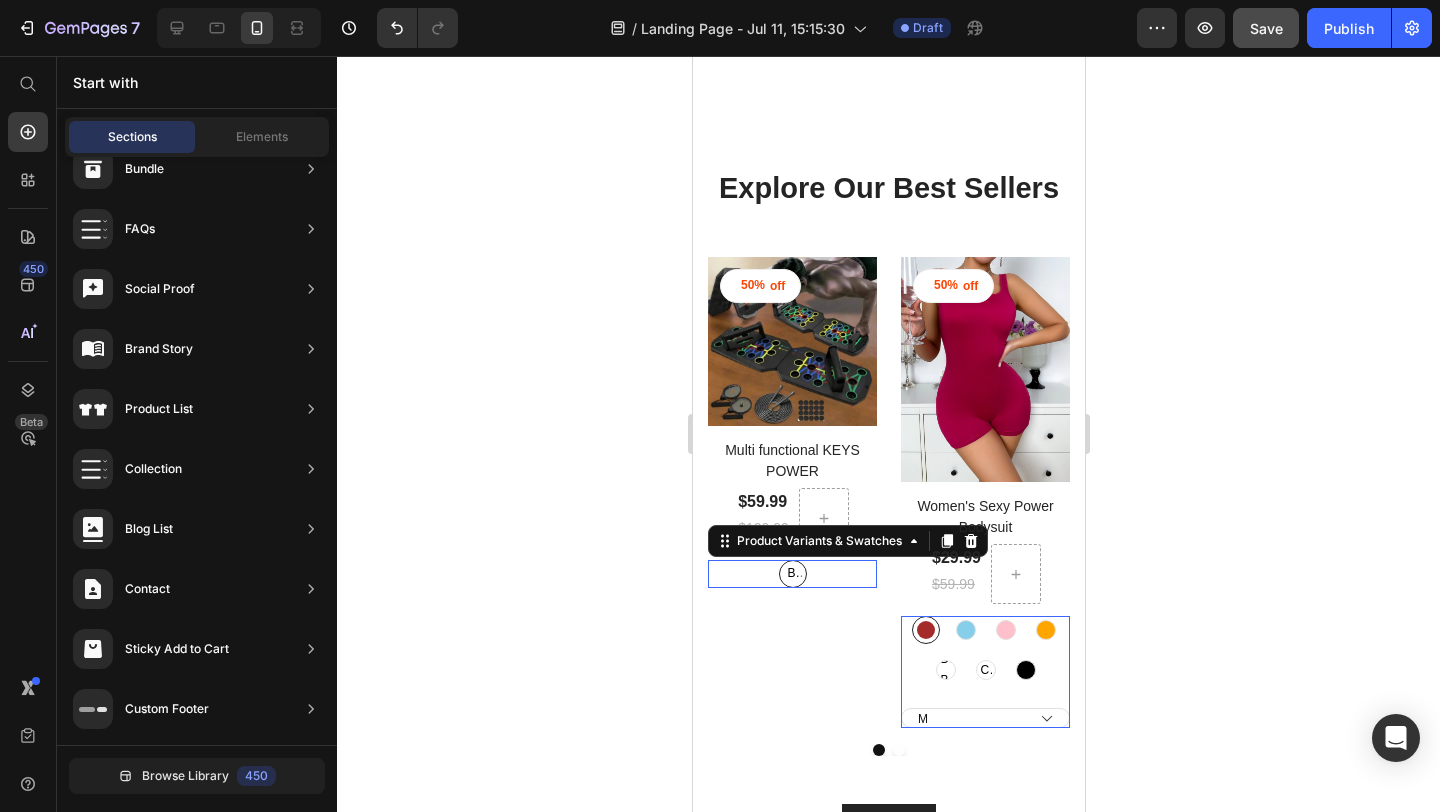click on "Board" at bounding box center (792, 574) 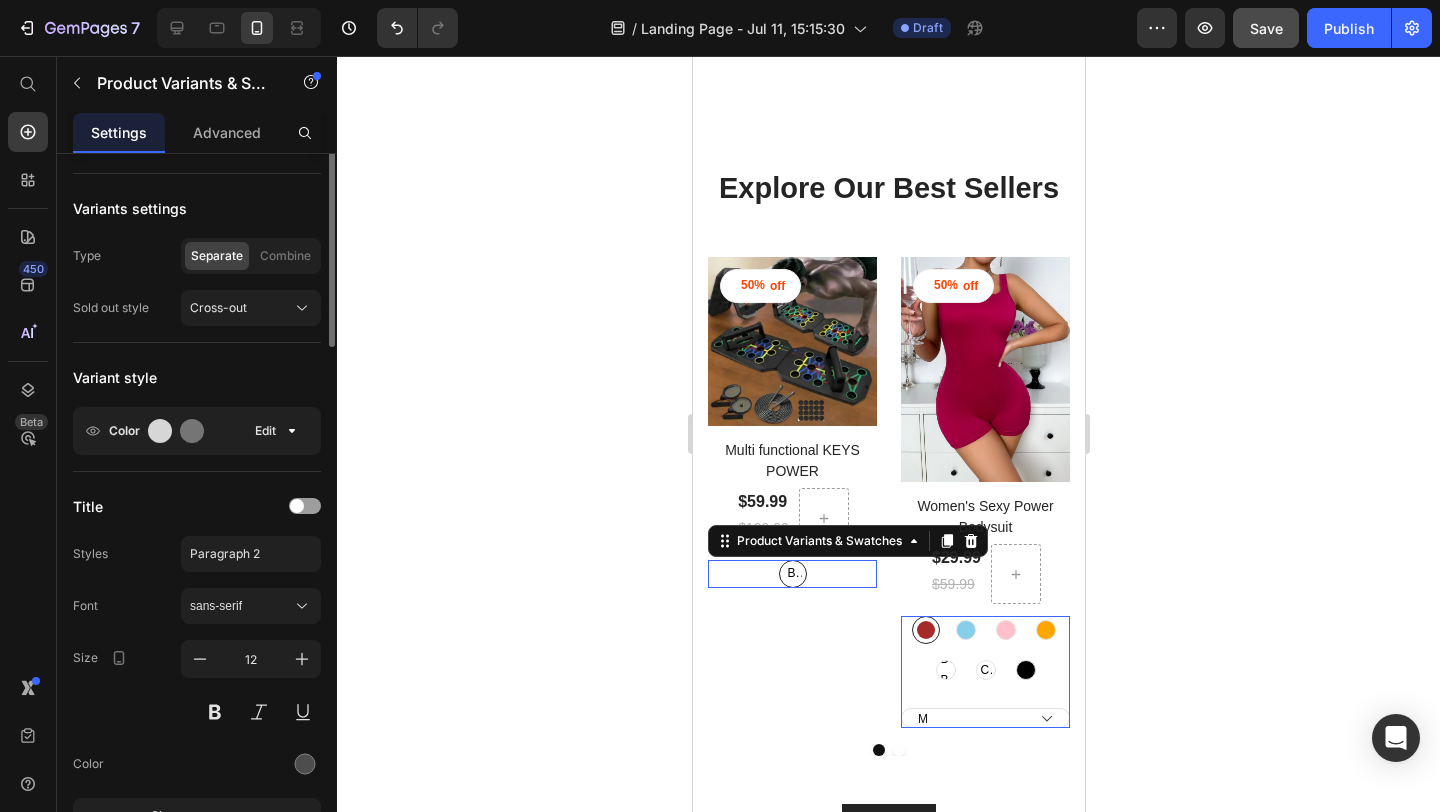 scroll, scrollTop: 0, scrollLeft: 0, axis: both 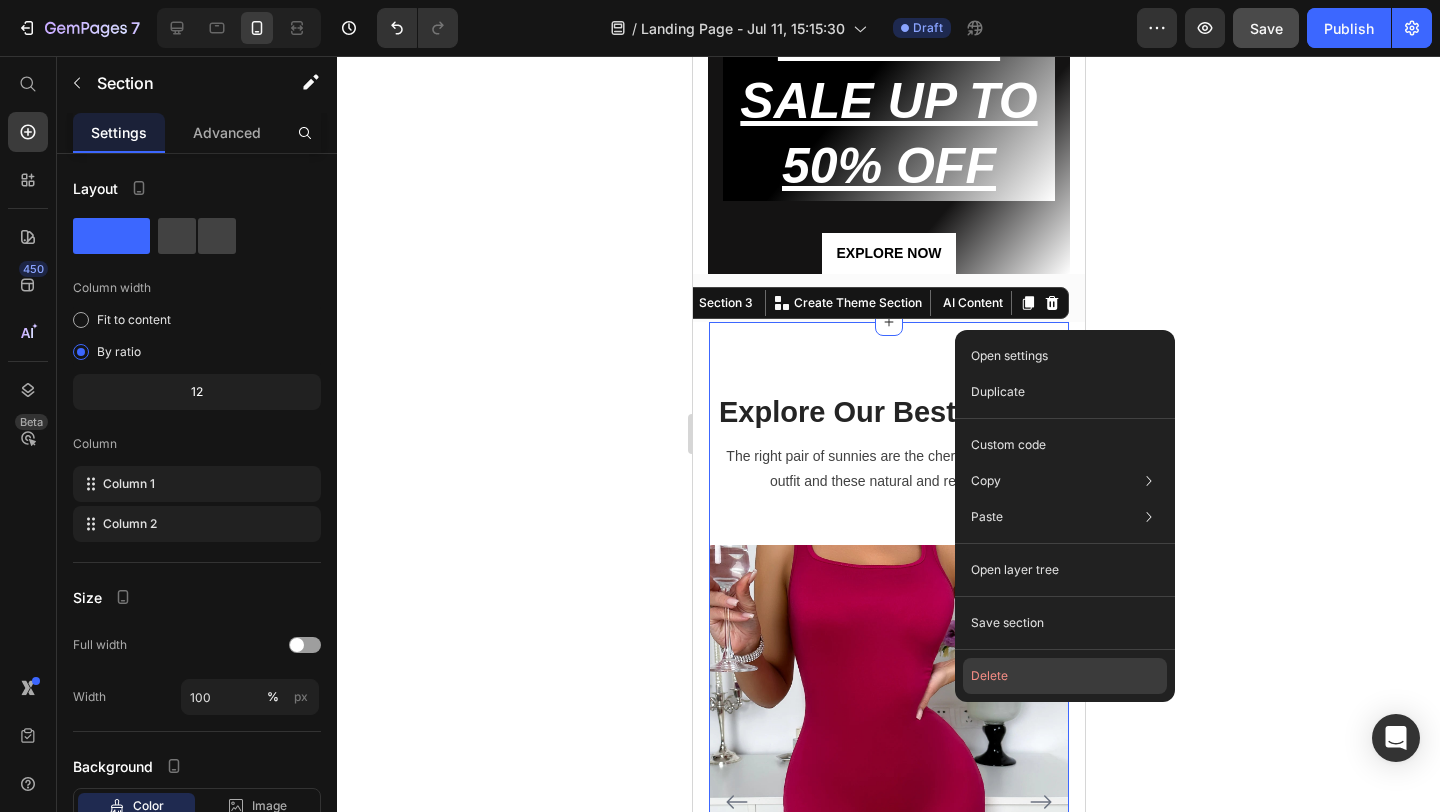 click on "Delete" 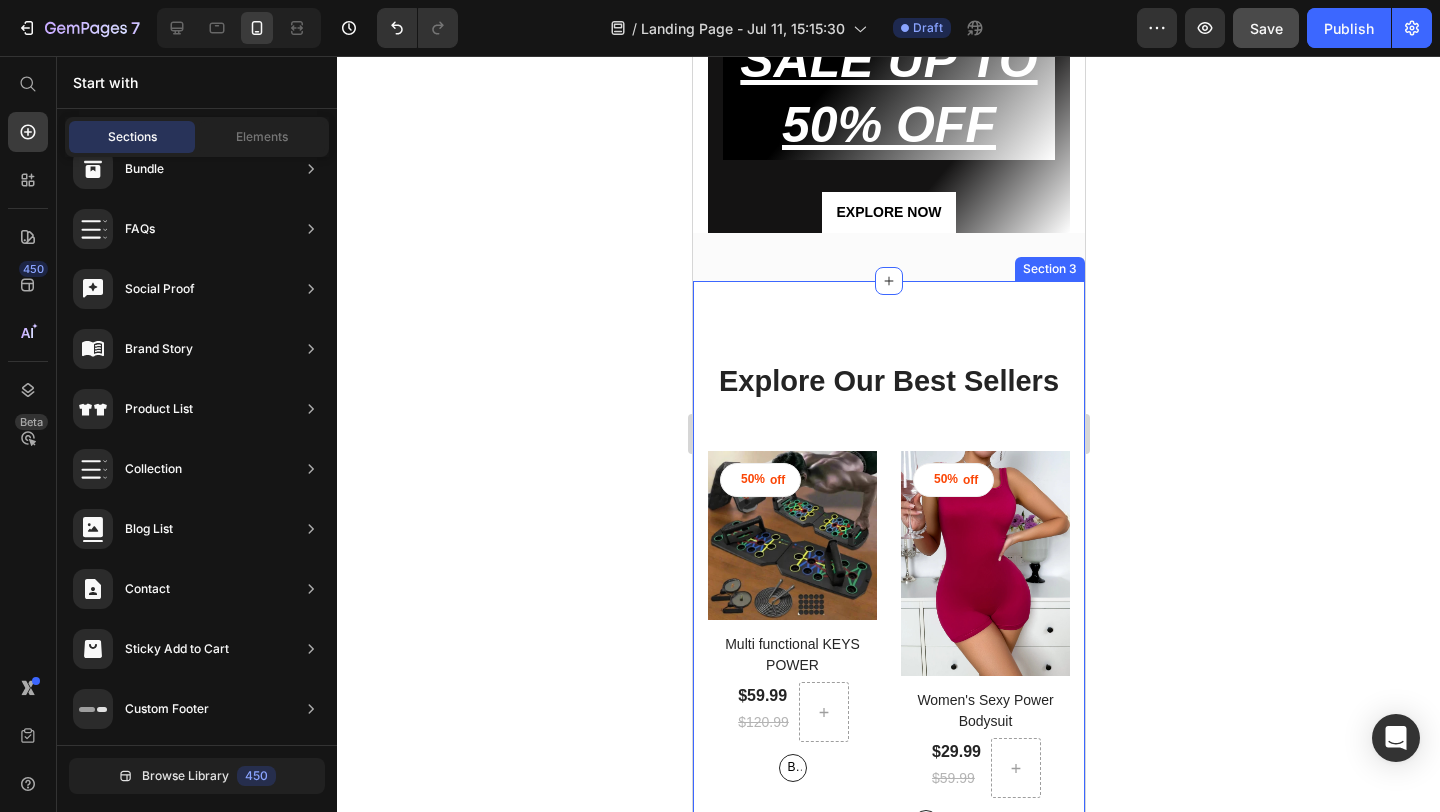 scroll, scrollTop: 813, scrollLeft: 0, axis: vertical 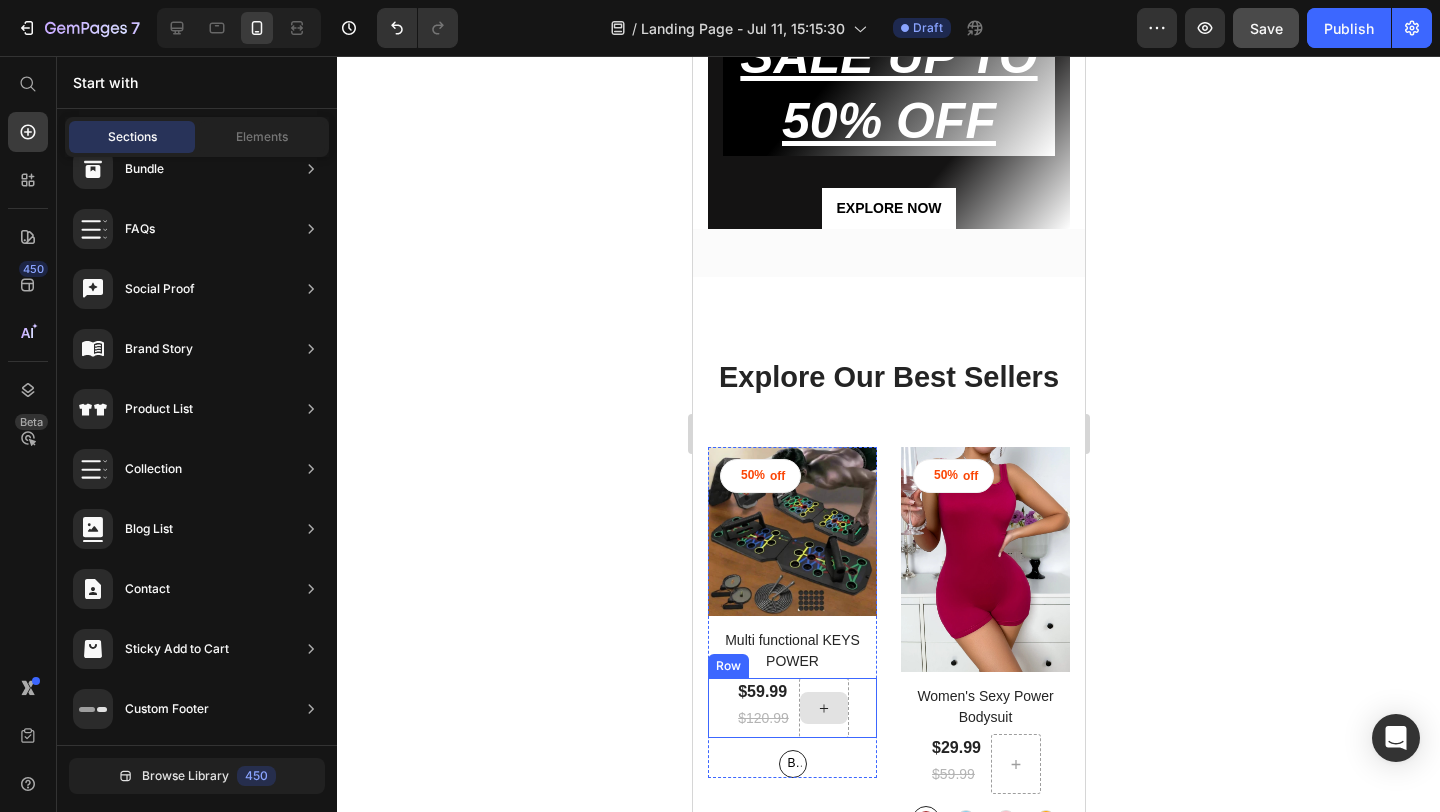 click 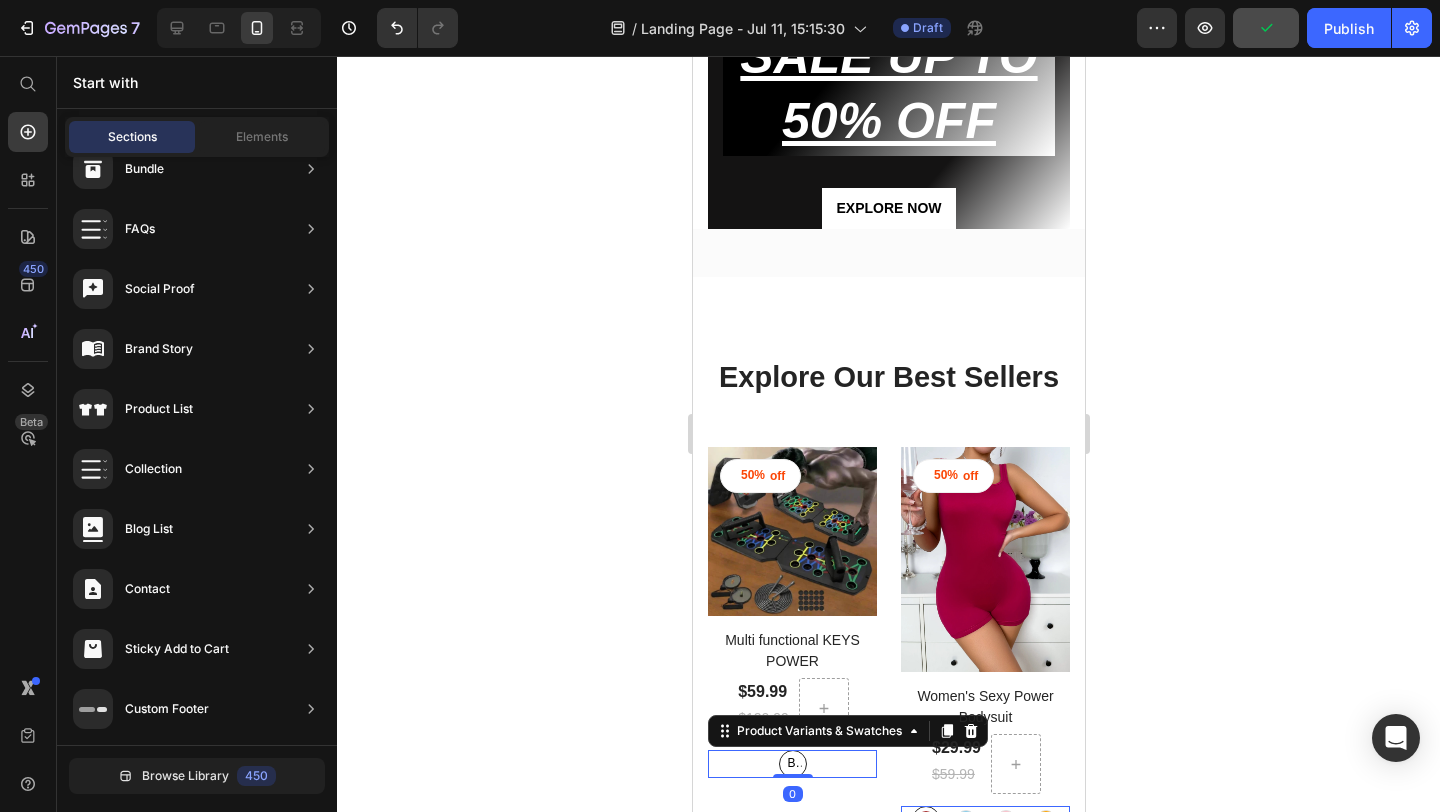 click on "Board" at bounding box center [792, 764] 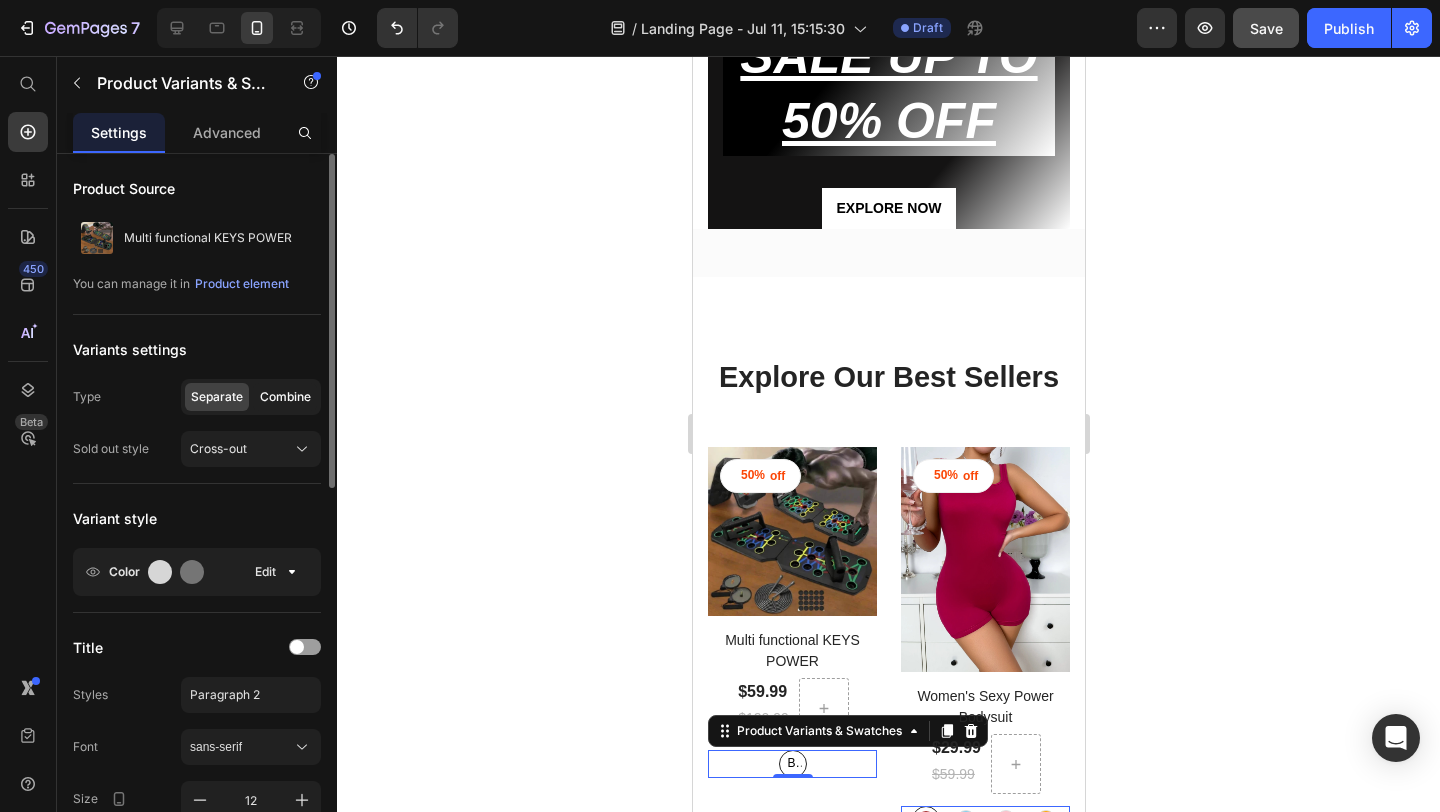click on "Combine" 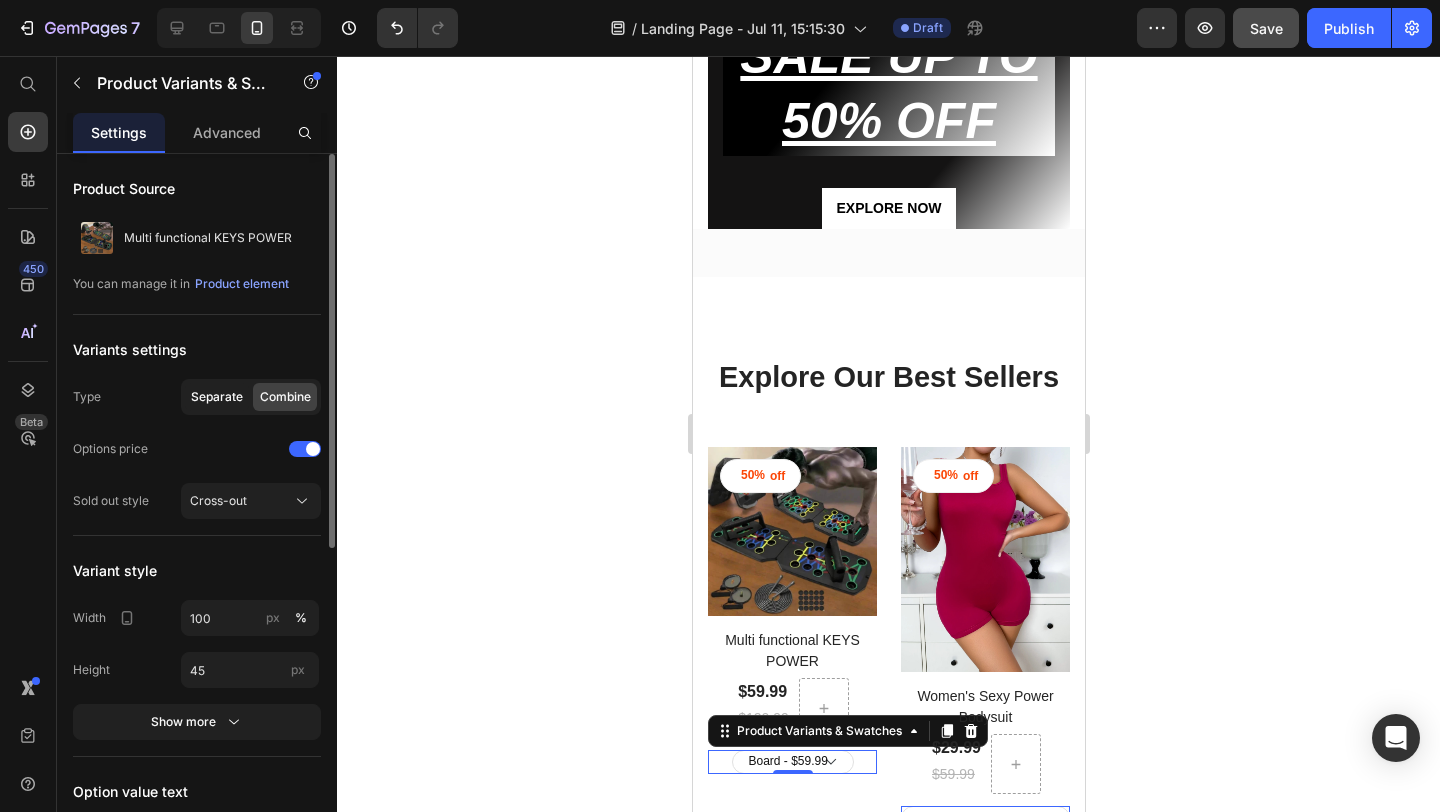 click on "Separate" 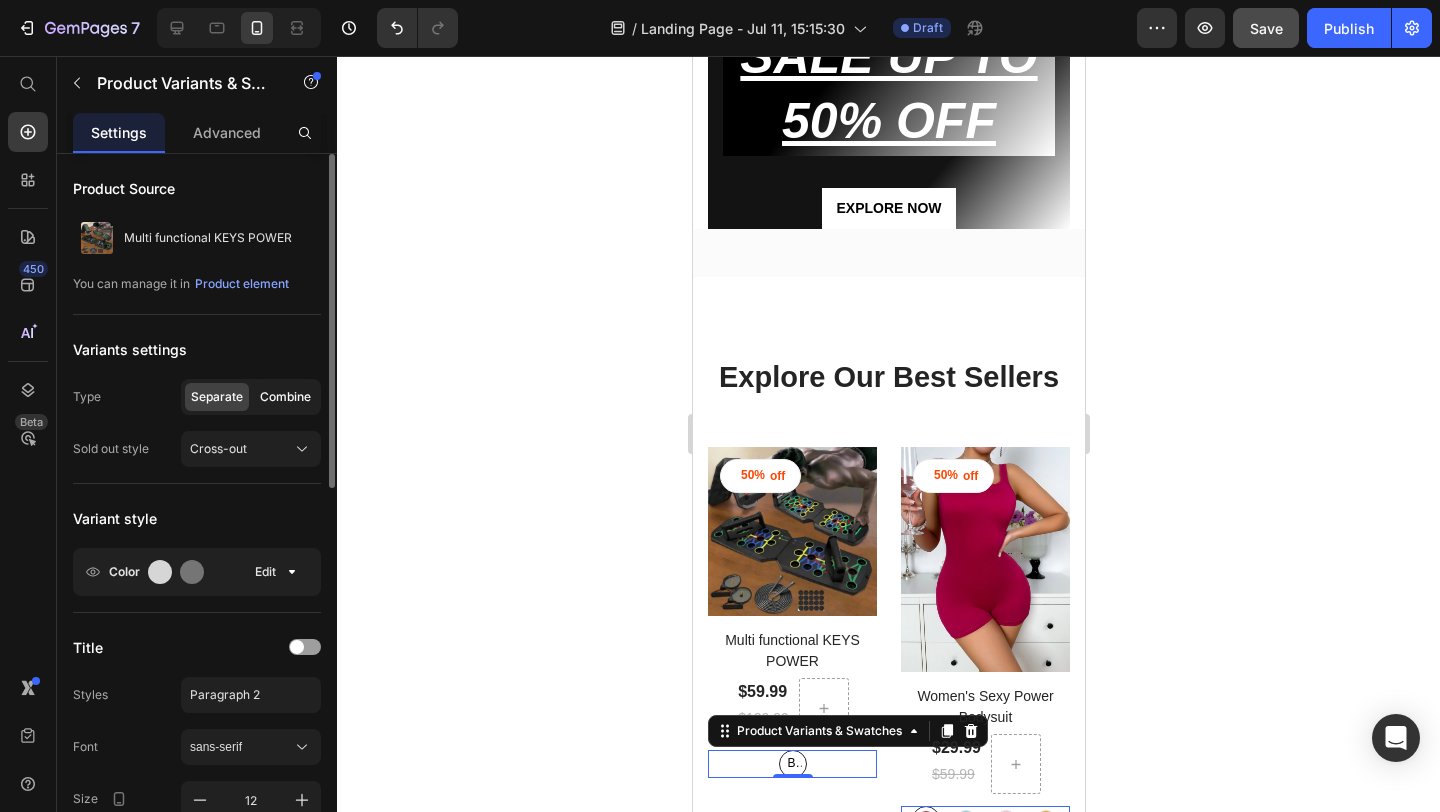 click on "Combine" 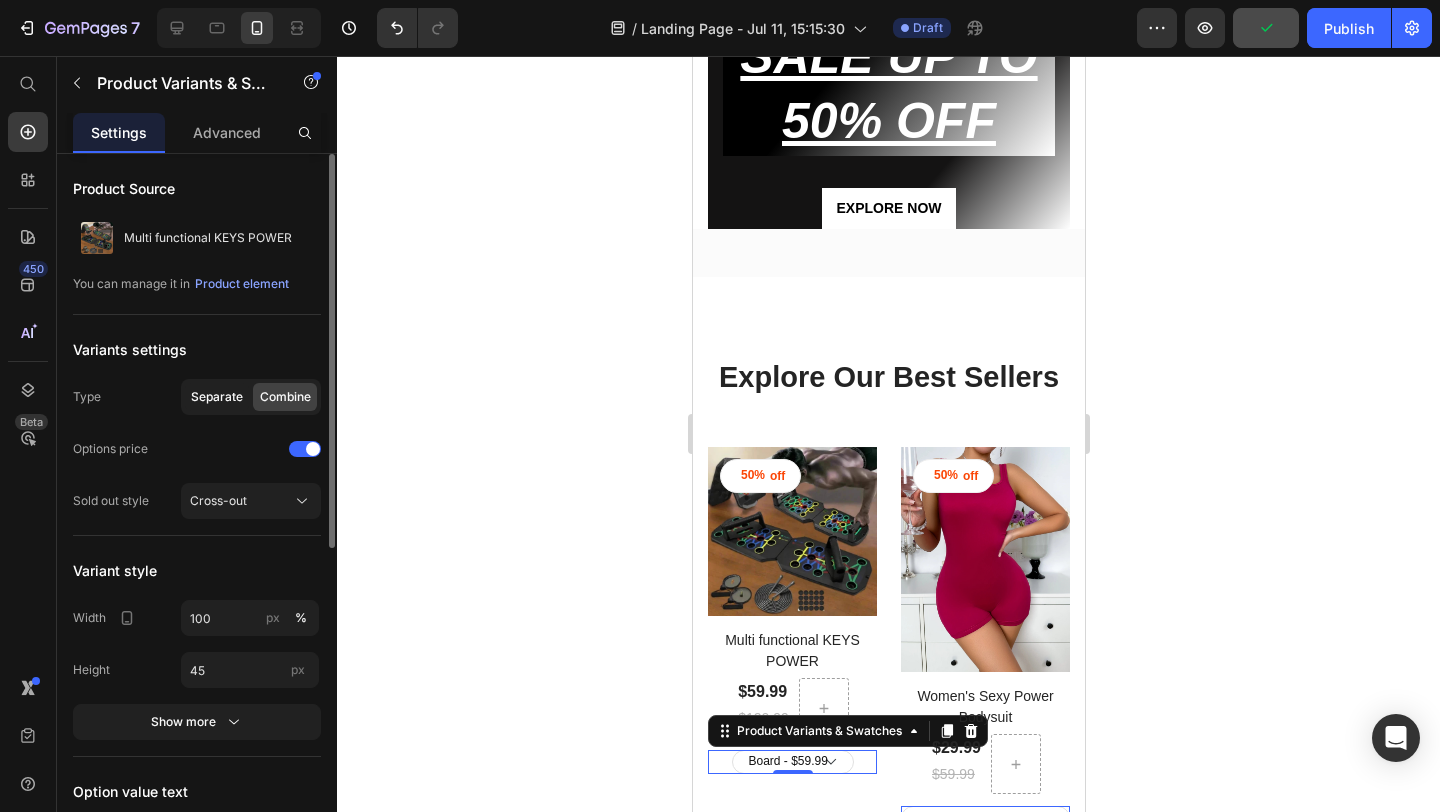 click on "Separate" 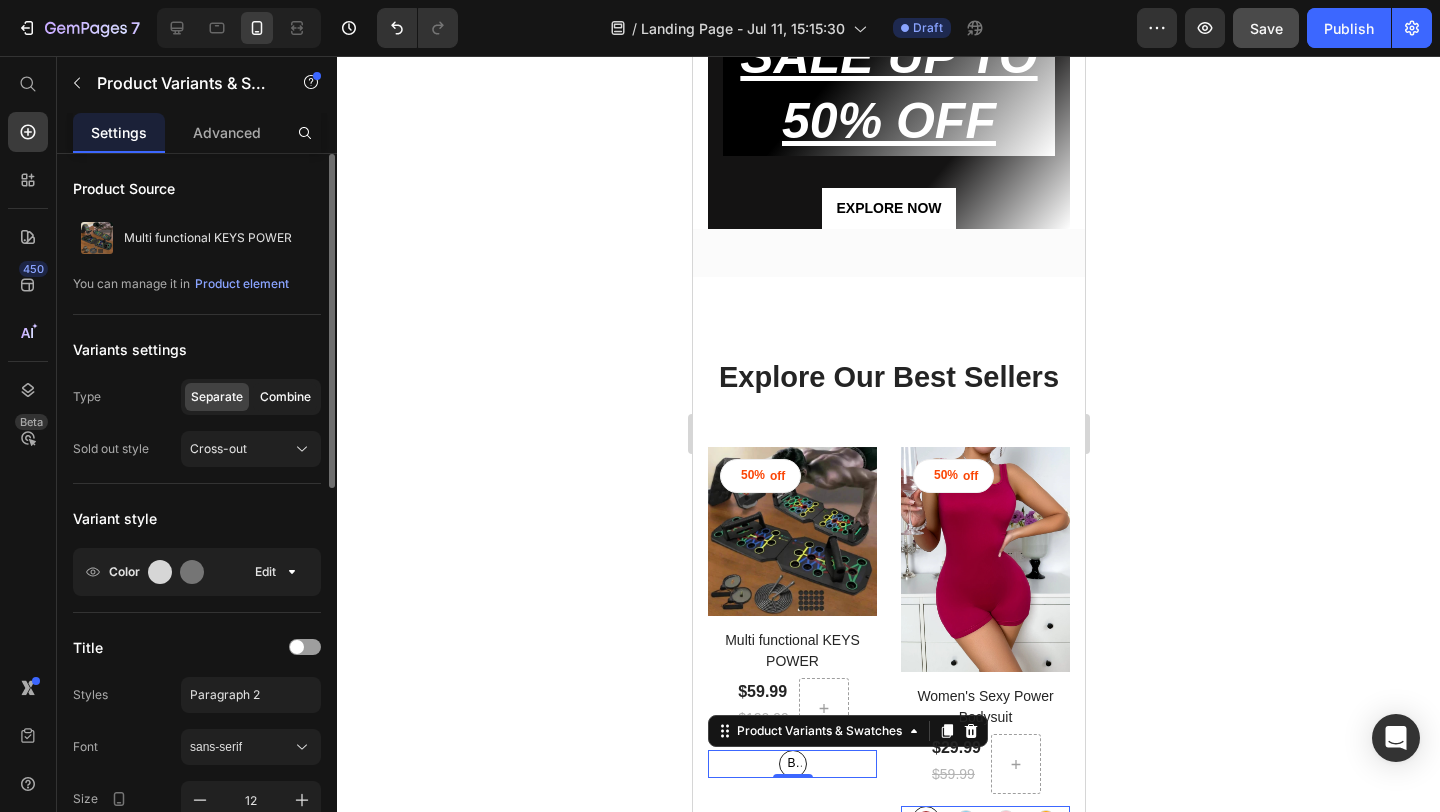 click on "Combine" 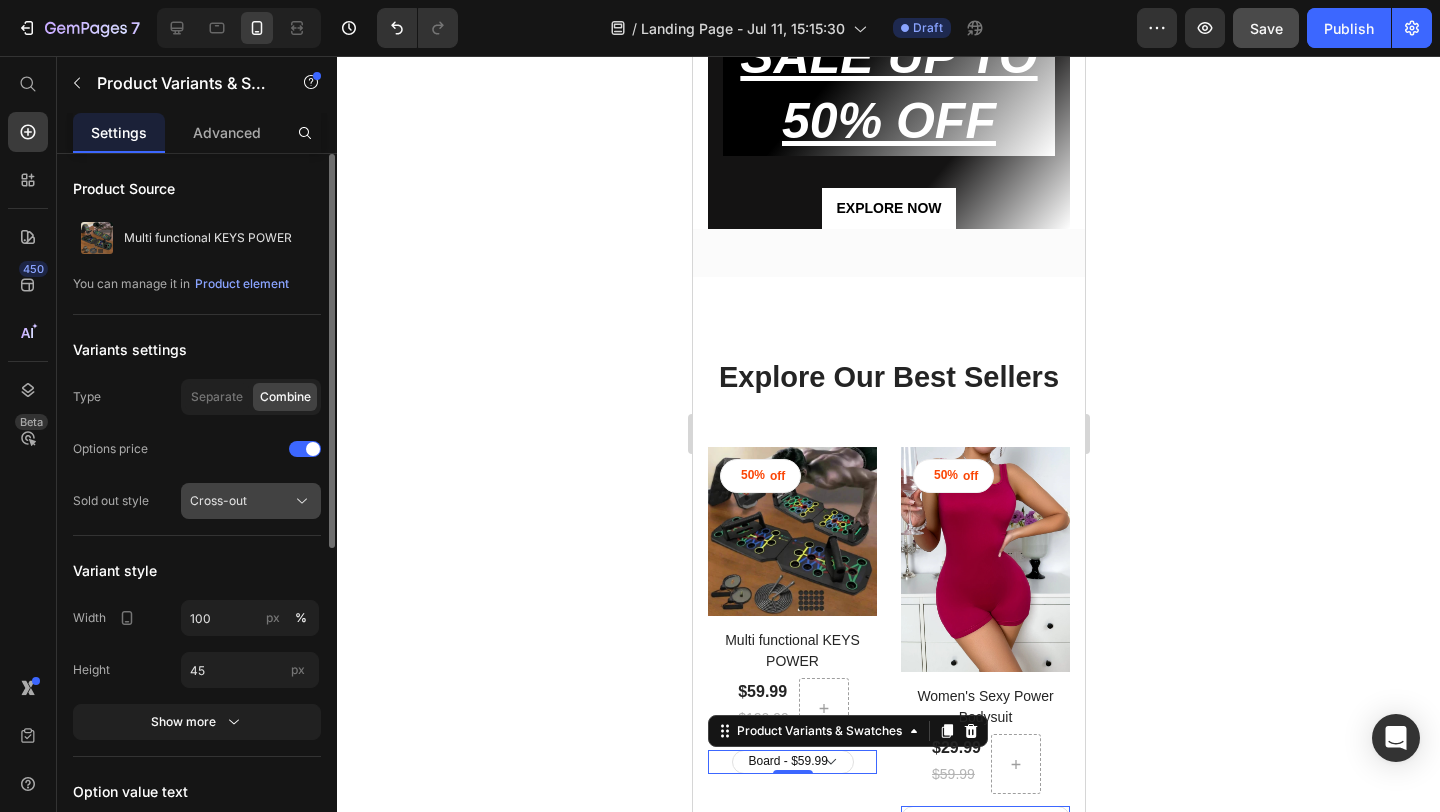 click on "Cross-out" 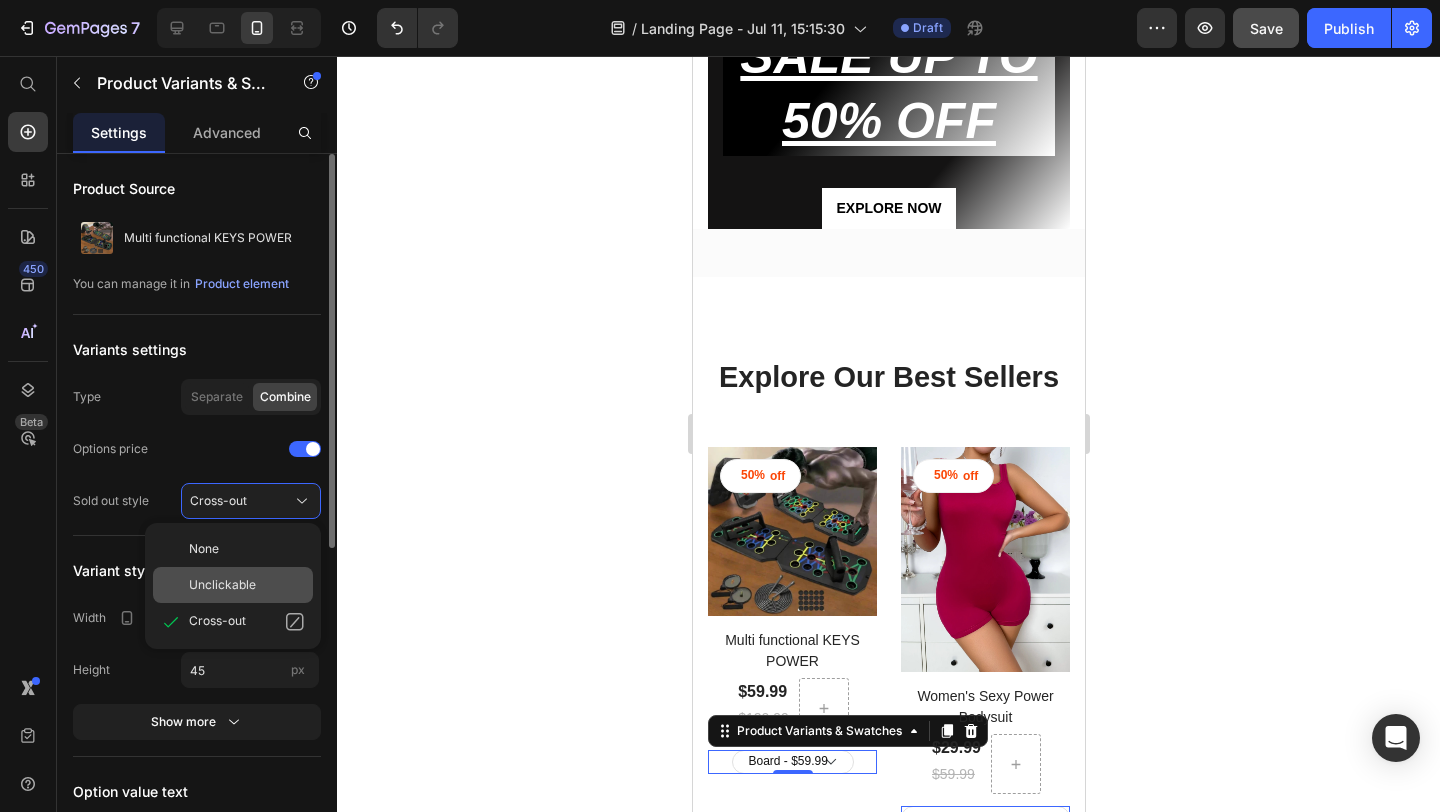 click on "Unclickable" at bounding box center (222, 585) 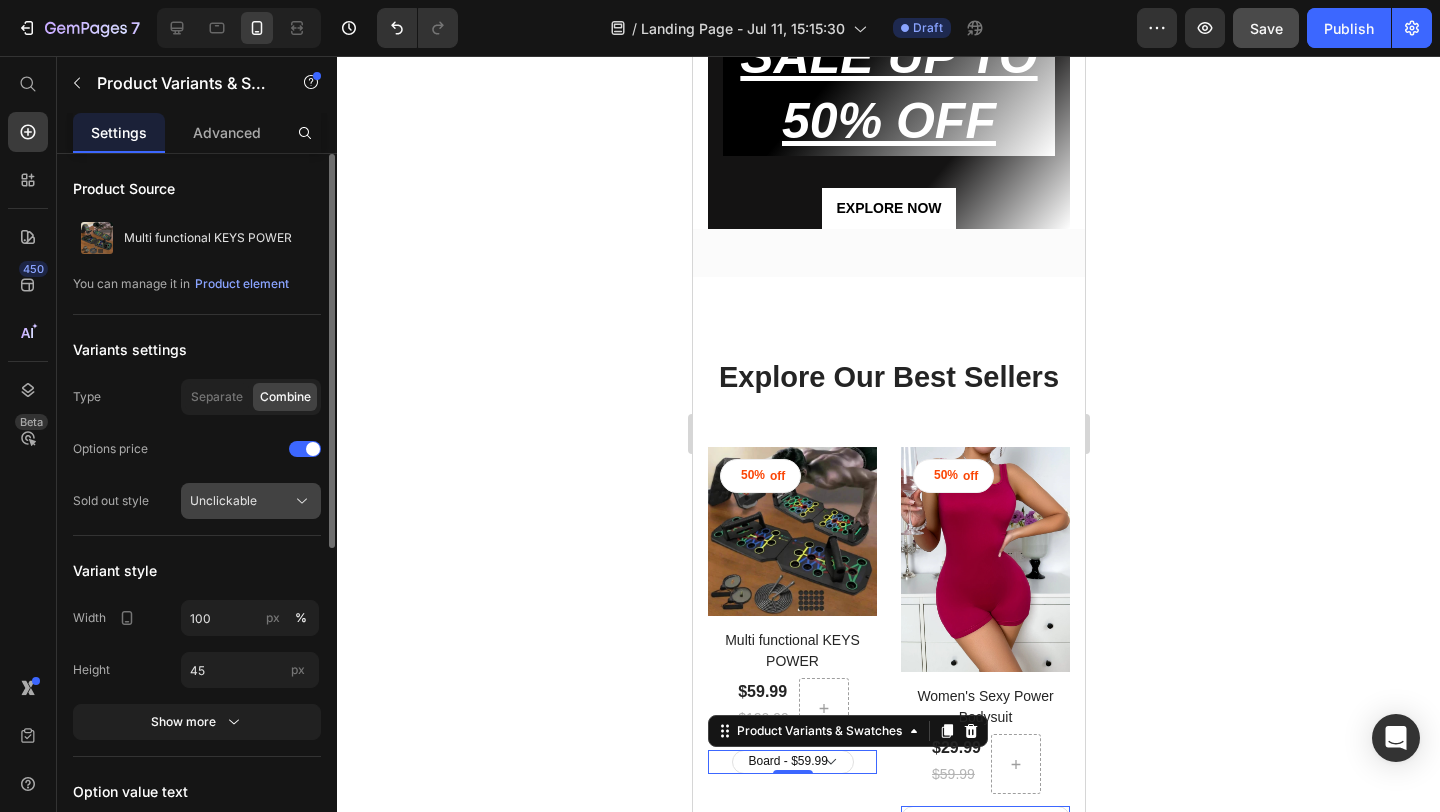 click on "Unclickable" 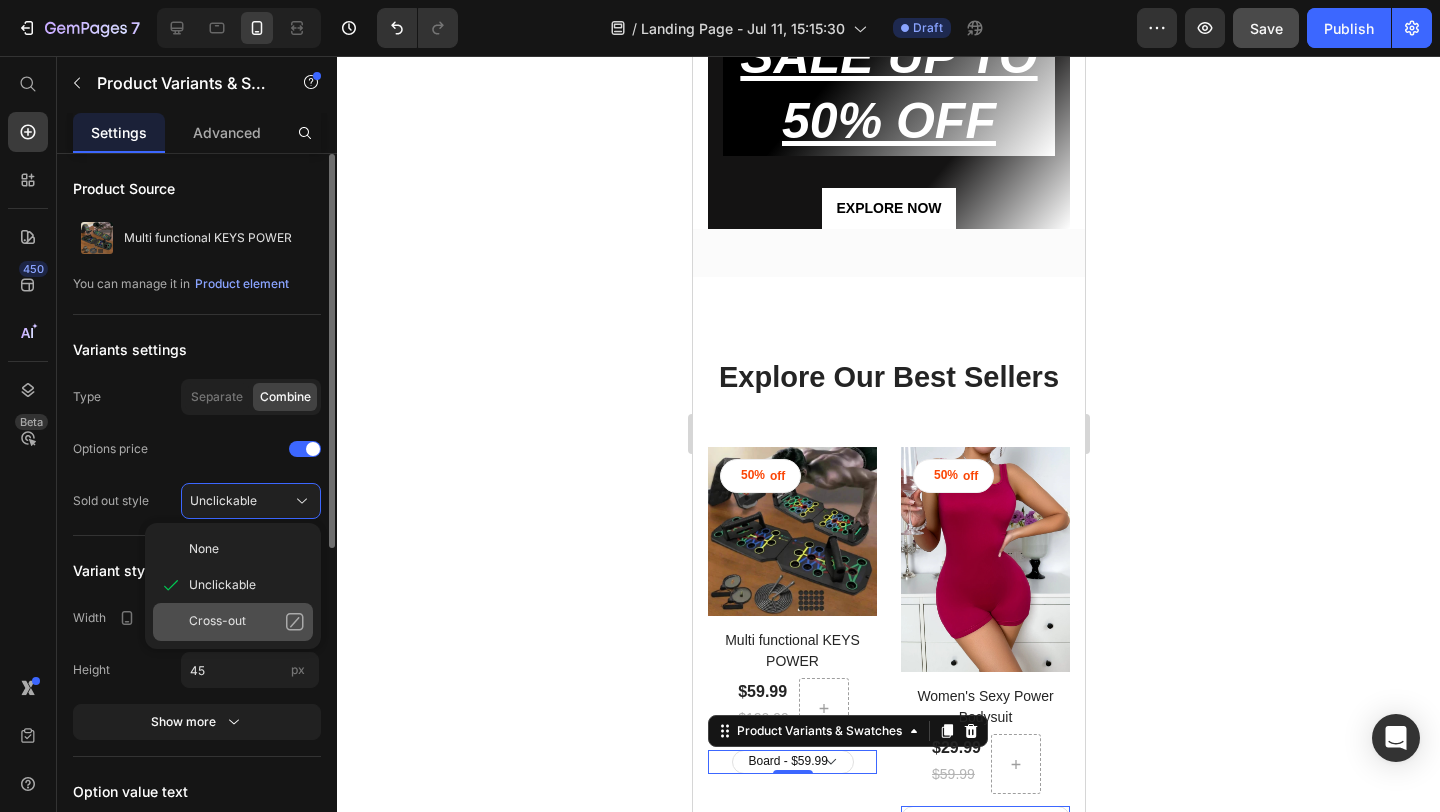 click on "Cross-out" 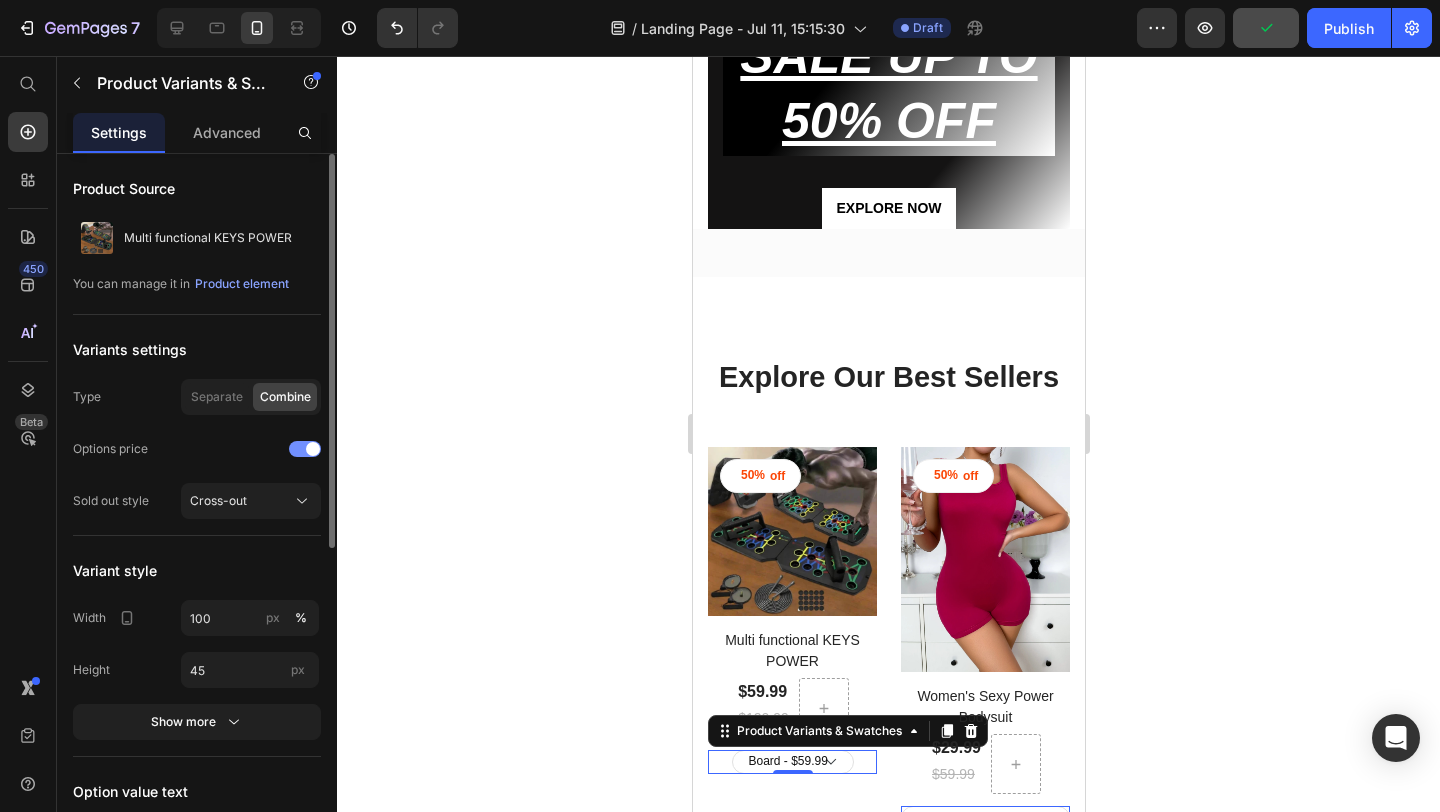 click on "Options price" 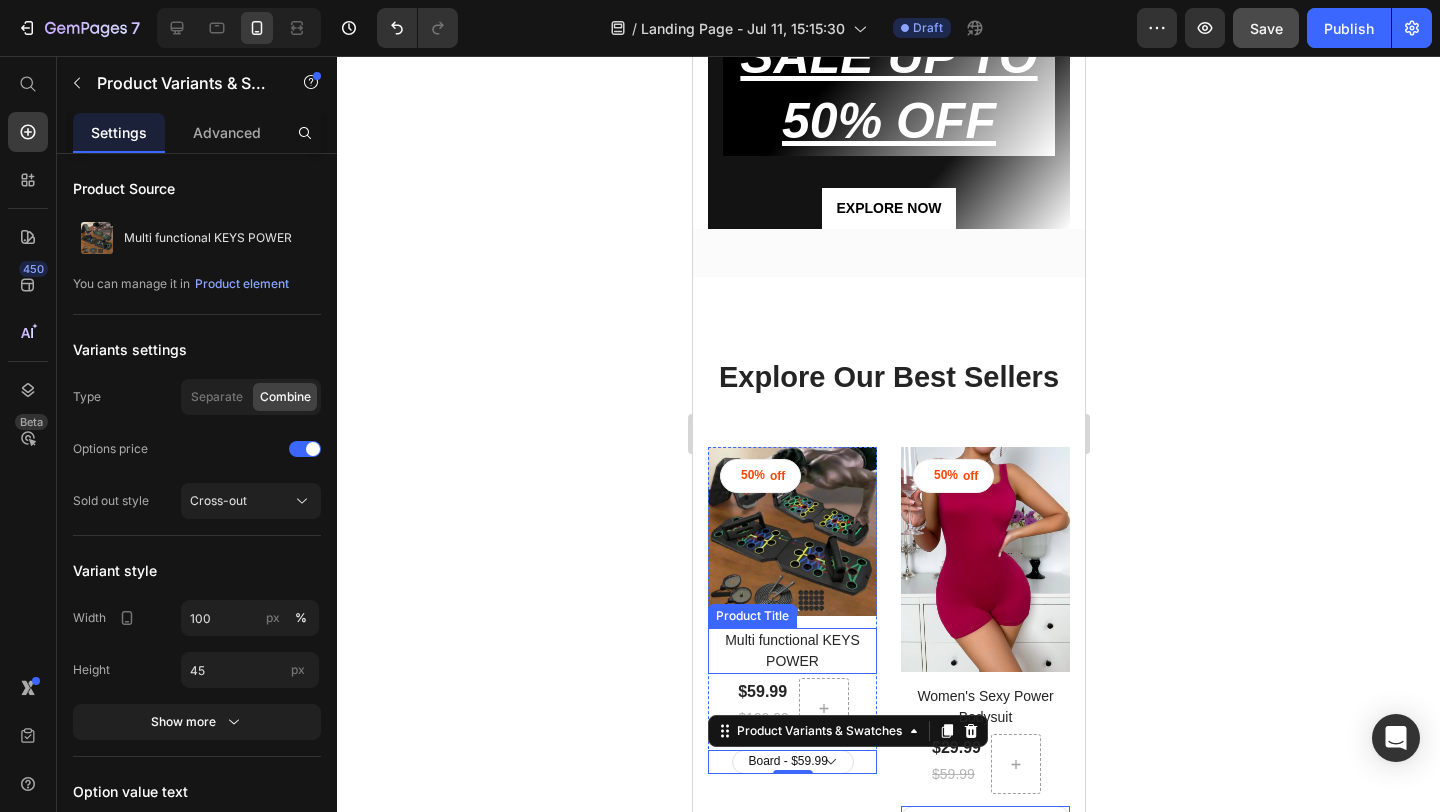 click on "Multi functional KEYS POWER" at bounding box center (791, 651) 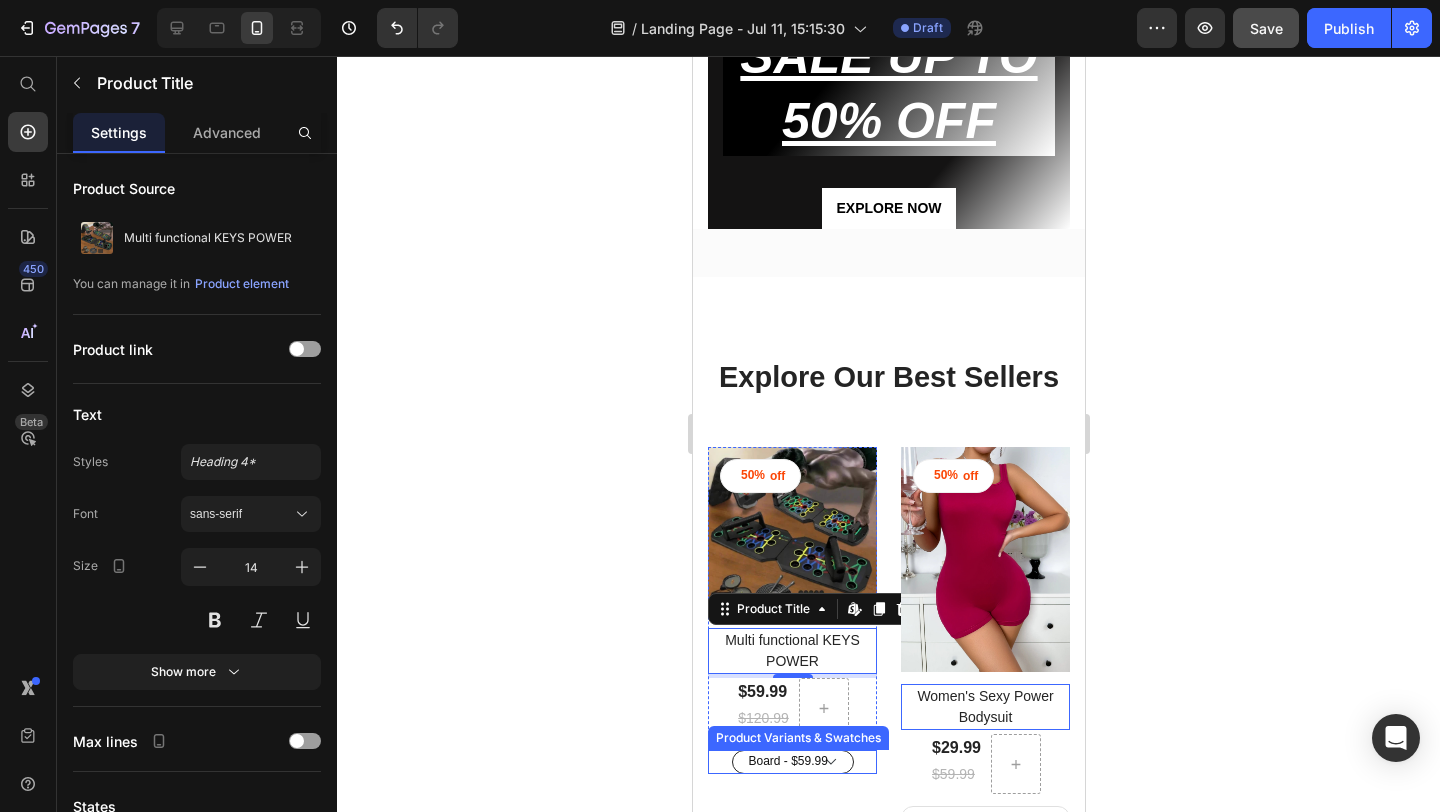 click on "Board - $59.99" at bounding box center [792, 762] 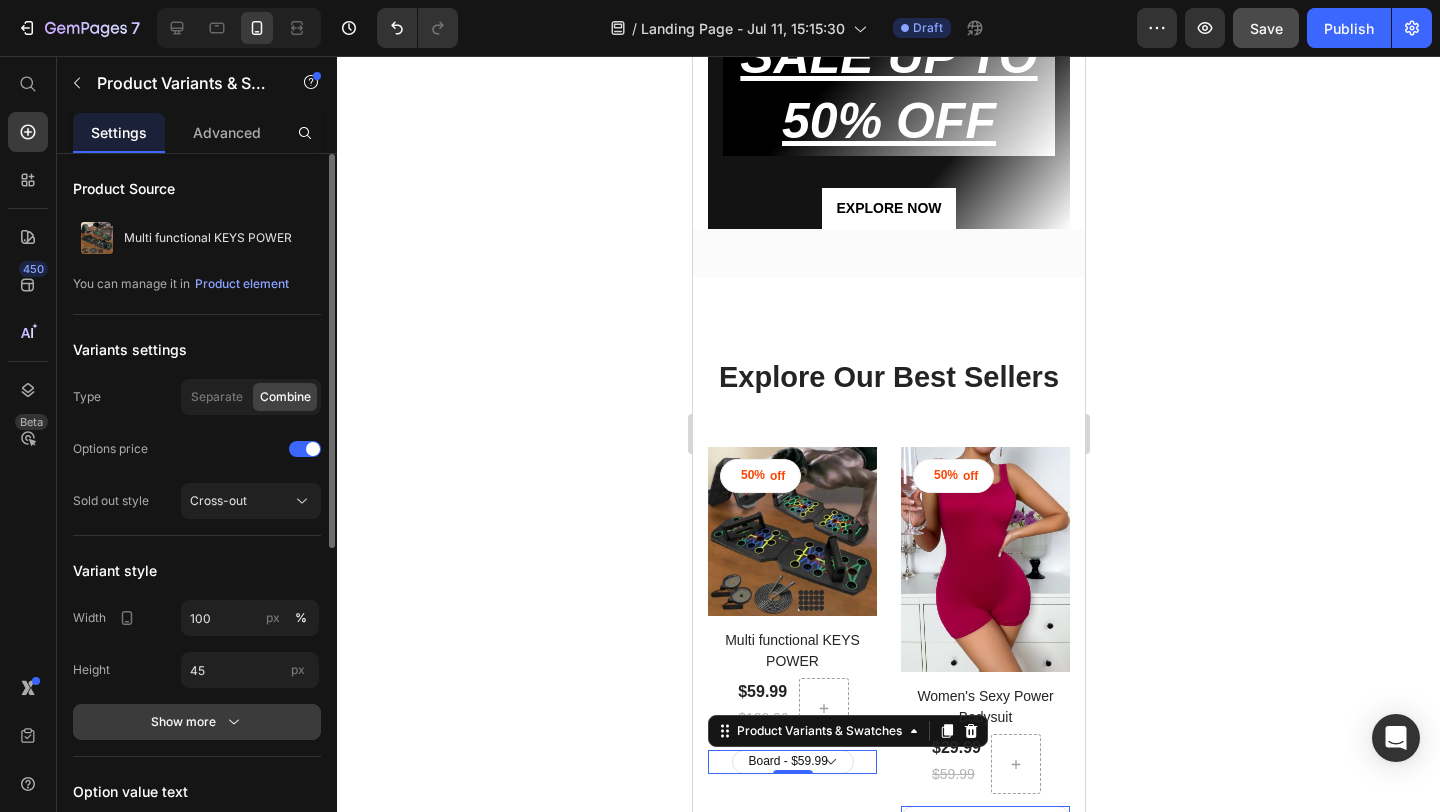 click 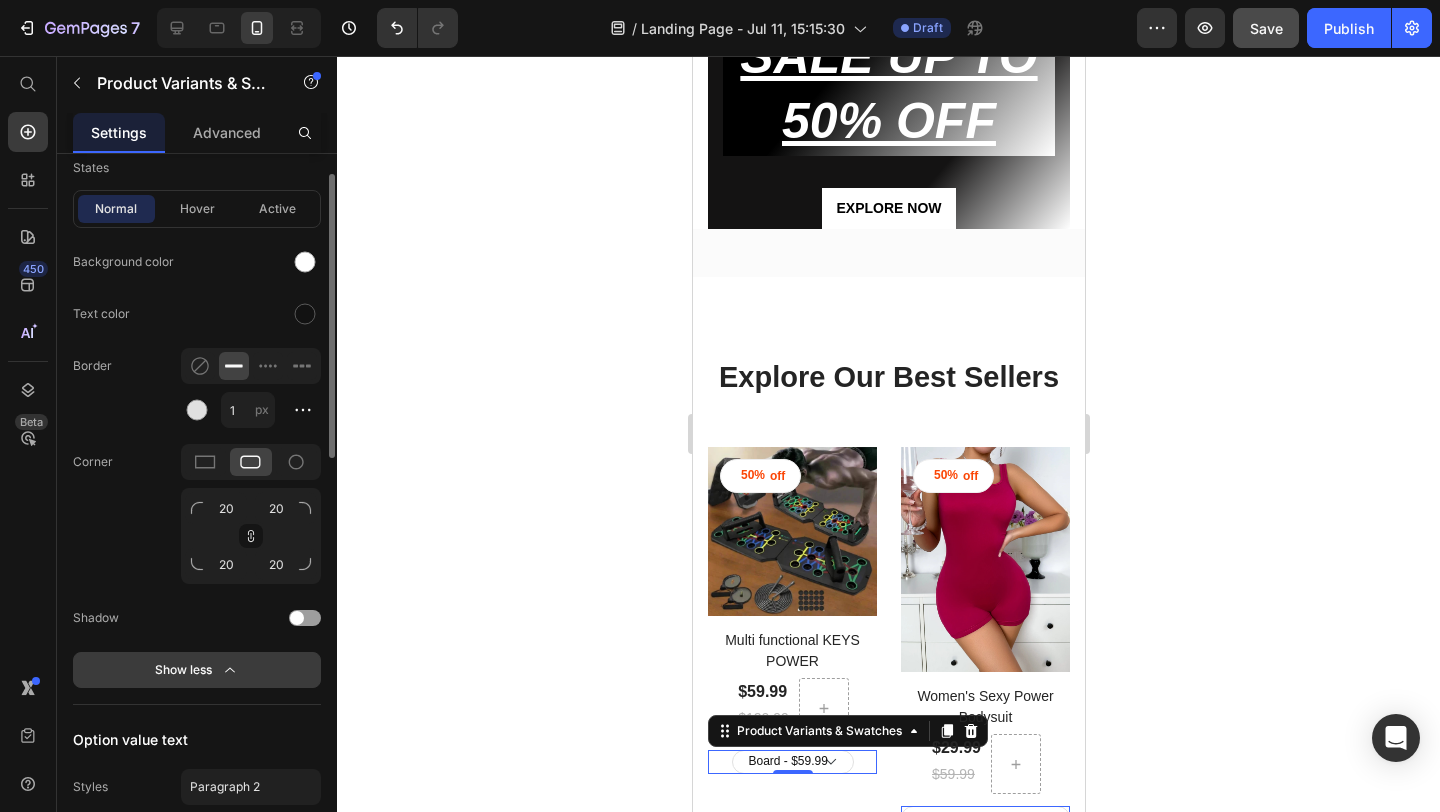 scroll, scrollTop: 0, scrollLeft: 0, axis: both 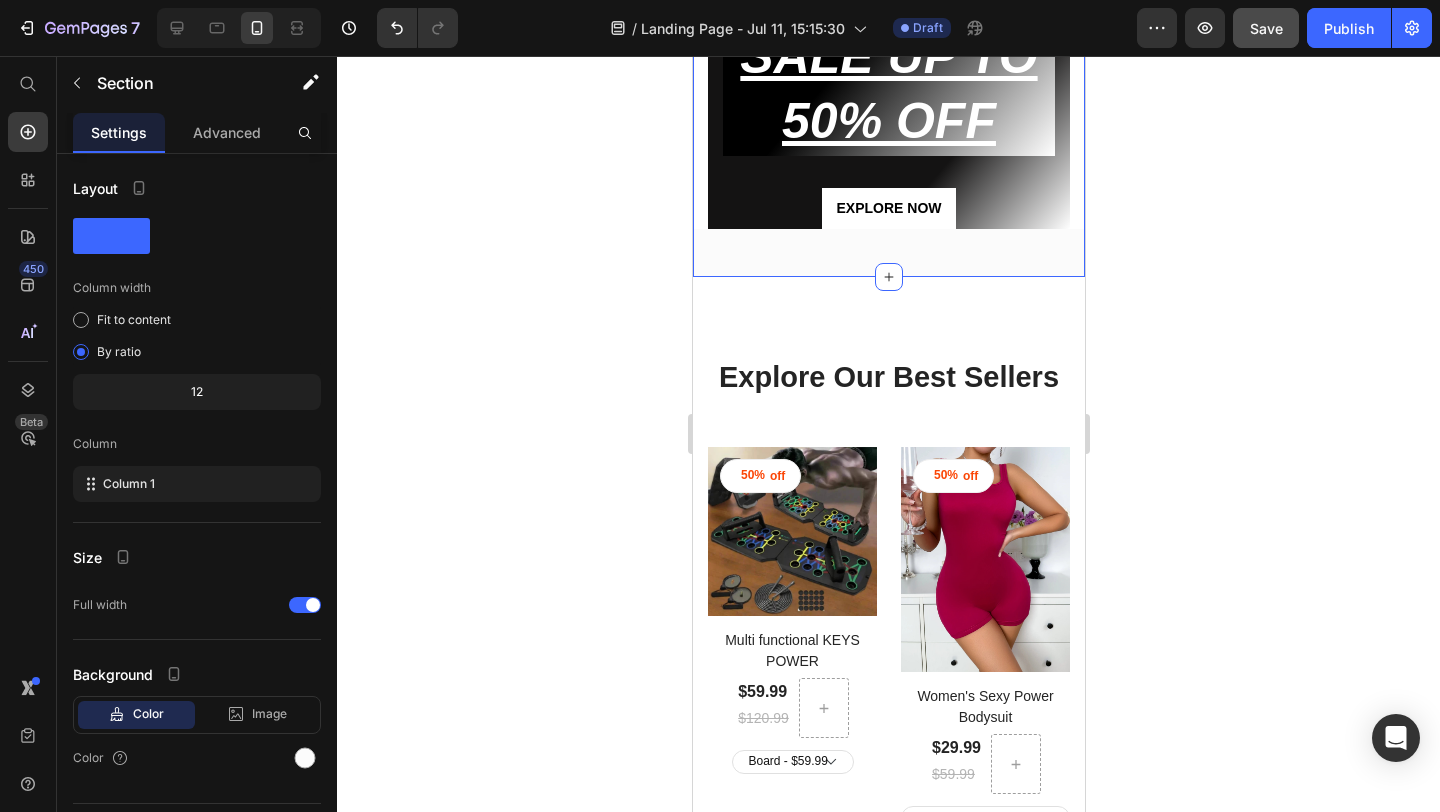 click on "Image POWERGERNYC Text block SUMMER SALE UP TO 50% OFF Heading EXPLORE NOW Button Row Row Image NEW LINES ADDED Text block SUMMER SALE UP TO 60% OFF Heading EXPLORE NOW Button Row Row Image NEW LINES ADDED Text block SUMMER SALE UP TO 60% OFF Heading EXPLORE NOW Button Row Row Carousel Row Section 2   You can create reusable sections Create Theme Section AI Content Write with GemAI What would you like to describe here? Tone and Voice Persuasive Product Women's Sexy Power Bodysuit Show more Generate" at bounding box center (888, -195) 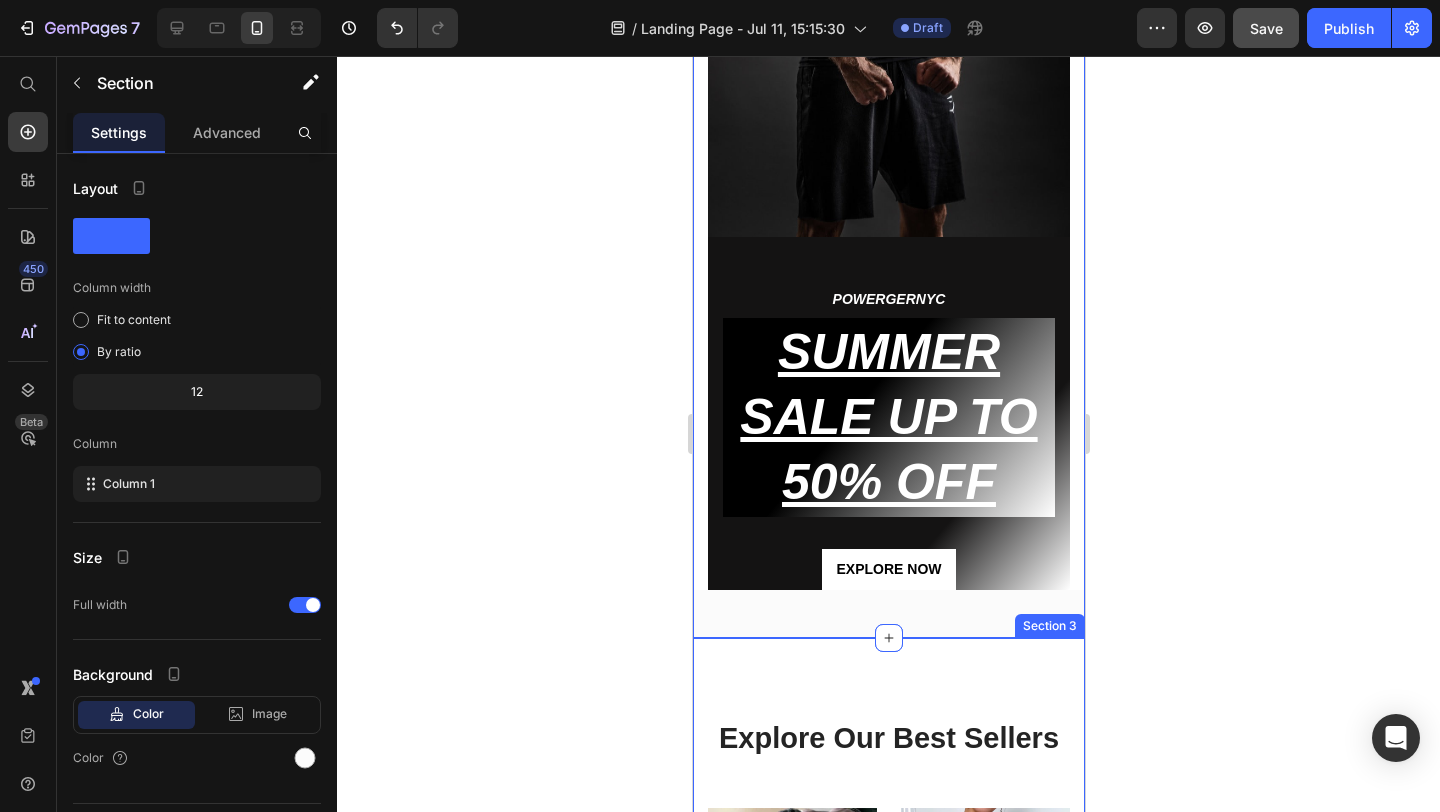 scroll, scrollTop: 454, scrollLeft: 0, axis: vertical 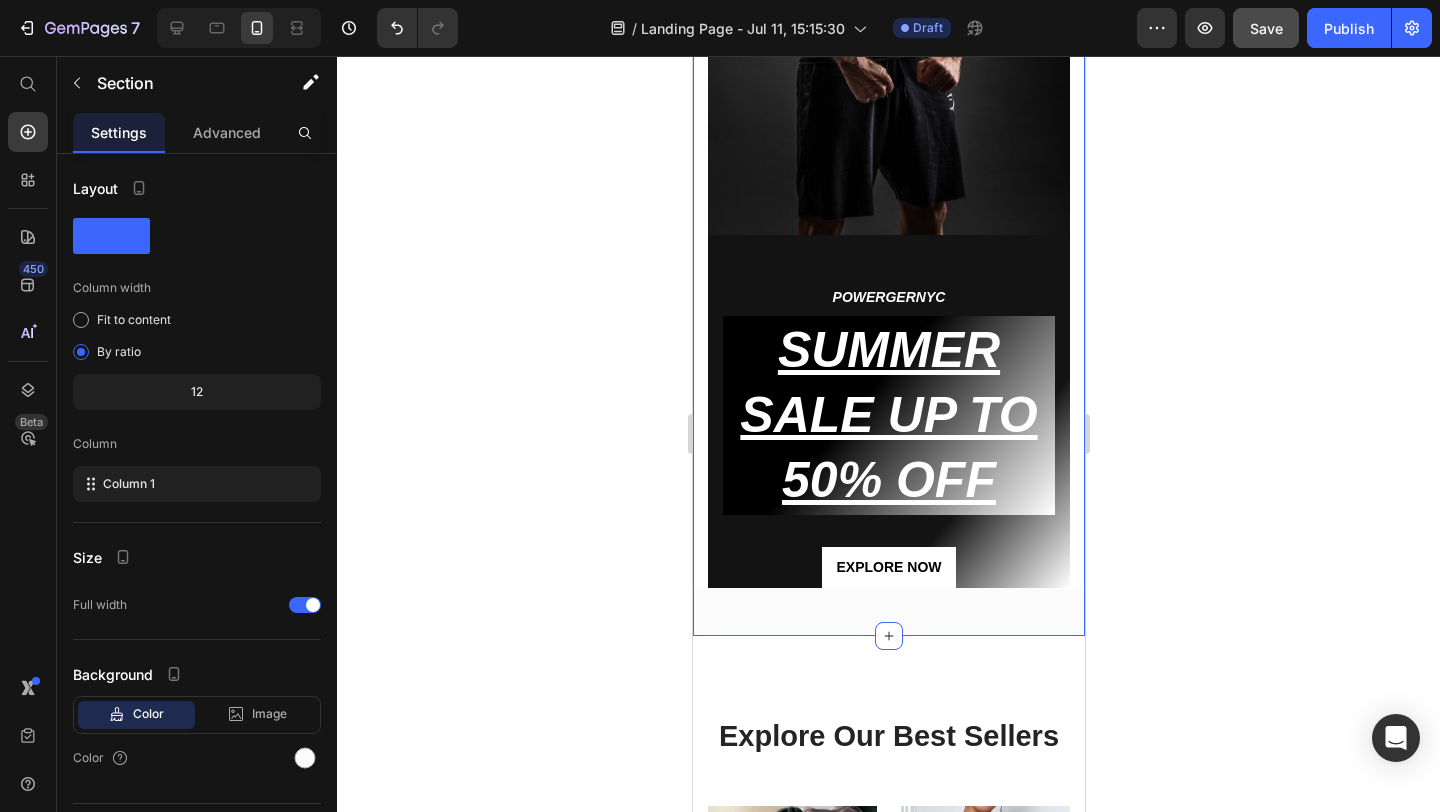 click on "Image POWERGERNYC Text block SUMMER SALE UP TO 50% OFF Heading EXPLORE NOW Button Row Row Image NEW LINES ADDED Text block SUMMER SALE UP TO 60% OFF Heading EXPLORE NOW Button Row Row Image NEW LINES ADDED Text block SUMMER SALE UP TO 60% OFF Heading EXPLORE NOW Button Row Row Carousel Row Section 2   You can create reusable sections Create Theme Section AI Content Write with GemAI What would you like to describe here? Tone and Voice Persuasive Product Women's Sexy Power Bodysuit Show more Generate" at bounding box center [888, 164] 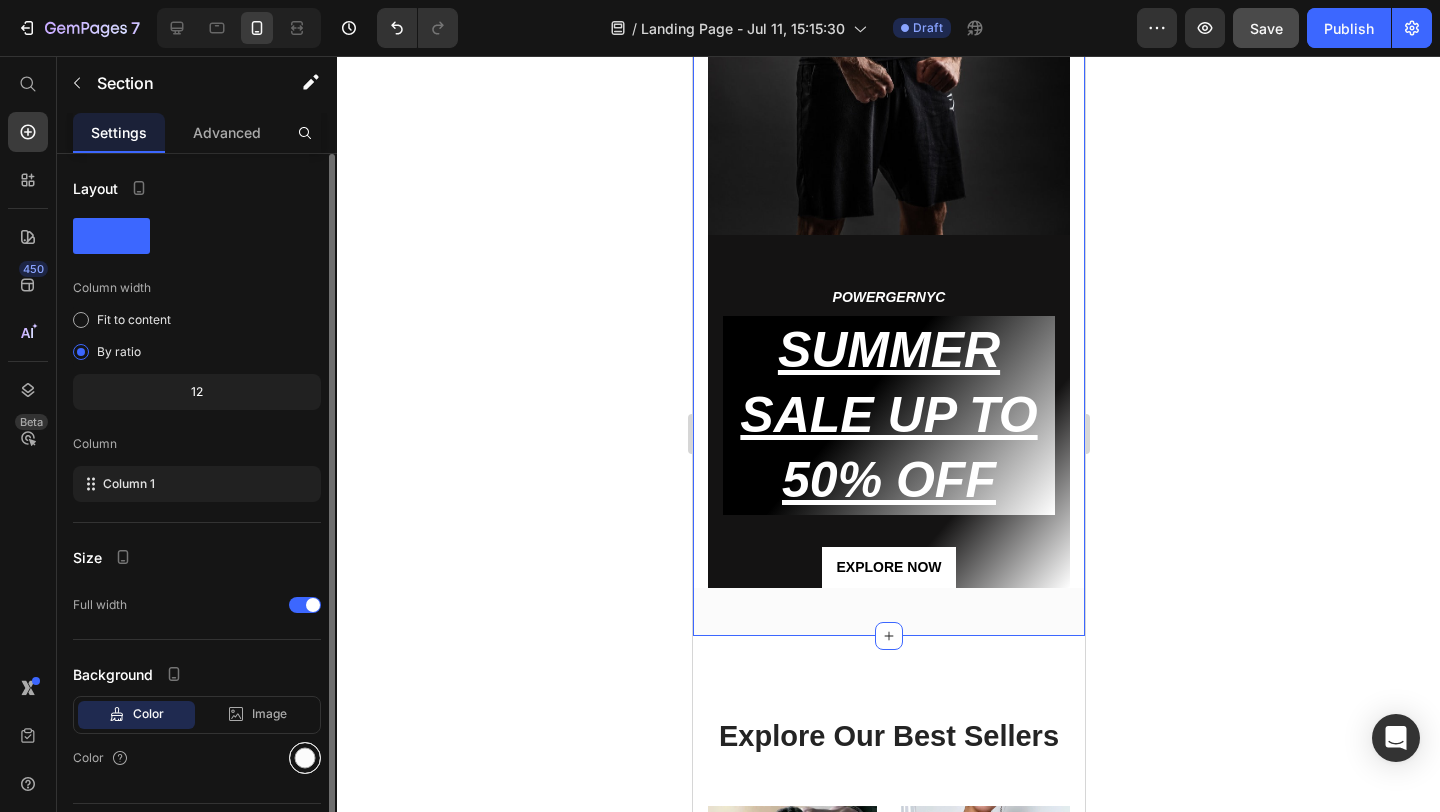 click at bounding box center [305, 758] 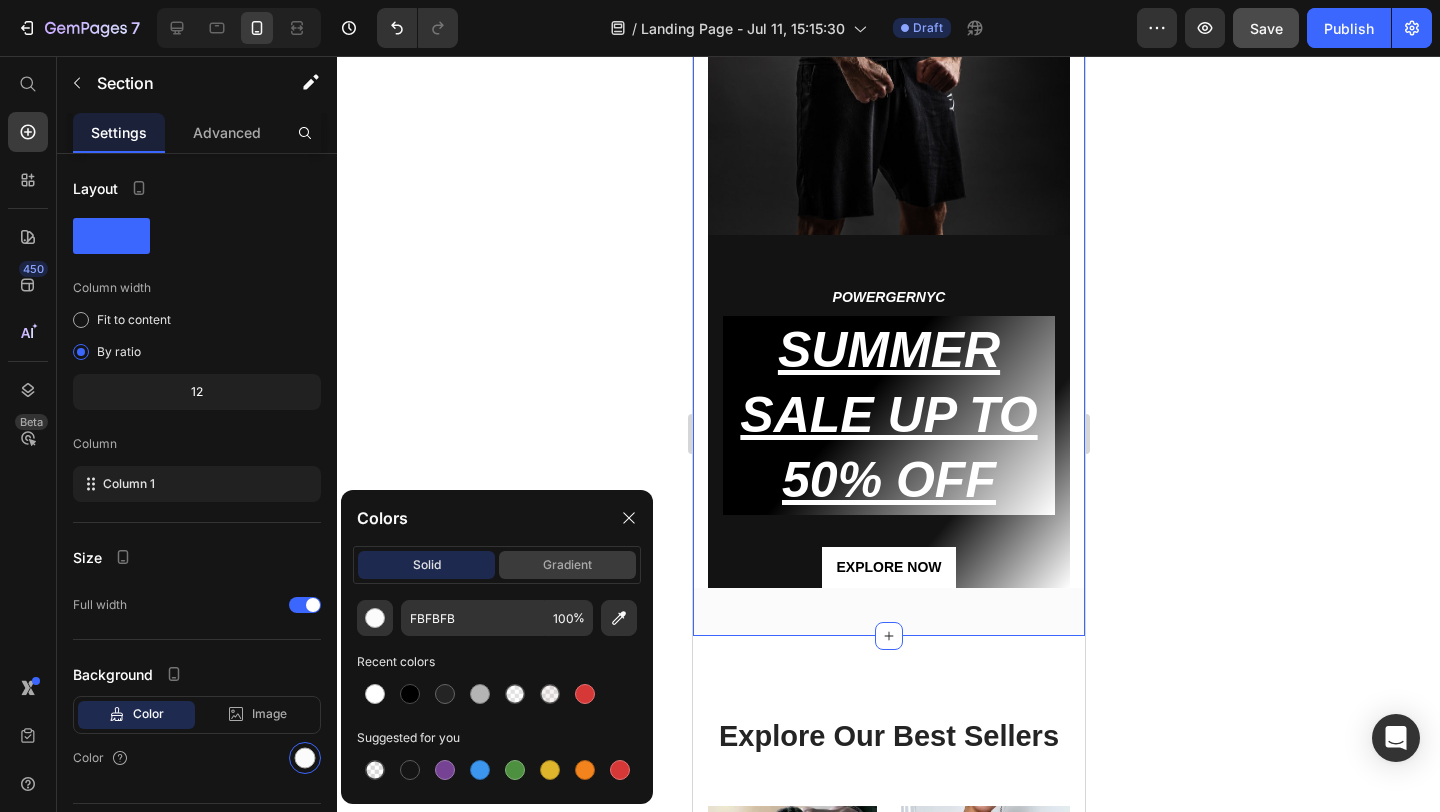 click on "gradient" 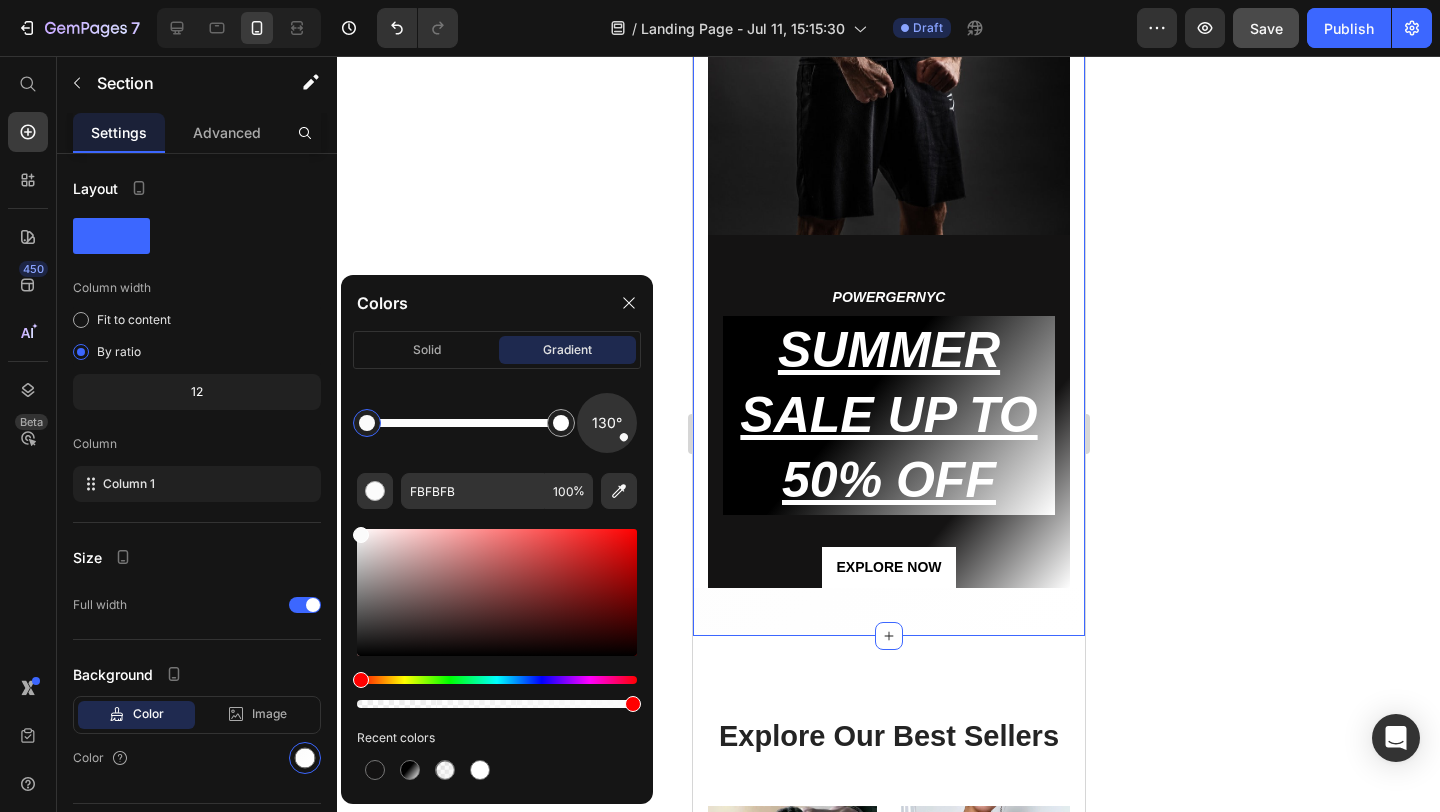 click at bounding box center [497, 592] 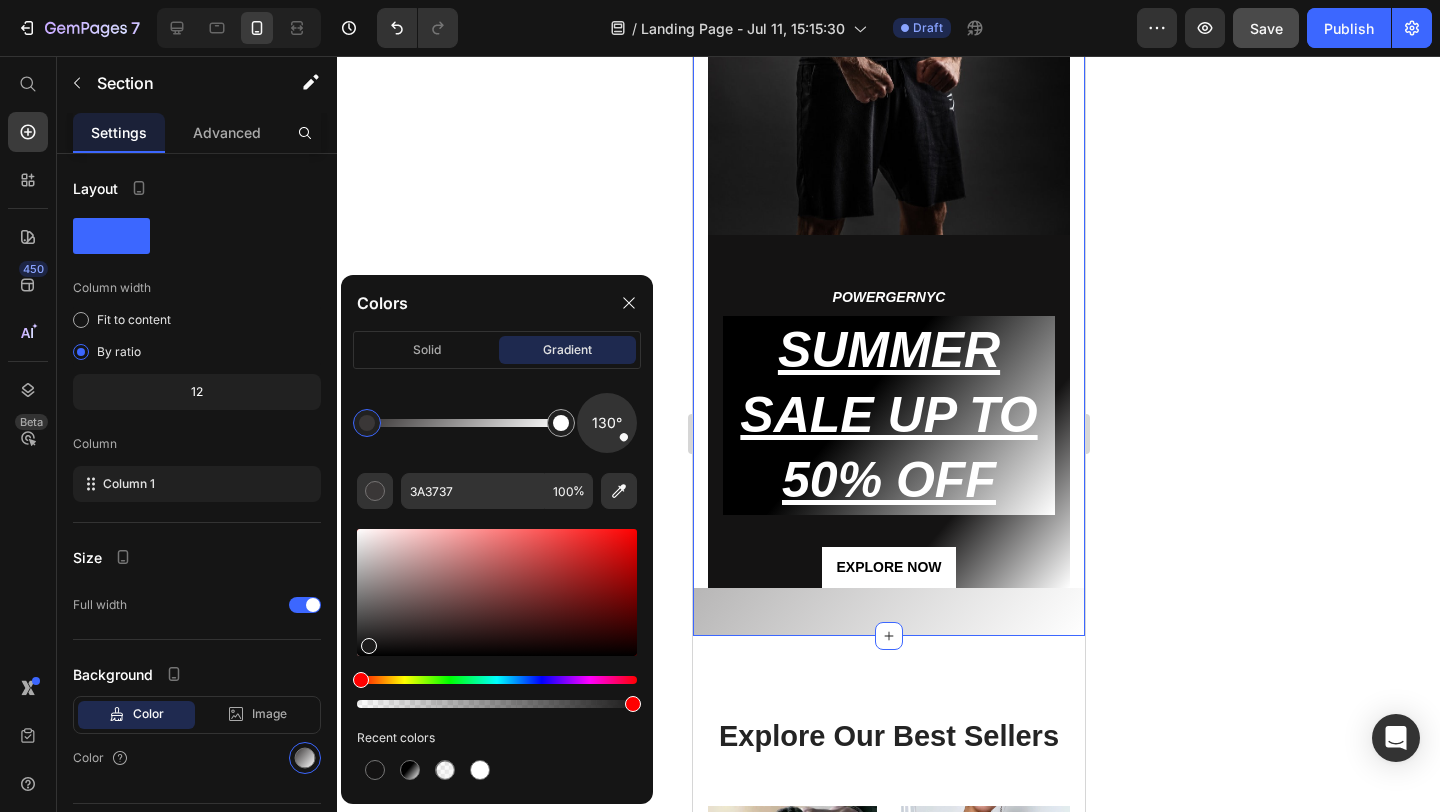 click at bounding box center [497, 592] 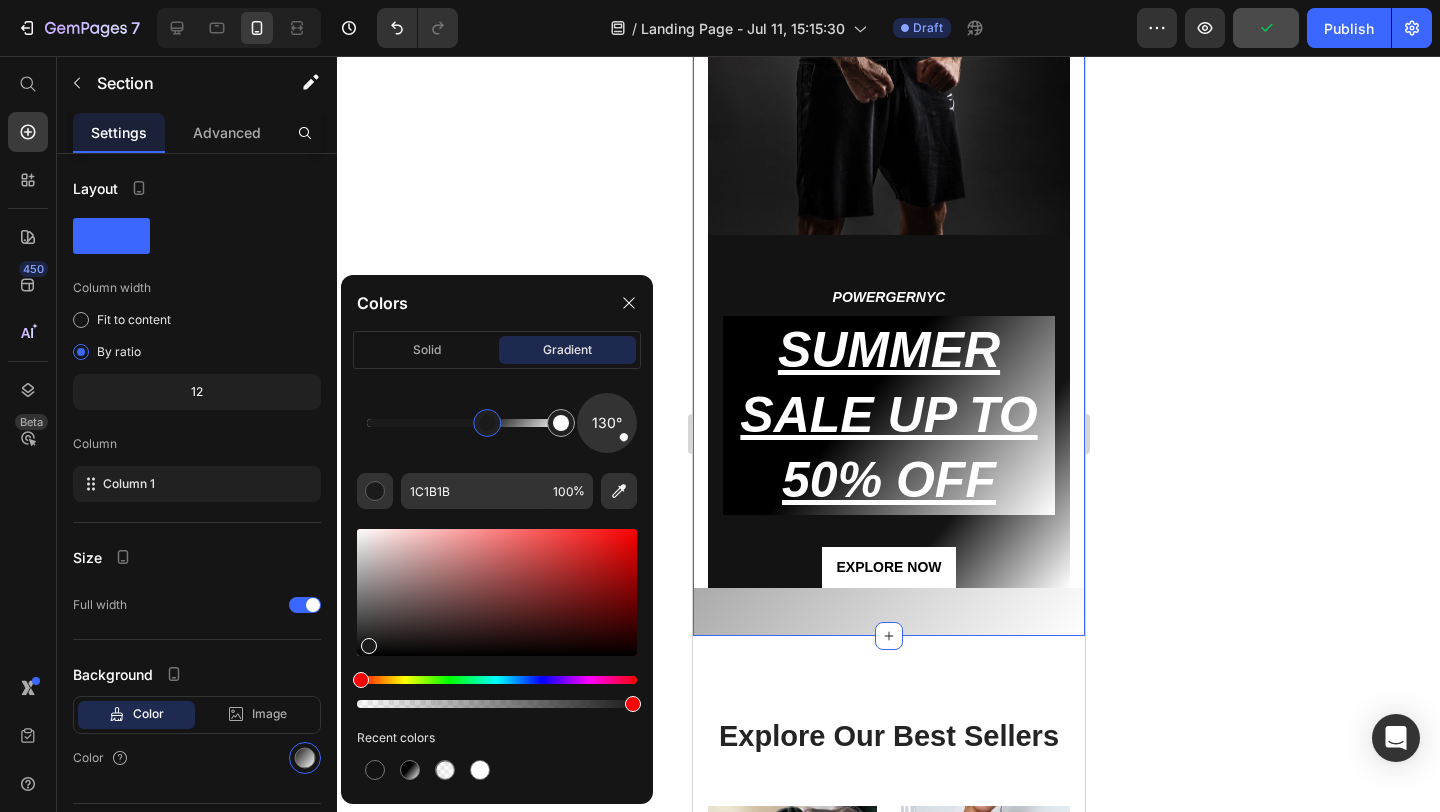 drag, startPoint x: 372, startPoint y: 420, endPoint x: 493, endPoint y: 427, distance: 121.20231 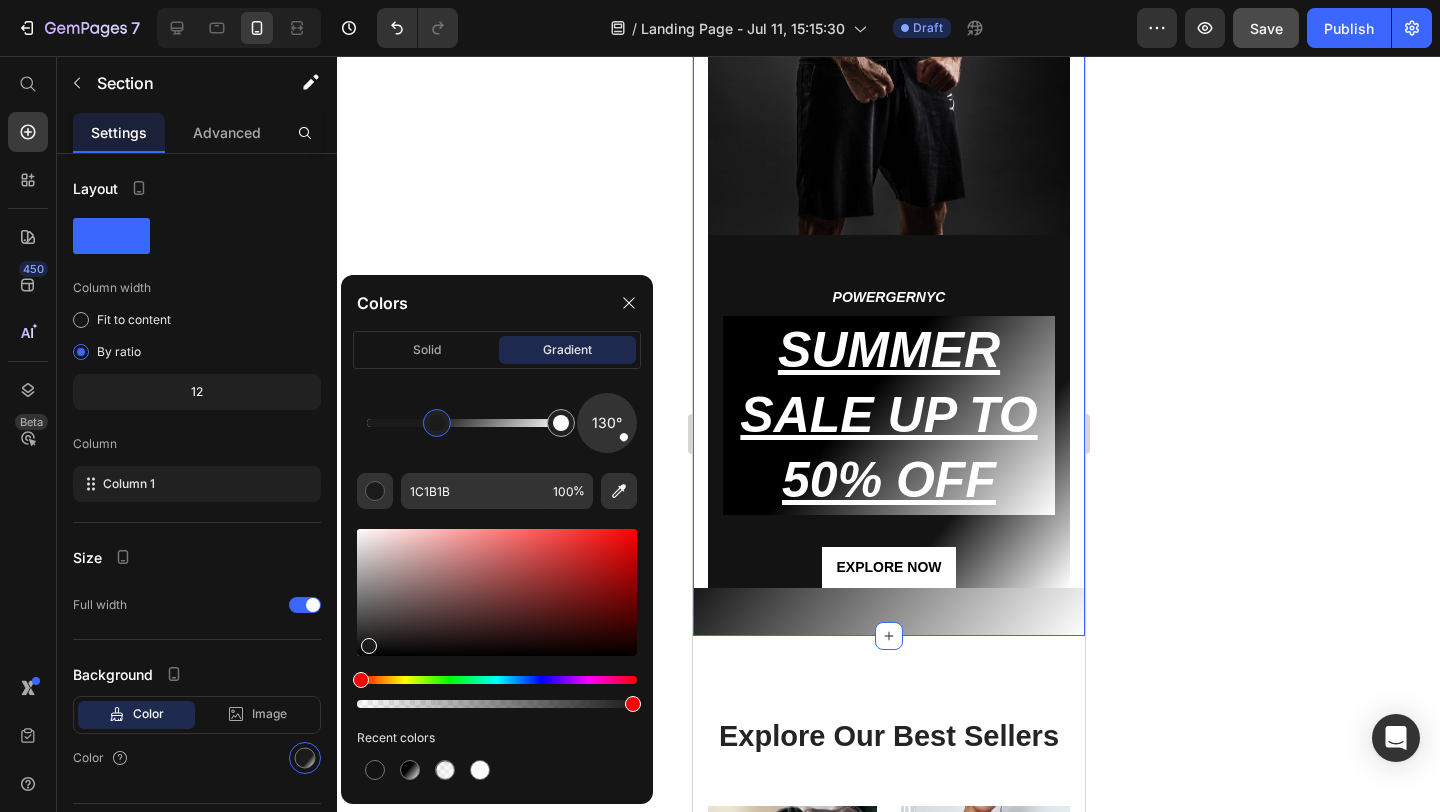 drag, startPoint x: 493, startPoint y: 427, endPoint x: 425, endPoint y: 437, distance: 68.73136 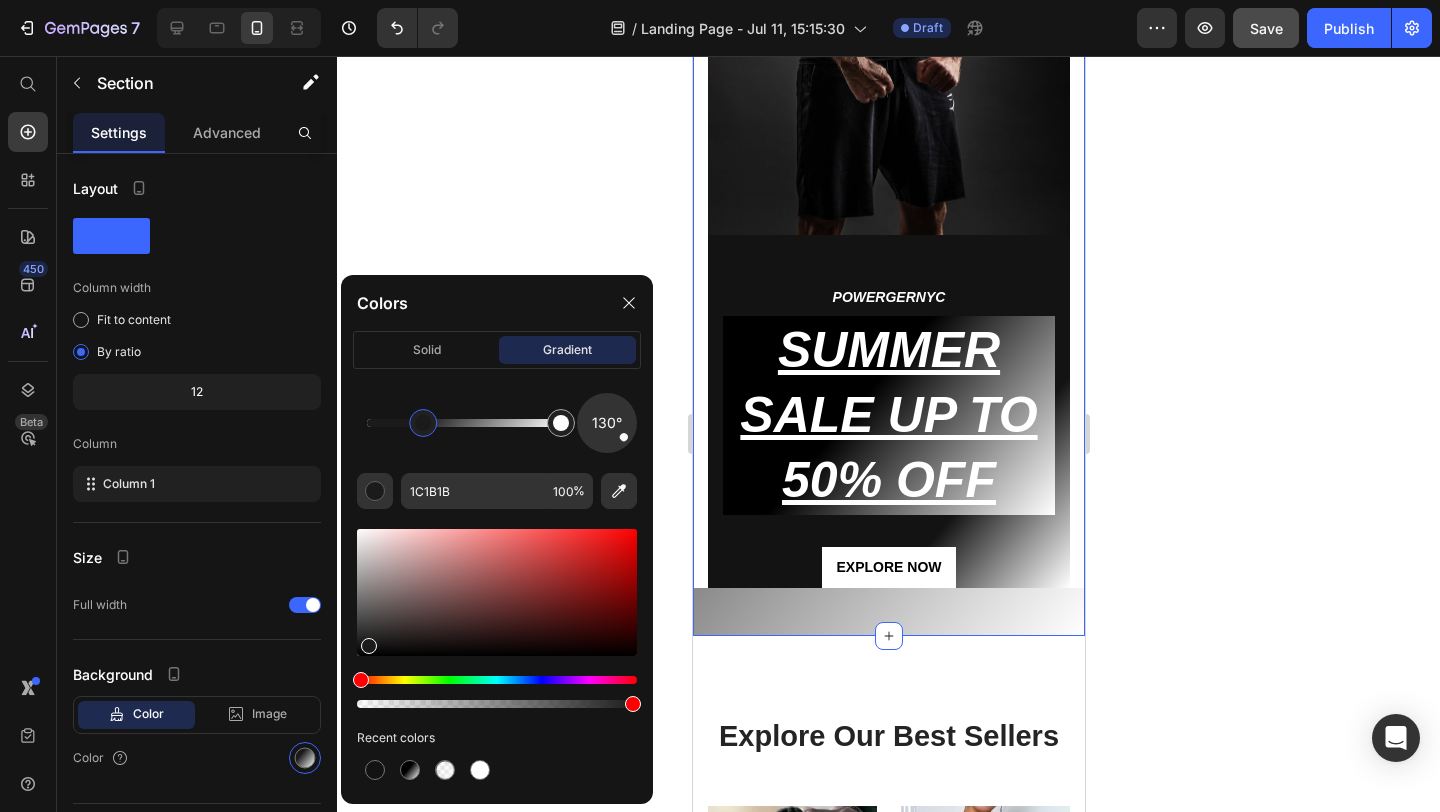 click 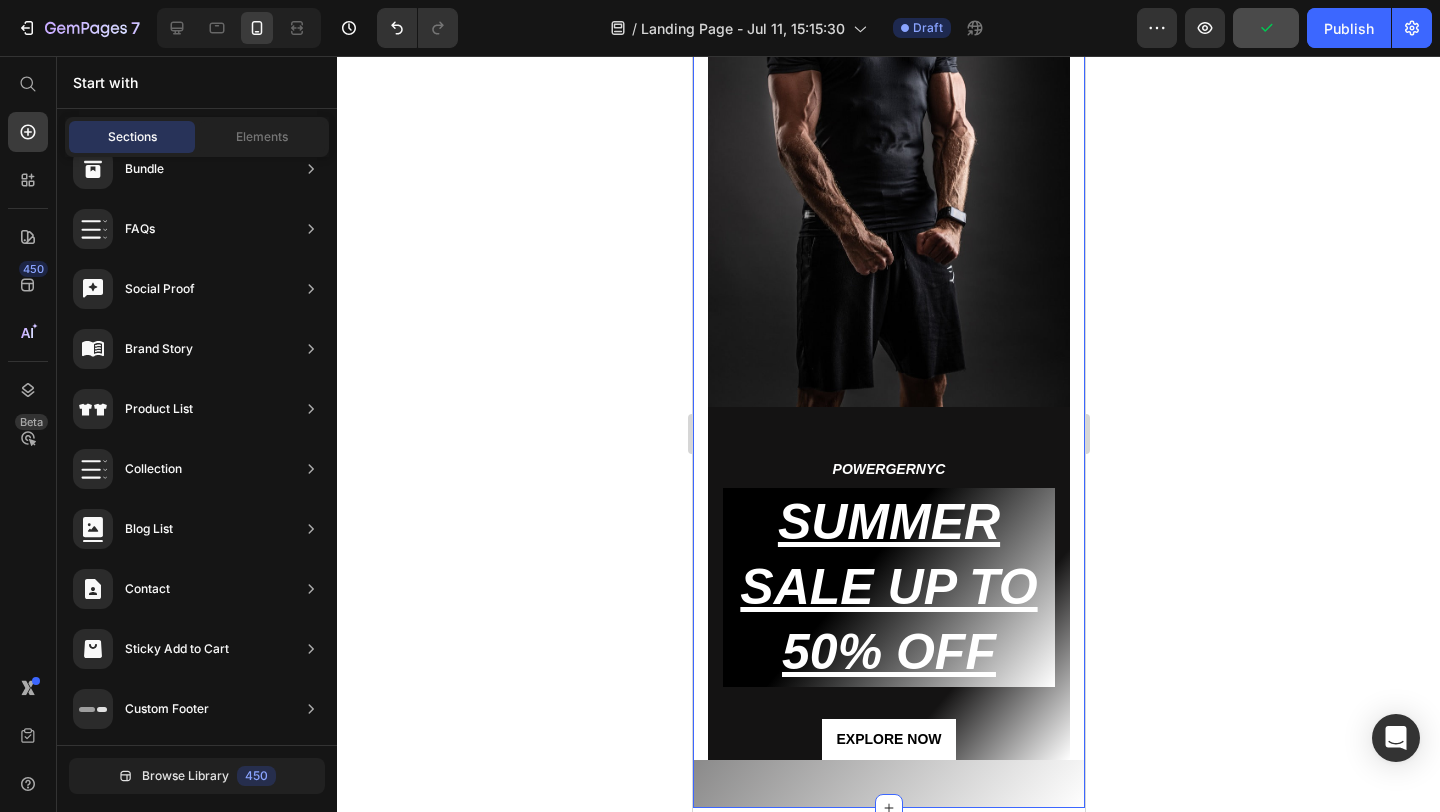 scroll, scrollTop: 281, scrollLeft: 0, axis: vertical 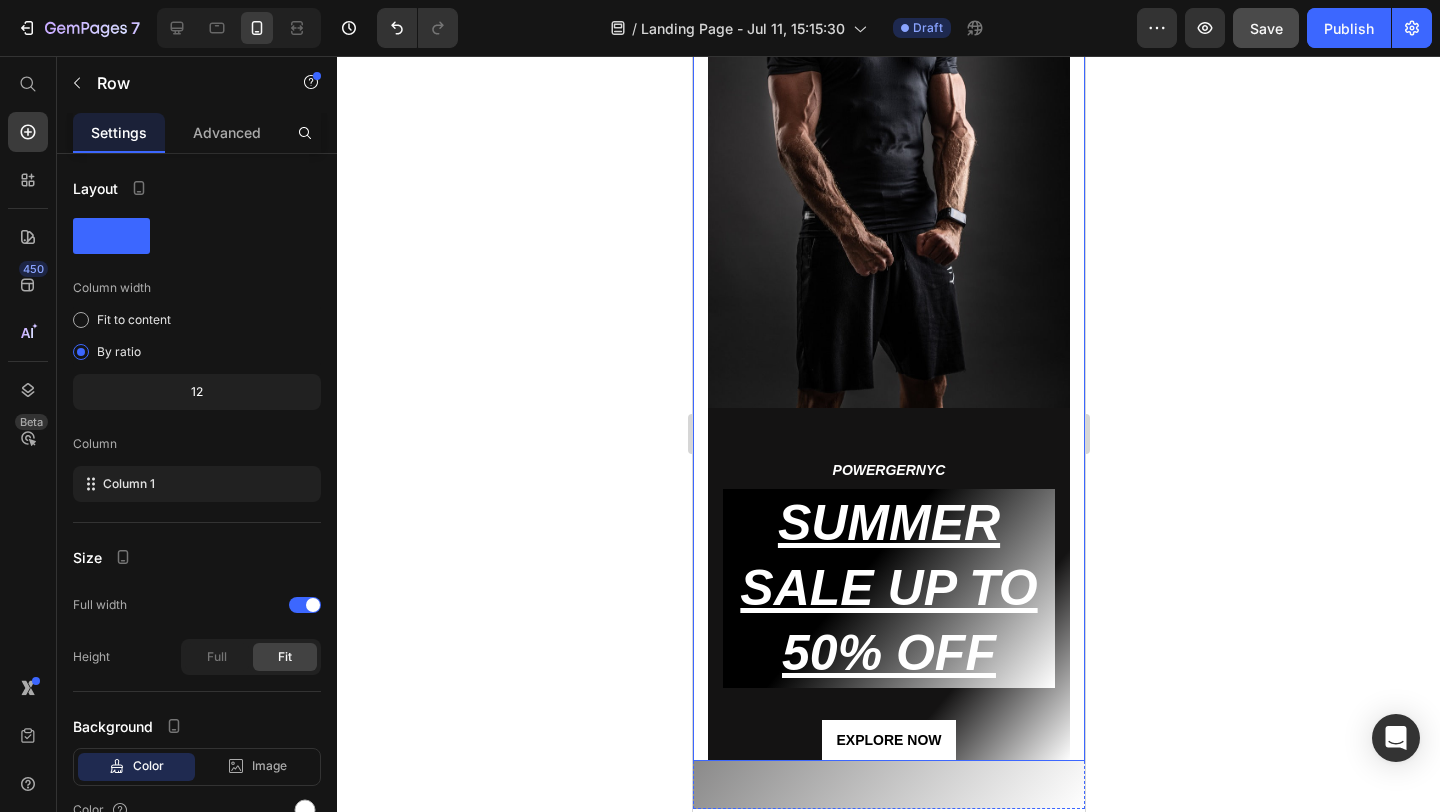 click on "Image POWERGERNYC Text block SUMMER SALE UP TO 50% OFF Heading EXPLORE NOW Button Row Row Image NEW LINES ADDED Text block SUMMER SALE UP TO 60% OFF Heading EXPLORE NOW Button Row Row Image NEW LINES ADDED Text block SUMMER SALE UP TO 60% OFF Heading EXPLORE NOW Button Row Row Carousel Row" at bounding box center [888, 313] 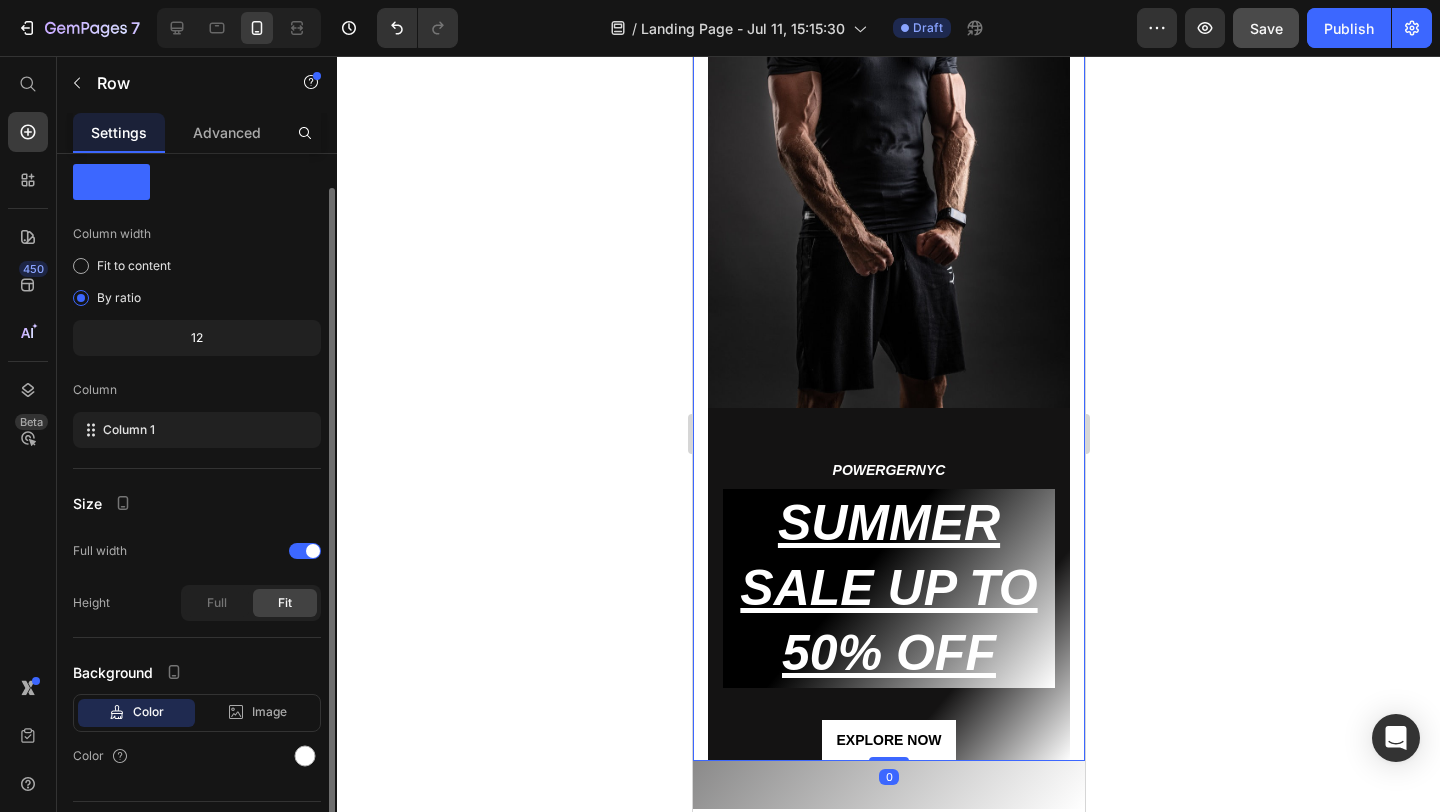scroll, scrollTop: 101, scrollLeft: 0, axis: vertical 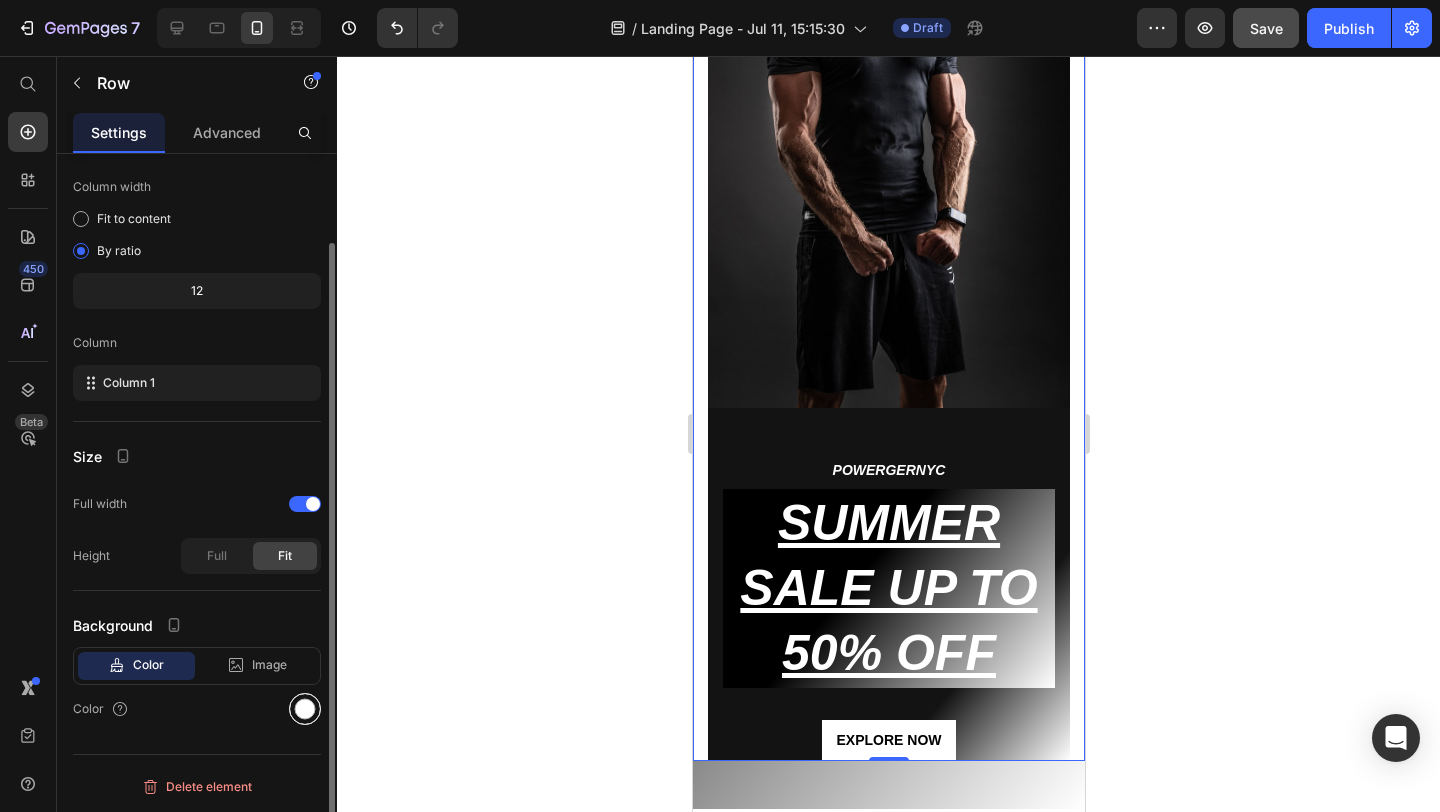 click at bounding box center (305, 709) 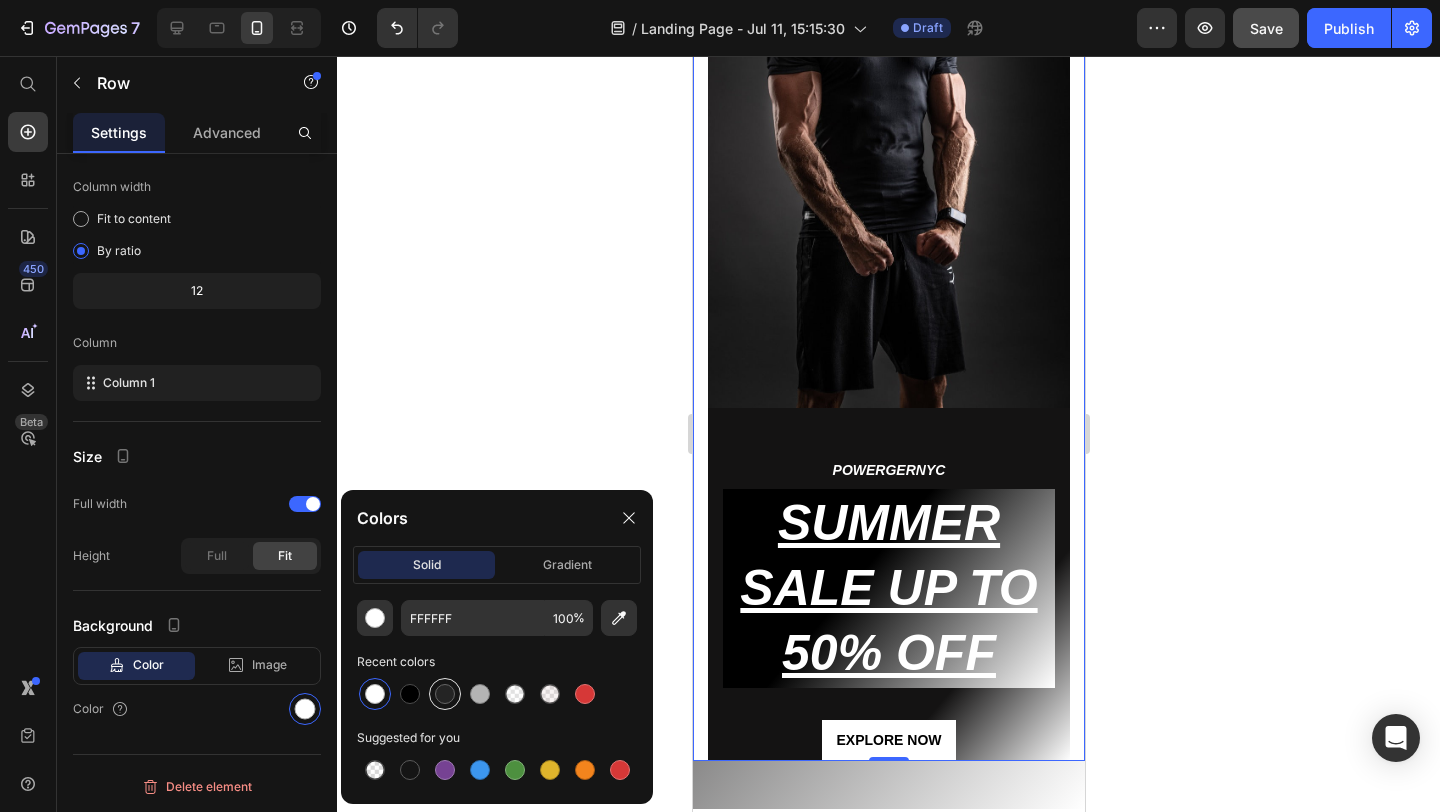click at bounding box center [445, 694] 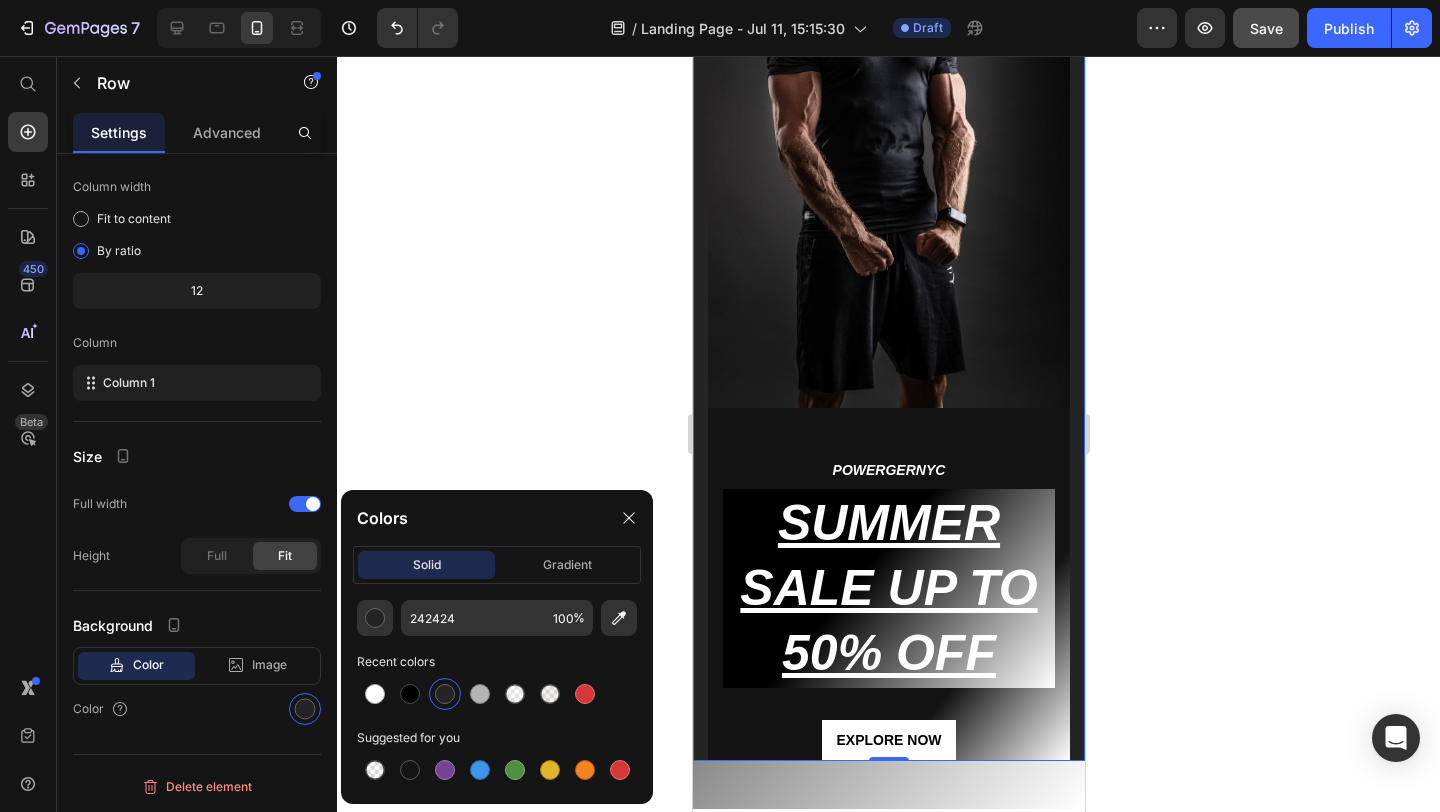 click 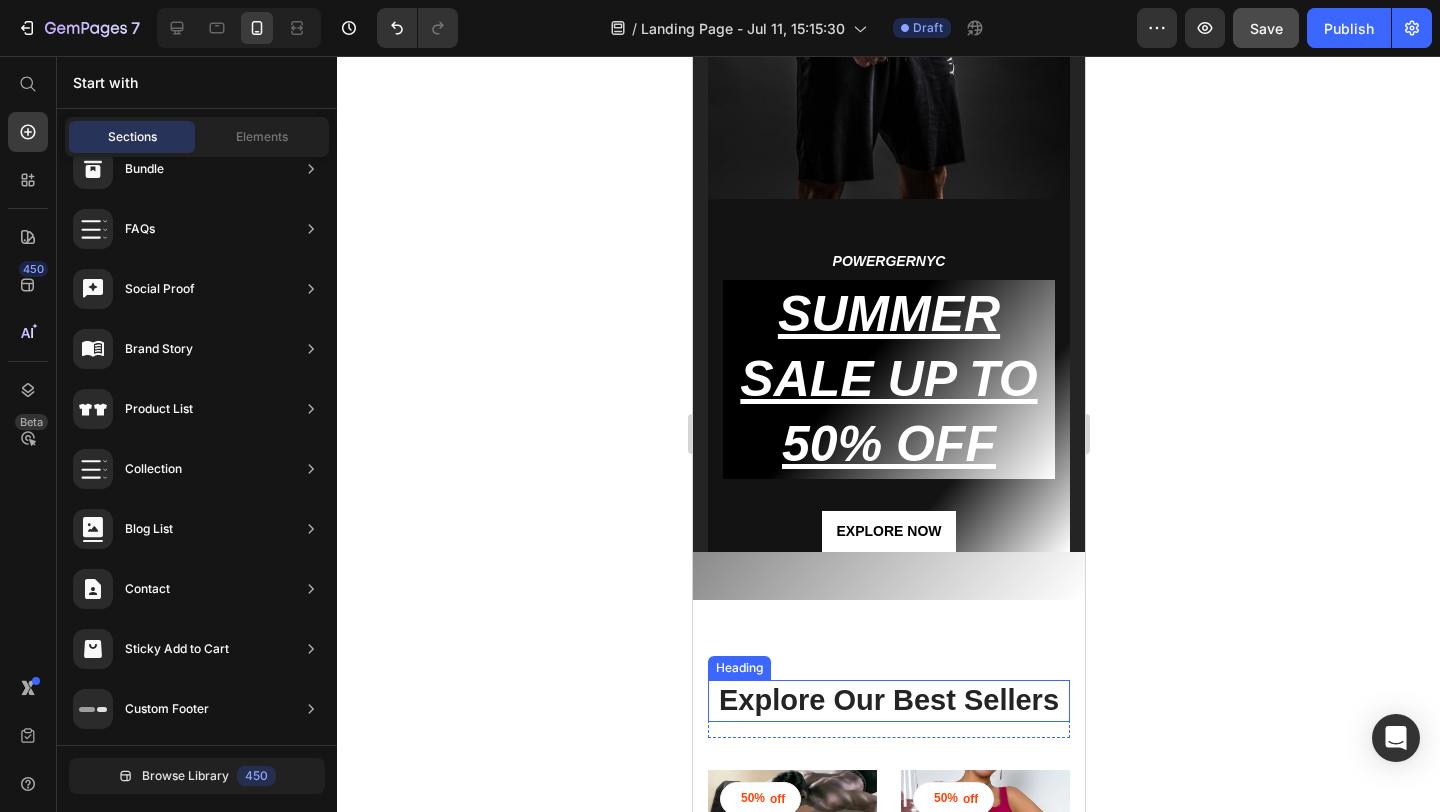 scroll, scrollTop: 492, scrollLeft: 0, axis: vertical 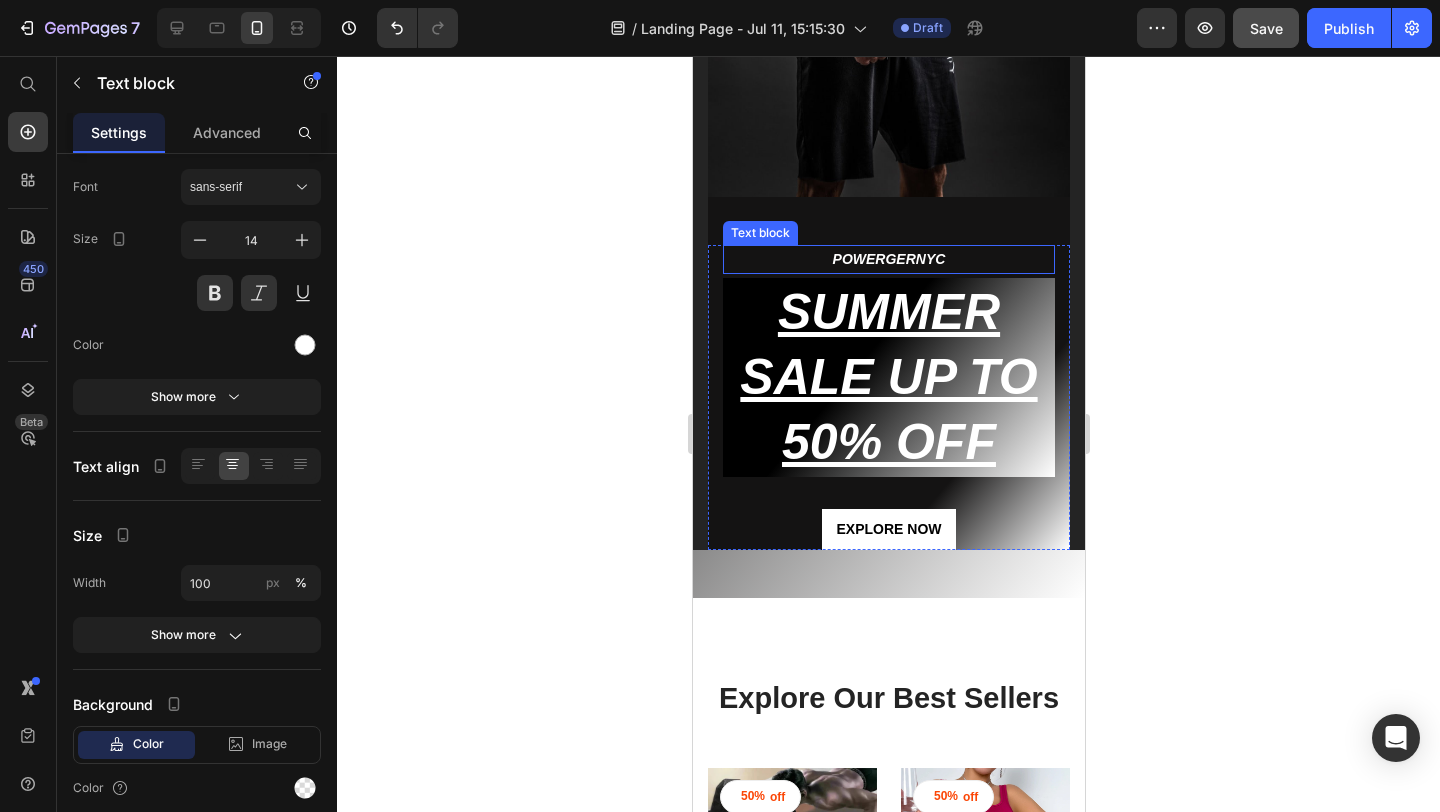 click on "POWERGERNYC" at bounding box center (888, 259) 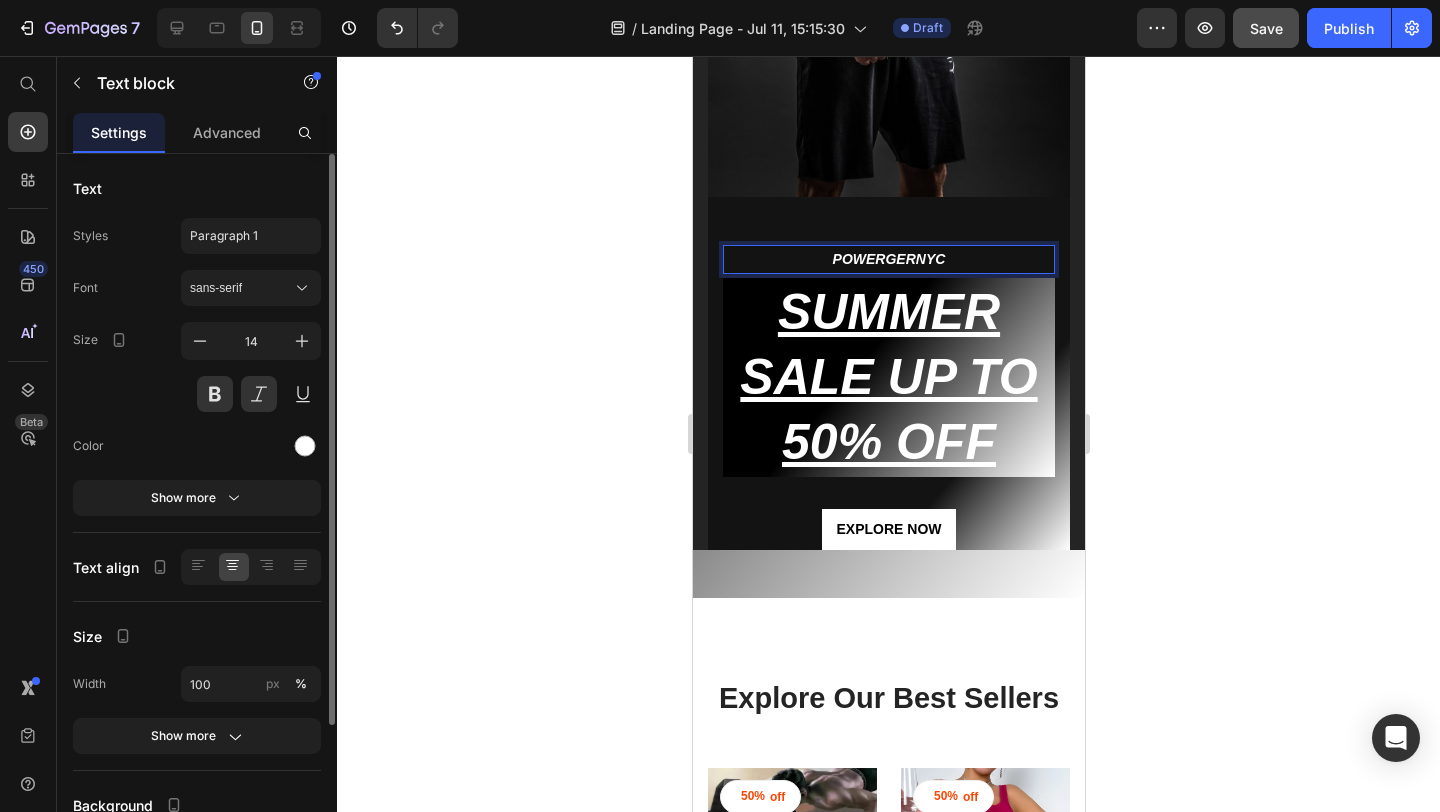 click on "POWERGERNYC" at bounding box center [888, 259] 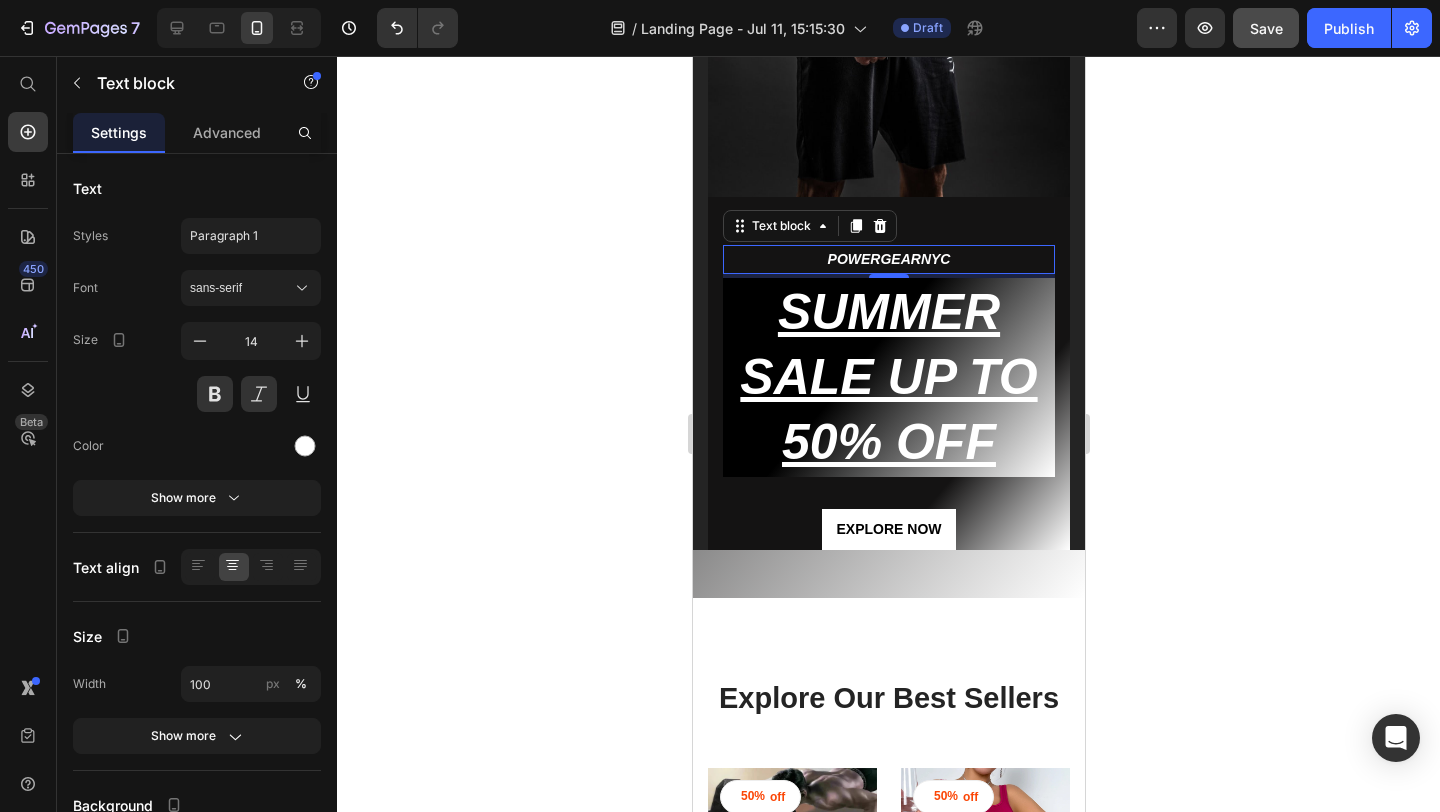 click 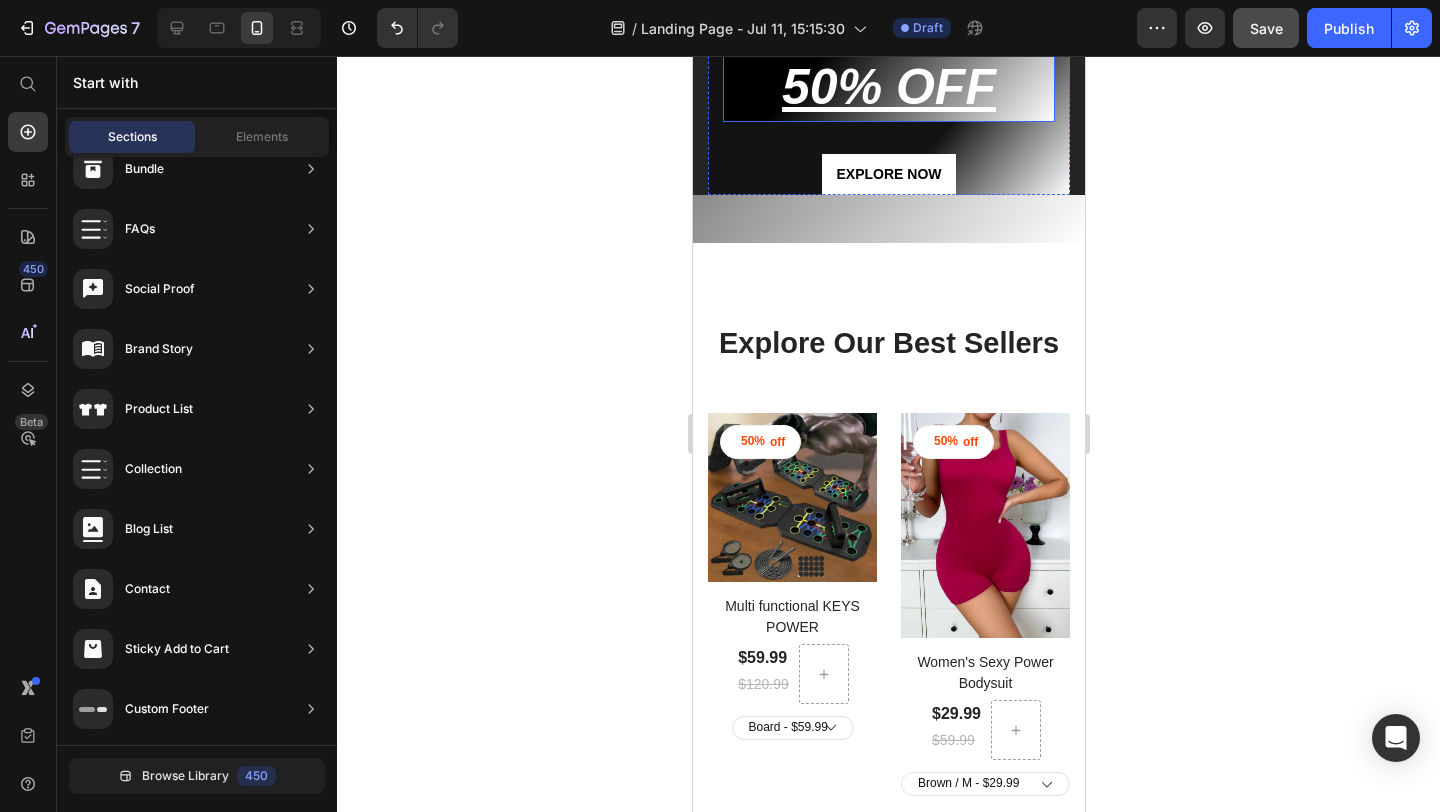 scroll, scrollTop: 848, scrollLeft: 0, axis: vertical 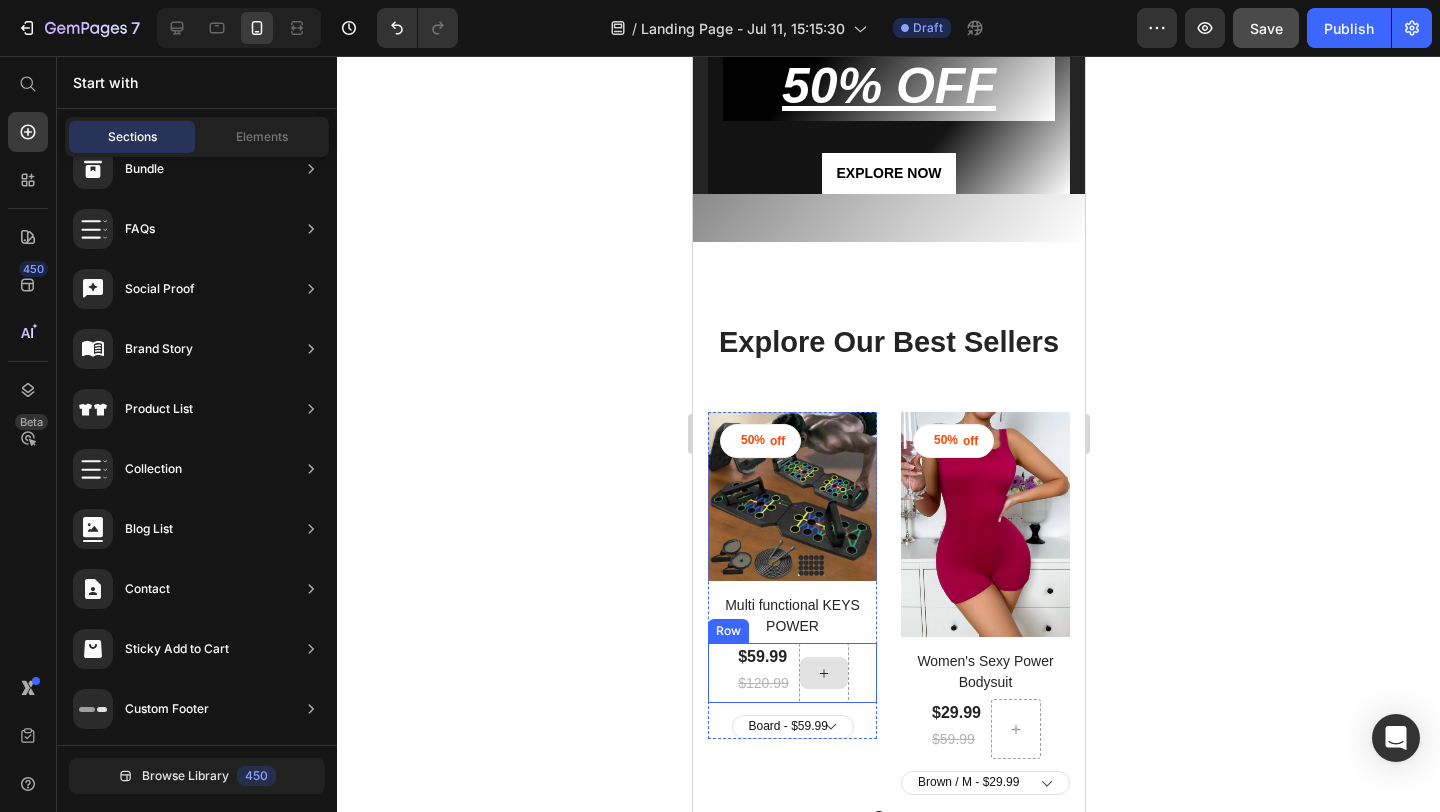 click at bounding box center [823, 673] 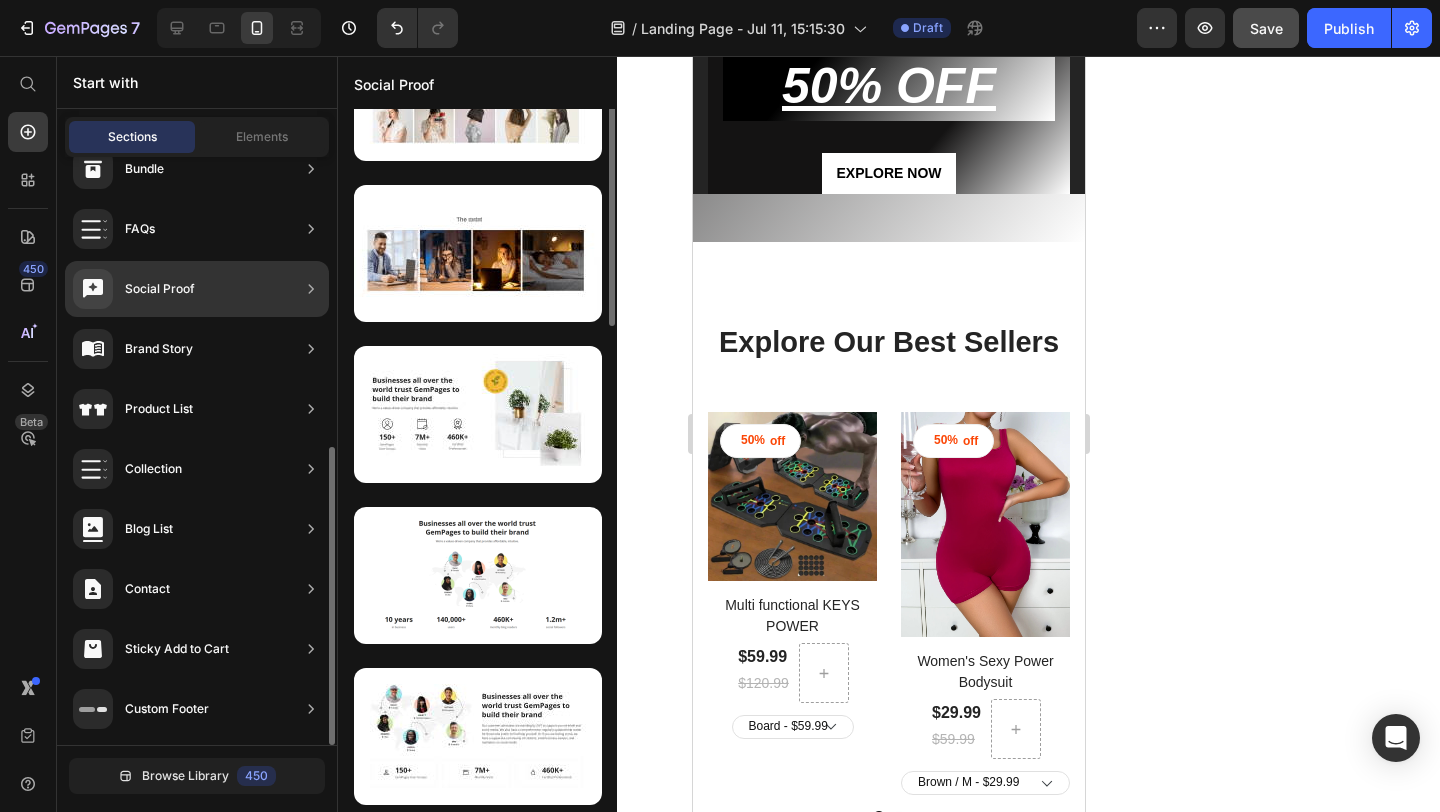 scroll, scrollTop: 0, scrollLeft: 0, axis: both 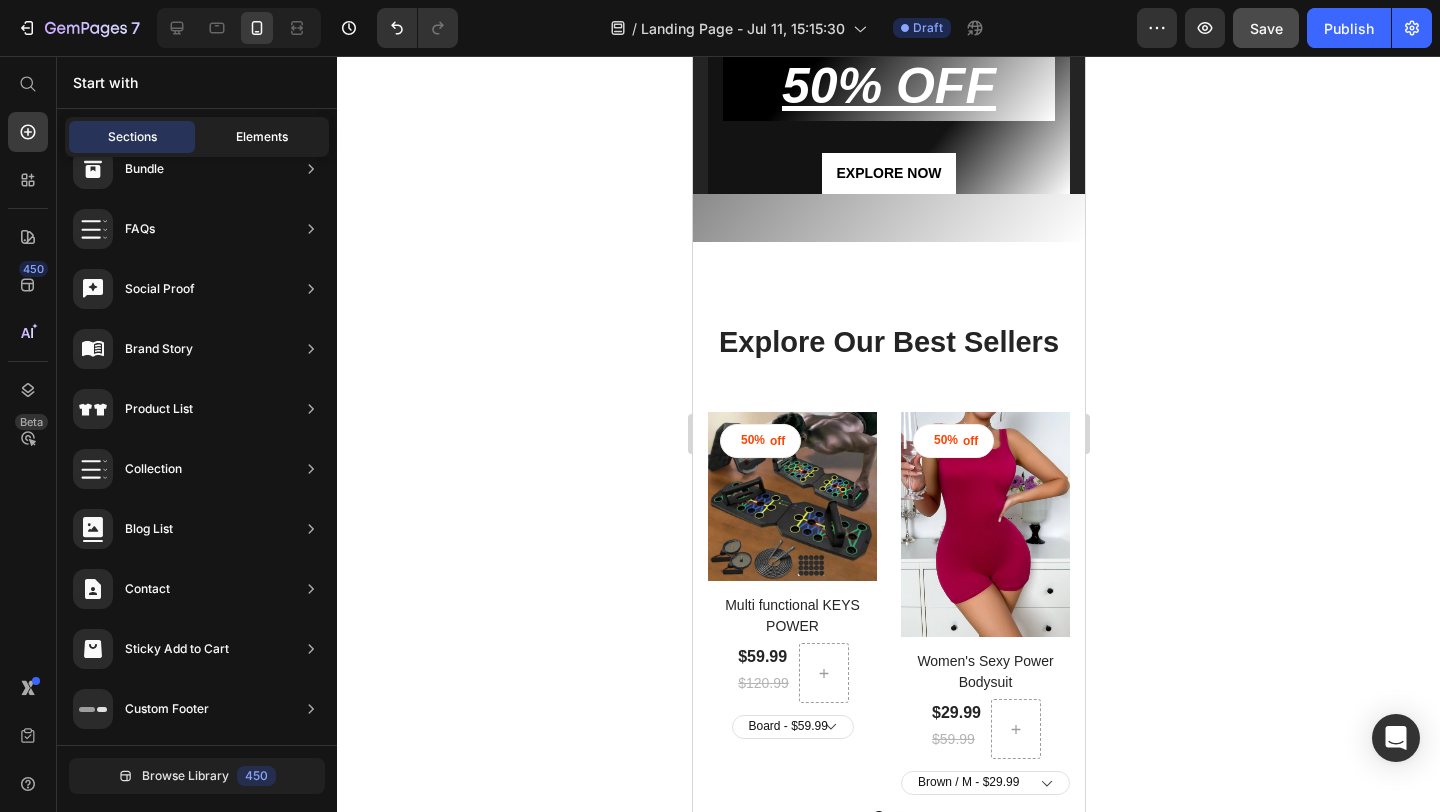 click on "Elements" at bounding box center (262, 137) 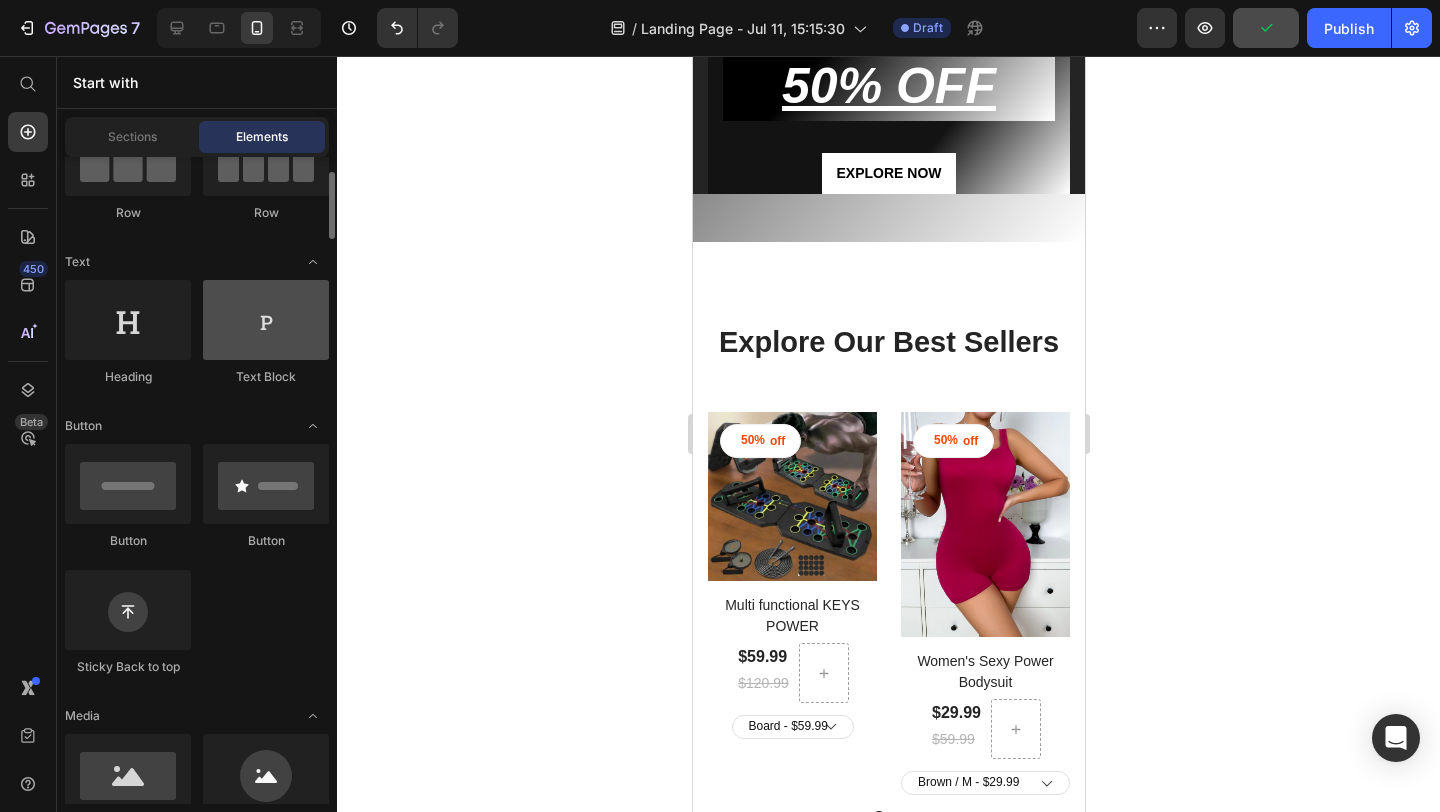scroll, scrollTop: 212, scrollLeft: 0, axis: vertical 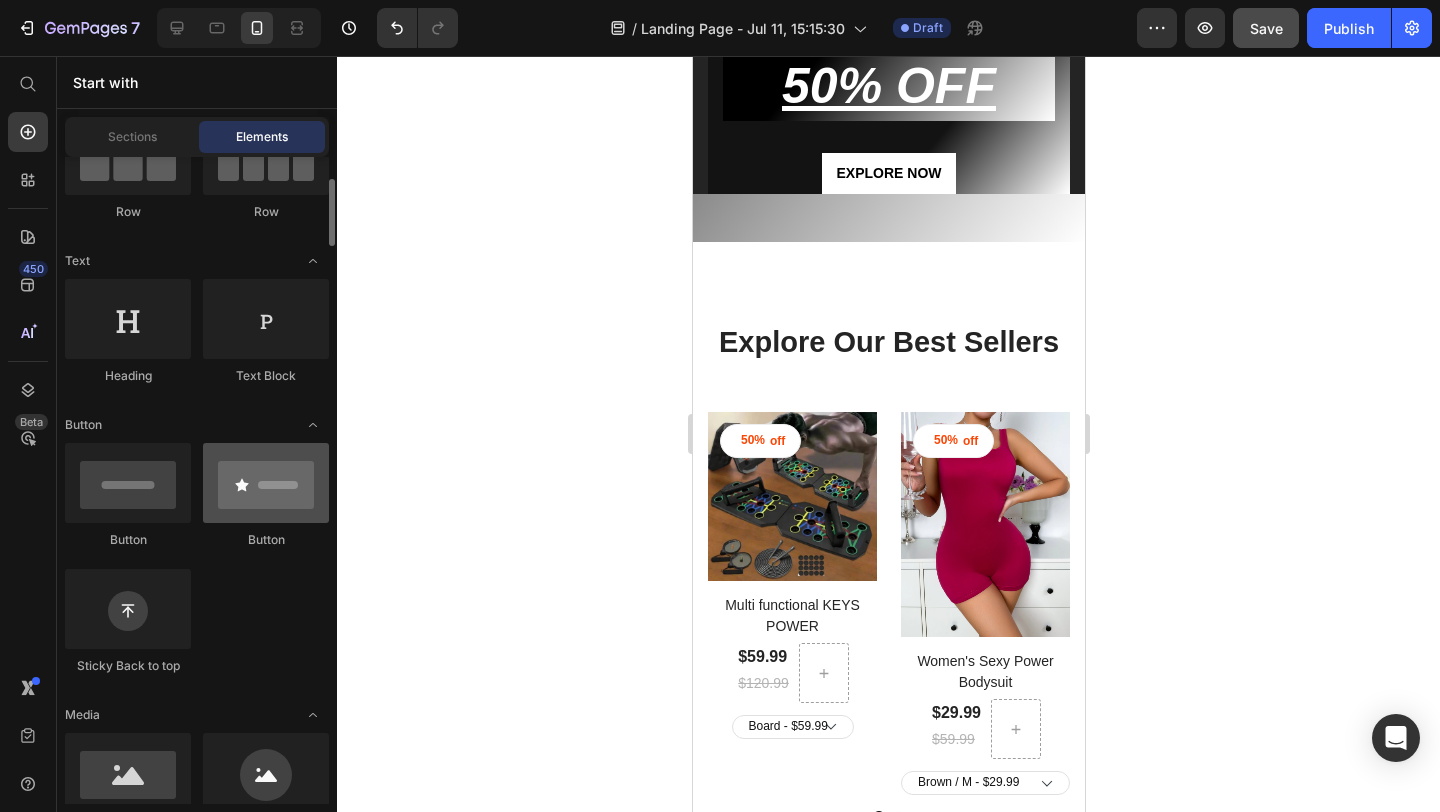 click at bounding box center (266, 483) 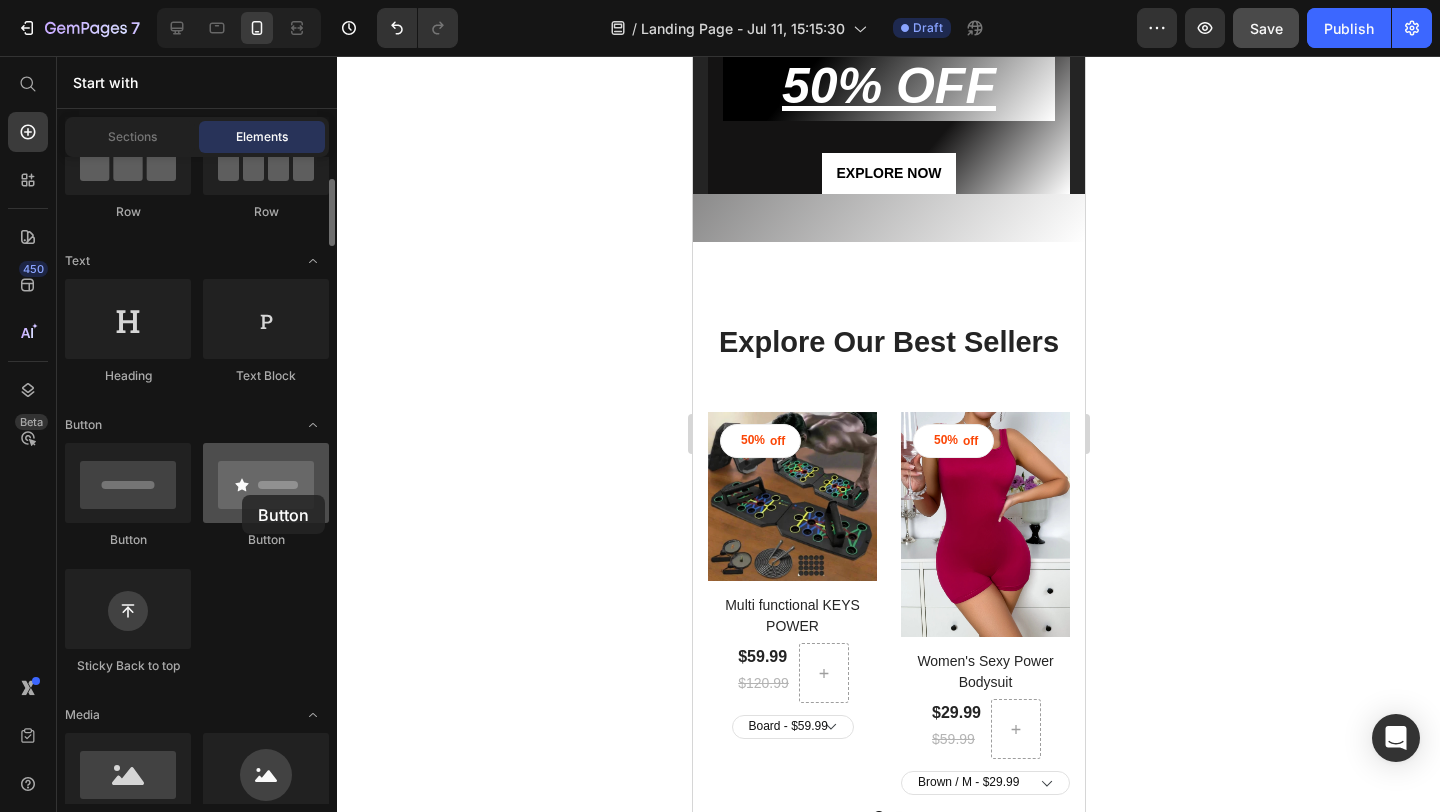 click at bounding box center [266, 483] 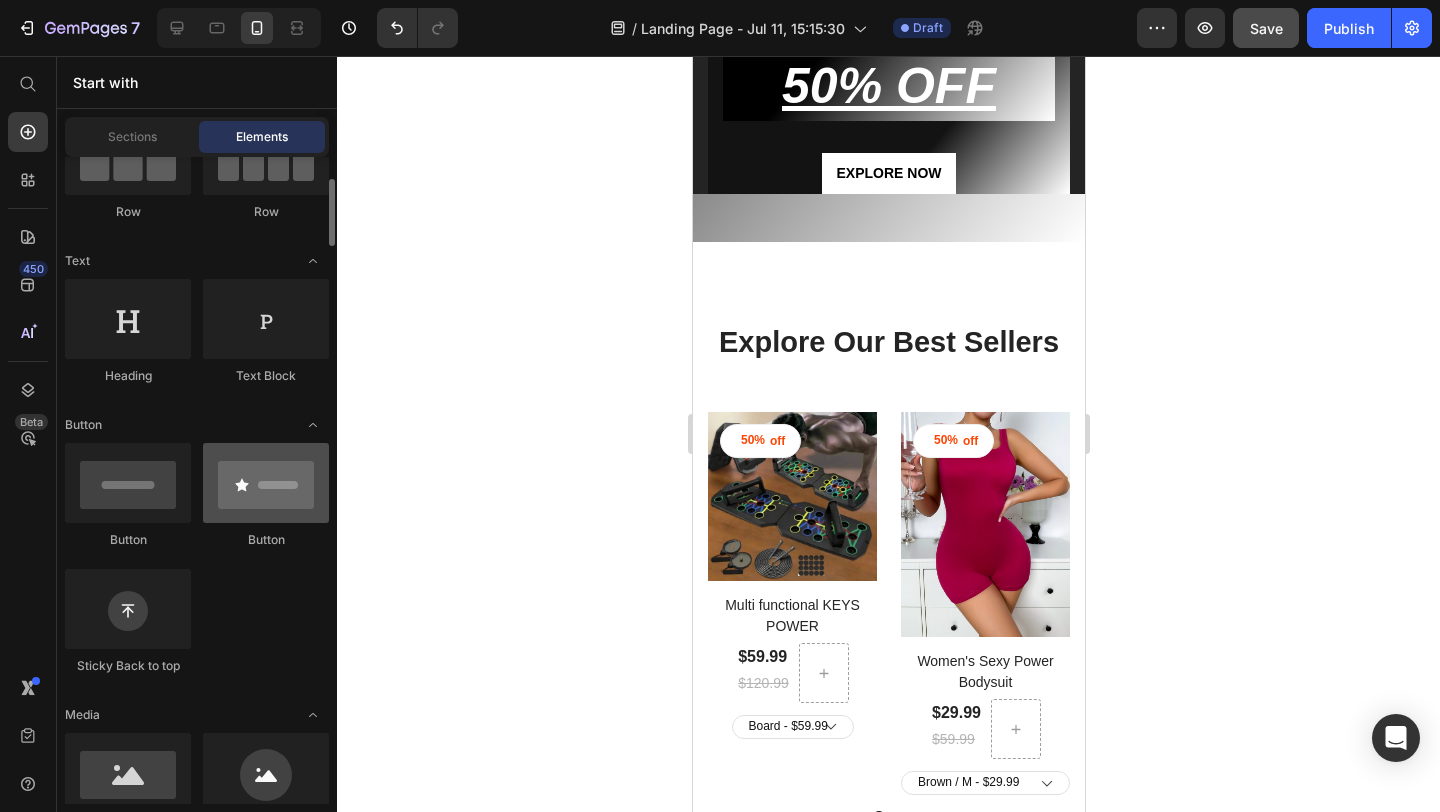 click at bounding box center [266, 483] 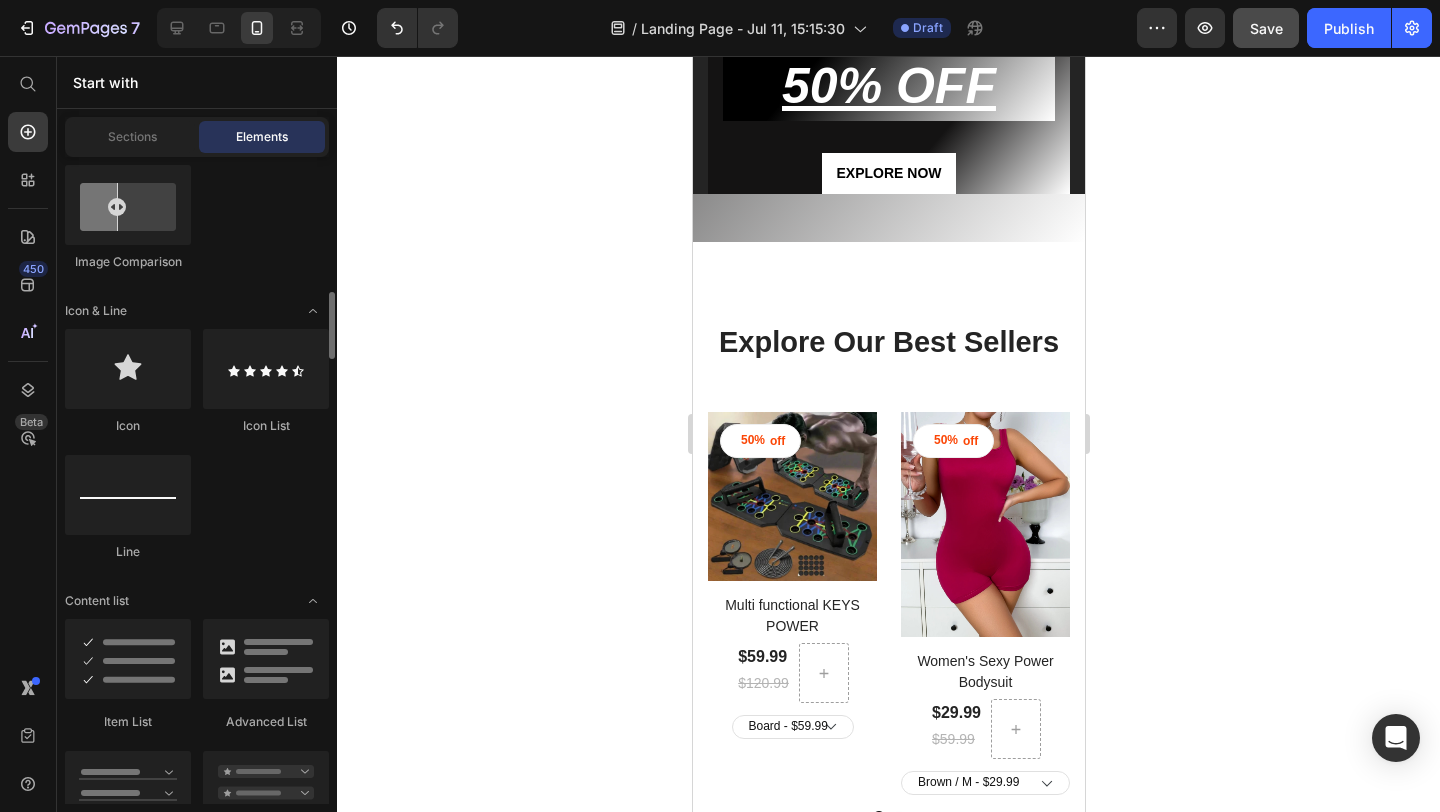 scroll, scrollTop: 1289, scrollLeft: 0, axis: vertical 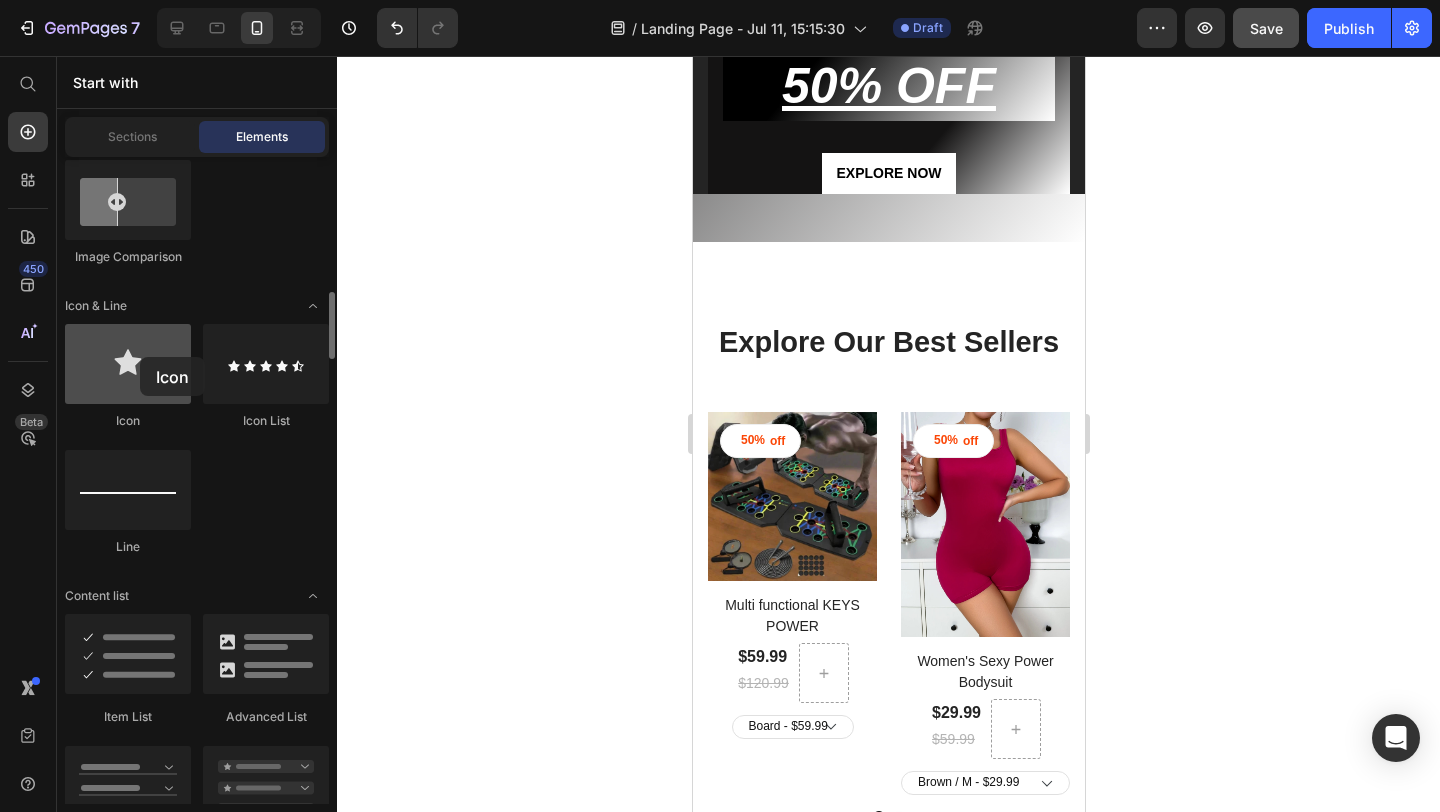 click at bounding box center [128, 364] 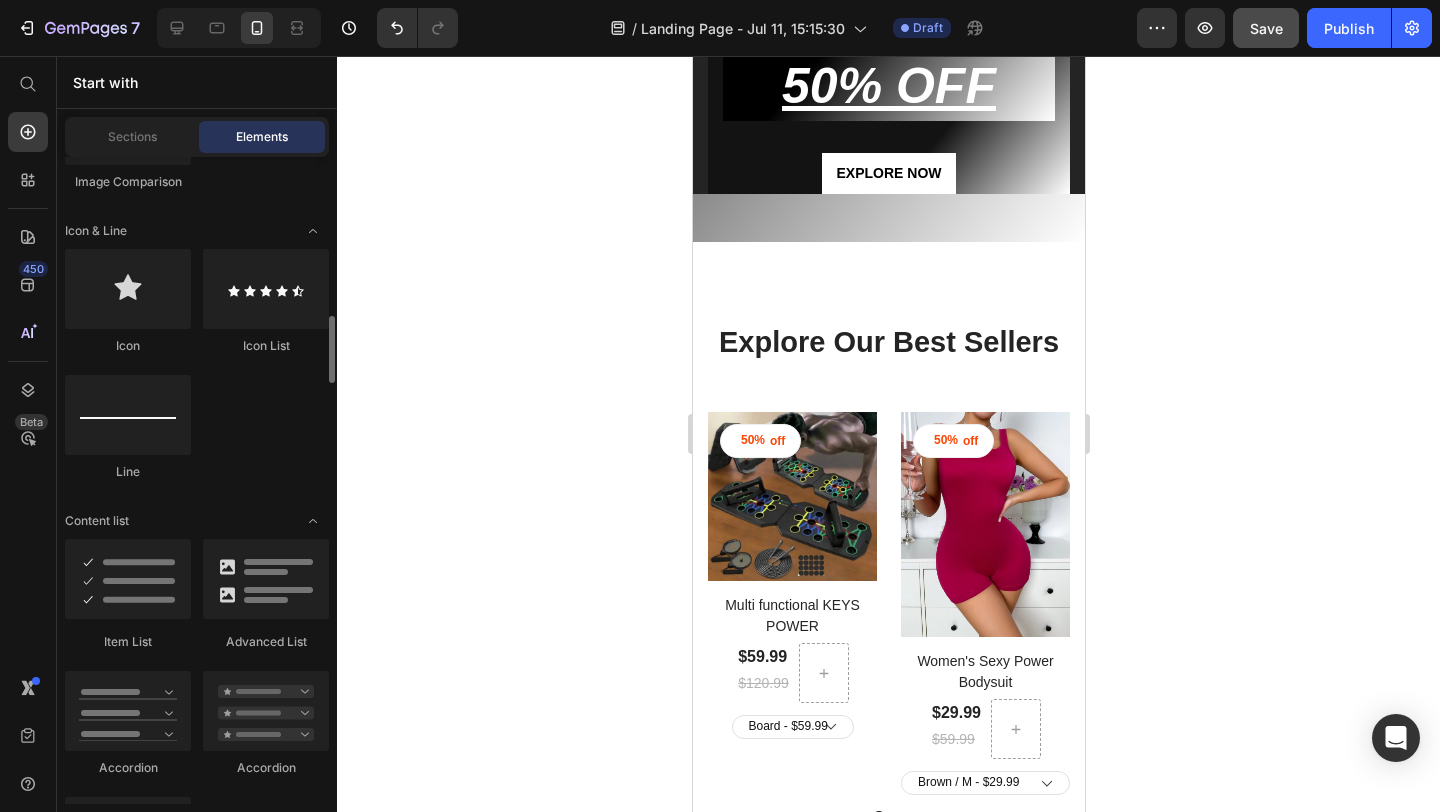 scroll, scrollTop: 1330, scrollLeft: 0, axis: vertical 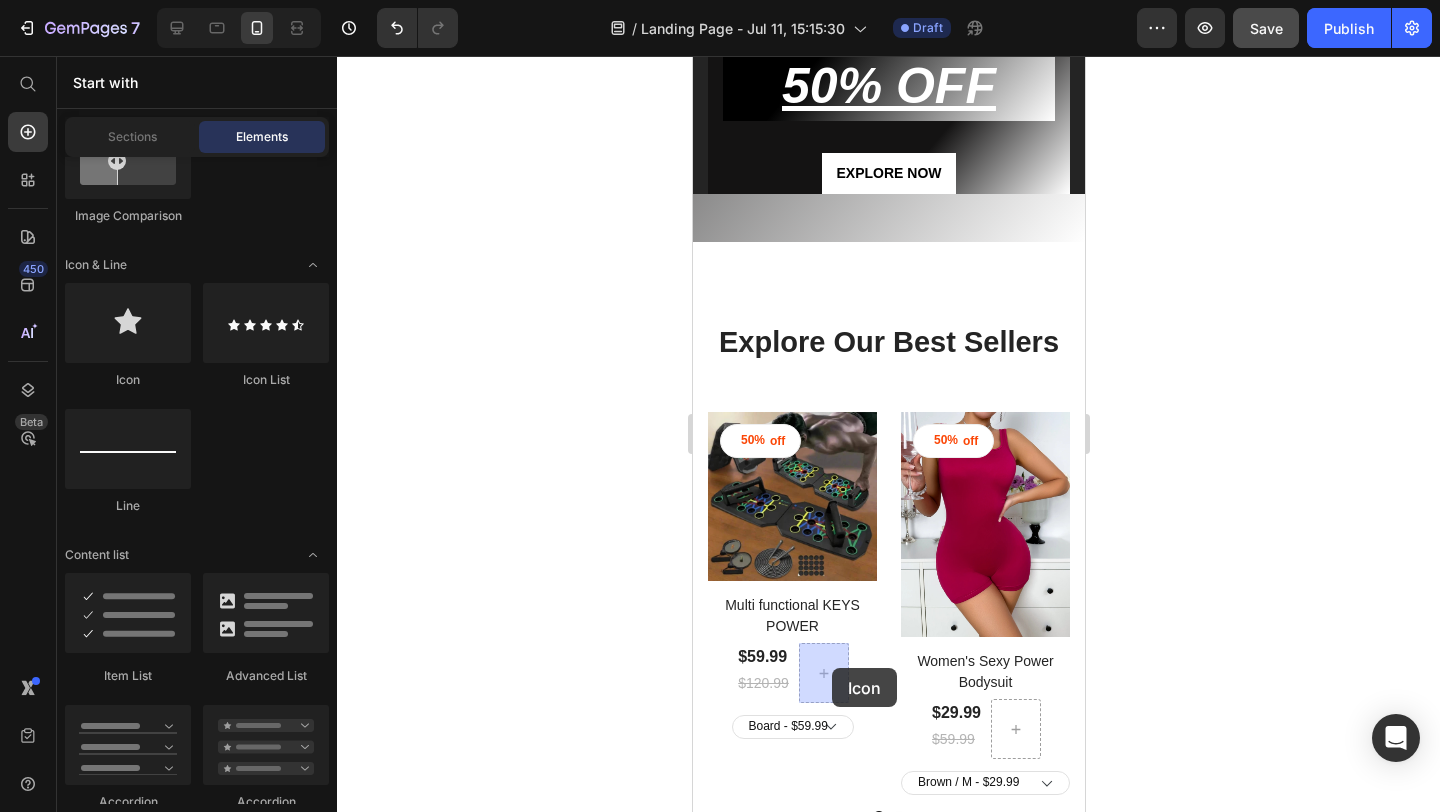 drag, startPoint x: 850, startPoint y: 422, endPoint x: 830, endPoint y: 668, distance: 246.81168 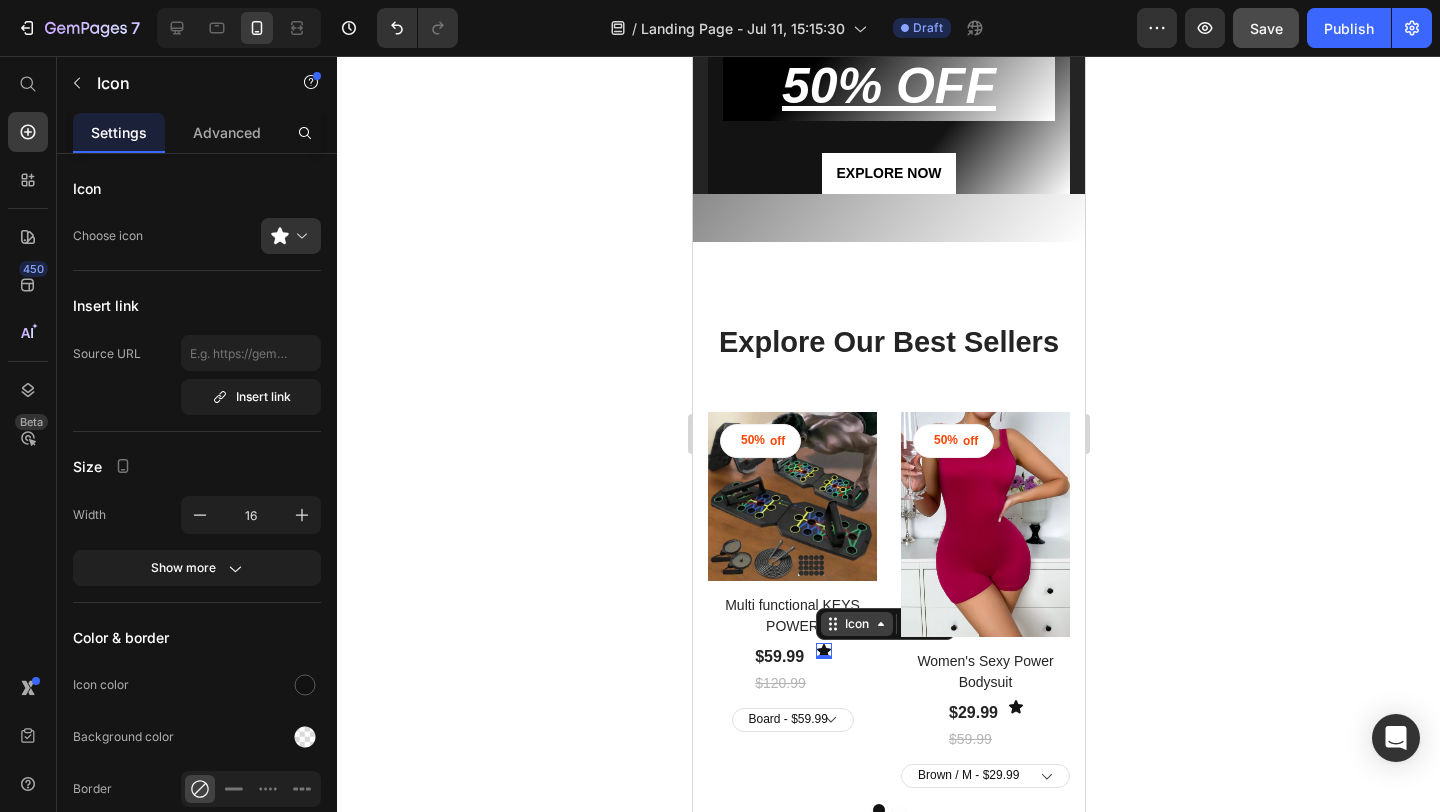 click on "Icon" at bounding box center [856, 624] 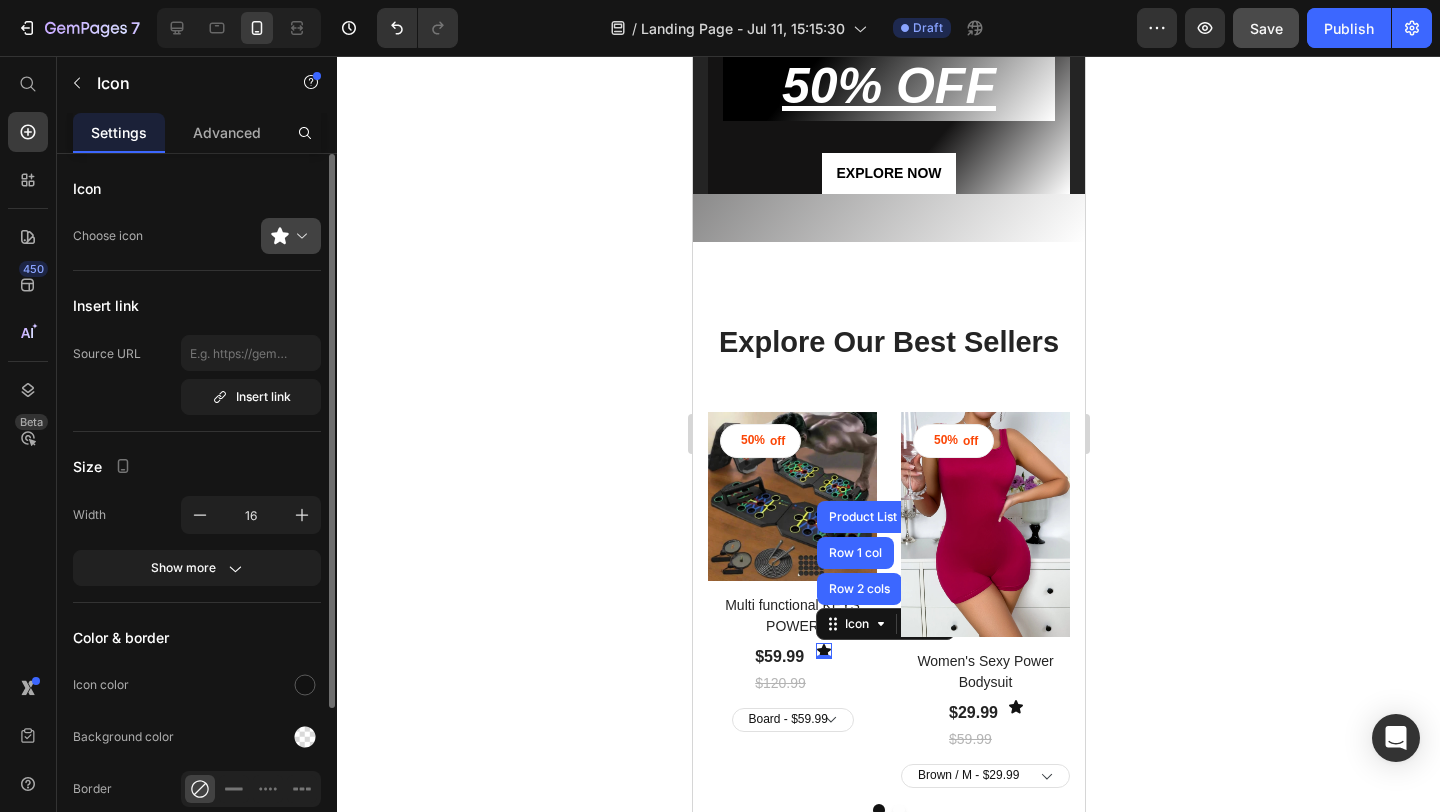 click at bounding box center [299, 236] 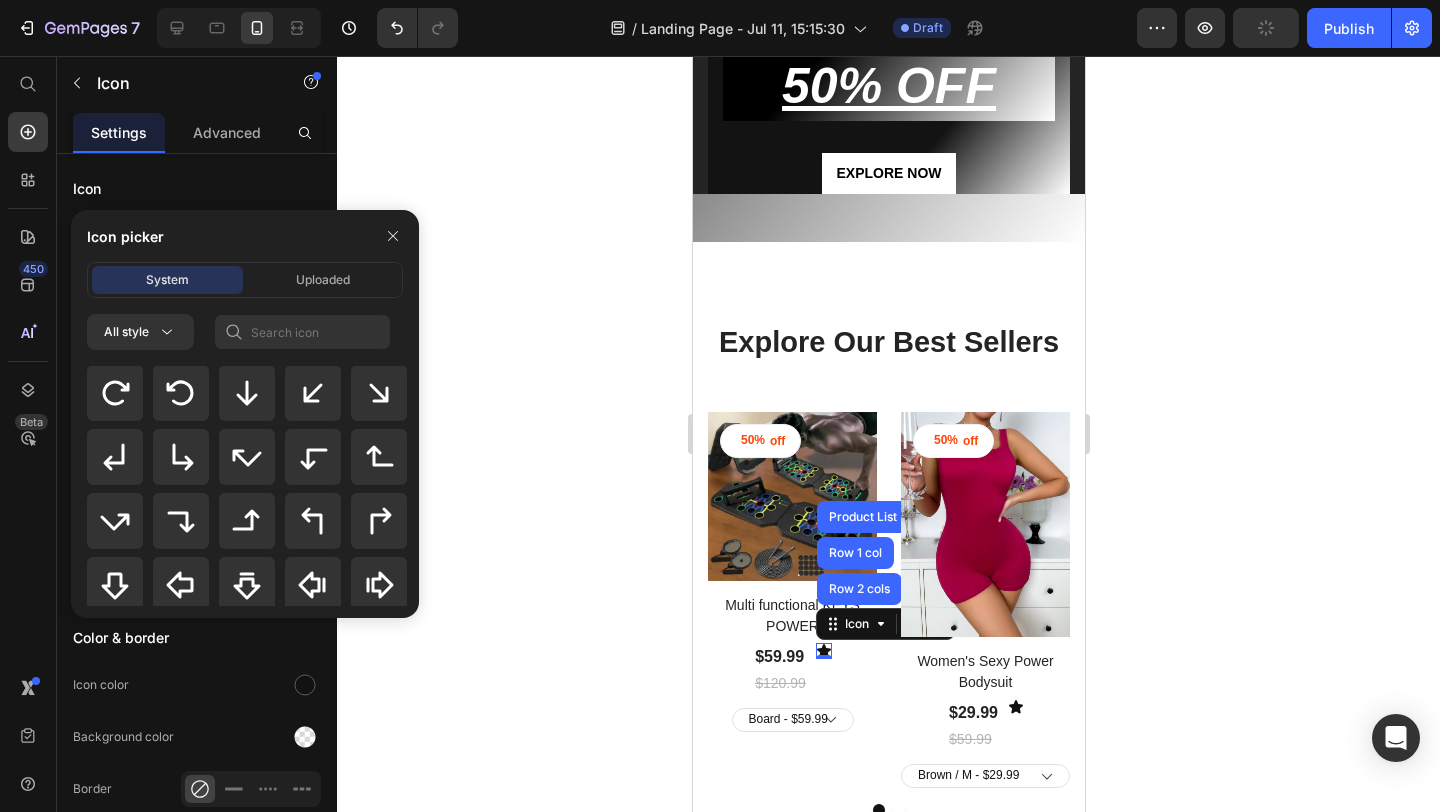 scroll, scrollTop: 702, scrollLeft: 0, axis: vertical 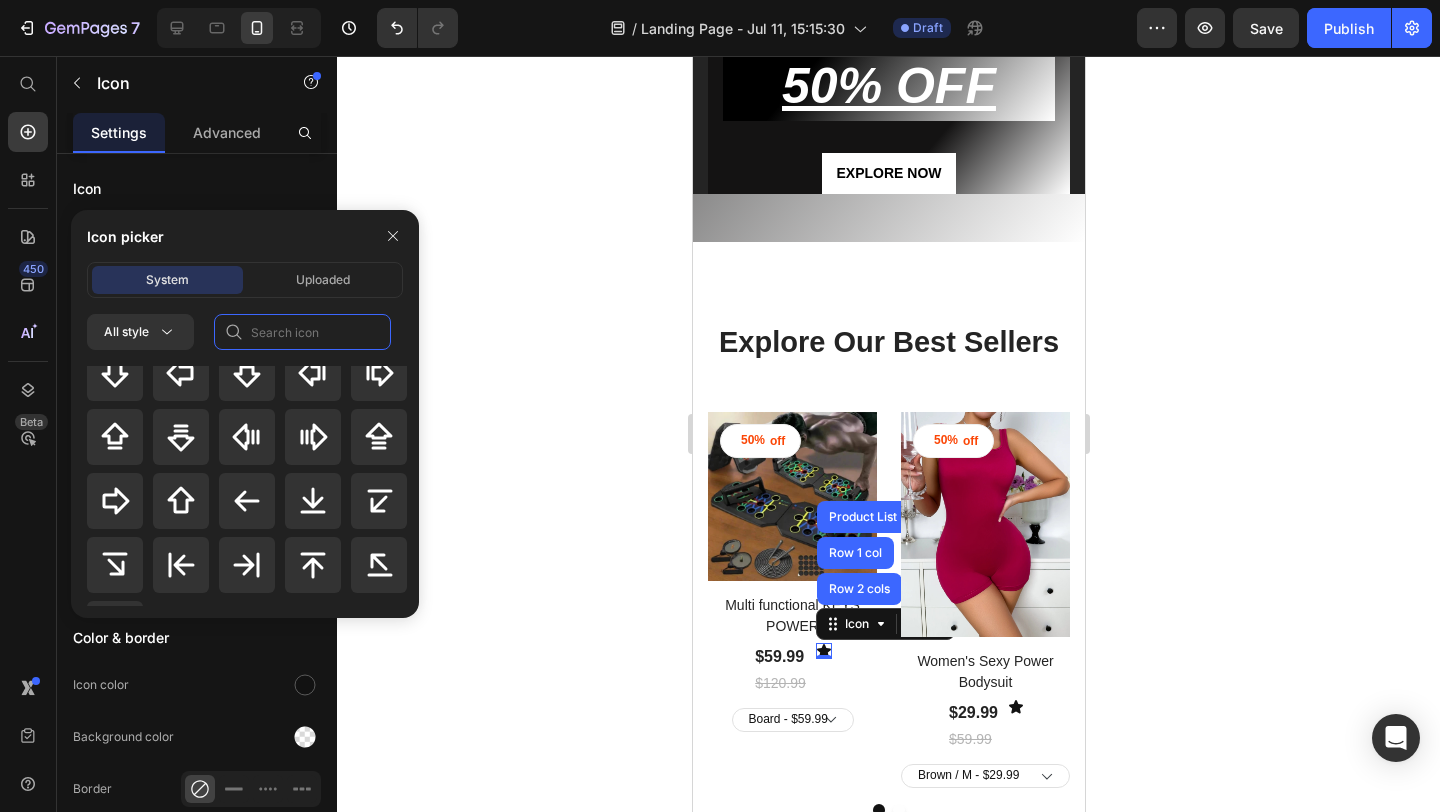 click 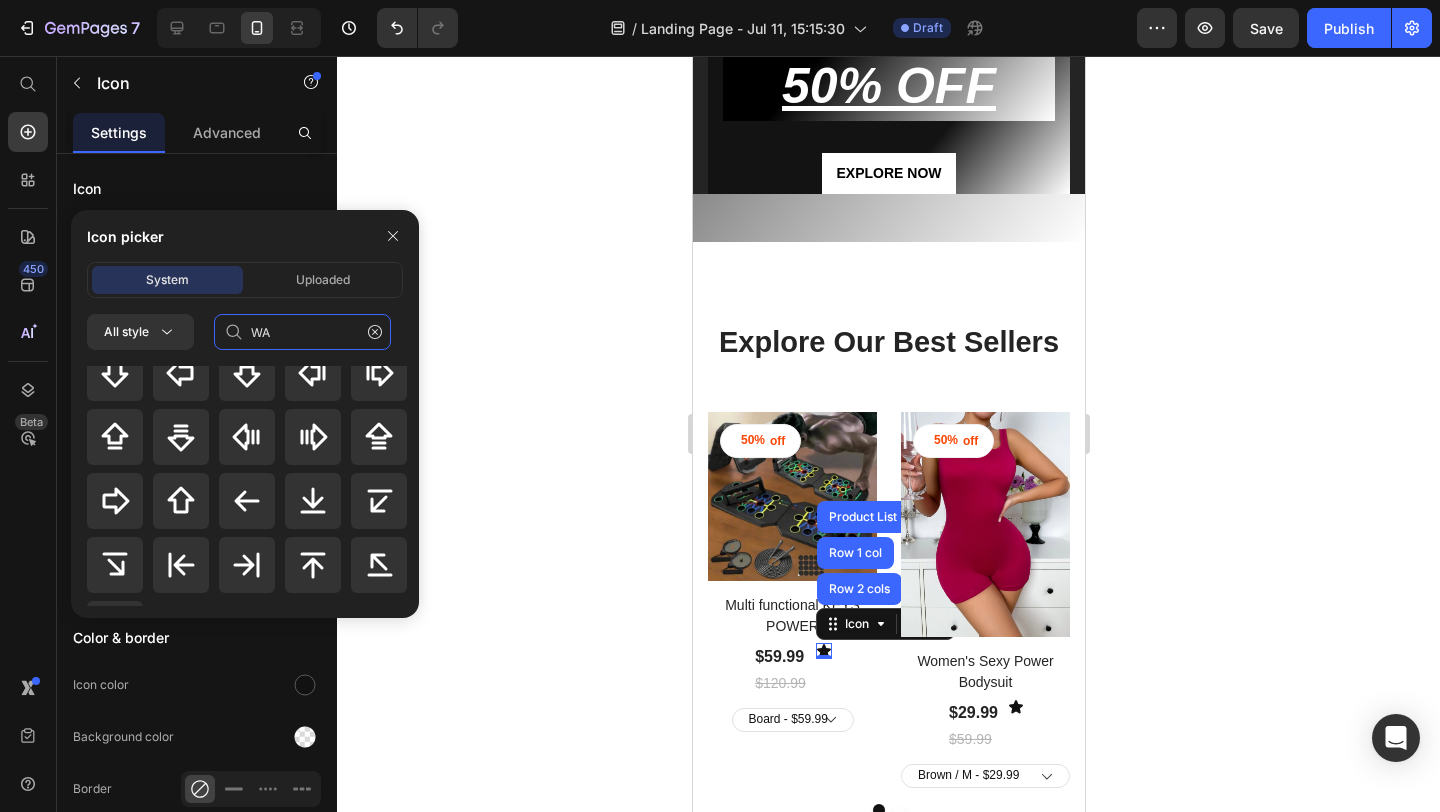 scroll, scrollTop: 0, scrollLeft: 0, axis: both 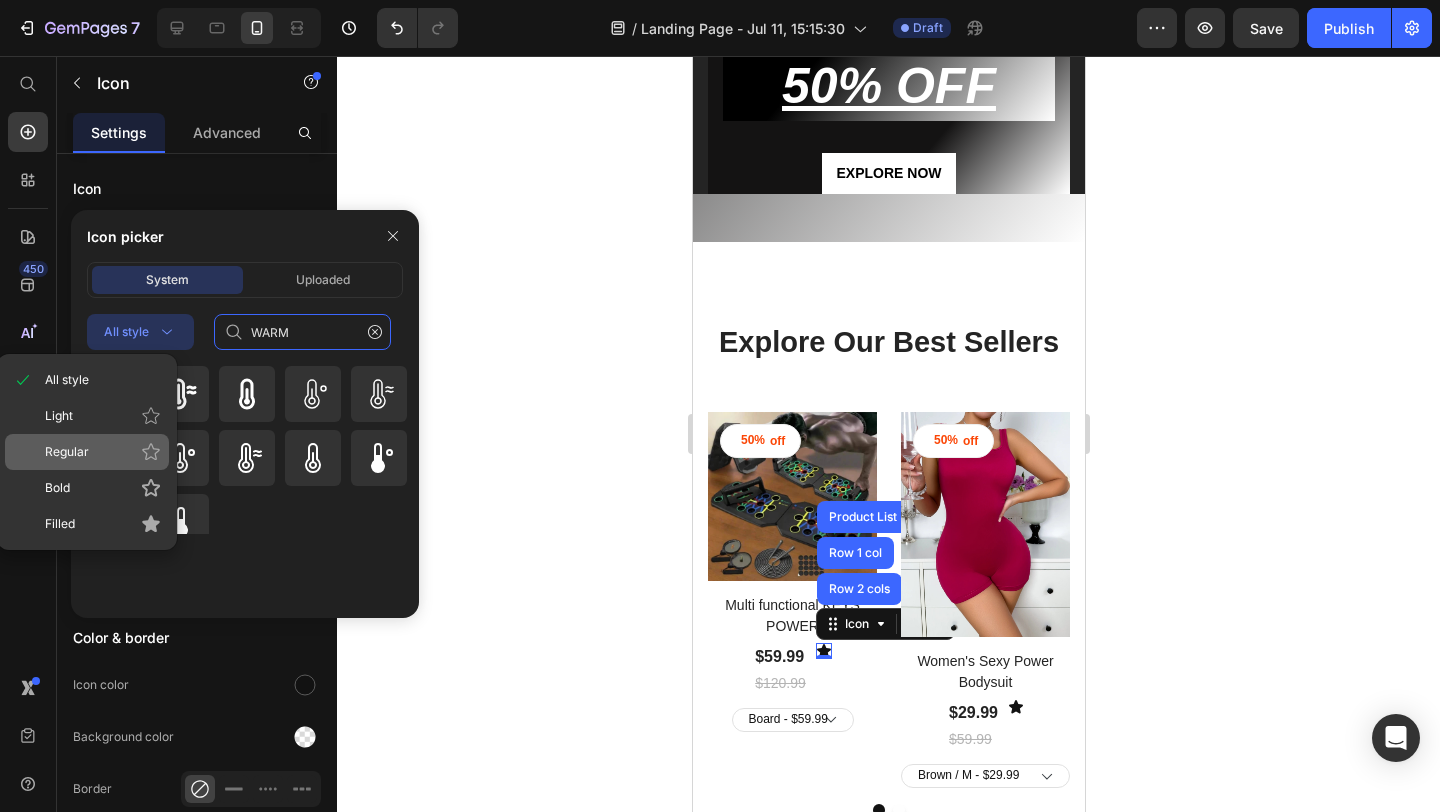 type on "WARM" 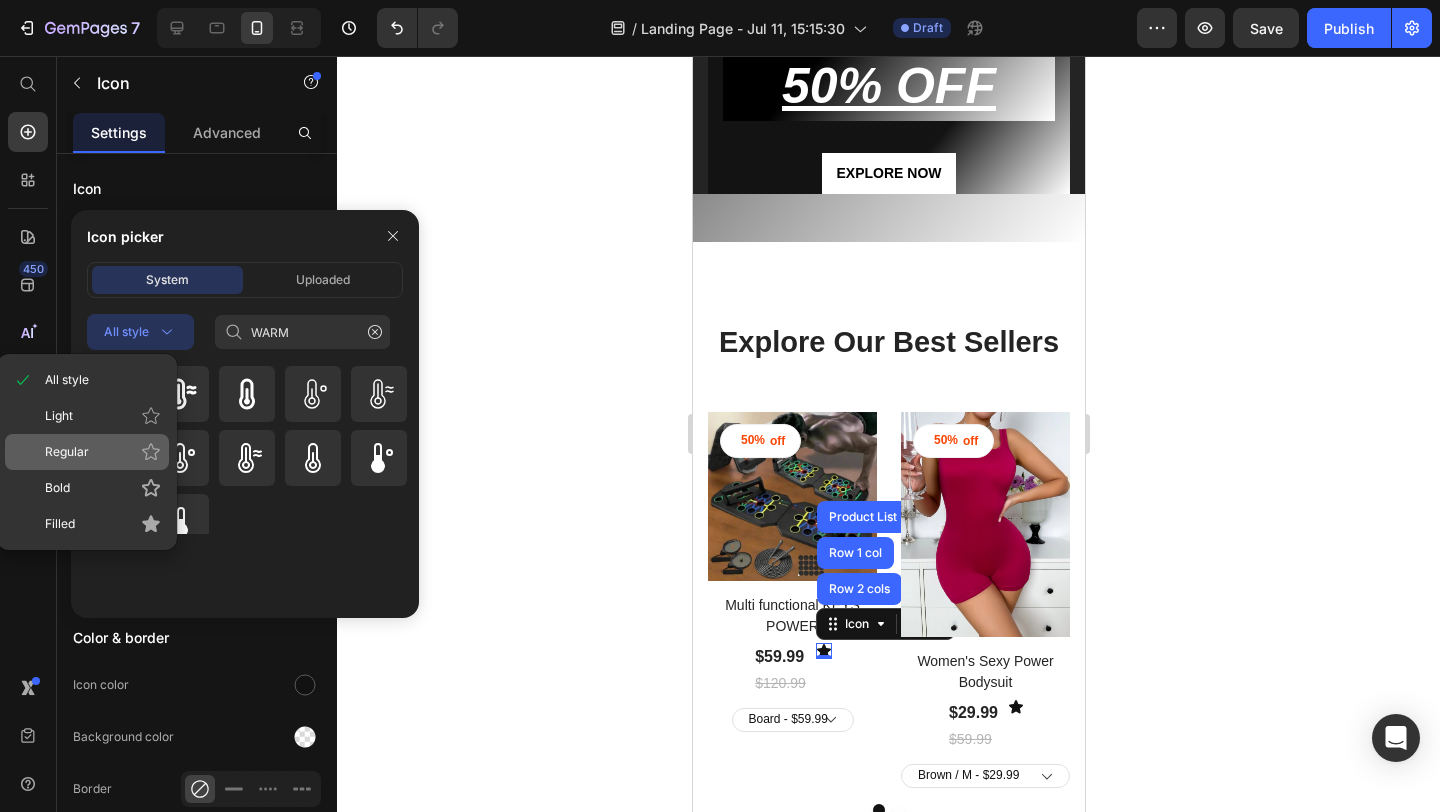 click on "Regular" at bounding box center (103, 452) 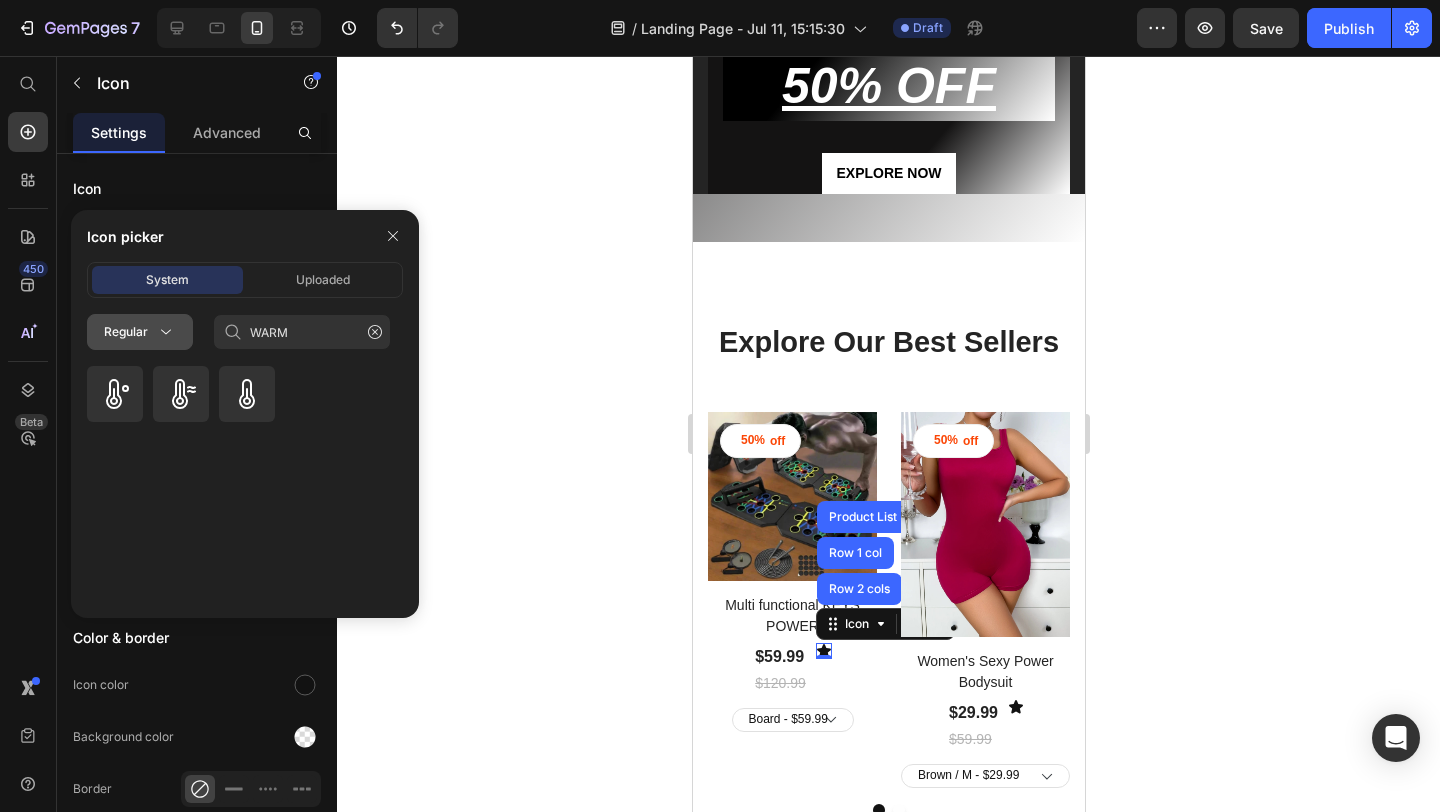 click 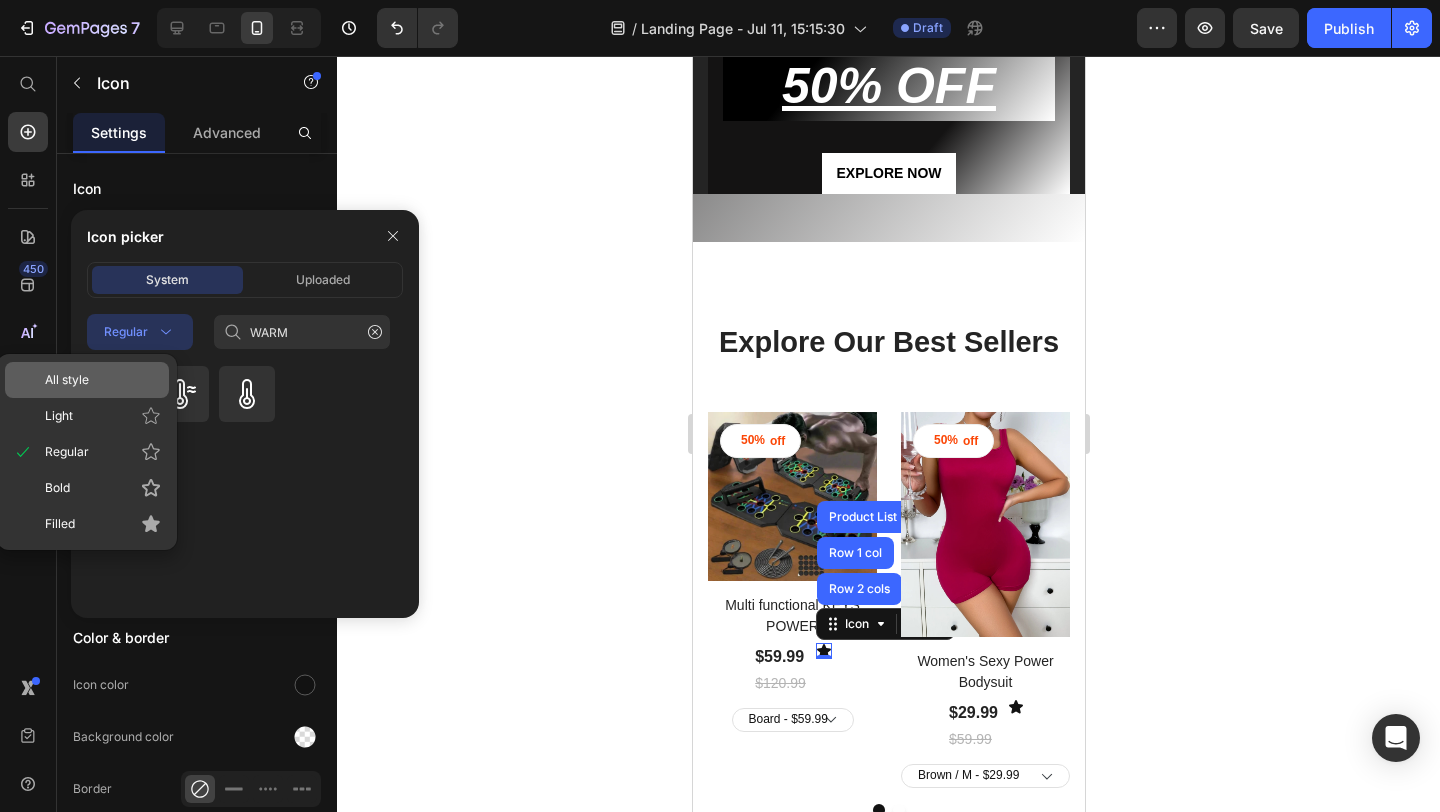 click on "All style" at bounding box center [103, 380] 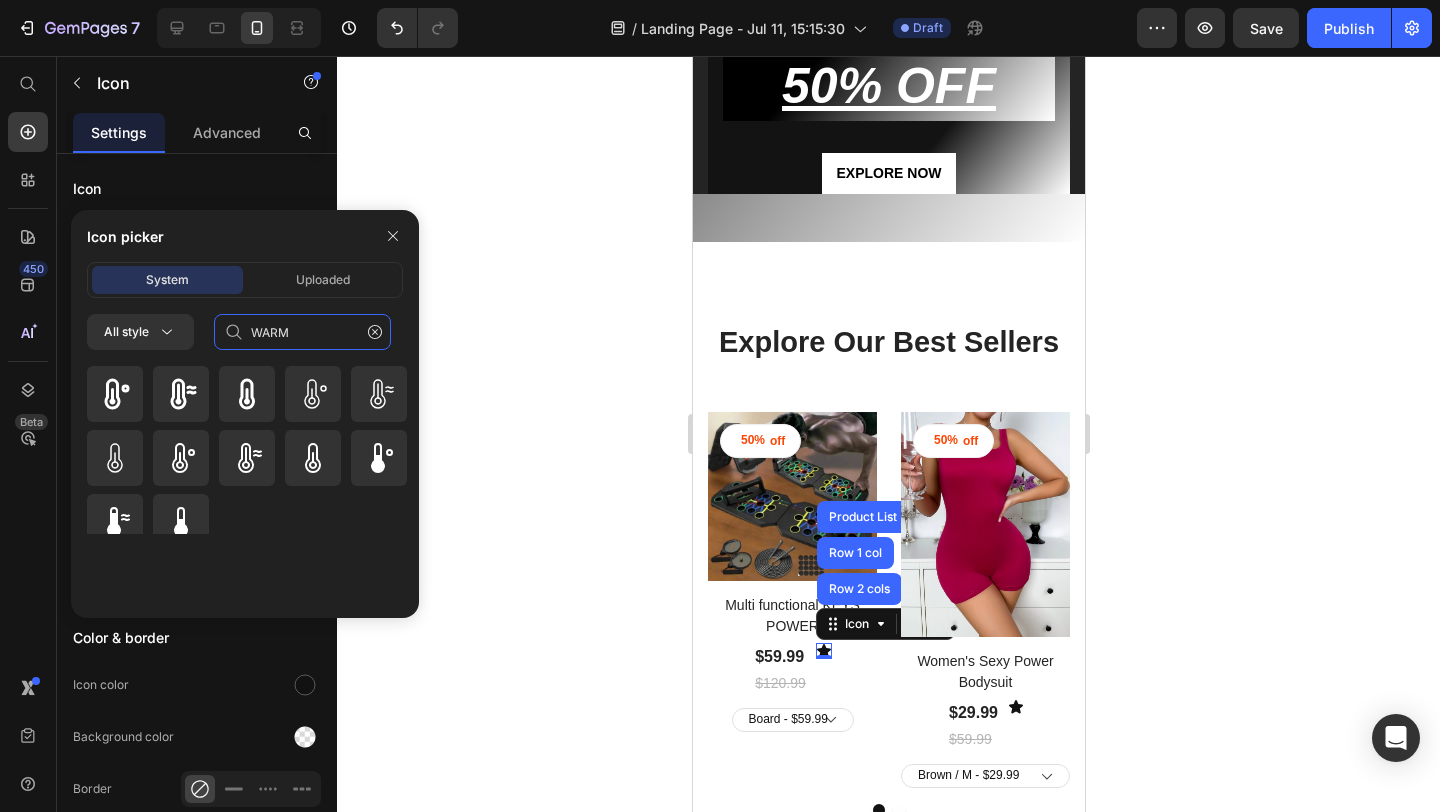 click on "WARM" 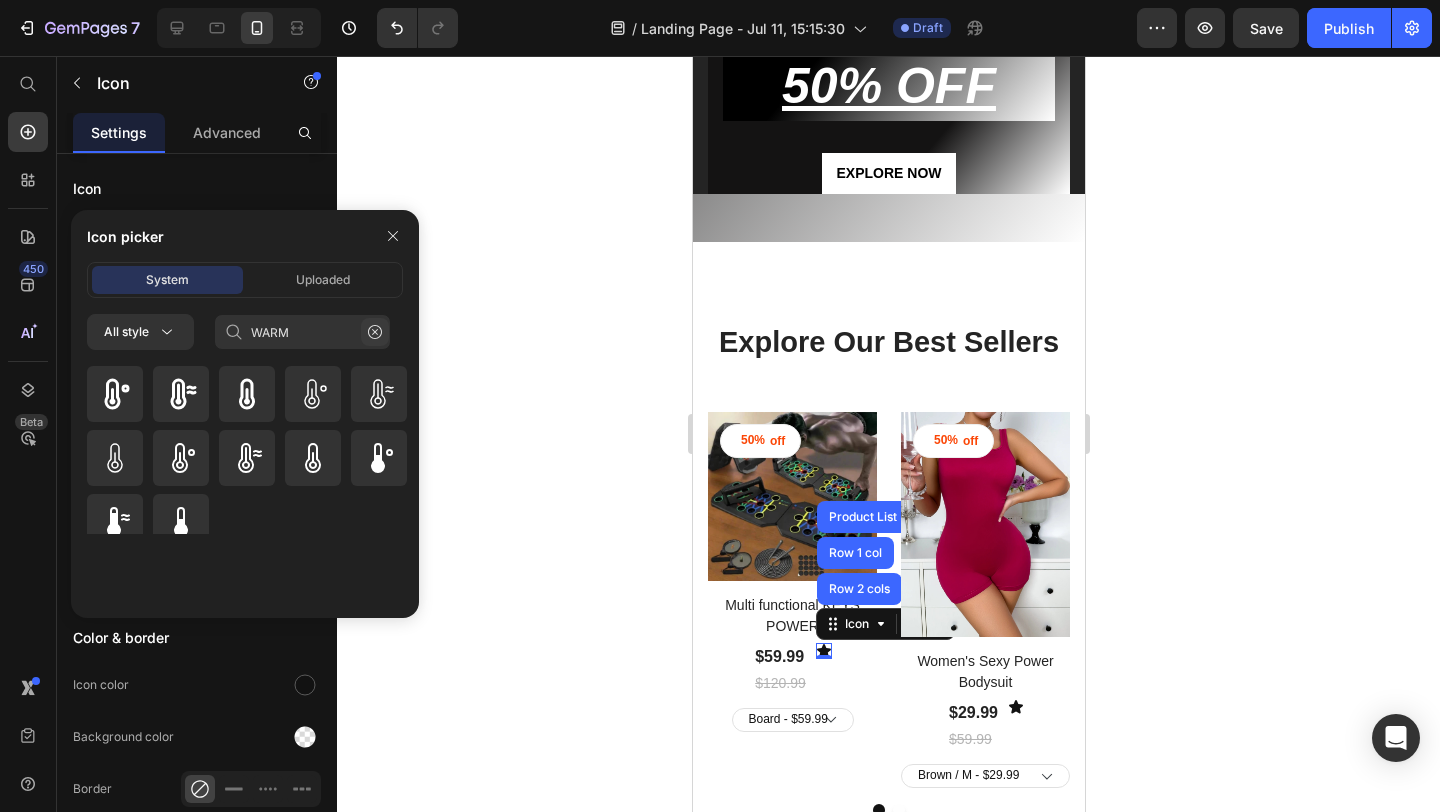 click 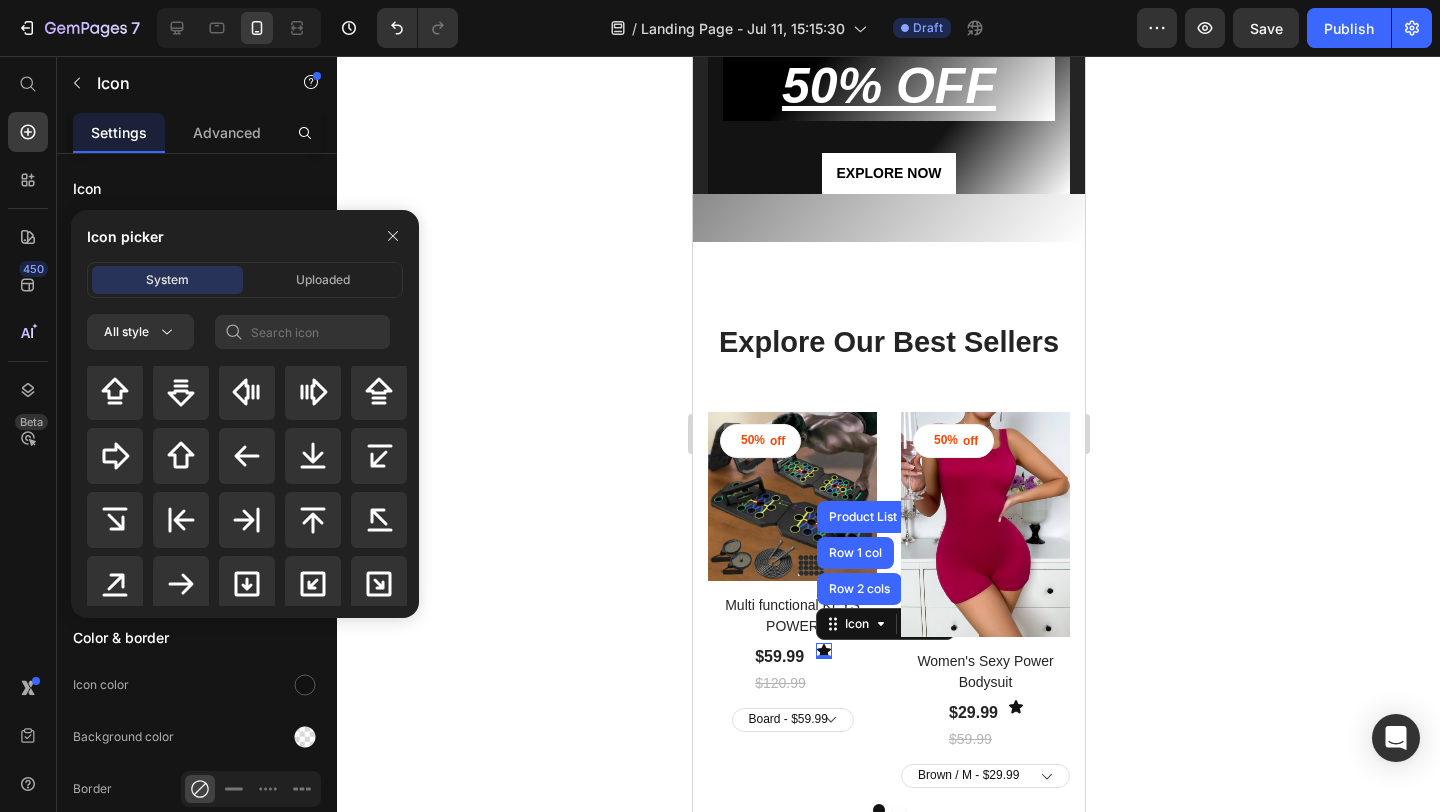 scroll, scrollTop: 923, scrollLeft: 0, axis: vertical 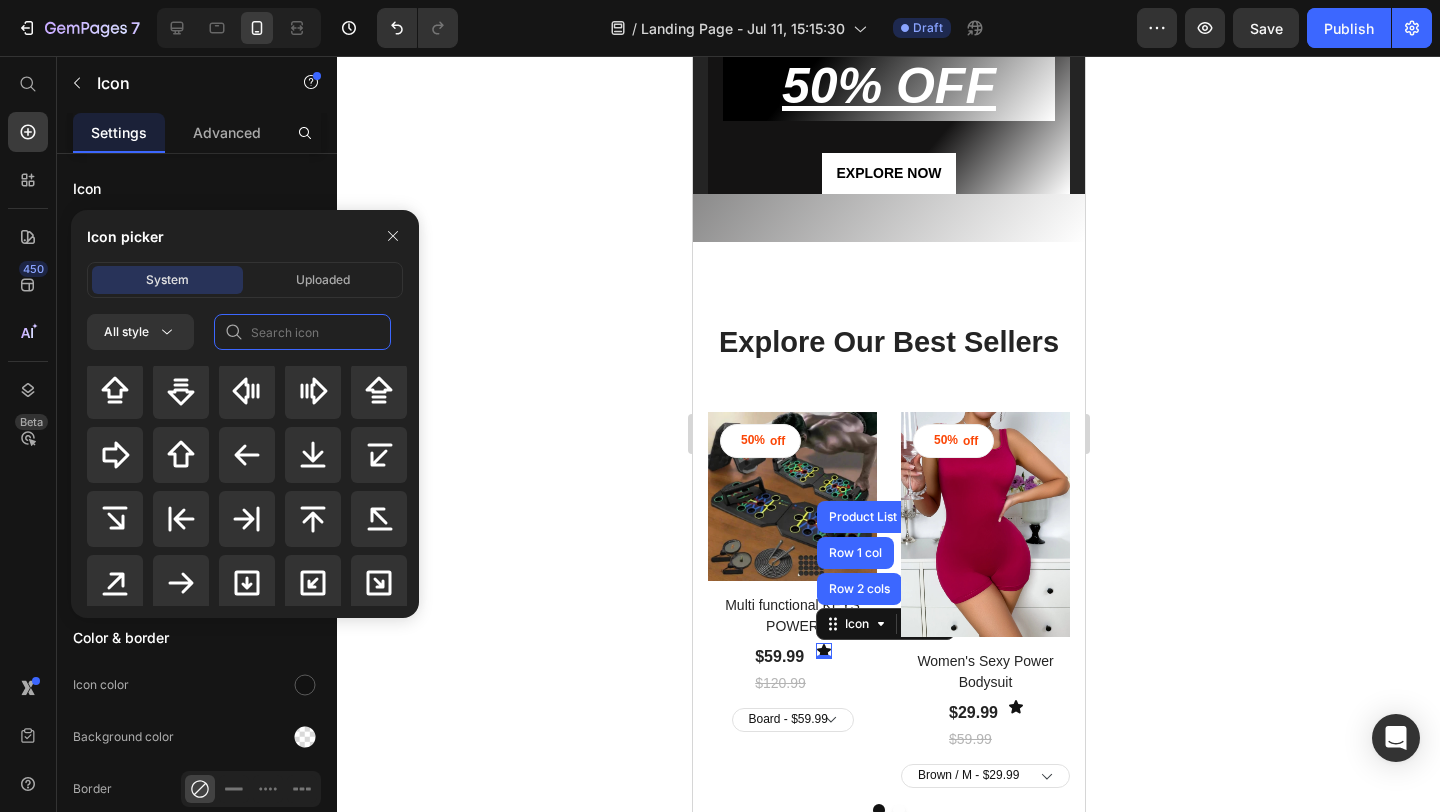 click 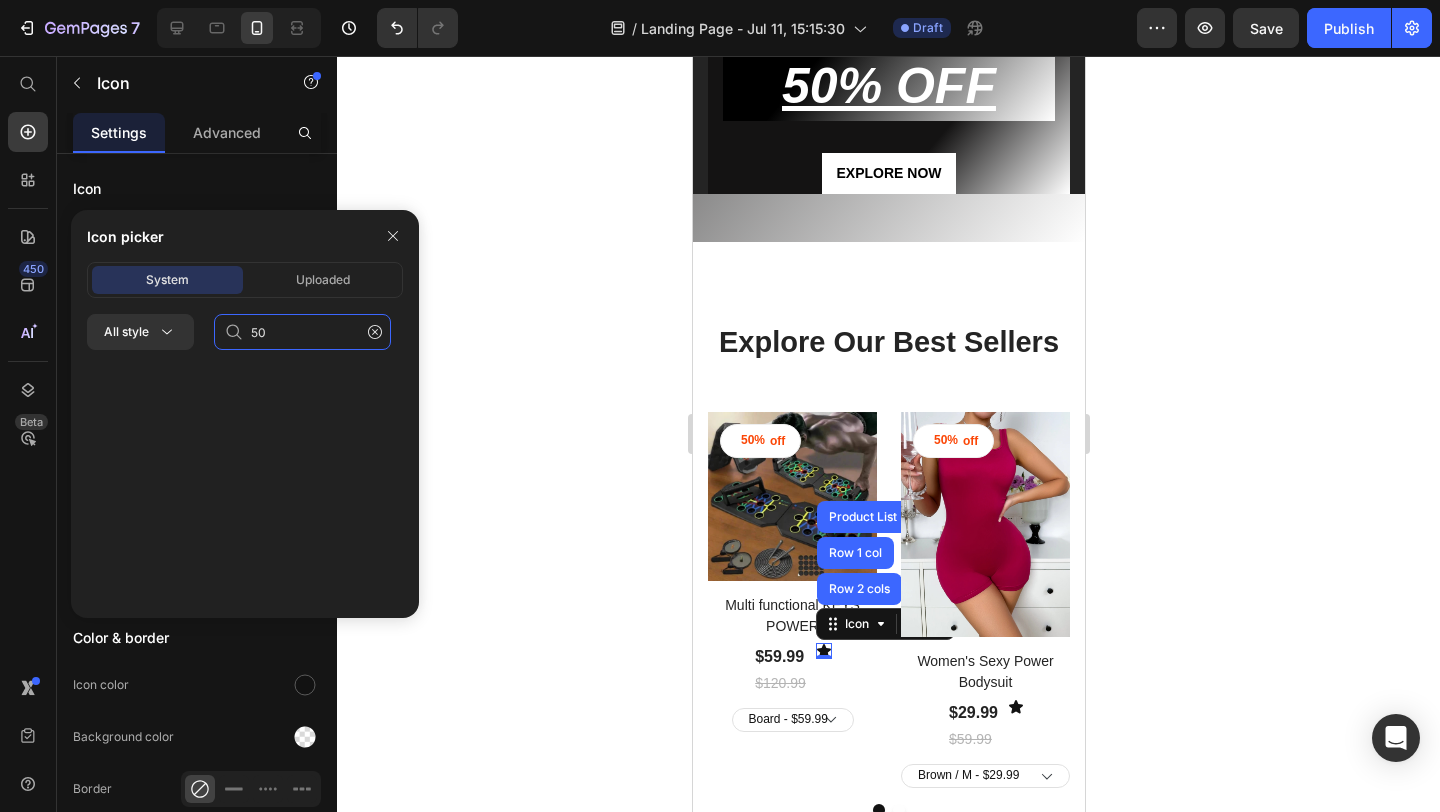 scroll, scrollTop: 0, scrollLeft: 0, axis: both 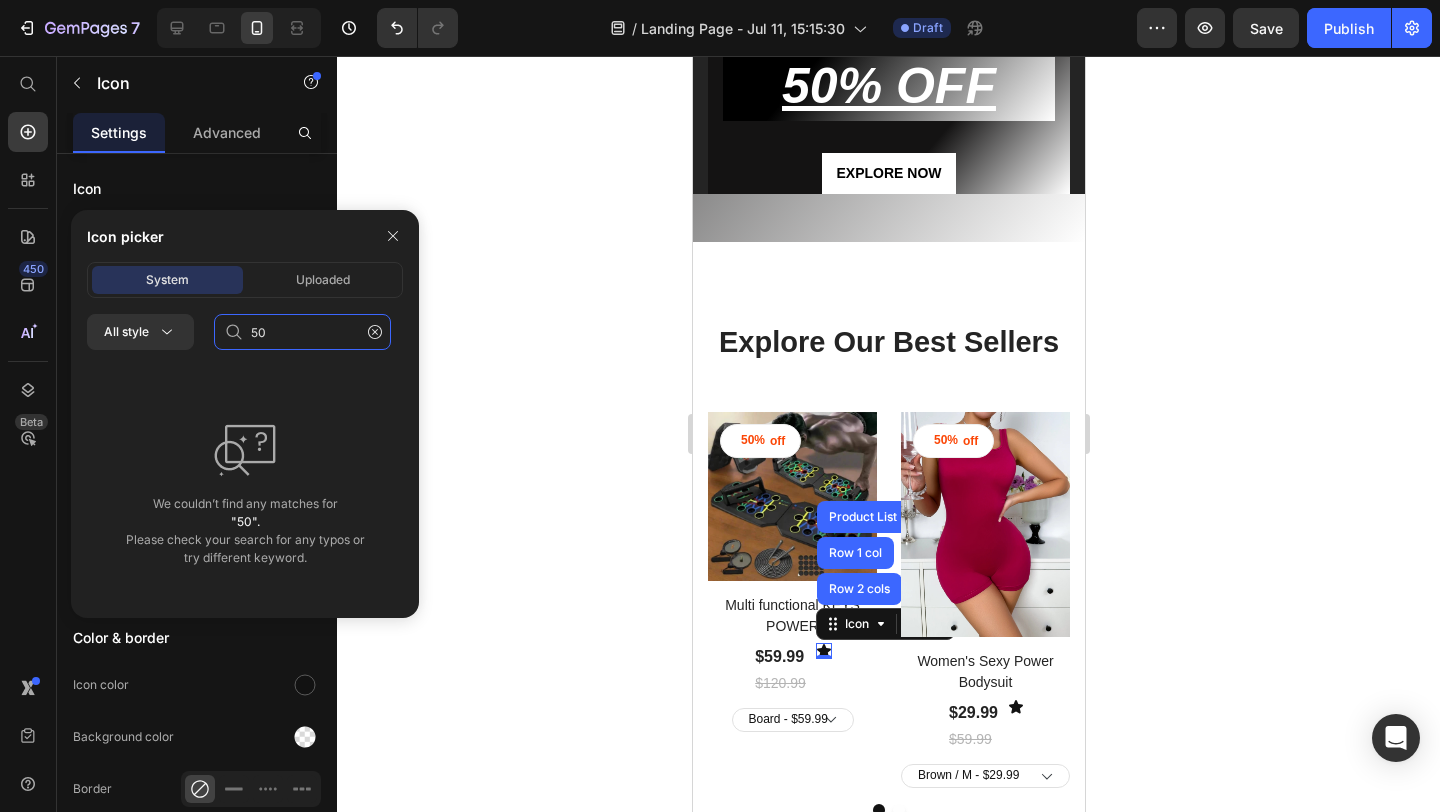 type on "5" 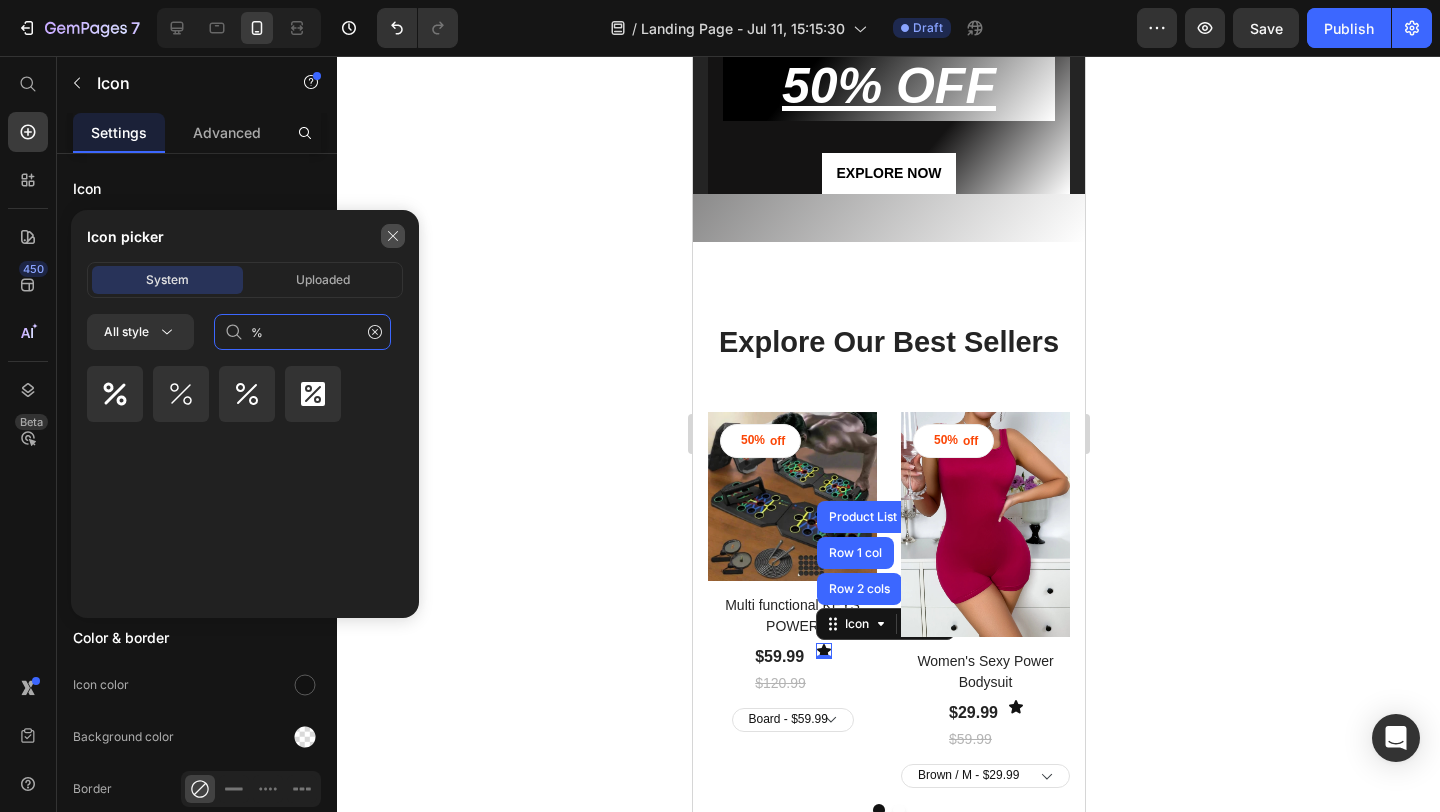 type on "%" 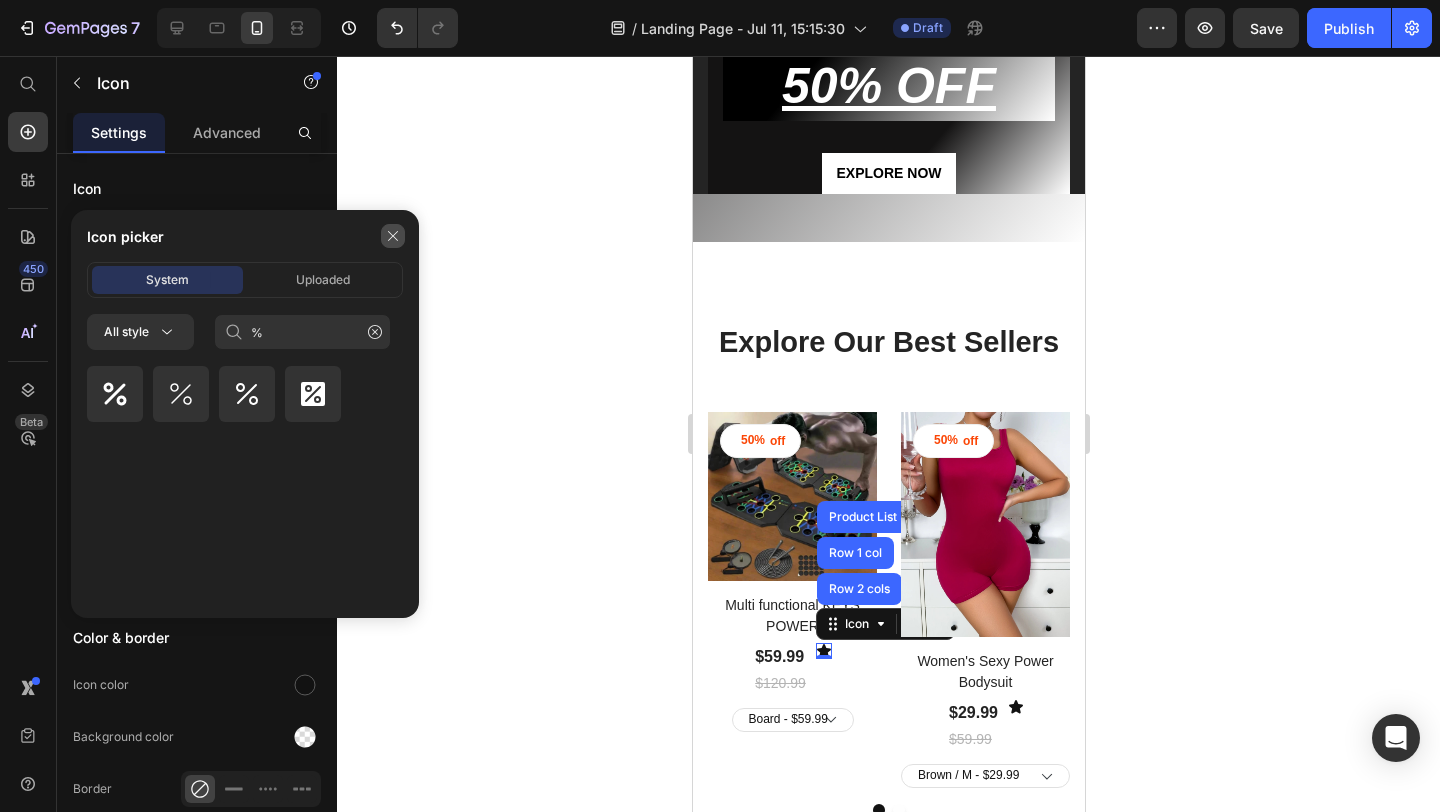 click 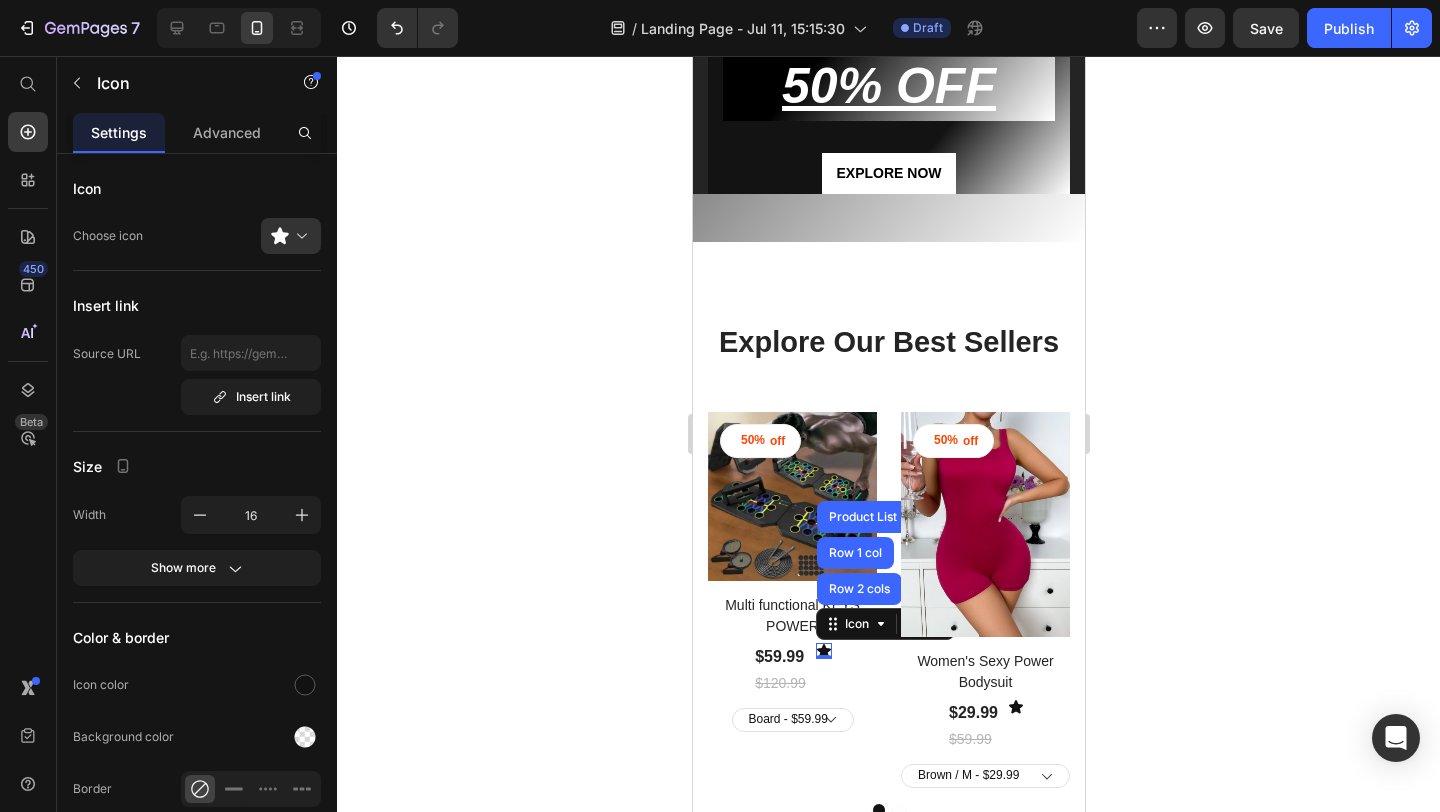 click 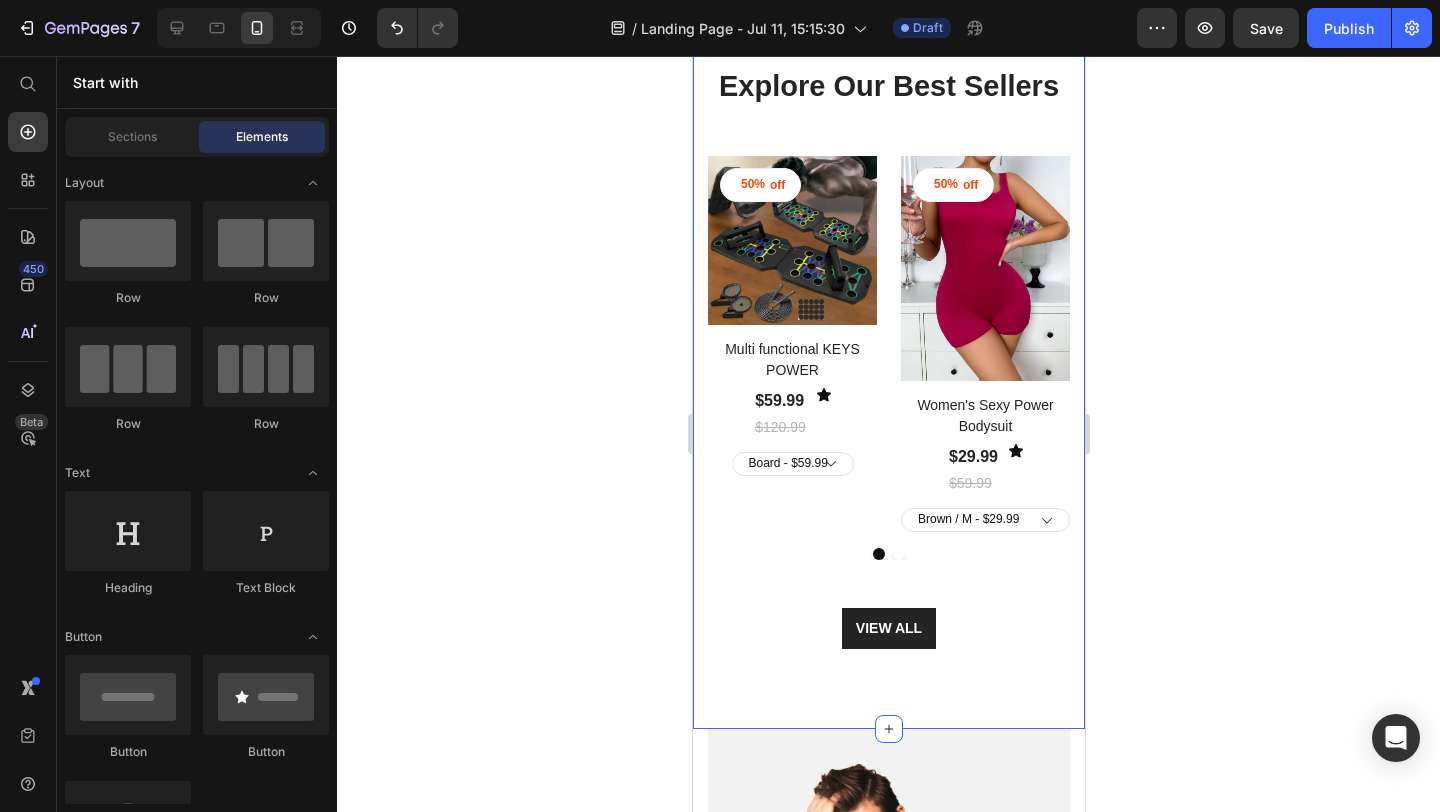 scroll, scrollTop: 1103, scrollLeft: 0, axis: vertical 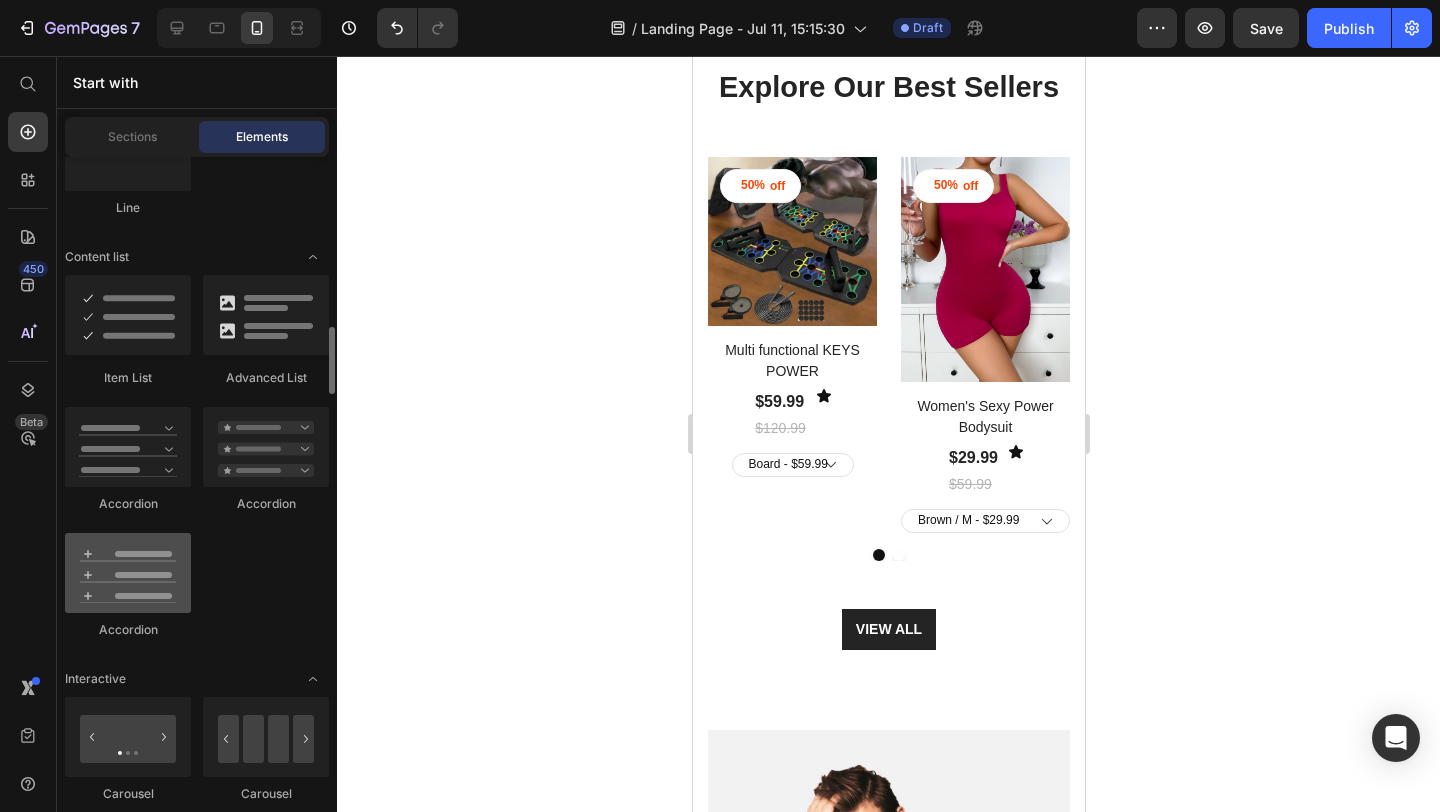 click at bounding box center [128, 573] 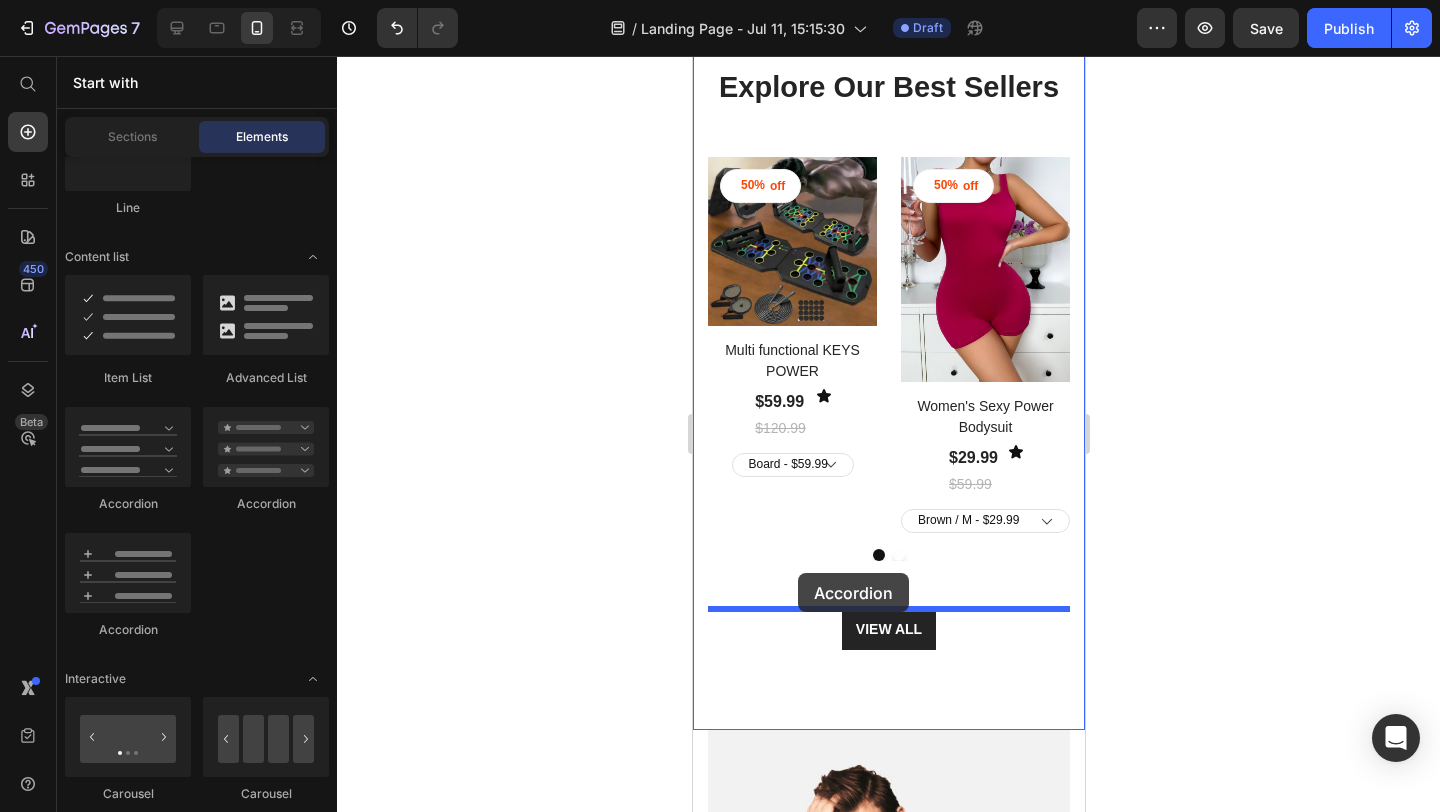 drag, startPoint x: 851, startPoint y: 619, endPoint x: 797, endPoint y: 573, distance: 70.93659 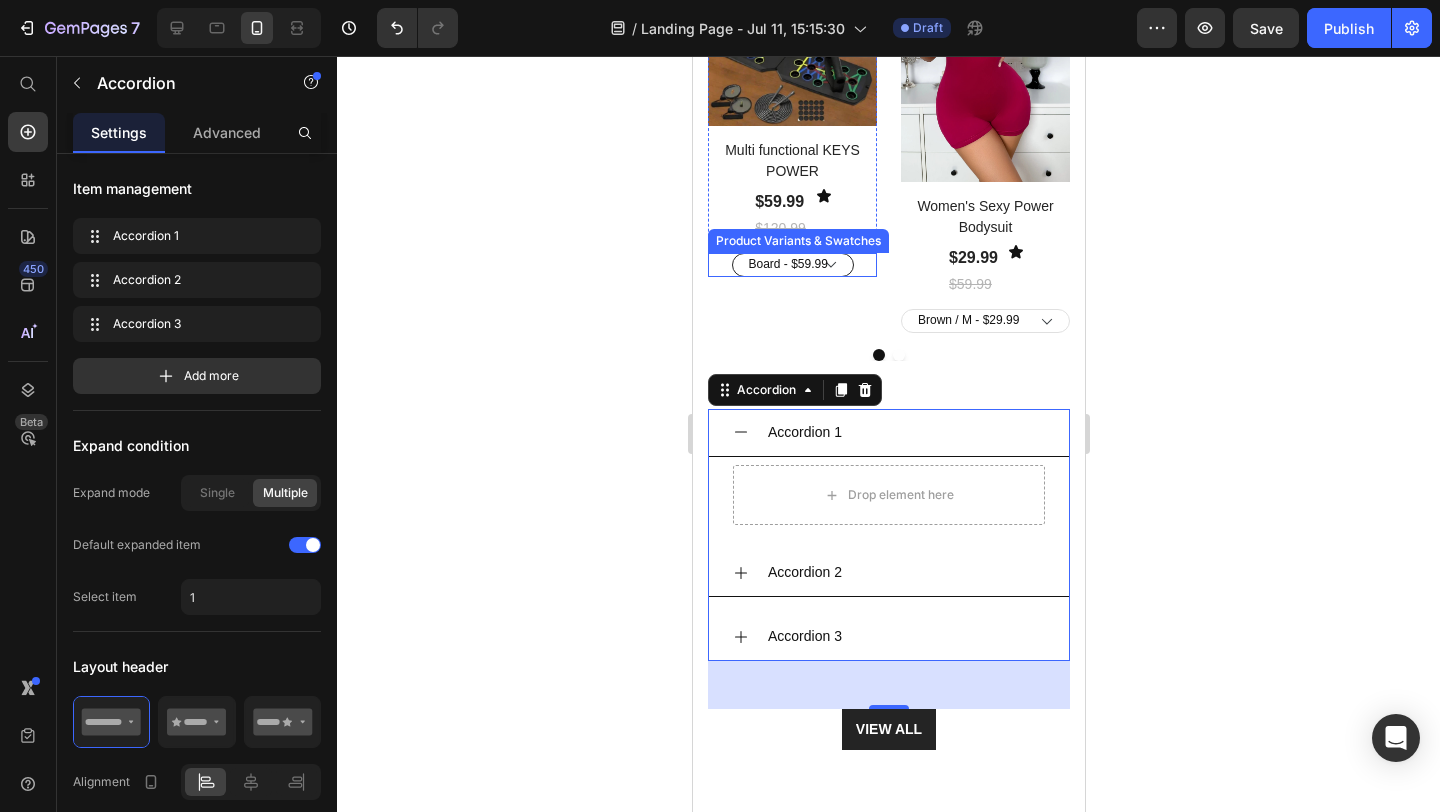 scroll, scrollTop: 1306, scrollLeft: 0, axis: vertical 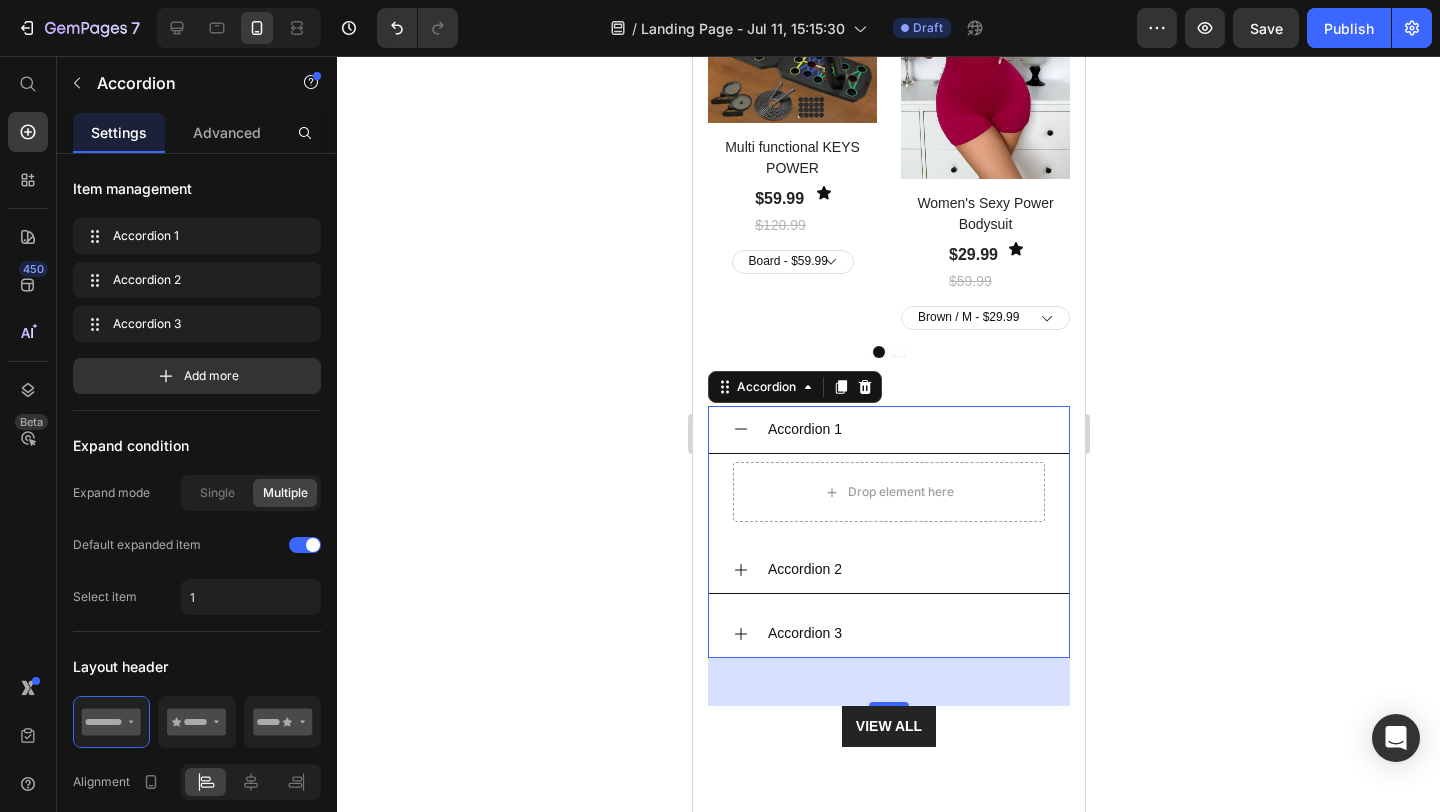 click 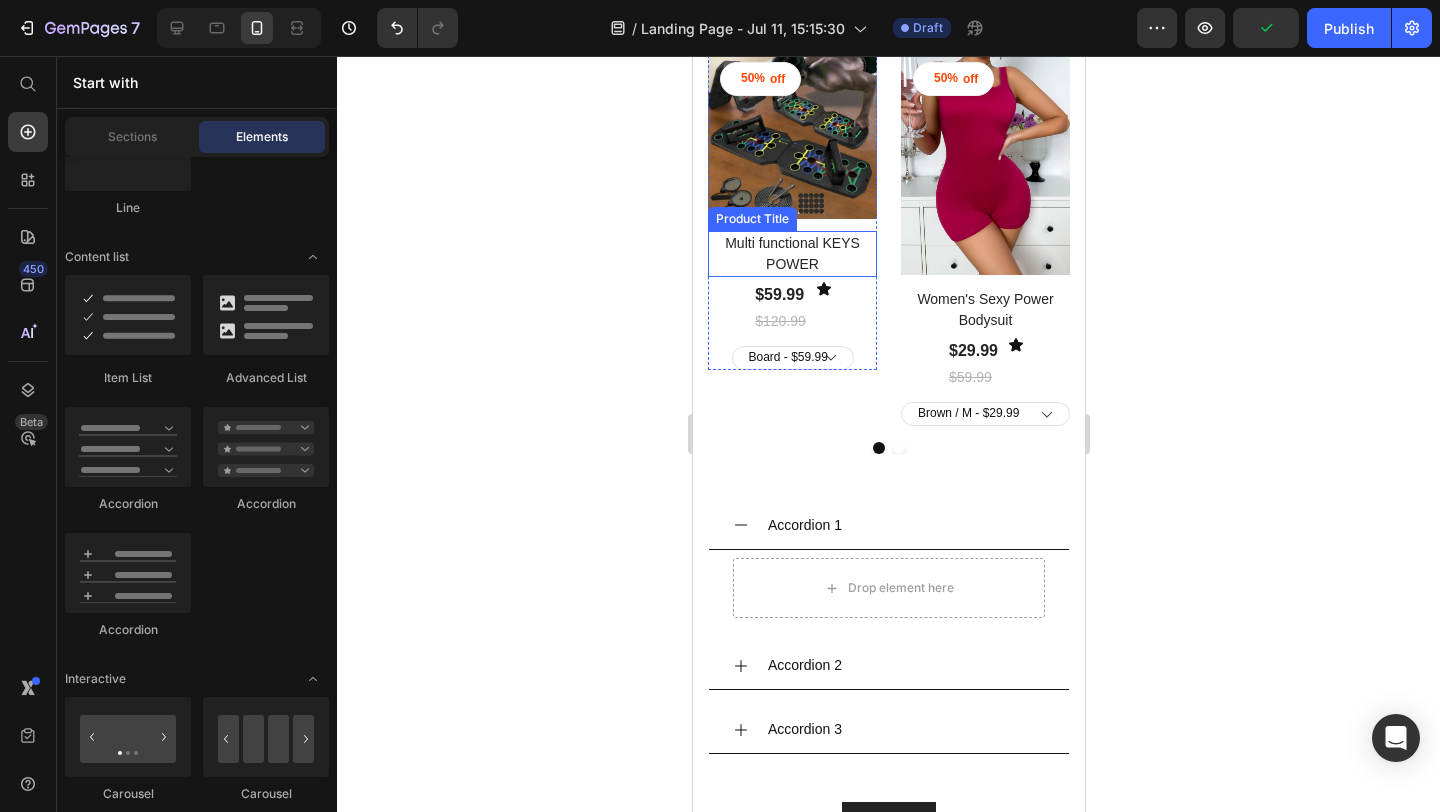 scroll, scrollTop: 1219, scrollLeft: 0, axis: vertical 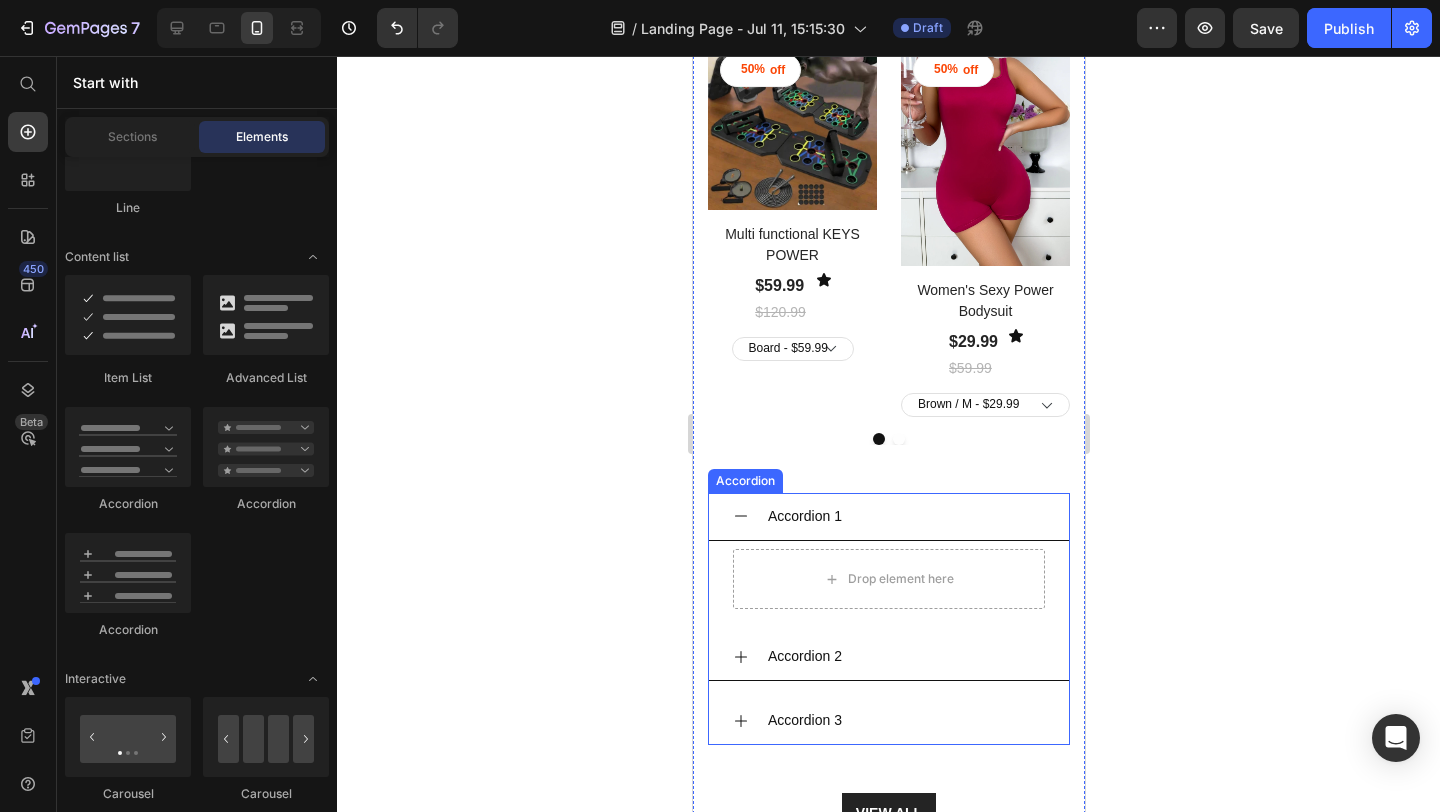 click on "Accordion 1" at bounding box center (904, 516) 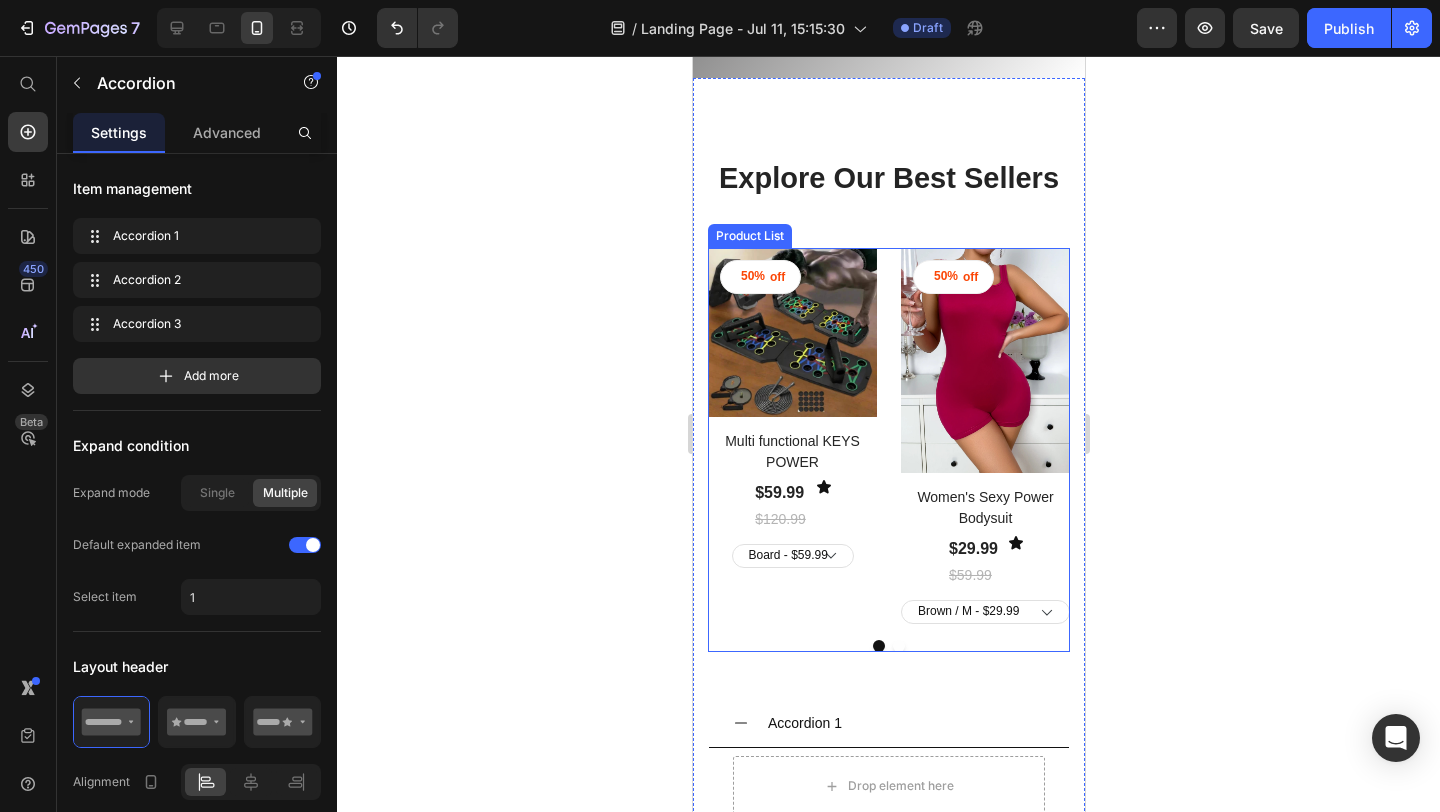 scroll, scrollTop: 1023, scrollLeft: 0, axis: vertical 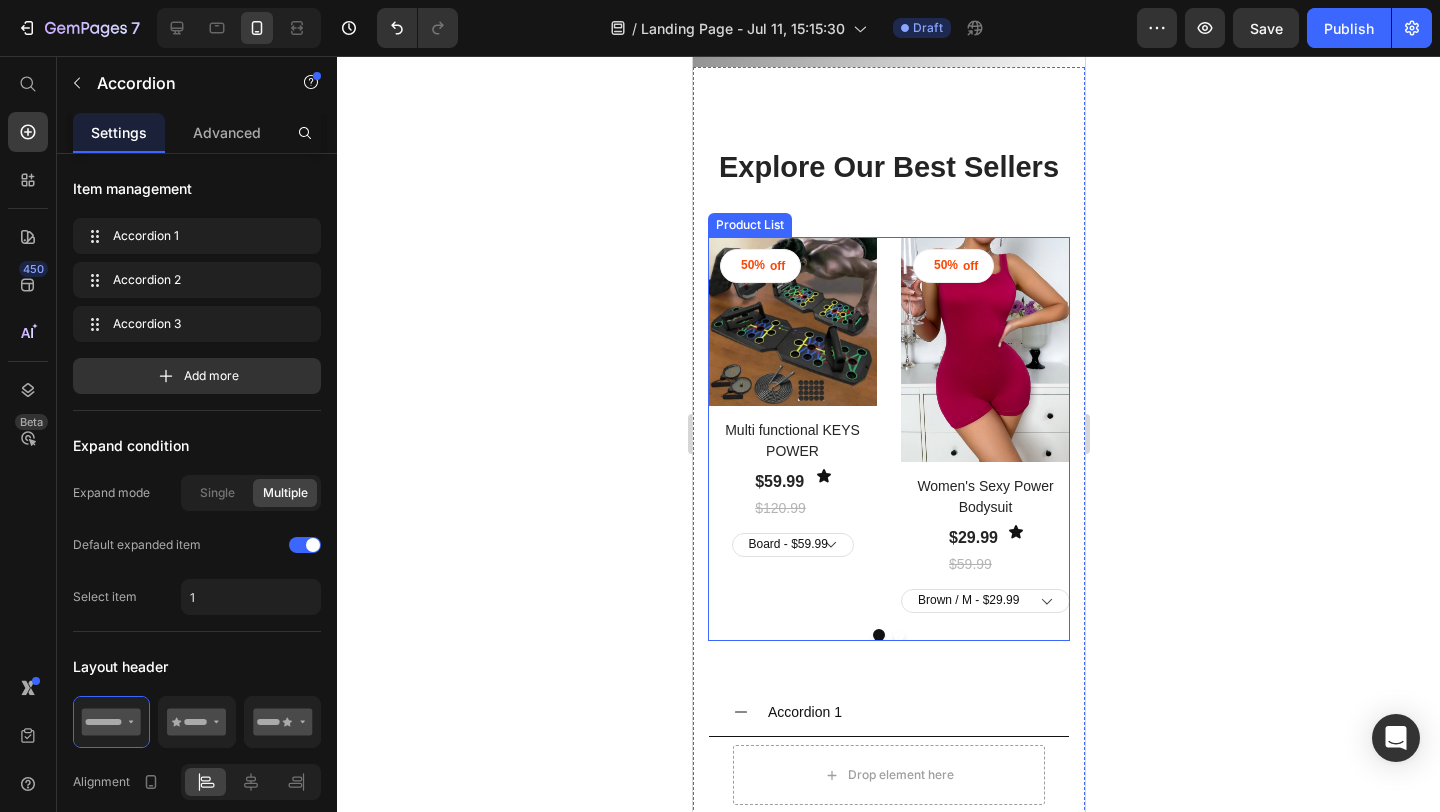 click on "50% off Product Tag Product Images Row Multi functional KEYS POWER Product Title $59.99 Product Price $120.99 Product Price
Icon Row Board - $59.99  Product Variants & Swatches Row" at bounding box center (791, 425) 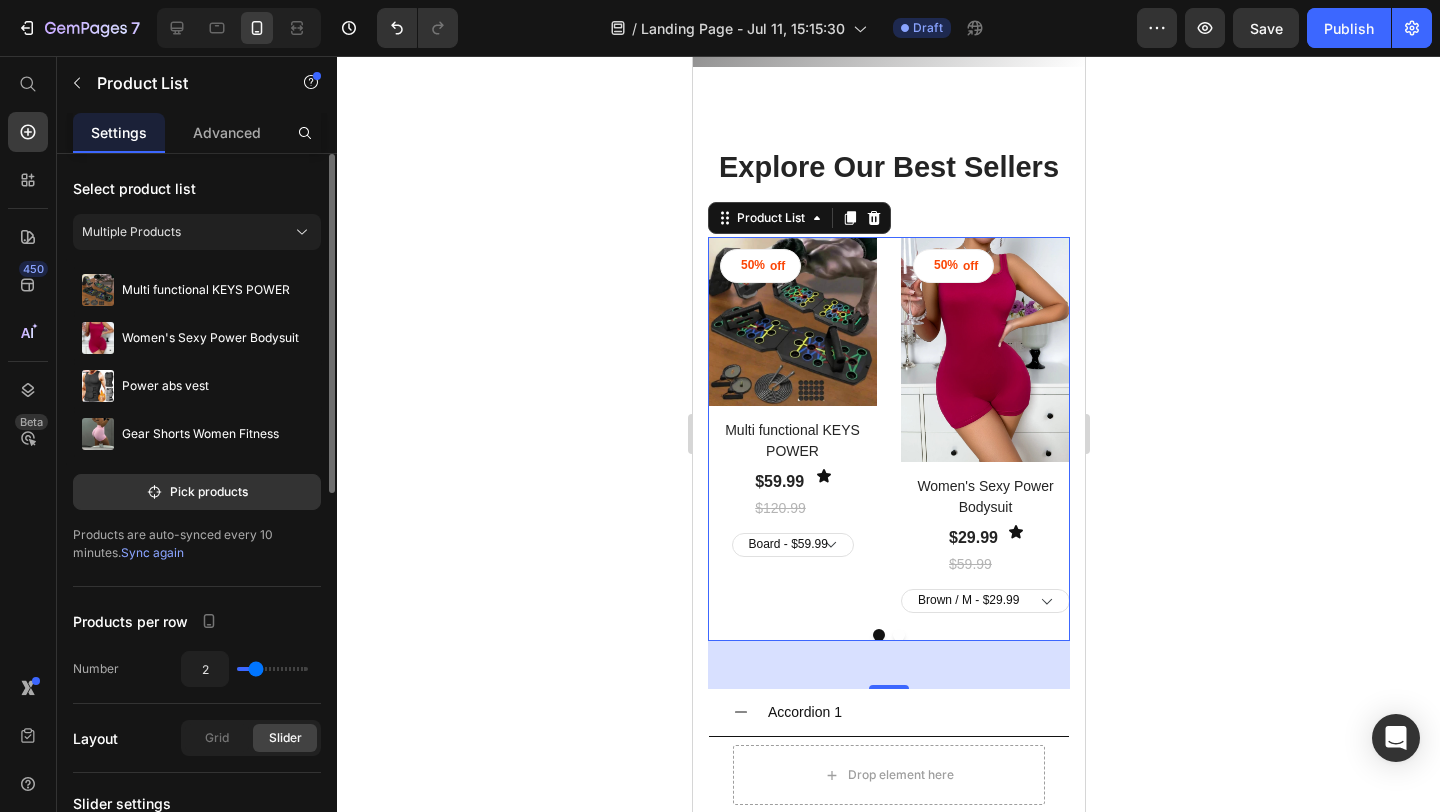 type on "3" 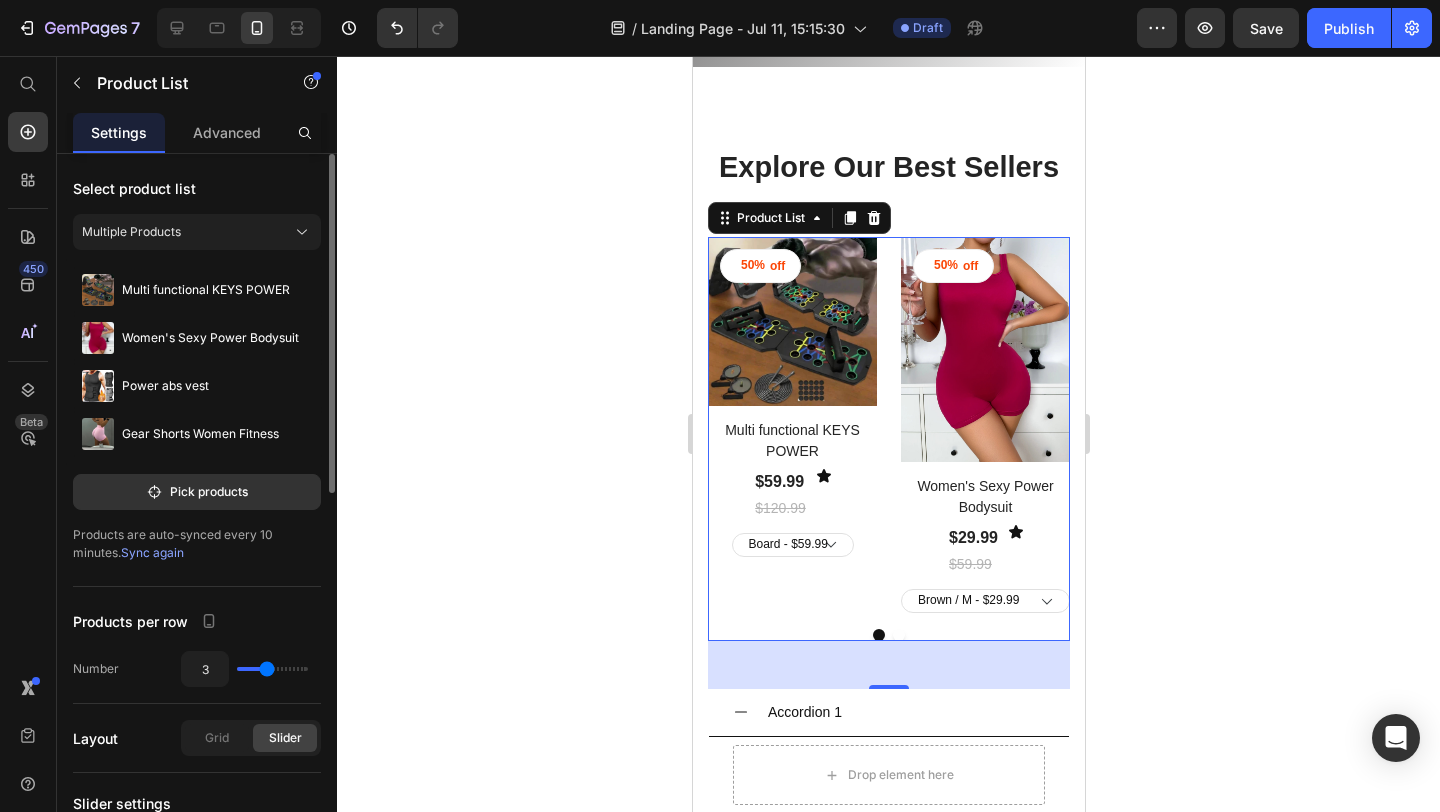 type on "4" 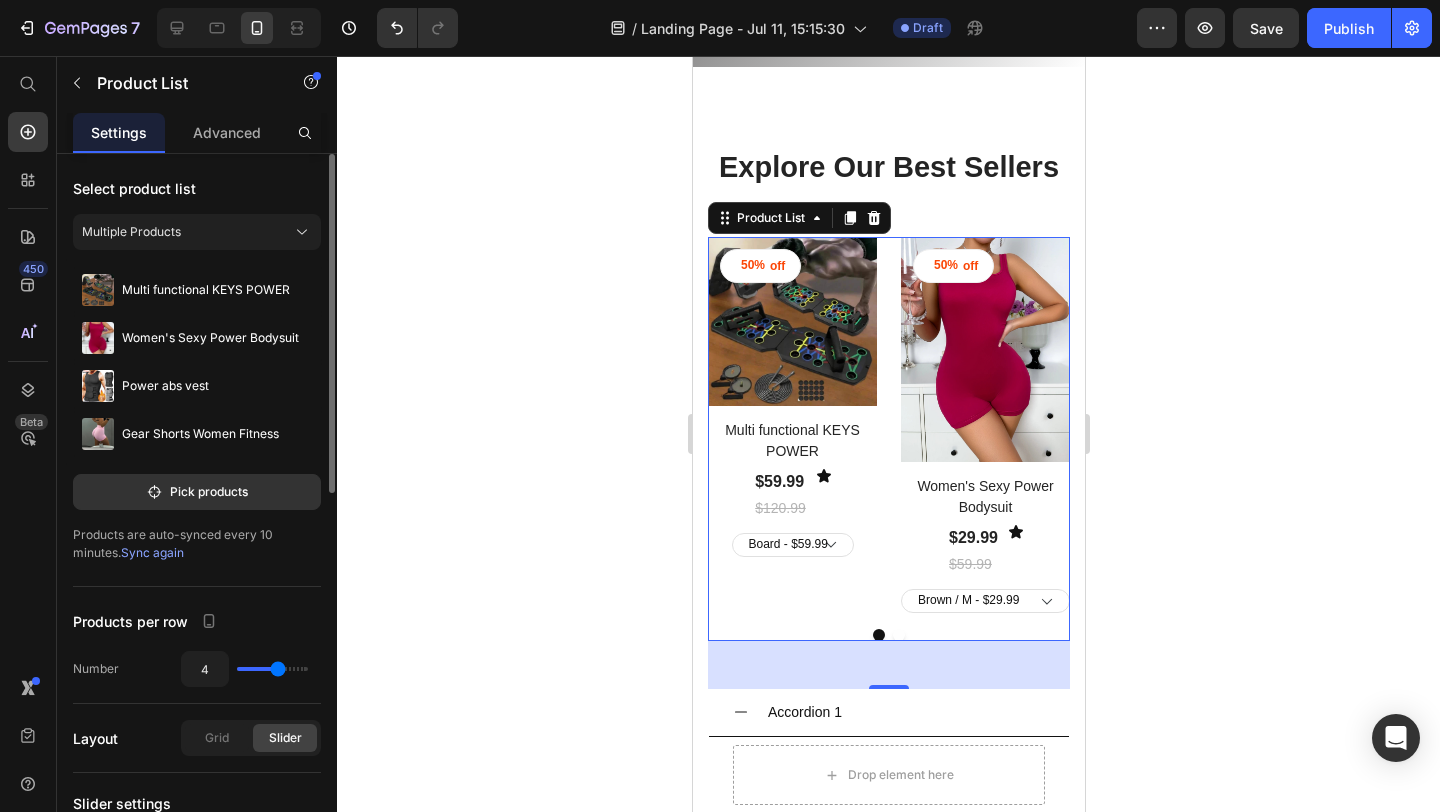 drag, startPoint x: 256, startPoint y: 667, endPoint x: 279, endPoint y: 671, distance: 23.345236 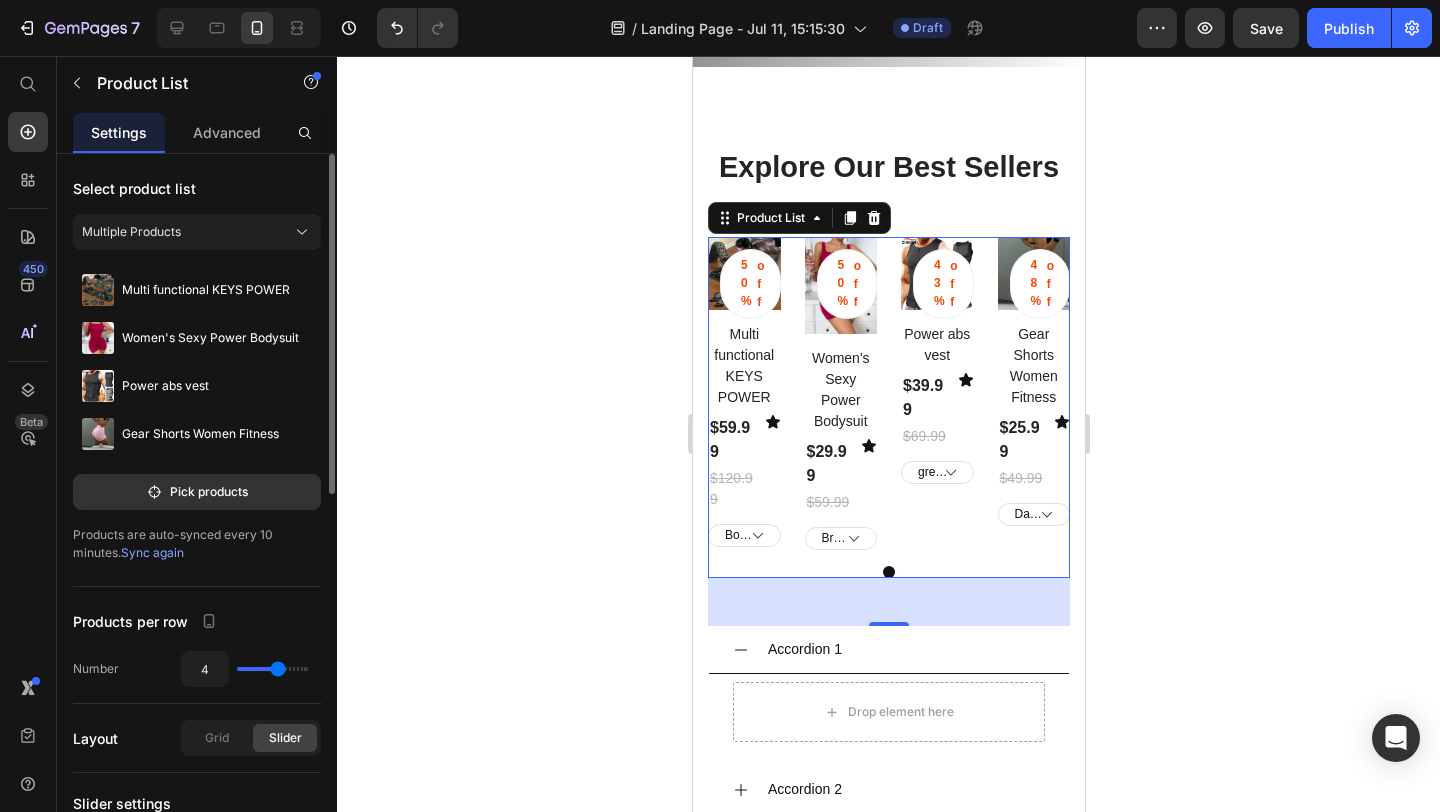 type on "3" 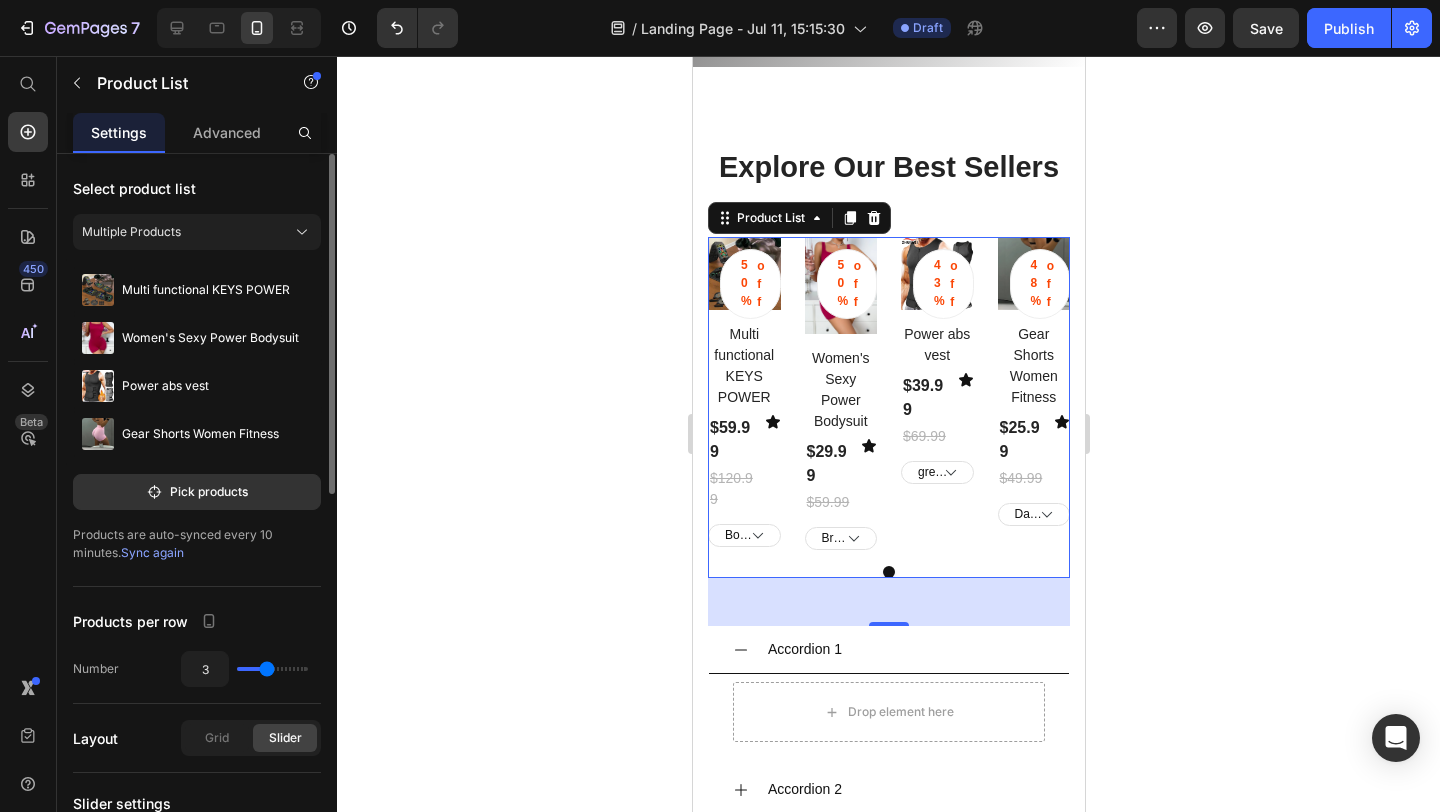 drag, startPoint x: 279, startPoint y: 671, endPoint x: 267, endPoint y: 669, distance: 12.165525 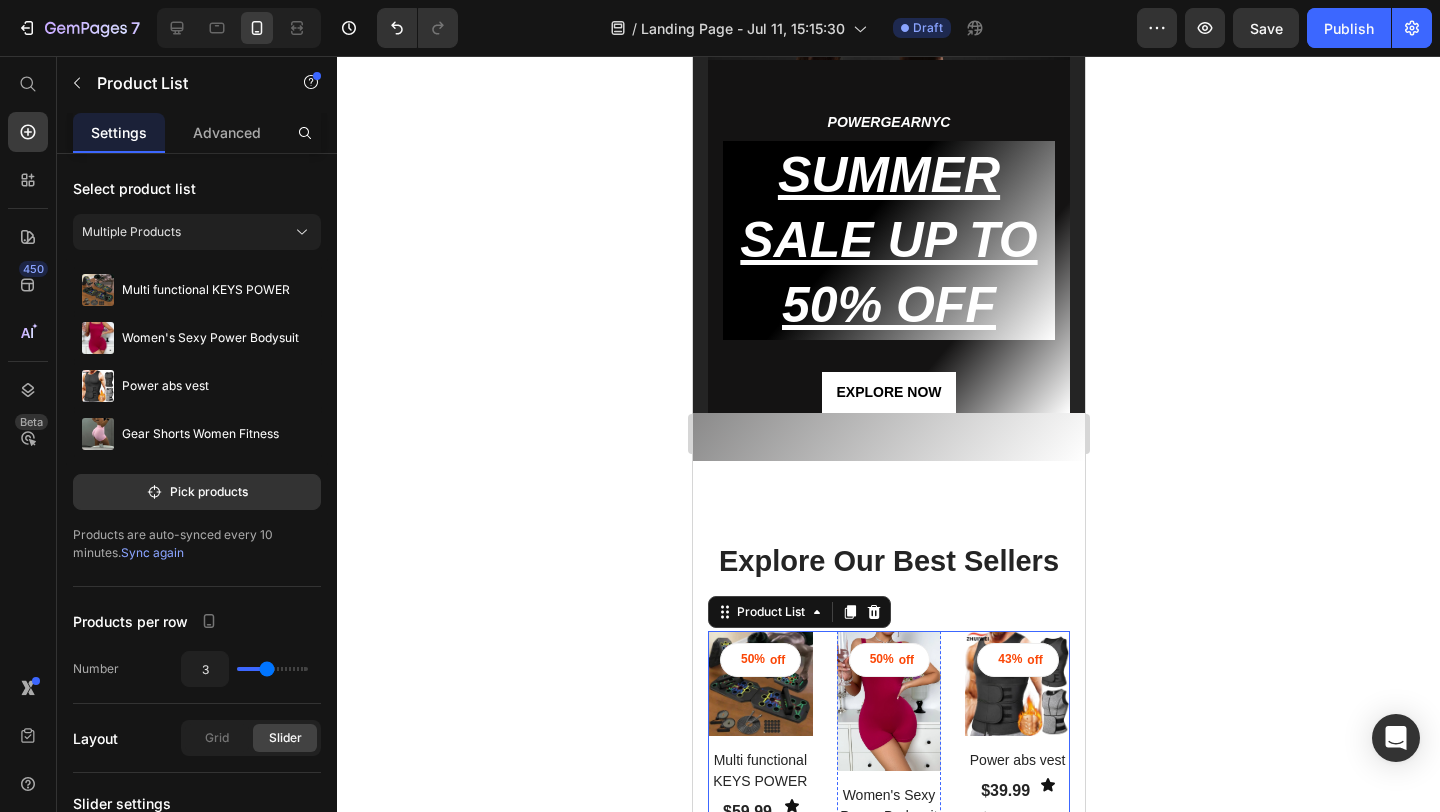 scroll, scrollTop: 638, scrollLeft: 0, axis: vertical 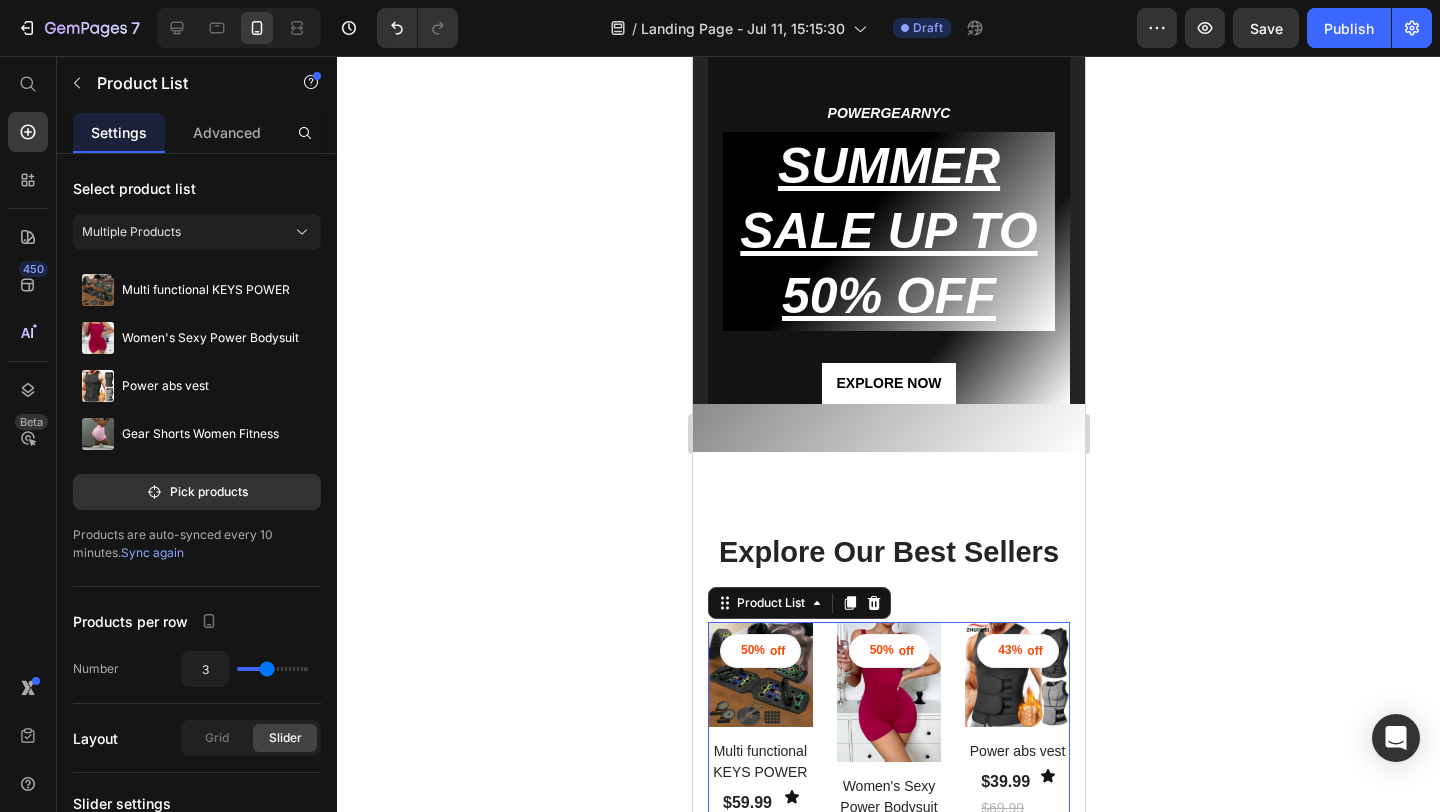 click 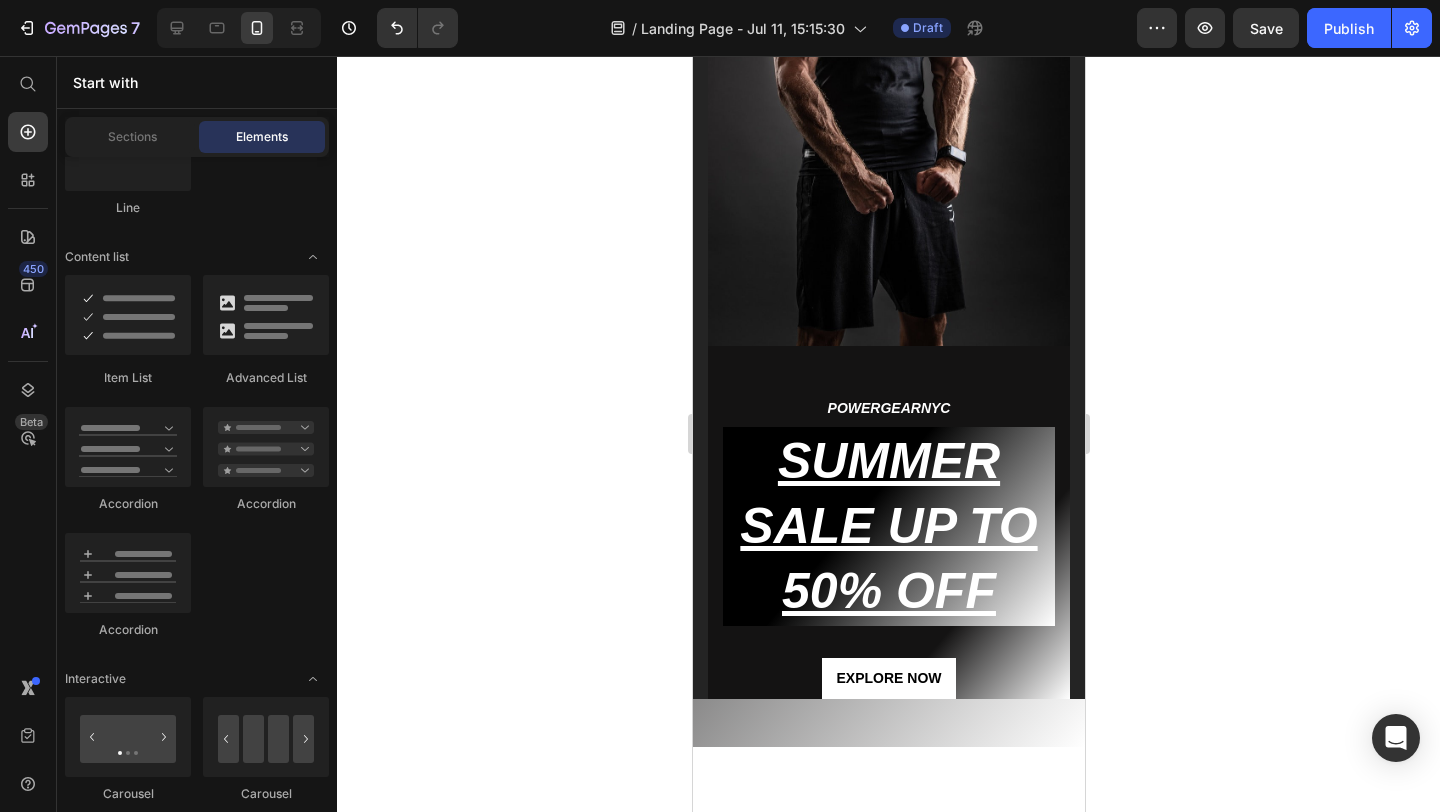 scroll, scrollTop: 349, scrollLeft: 0, axis: vertical 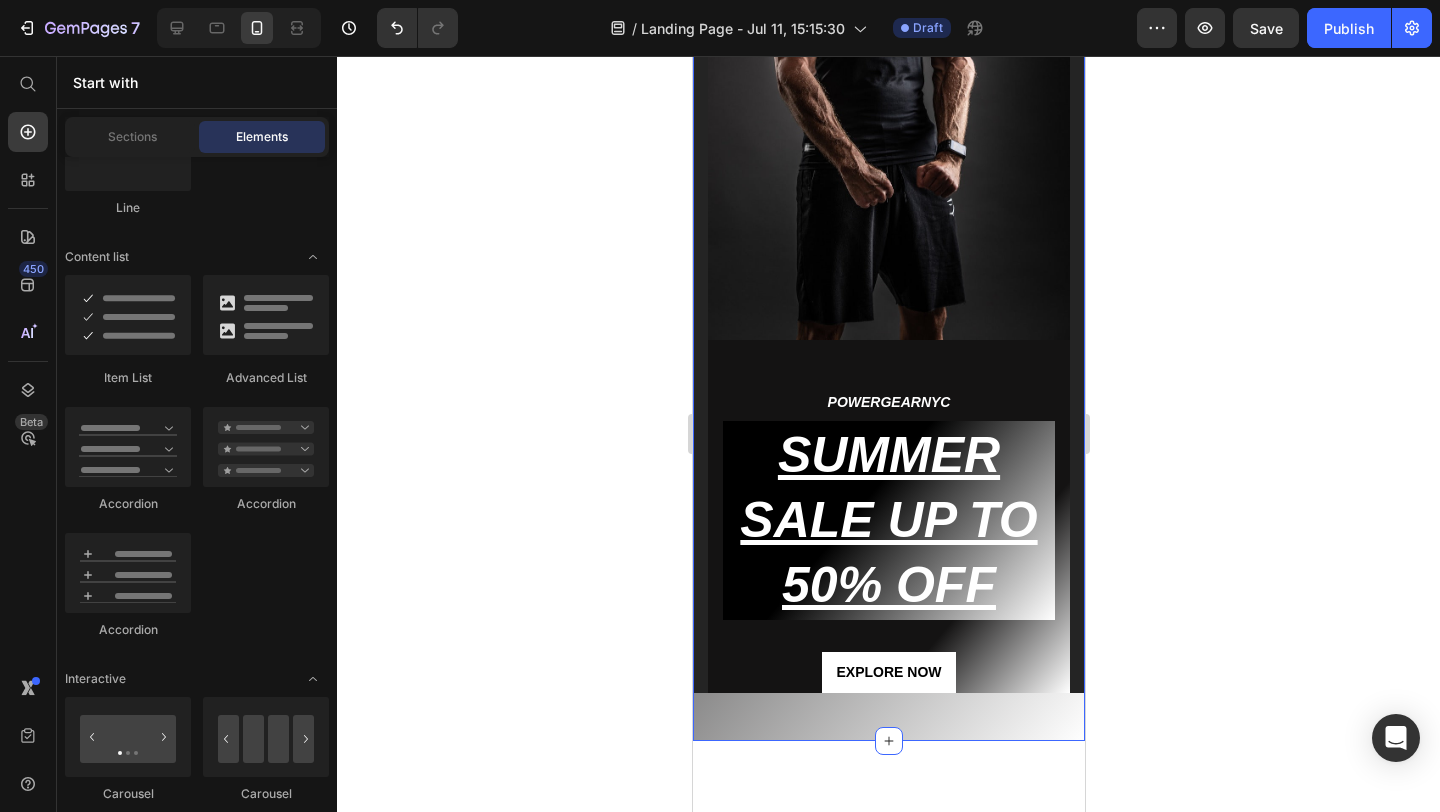 click on "Image POWERGEARNYC Text block SUMMER SALE UP TO 50% OFF Heading EXPLORE NOW Button Row Row Image NEW LINES ADDED Text block SUMMER SALE UP TO 60% OFF Heading EXPLORE NOW Button Row Row Image NEW LINES ADDED Text block SUMMER SALE UP TO 60% OFF Heading EXPLORE NOW Button Row Row Carousel Row Section 2" at bounding box center [888, 269] 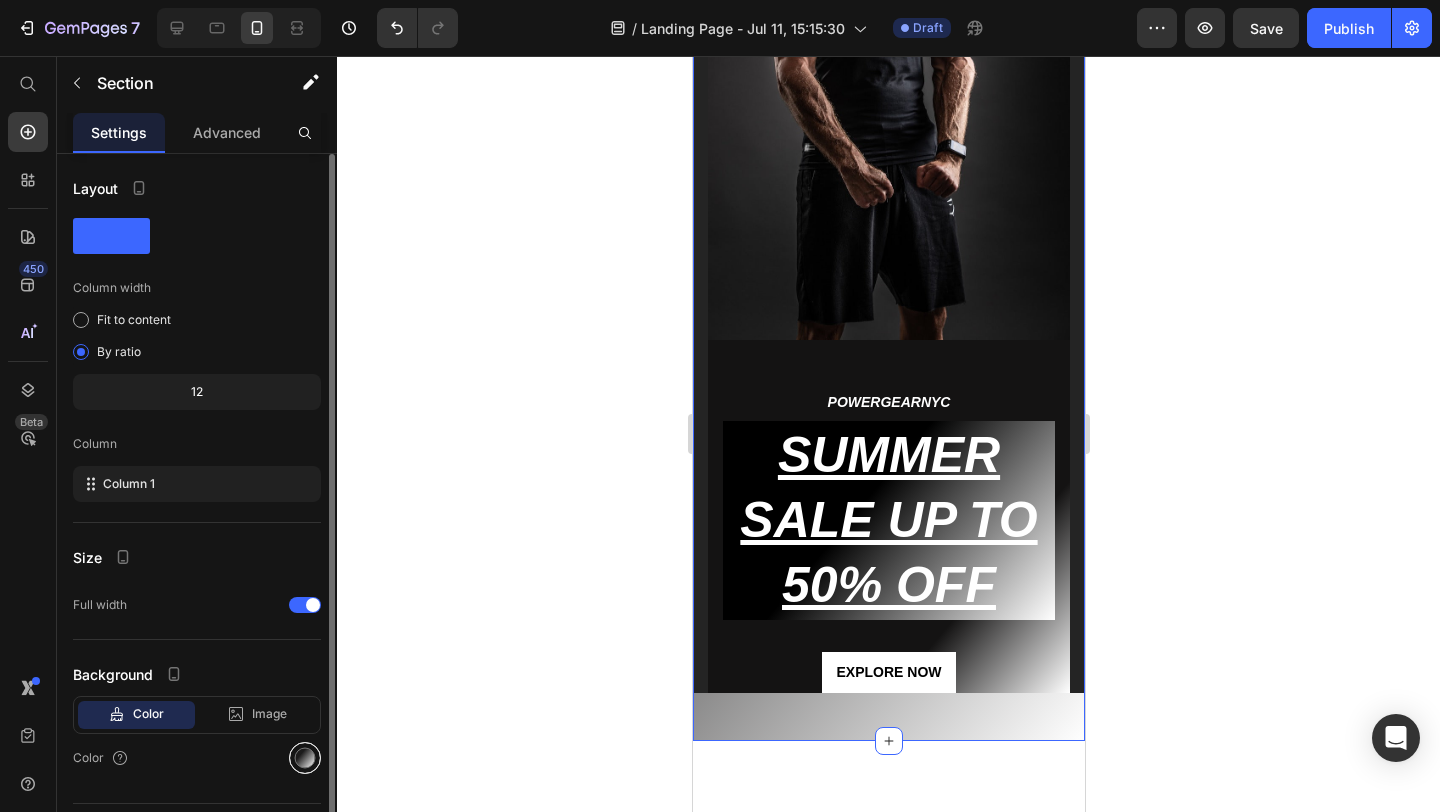 click at bounding box center (305, 758) 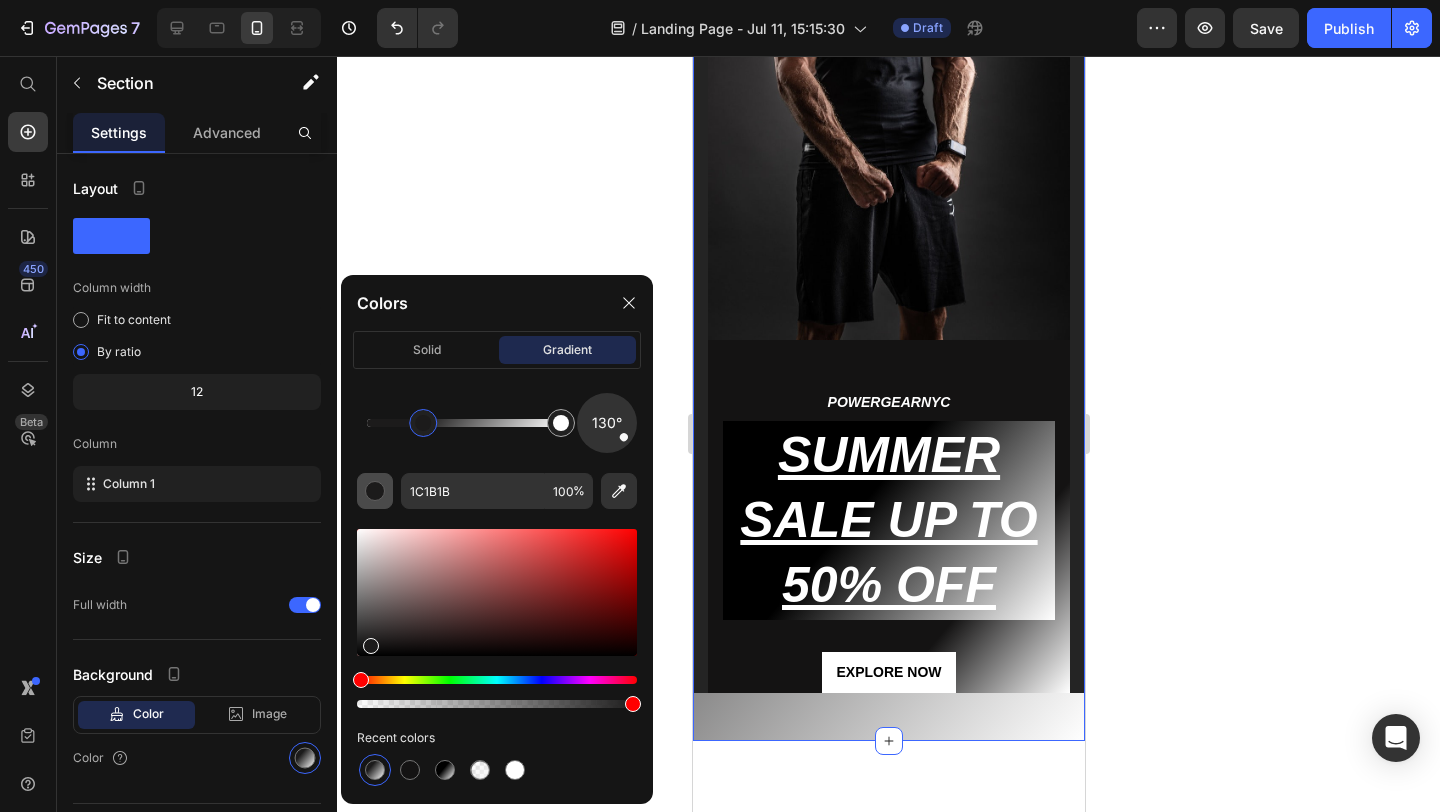 click at bounding box center [375, 491] 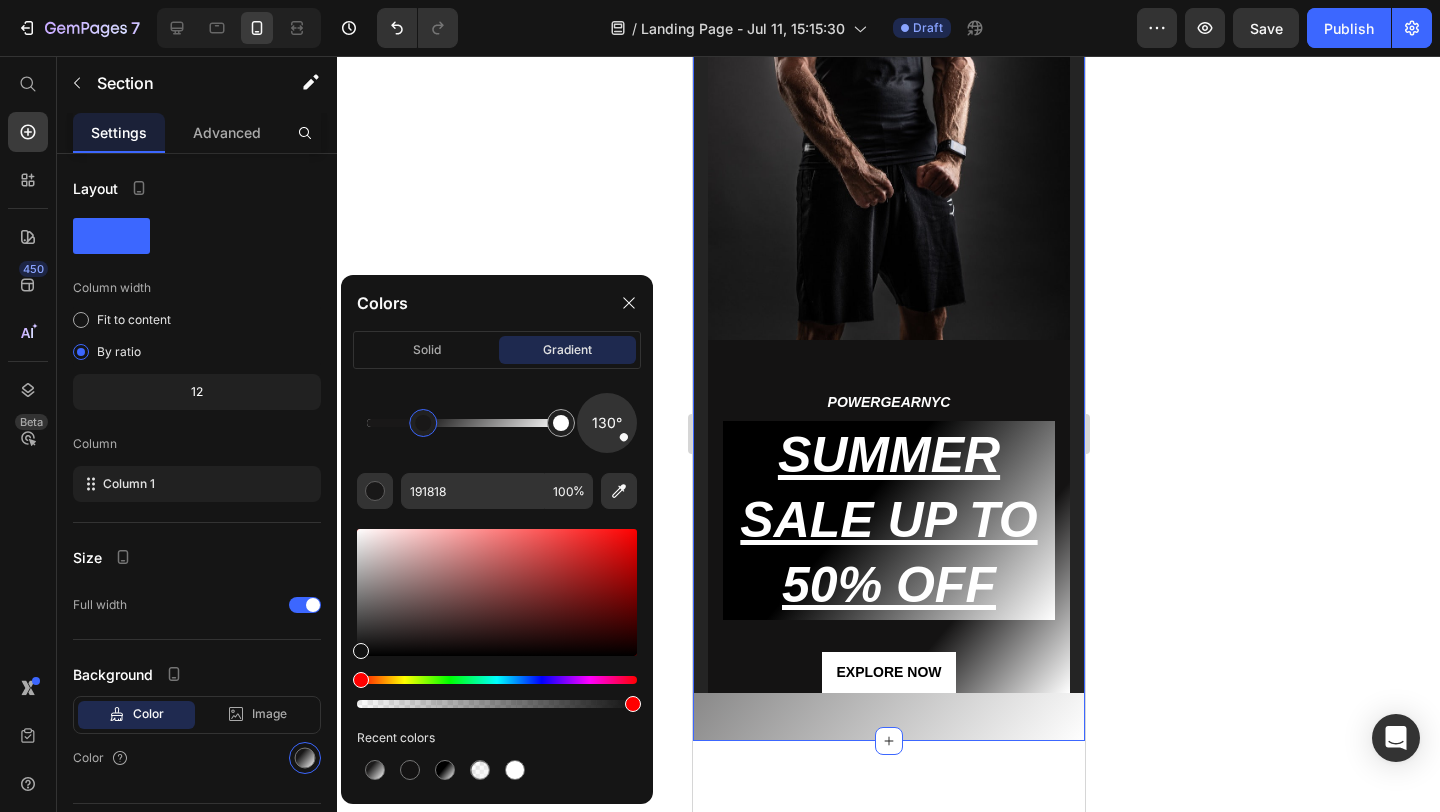 drag, startPoint x: 368, startPoint y: 643, endPoint x: 353, endPoint y: 647, distance: 15.524175 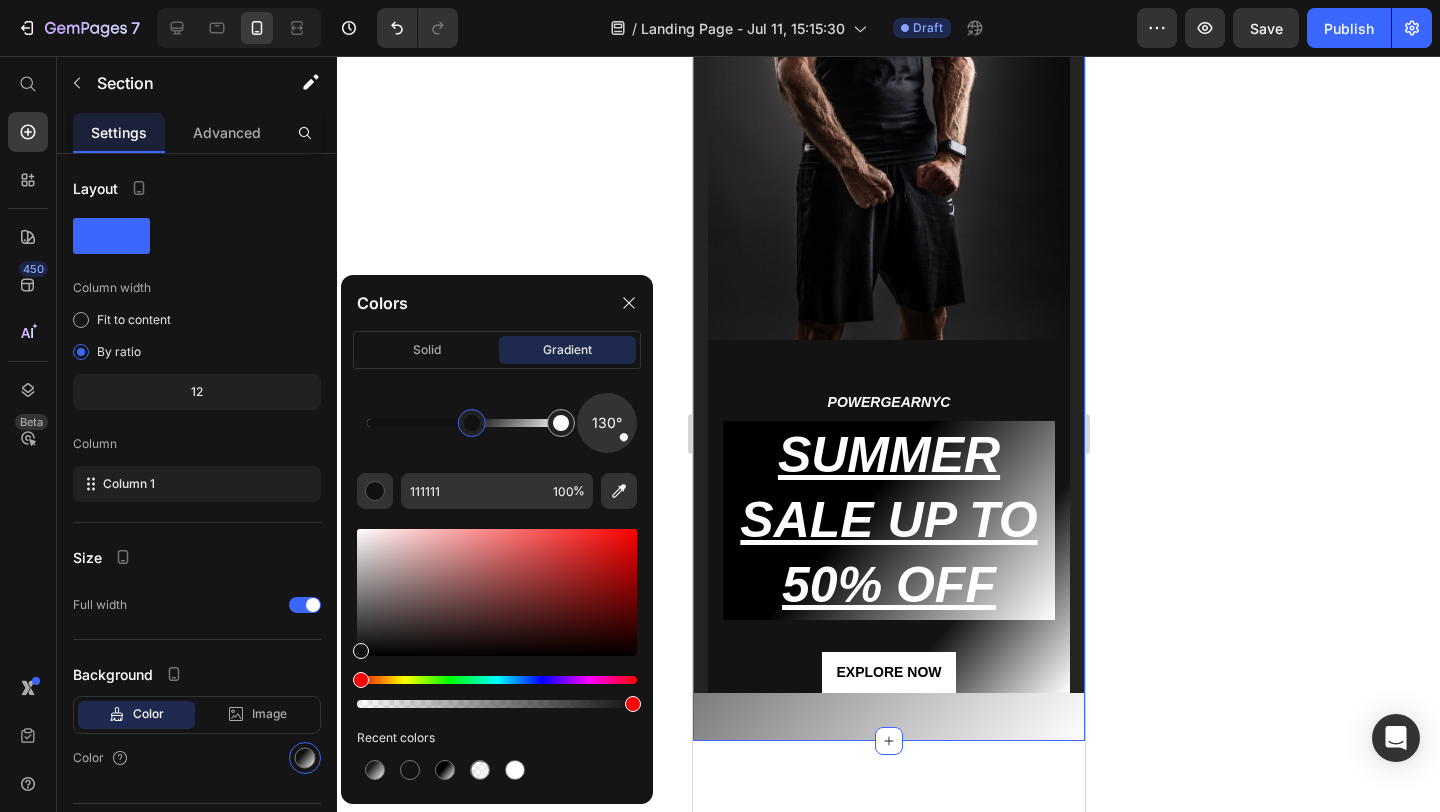 drag, startPoint x: 433, startPoint y: 428, endPoint x: 474, endPoint y: 432, distance: 41.19466 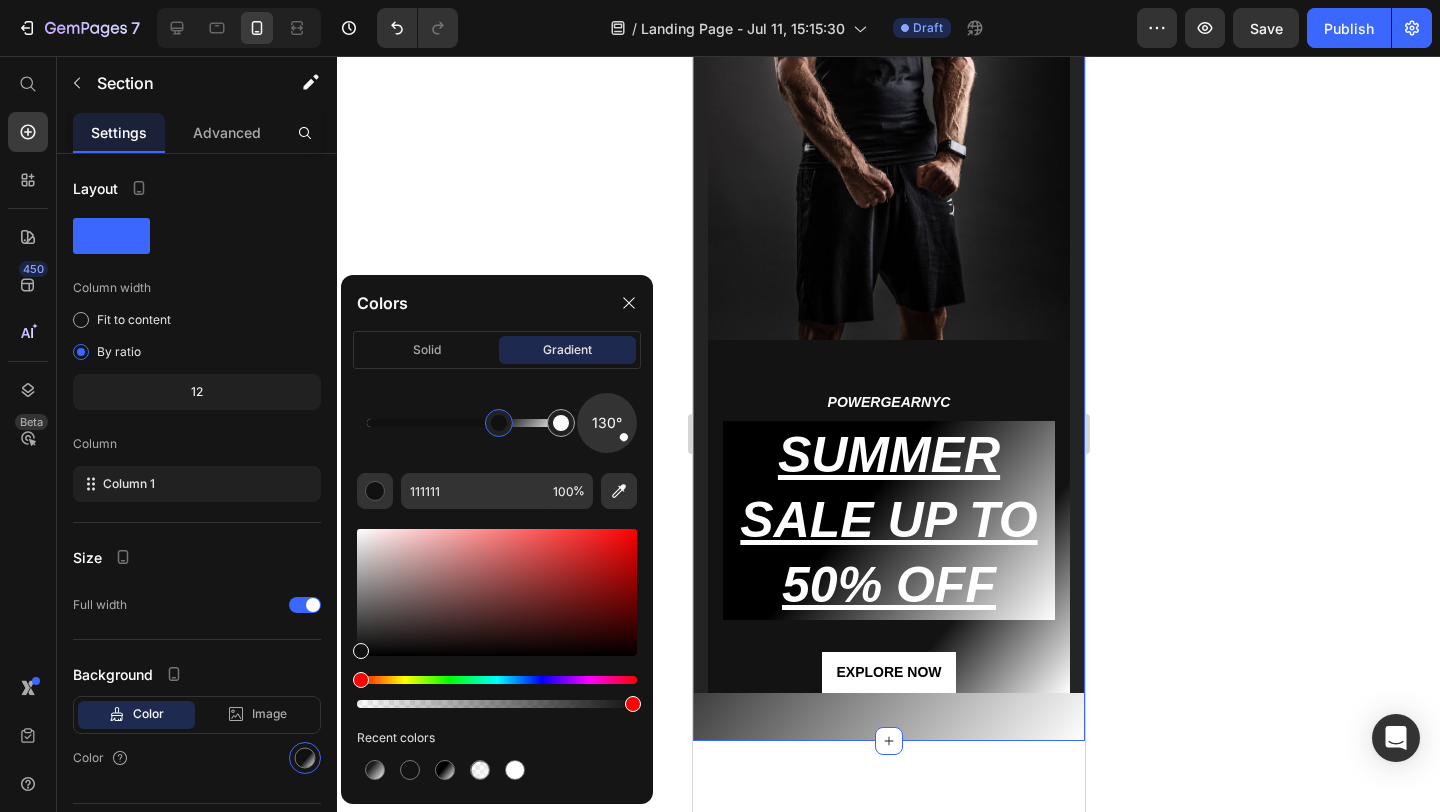 drag, startPoint x: 474, startPoint y: 432, endPoint x: 500, endPoint y: 433, distance: 26.019224 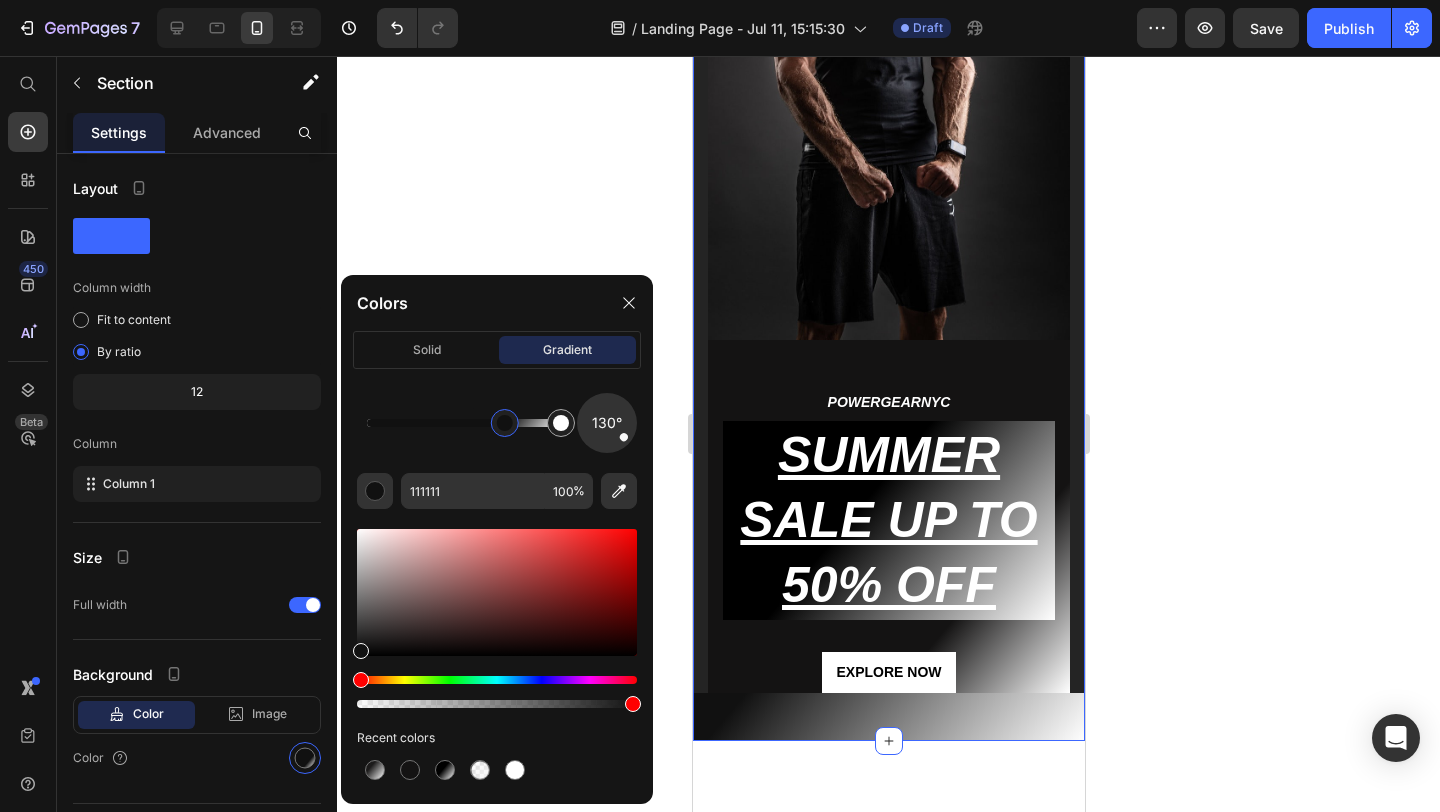 click at bounding box center [505, 423] 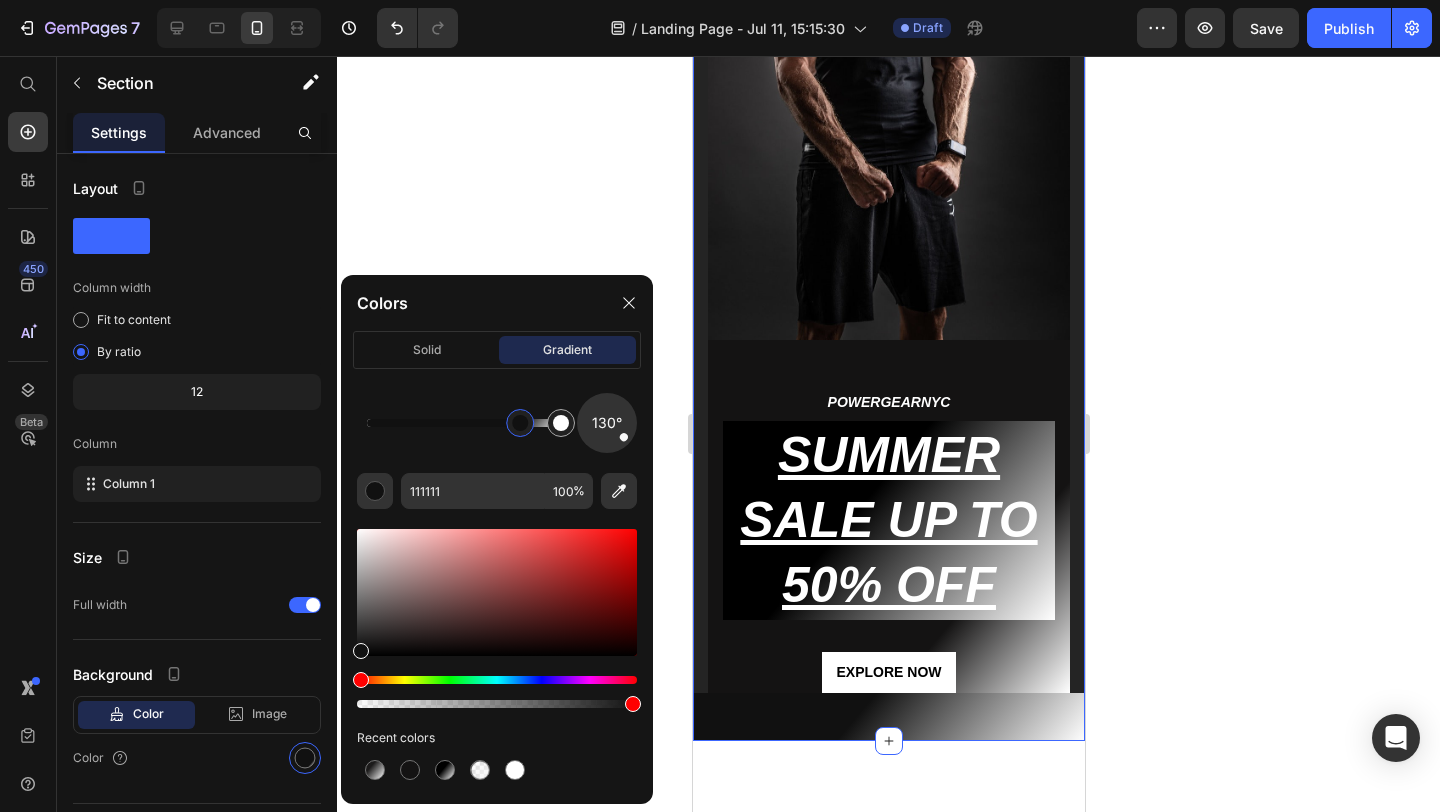 drag, startPoint x: 511, startPoint y: 428, endPoint x: 522, endPoint y: 433, distance: 12.083046 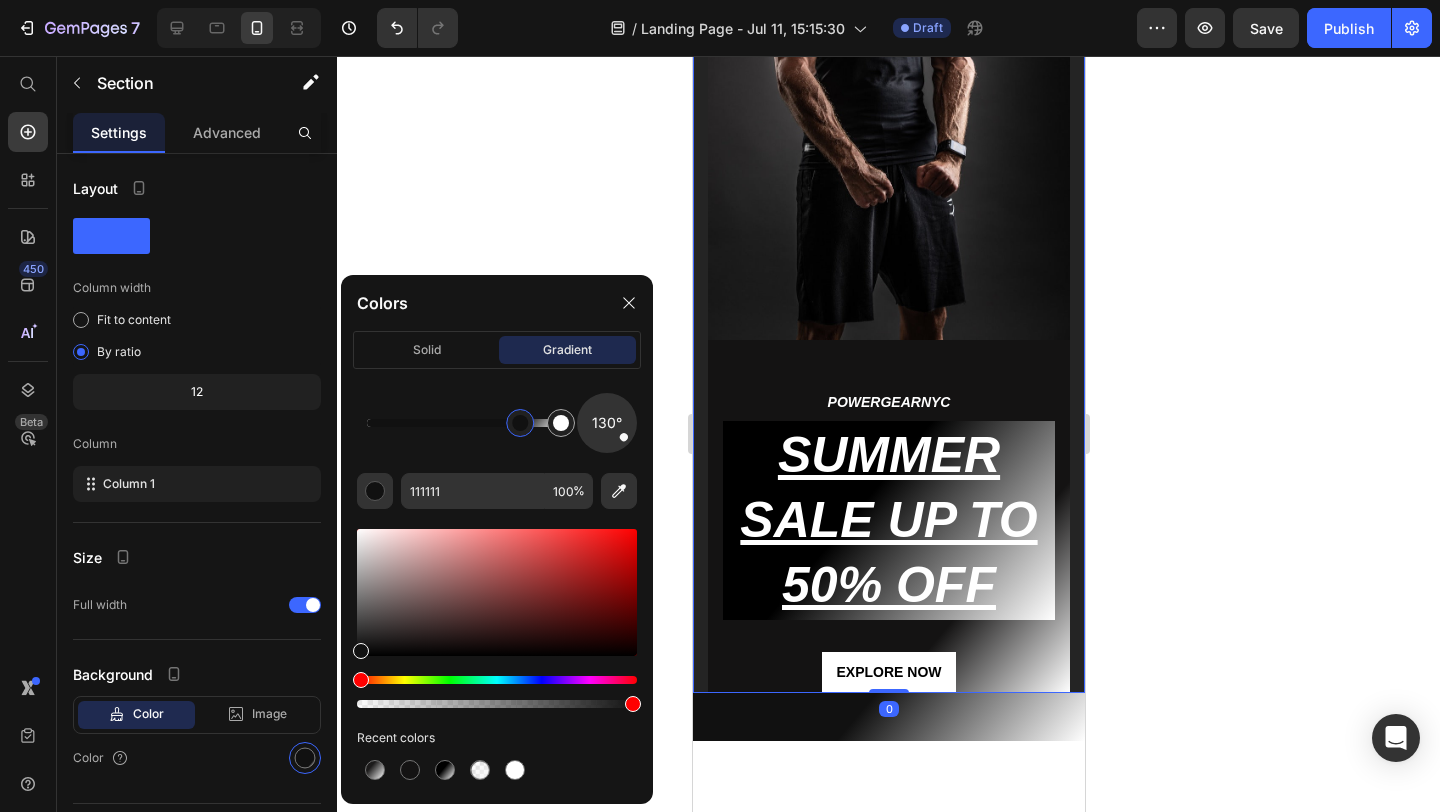 click on "Image POWERGEARNYC Text block SUMMER SALE UP TO 50% OFF Heading EXPLORE NOW Button Row Row Image NEW LINES ADDED Text block SUMMER SALE UP TO 60% OFF Heading EXPLORE NOW Button Row Row Image NEW LINES ADDED Text block SUMMER SALE UP TO 60% OFF Heading EXPLORE NOW Button Row Row Carousel Row   0" at bounding box center (888, 245) 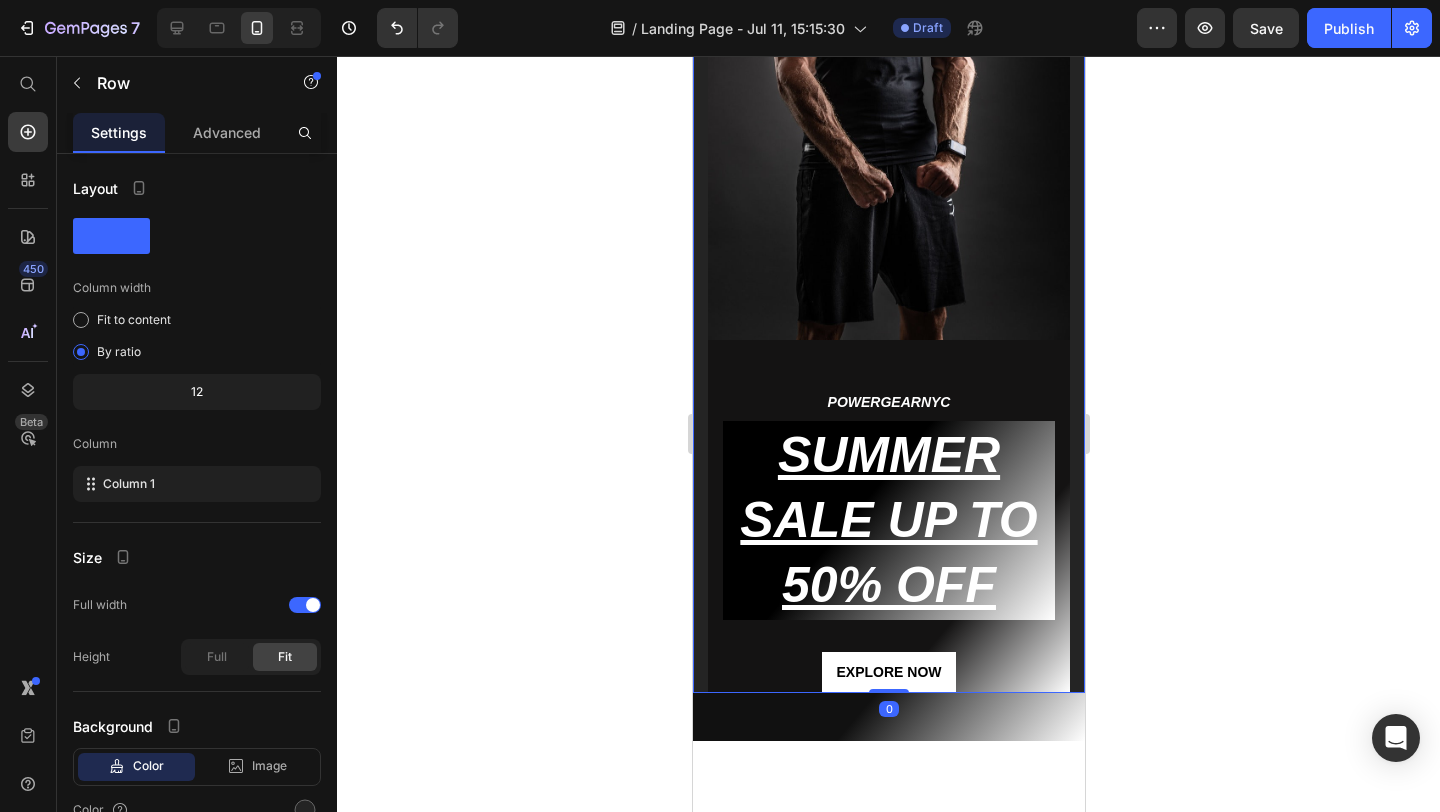 click on "Image POWERGEARNYC Text block SUMMER SALE UP TO 50% OFF Heading EXPLORE NOW Button Row Row Image NEW LINES ADDED Text block SUMMER SALE UP TO 60% OFF Heading EXPLORE NOW Button Row Row Image NEW LINES ADDED Text block SUMMER SALE UP TO 60% OFF Heading EXPLORE NOW Button Row Row Carousel Row   0" at bounding box center [888, 245] 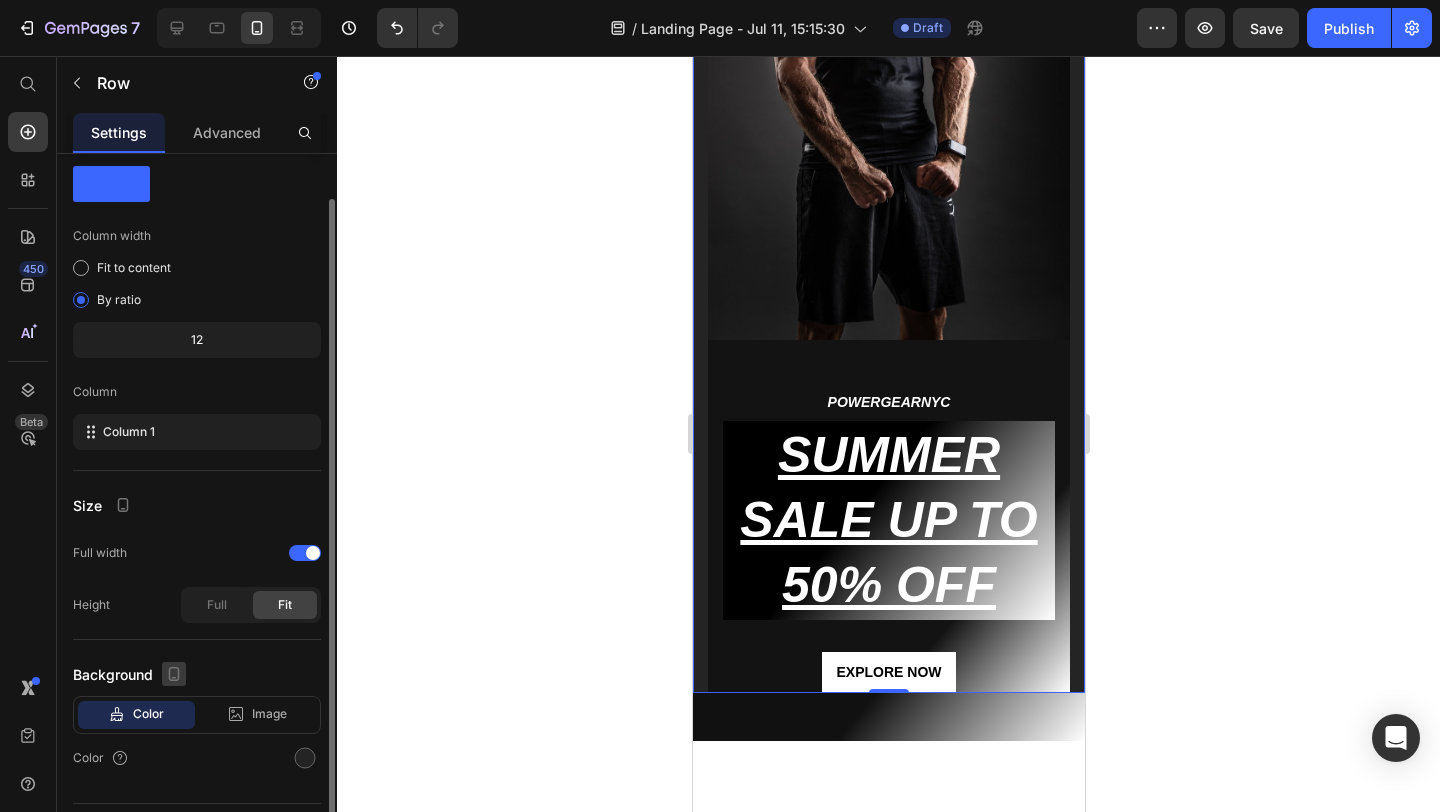 scroll, scrollTop: 101, scrollLeft: 0, axis: vertical 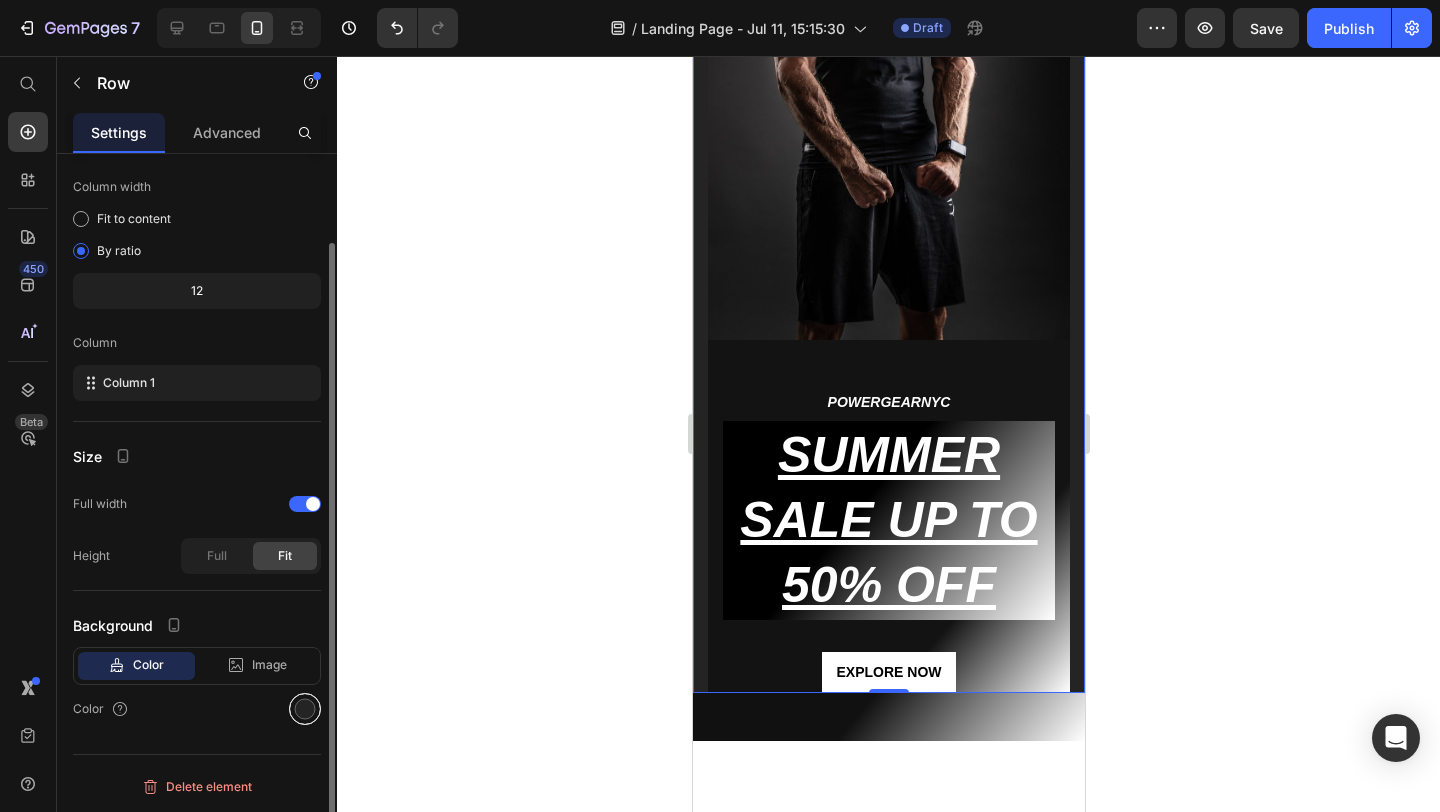 click at bounding box center [305, 709] 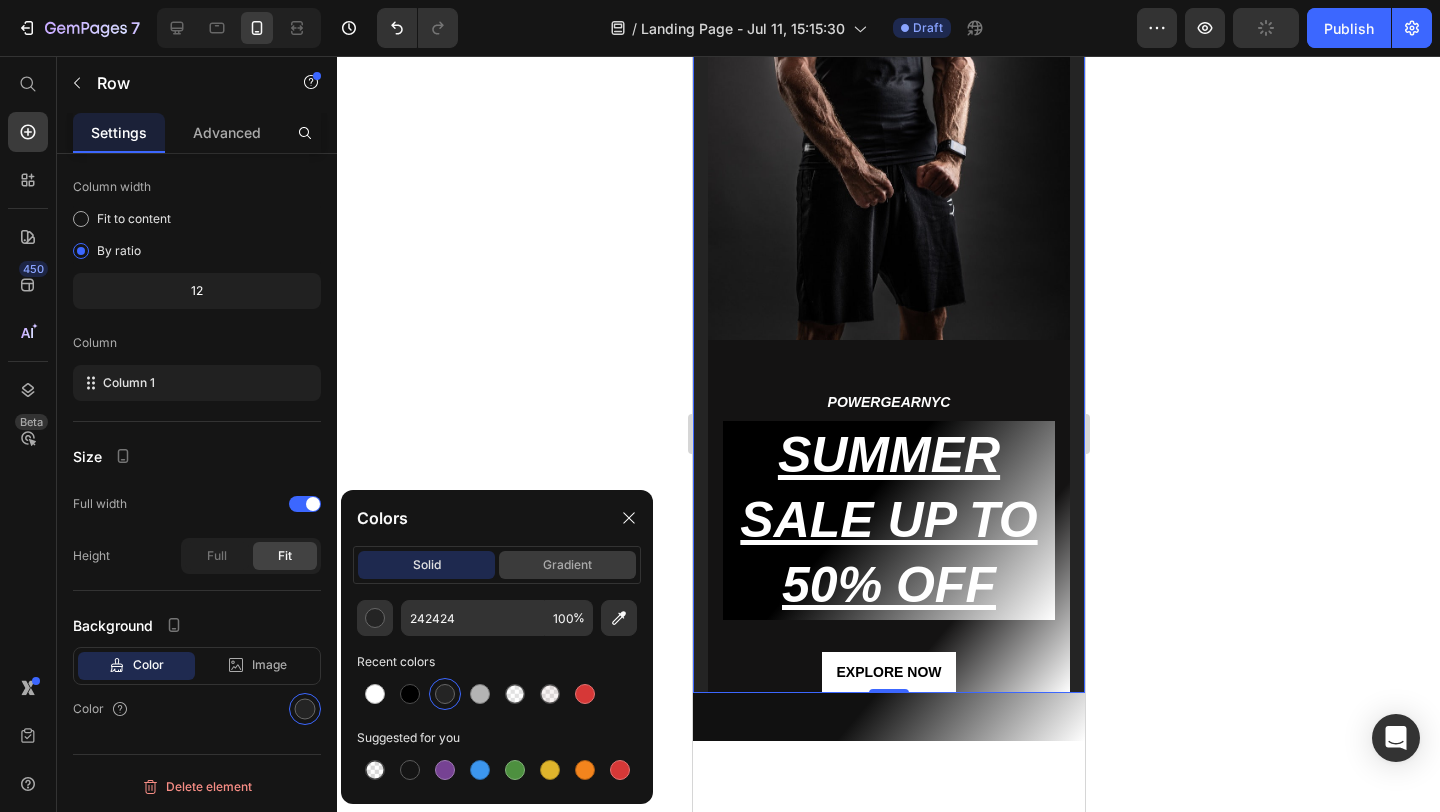 click on "gradient" 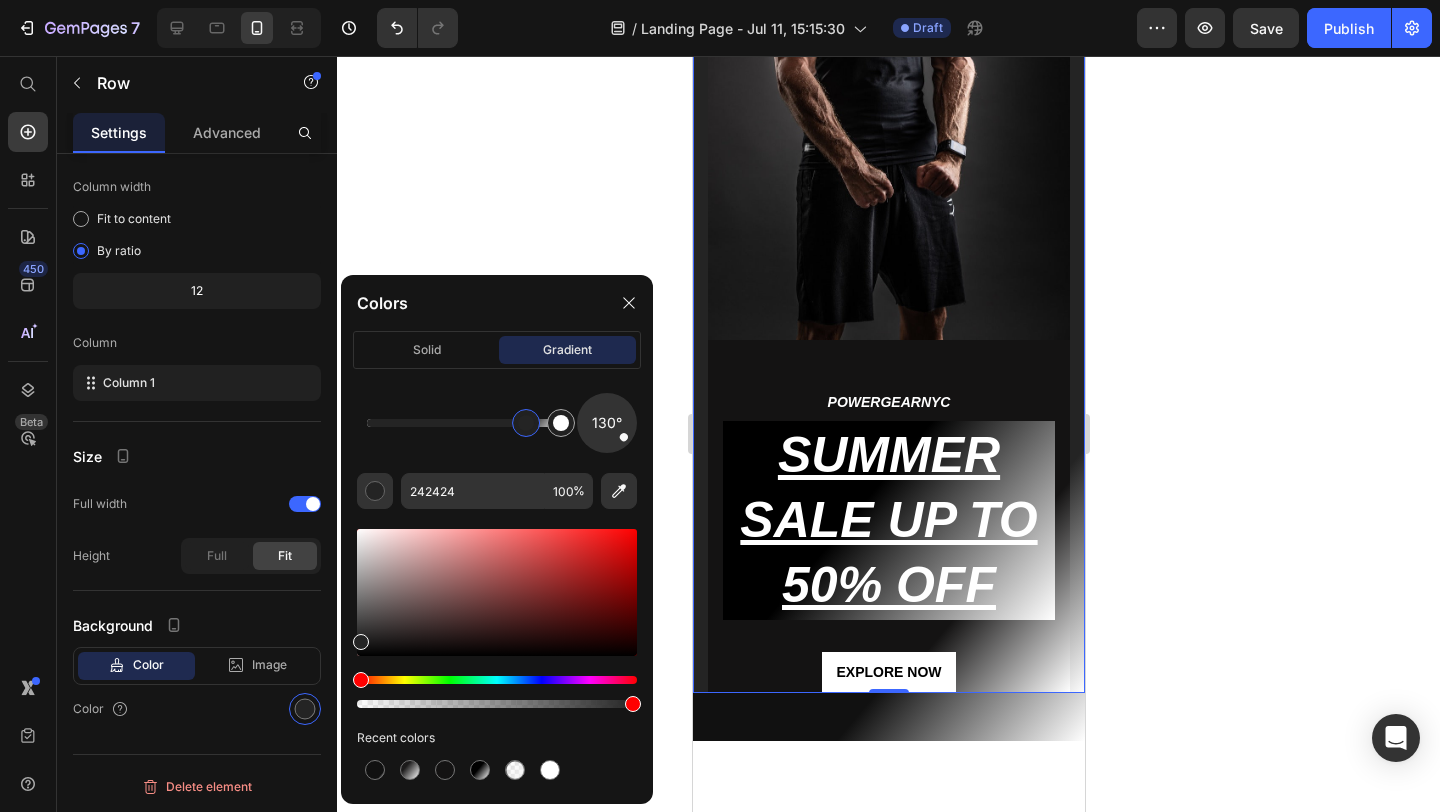 drag, startPoint x: 369, startPoint y: 425, endPoint x: 528, endPoint y: 423, distance: 159.01257 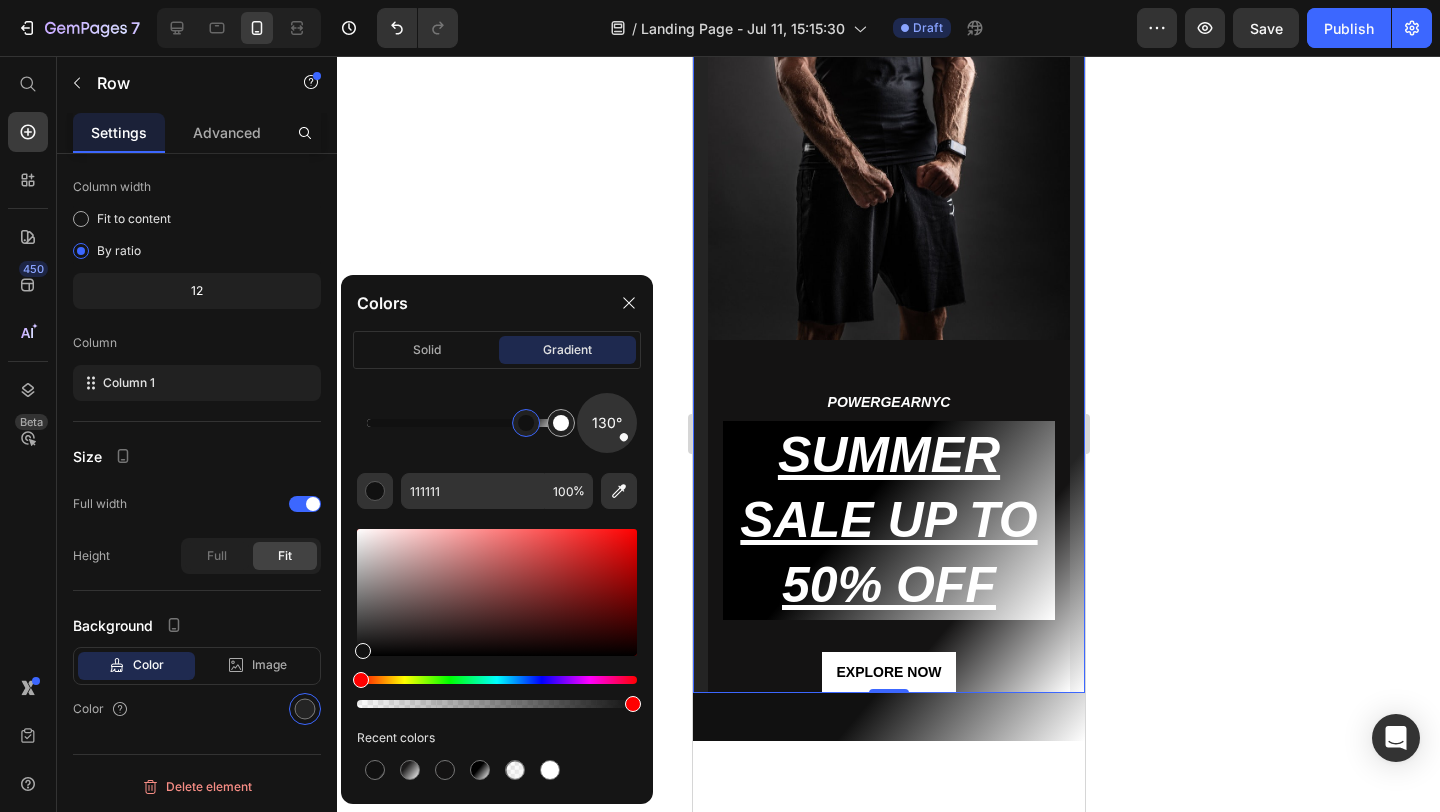 drag, startPoint x: 361, startPoint y: 646, endPoint x: 361, endPoint y: 661, distance: 15 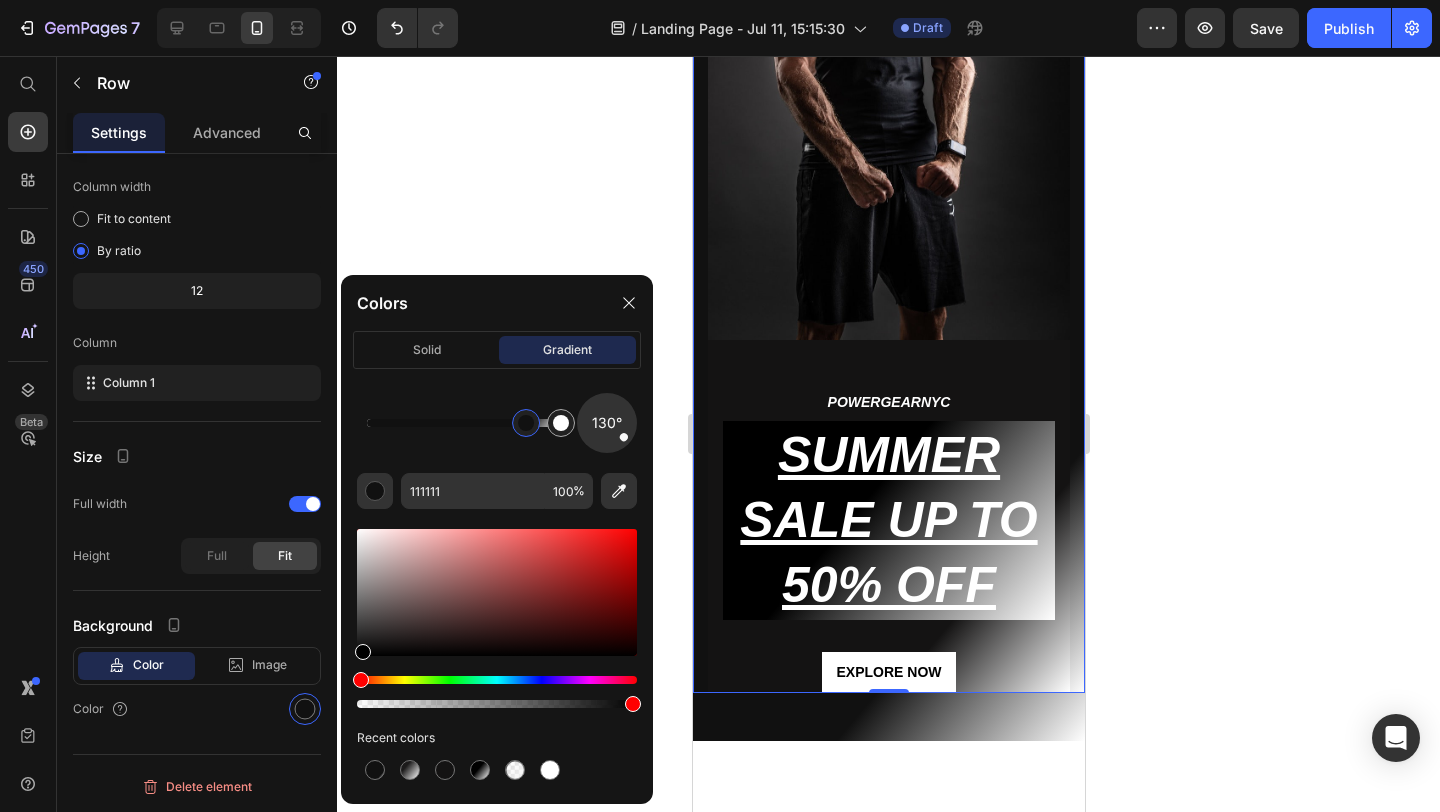 type on "000000" 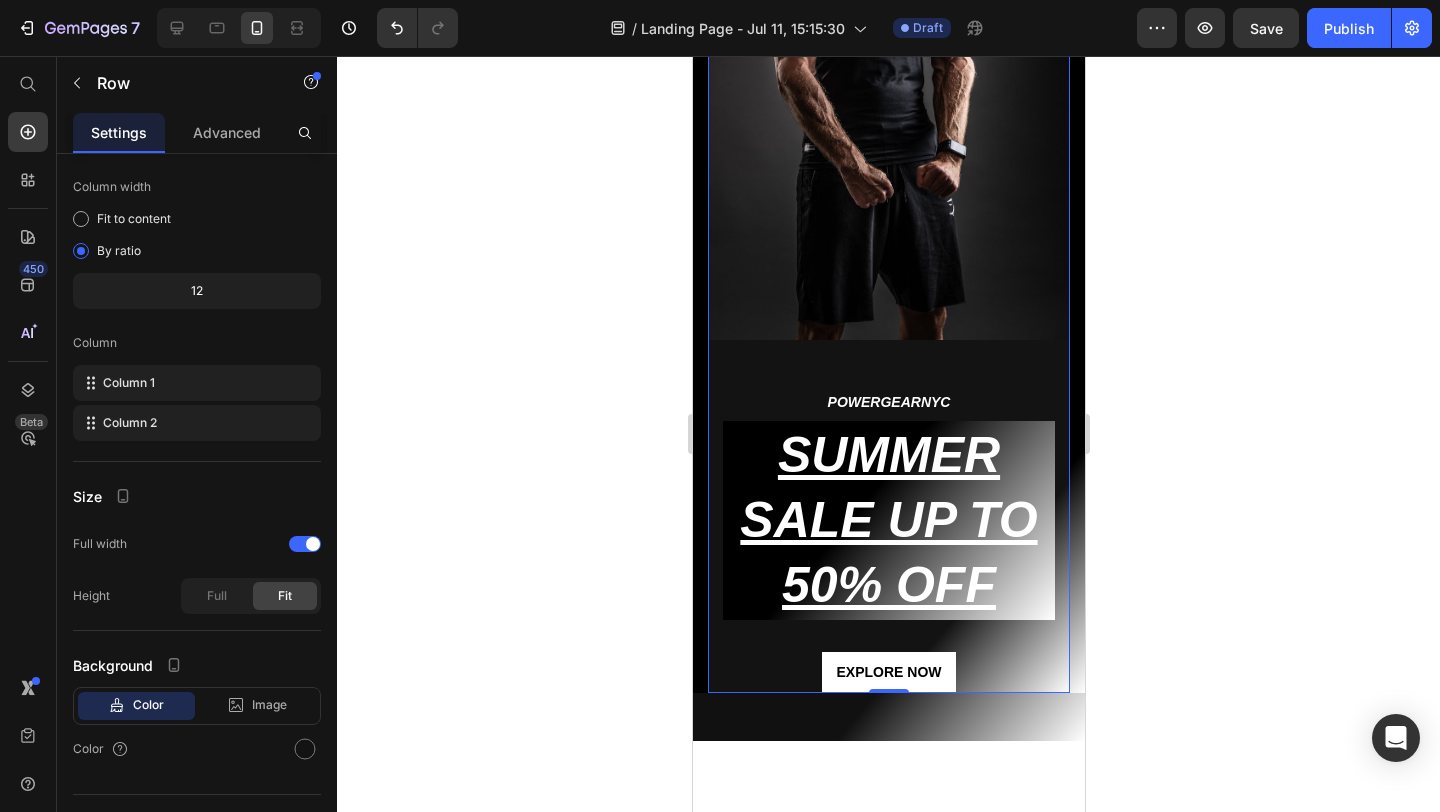 click on "Image" at bounding box center [888, 92] 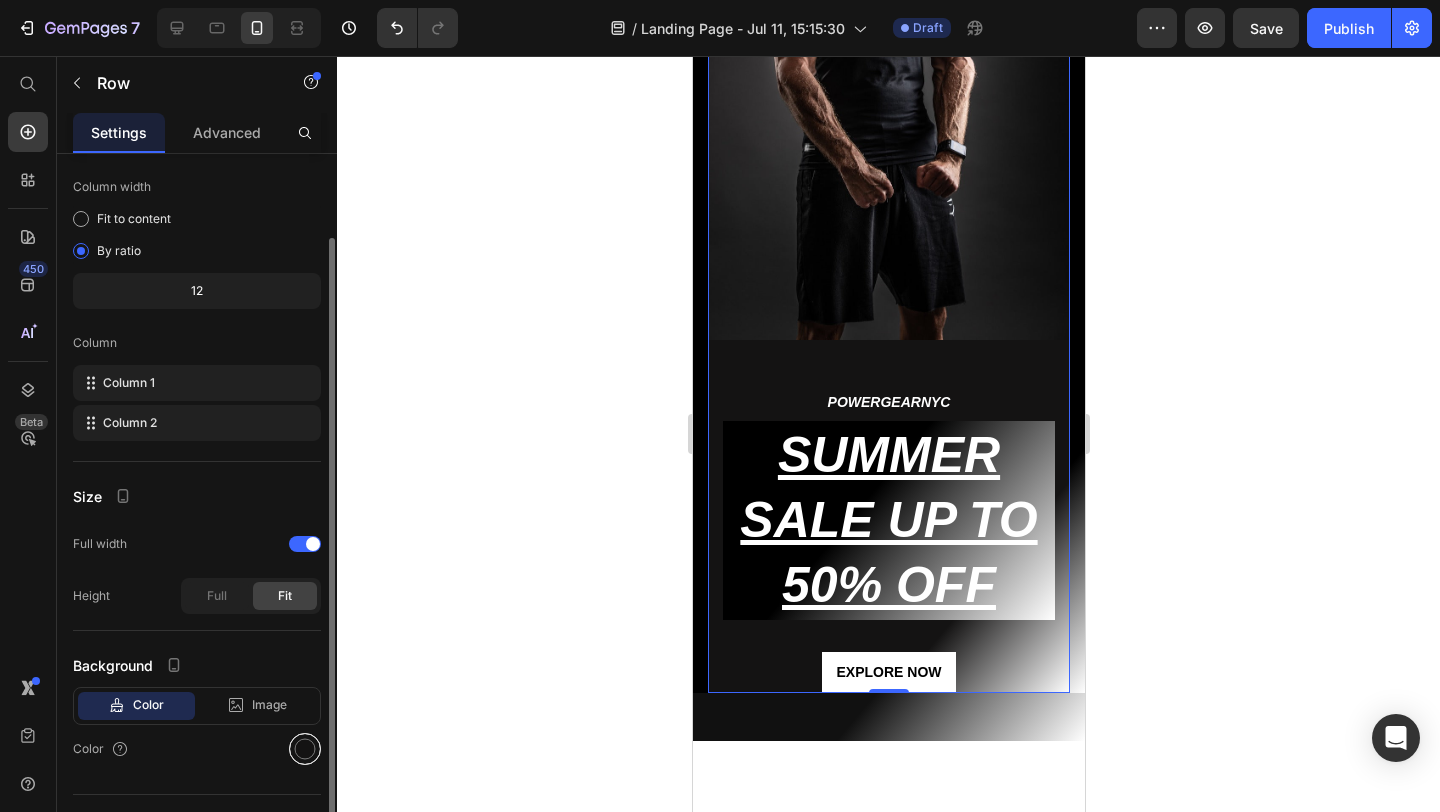 click at bounding box center [305, 749] 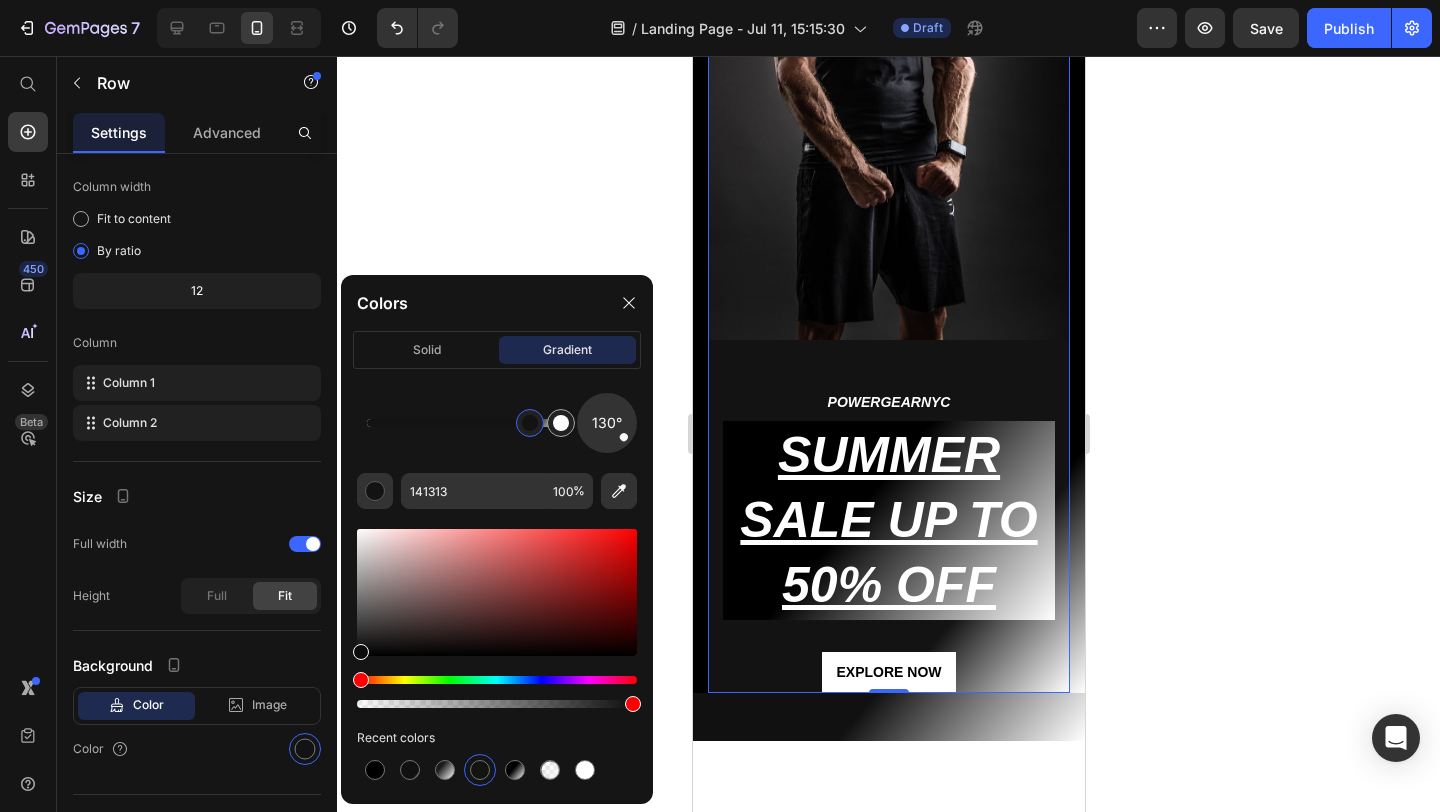 drag, startPoint x: 374, startPoint y: 649, endPoint x: 356, endPoint y: 649, distance: 18 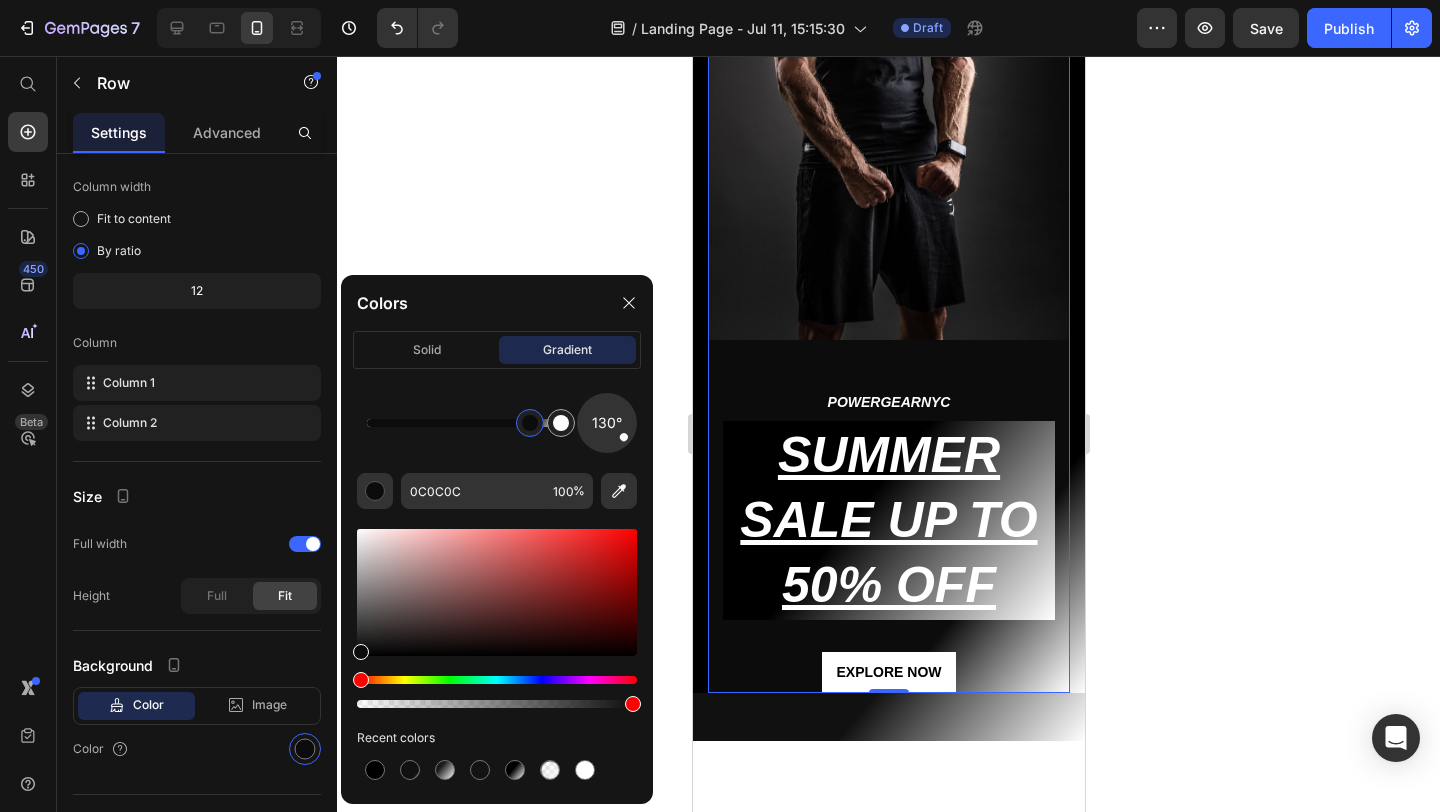 click 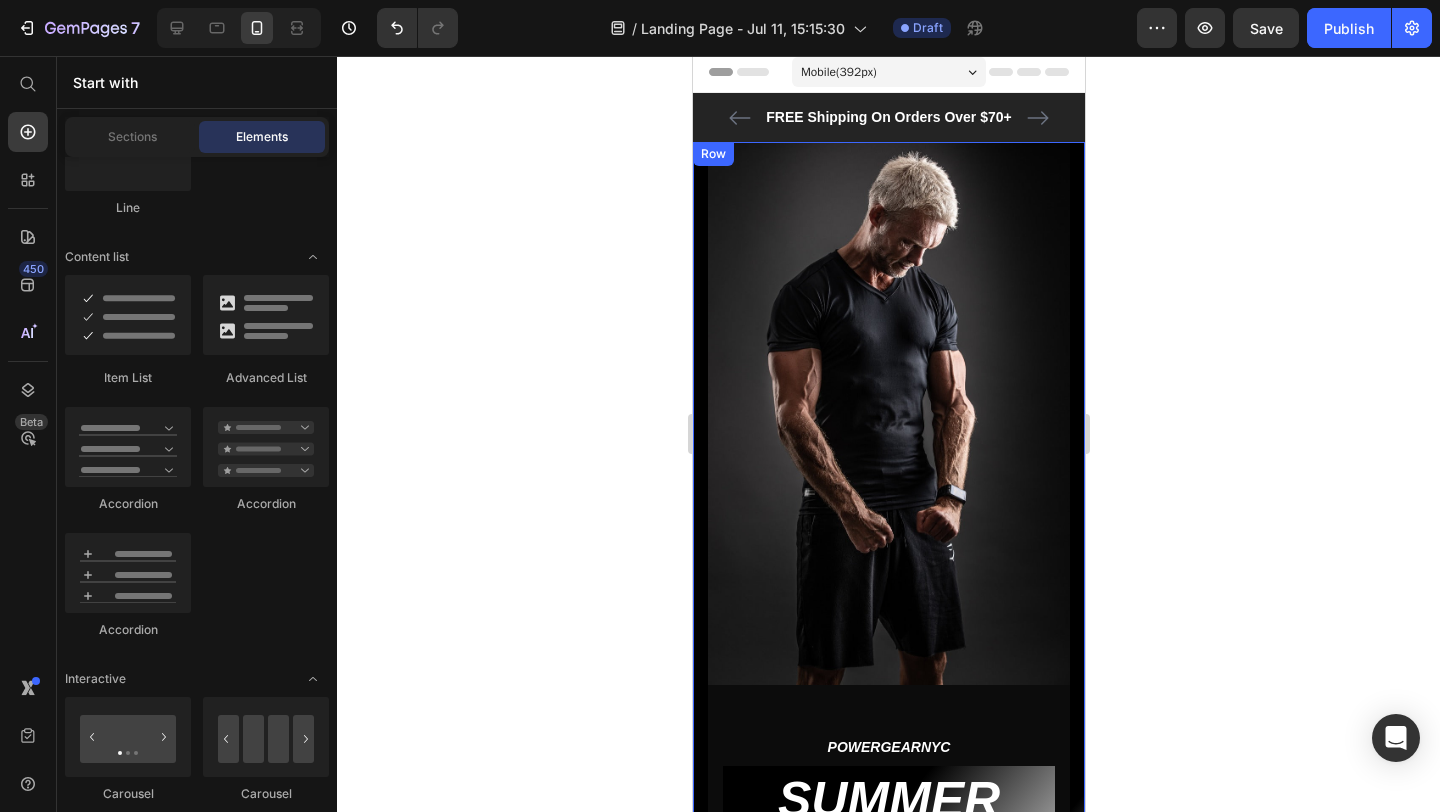 scroll, scrollTop: 0, scrollLeft: 0, axis: both 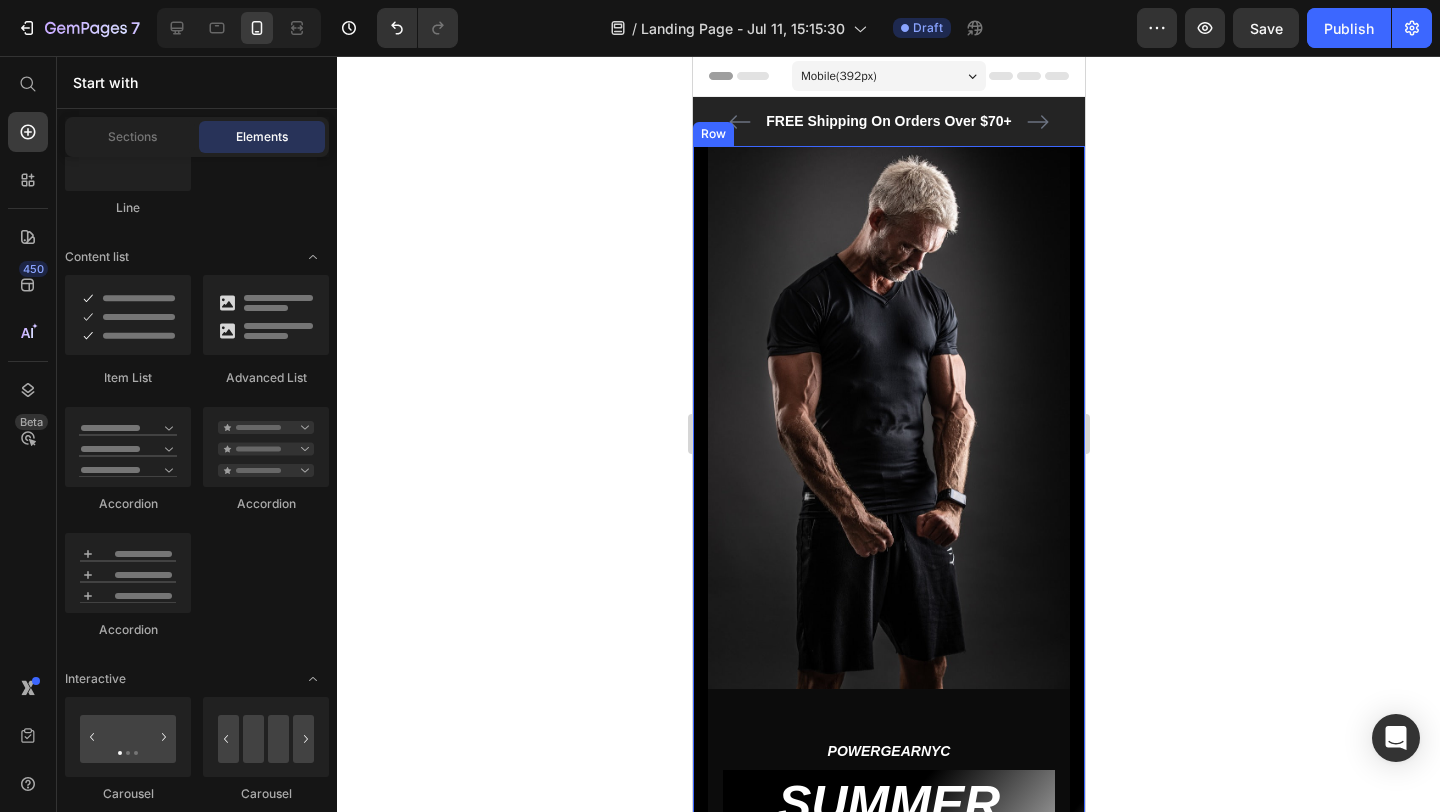 click on "Image POWERGEARNYC Text block SUMMER SALE UP TO 50% OFF Heading EXPLORE NOW Button Row Row Image NEW LINES ADDED Text block SUMMER SALE UP TO 60% OFF Heading EXPLORE NOW Button Row Row Image NEW LINES ADDED Text block SUMMER SALE UP TO 60% OFF Heading EXPLORE NOW Button Row Row Carousel Row" at bounding box center [888, 594] 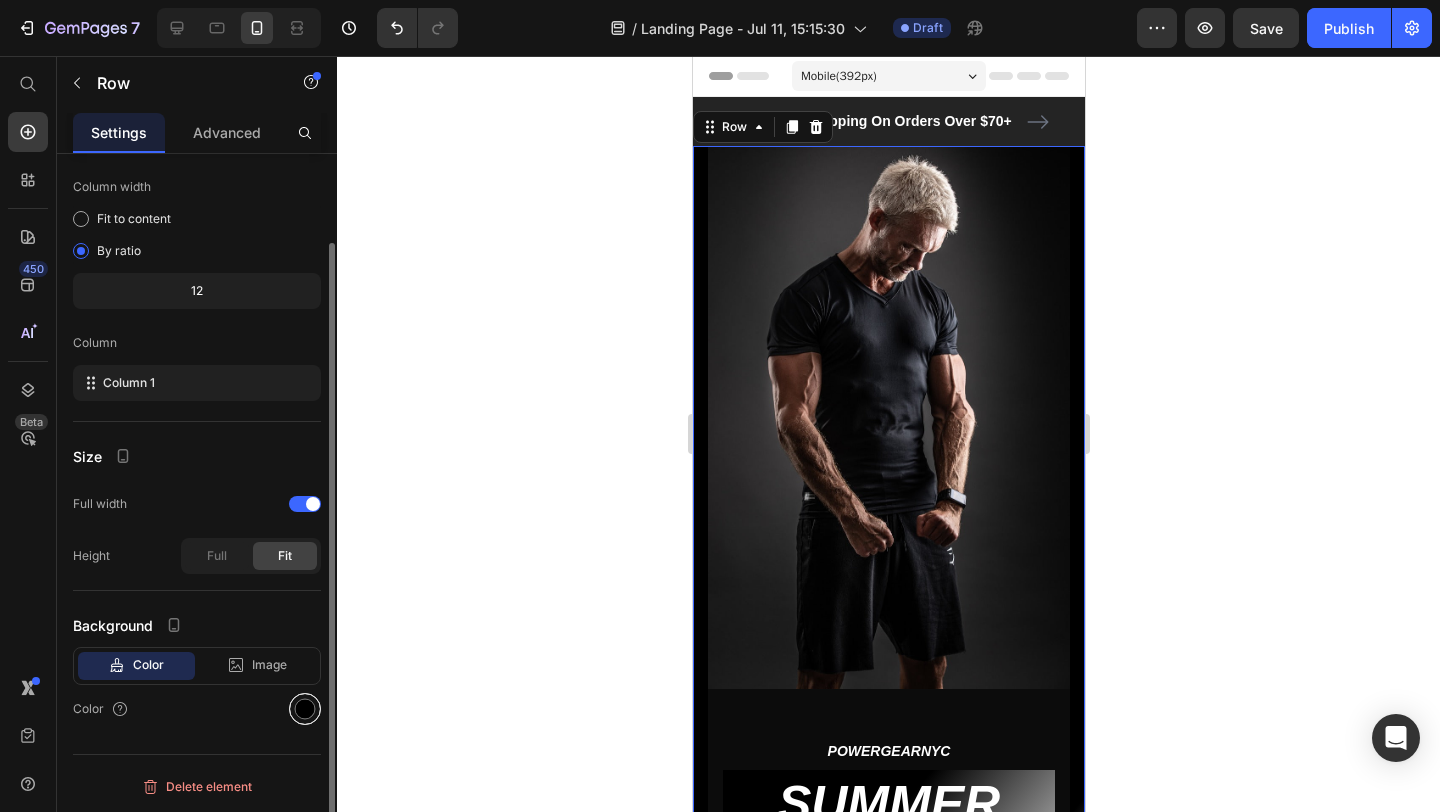 click at bounding box center [305, 709] 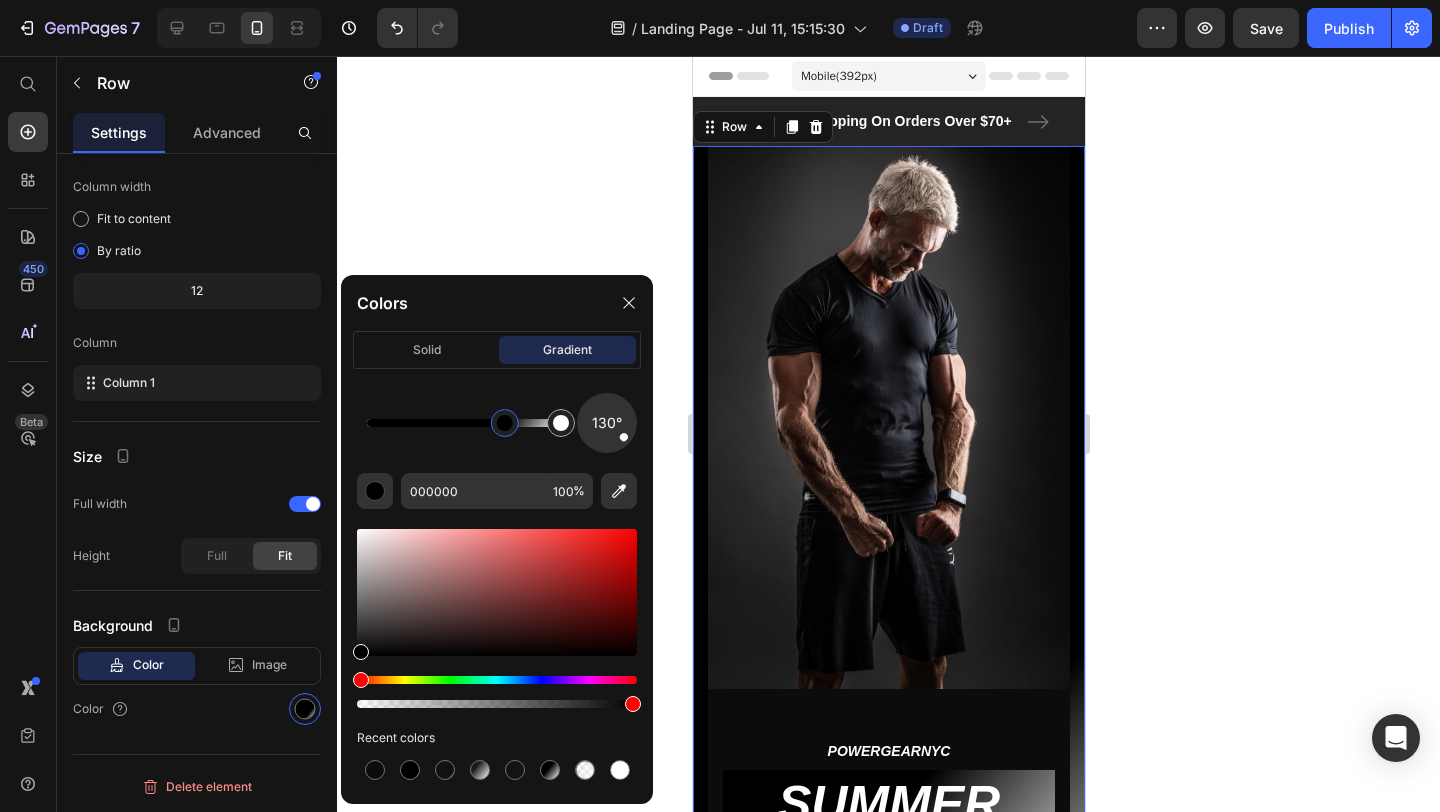 drag, startPoint x: 526, startPoint y: 424, endPoint x: 505, endPoint y: 424, distance: 21 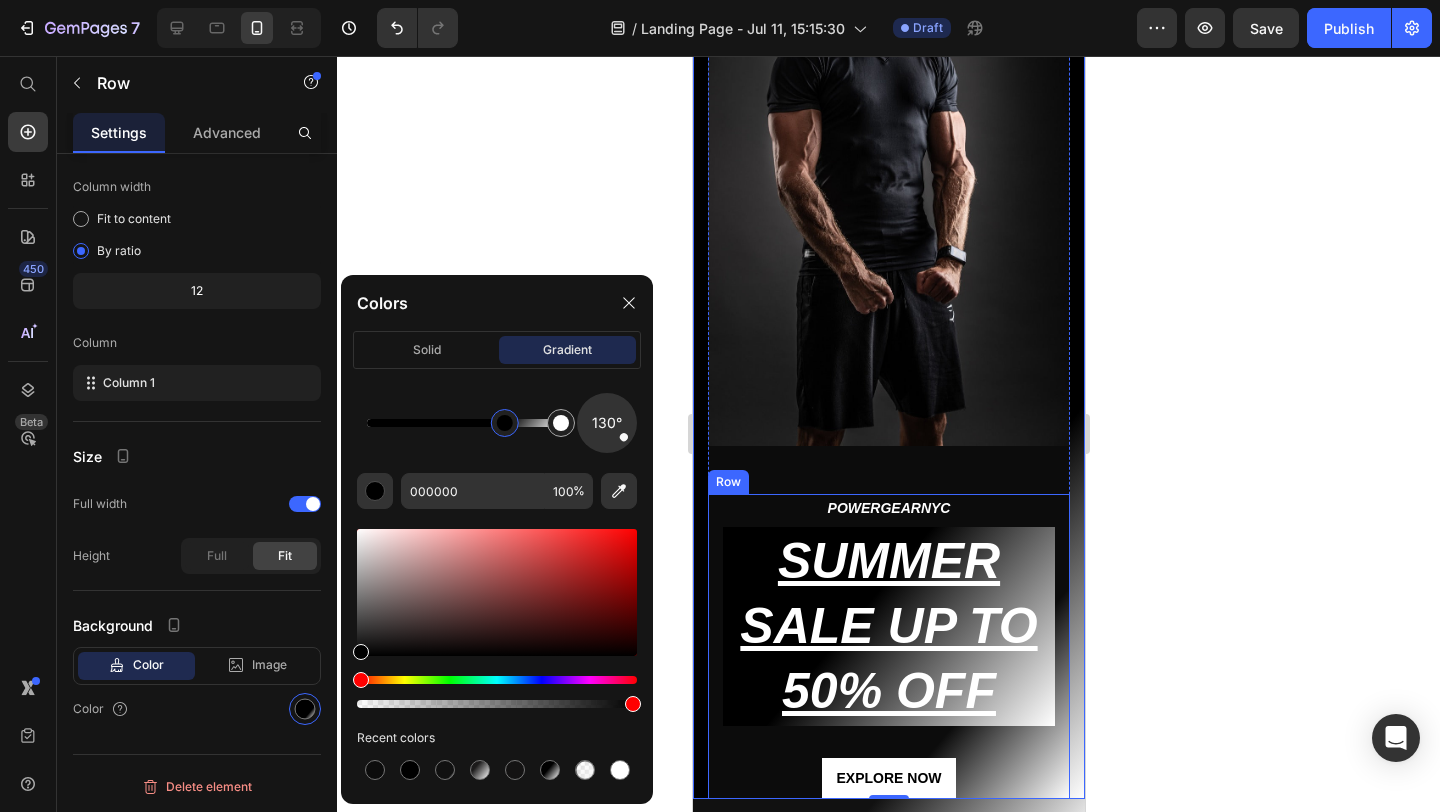 scroll, scrollTop: 0, scrollLeft: 0, axis: both 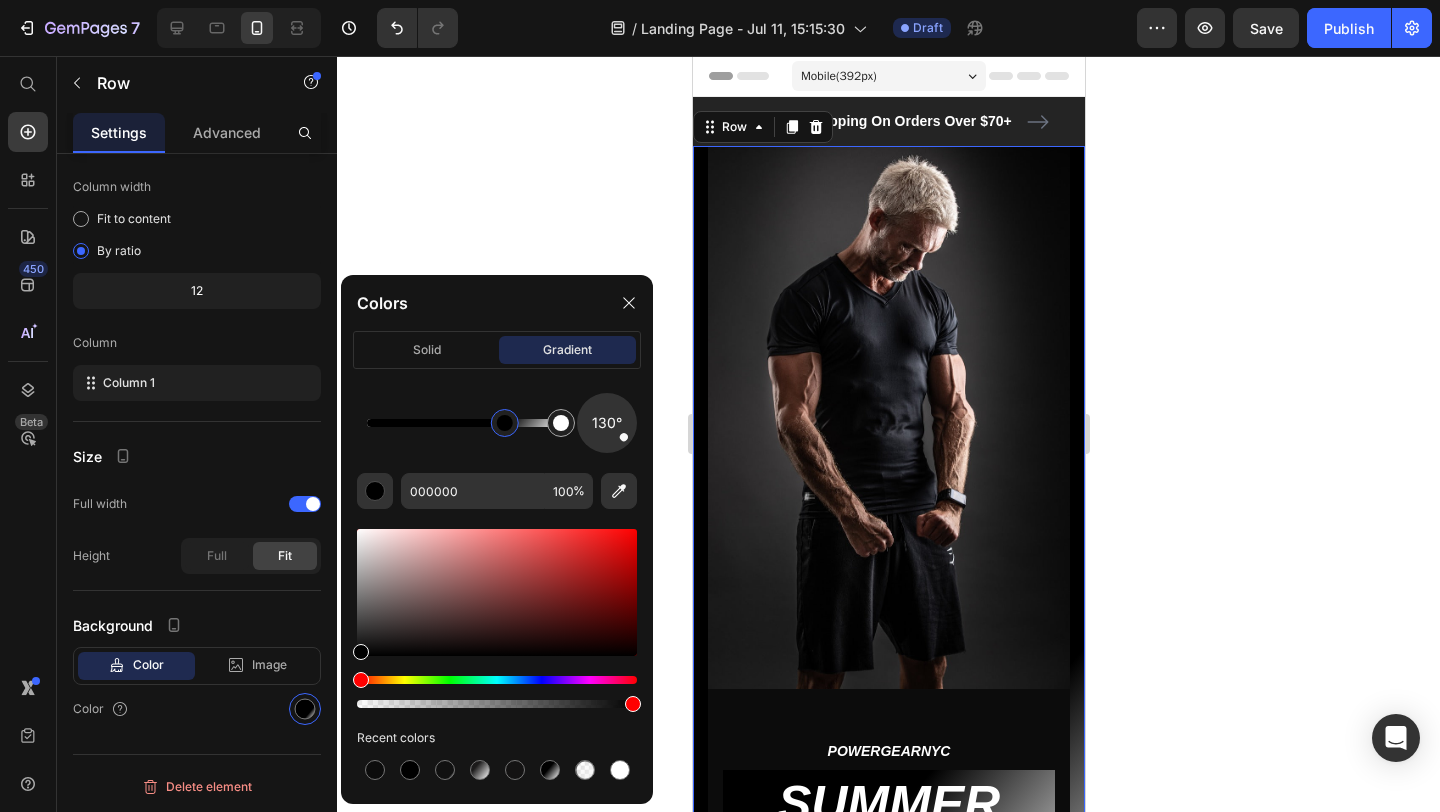 click 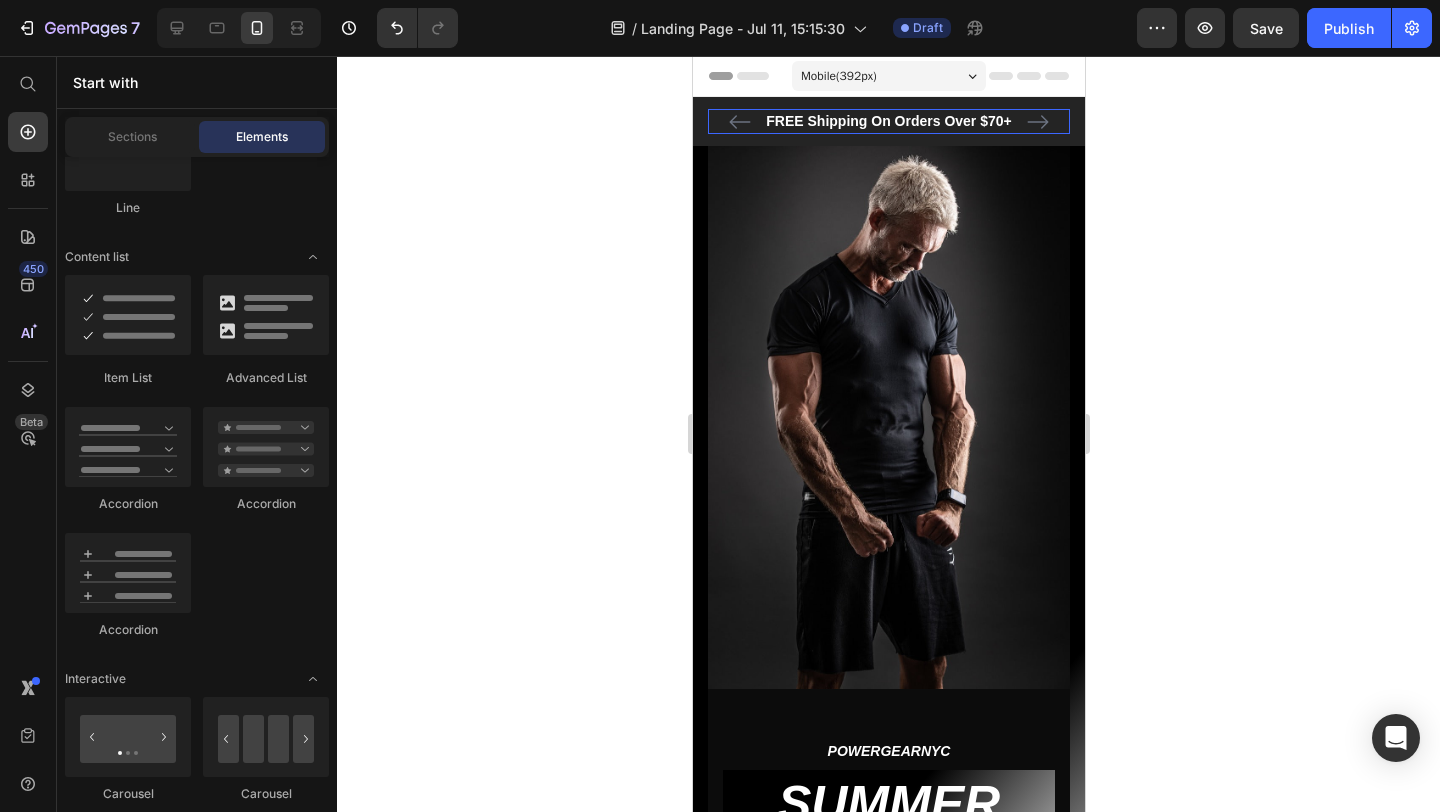 click on "FREE Shipping On Orders Over $70+" at bounding box center (888, 121) 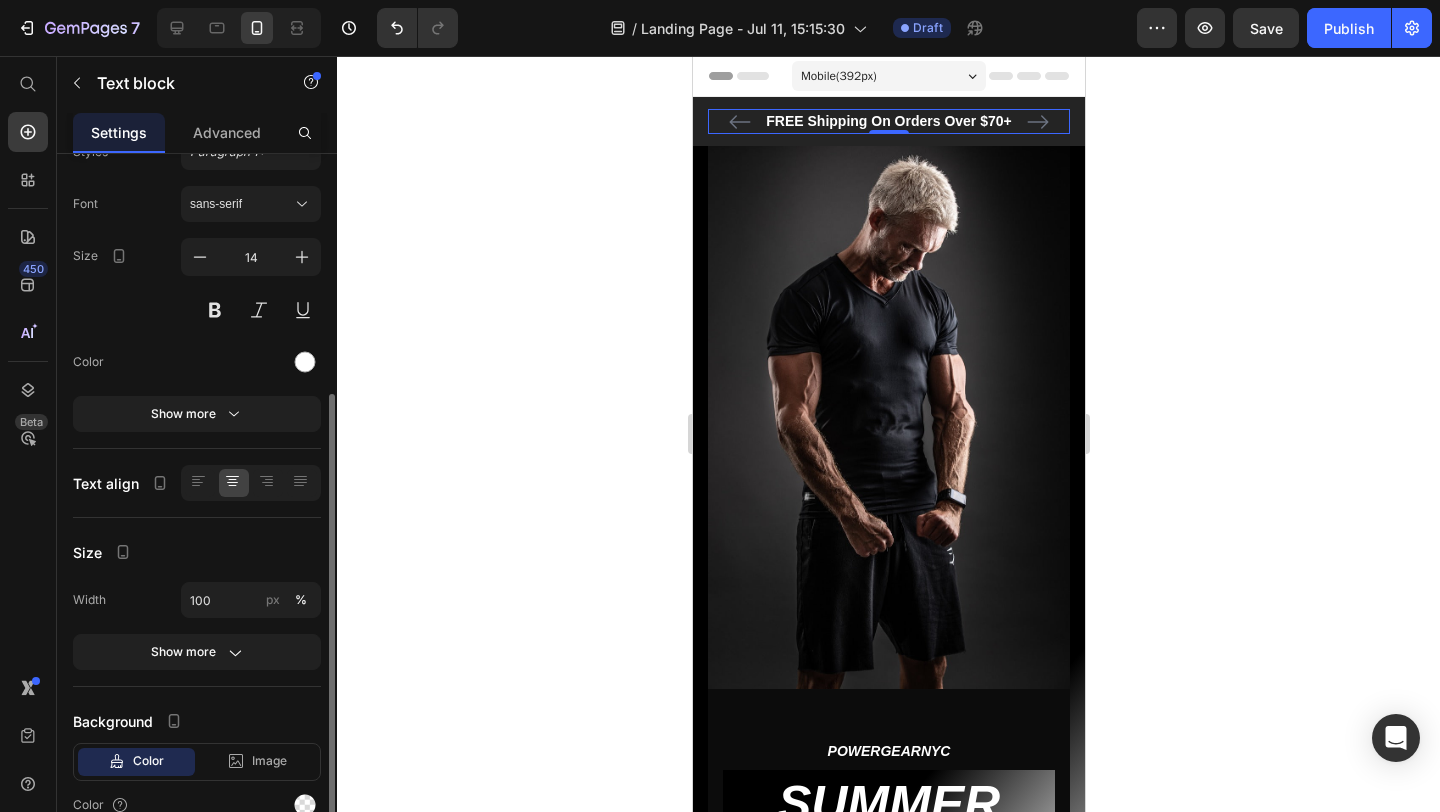 scroll, scrollTop: 180, scrollLeft: 0, axis: vertical 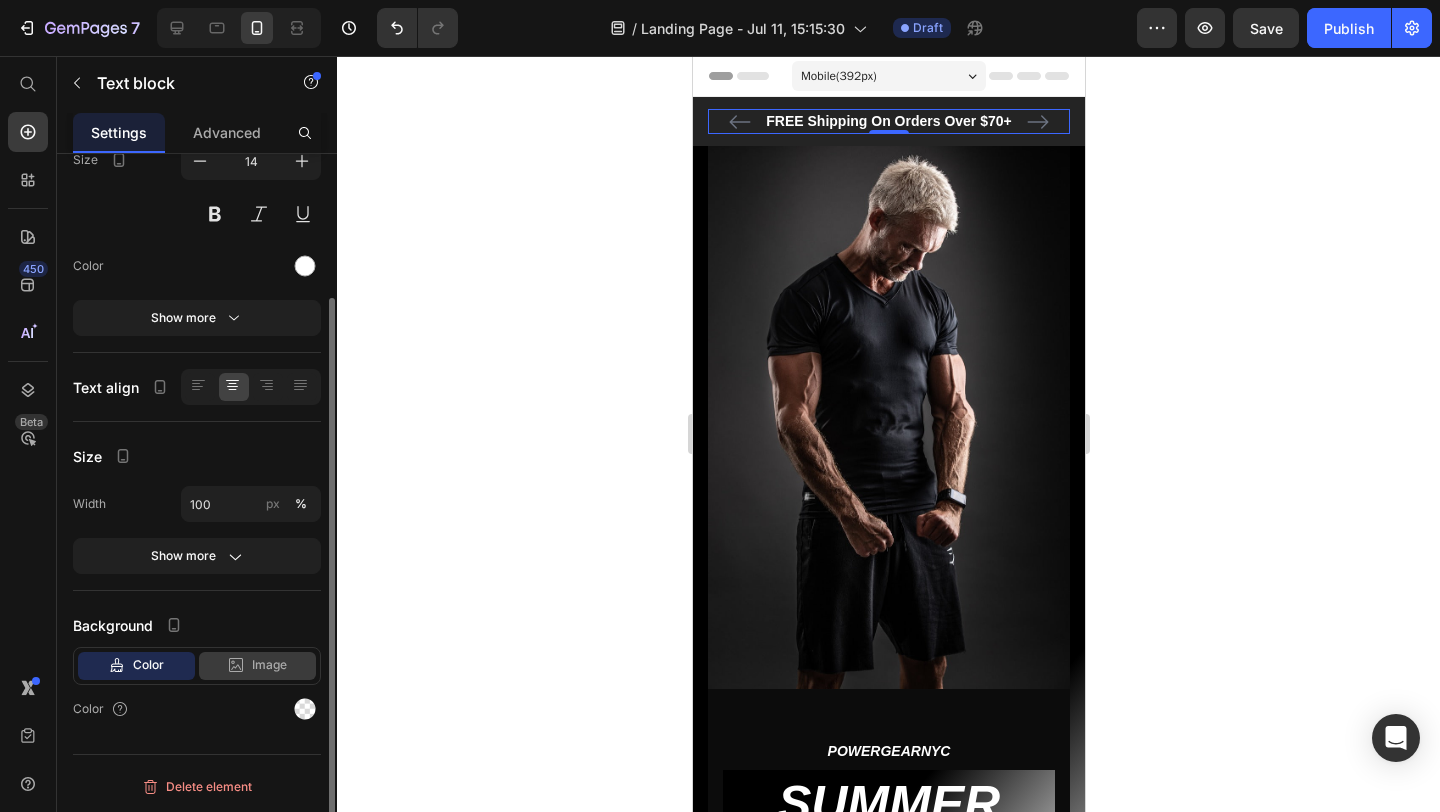 click 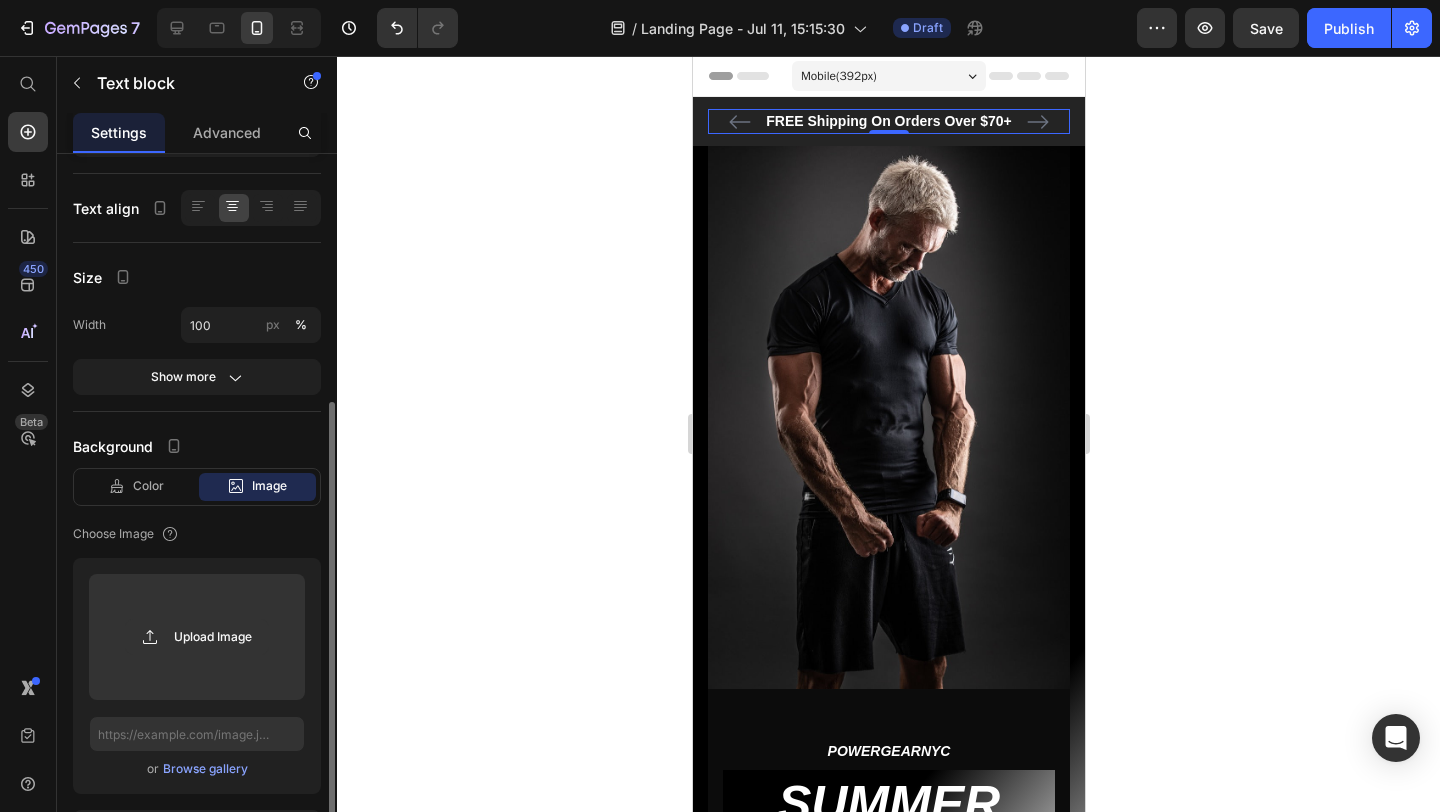 scroll, scrollTop: 496, scrollLeft: 0, axis: vertical 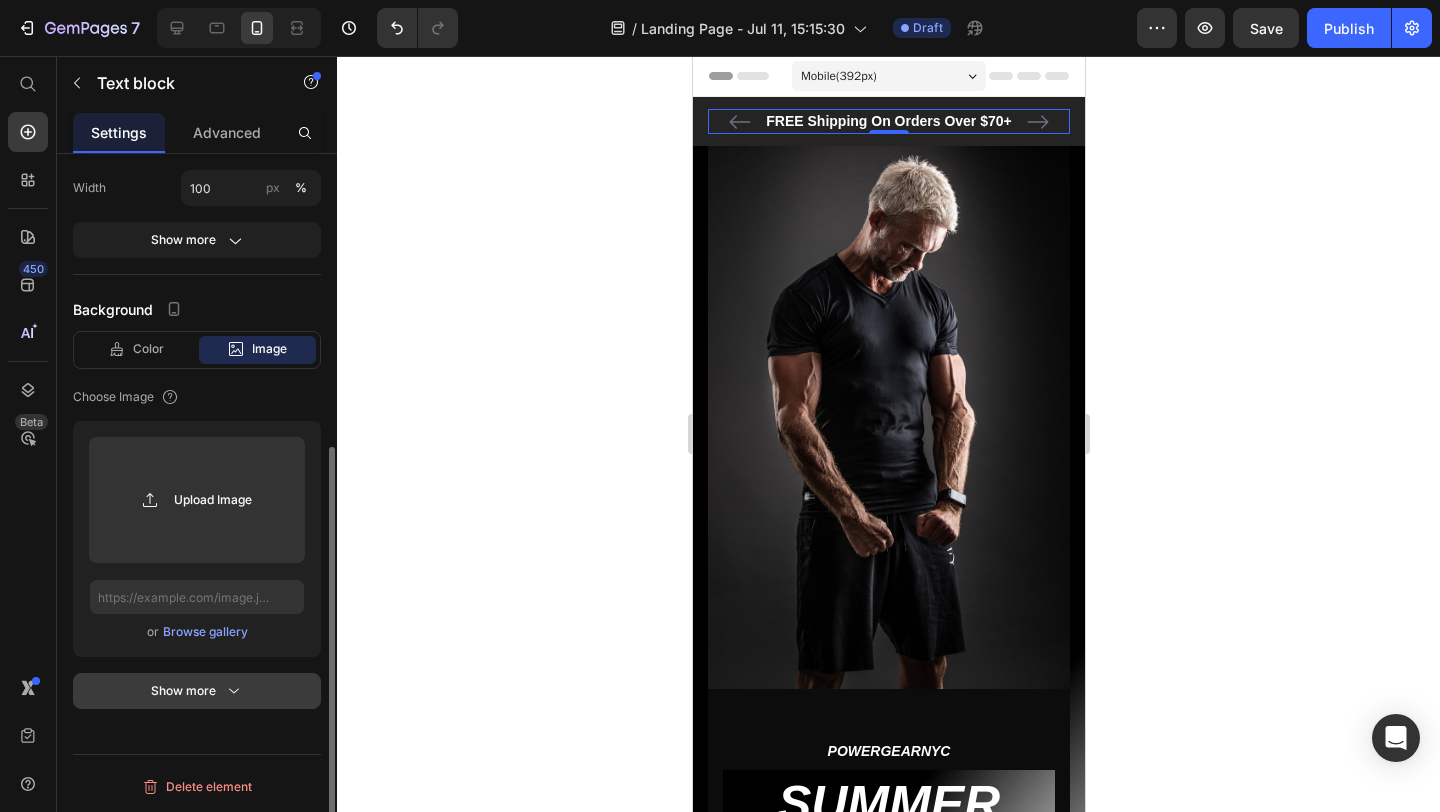 click on "Show more" at bounding box center [197, 691] 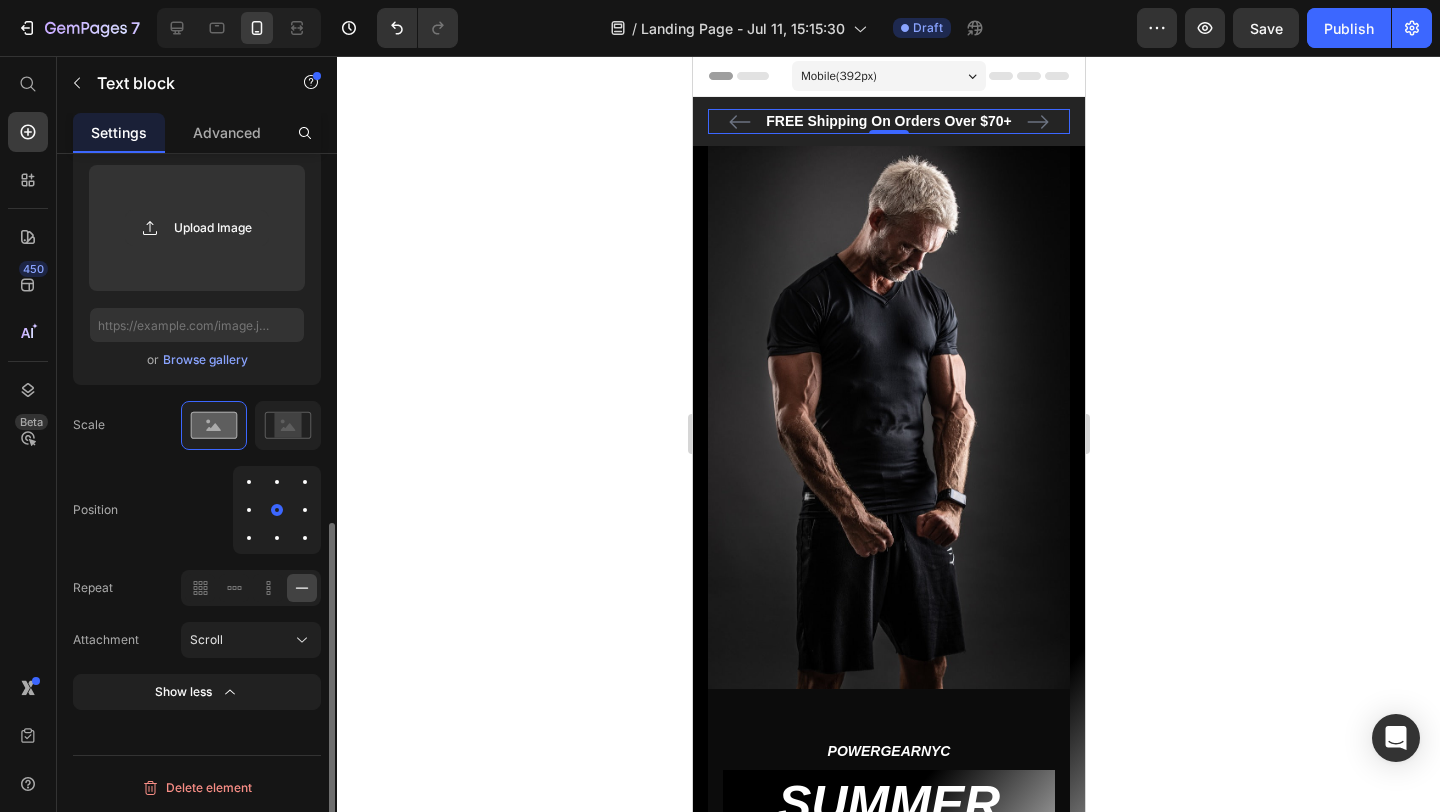 scroll, scrollTop: 767, scrollLeft: 0, axis: vertical 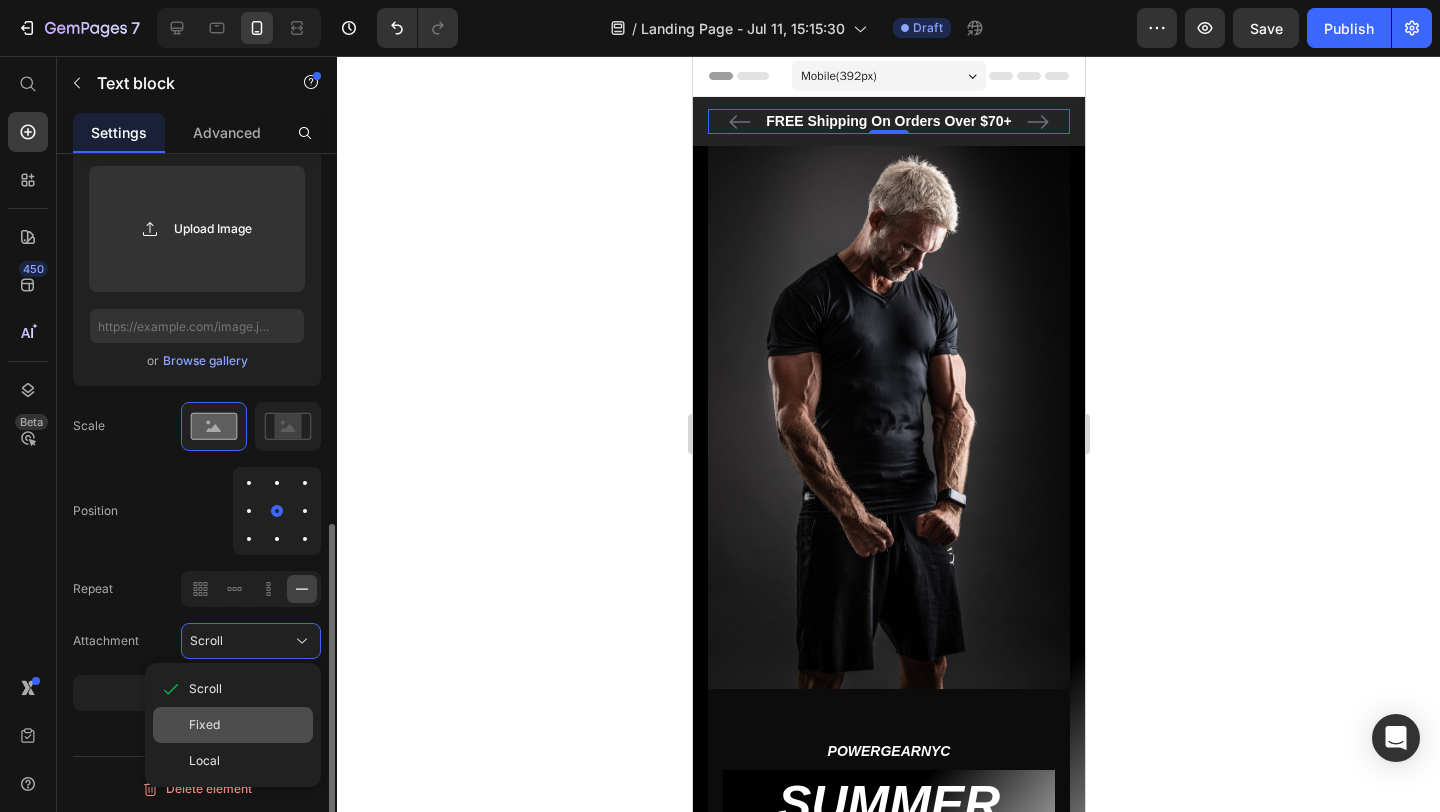 click on "Fixed" at bounding box center (247, 725) 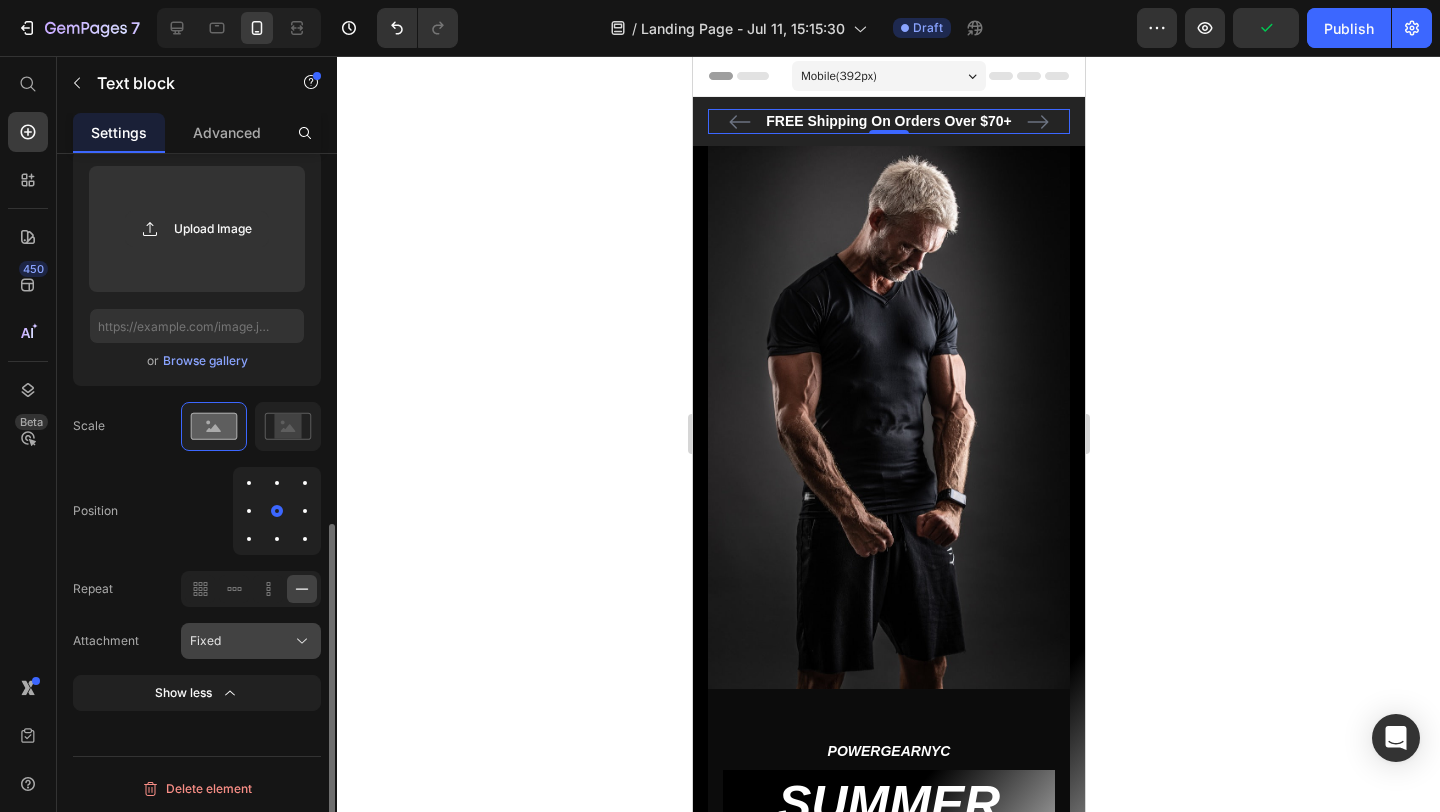 click on "Fixed" 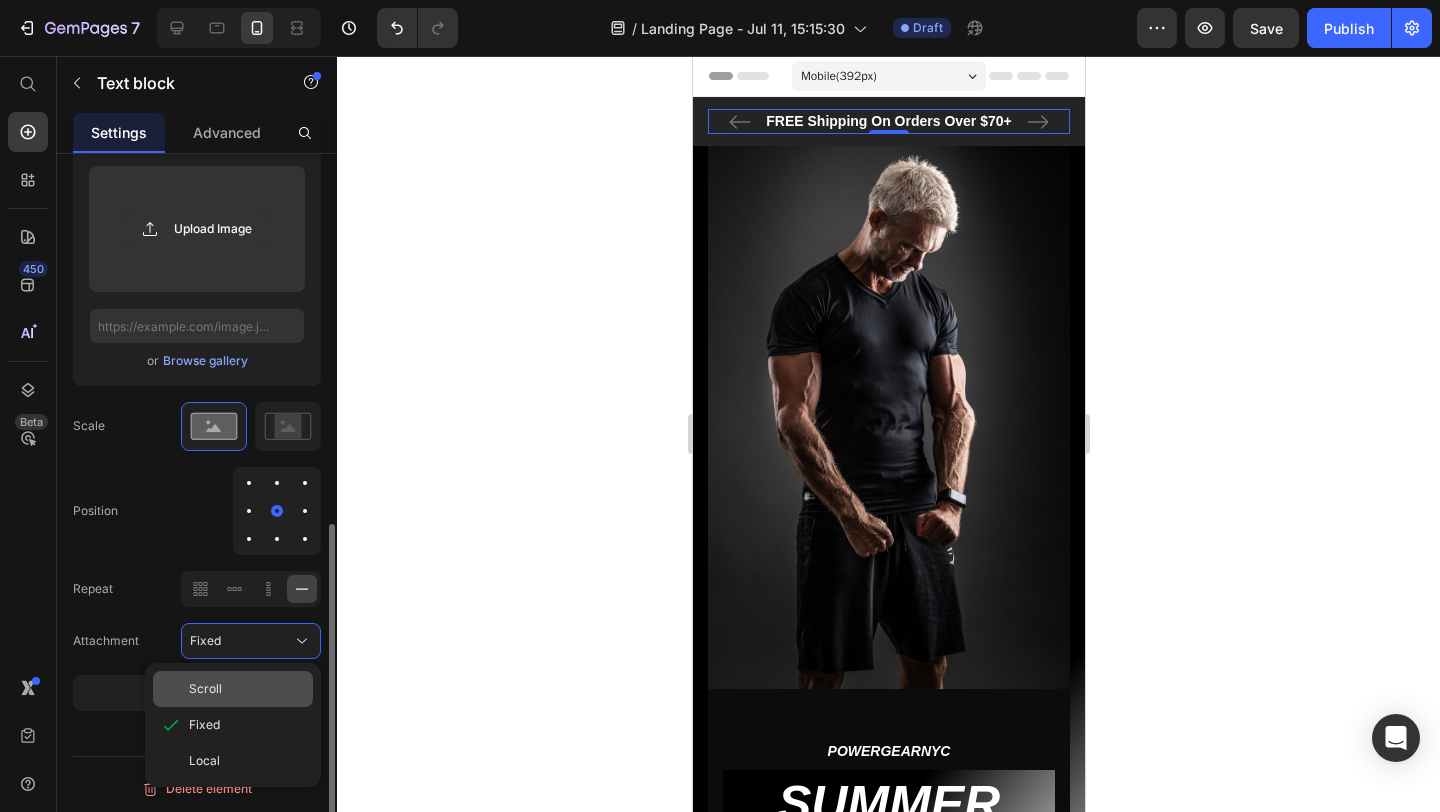click on "Scroll" at bounding box center (247, 689) 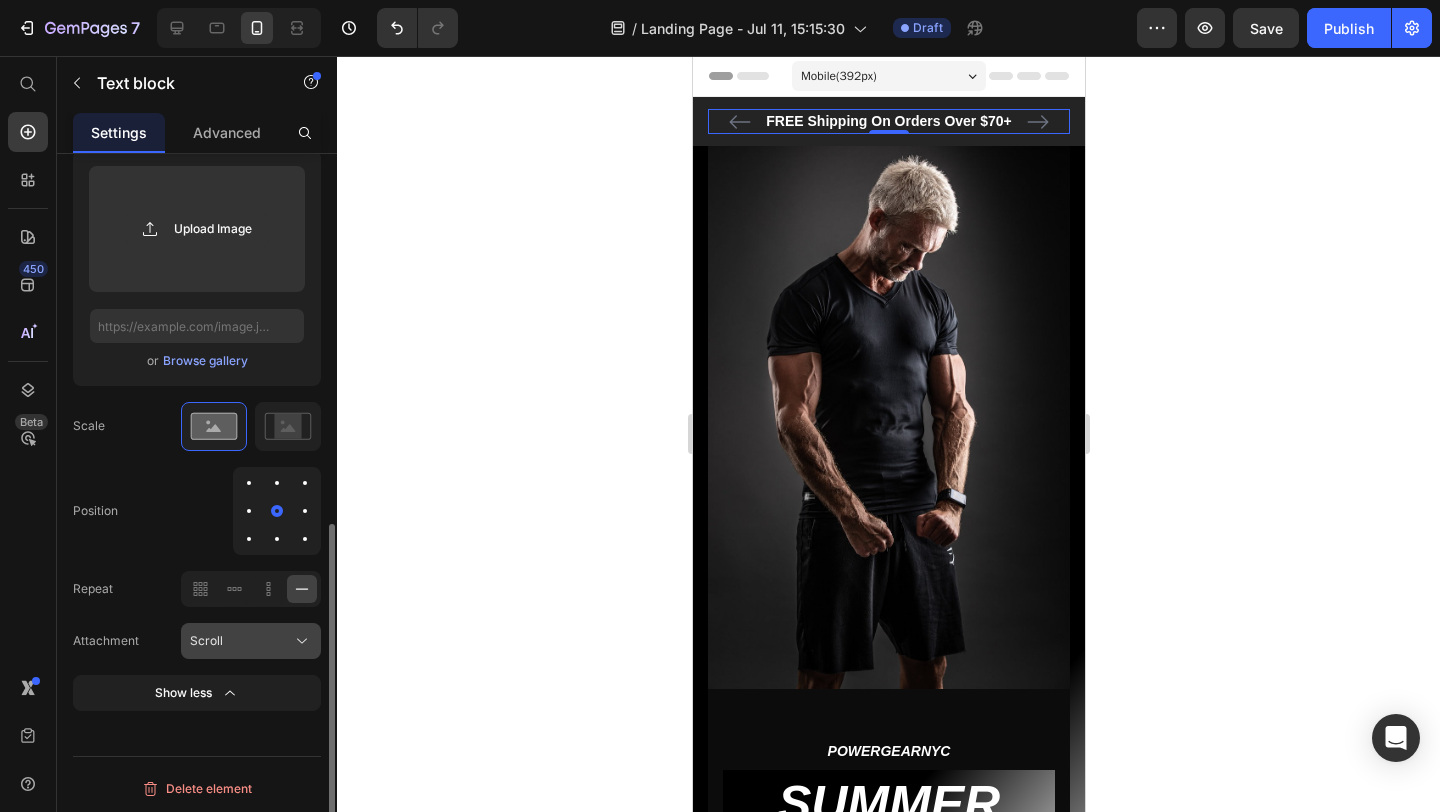 click on "Scroll" 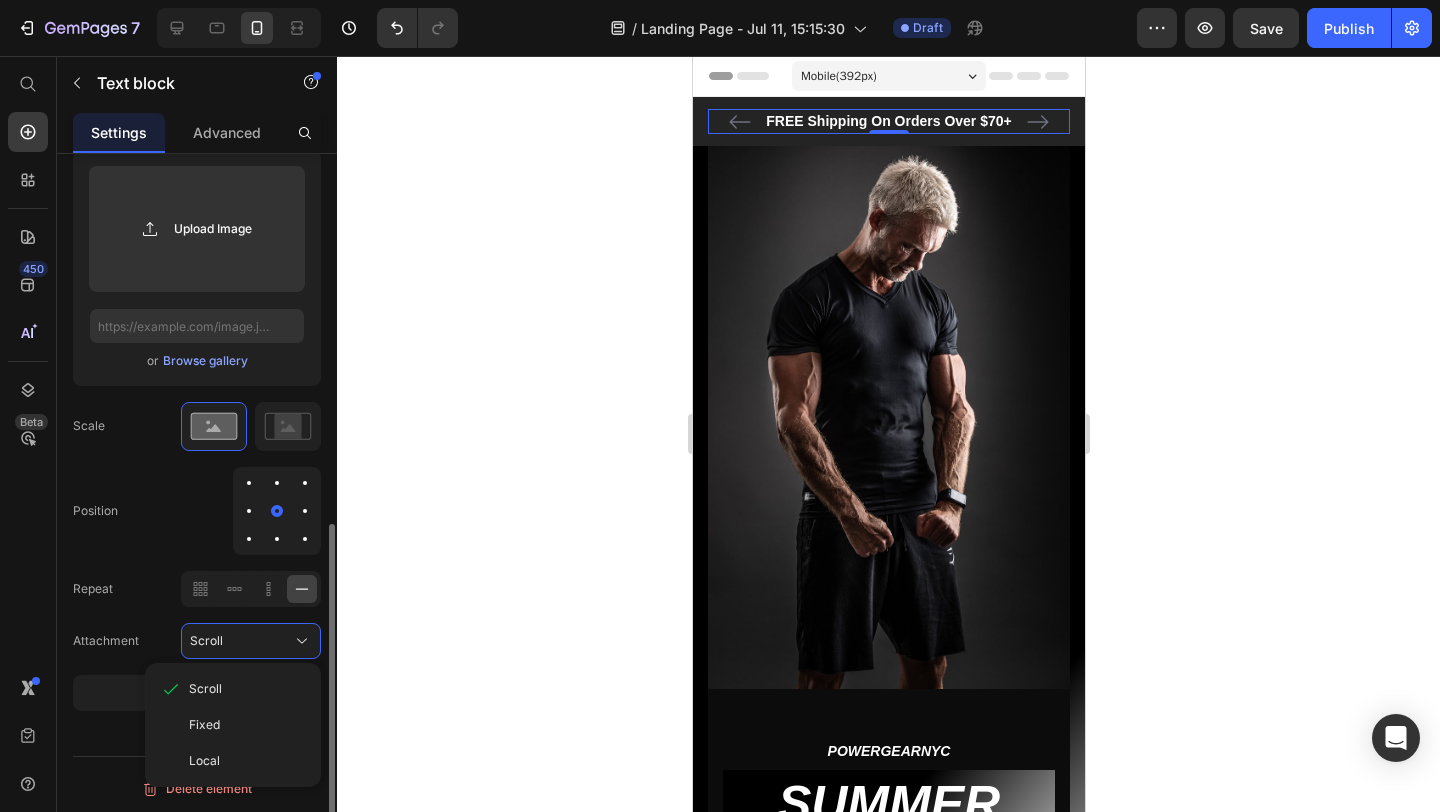 click on "Scale   Position   Repeat
Attachment  Scroll Scroll Fixed Local" 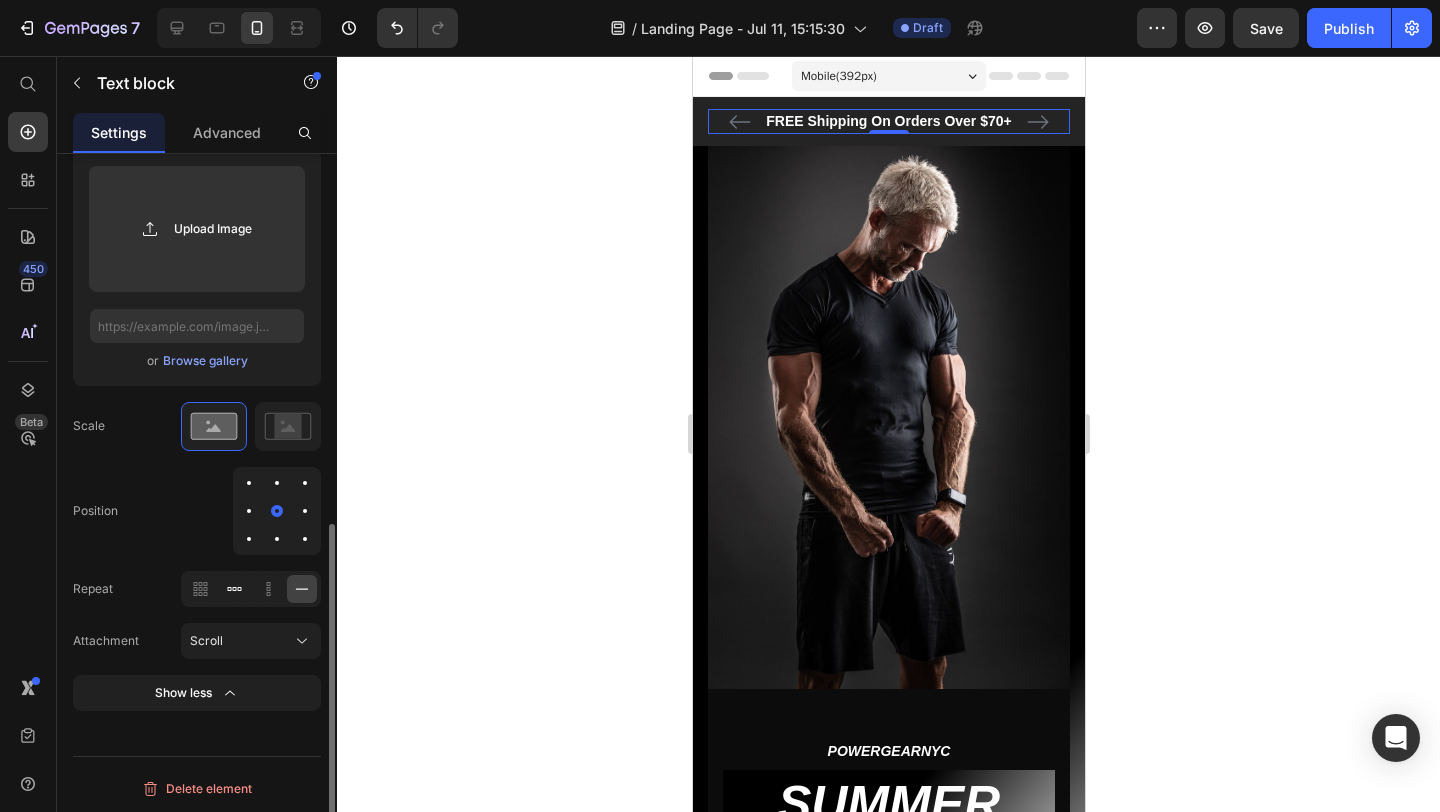 click 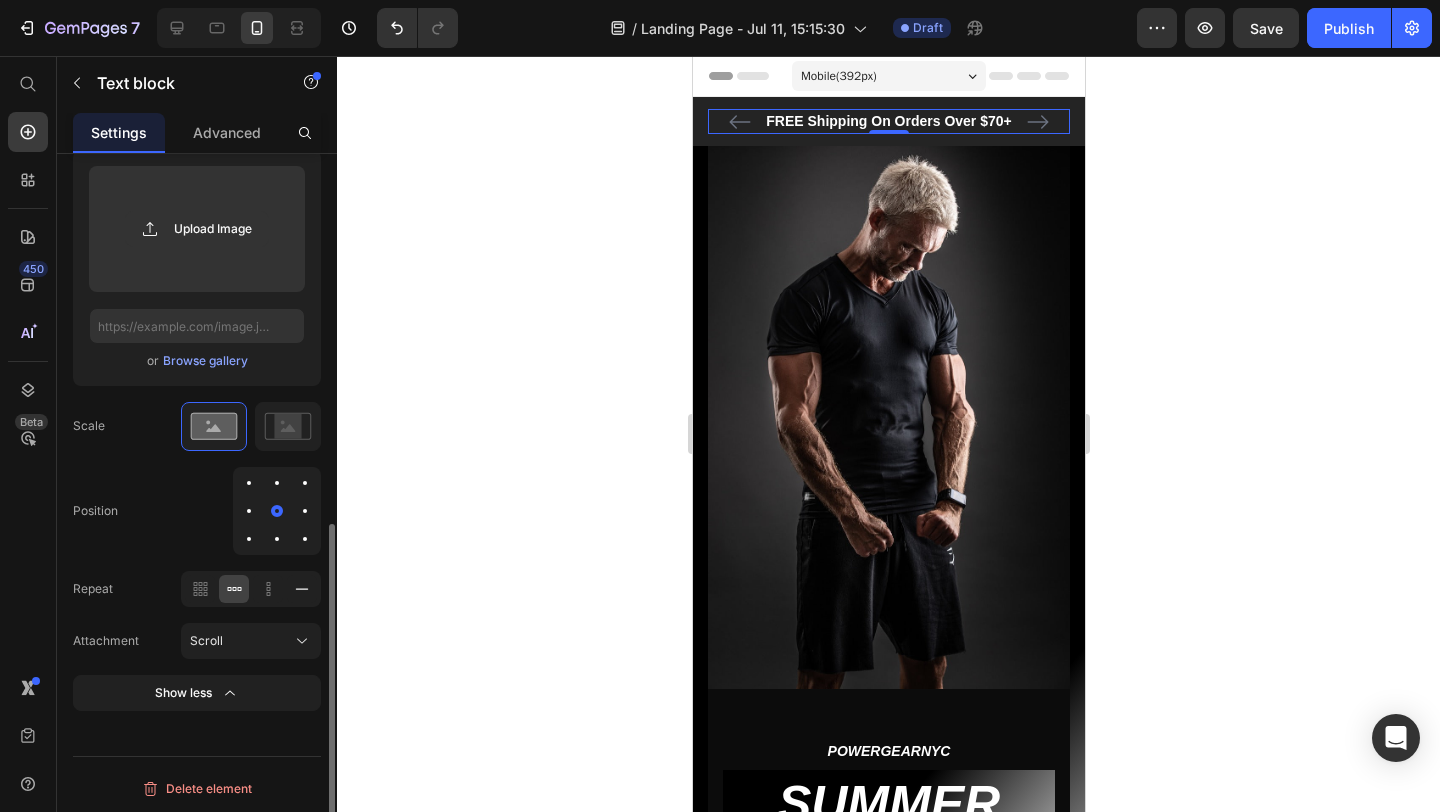 click 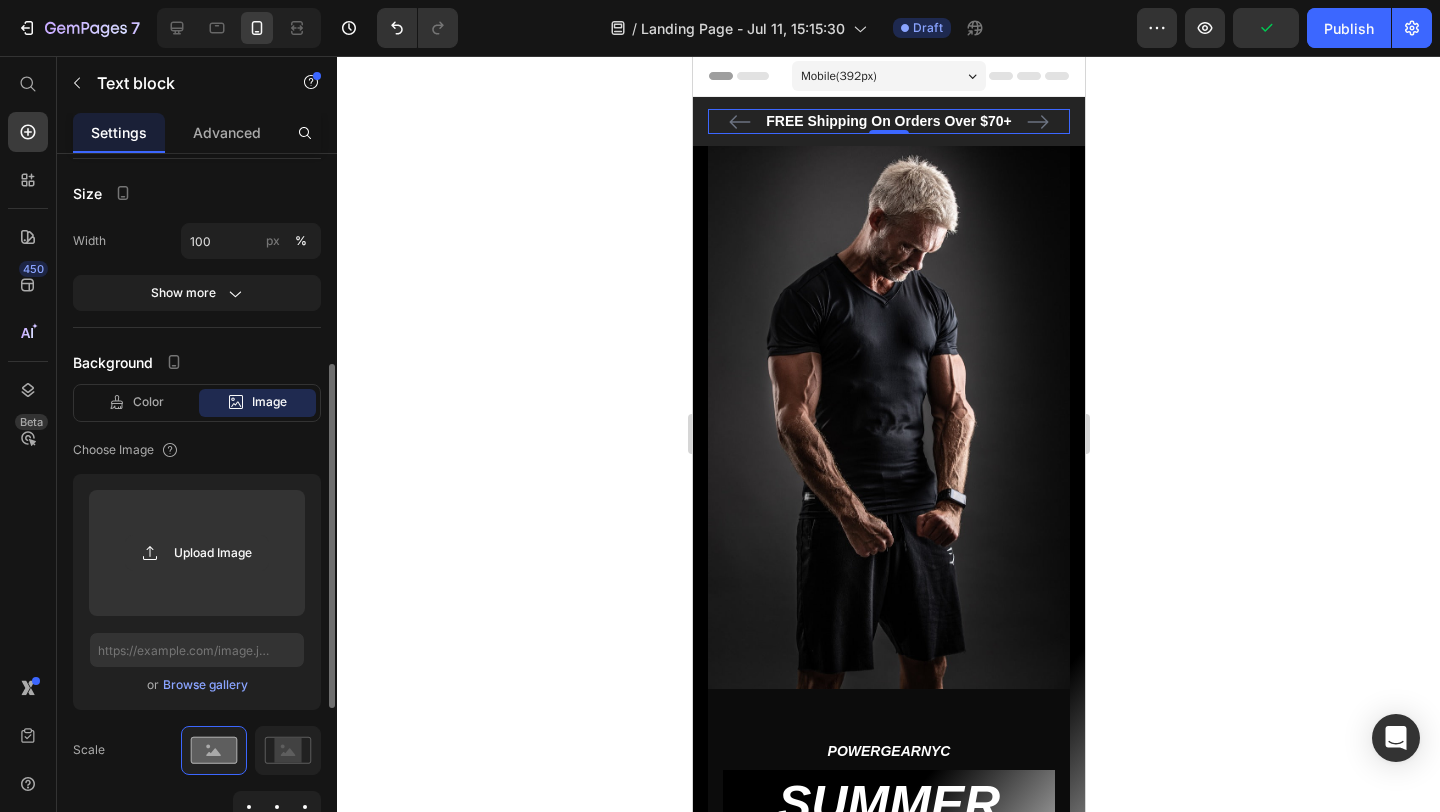 scroll, scrollTop: 433, scrollLeft: 0, axis: vertical 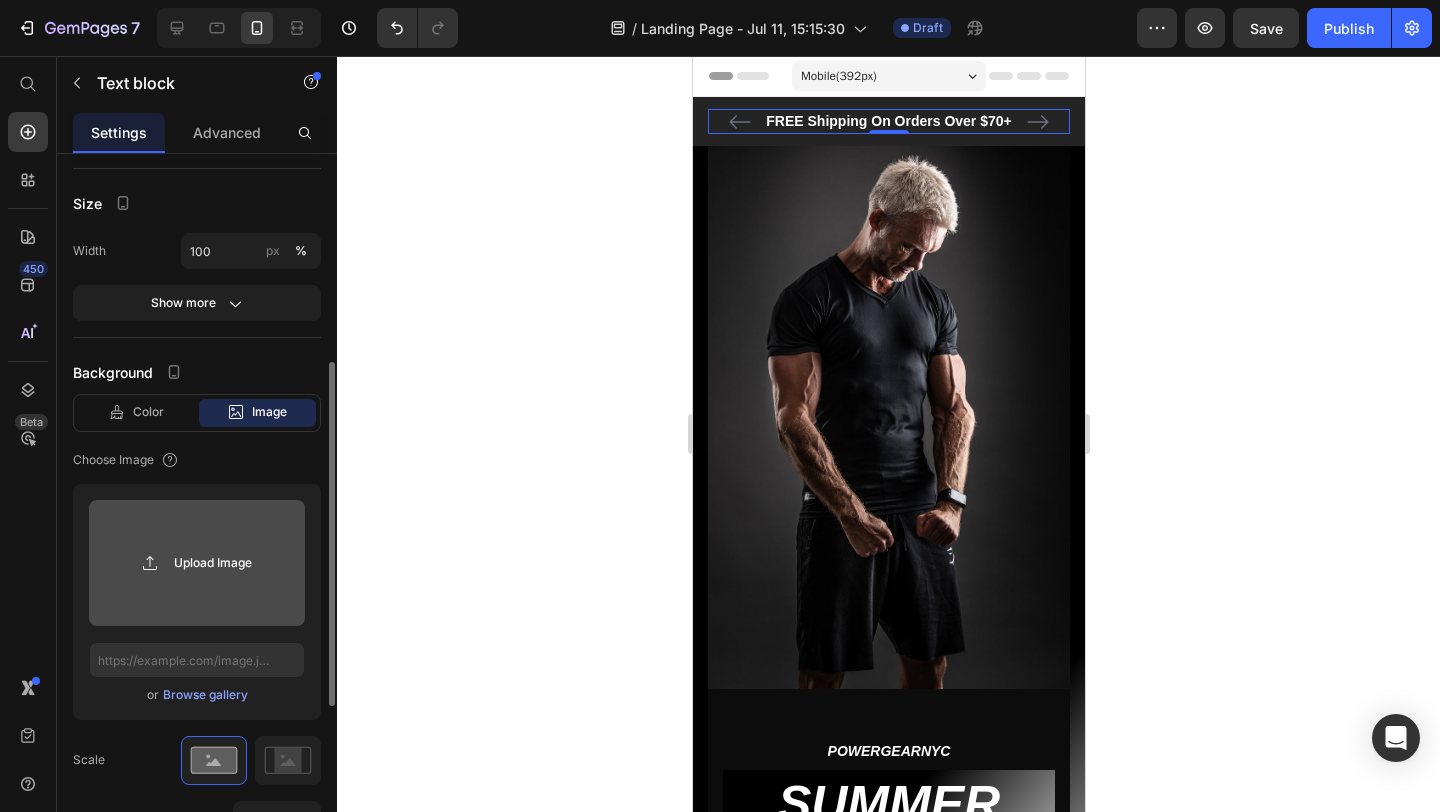 click 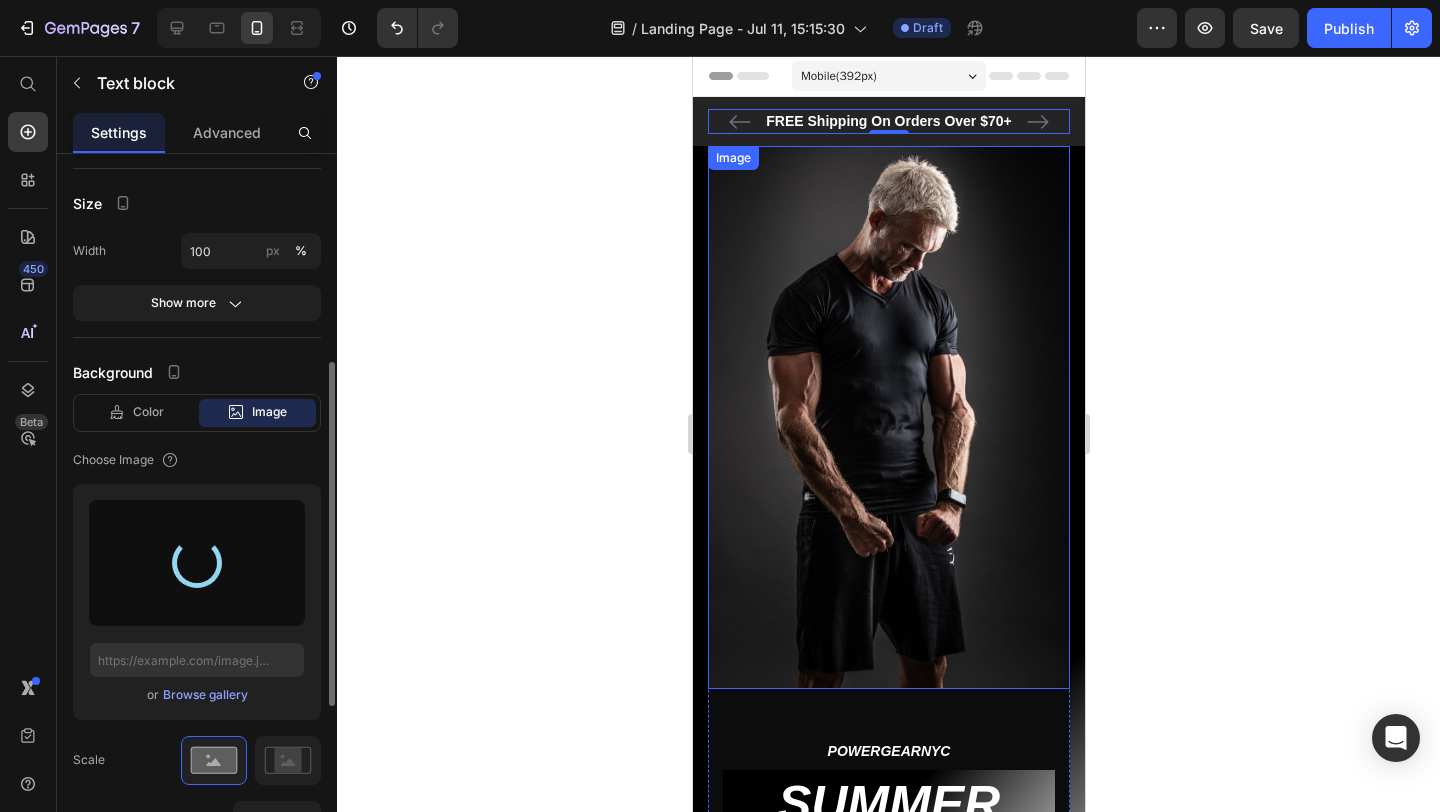 type on "https://cdn.shopify.com/s/files/1/0770/5251/0444/files/gempages_574324883538838576-9066099f-cbeb-4add-a3cd-3fdeb452ff8d.png" 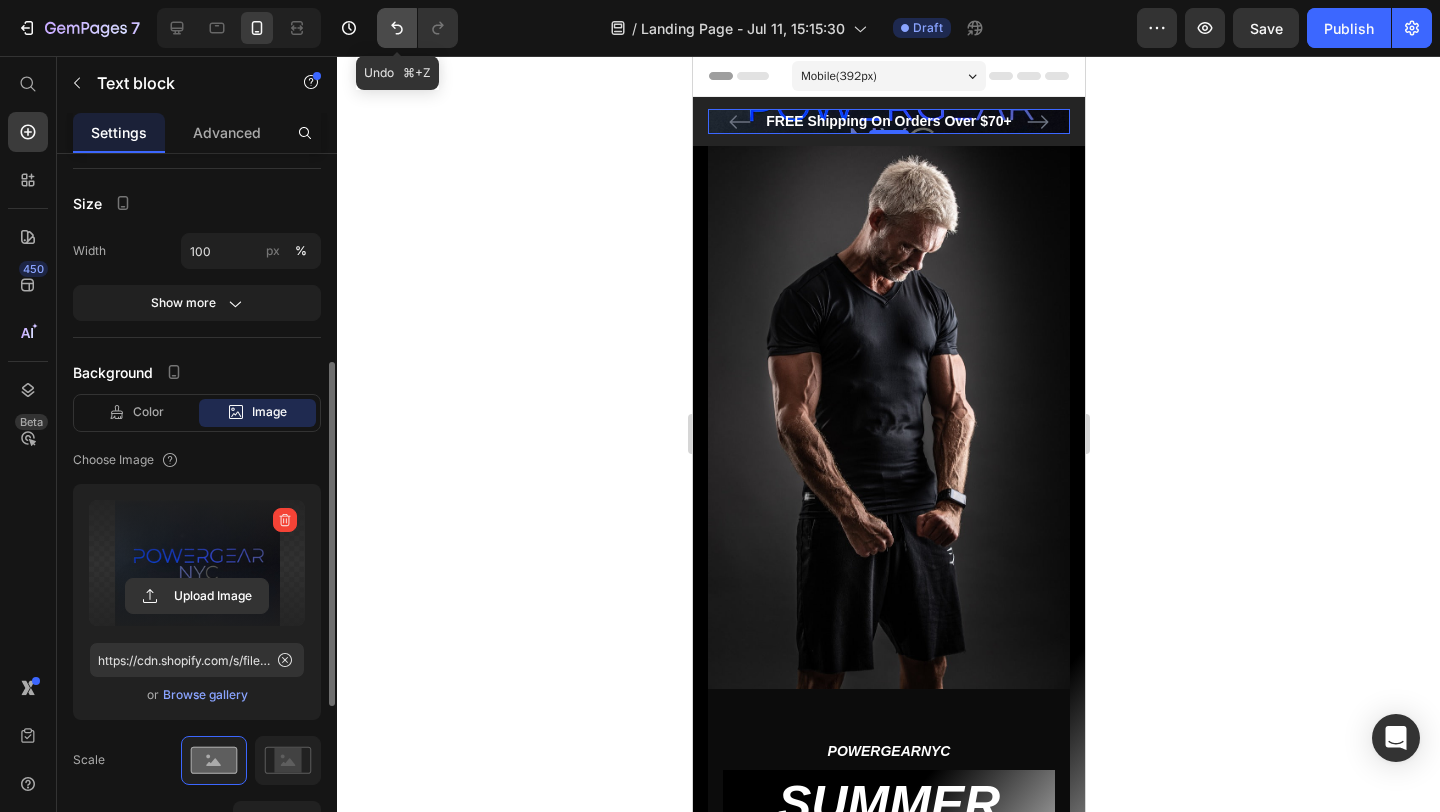 click 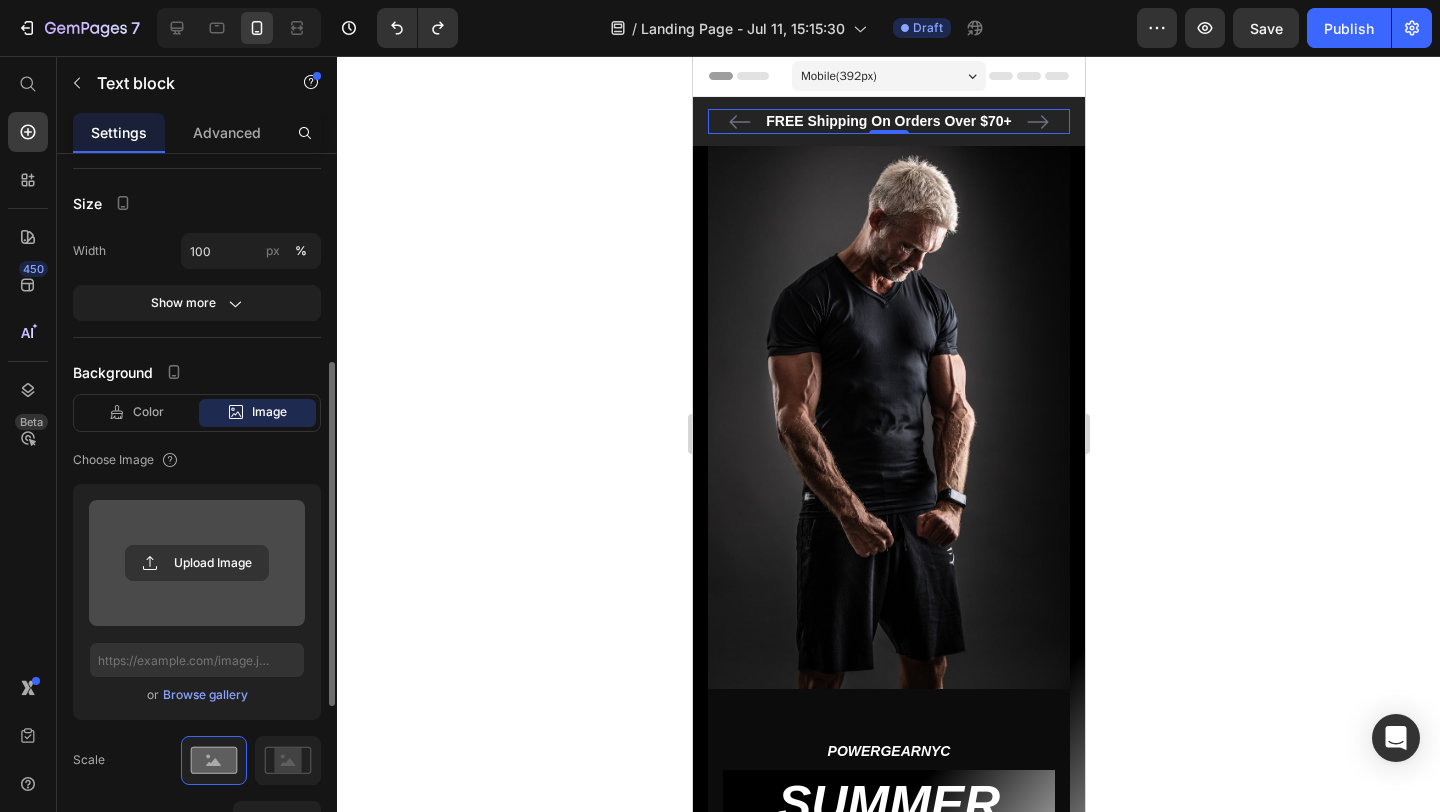 click 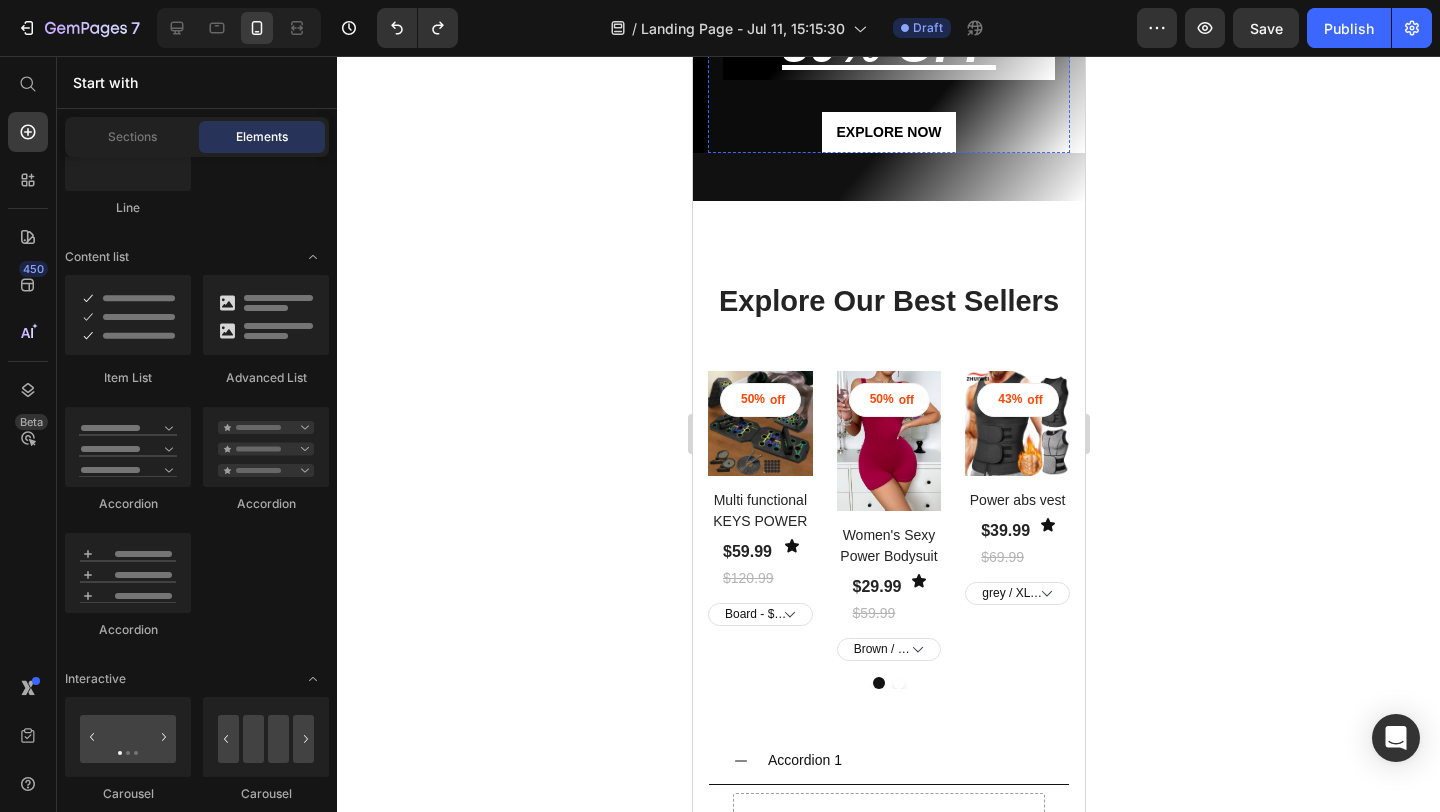 scroll, scrollTop: 891, scrollLeft: 0, axis: vertical 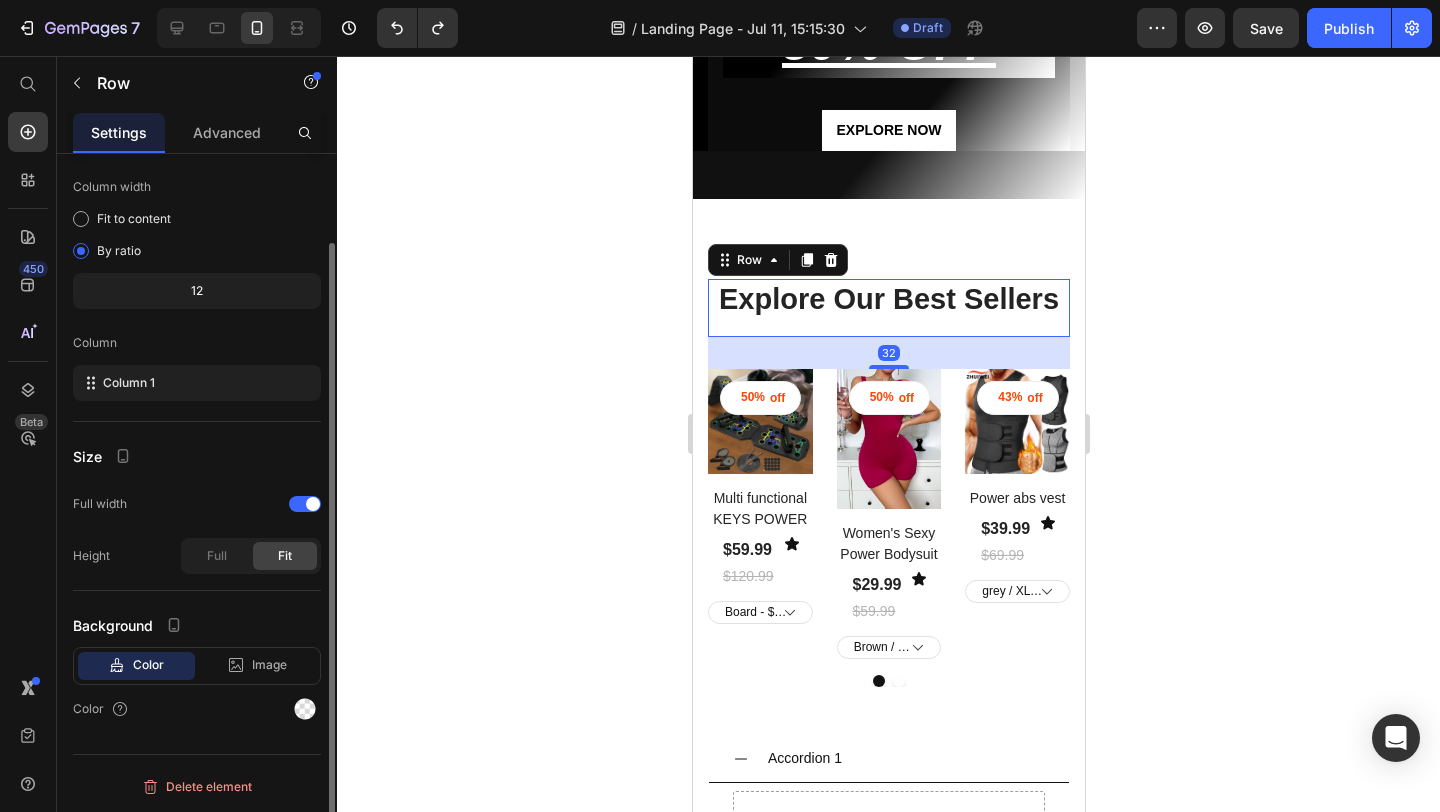 click on "Explore Our Best Sellers Heading" at bounding box center (888, 308) 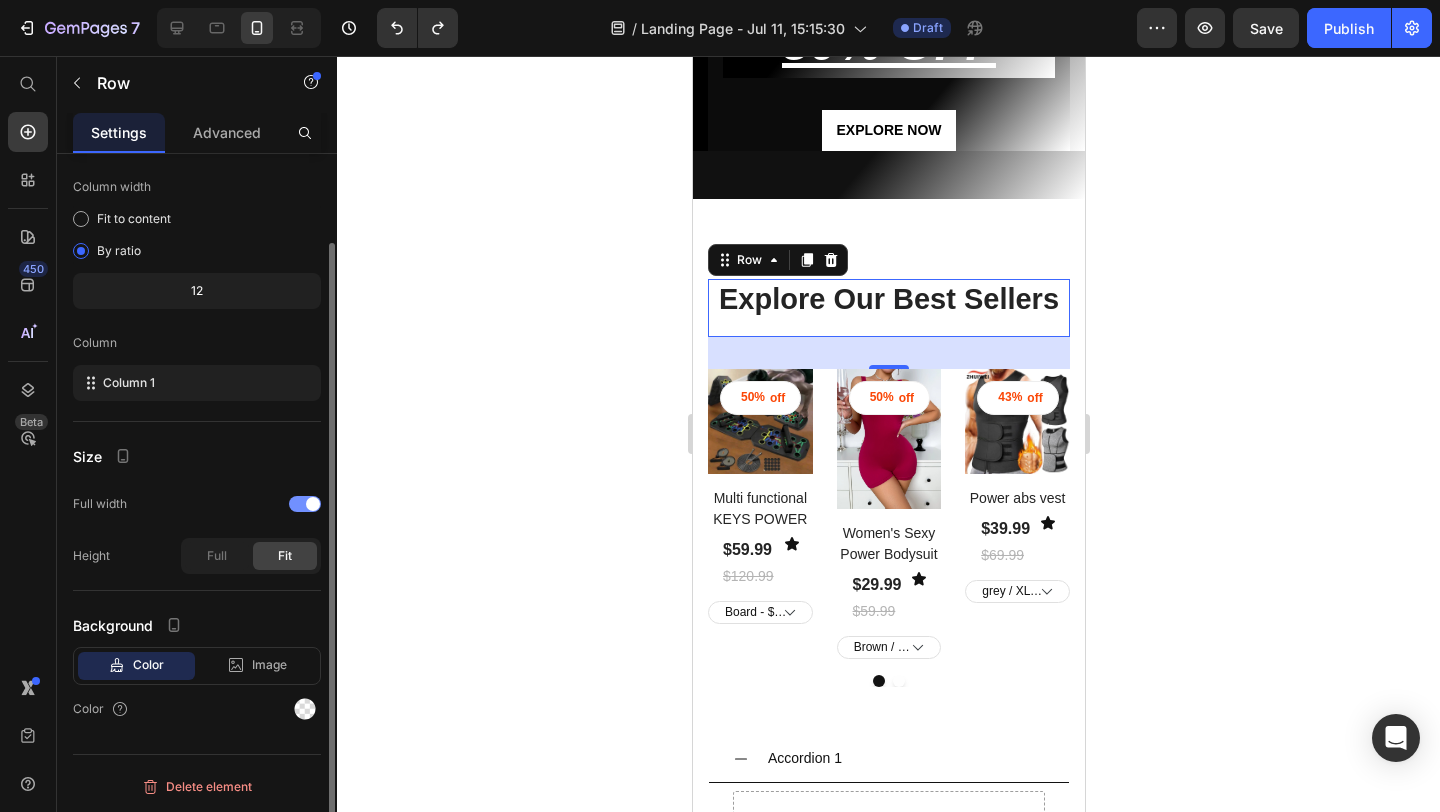 scroll, scrollTop: 0, scrollLeft: 0, axis: both 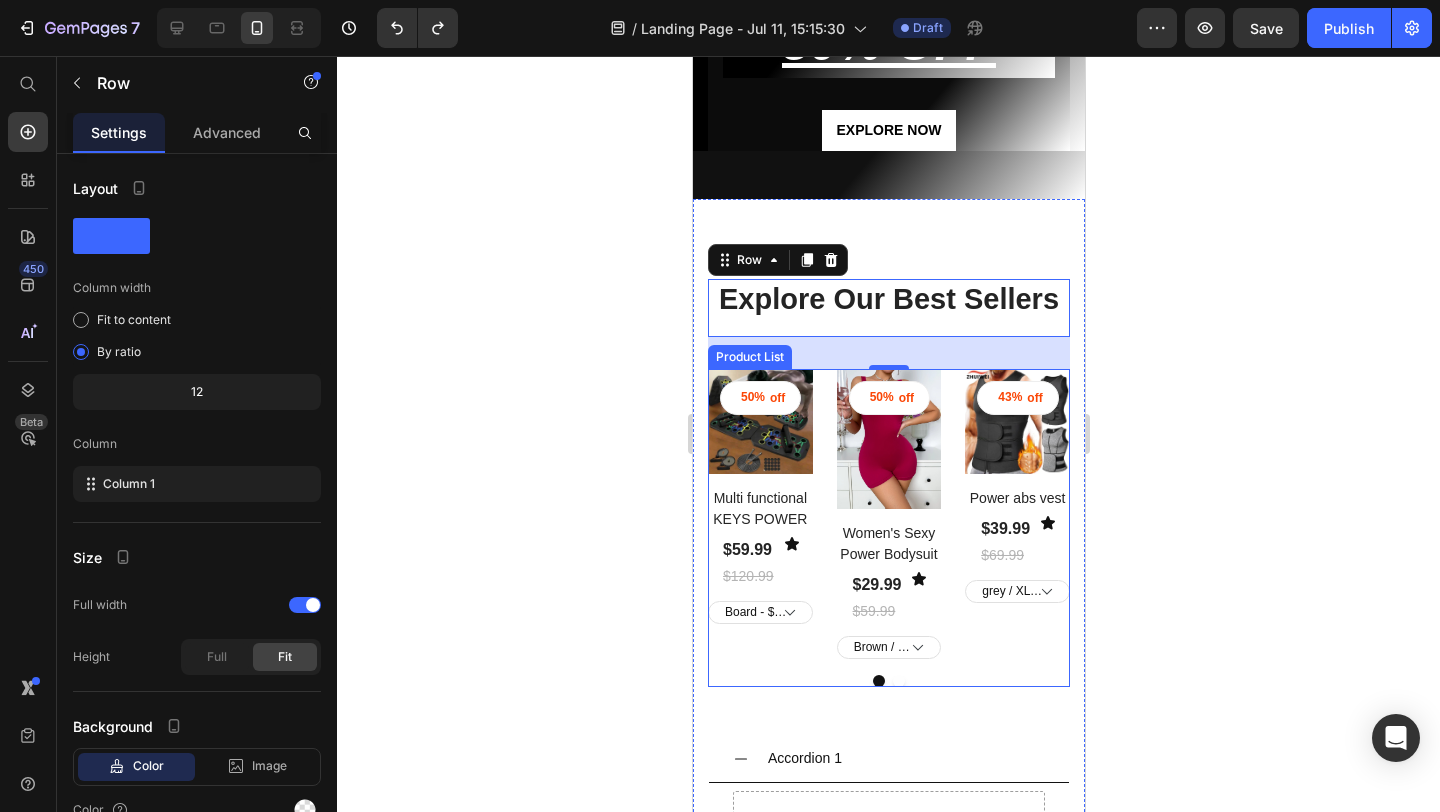 click at bounding box center (888, 681) 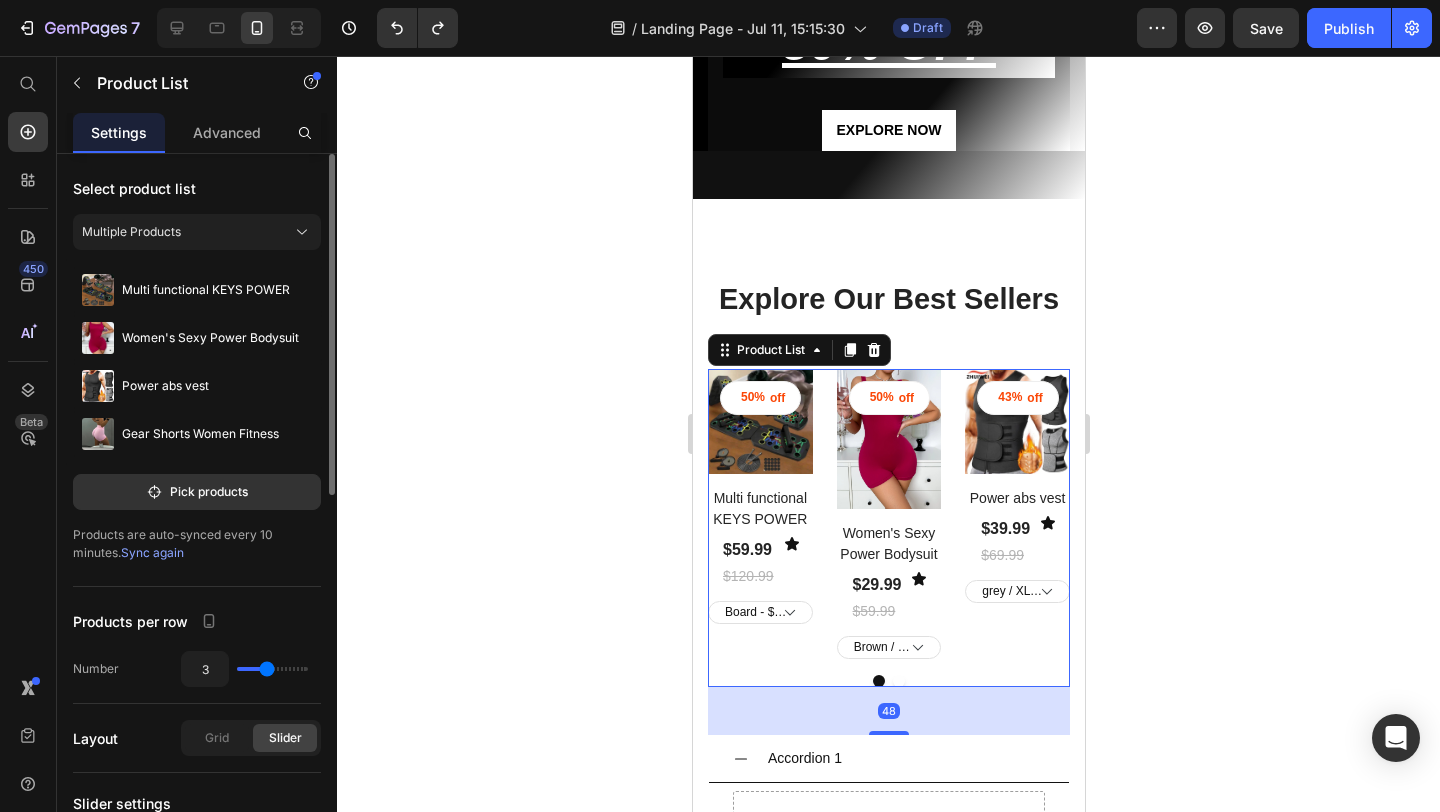type on "2" 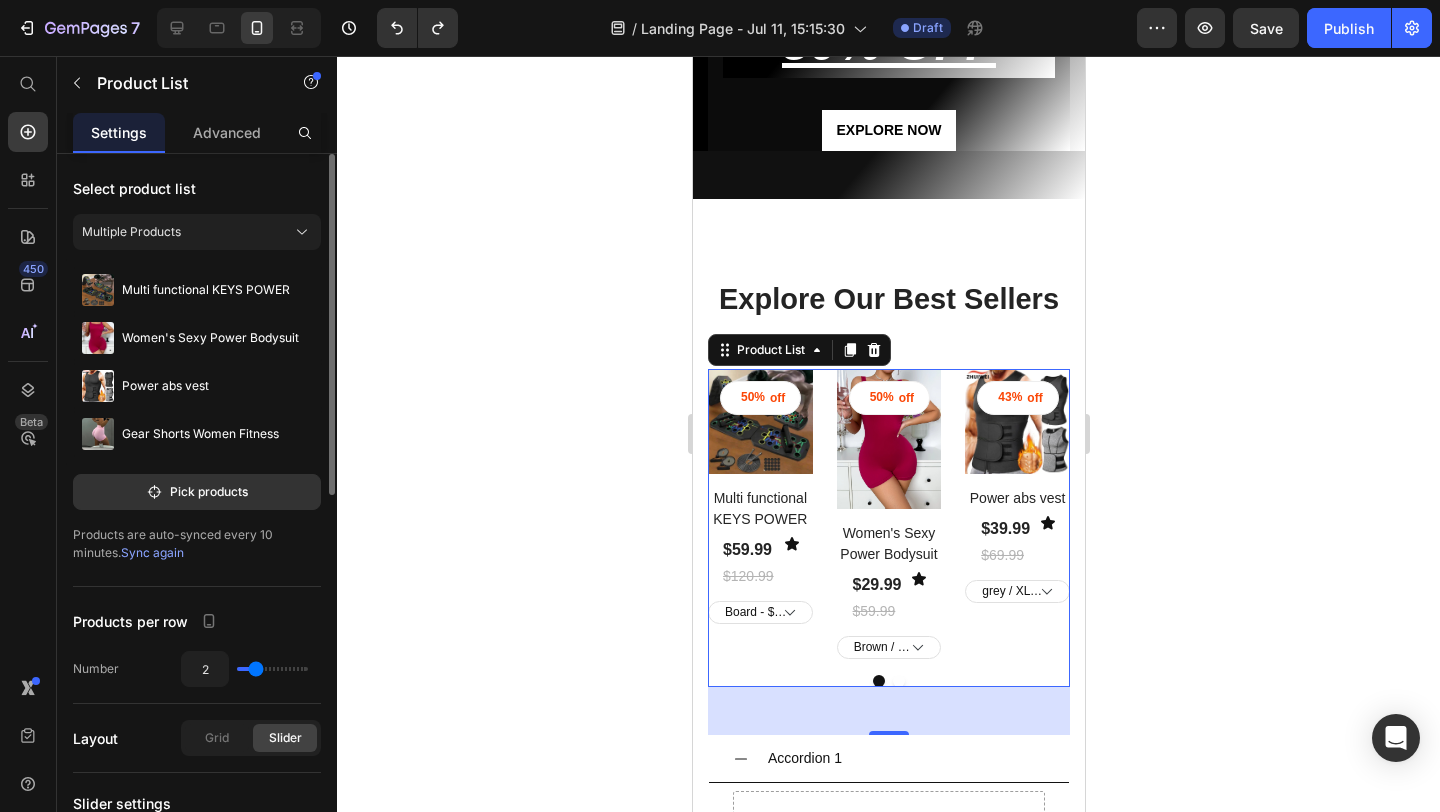 type on "2" 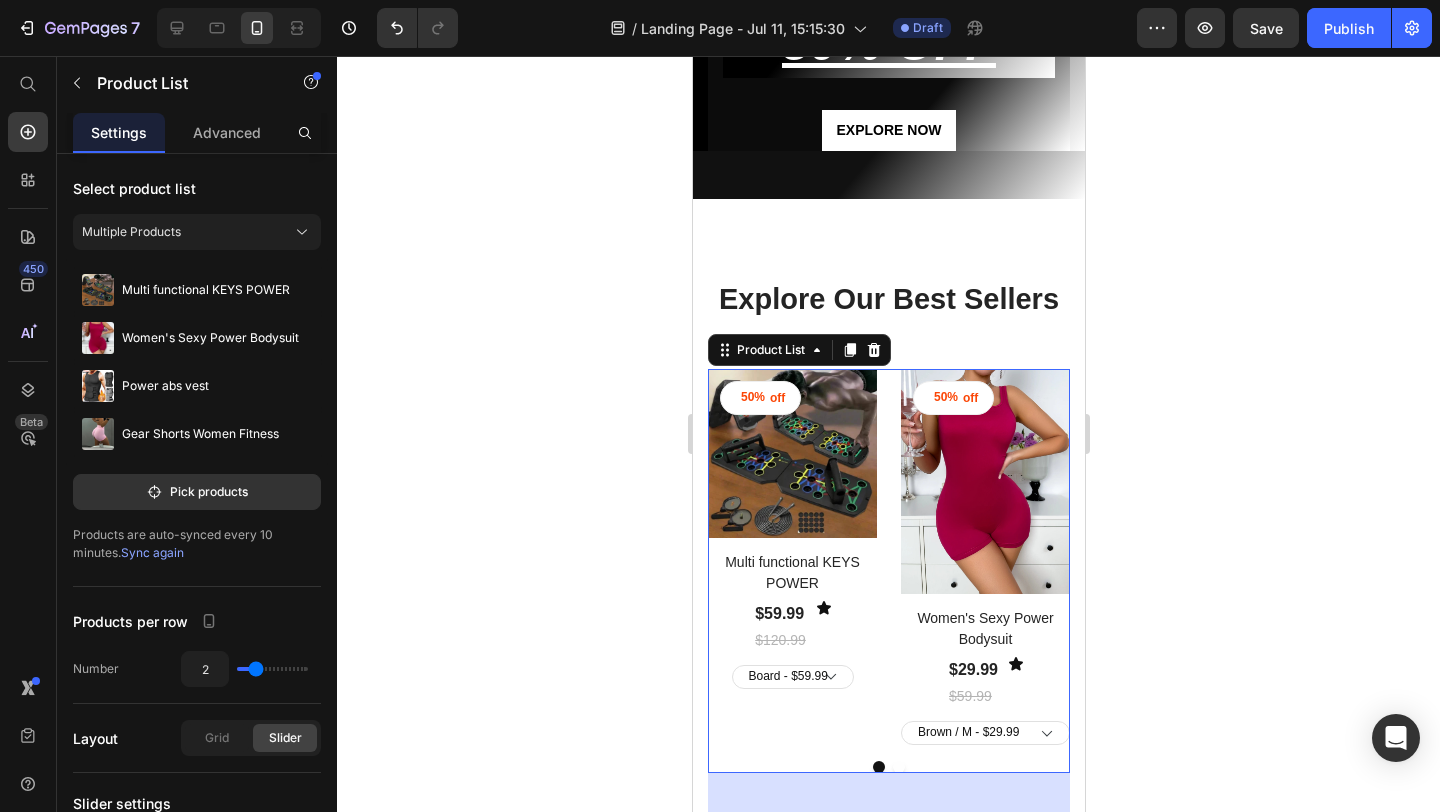 click 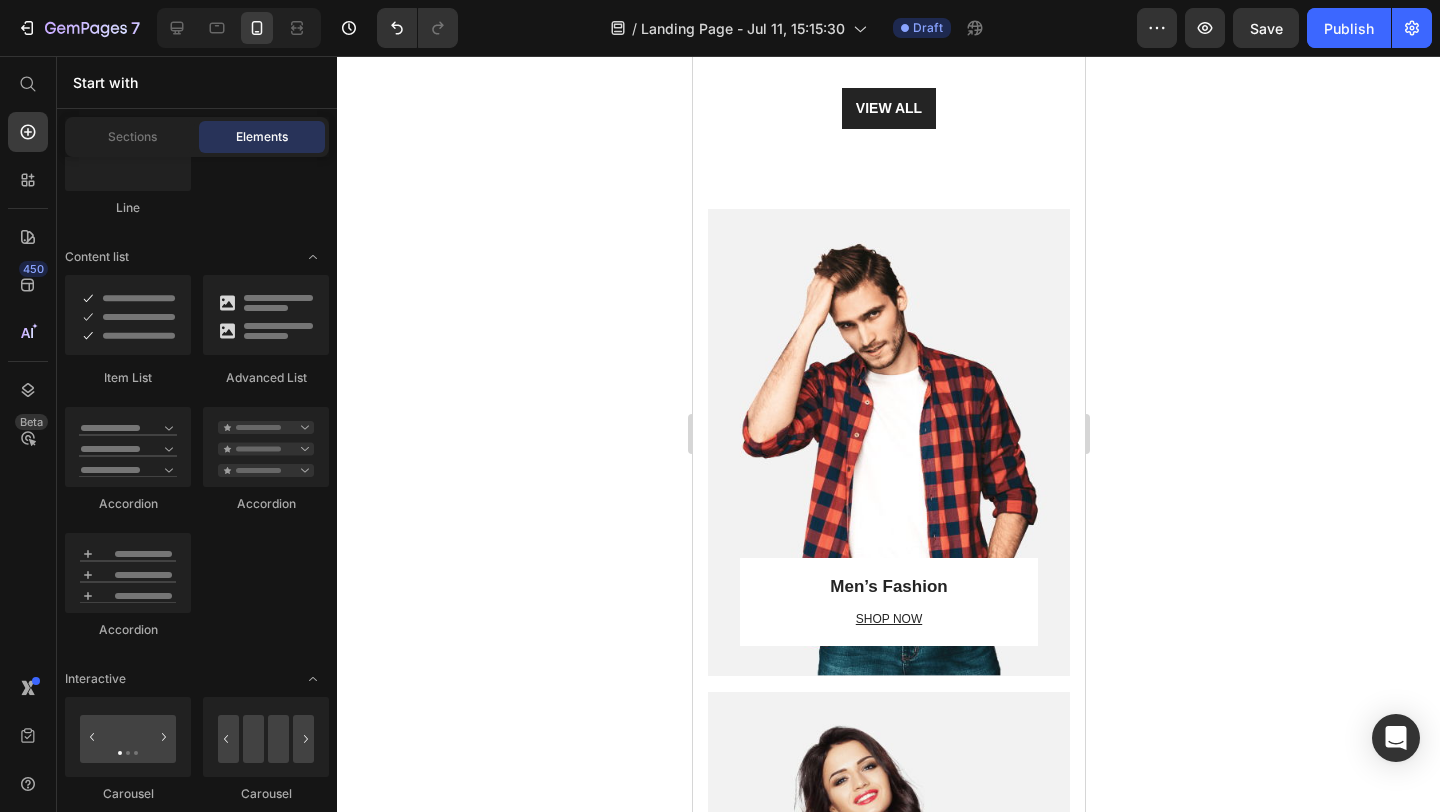 scroll, scrollTop: 1926, scrollLeft: 0, axis: vertical 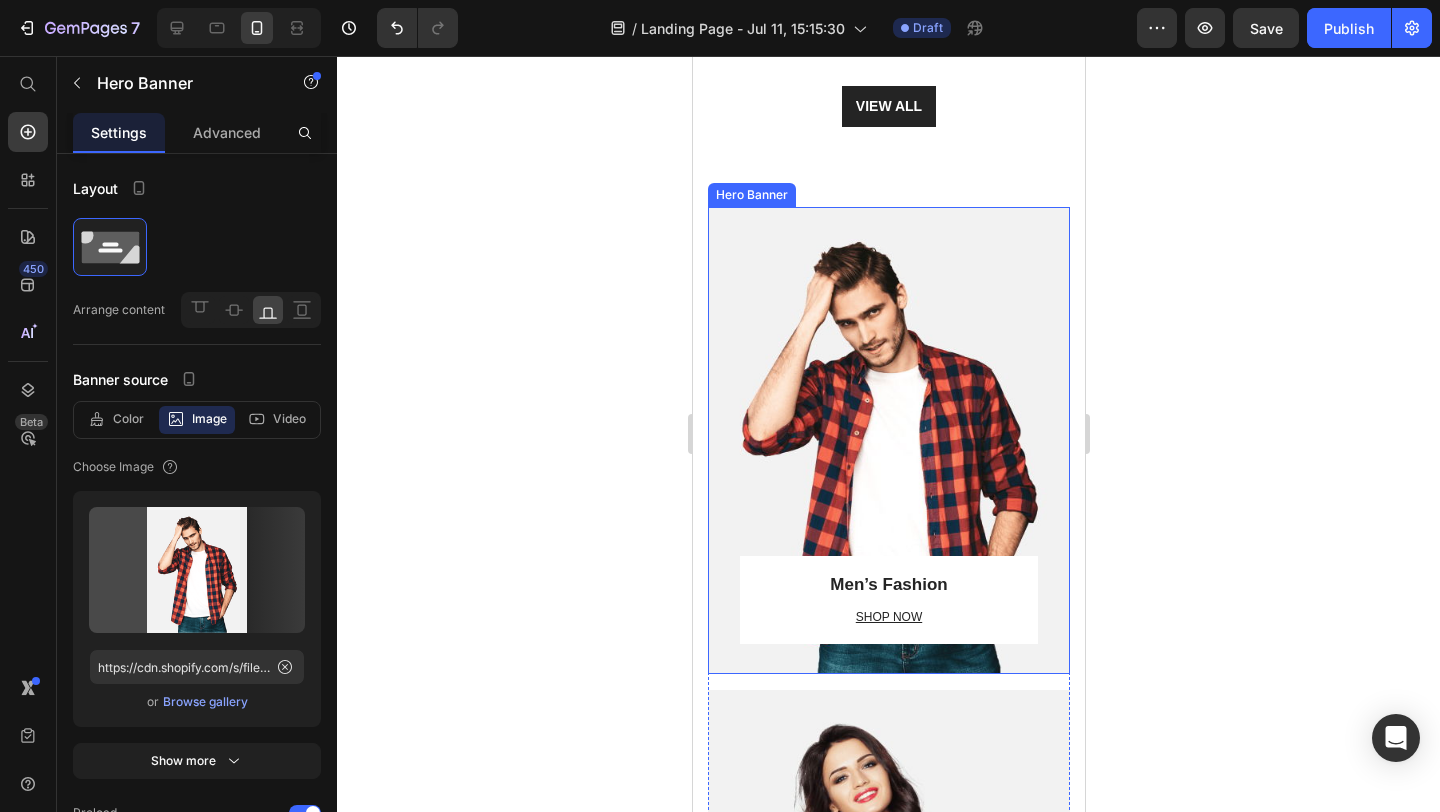 click at bounding box center (888, 440) 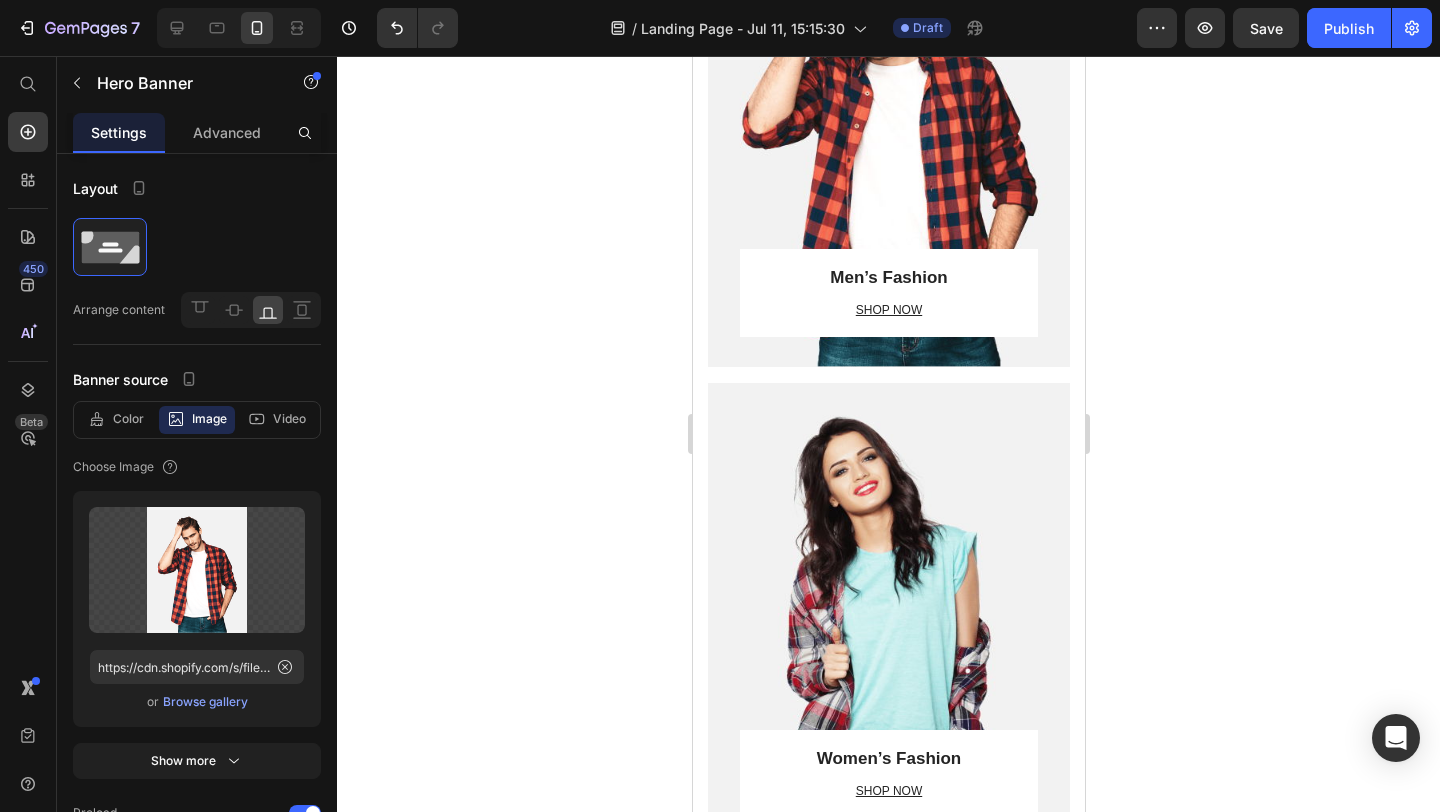 scroll, scrollTop: 2241, scrollLeft: 0, axis: vertical 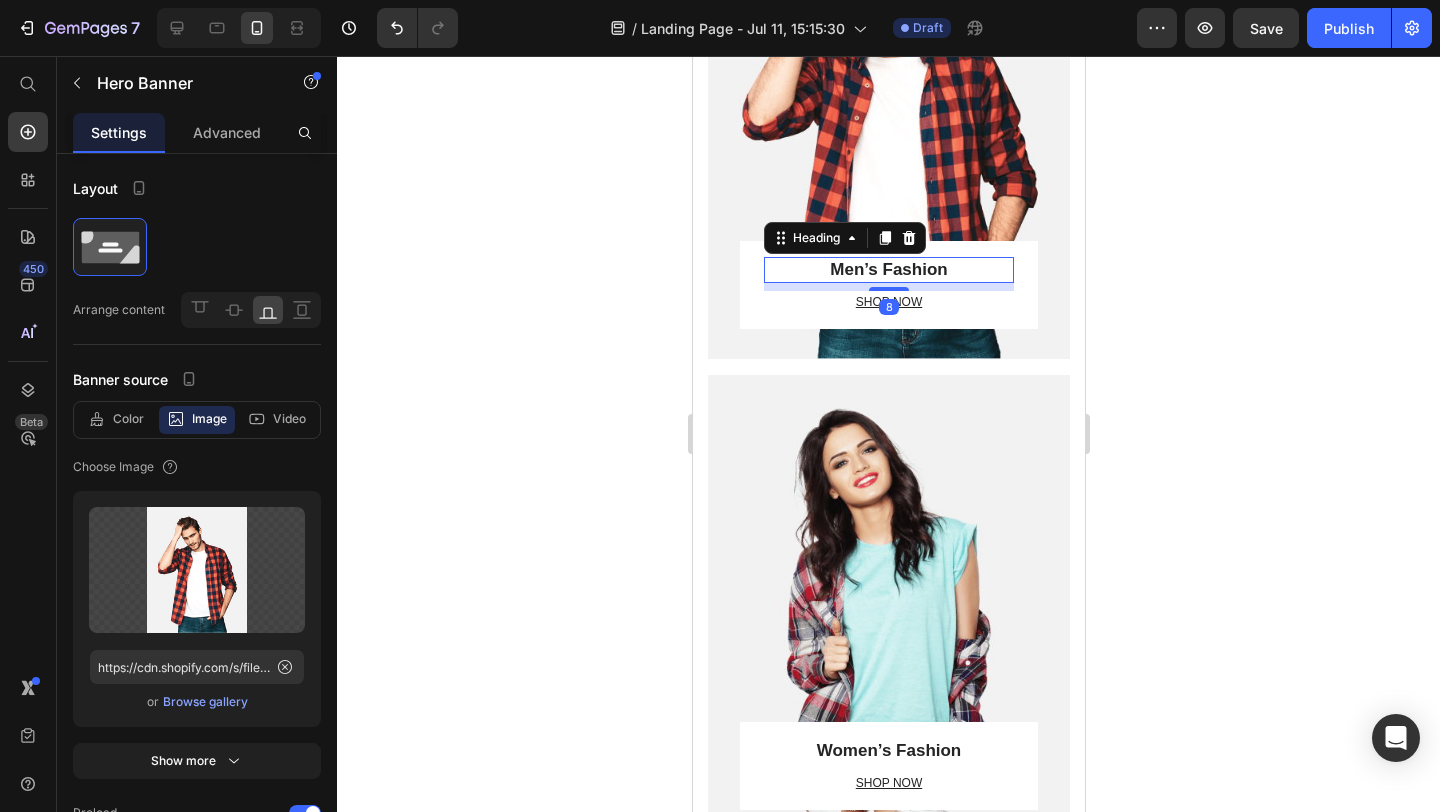 click on "Men’s Fashion" at bounding box center [888, 270] 